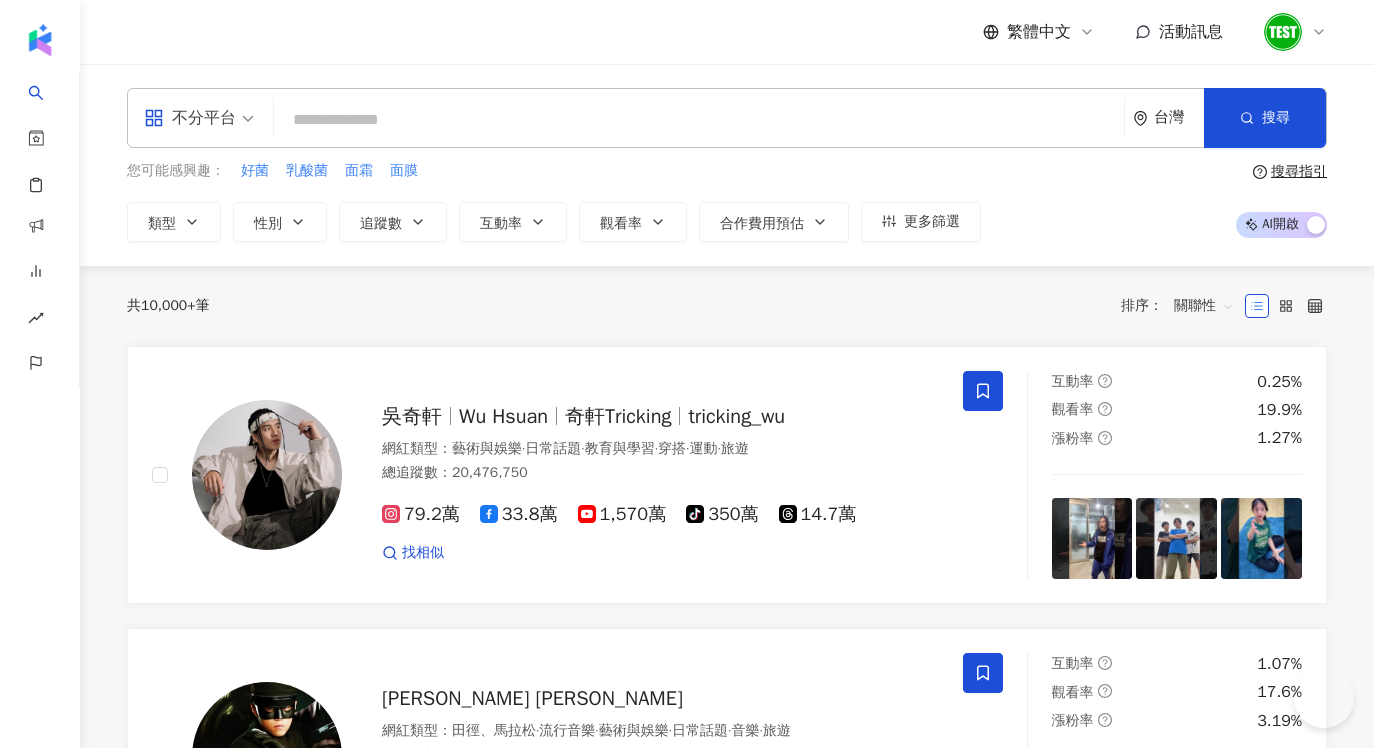 scroll, scrollTop: 0, scrollLeft: 0, axis: both 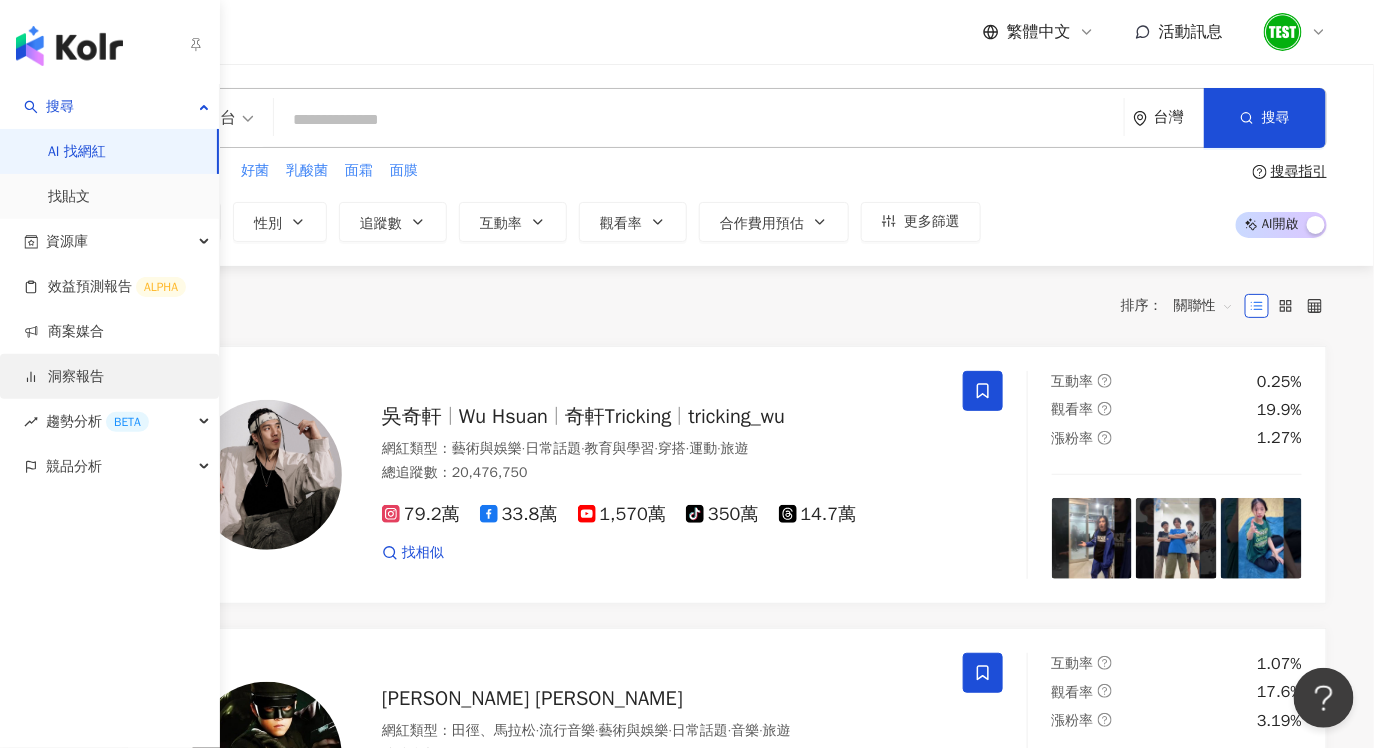 click on "洞察報告" at bounding box center (64, 377) 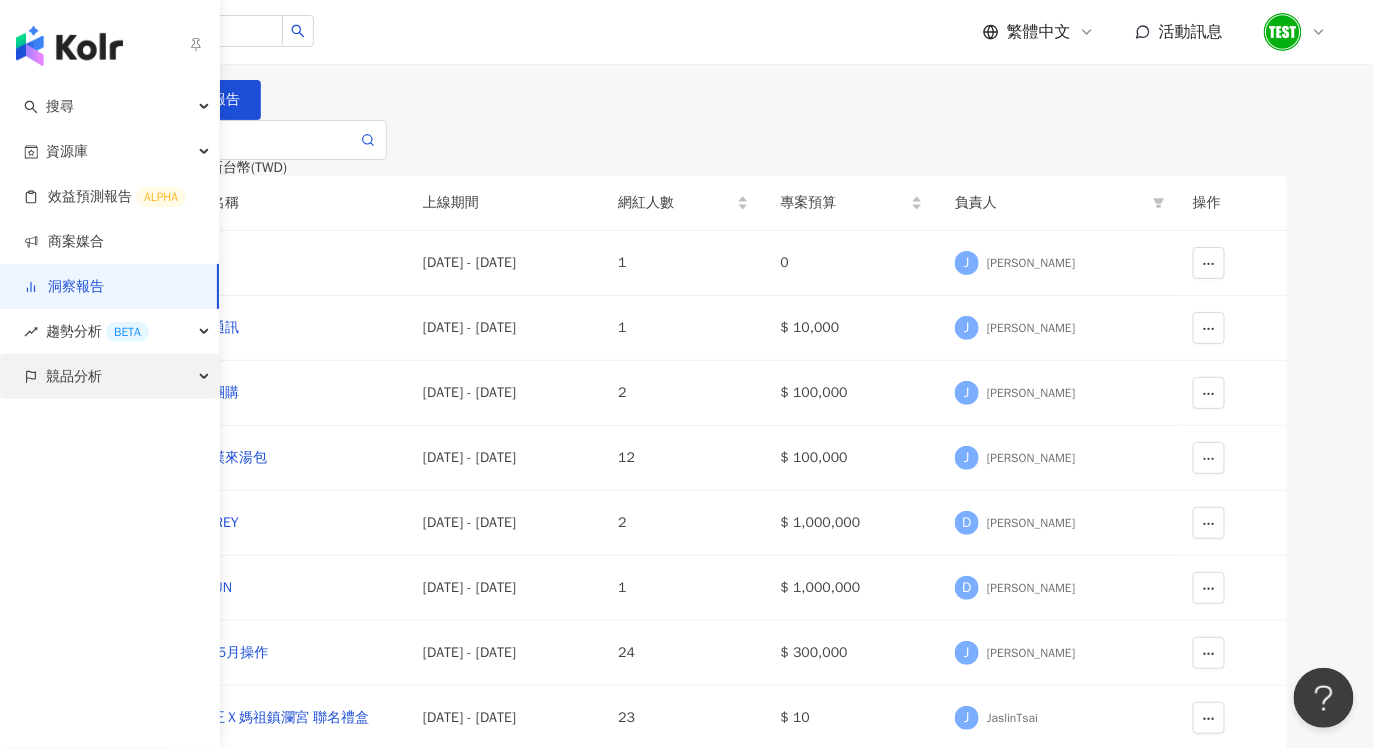 click on "競品分析" at bounding box center (74, 376) 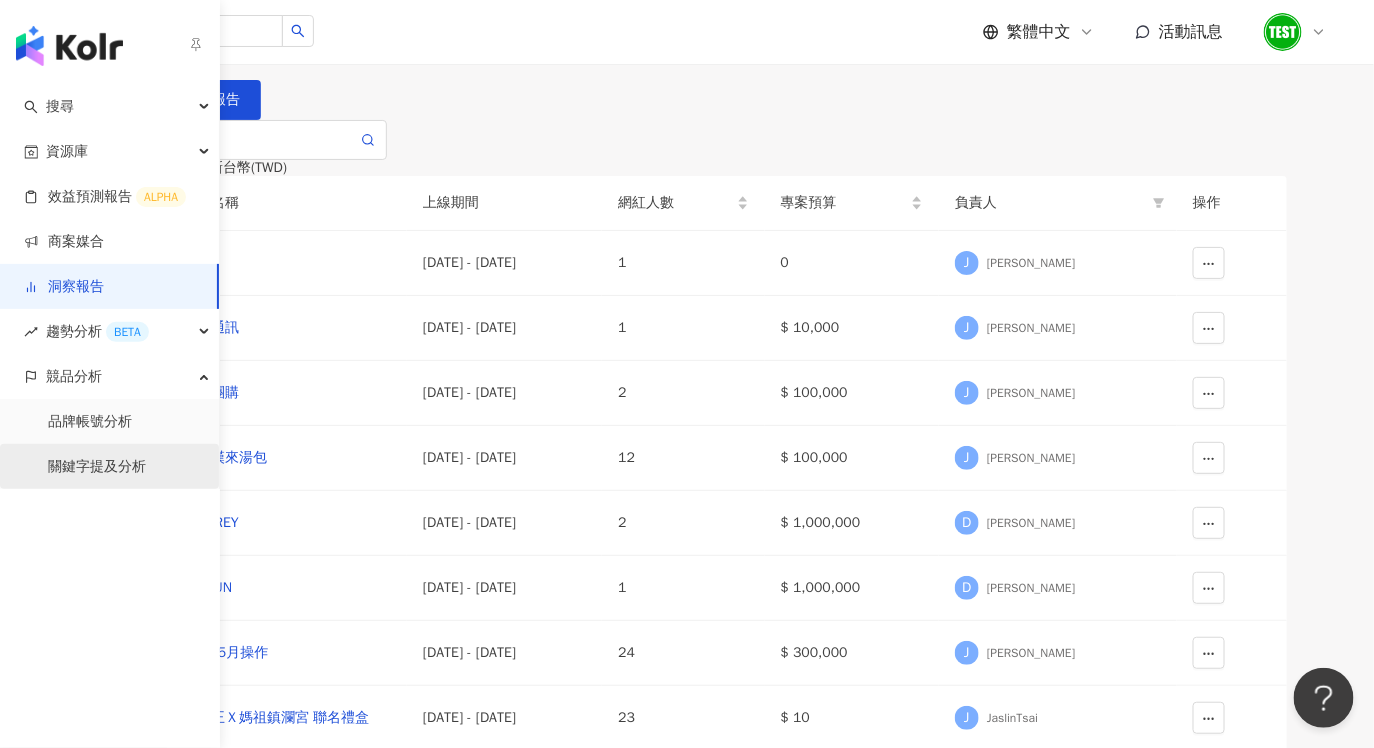 click on "關鍵字提及分析" at bounding box center (97, 467) 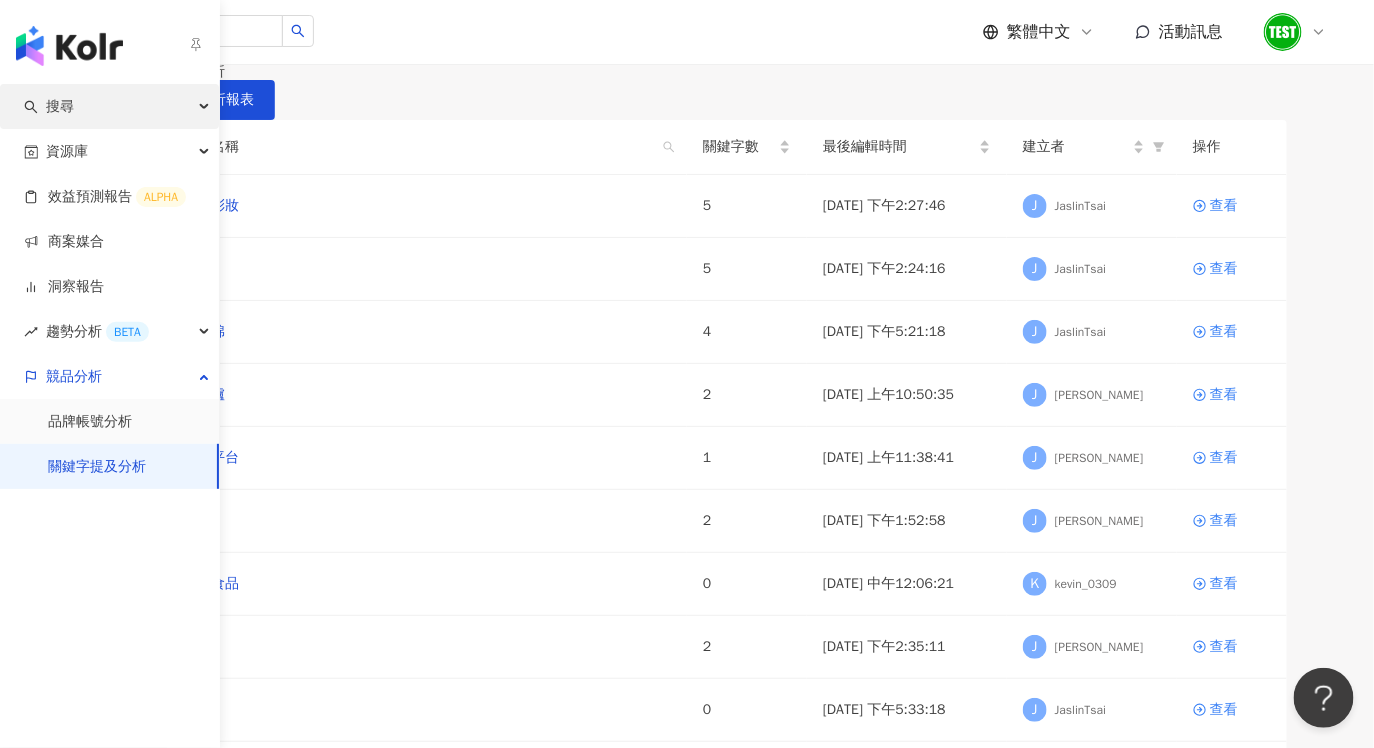 click on "搜尋" at bounding box center (109, 106) 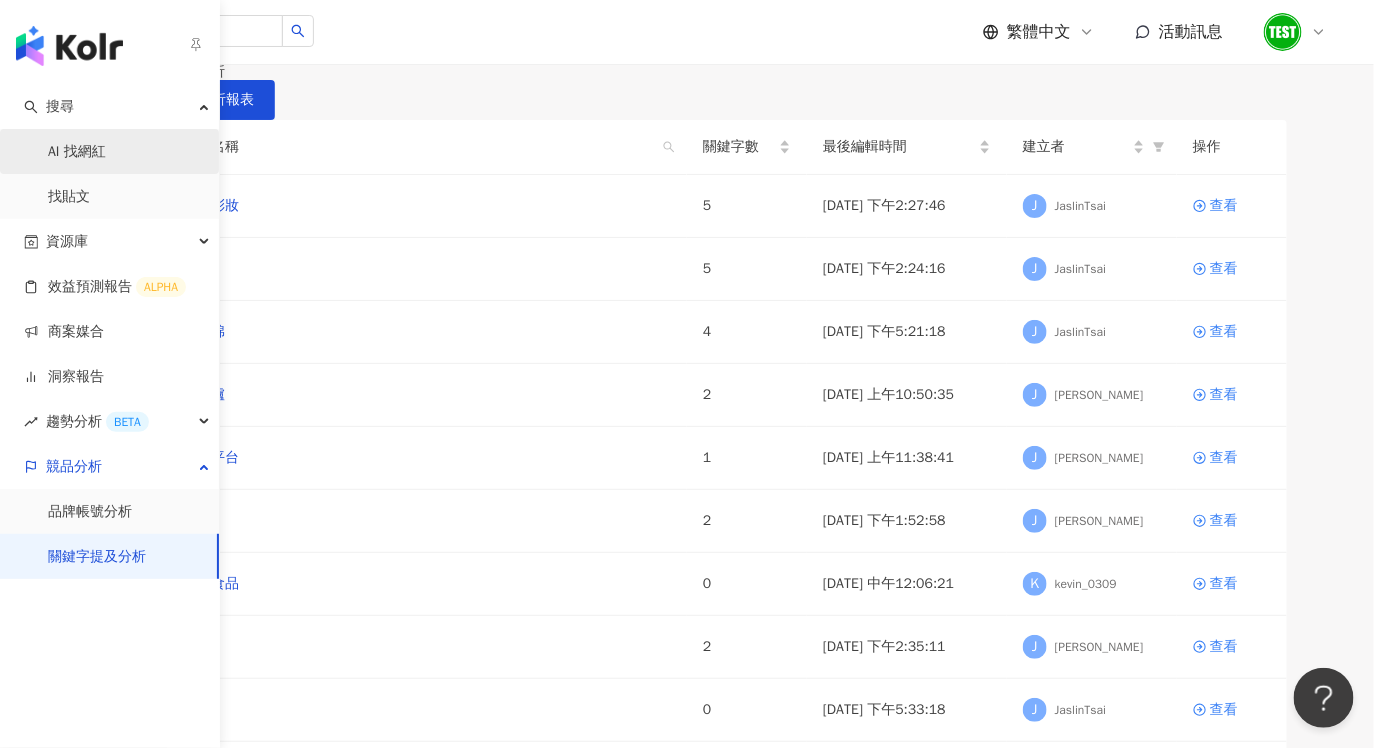 click on "AI 找網紅" at bounding box center (77, 152) 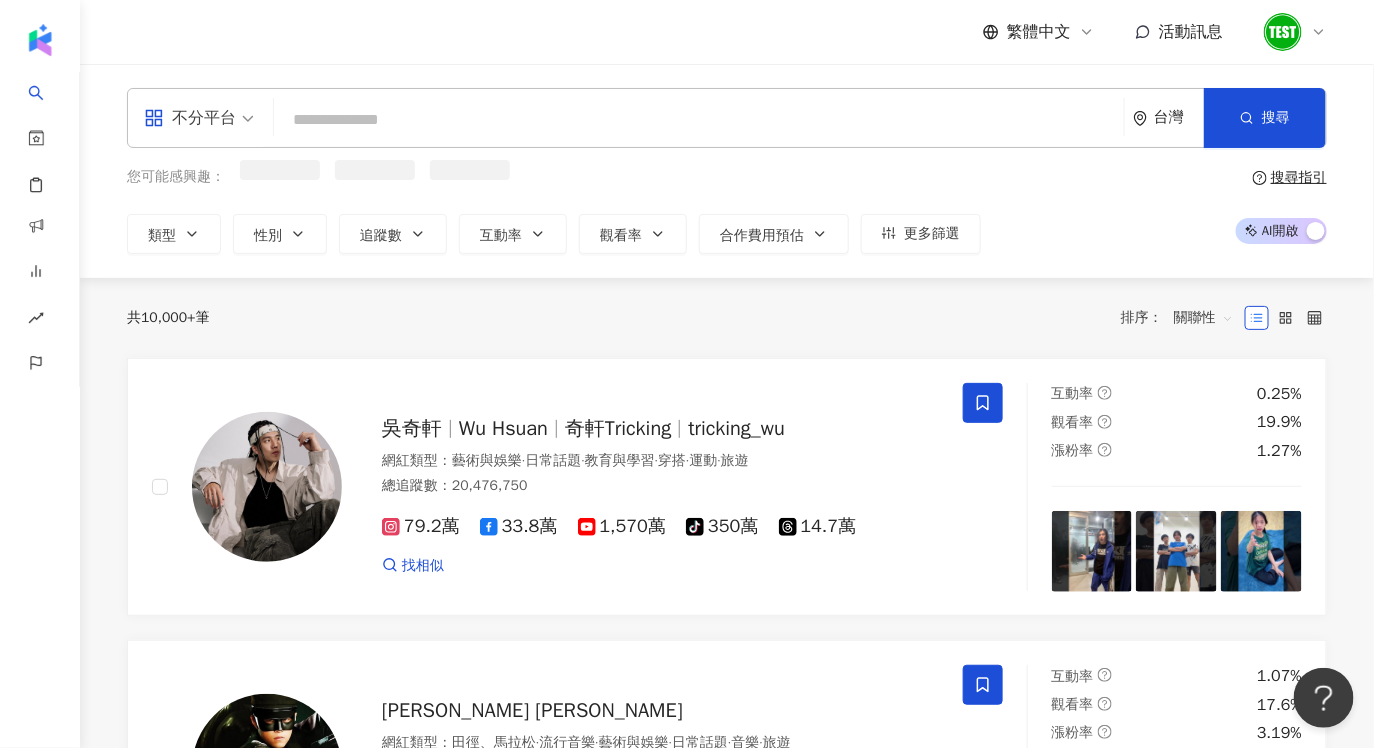click at bounding box center [699, 120] 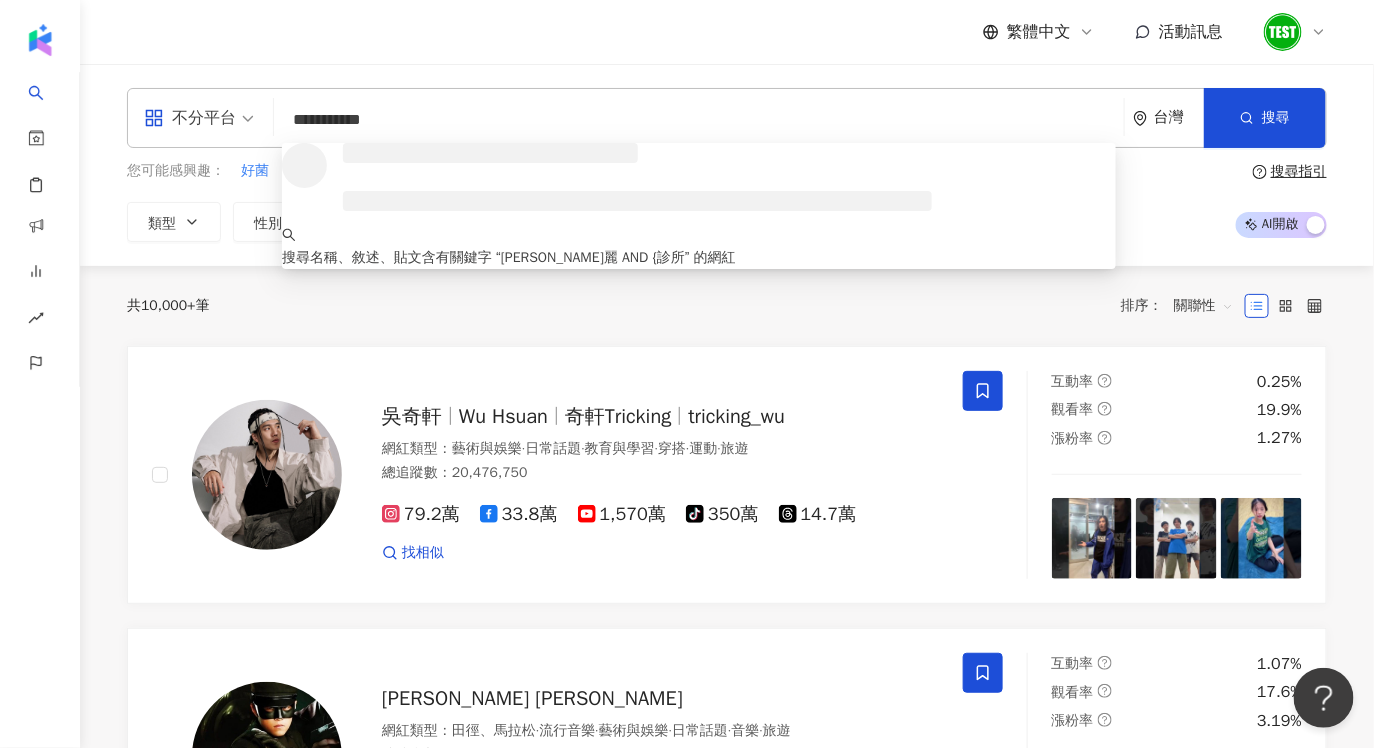 click on "**********" at bounding box center (699, 120) 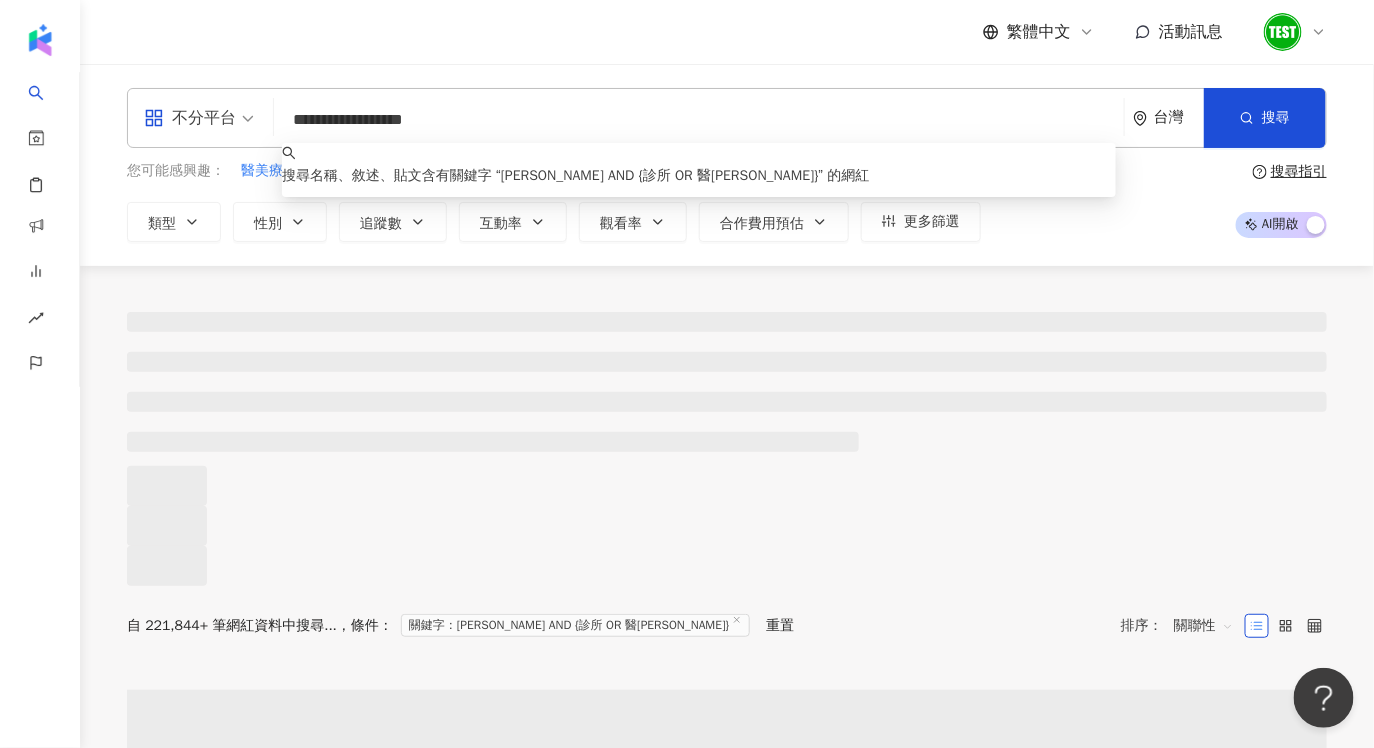 type on "**********" 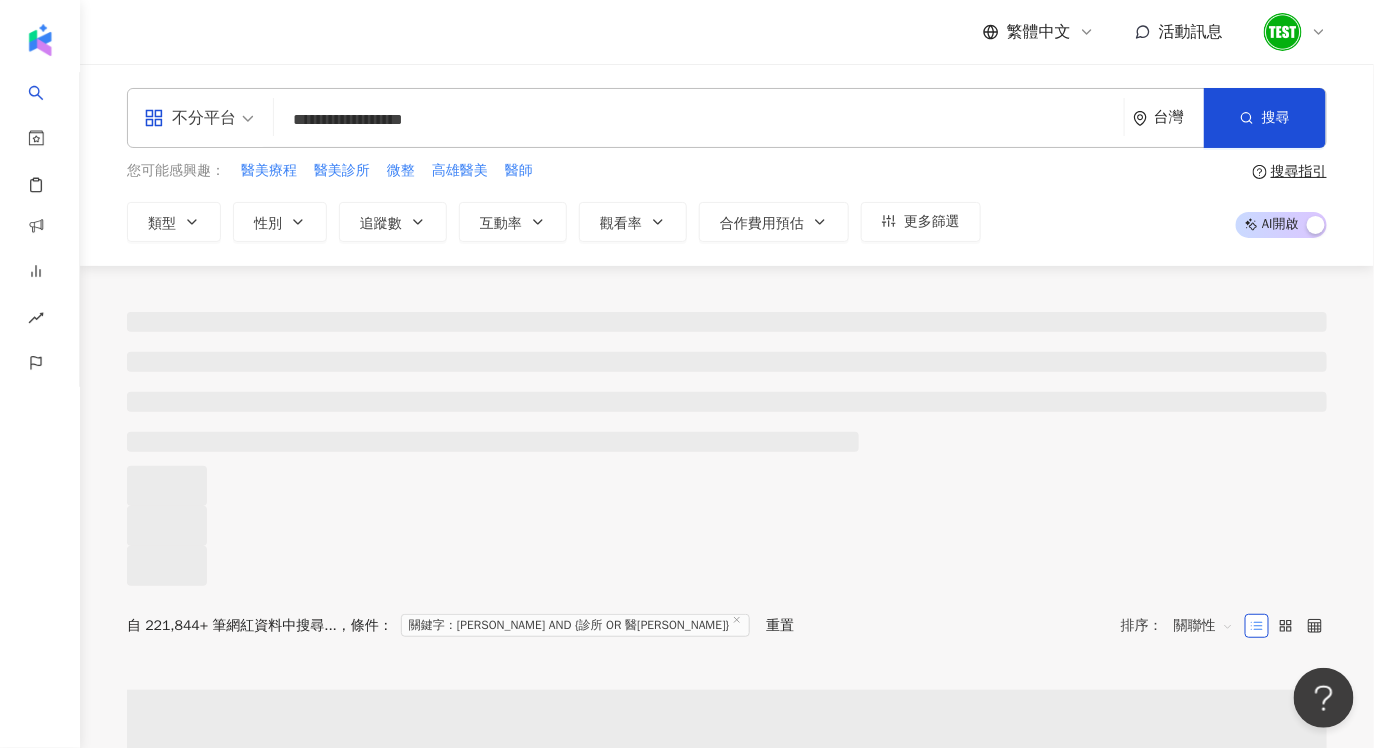 drag, startPoint x: 1304, startPoint y: 222, endPoint x: 1138, endPoint y: 221, distance: 166.003 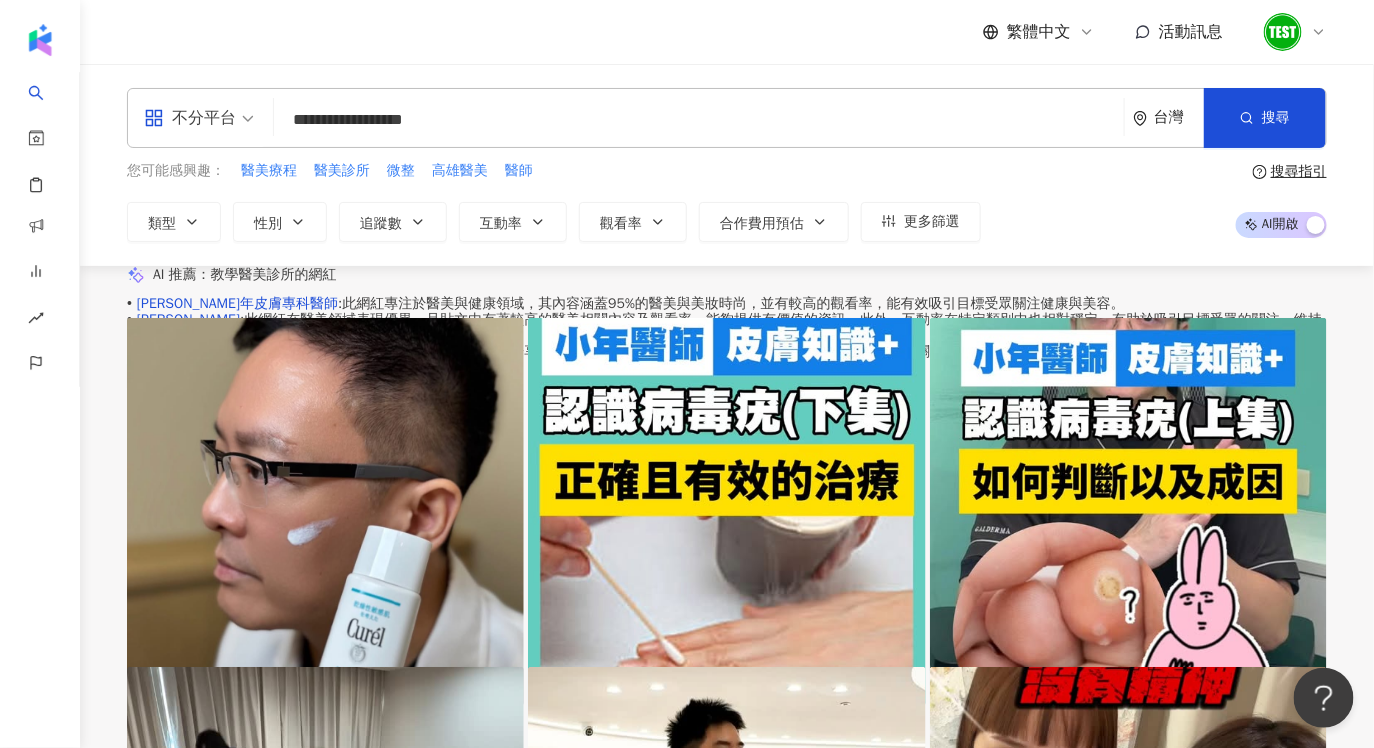 click on "AI  開啟 AI  關閉" at bounding box center [1281, 225] 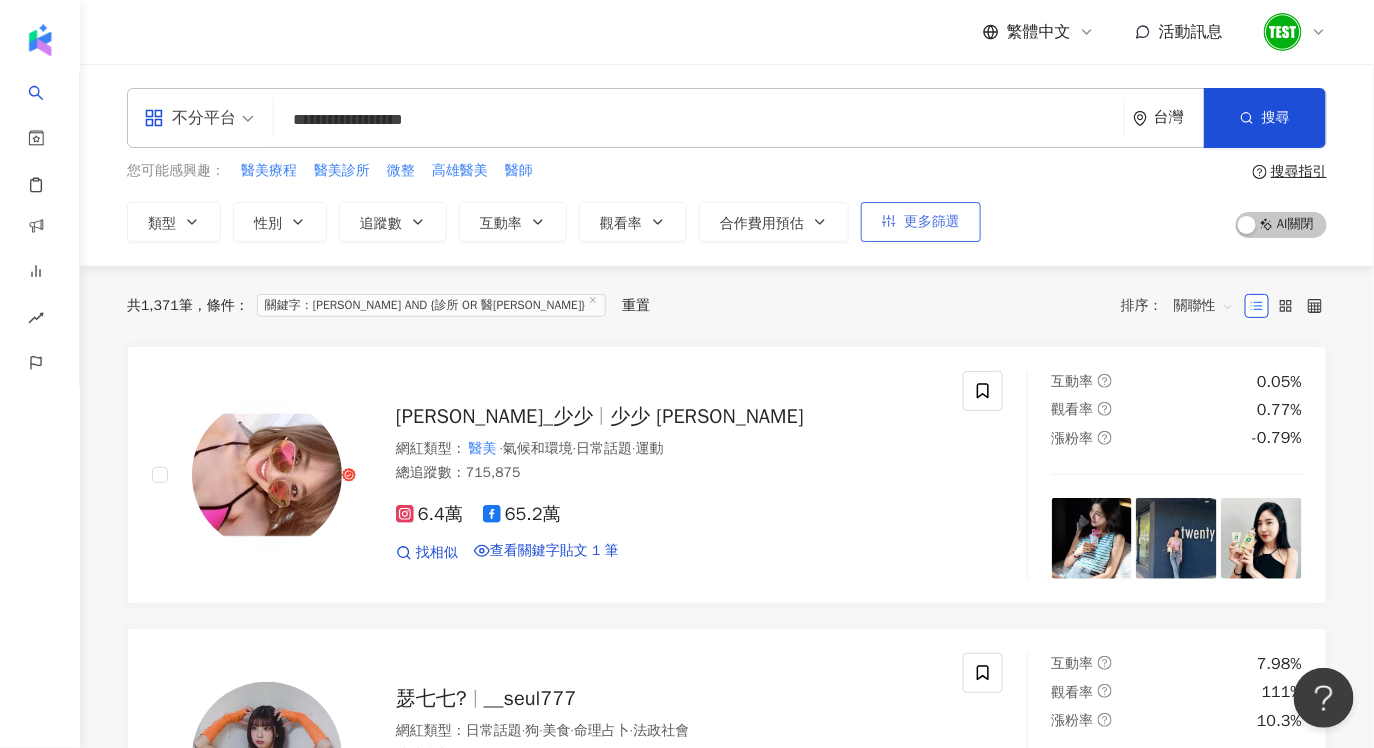 click on "更多篩選" at bounding box center (932, 222) 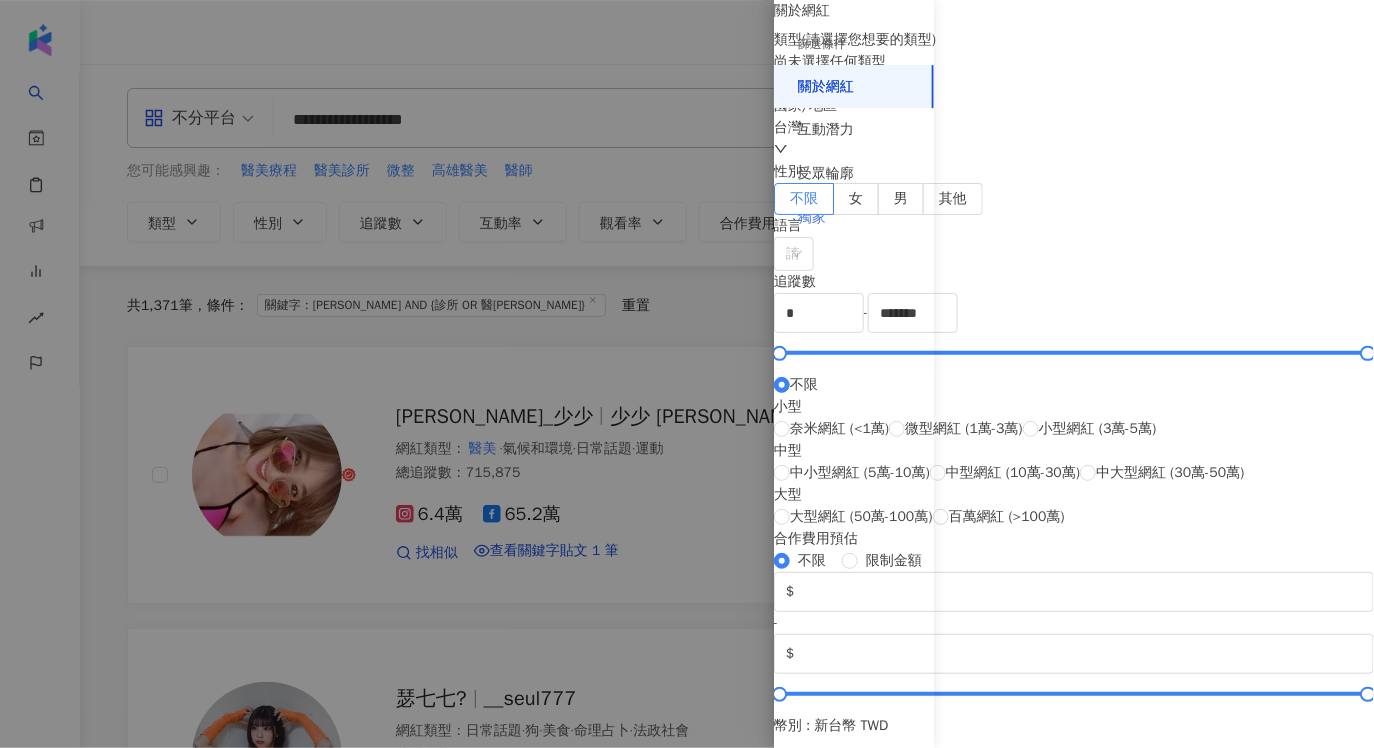 click on "獨家" at bounding box center (854, 218) 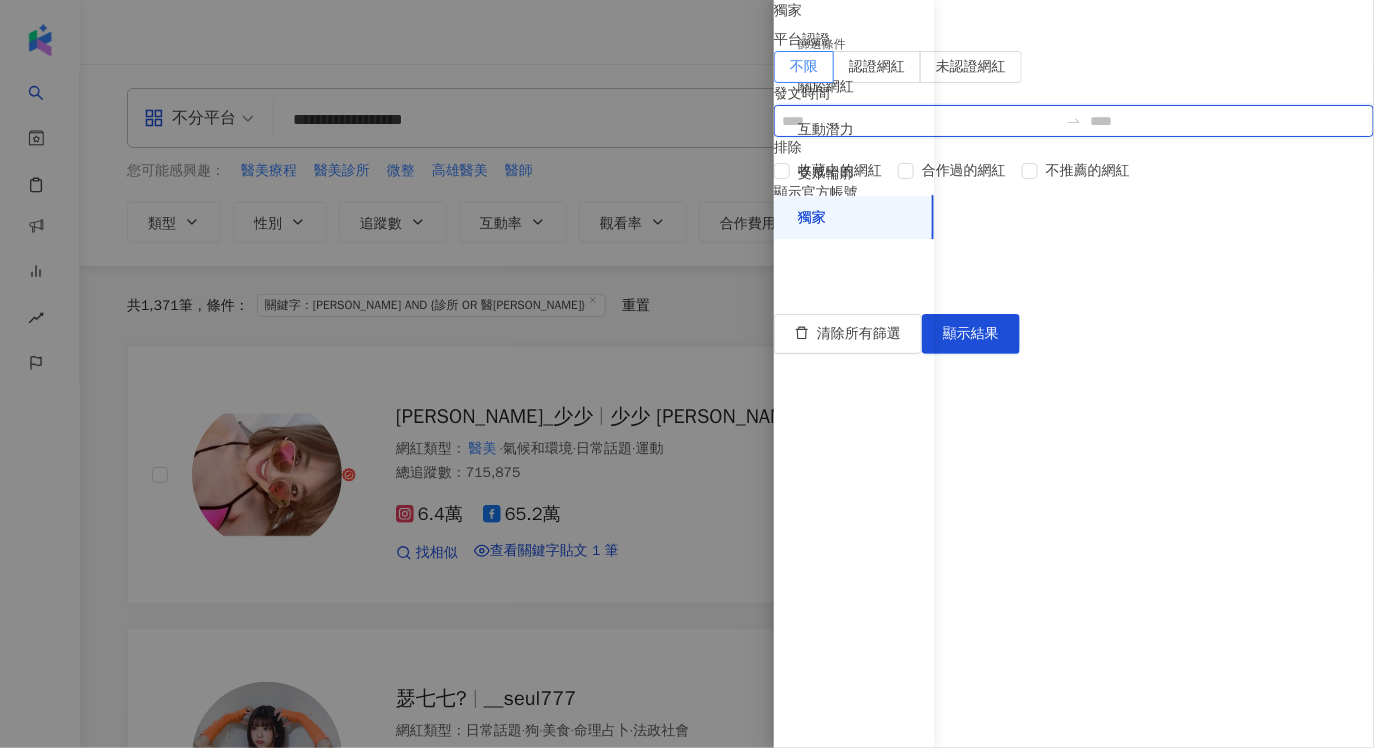 click at bounding box center (920, 121) 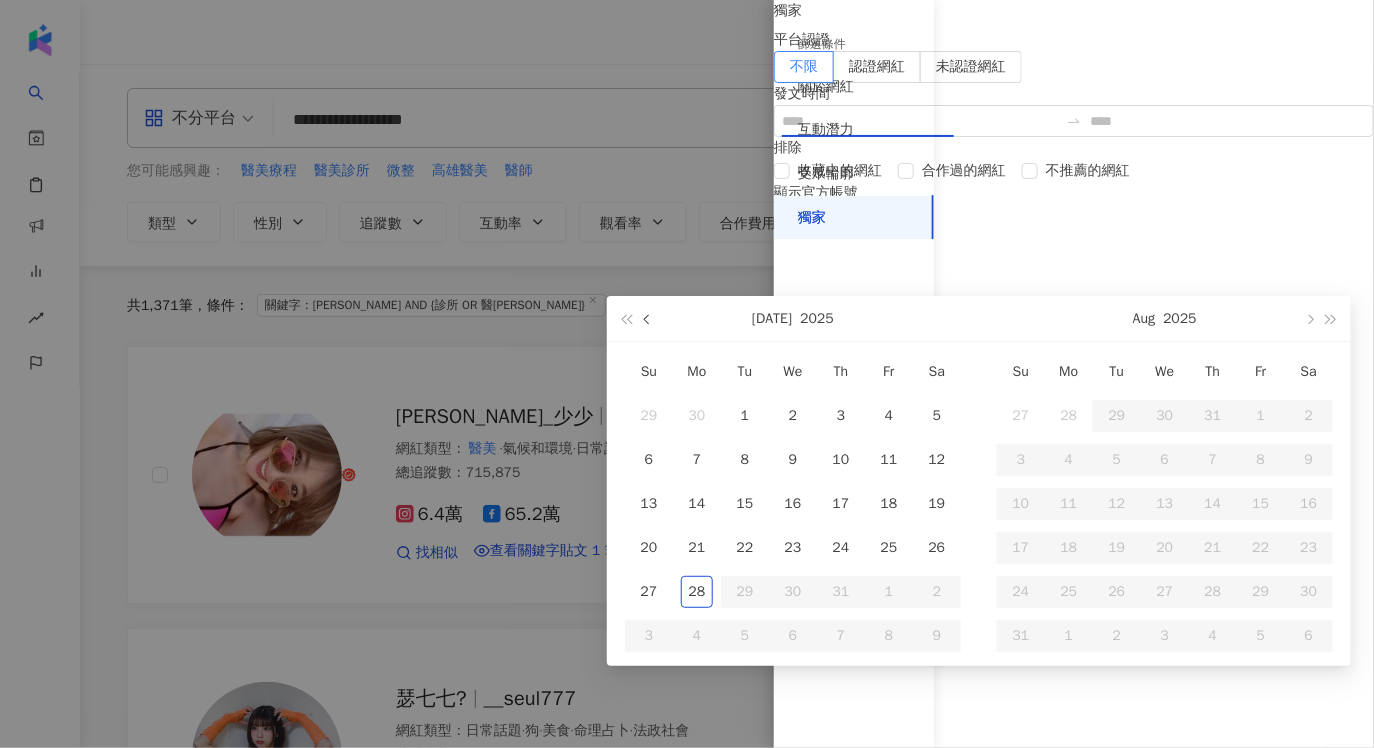 click at bounding box center (648, 318) 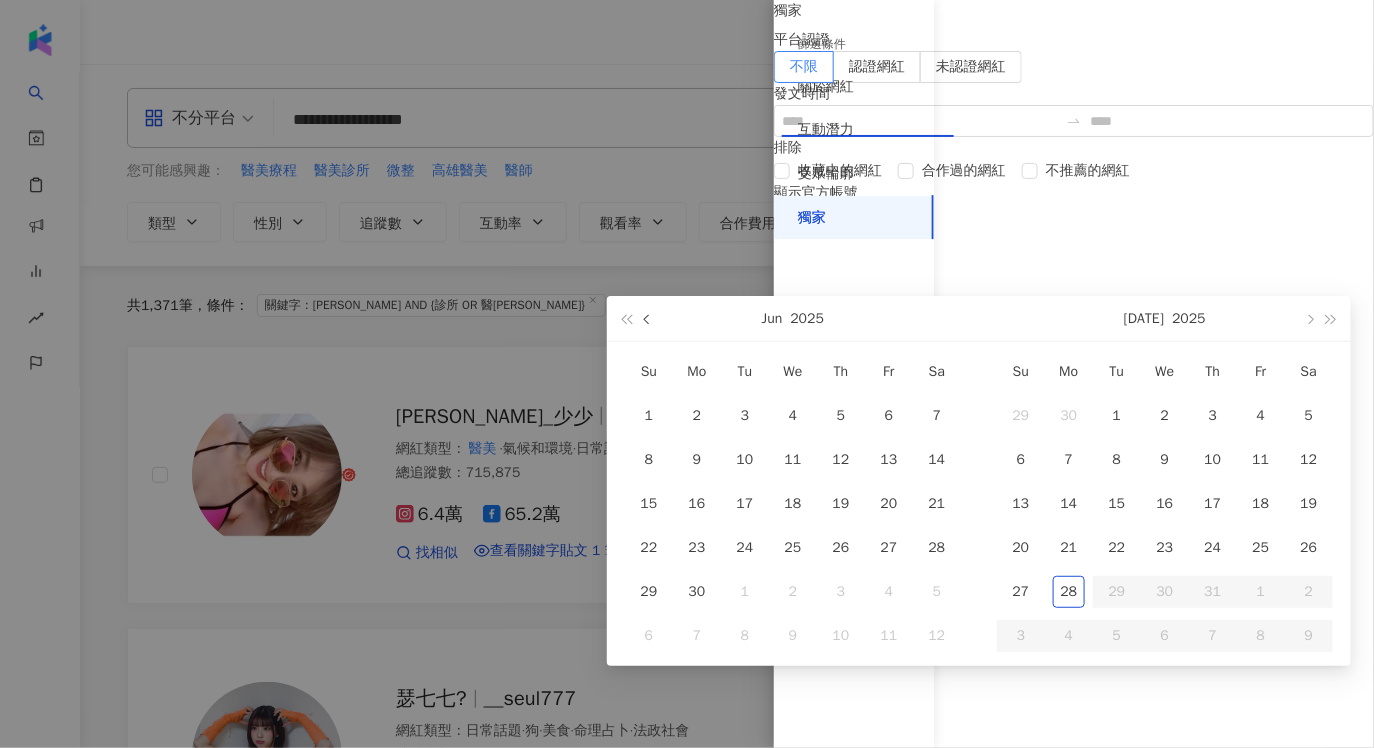 click at bounding box center [648, 318] 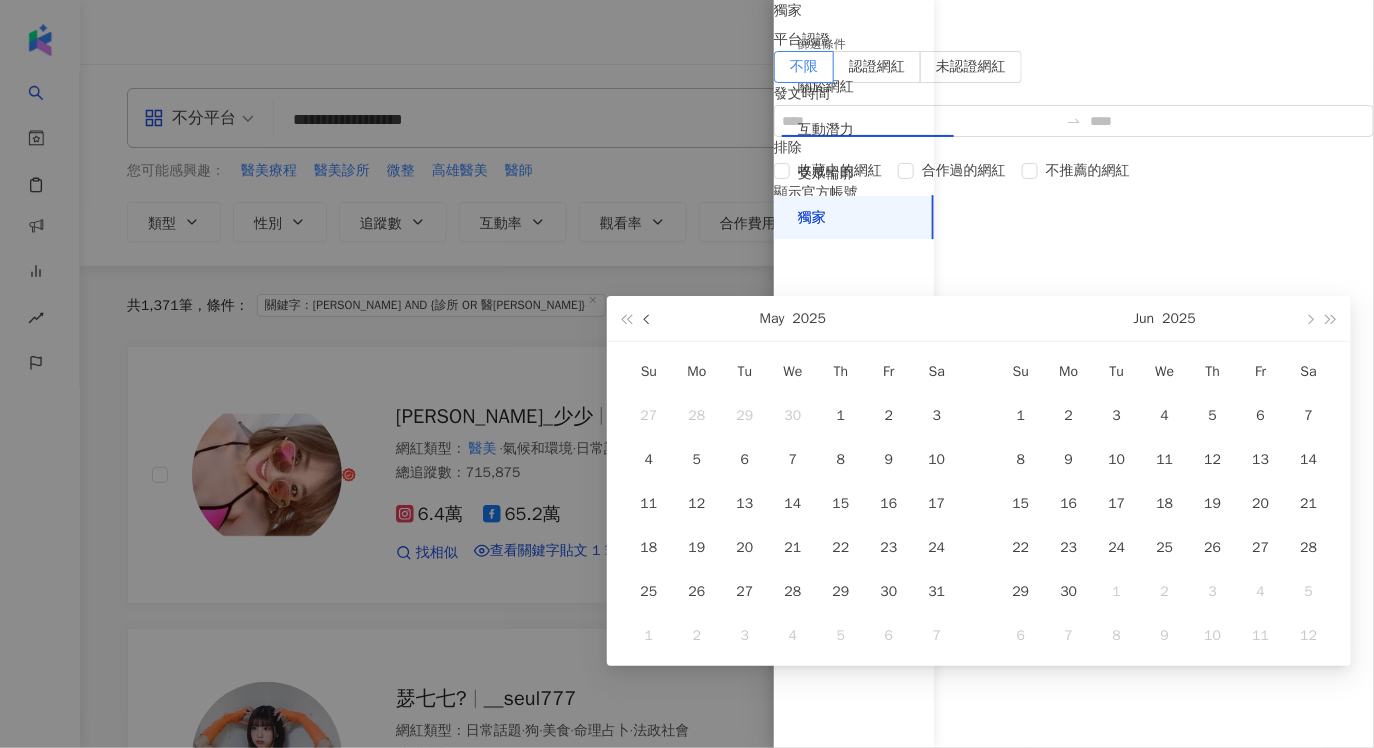 click at bounding box center [648, 318] 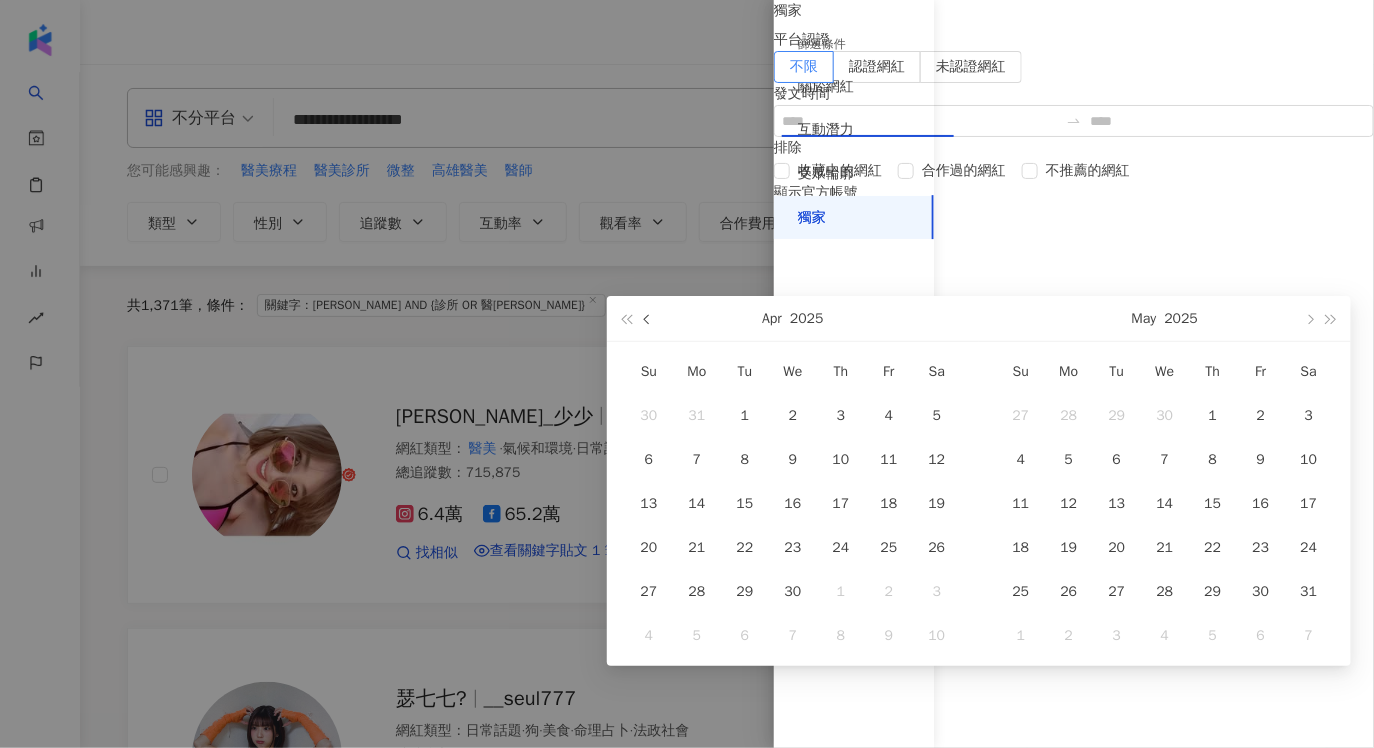 click at bounding box center [648, 318] 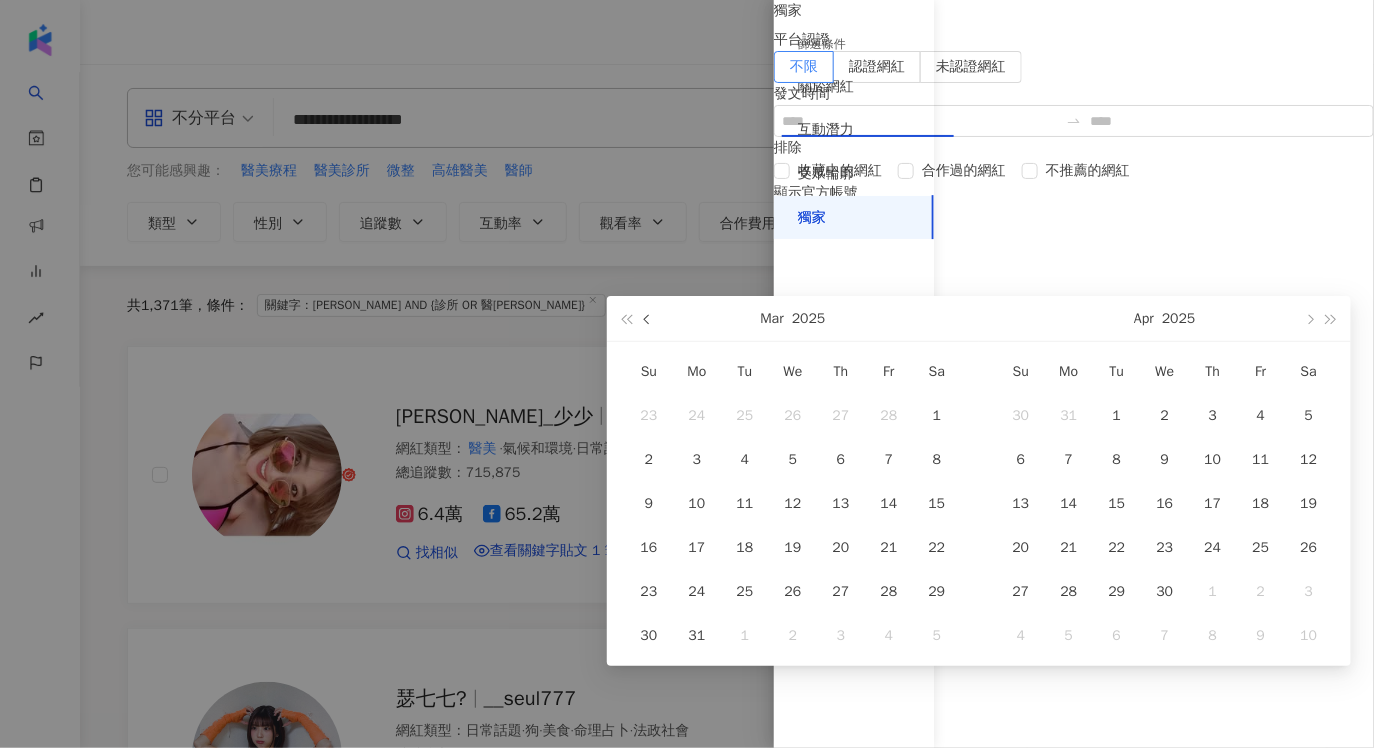 click at bounding box center (648, 318) 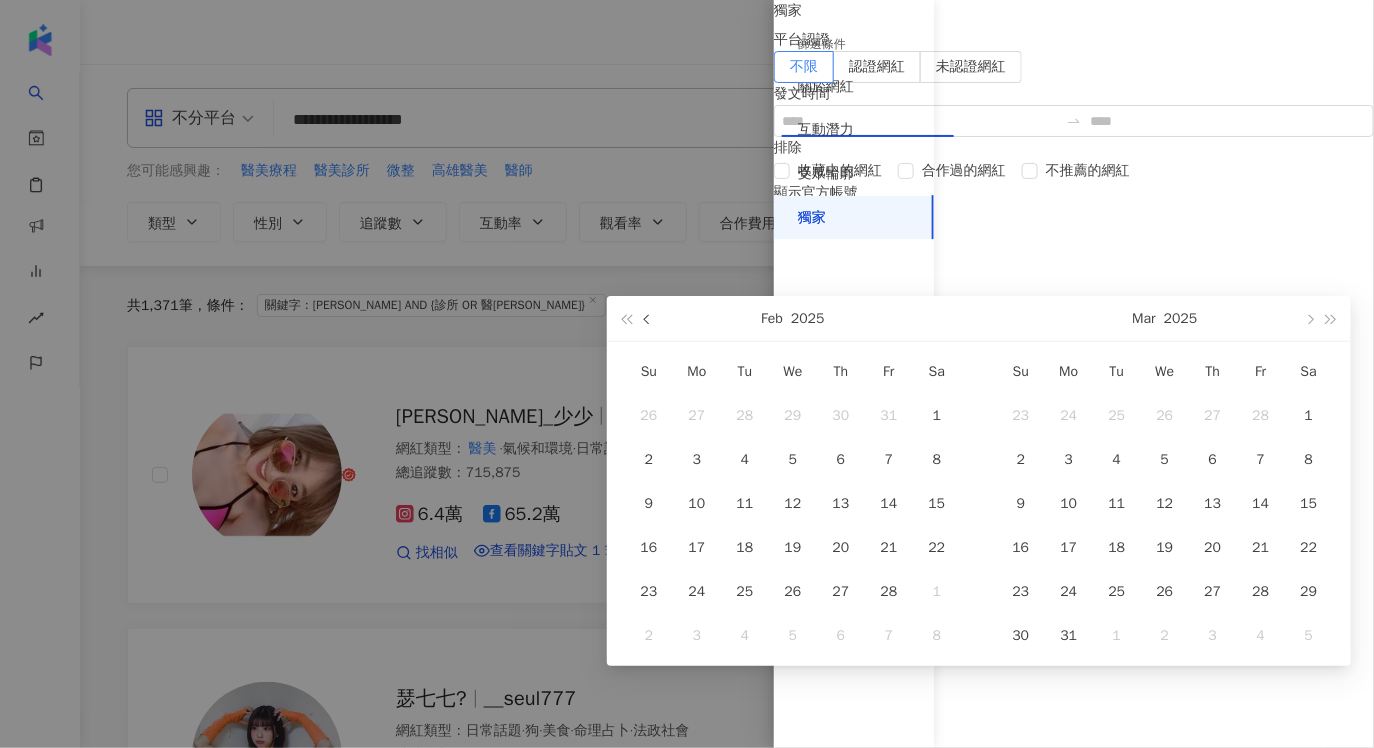 click at bounding box center (648, 318) 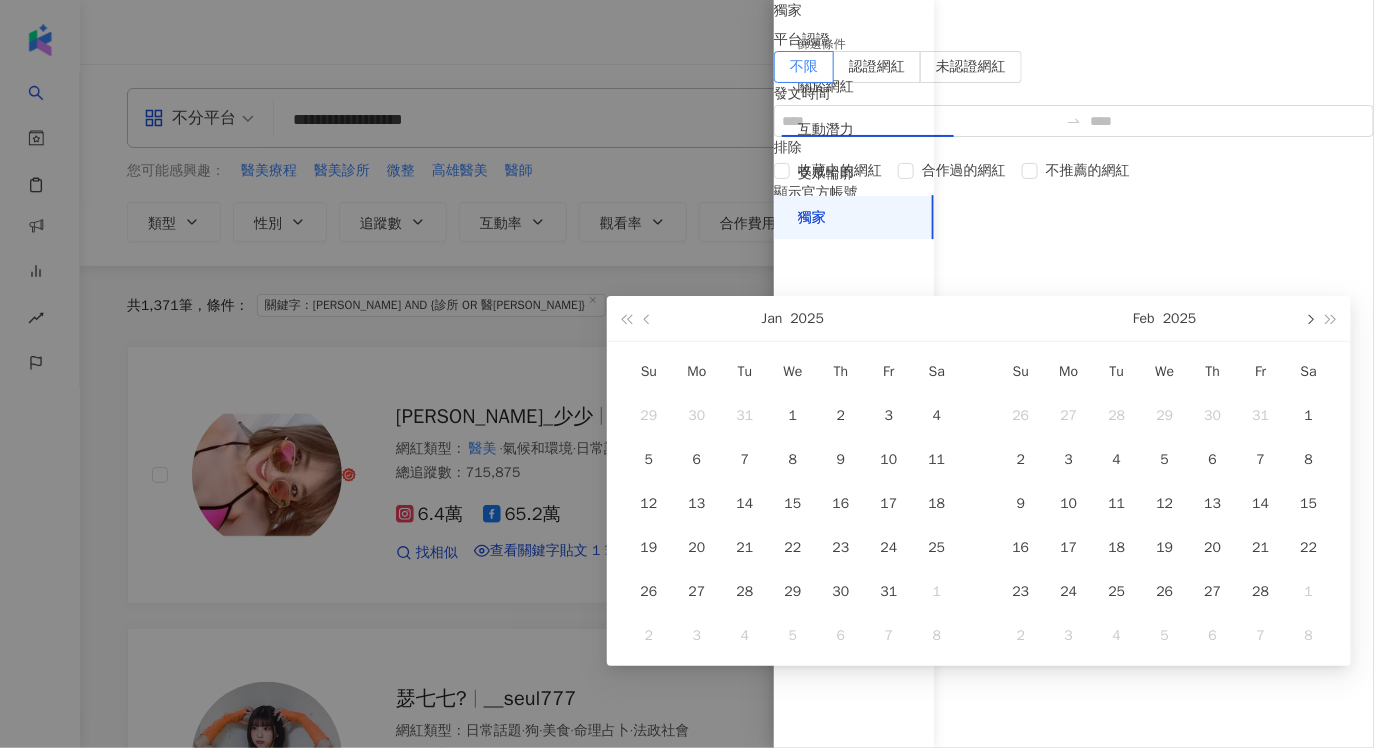 click at bounding box center (1309, 318) 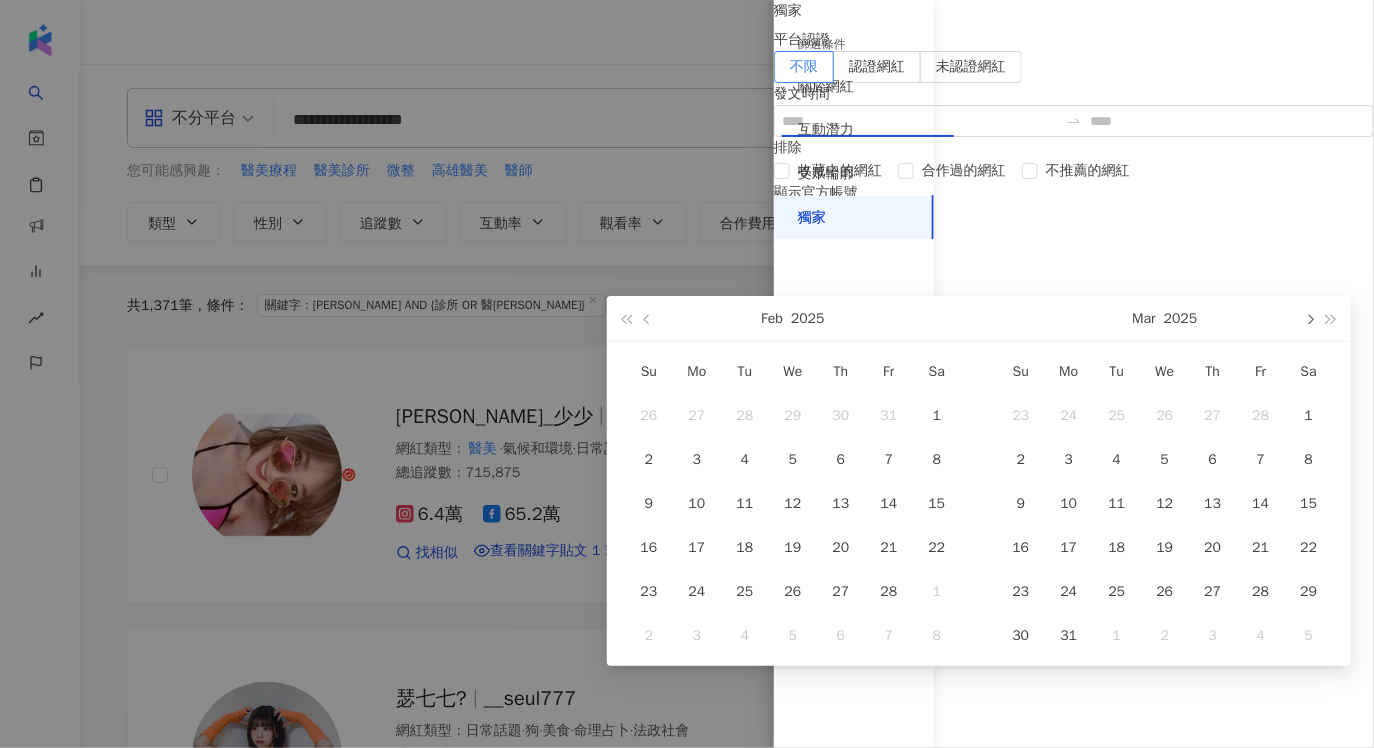 click at bounding box center [1309, 318] 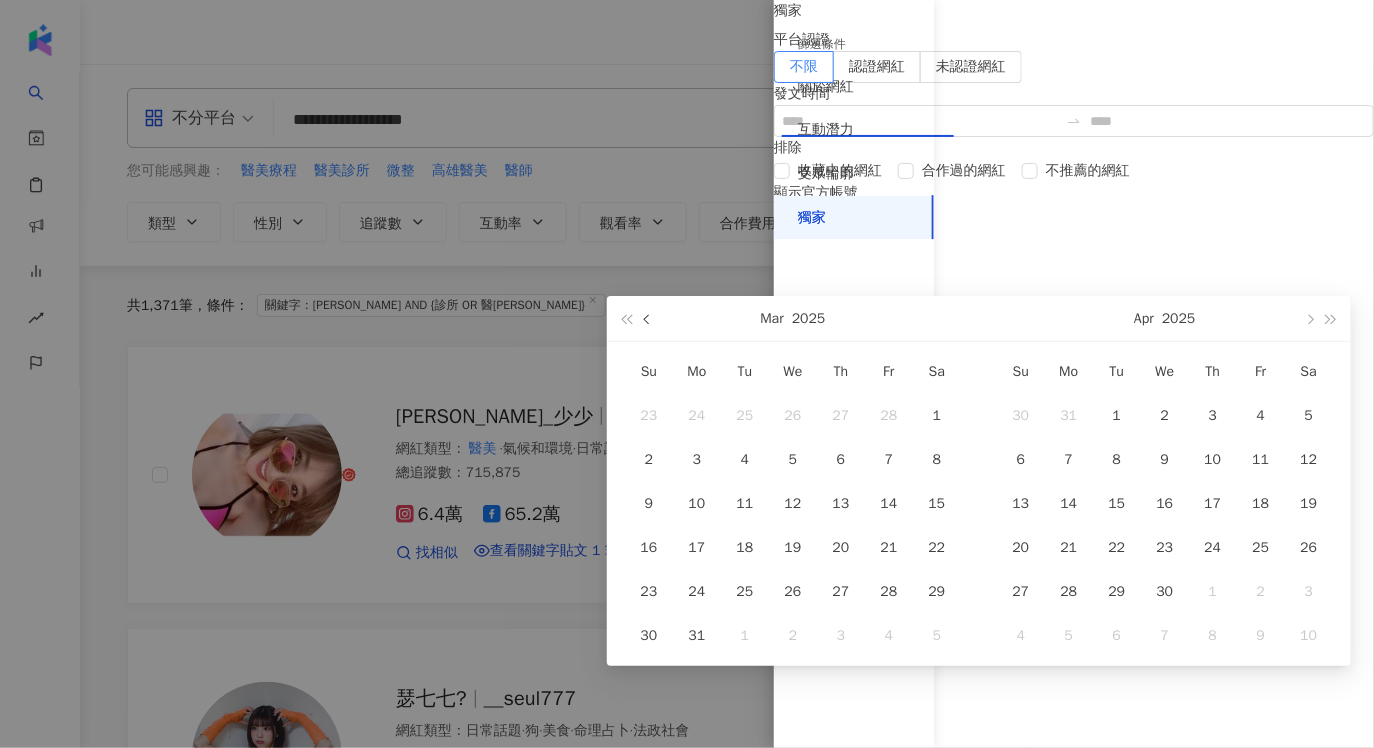 click at bounding box center [649, 319] 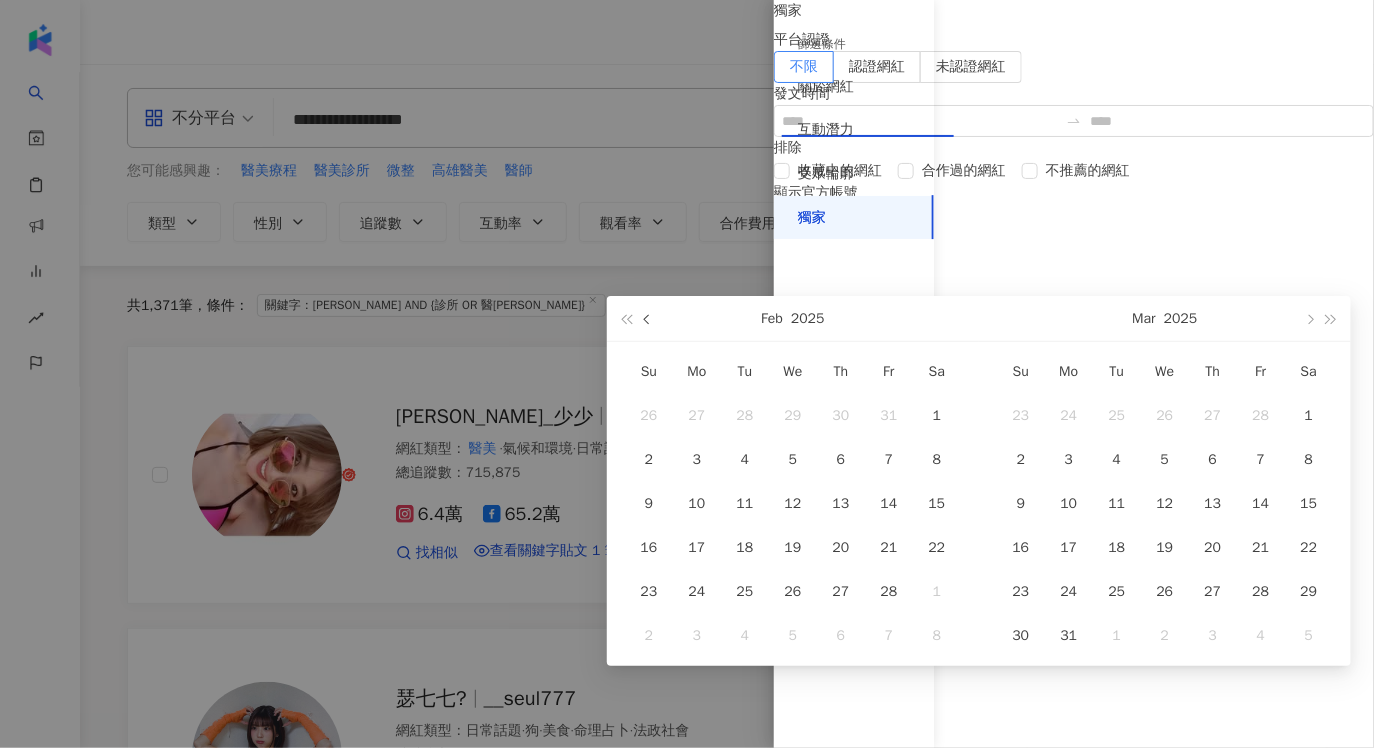 click at bounding box center (649, 319) 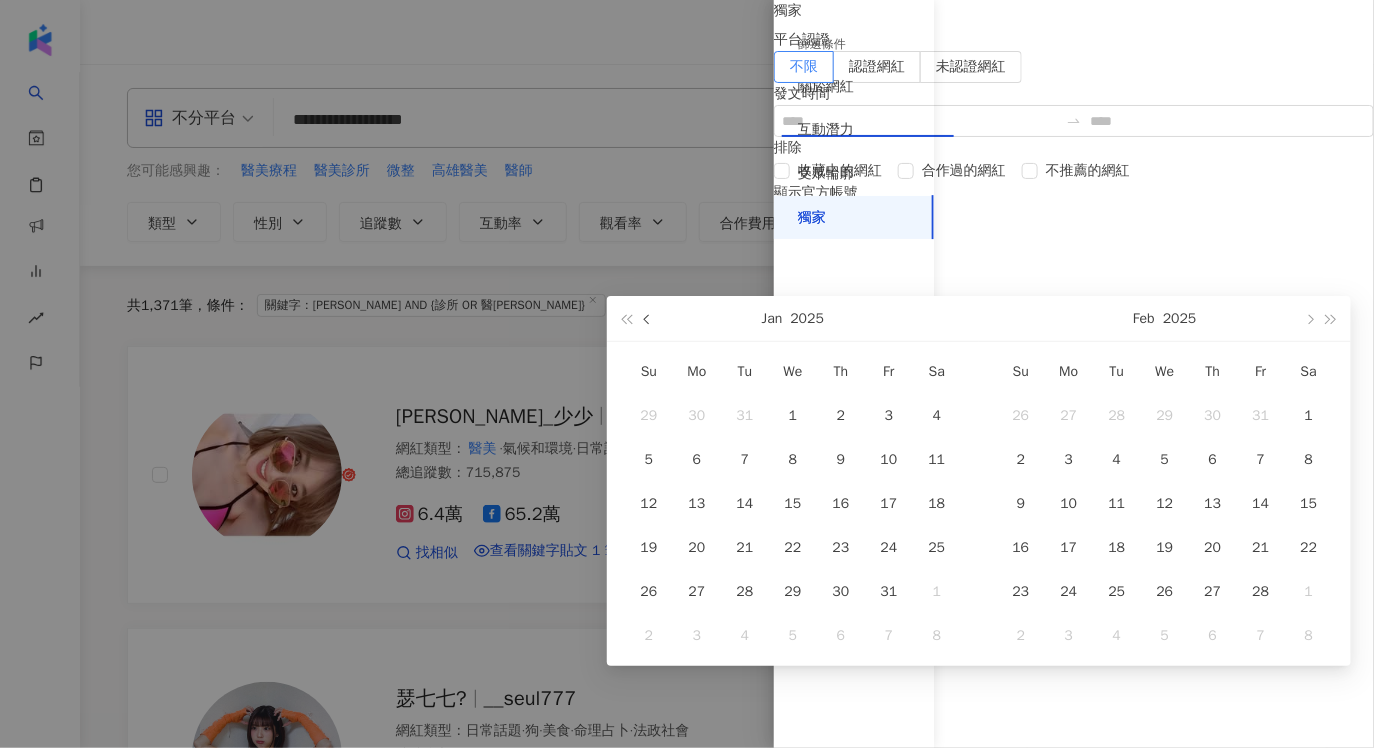 click at bounding box center (649, 319) 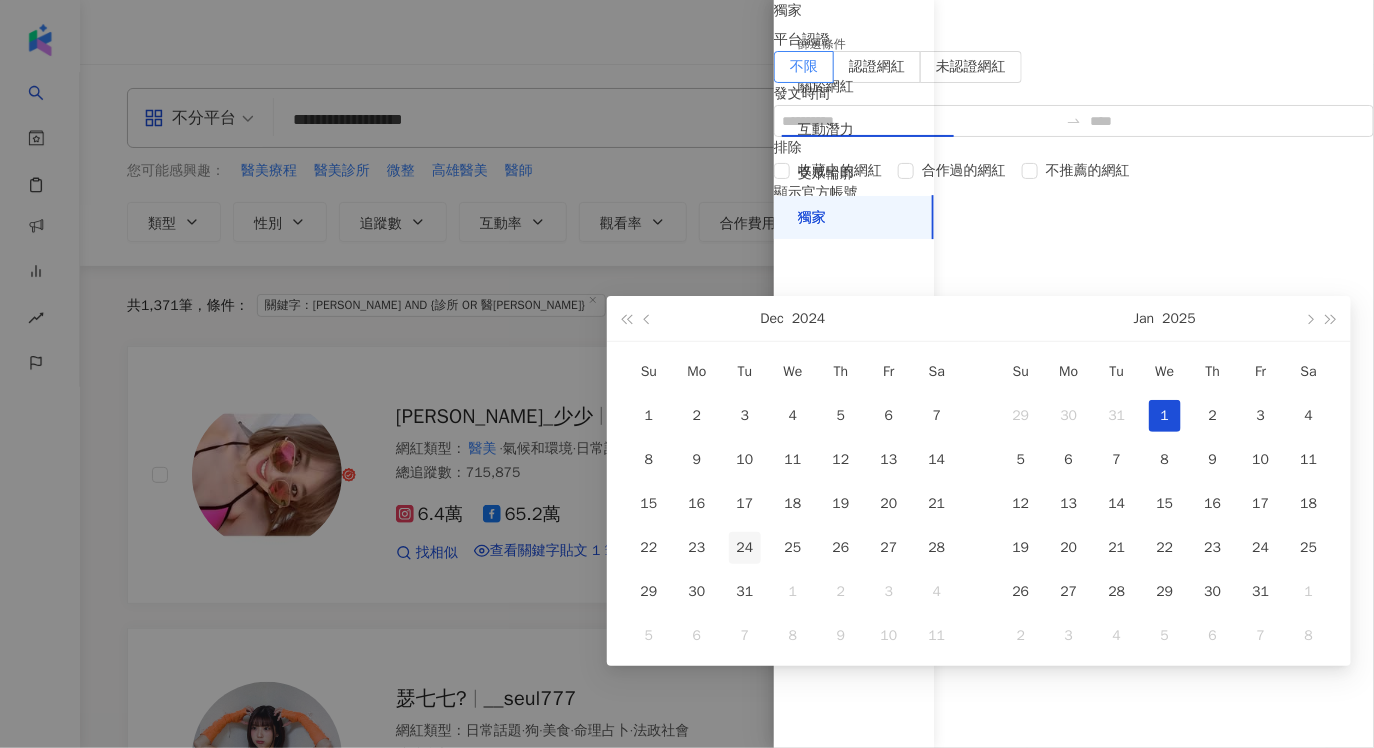 type on "**********" 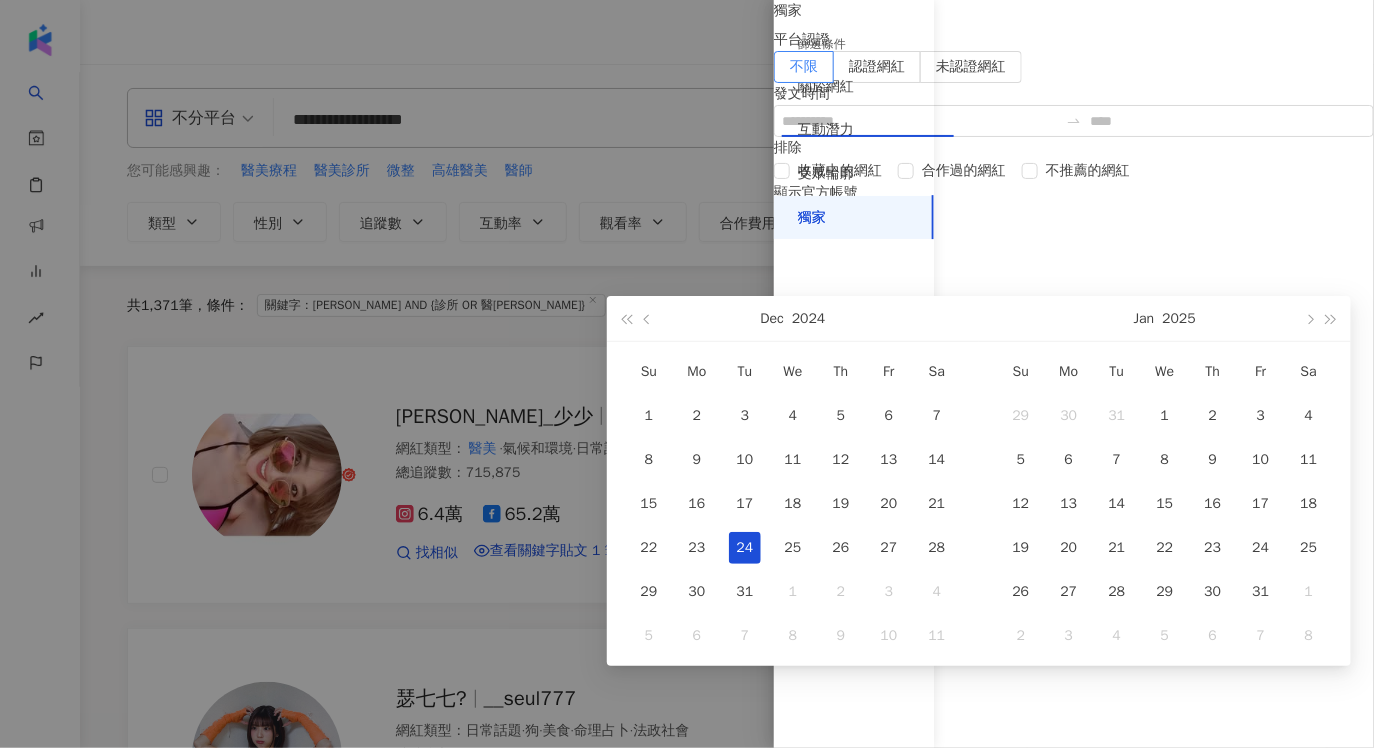 click on "24" at bounding box center [745, 548] 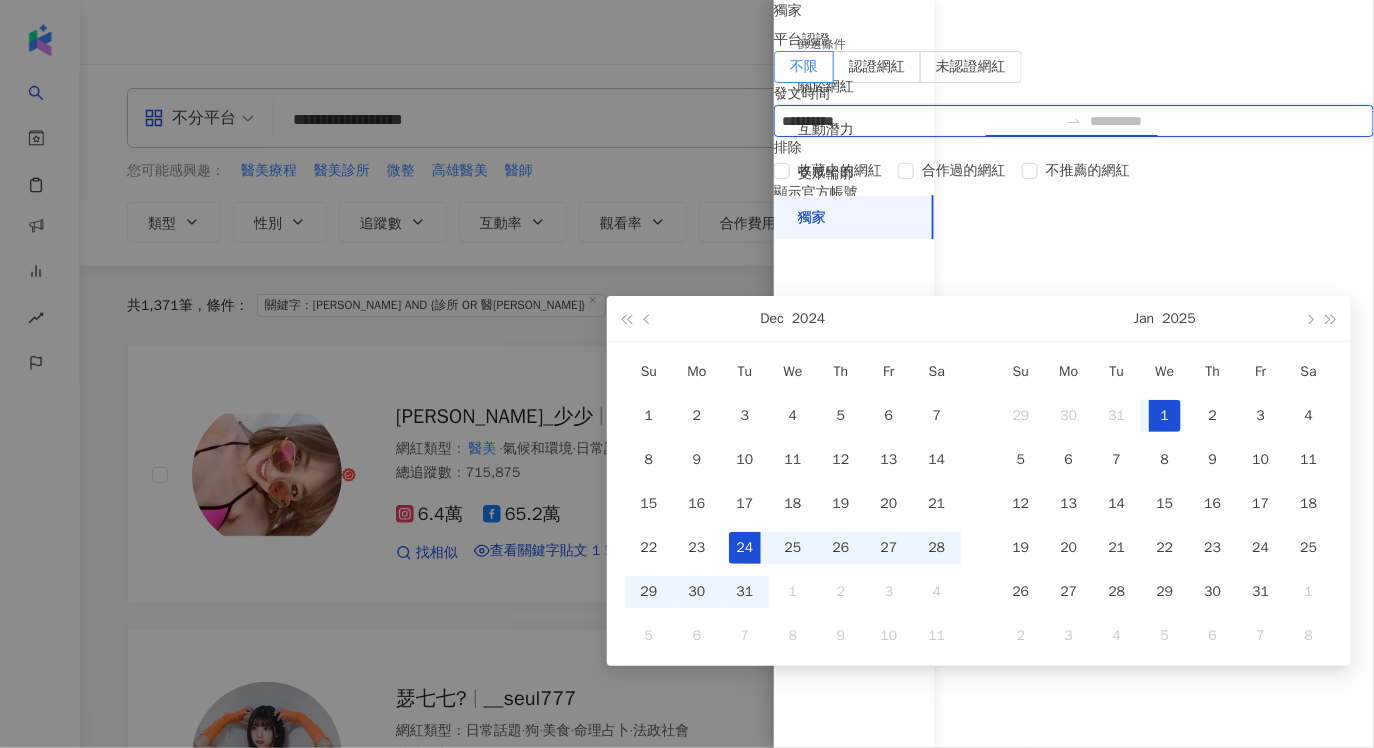 type on "**********" 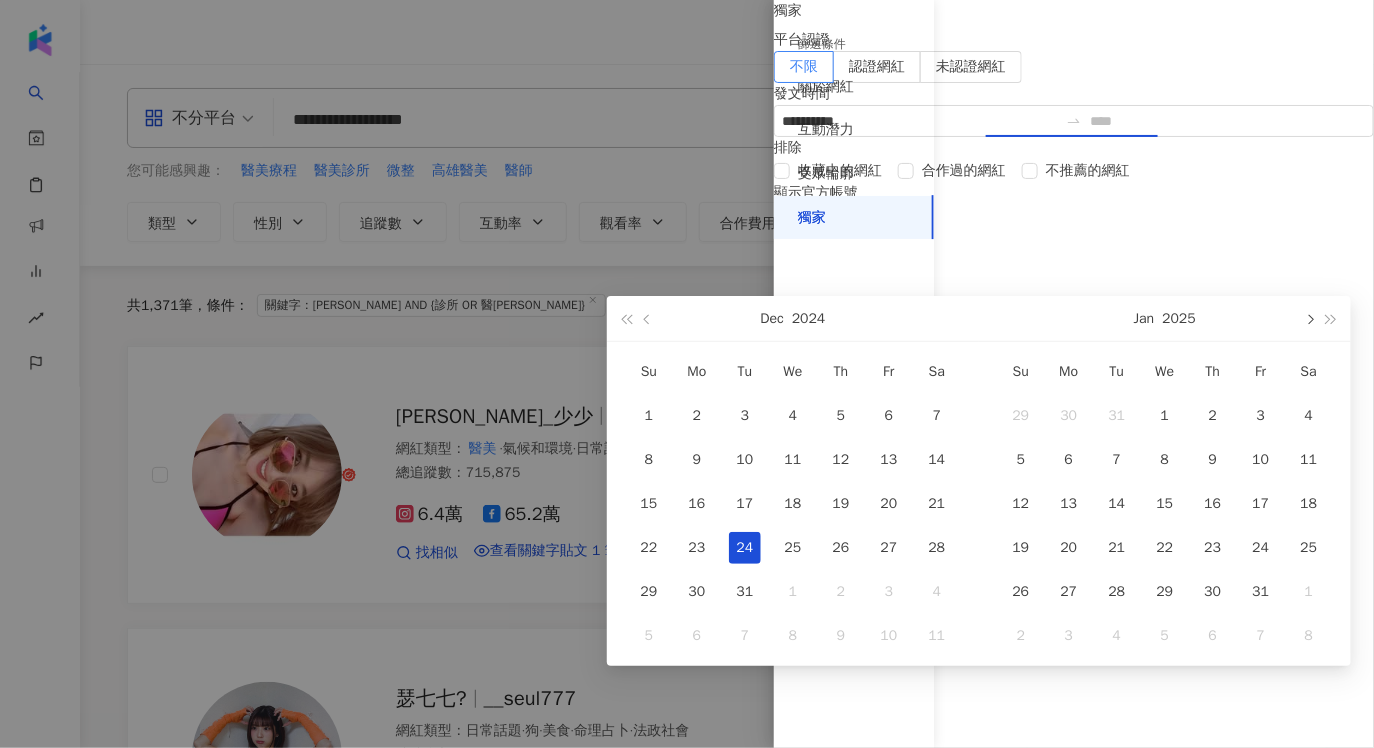 click at bounding box center (1309, 318) 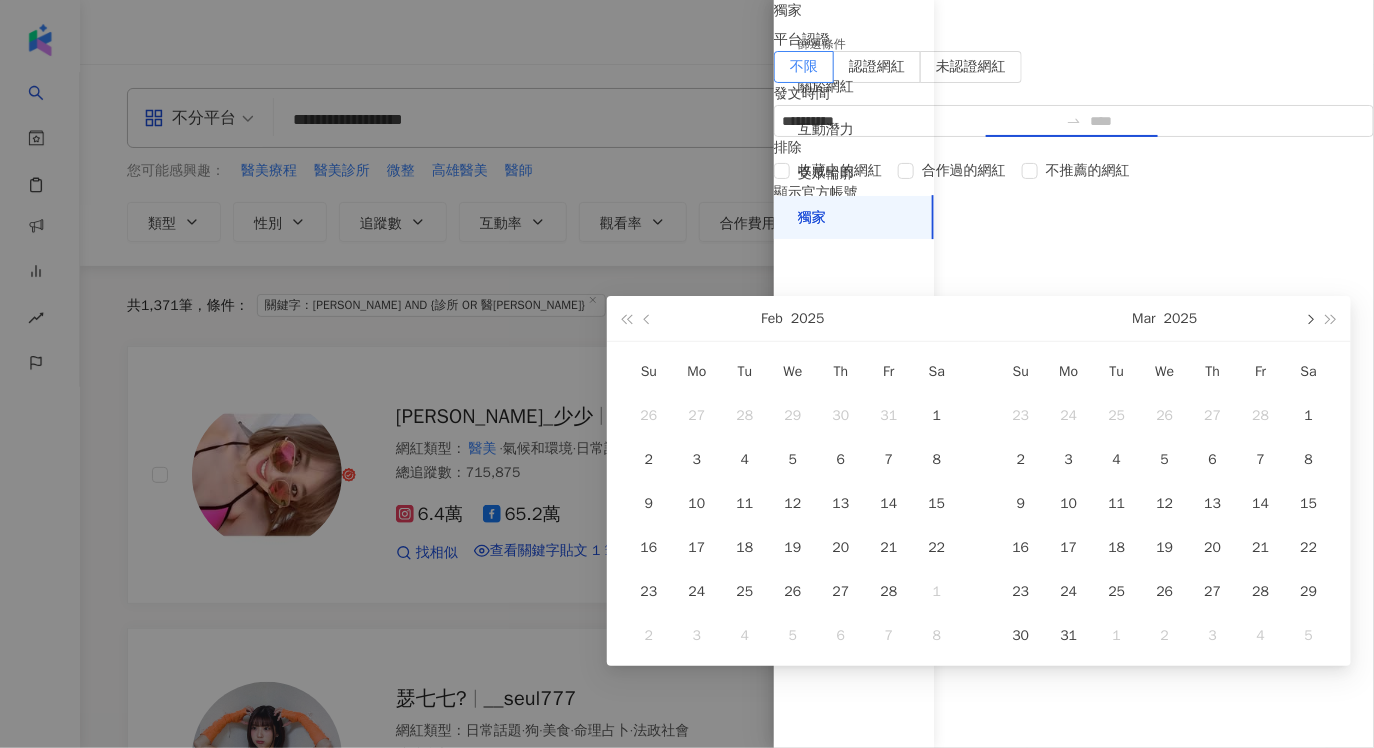 click at bounding box center (1309, 318) 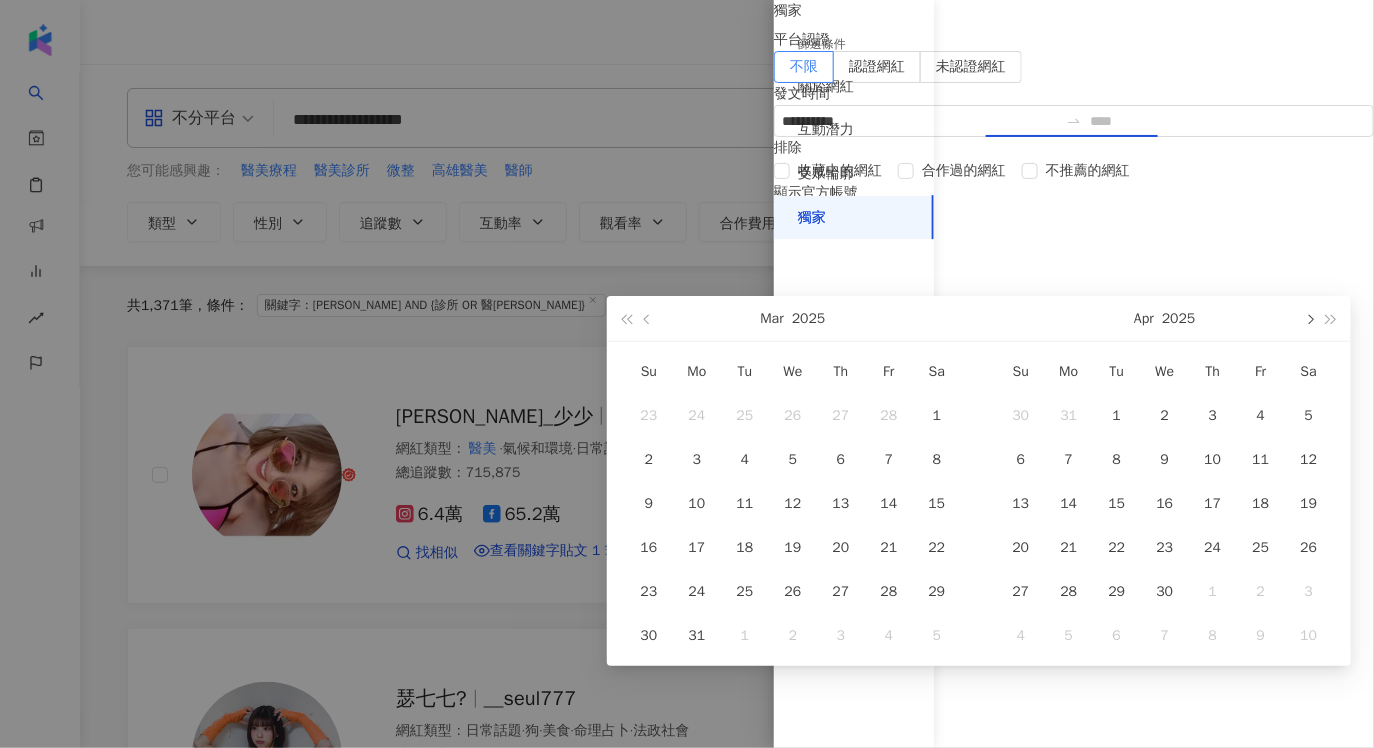 click at bounding box center [1309, 318] 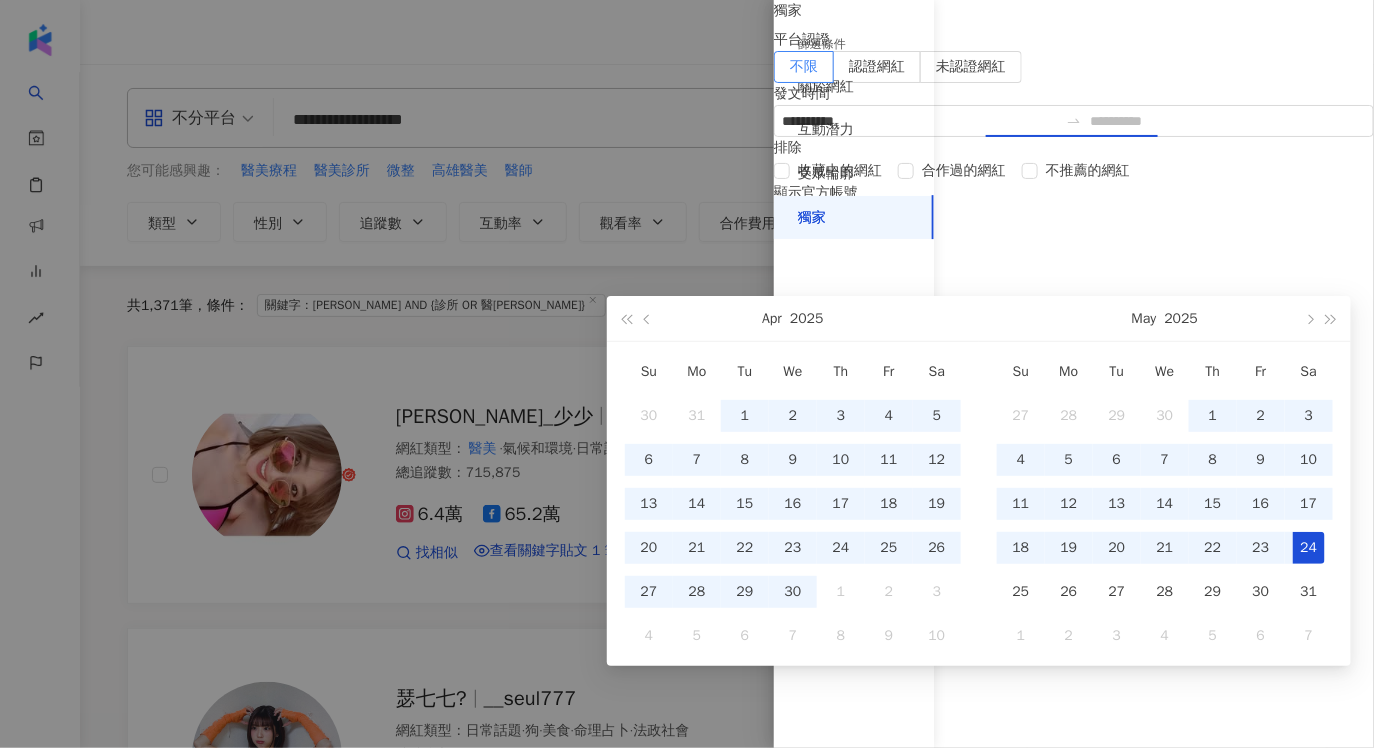 click on "24" at bounding box center (1309, 548) 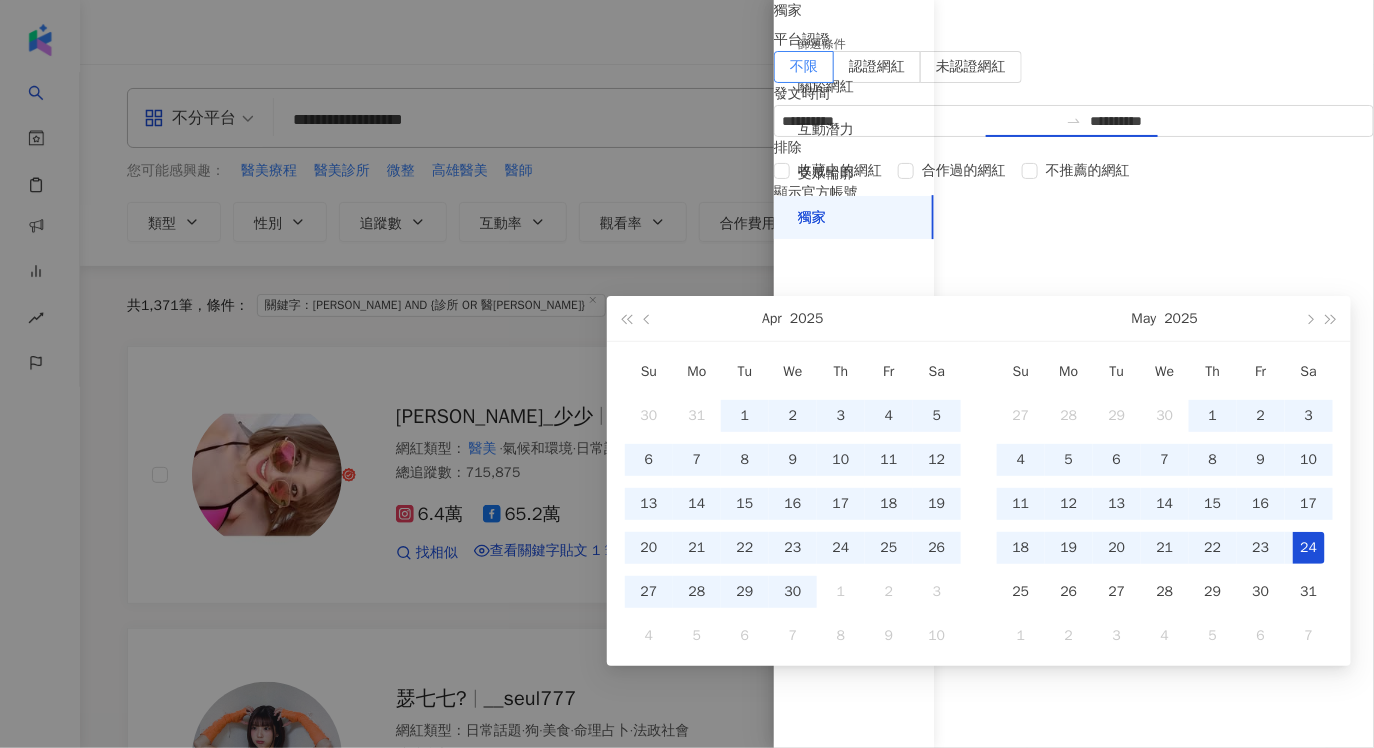 type on "**********" 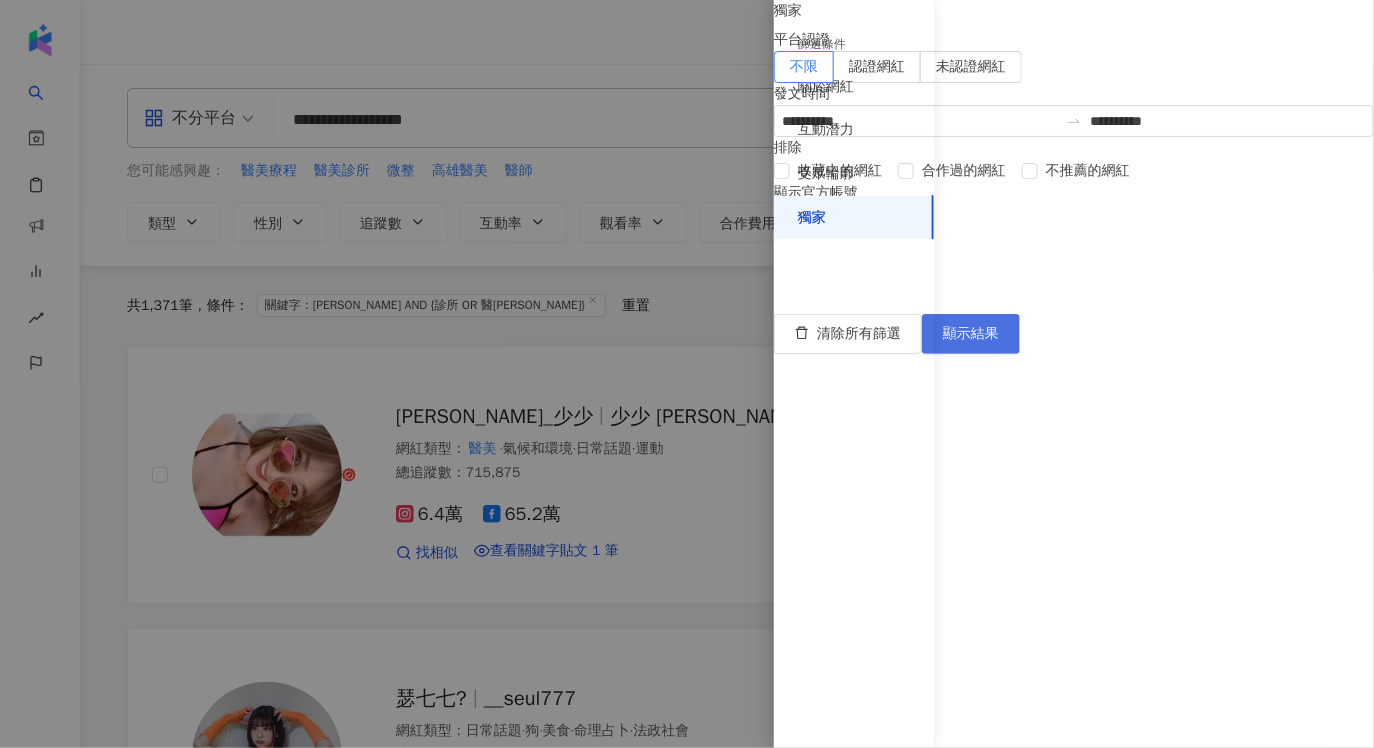 click on "顯示結果" at bounding box center (971, 334) 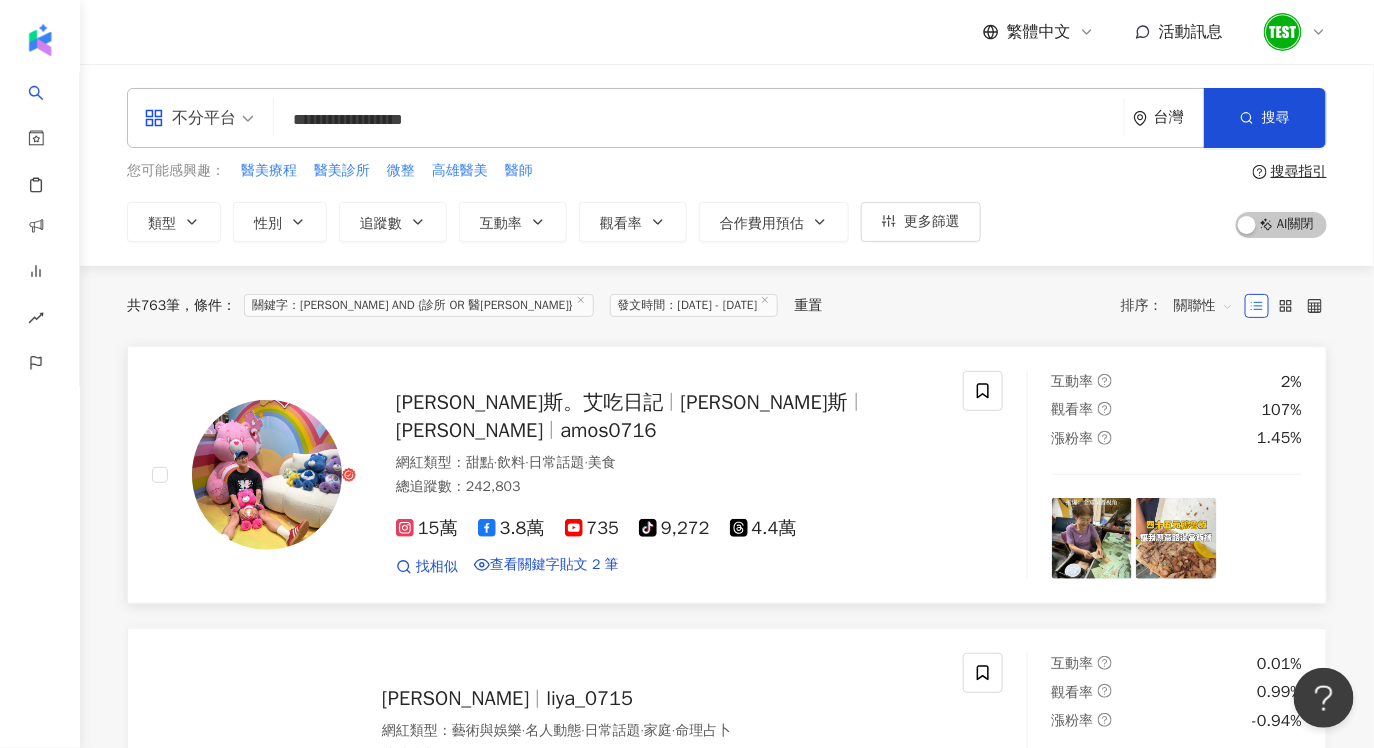scroll, scrollTop: 29, scrollLeft: 0, axis: vertical 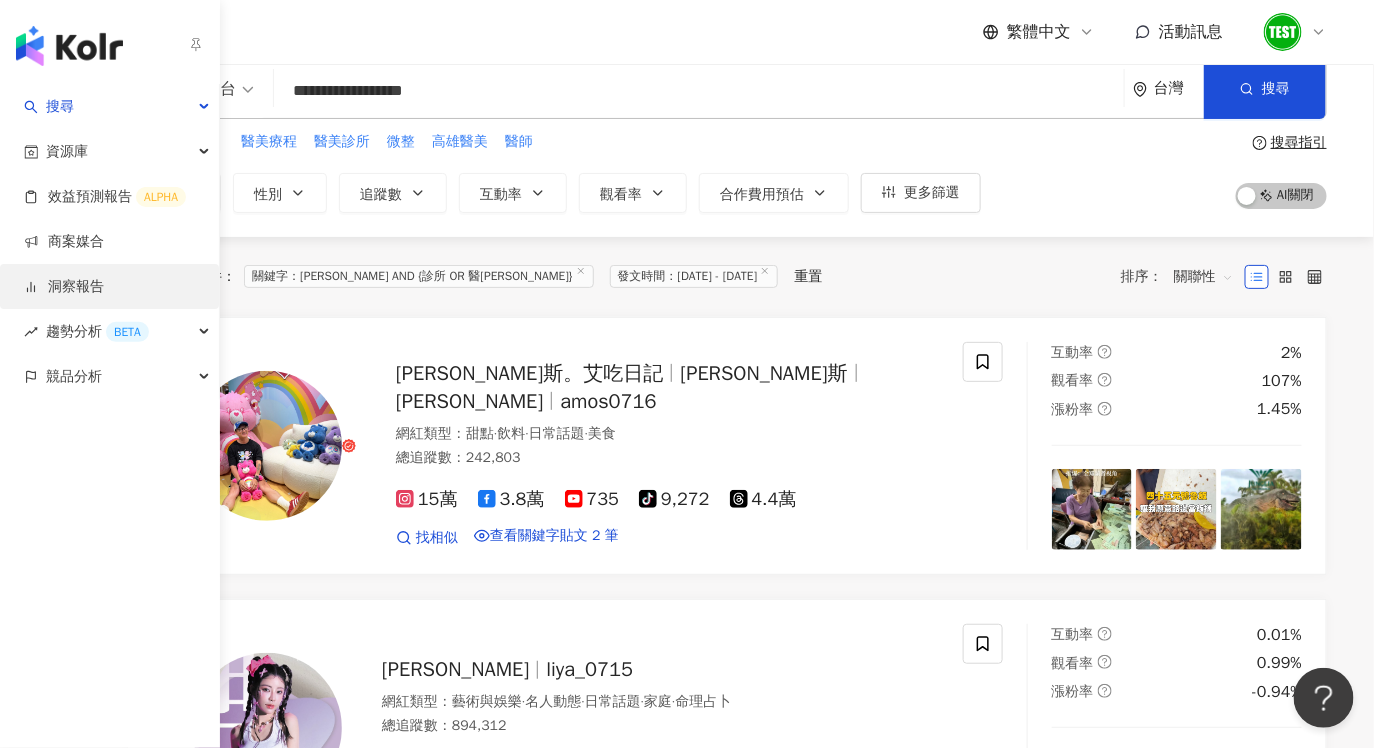 click on "洞察報告" at bounding box center (64, 287) 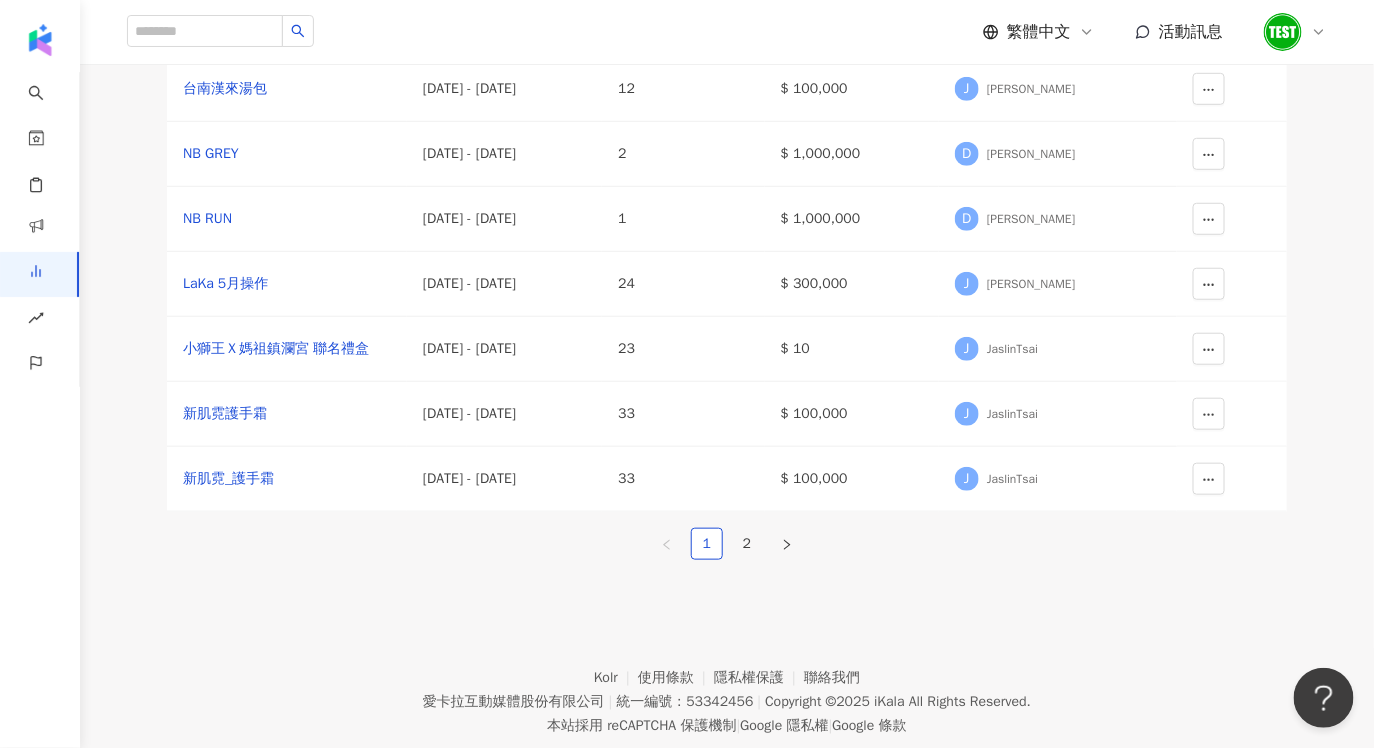scroll, scrollTop: 499, scrollLeft: 0, axis: vertical 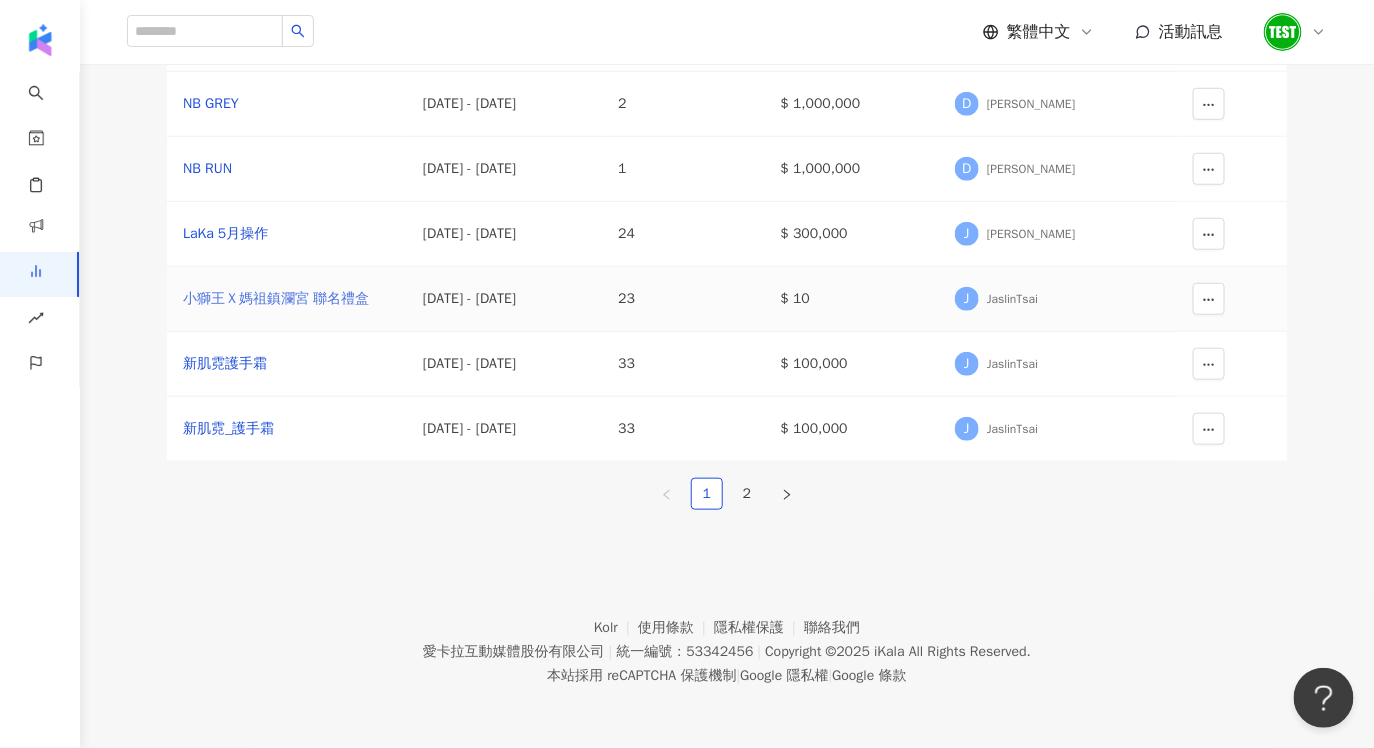 click on "小獅王Ｘ媽祖鎮瀾宮 聯名禮盒" at bounding box center [287, 299] 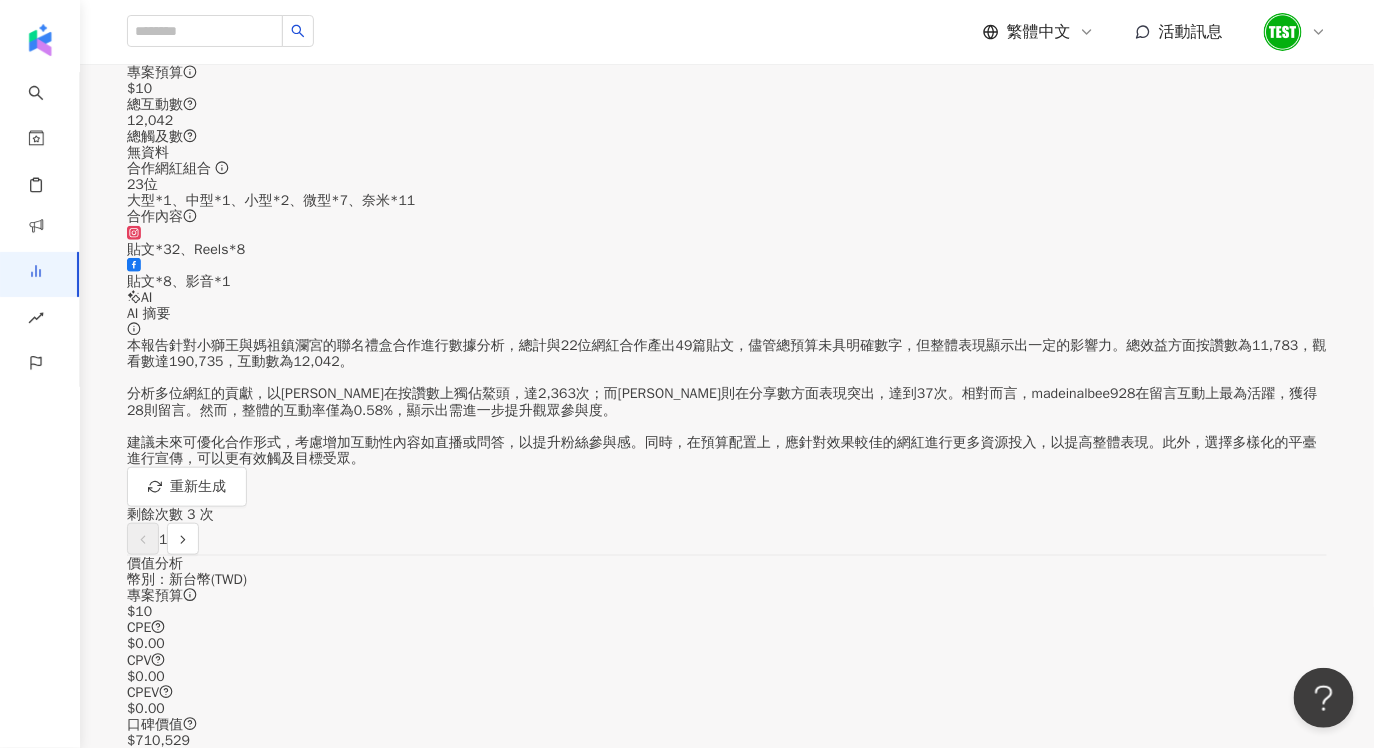 scroll, scrollTop: 411, scrollLeft: 0, axis: vertical 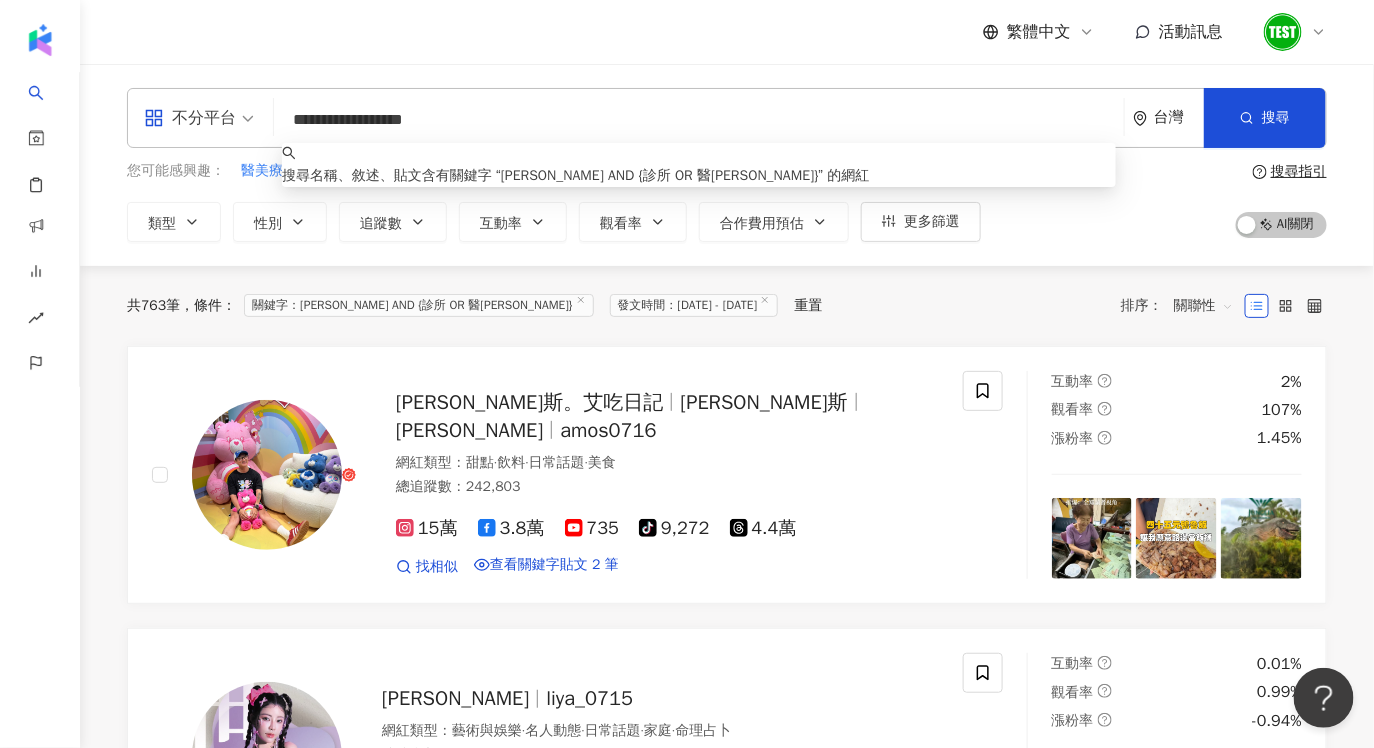 click on "共  763  筆 條件 ： 關鍵字：愛爾麗 AND {診所 OR 醫美} 發文時間：2024/12/24 - 2025/5/24 重置 排序： 關聯性" at bounding box center [727, 306] 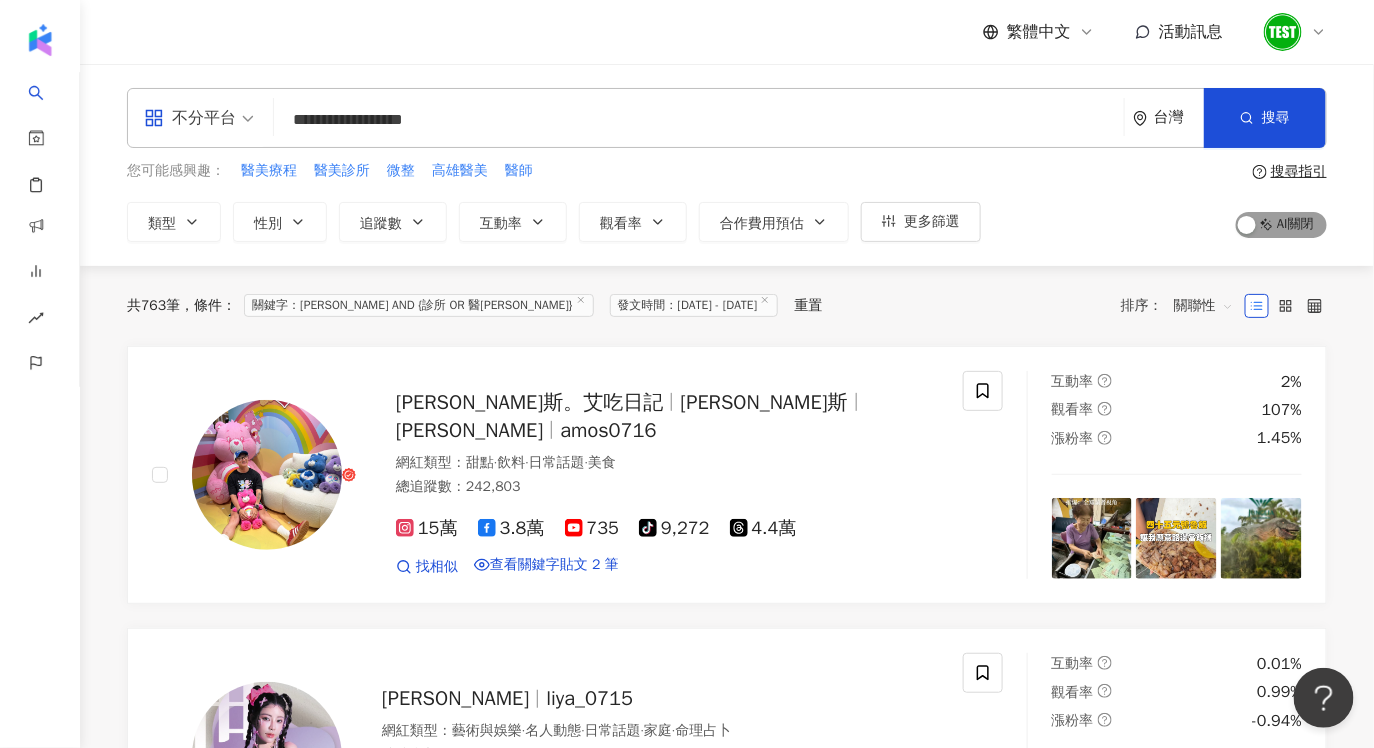 click on "AI  開啟 AI  關閉" at bounding box center [1281, 225] 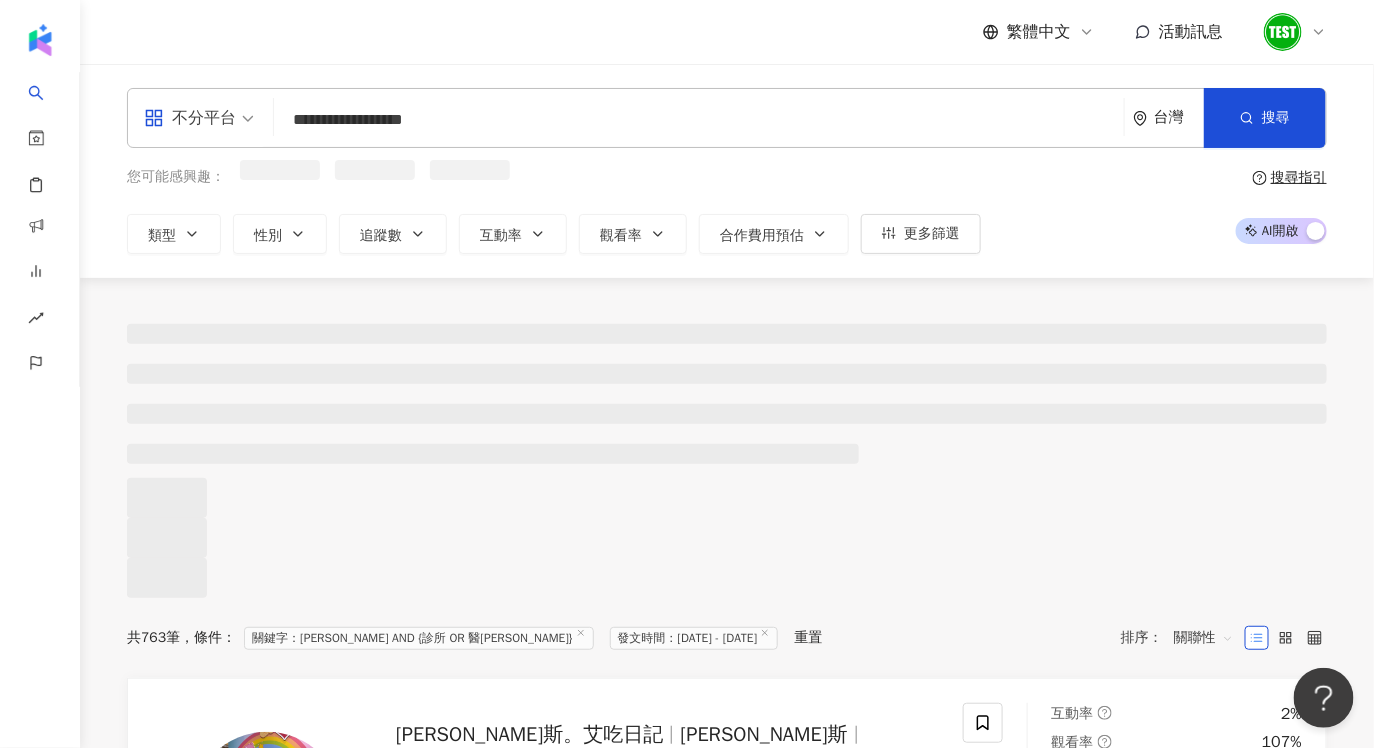drag, startPoint x: 1246, startPoint y: 228, endPoint x: 1364, endPoint y: 228, distance: 118 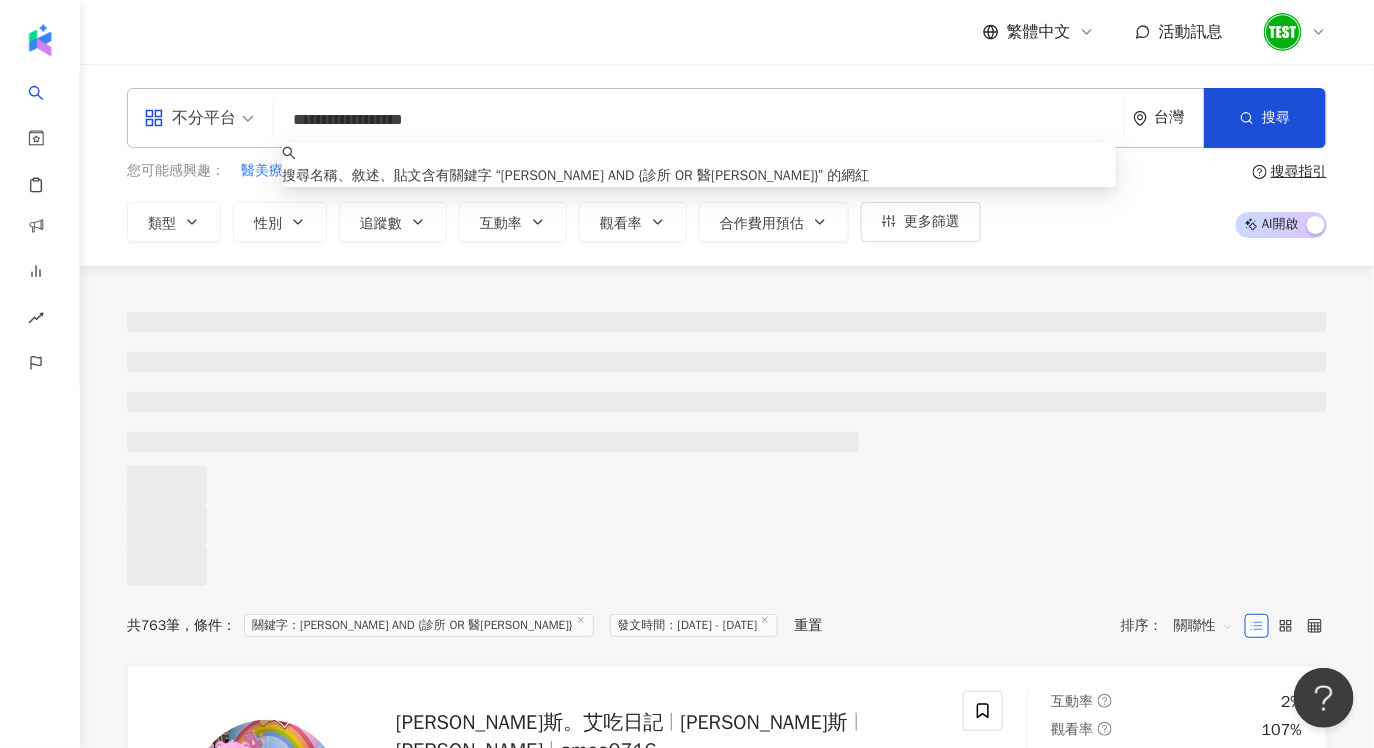 drag, startPoint x: 554, startPoint y: 130, endPoint x: 291, endPoint y: 120, distance: 263.19003 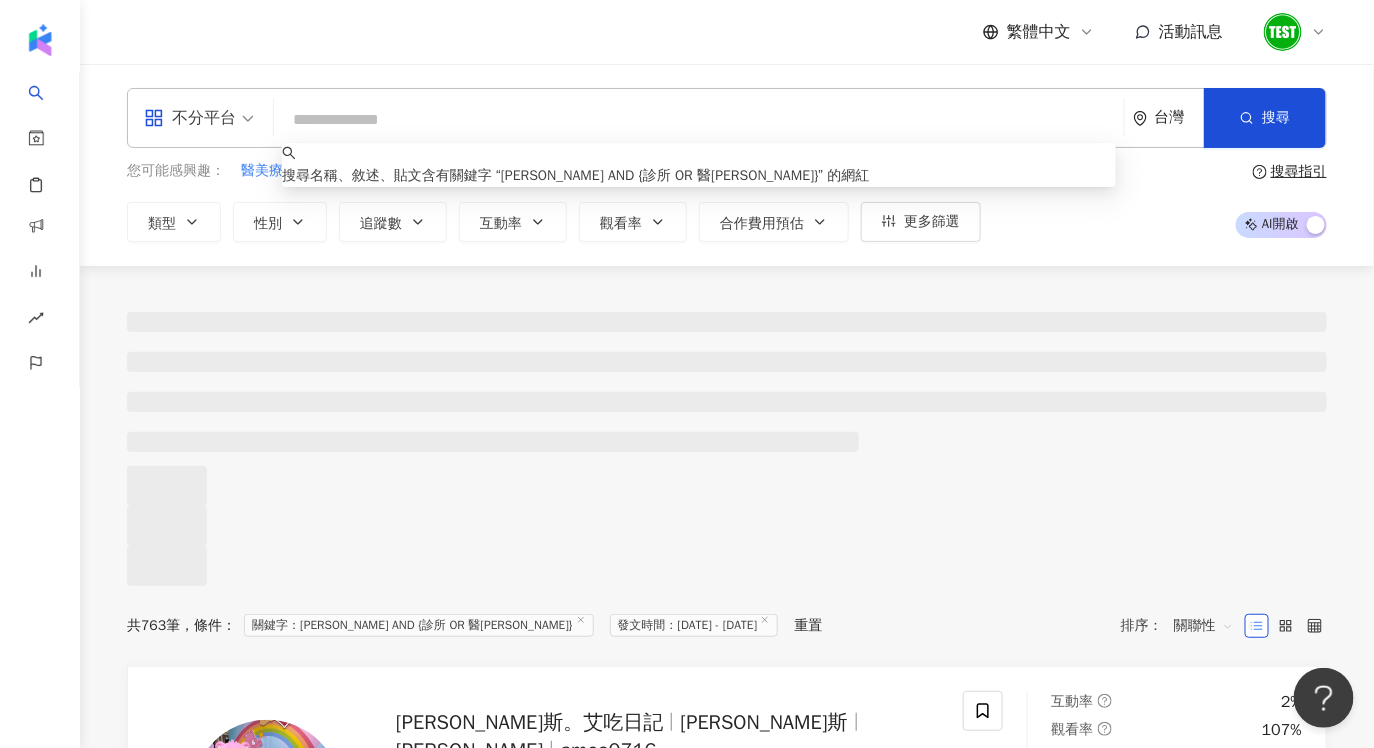 scroll, scrollTop: 0, scrollLeft: 0, axis: both 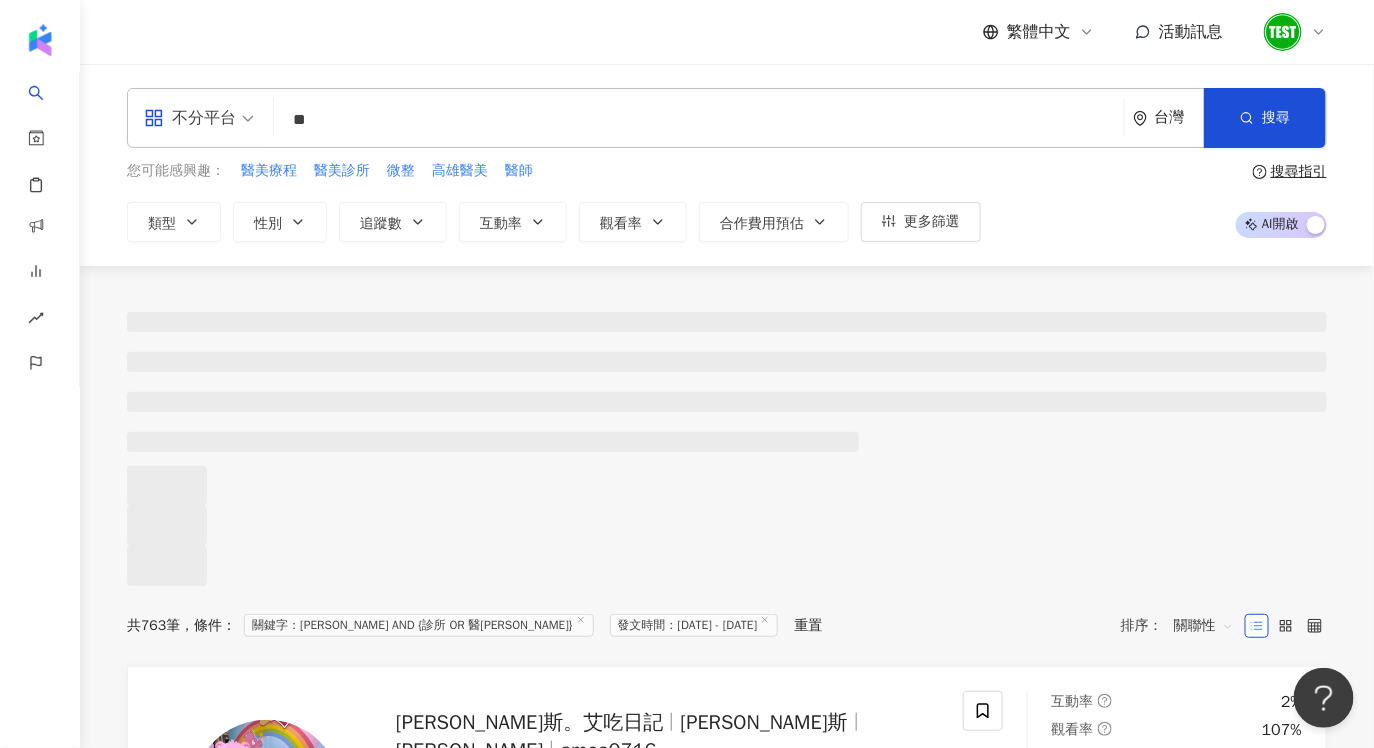 type on "*" 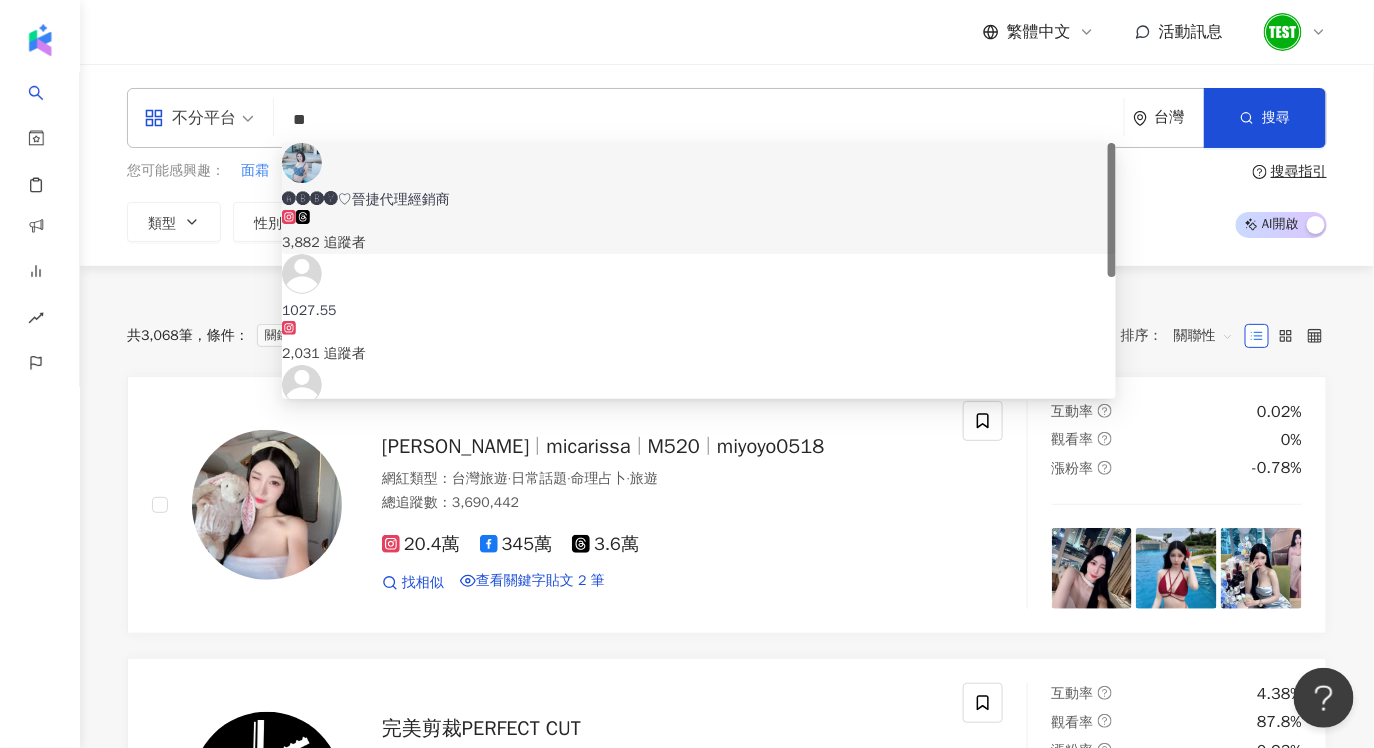 click on "AI 推薦 ： 無結果，請嘗試搜尋其他語言關鍵字或條件" at bounding box center (727, 275) 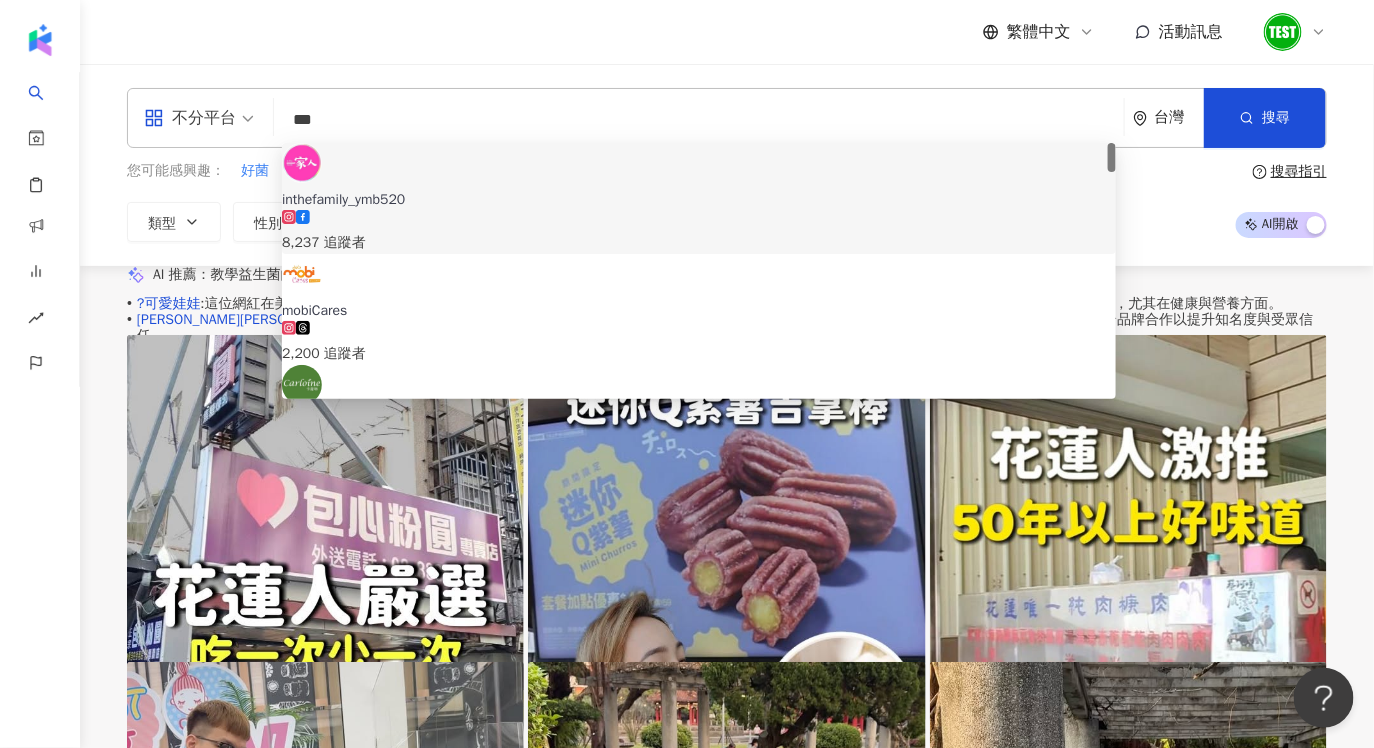 click on "***" at bounding box center (699, 120) 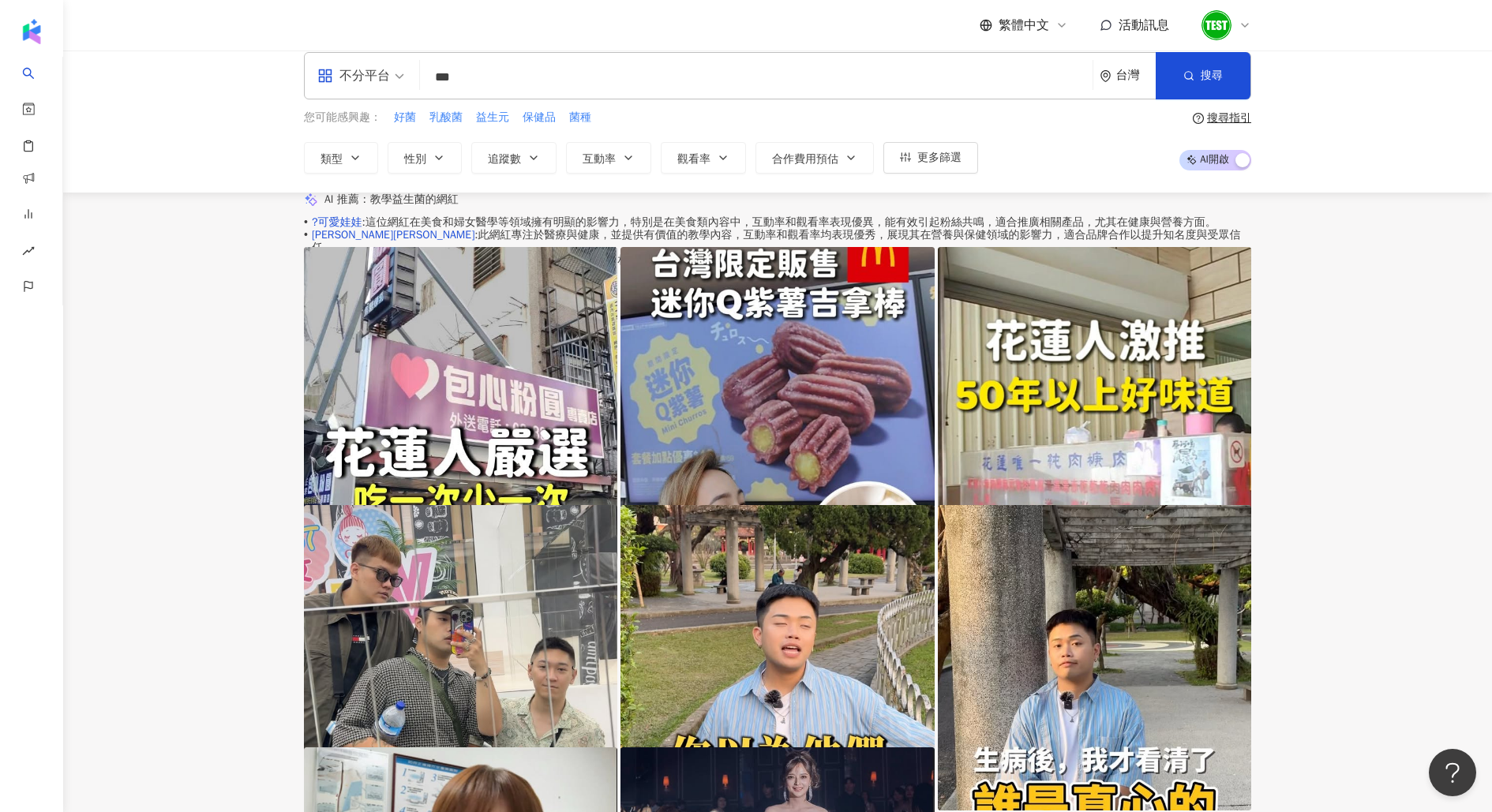 scroll, scrollTop: 0, scrollLeft: 0, axis: both 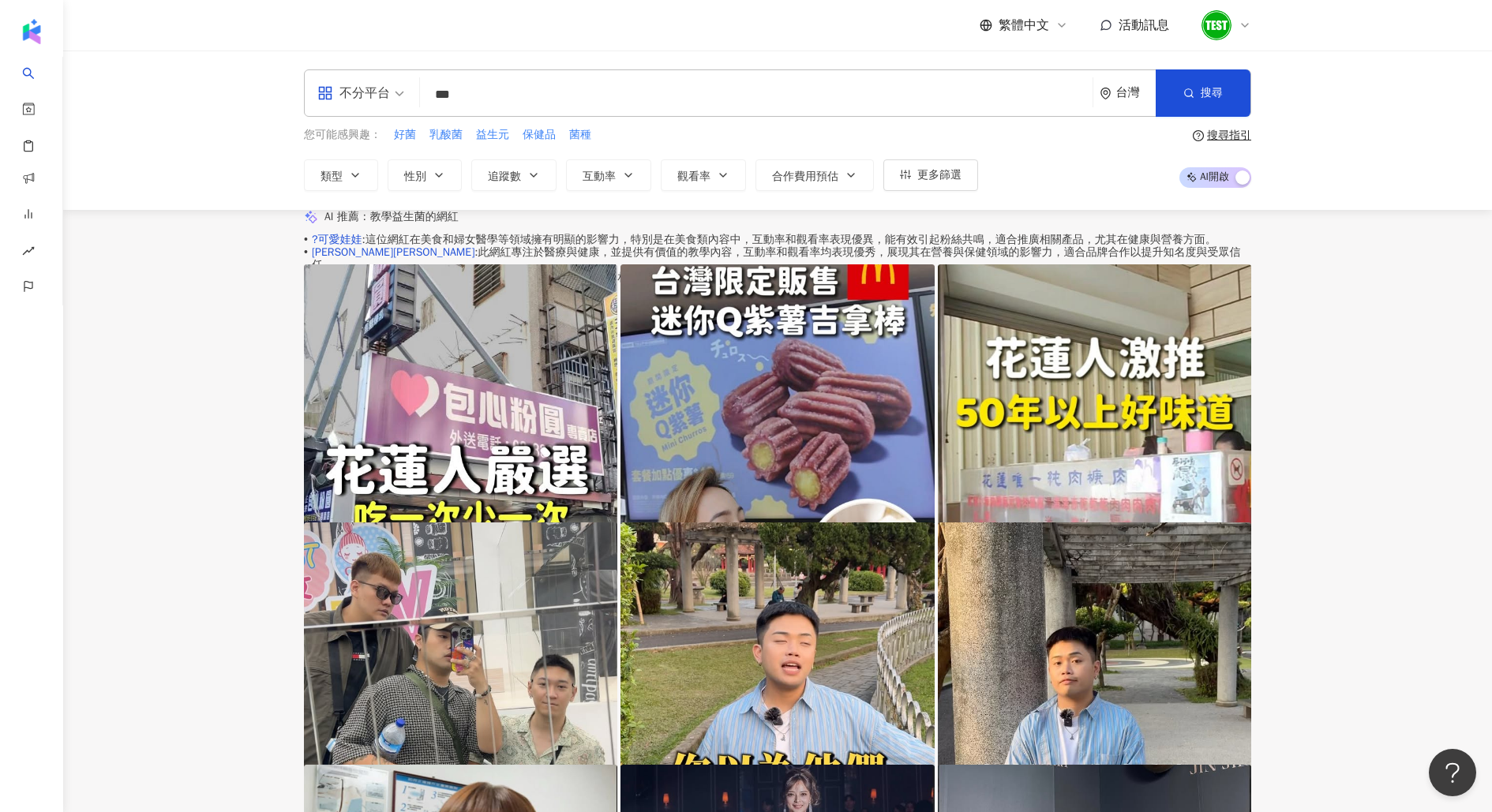 click on "AI 推薦 ： 教學益生菌的網紅 • ?可愛娃娃  :  這位網紅在美食和婦女醫學等領域擁有明顯的影響力，特別是在美食類內容中，互動率和觀看率表現優異，能有效引起粉絲共鳴，適合推廣相關產品，尤其在健康與營養方面。 • 強生 Johnson  :  此網紅專注於醫療與健康，並提供有價值的教學內容，互動率和觀看率均表現優秀，展現其在營養與保健領域的影響力，適合品牌合作以提升知名度與受眾信任。 • Mei ya 美芽  :  這位網紅專注於醫療與健康領域，分享益生菌相關資訊並與粉絲積極互動，展現出高觀看率和穩定的互動質量。其影響力主要來自於對健康話題的深入探討，吸引了眾多關心健康的受眾。 換一組推薦結果 對您有幫助嗎？ ?可愛娃娃 1,078 384 互動率 1.33% 商業合作比例 55.3% 受眾性別 女 強生 Johnson 1,257 互動率 4.1% 商業合作比例 50% 受眾性別 男 Mei ya 美芽 2,169 517" at bounding box center (778, 718) 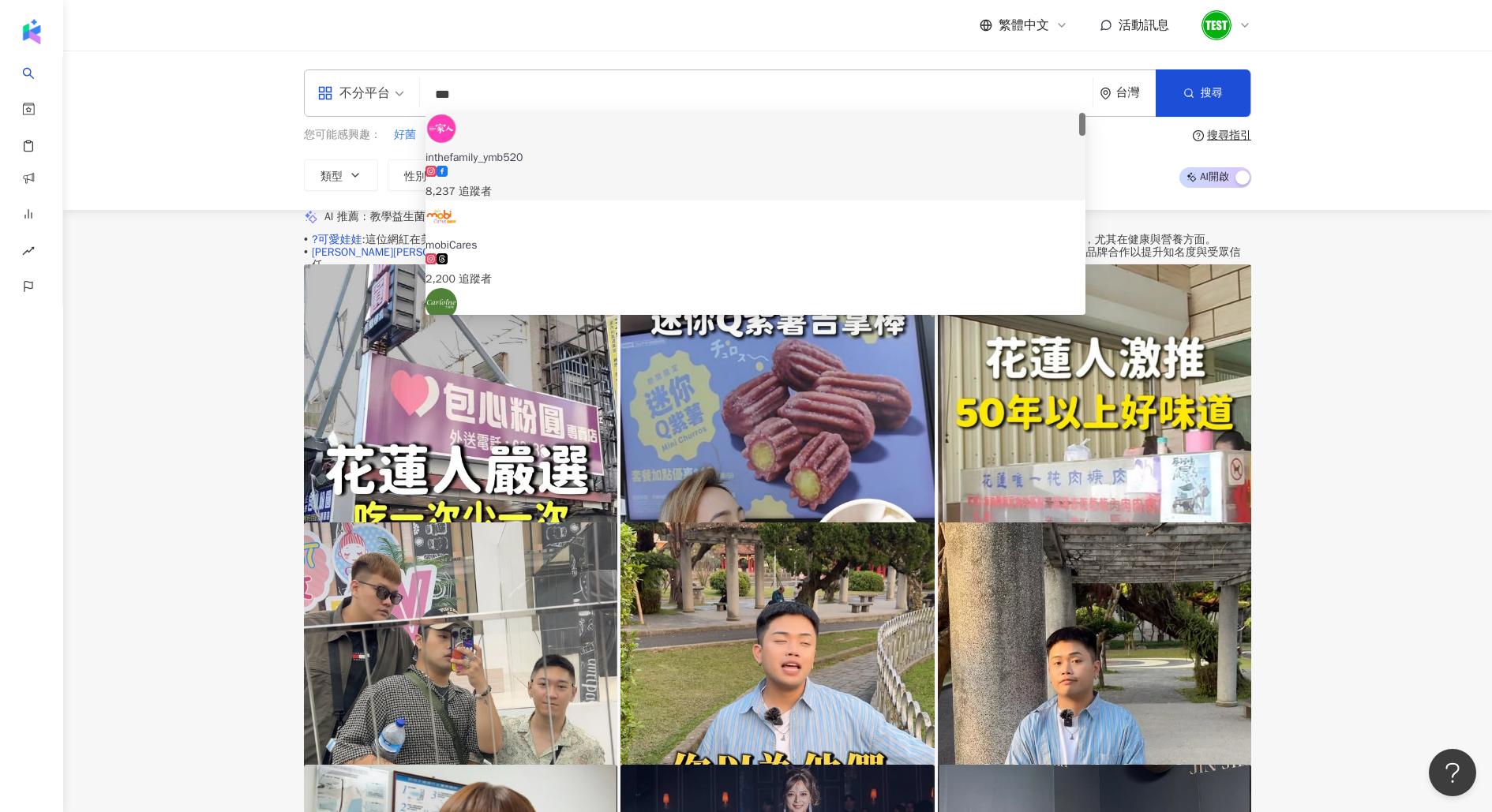 drag, startPoint x: 553, startPoint y: 94, endPoint x: 345, endPoint y: 94, distance: 208 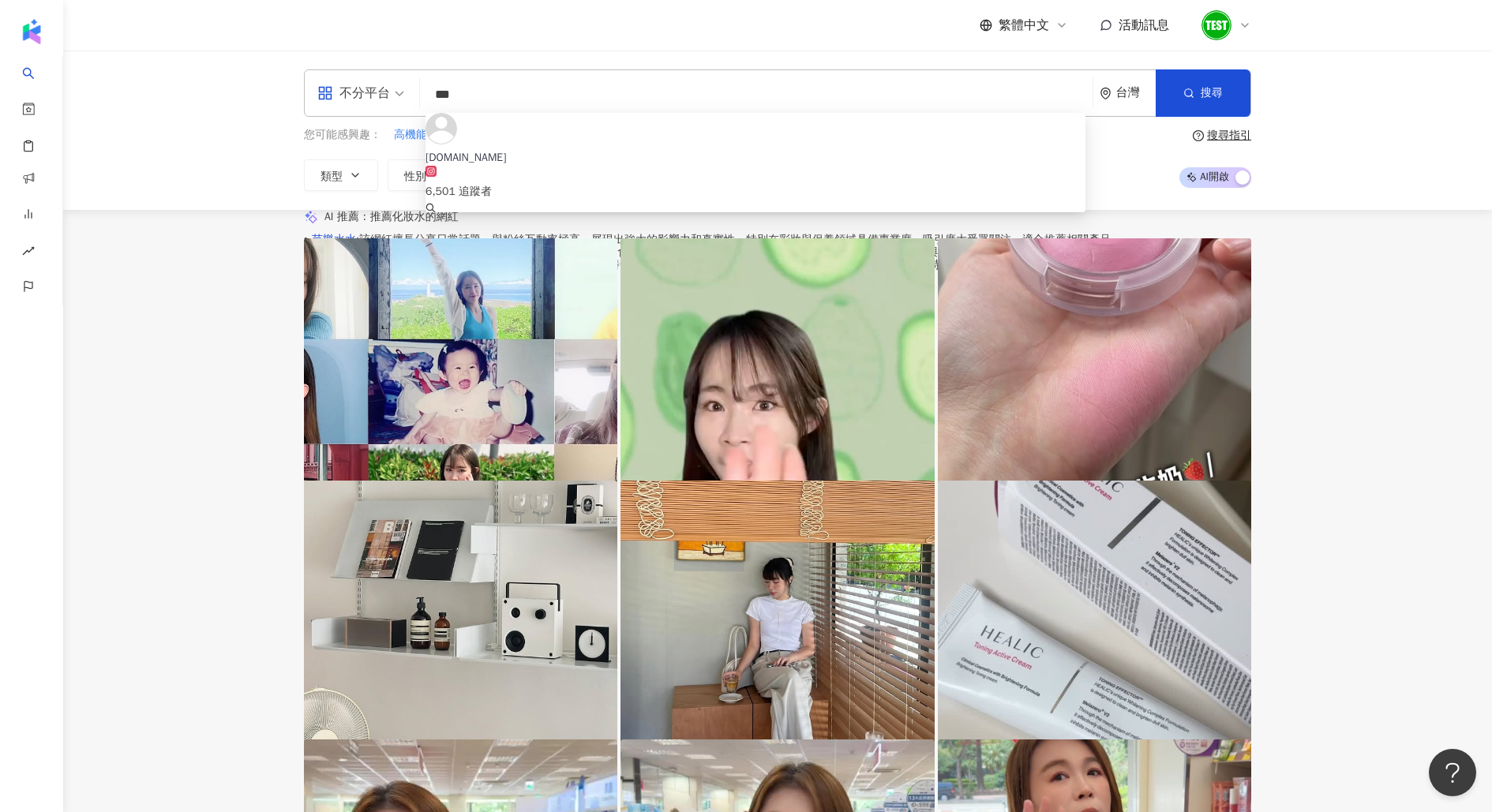 type on "***" 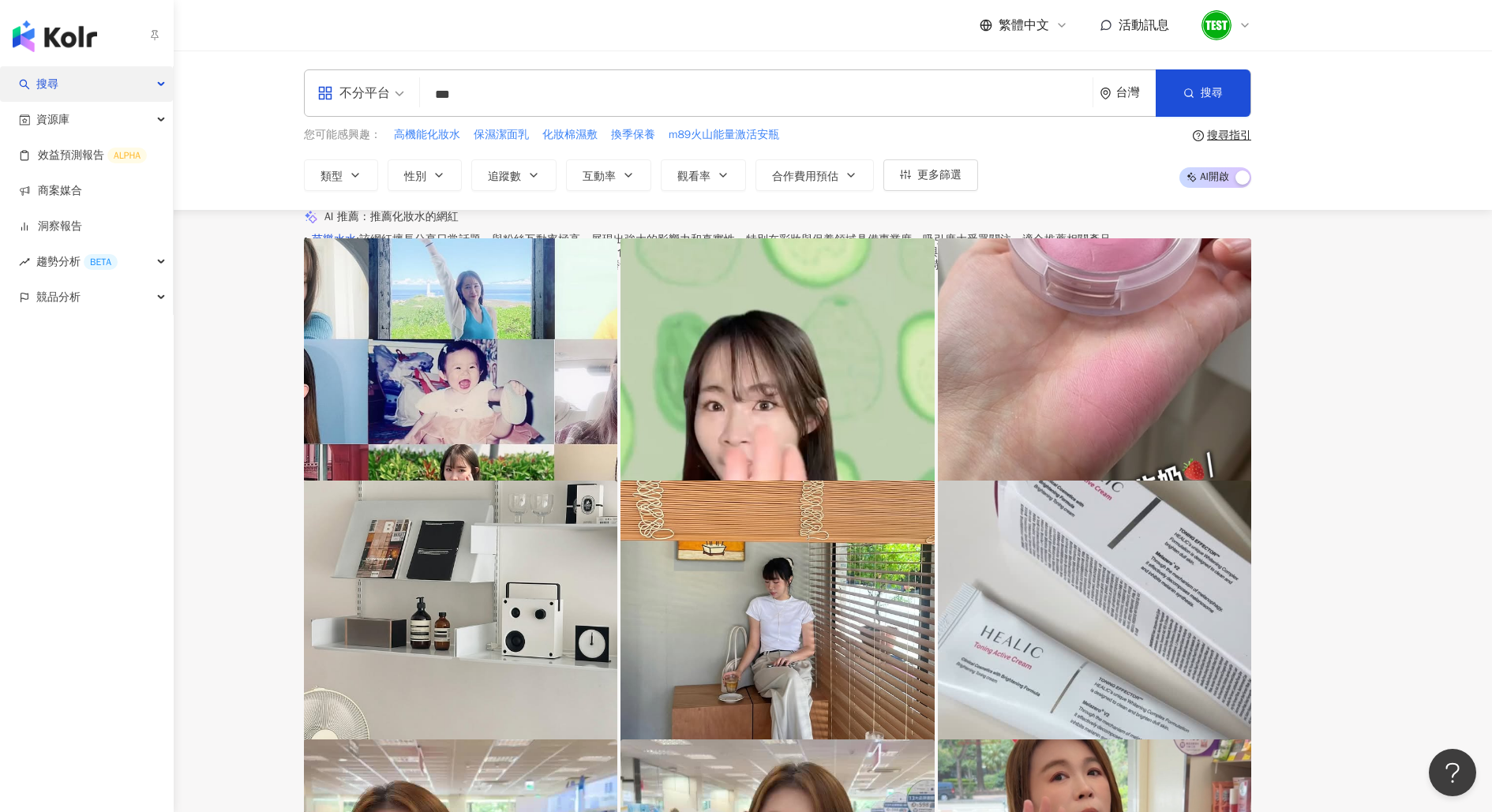click on "搜尋" at bounding box center [86, 84] 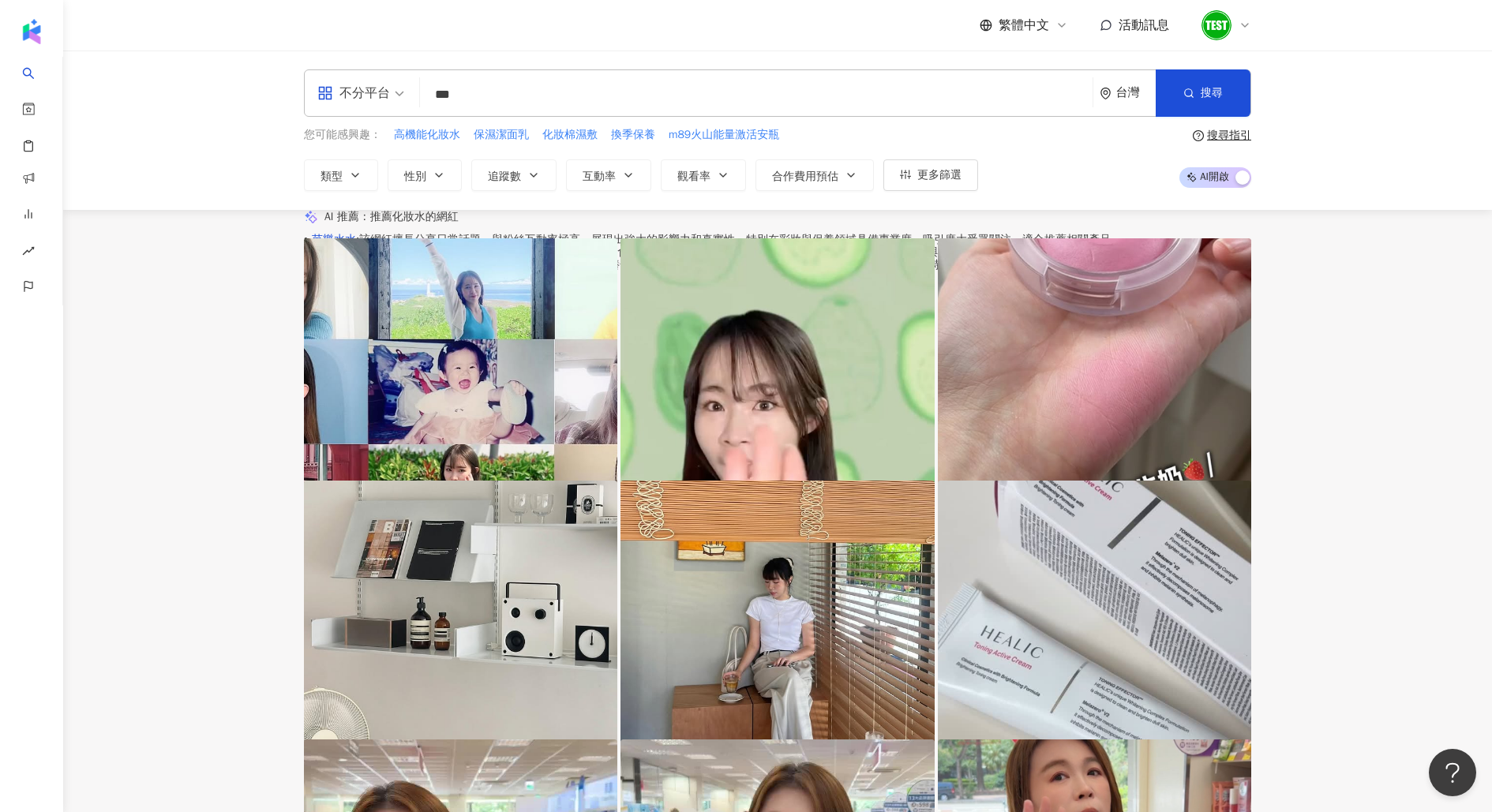 drag, startPoint x: 493, startPoint y: 102, endPoint x: 355, endPoint y: 102, distance: 138 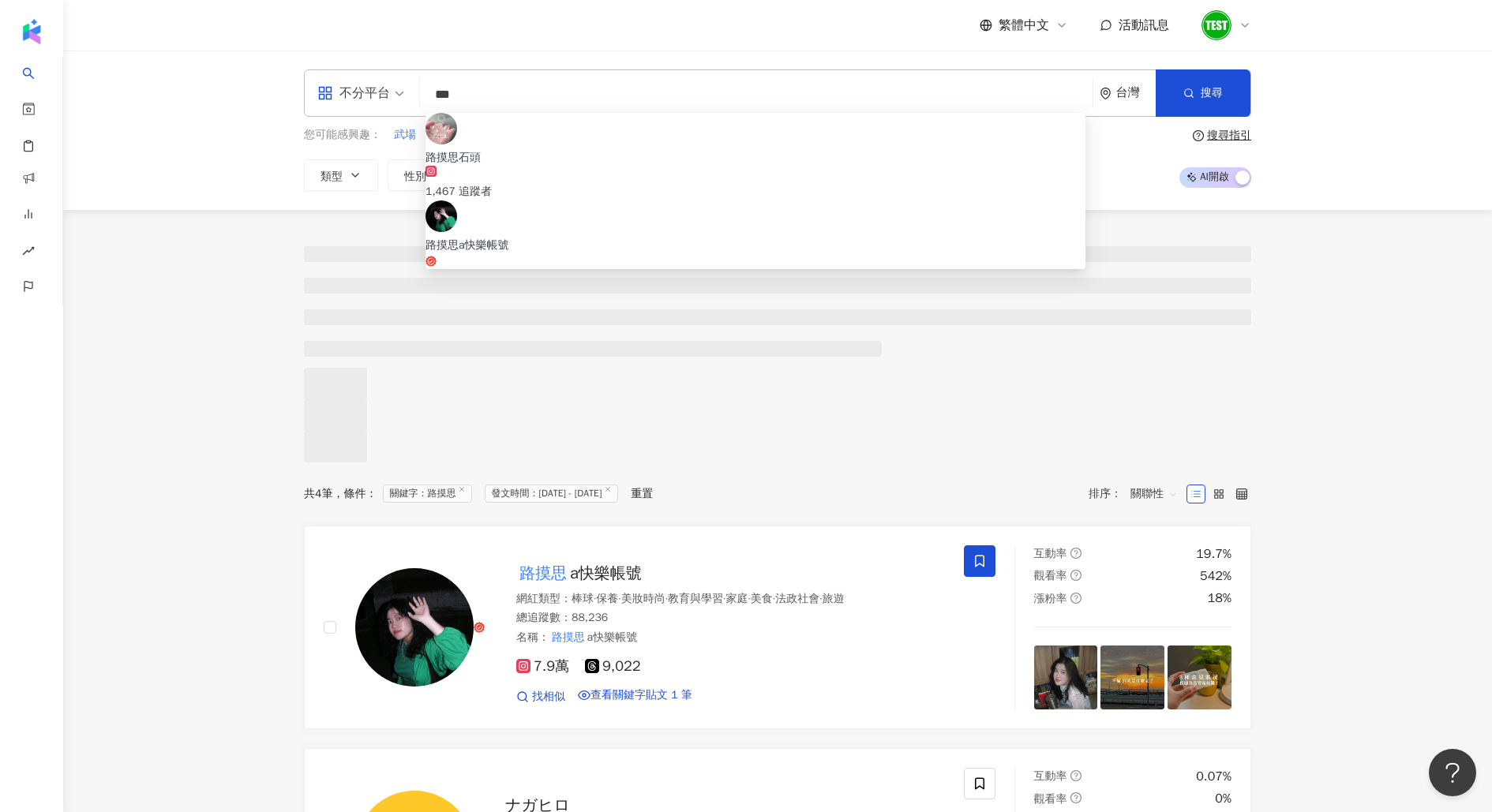 drag, startPoint x: 506, startPoint y: 85, endPoint x: 399, endPoint y: 89, distance: 107.07474 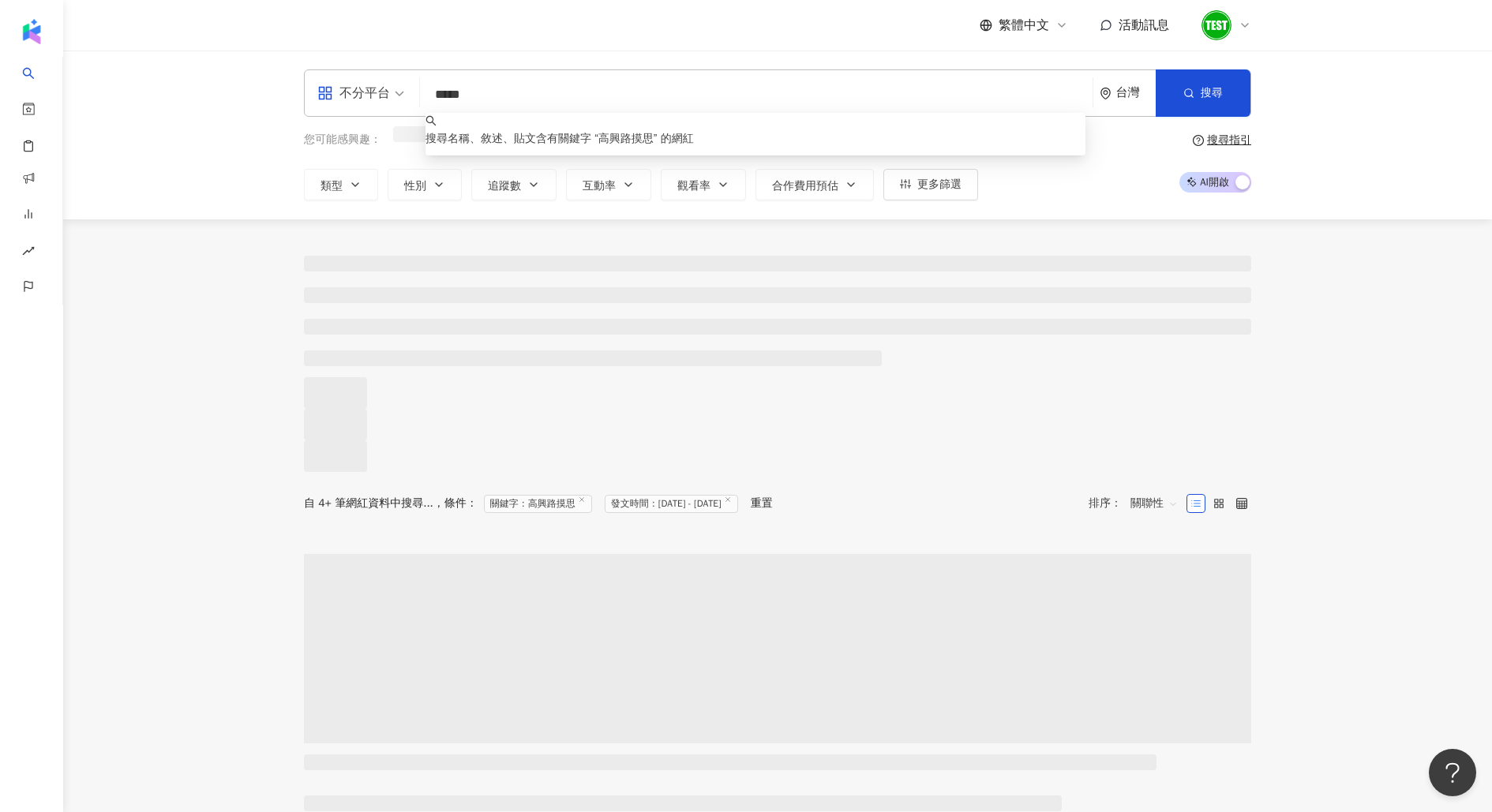 drag, startPoint x: 461, startPoint y: 94, endPoint x: 680, endPoint y: 94, distance: 219 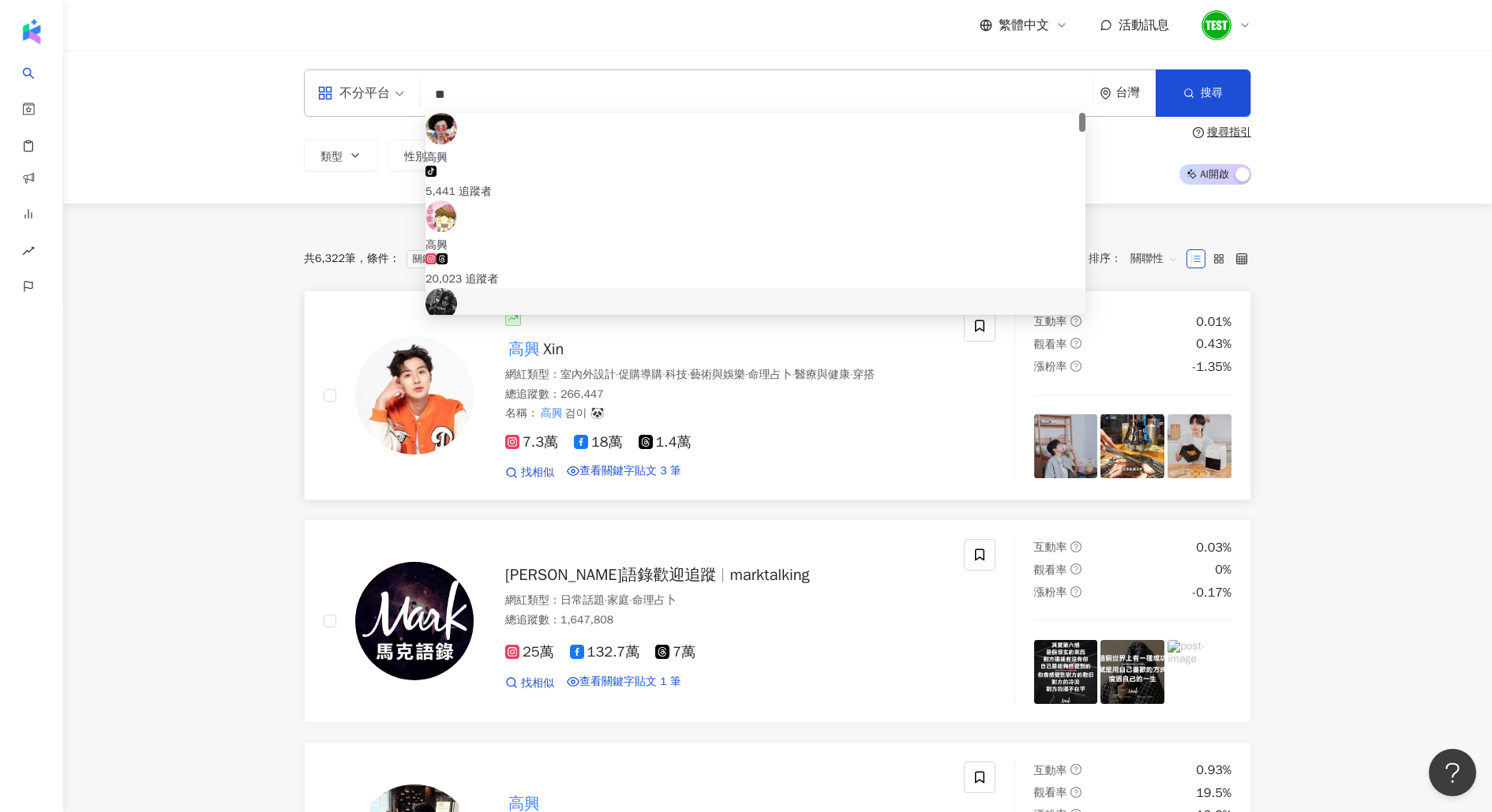 type on "**" 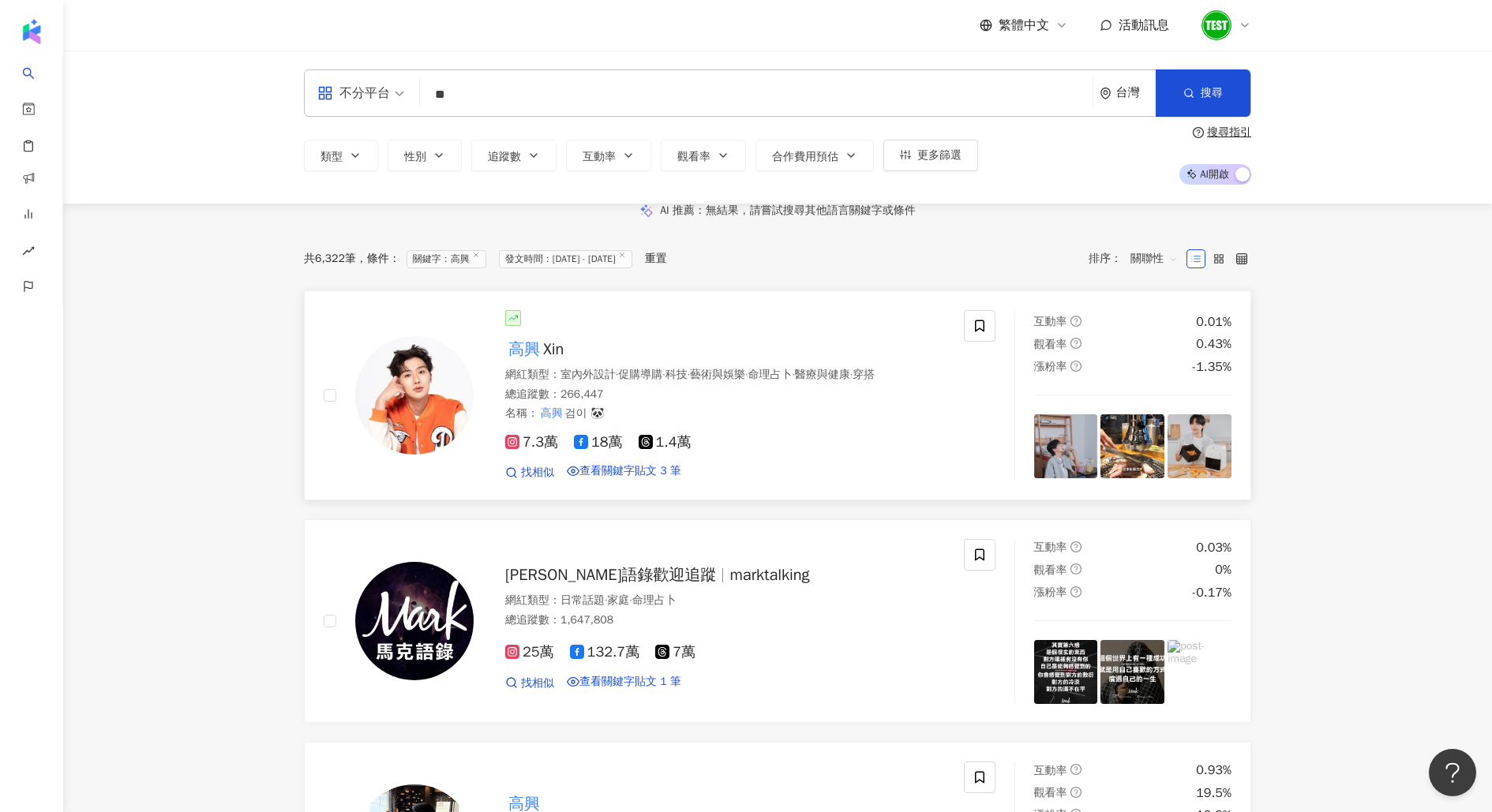 click at bounding box center [414, 395] 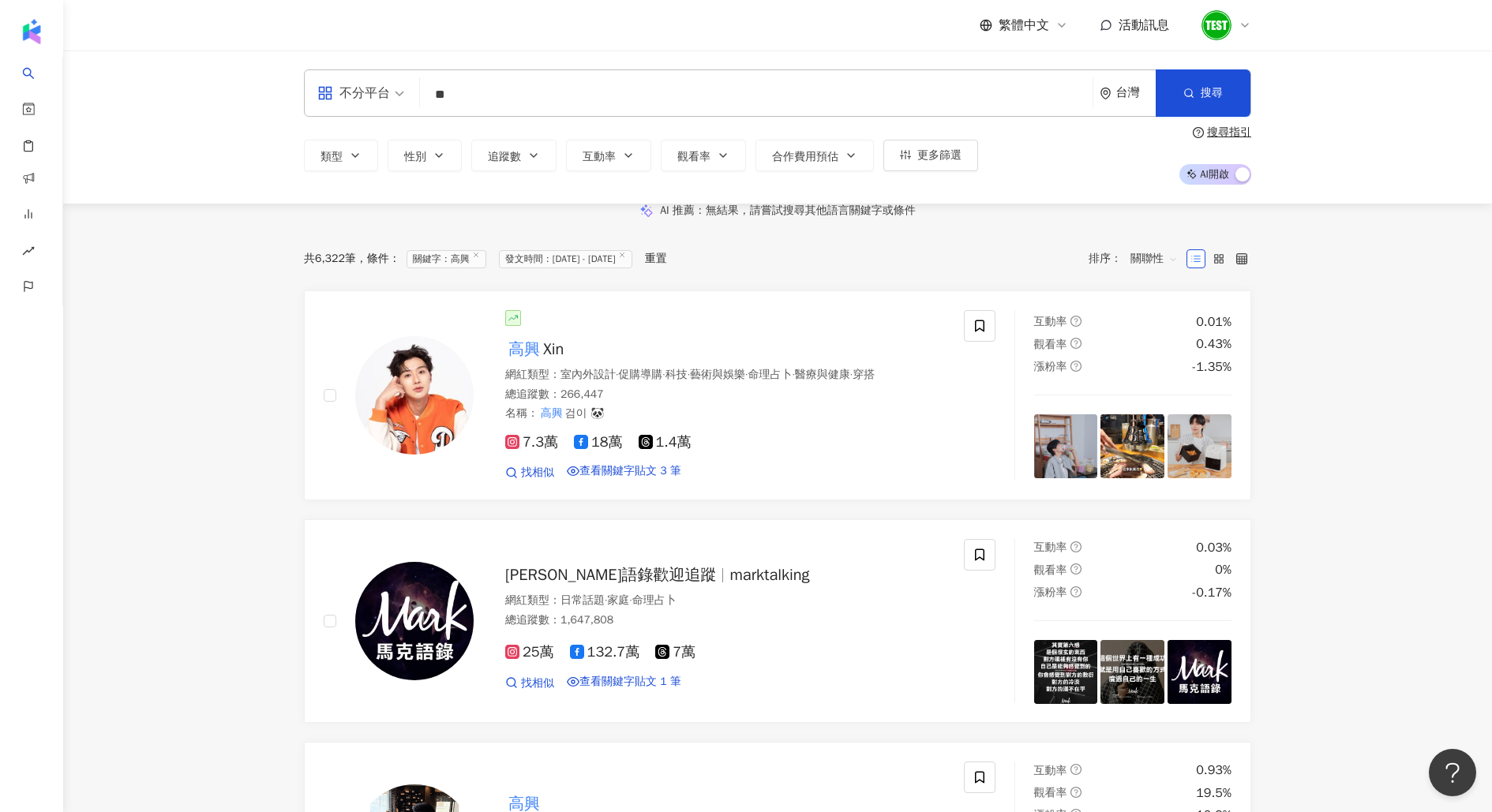 click on "不分平台 ** 台灣 搜尋 3e2d7d09-3e56-40d1-aba4-8d75f670b30d 323f7308-f0c5-404e-bf8a-40c496391bd0 29d60a2c-f7b5-4152-b456-126e949f51cf 高興 tiktok-icon 5,441   追蹤者 高興 20,023   追蹤者 高興 4,598   追蹤者 高興 2,930   追蹤者 Krask 高興 tiktok-icon 42,300   追蹤者" at bounding box center (778, 93) 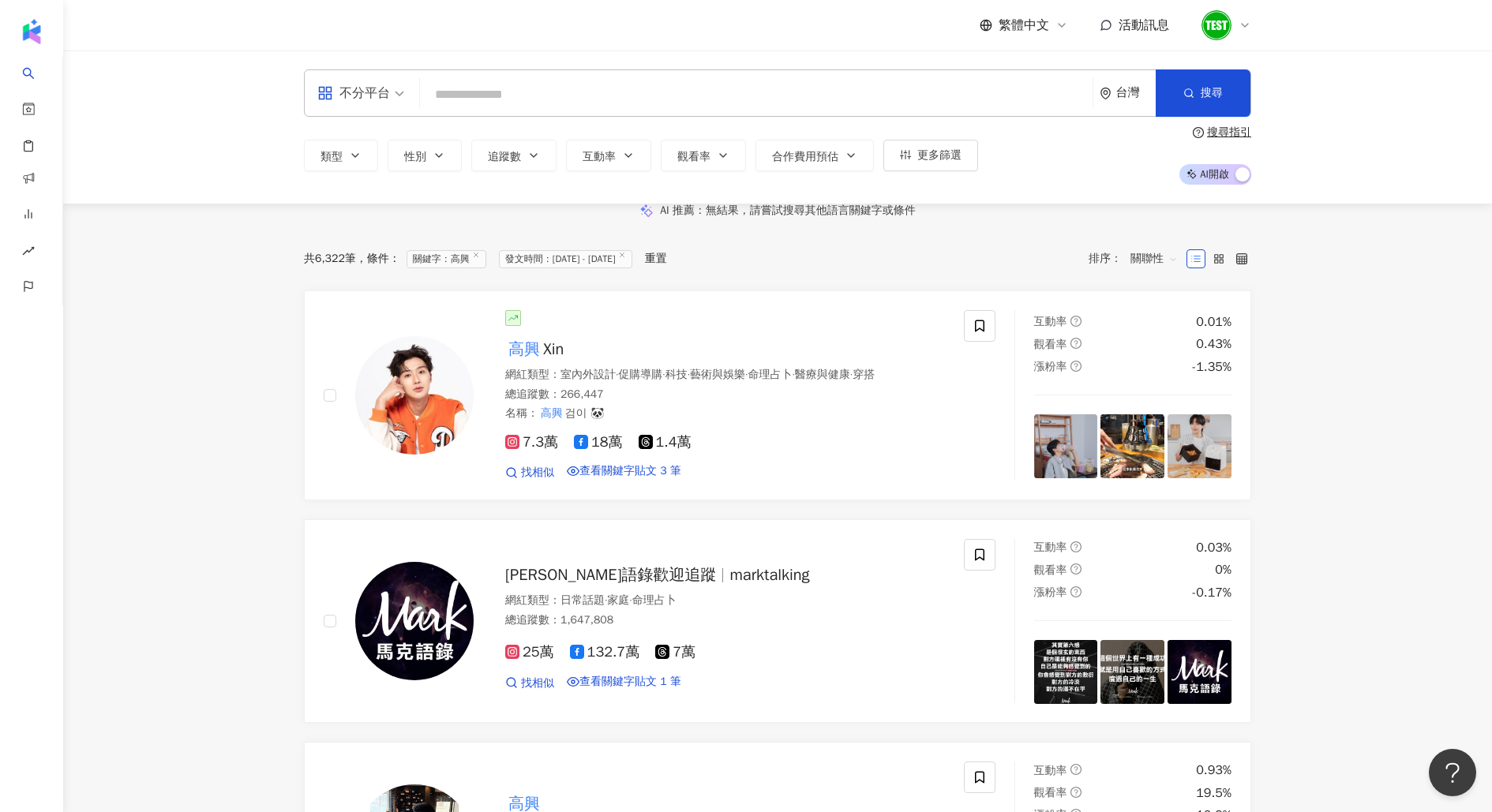 click at bounding box center [756, 95] 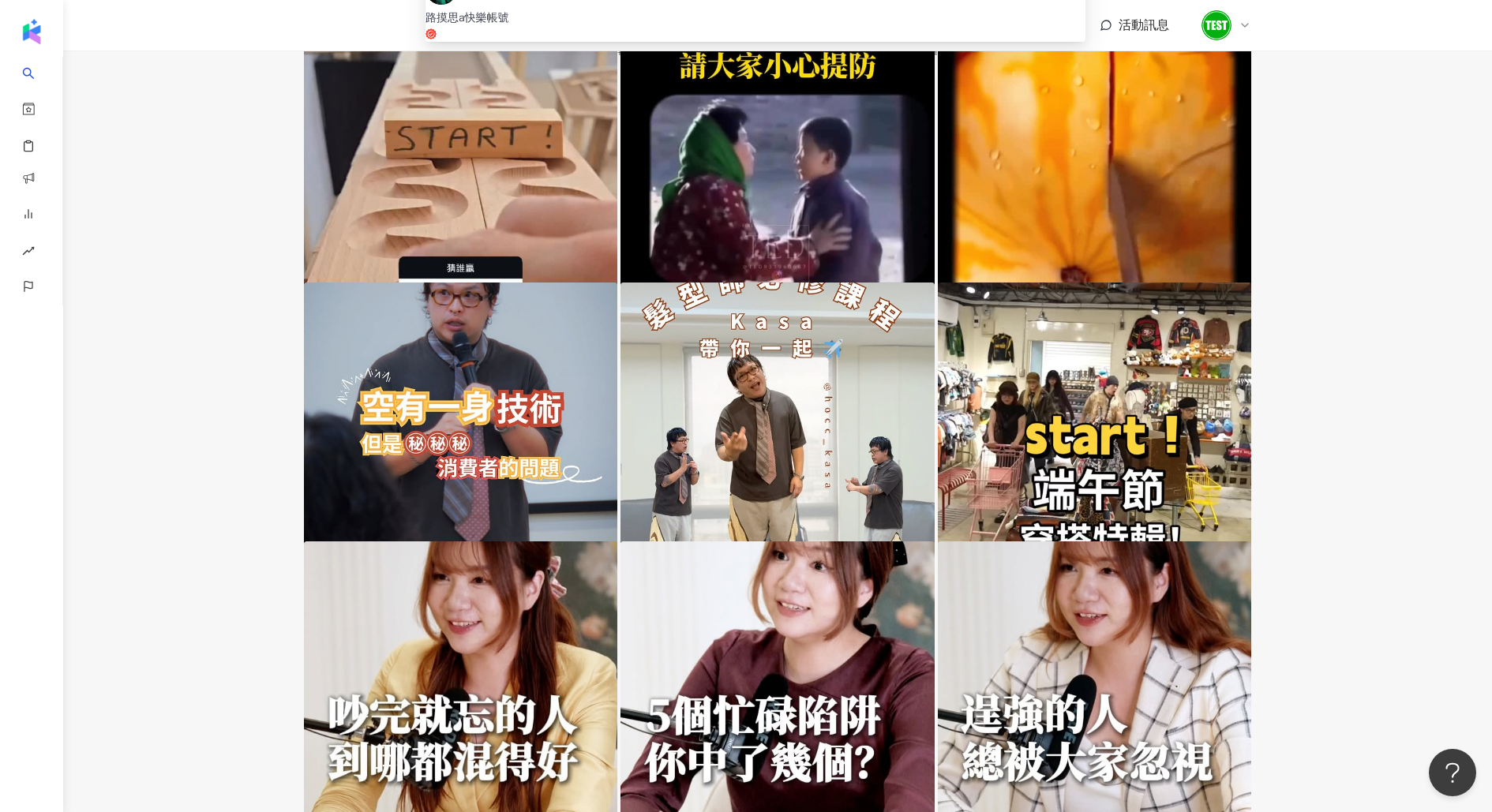 scroll, scrollTop: 226, scrollLeft: 0, axis: vertical 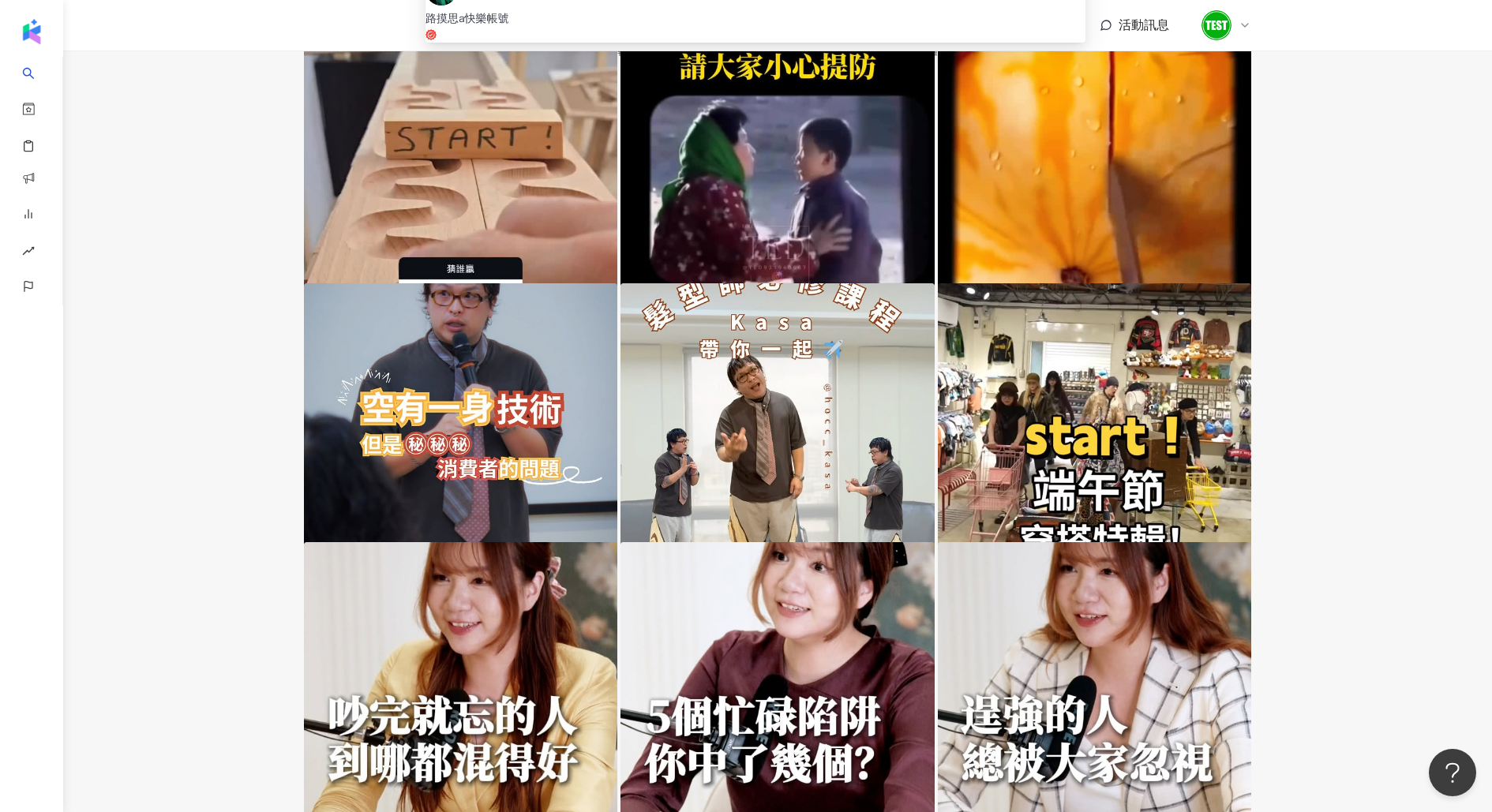 click on "路摸思 a快樂帳號 網紅類型 ： 棒球  ·  保養  ·  美妝時尚  ·  教育與學習  ·  家庭  ·  美食  ·  法政社會  ·  旅遊 總追蹤數 ： 88,236 名稱 ： 路摸思 a快樂帳號 7.9萬 9,022 找相似 查看關鍵字貼文 1 筆" at bounding box center (714, 1153) 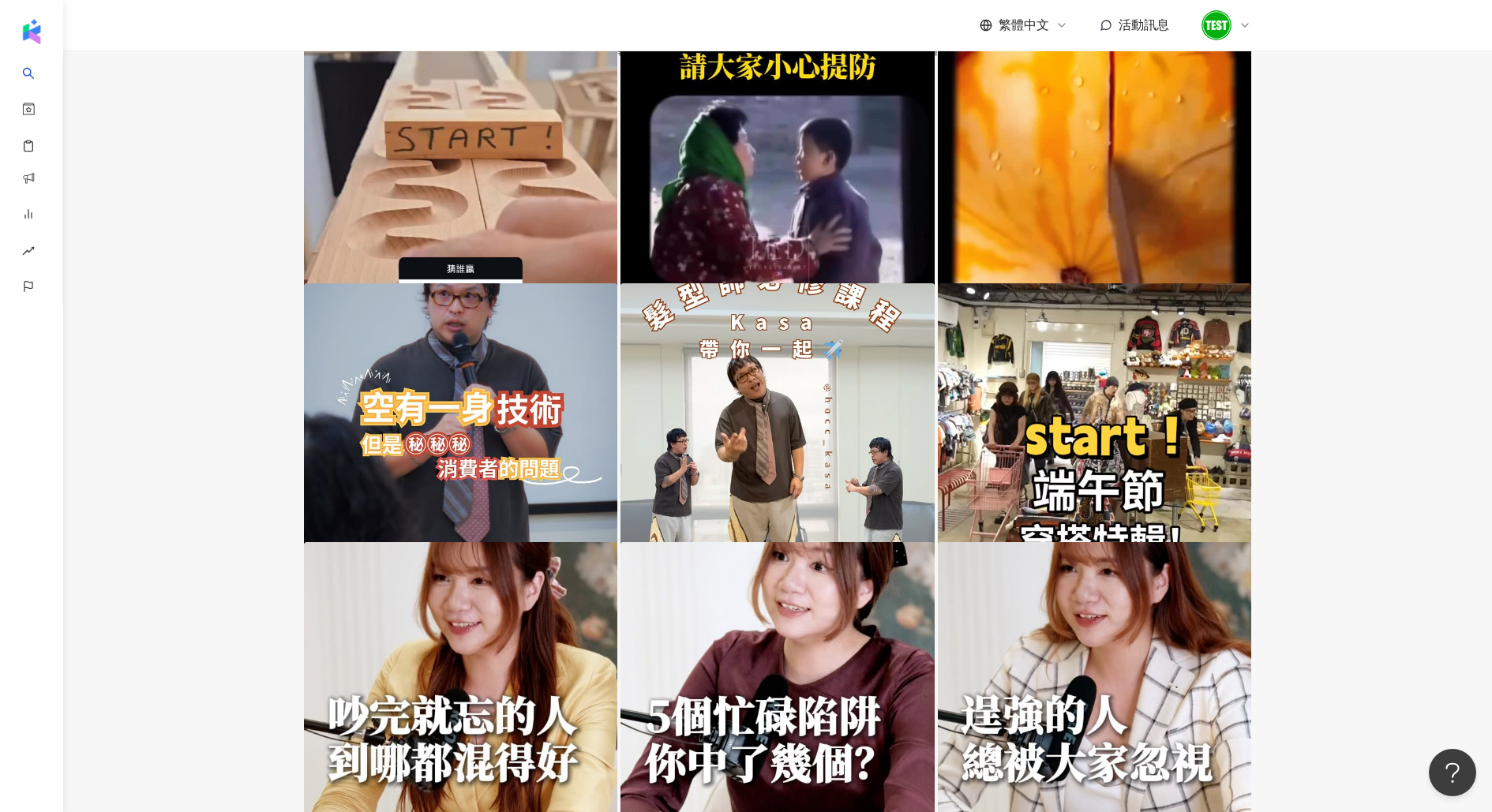 scroll, scrollTop: 0, scrollLeft: 0, axis: both 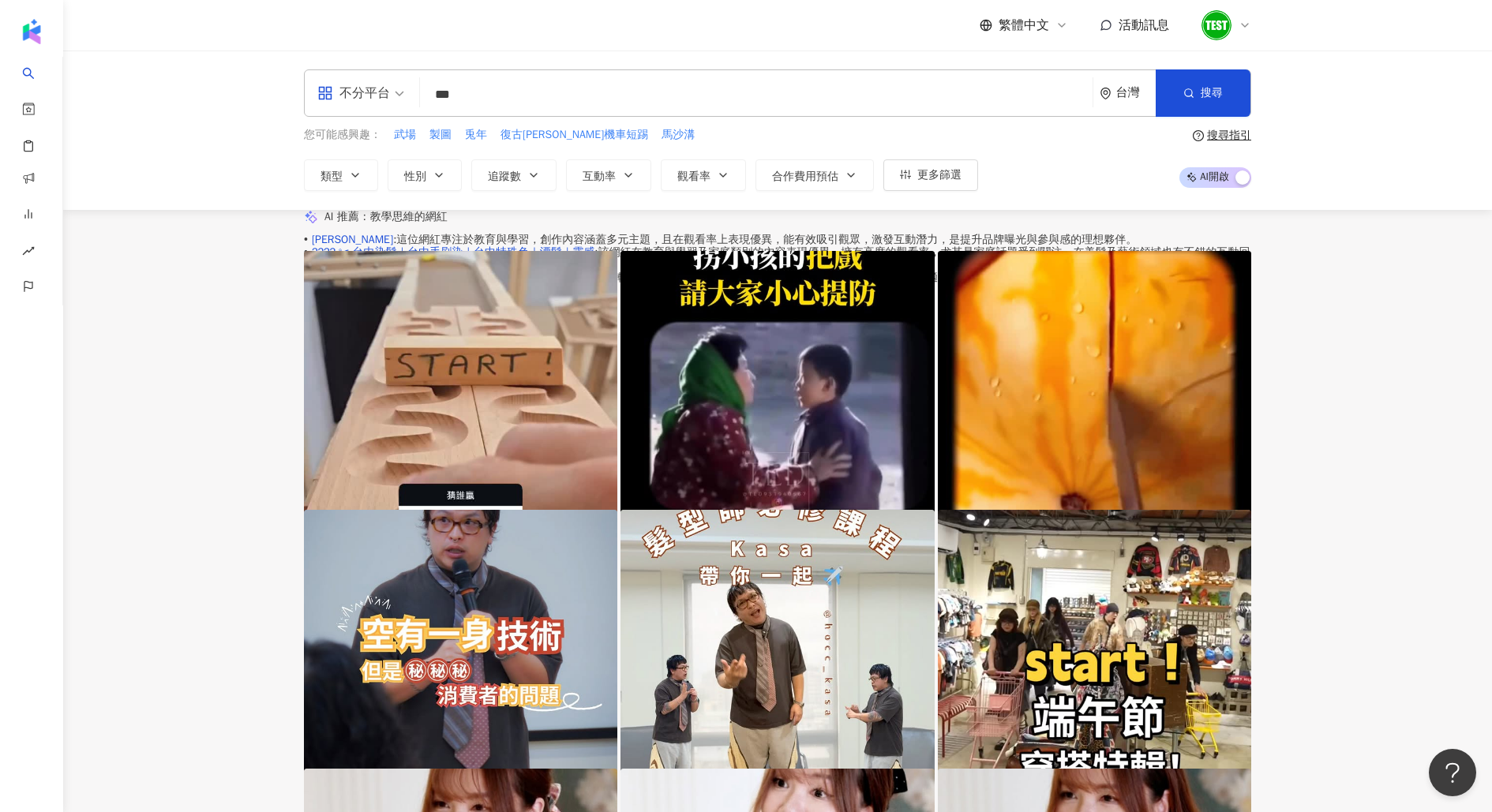 drag, startPoint x: 532, startPoint y: 97, endPoint x: 344, endPoint y: 97, distance: 188 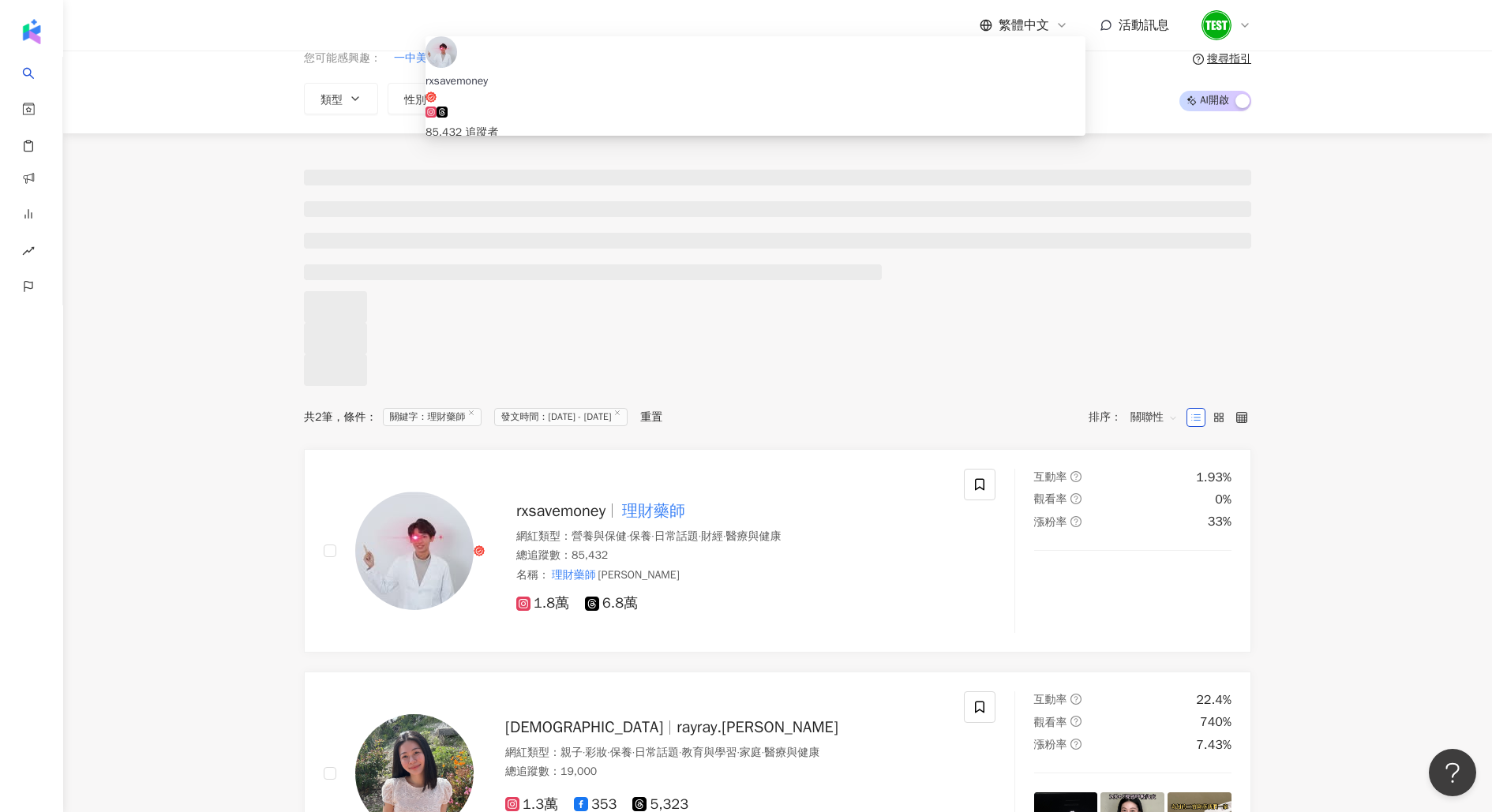 scroll, scrollTop: 80, scrollLeft: 0, axis: vertical 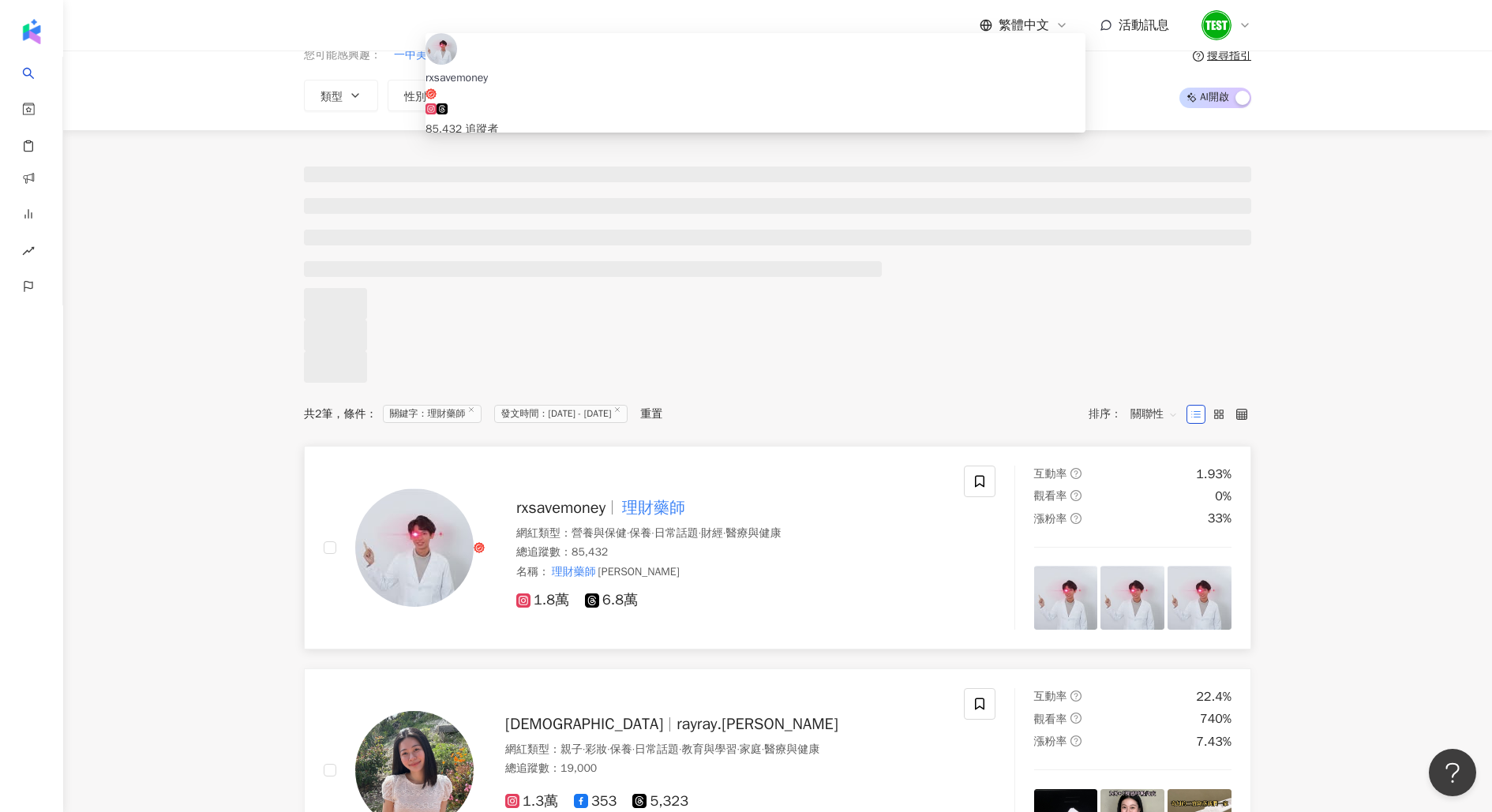 type on "****" 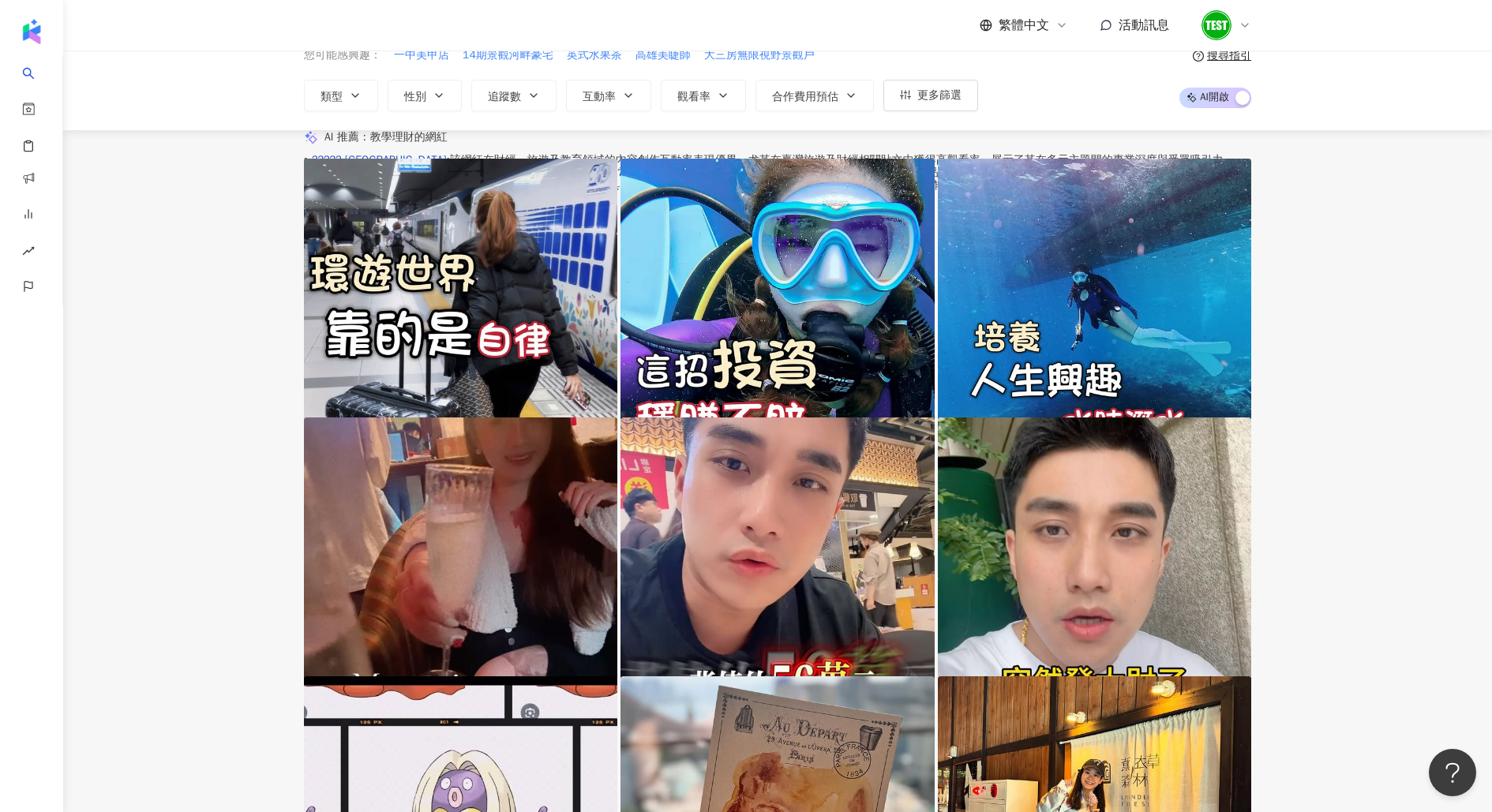 scroll, scrollTop: 238, scrollLeft: 0, axis: vertical 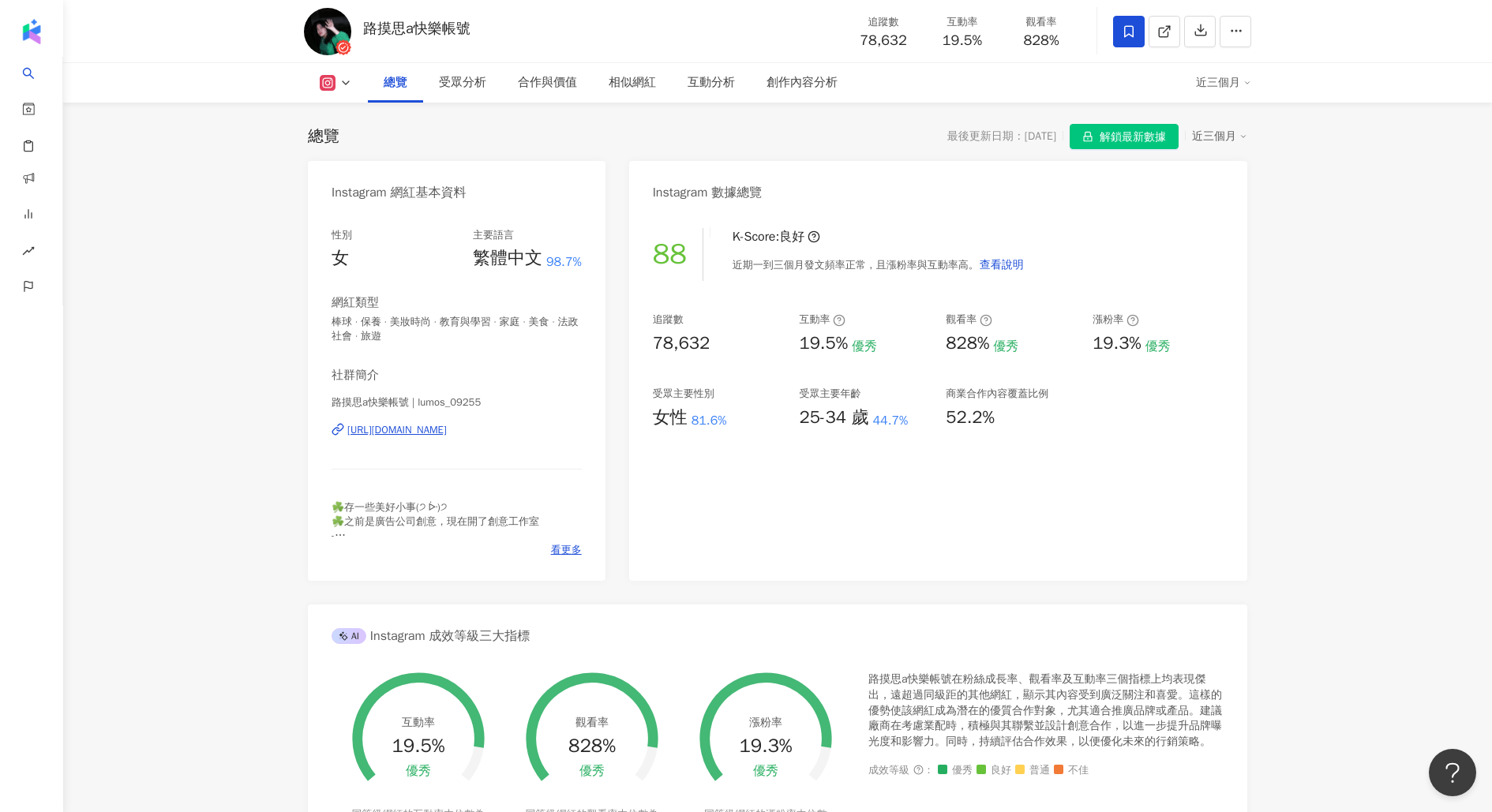 click on "近三個月" at bounding box center (1224, 83) 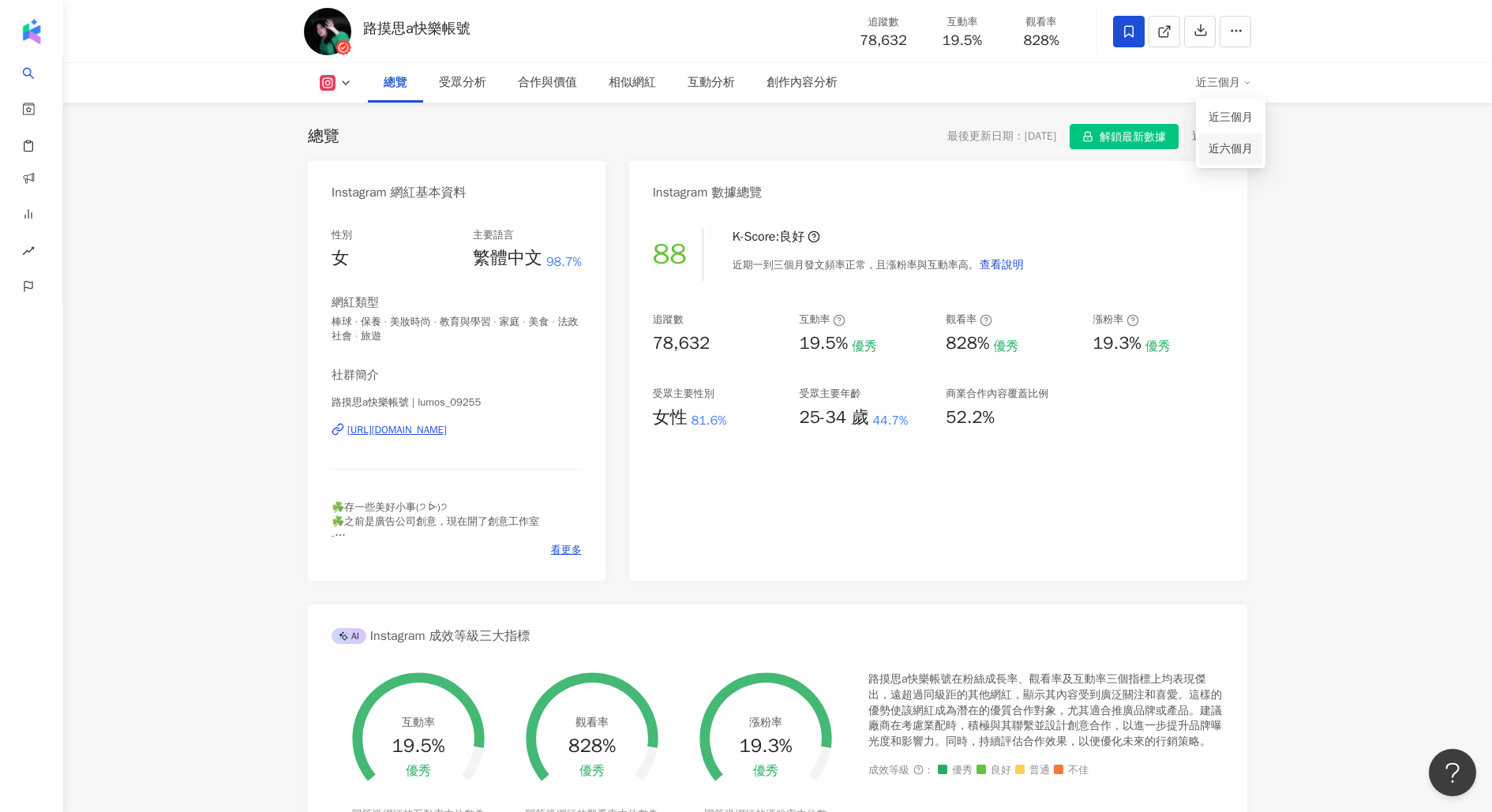click on "近六個月" at bounding box center (1231, 149) 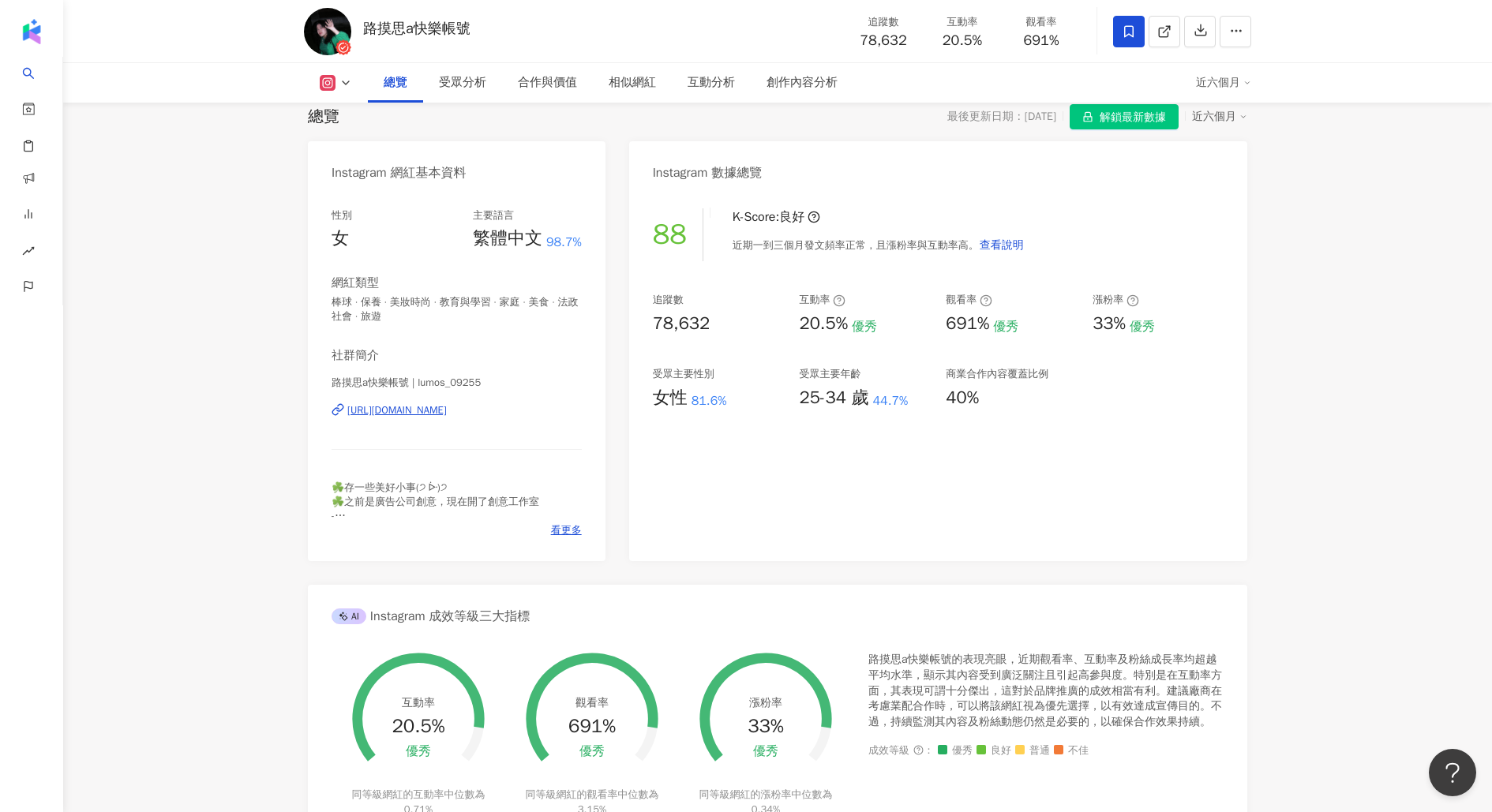 scroll, scrollTop: 109, scrollLeft: 0, axis: vertical 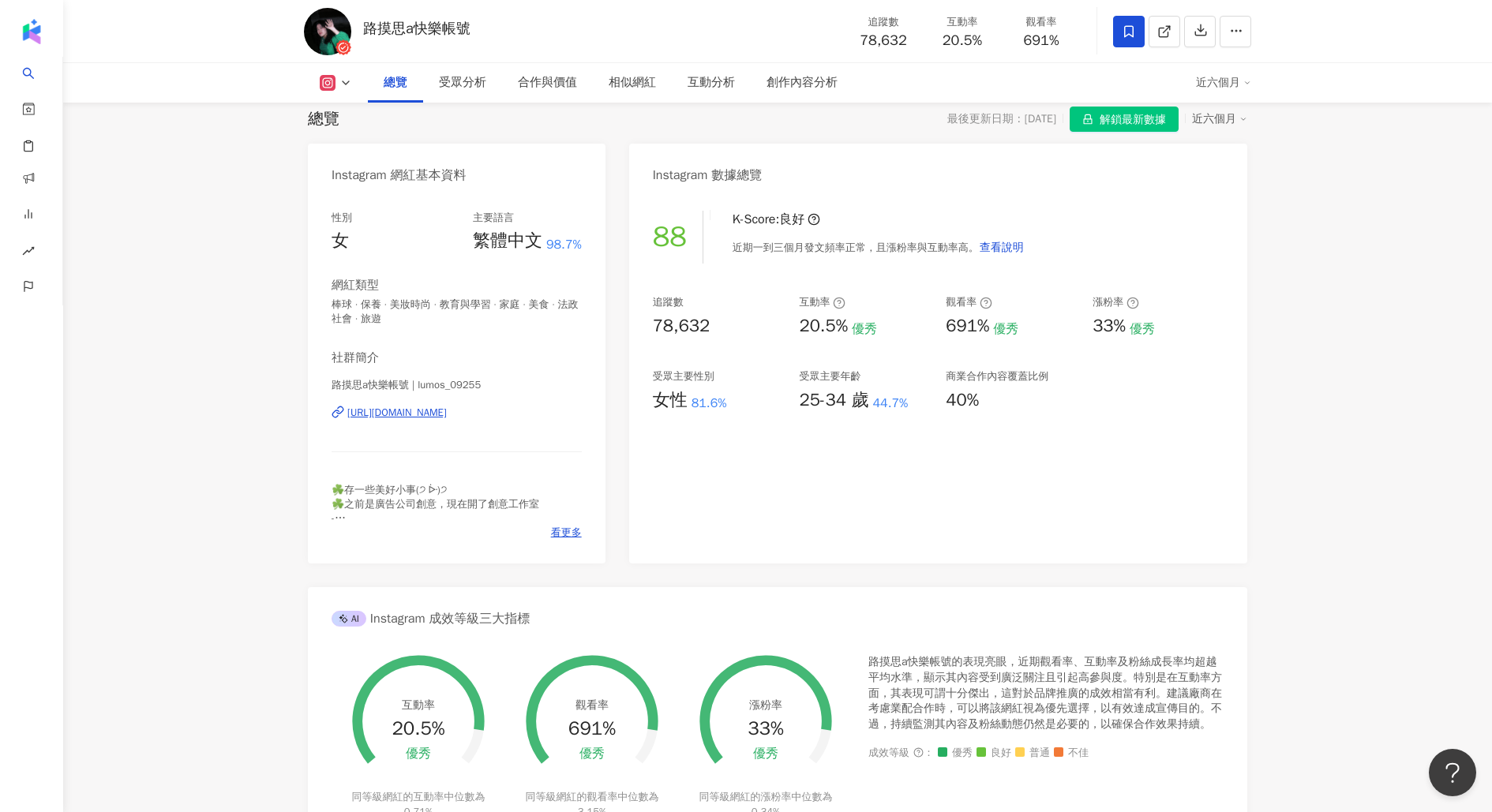 click on "AI Instagram 成效等級三大指標" at bounding box center [778, 612] 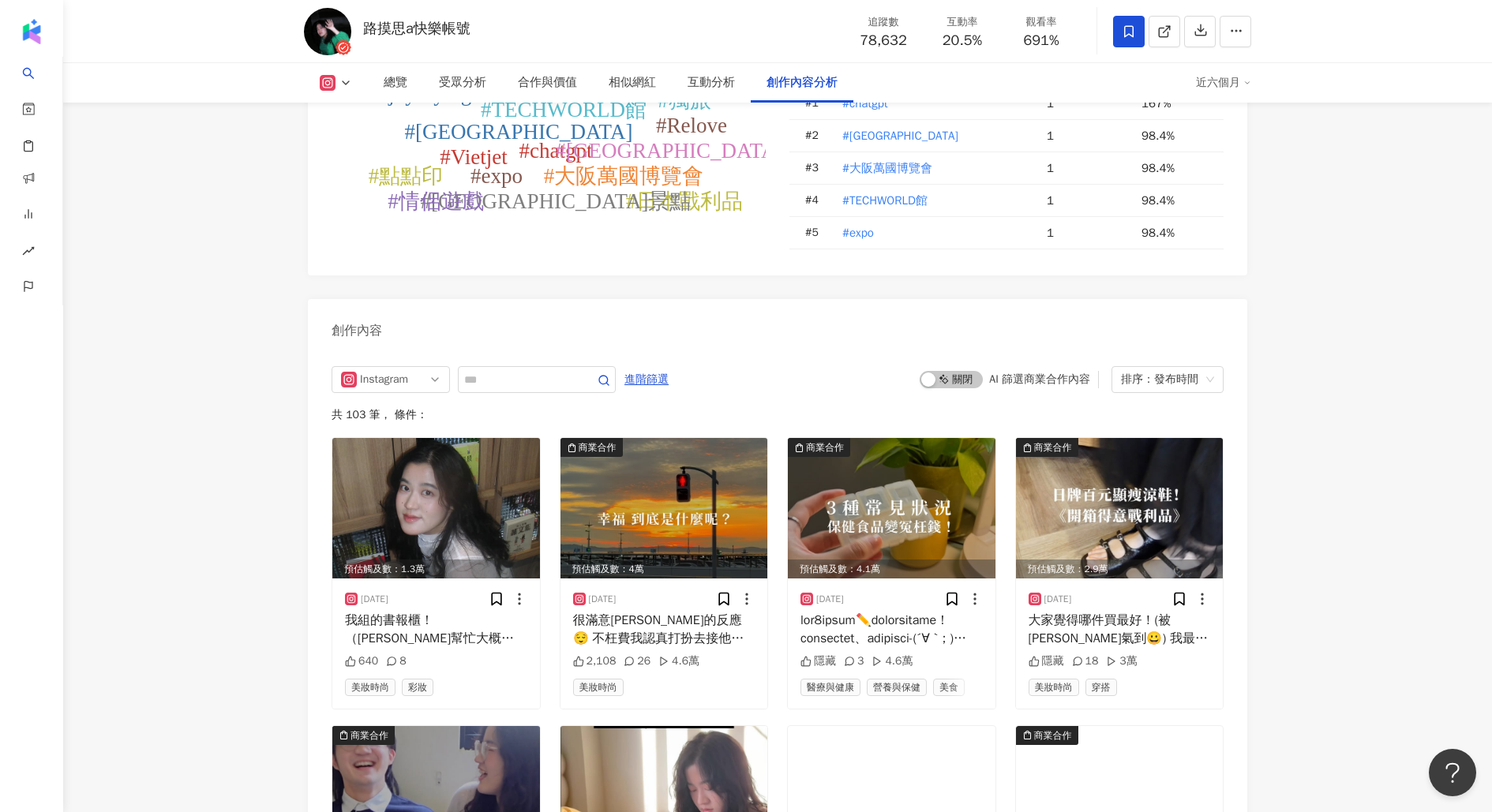 scroll, scrollTop: 4668, scrollLeft: 0, axis: vertical 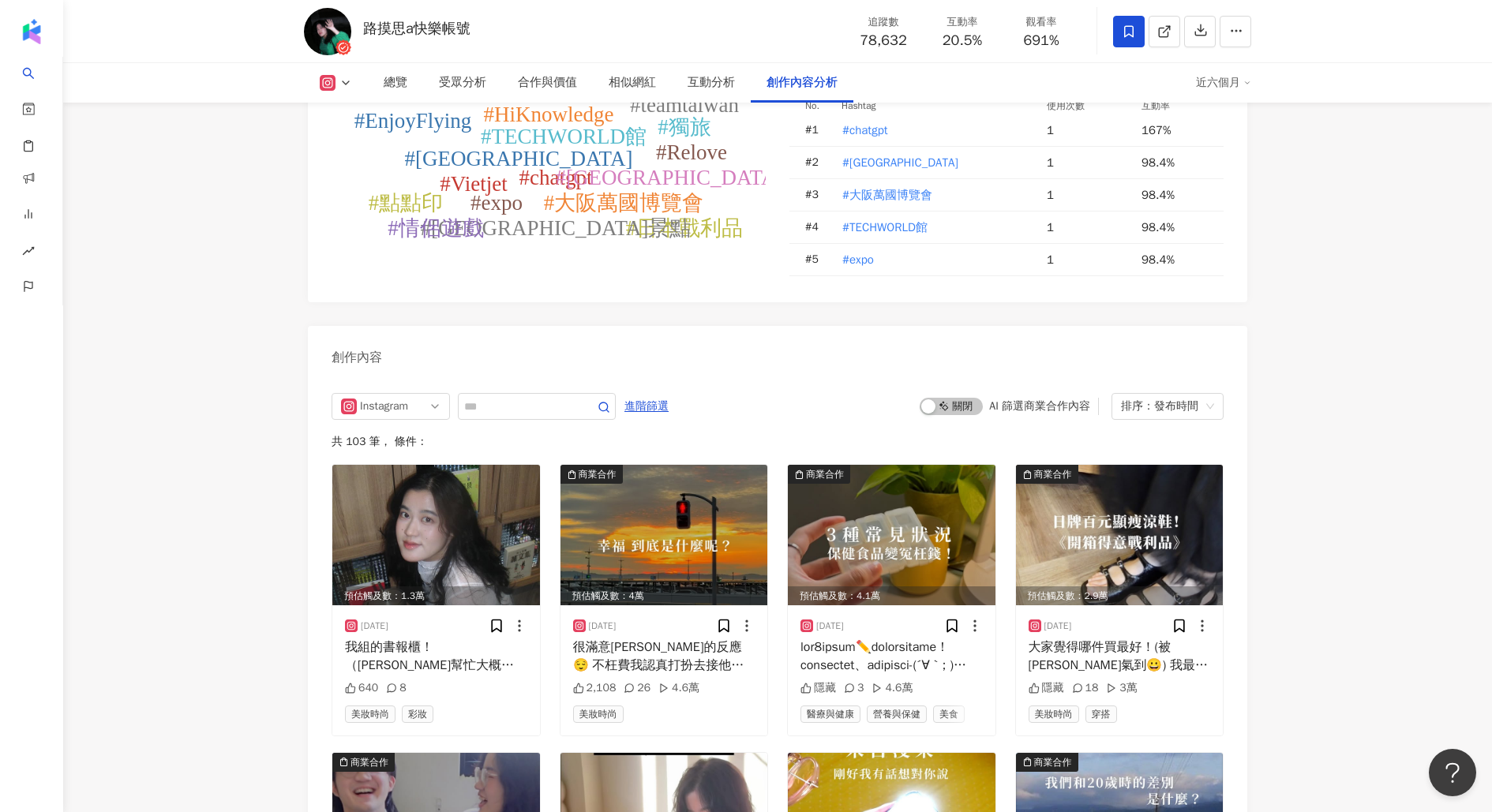 click on "Instagram 進階篩選 啟動 關閉 AI 篩選商業合作內容 排序：發布時間 共 103 筆 ，   條件： 預估觸及數：1.3萬 2025/7/24 640 8 美妝時尚 彩妝 商業合作 預估觸及數：4萬 2025/7/18 2,108 26 4.6萬 美妝時尚 商業合作 預估觸及數：4.1萬 2025/7/15 隱藏 3 4.6萬 醫療與健康 營養與保健 美食 商業合作 預估觸及數：2.9萬 2025/7/14 大家覺得哪件買最好！(被峻瑋氣到😀)
我最滿意那雙鞋๑ ᷇ 𖥦 ᷆๑)♡
因為我是大寬腳
這雙穿上去很顯瘦🤣
（銀色也好好看⋯當時下單猶豫超久⋯）
#日本代購 #穿搭 隱藏 18 3萬 美妝時尚 穿搭 商業合作 預估觸及數：2.5萬 2025/7/12 隱藏 6 2.4萬 美妝時尚 彩妝 預估觸及數：2.2萬 2025/7/11 1,837 10 藝術與娛樂 電影 預估觸及數：4.5萬 2025/7/5 末日沒來 剛好有話想對妳說。傳給心裡想到的人吧 2,717 22 5.2萬 商業合作 預估觸及數：8.2萬 2025/6/30 1,581 6 10.5萬 美妝時尚 保養 隱藏" at bounding box center (778, 881) 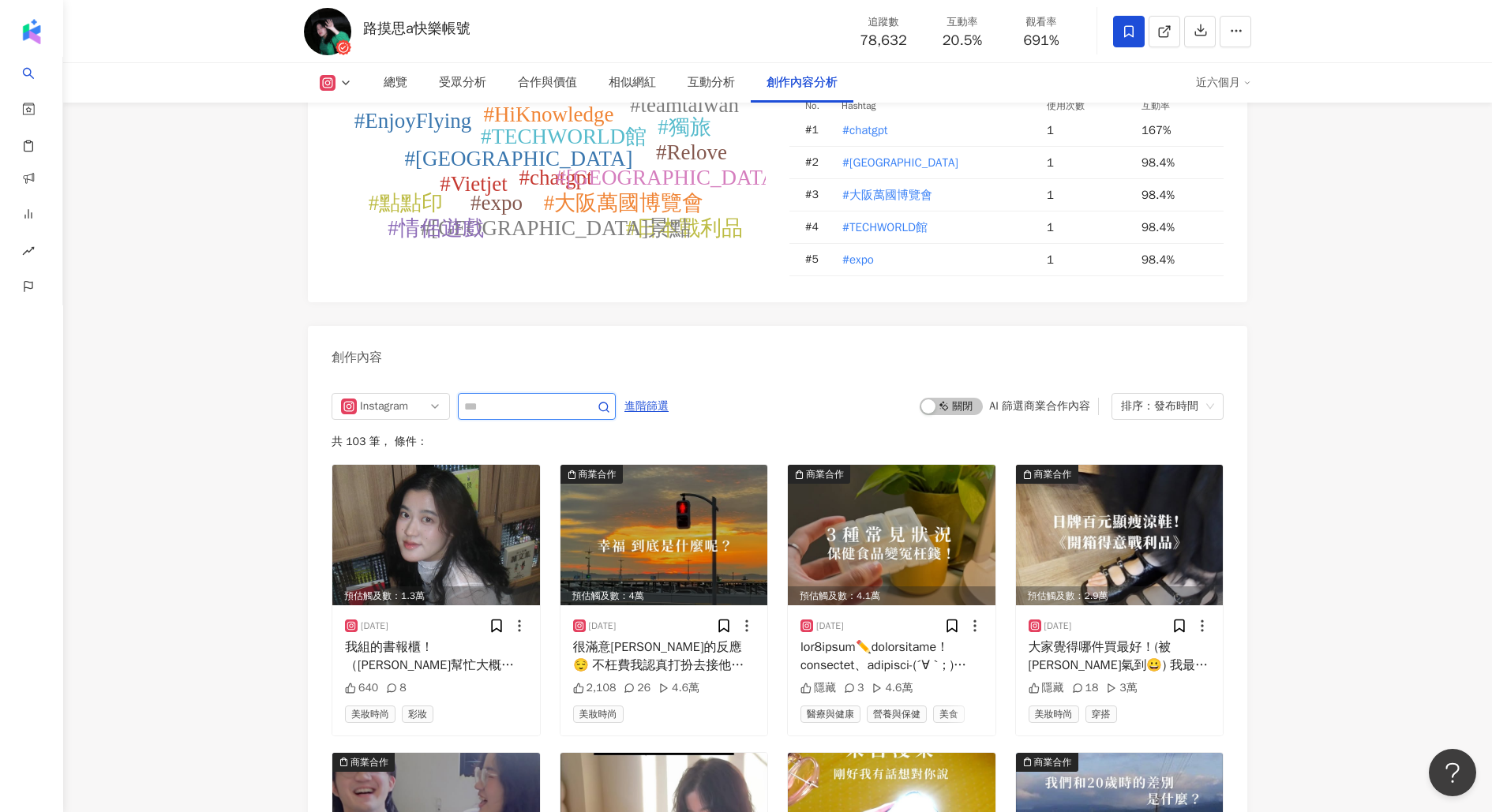 click at bounding box center (519, 406) 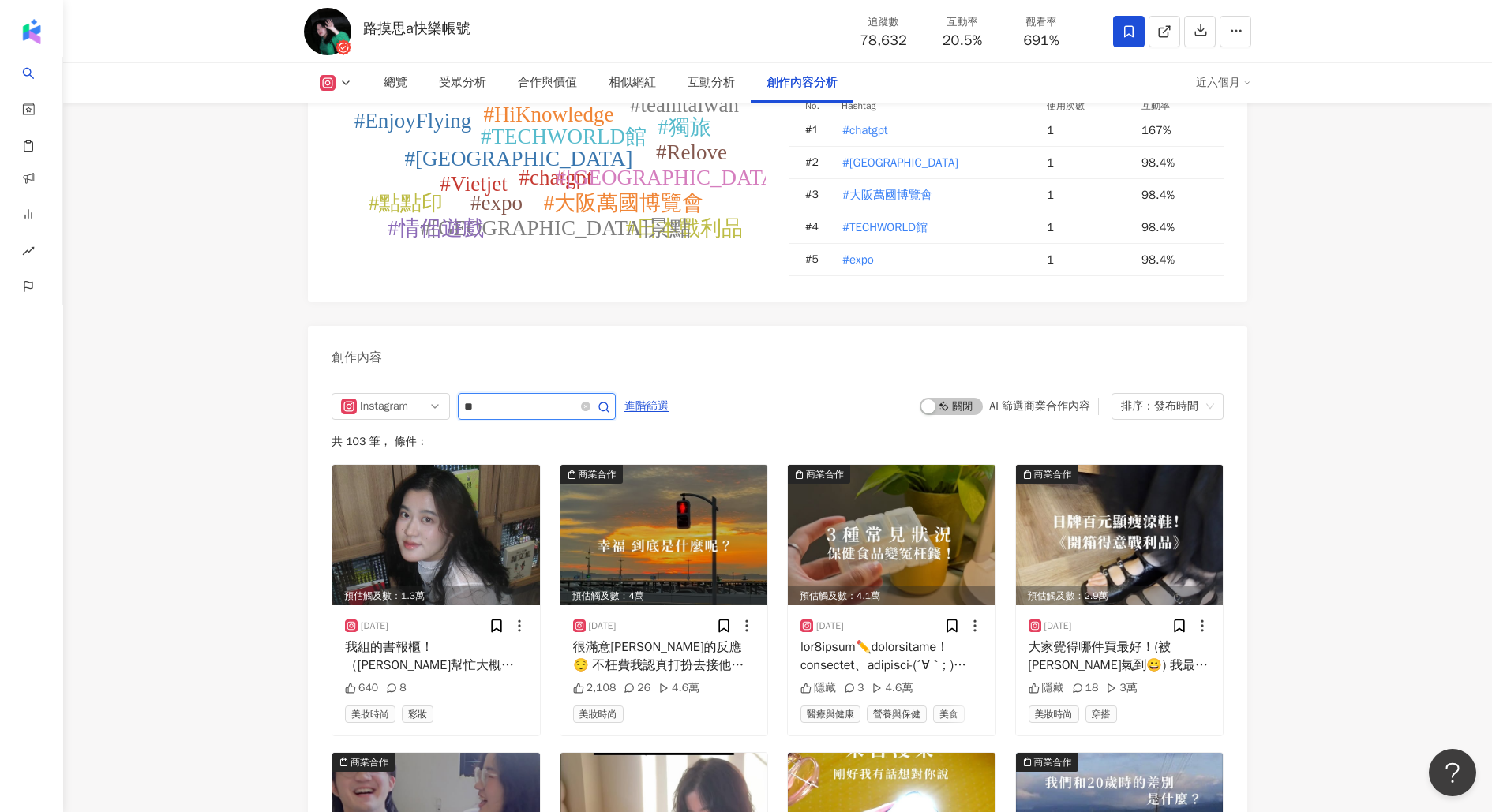 type on "*" 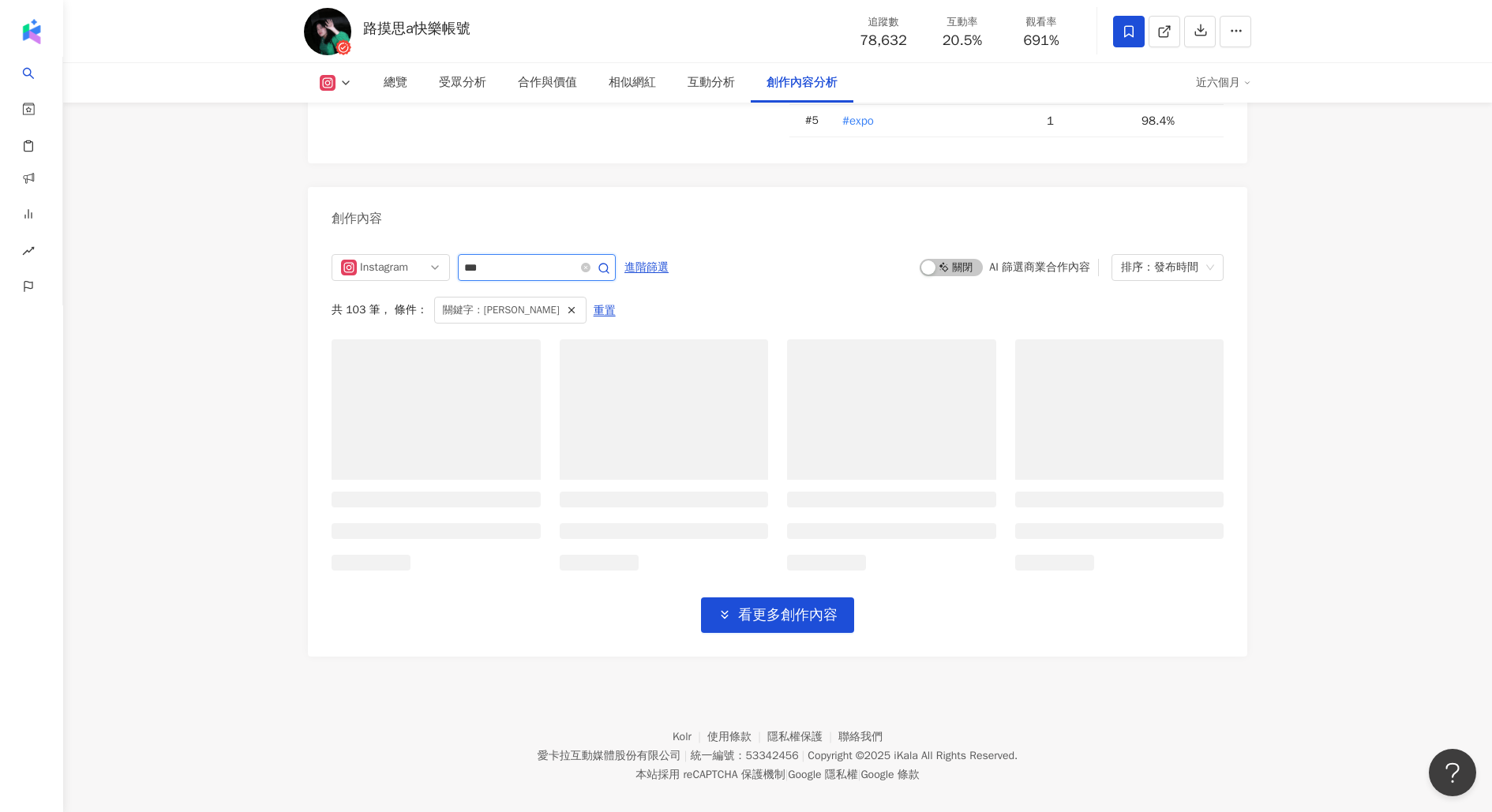 scroll, scrollTop: 4624, scrollLeft: 0, axis: vertical 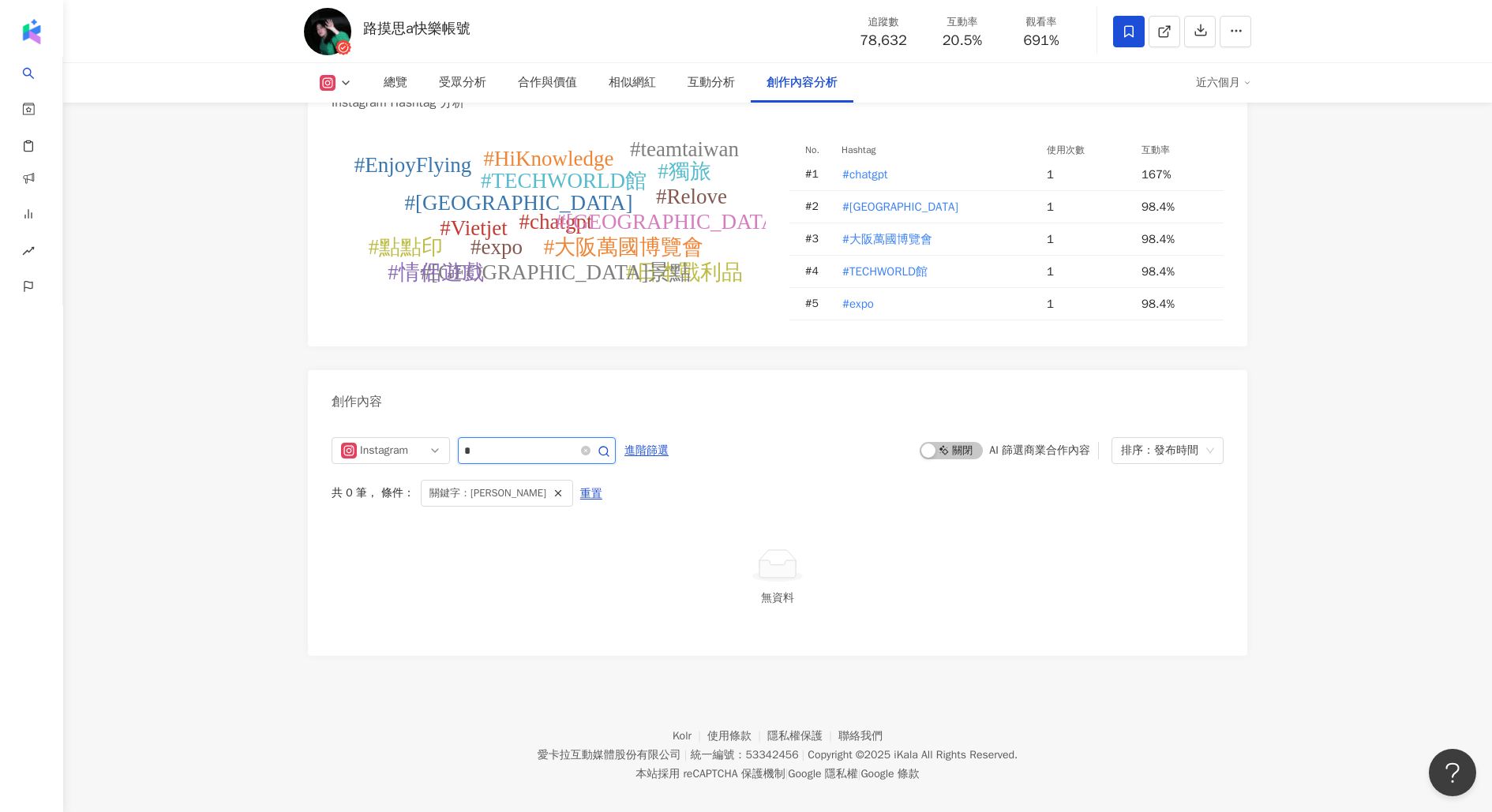 type on "*" 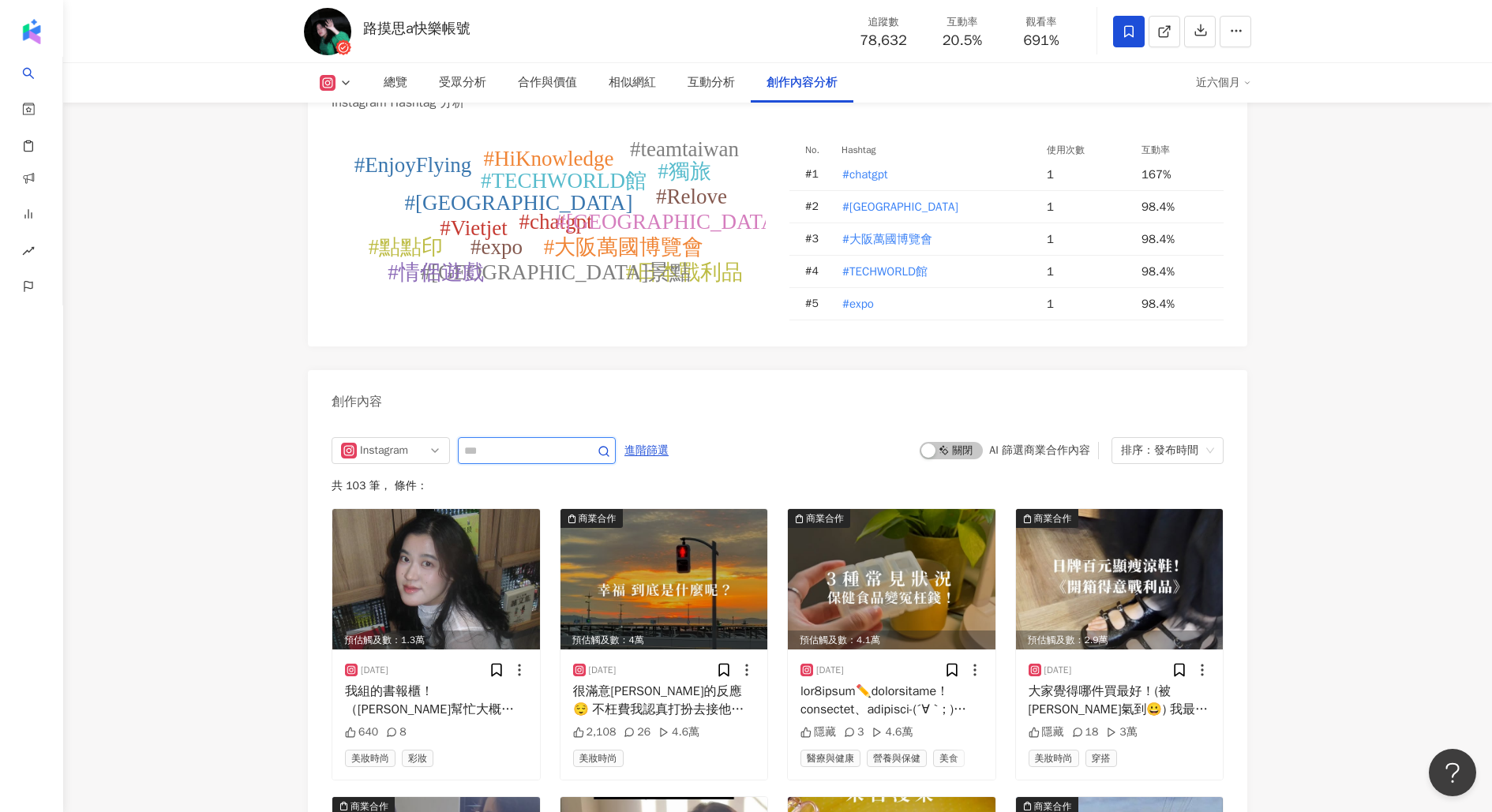 scroll, scrollTop: 4873, scrollLeft: 0, axis: vertical 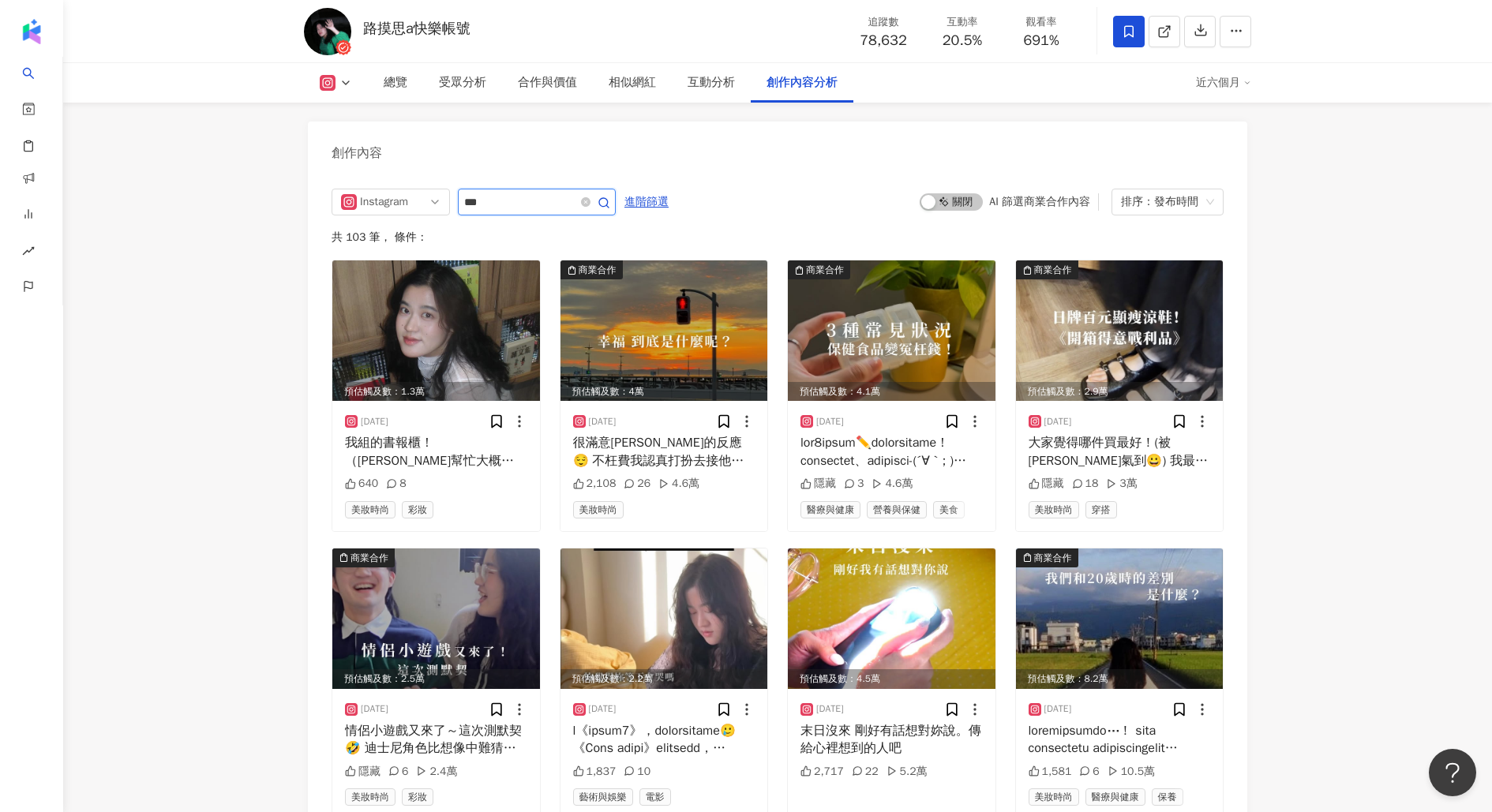type on "***" 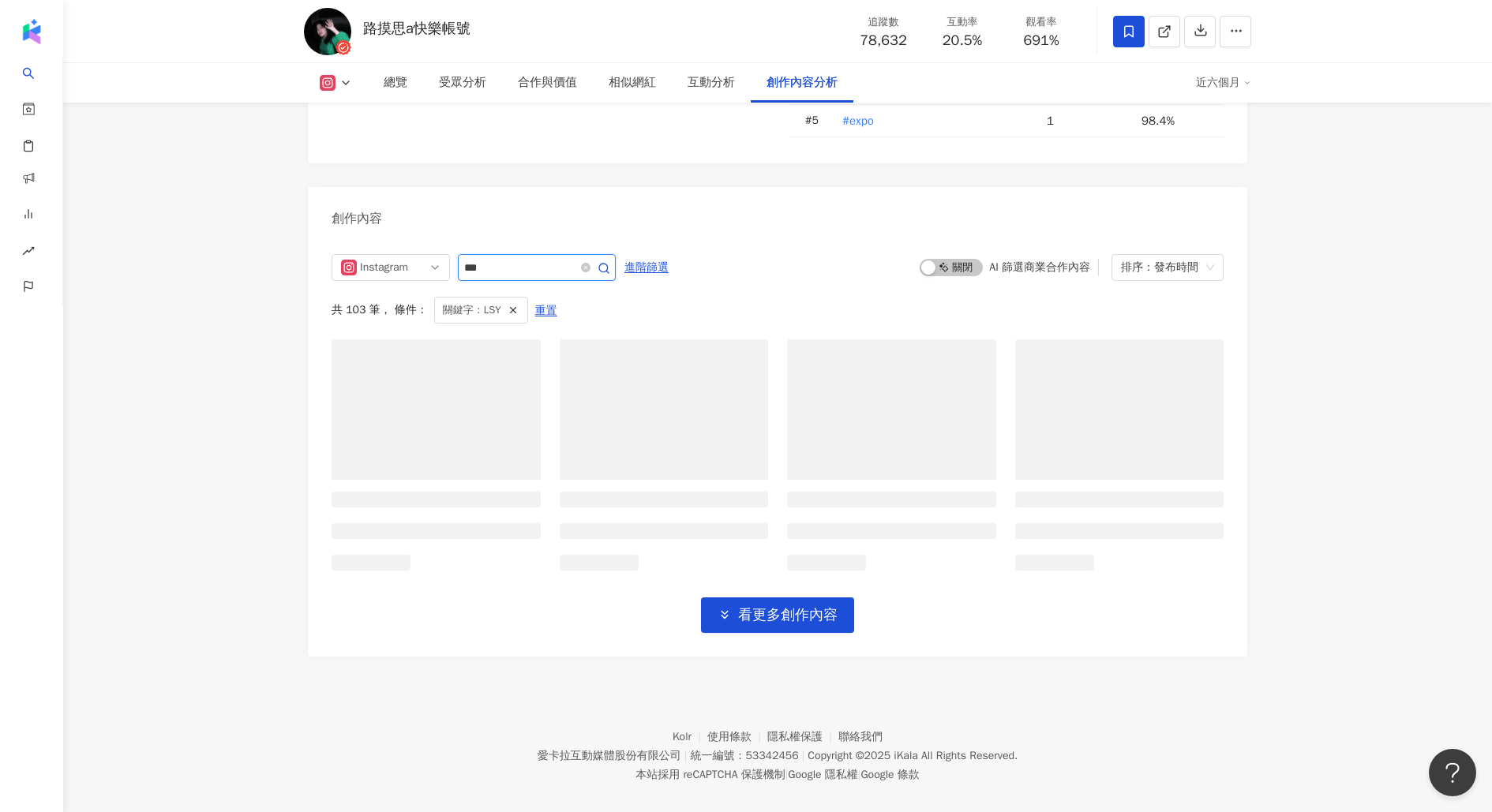 scroll, scrollTop: 4624, scrollLeft: 0, axis: vertical 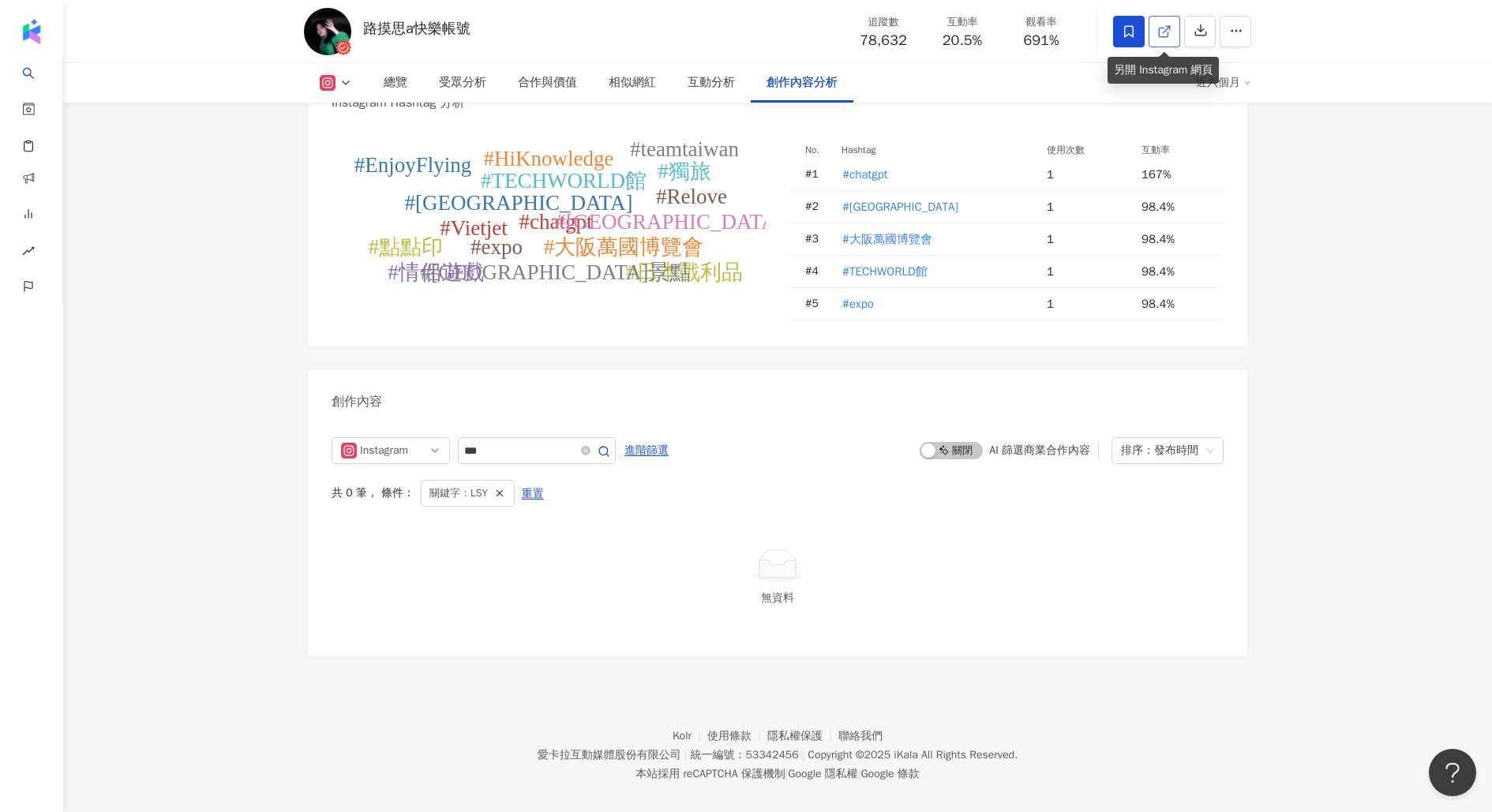 click 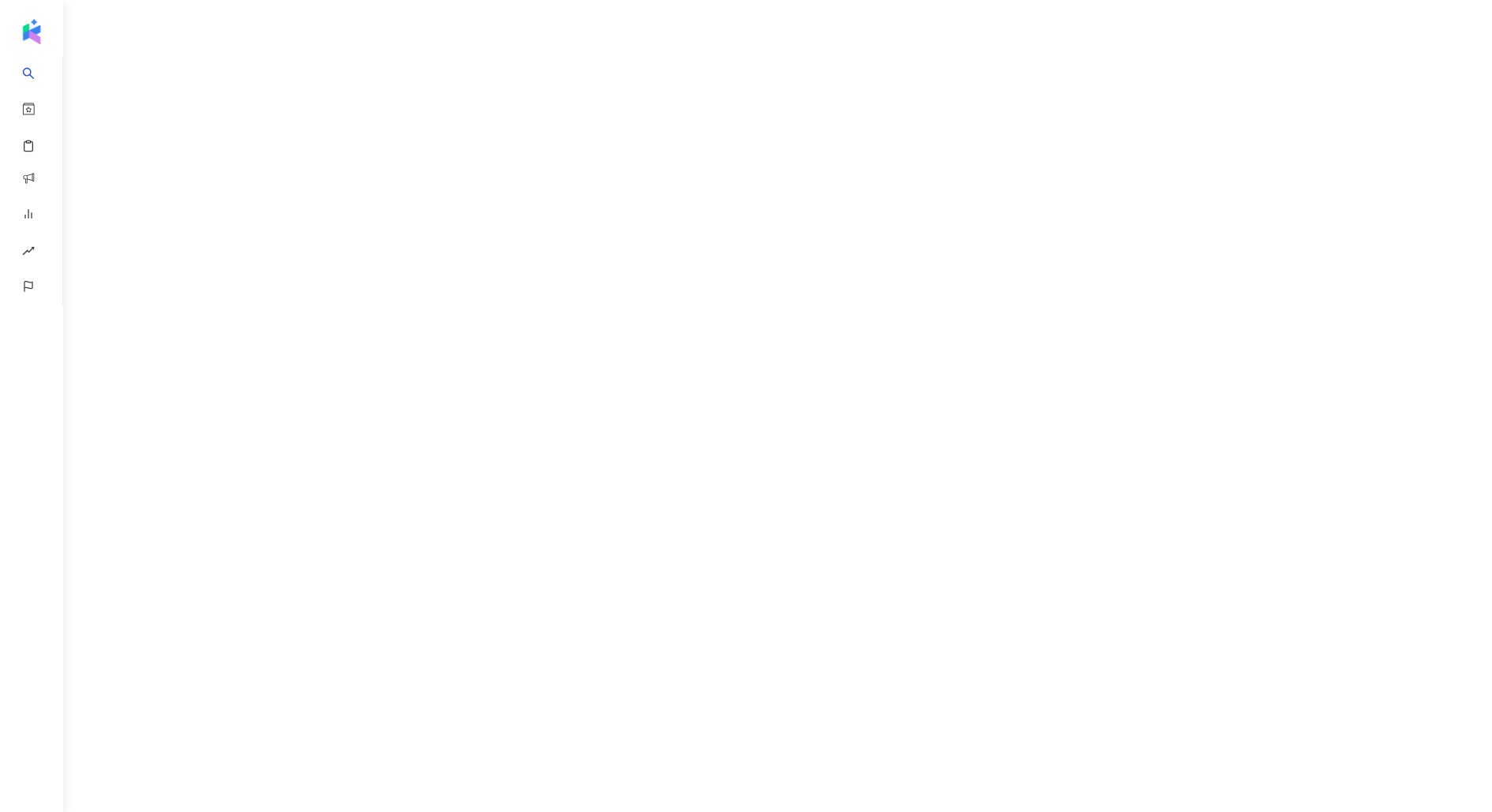 scroll, scrollTop: 0, scrollLeft: 0, axis: both 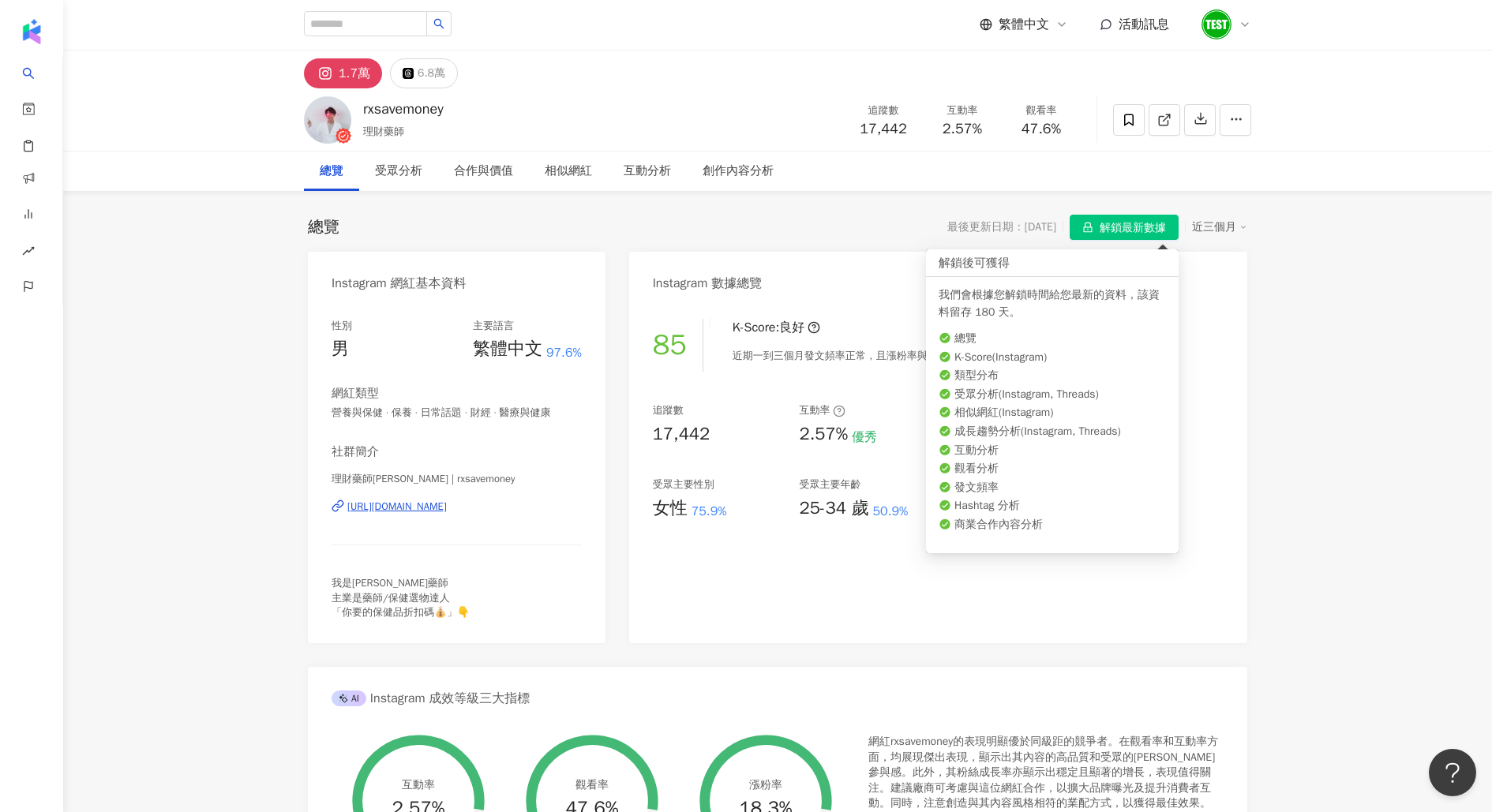 click on "解鎖最新數據" at bounding box center [1133, 228] 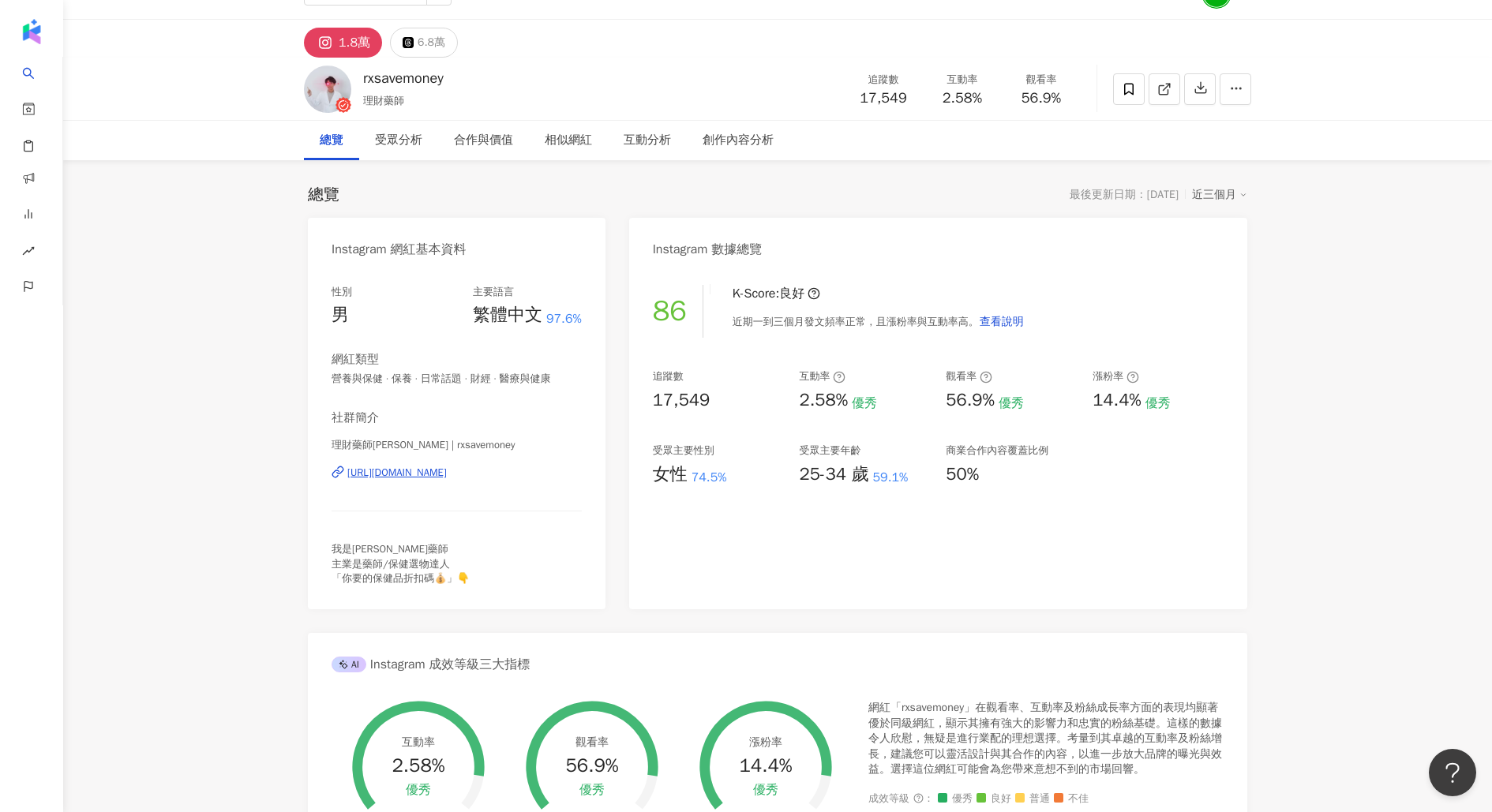 scroll, scrollTop: 47, scrollLeft: 0, axis: vertical 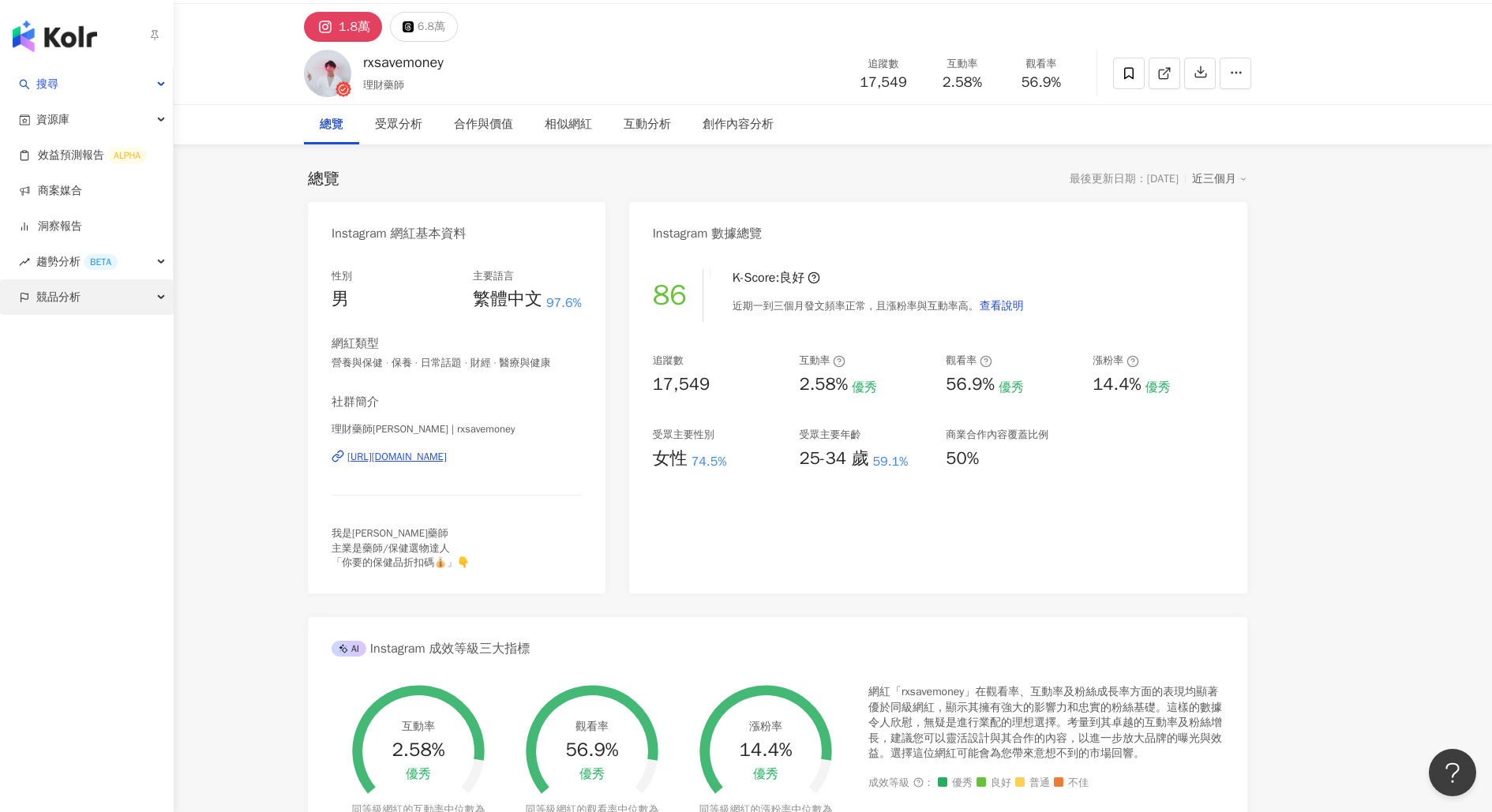 click on "競品分析" at bounding box center [58, 297] 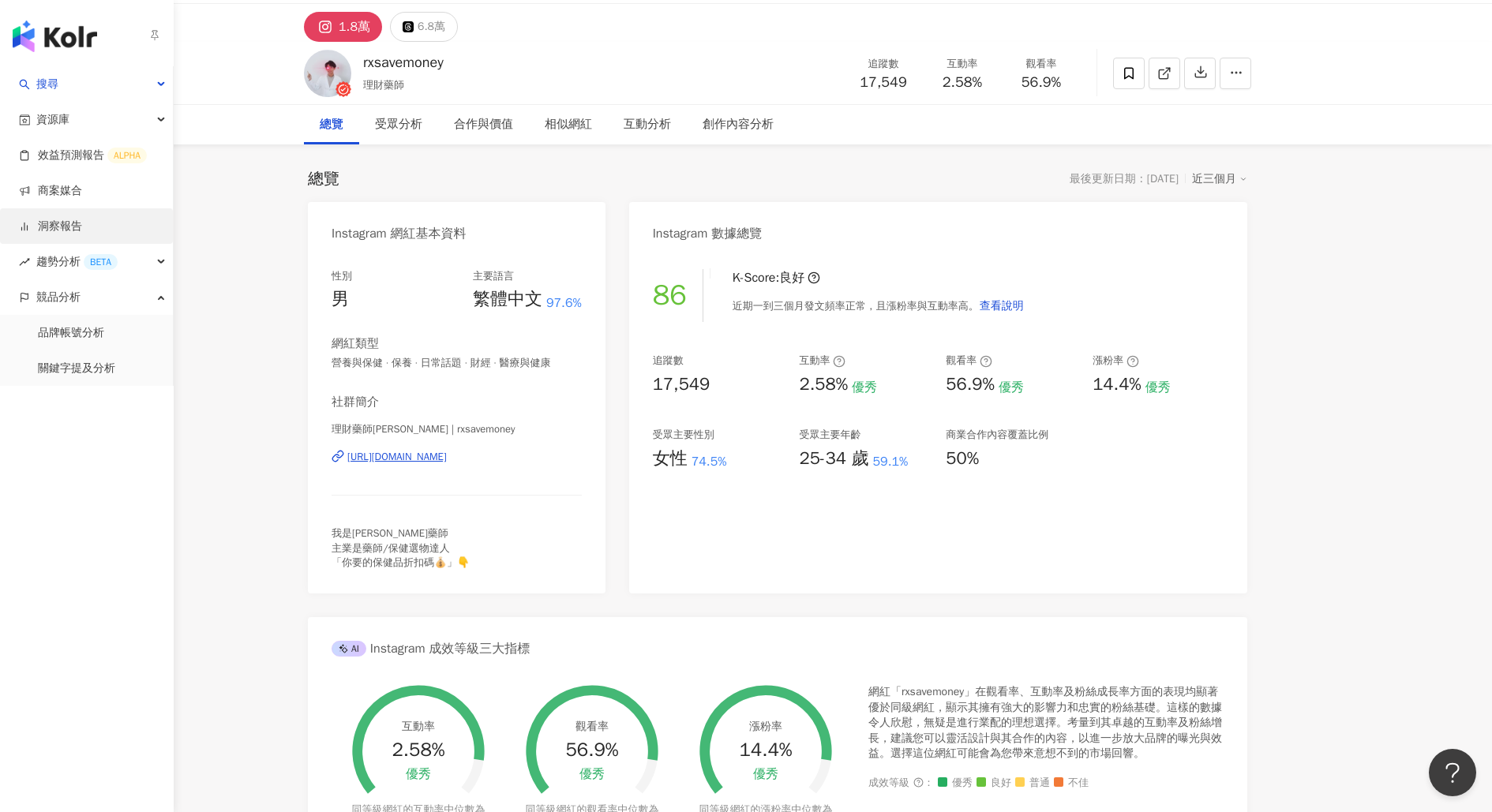 click on "洞察報告" at bounding box center [51, 226] 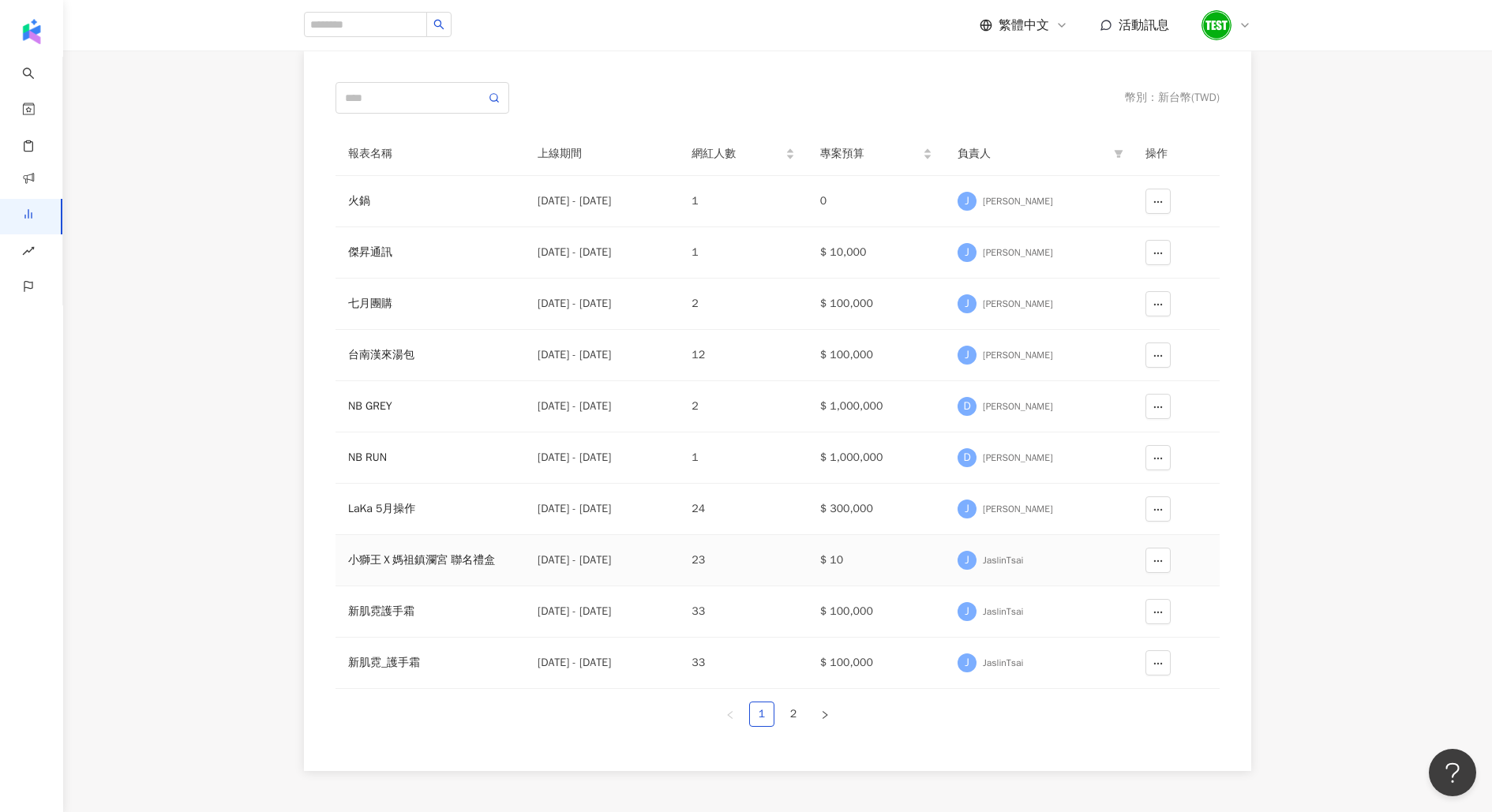 scroll, scrollTop: 139, scrollLeft: 0, axis: vertical 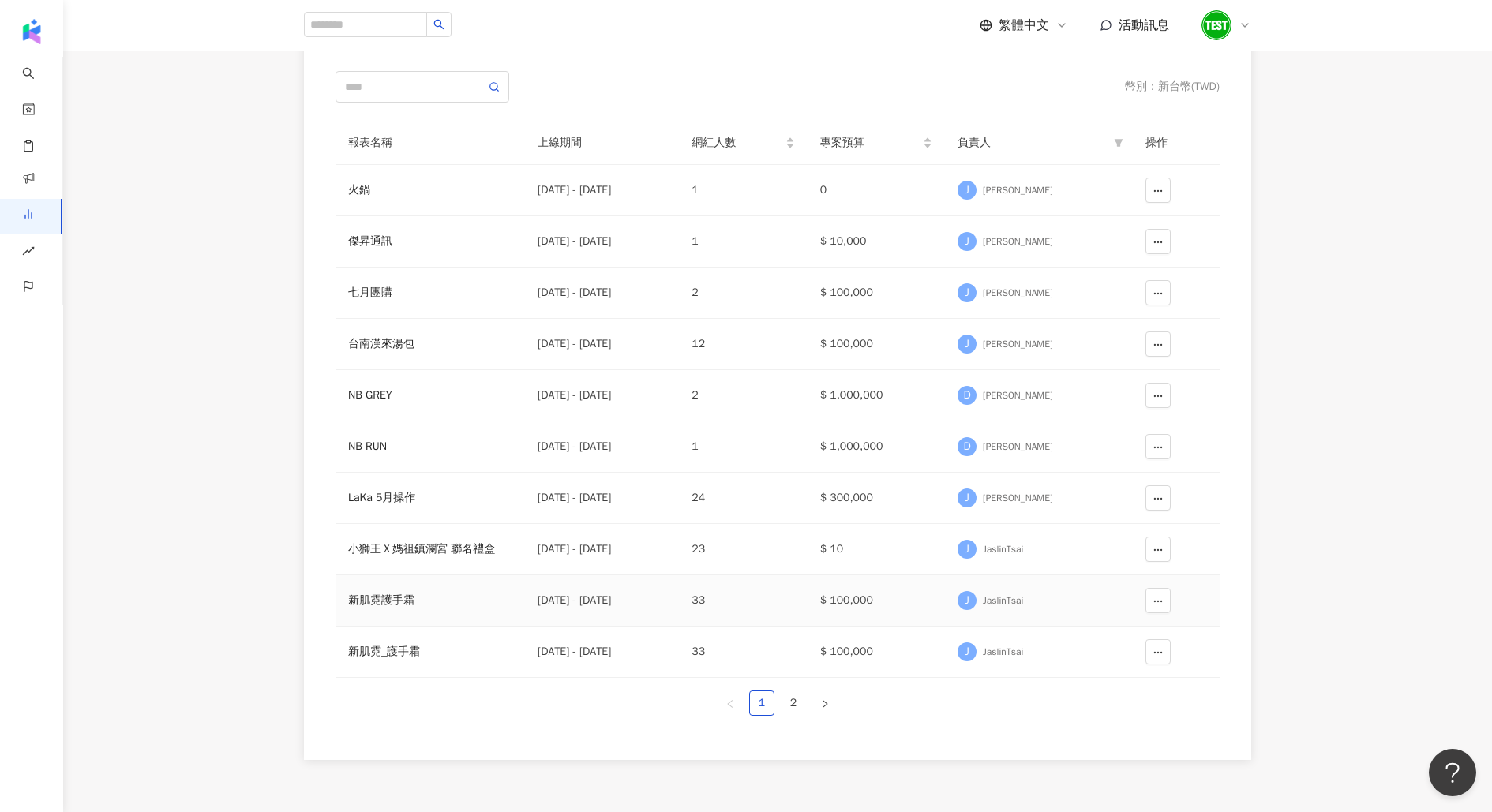 click on "新肌霓護手霜" at bounding box center [430, 601] 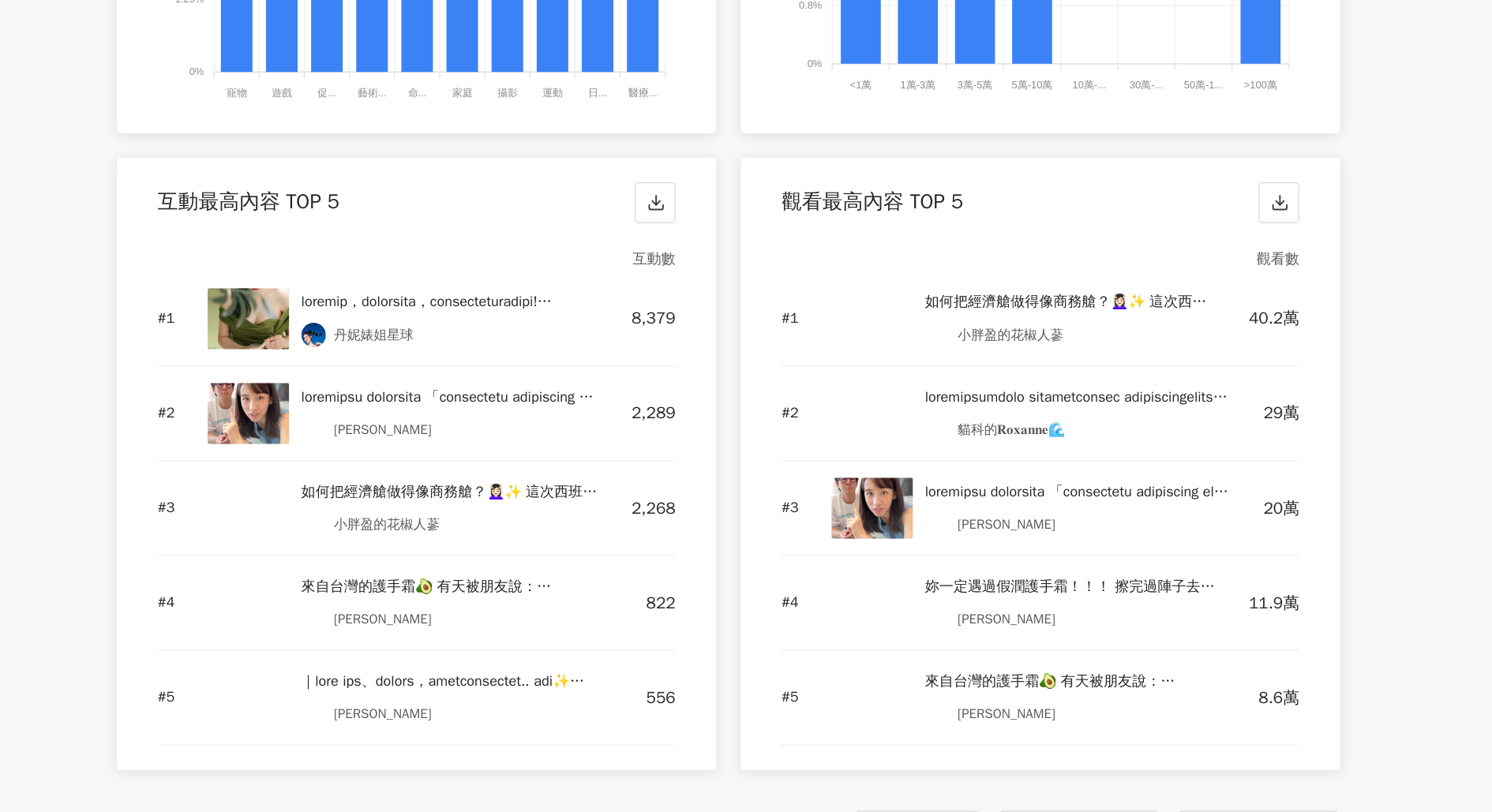 scroll, scrollTop: 2013, scrollLeft: 0, axis: vertical 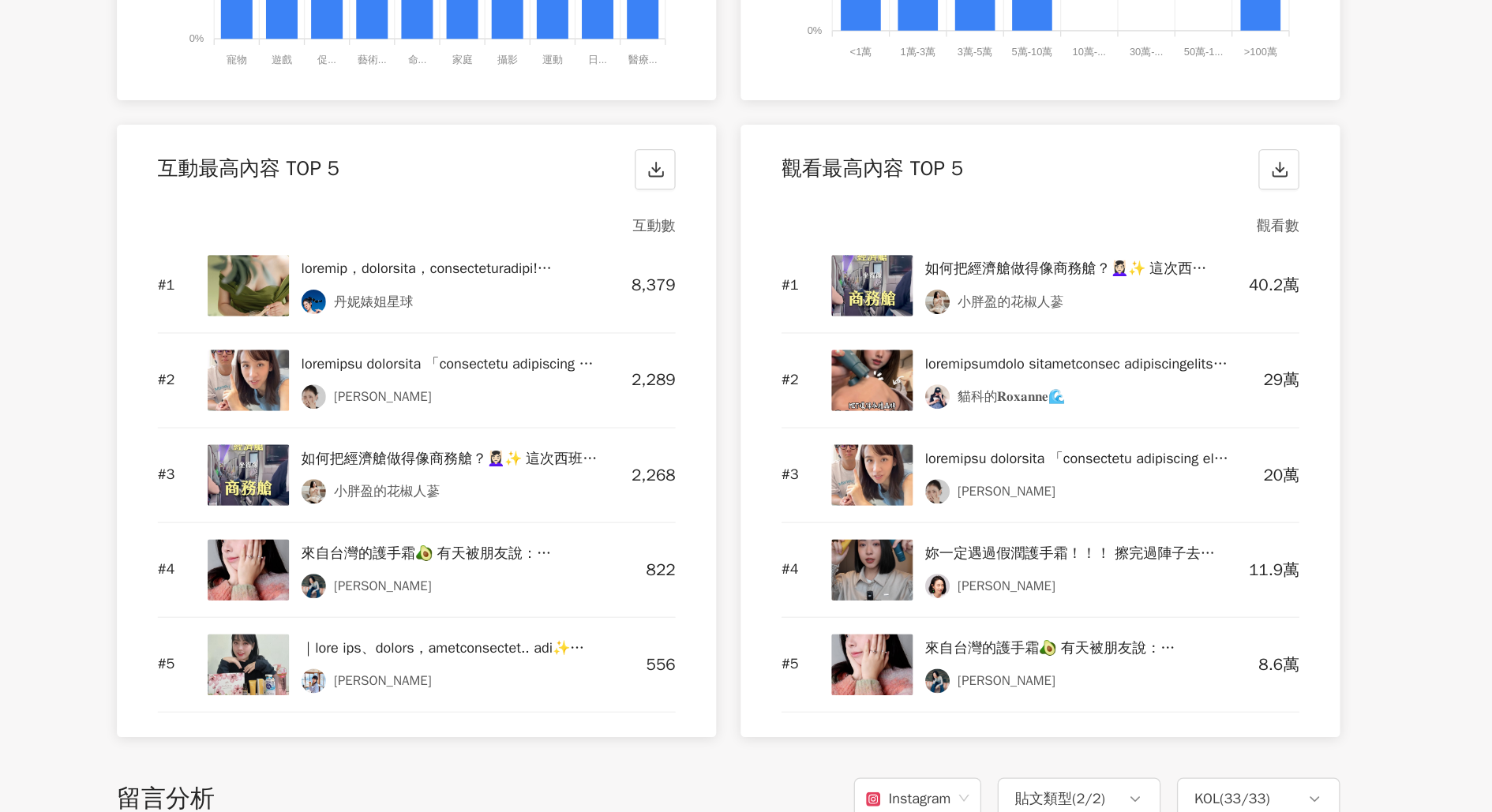 click at bounding box center (889, 404) 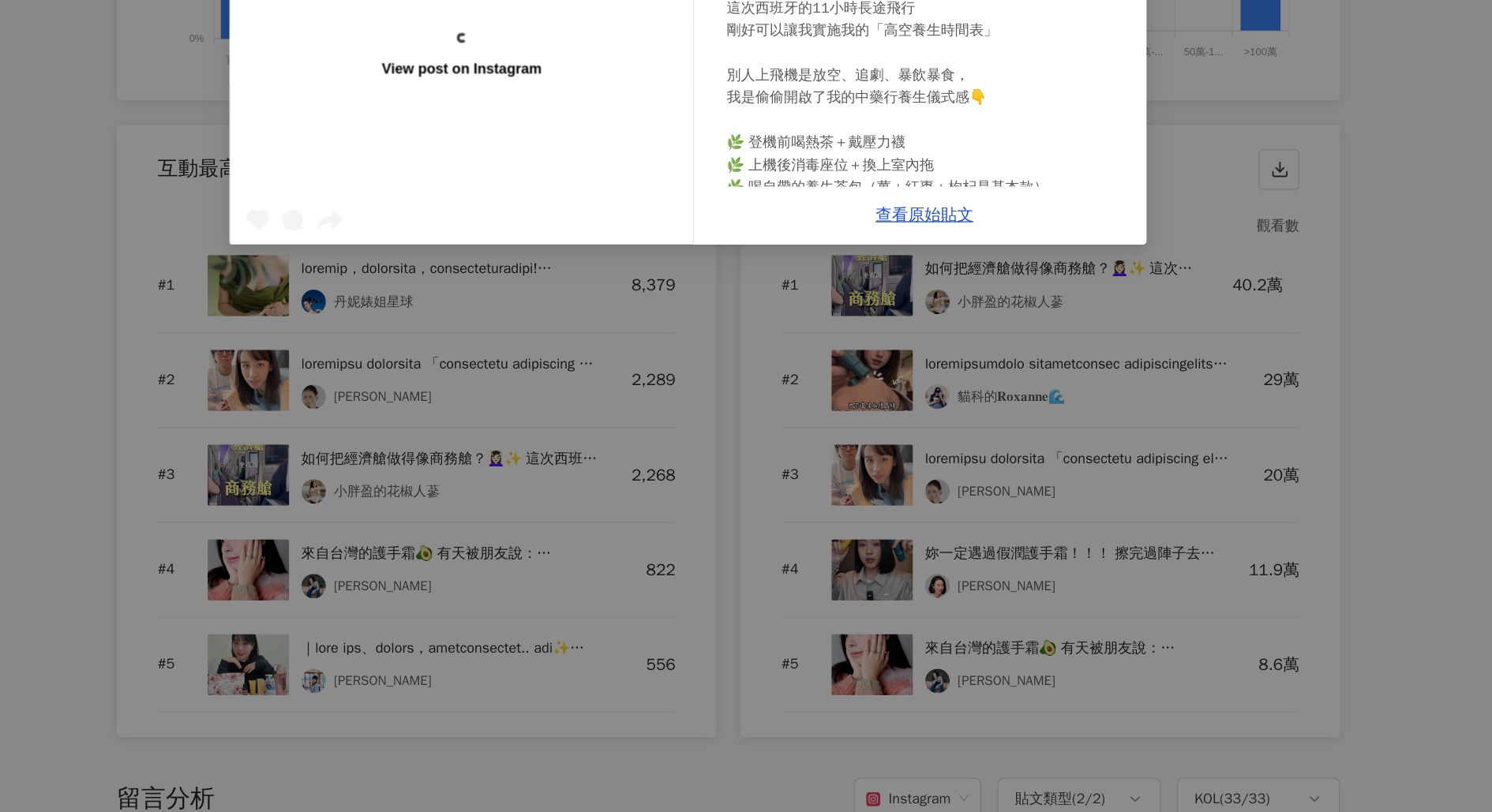 scroll, scrollTop: 2013, scrollLeft: 0, axis: vertical 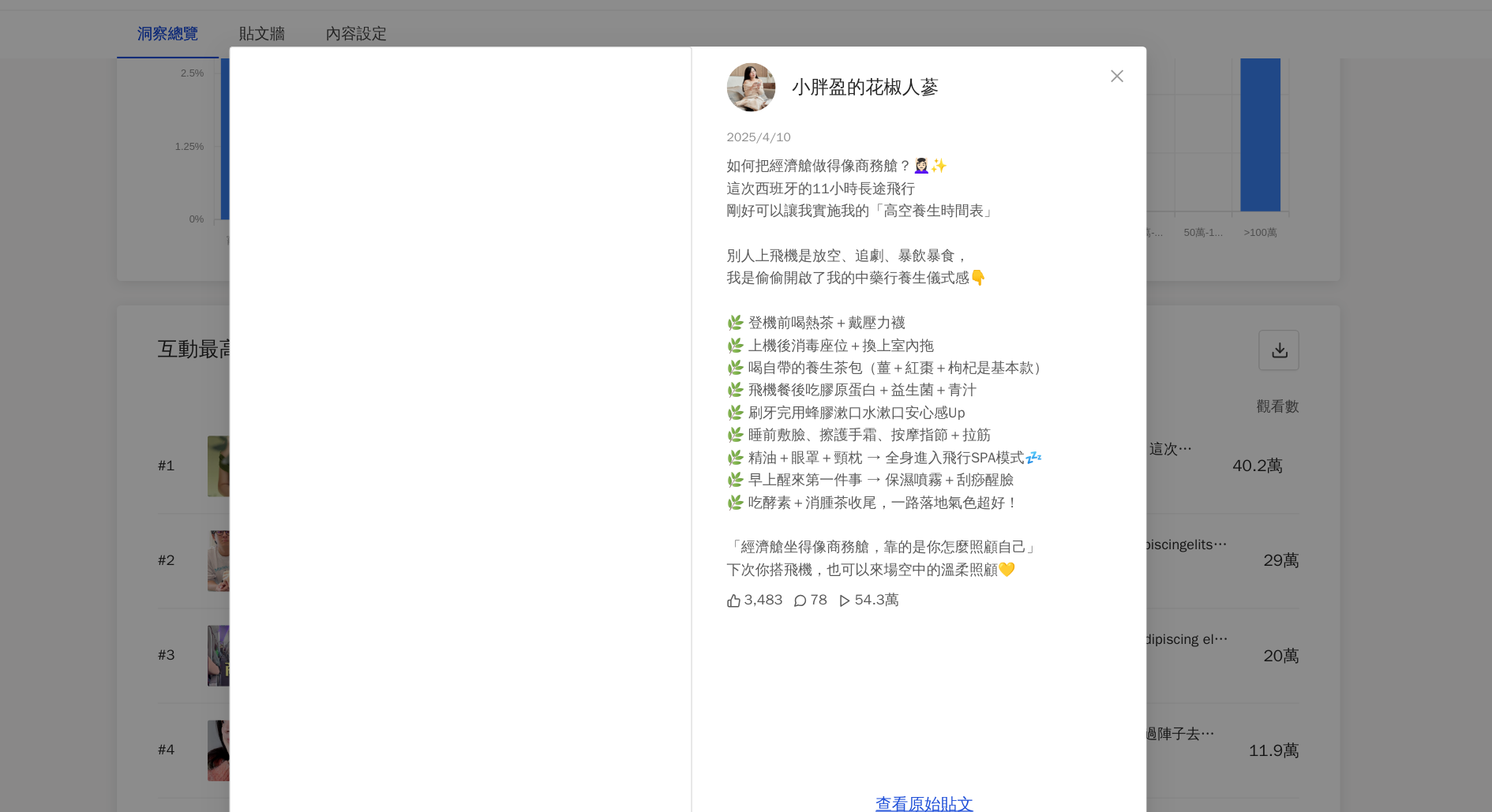 click on "如何把經濟艙做得像商務艙？💆🏻‍♀️✨
這次西班牙的11小時長途飛行
剛好可以讓我實施我的「高空養生時間表」
別人上飛機是放空、追劇、暴飲暴食，
我是偷偷開啟了我的中藥行養生儀式感👇
🌿 登機前喝熱茶＋戴壓力襪
🌿 上機後消毒座位＋換上室內拖
🌿 喝自帶的養生茶包（薑＋紅棗＋枸杞是基本款）
🌿 飛機餐後吃膠原蛋白＋益生菌＋青汁
🌿 刷牙完用蜂膠漱口水漱口安心感Up
🌿 睡前敷臉、擦護手霜、按摩指節＋拉筋
🌿 精油＋眼罩＋頸枕 → 全身進入飛行SPA模式💤
🌿 早上醒來第一件事 → 保濕噴霧＋刮痧醒臉
🌿 吃酵素＋消腫茶收尾，一路落地氣色超好！
「經濟艙坐得像商務艙，靠的是你怎麼照顧自己」
下次你搭飛機，也可以來場空中的溫柔照顧💛" at bounding box center [932, 328] 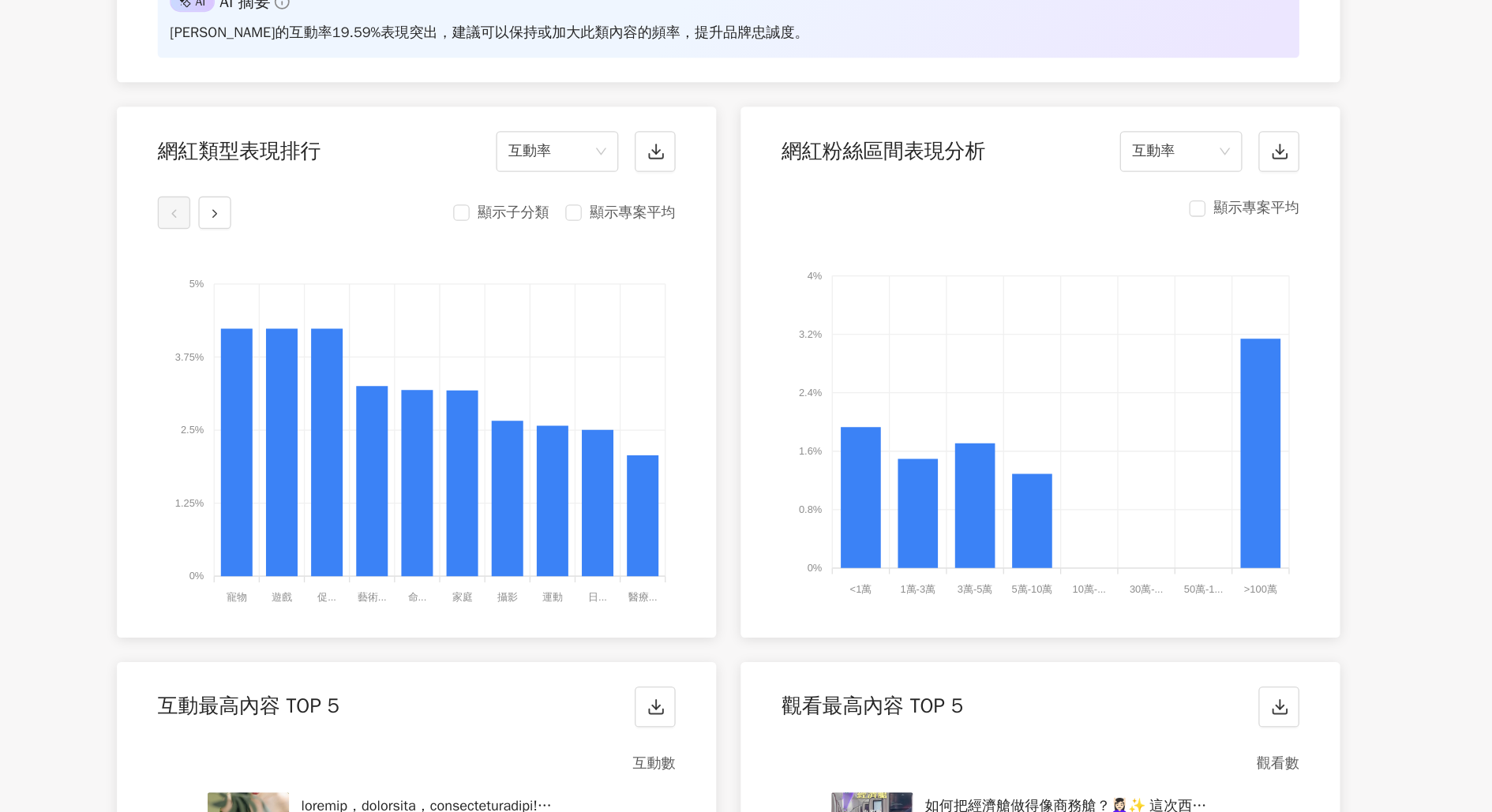 scroll, scrollTop: 1606, scrollLeft: 0, axis: vertical 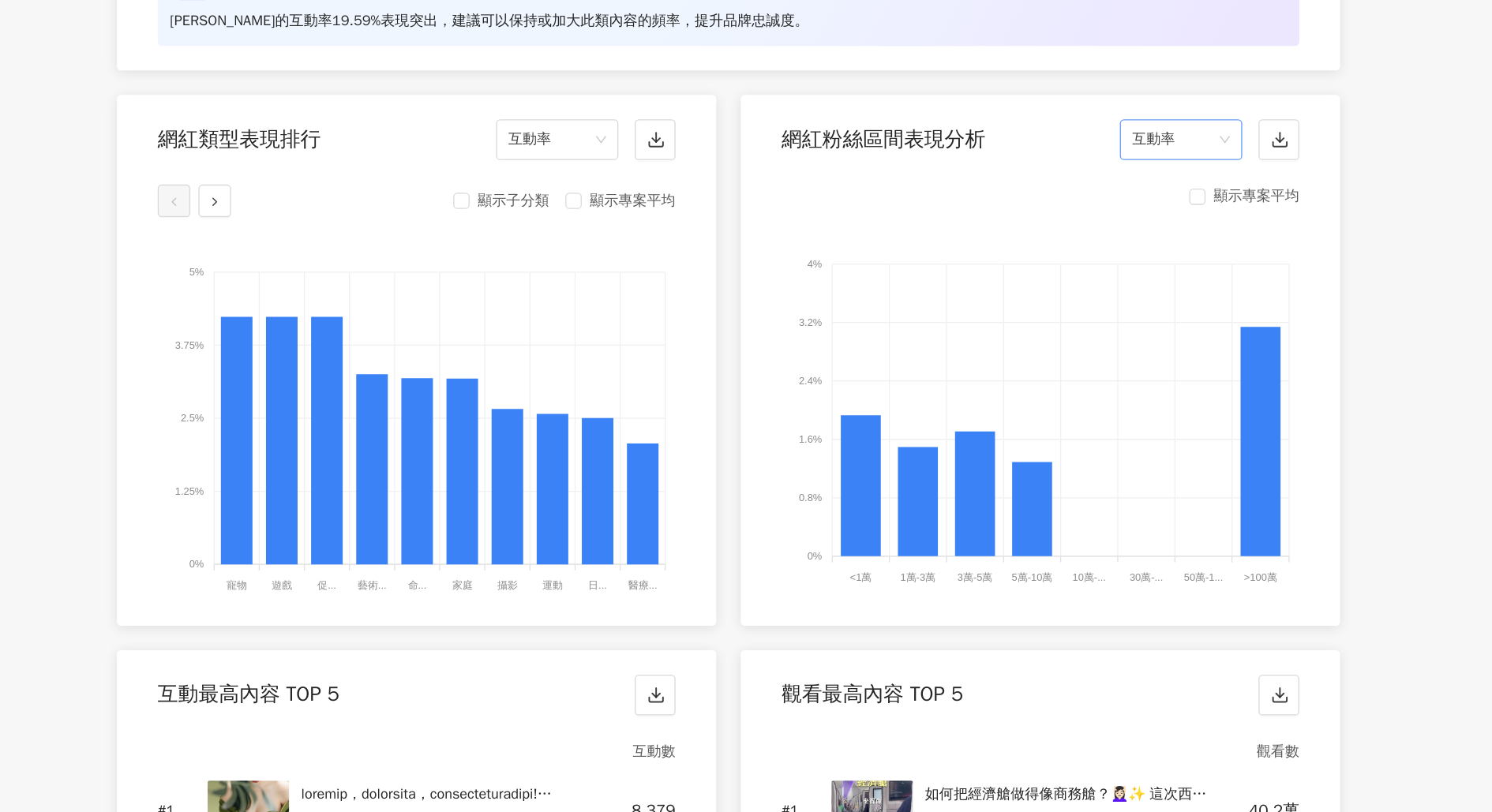 click on "互動率" at bounding box center [1128, 291] 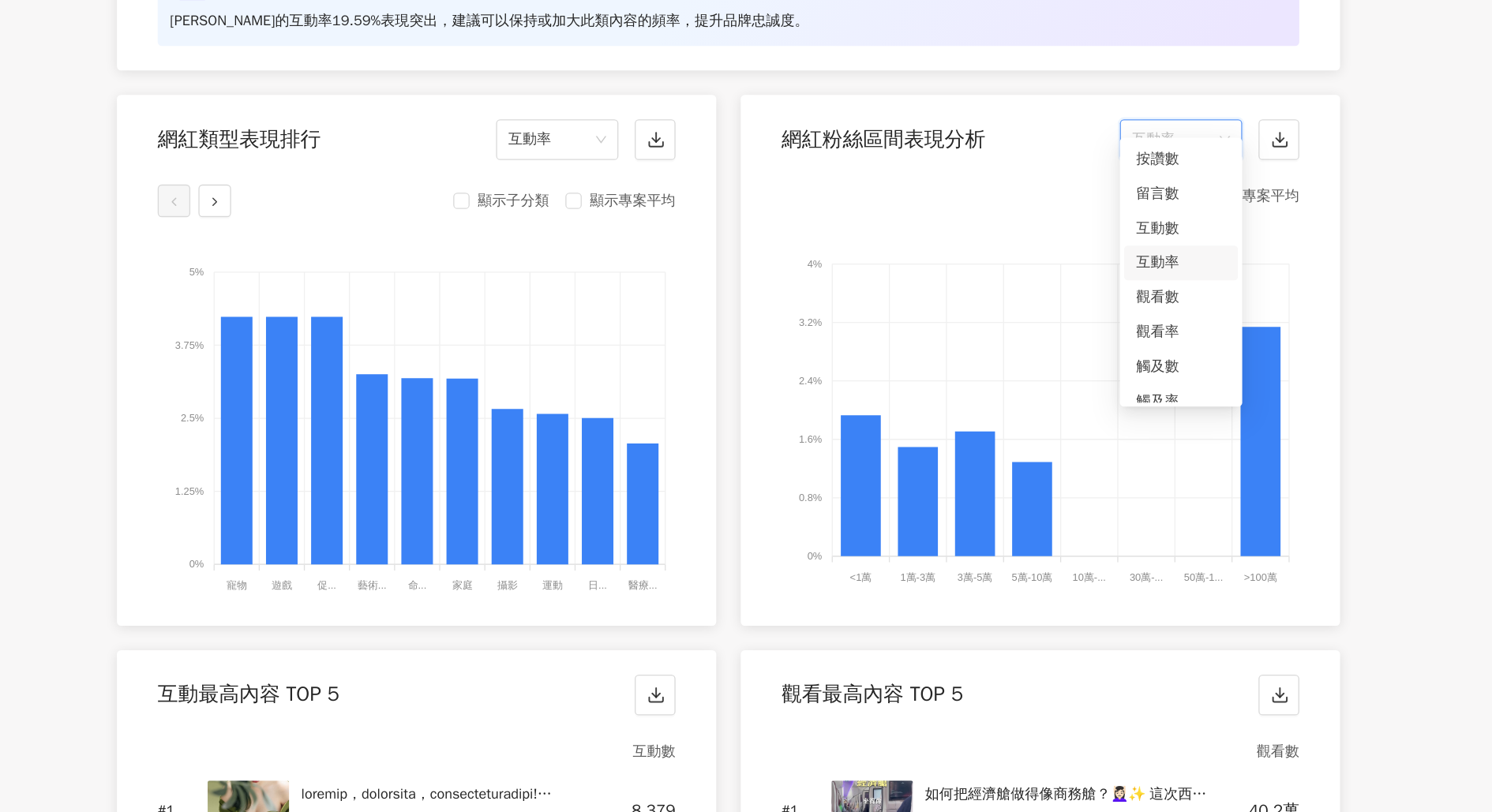click on "互動率" at bounding box center (1128, 291) 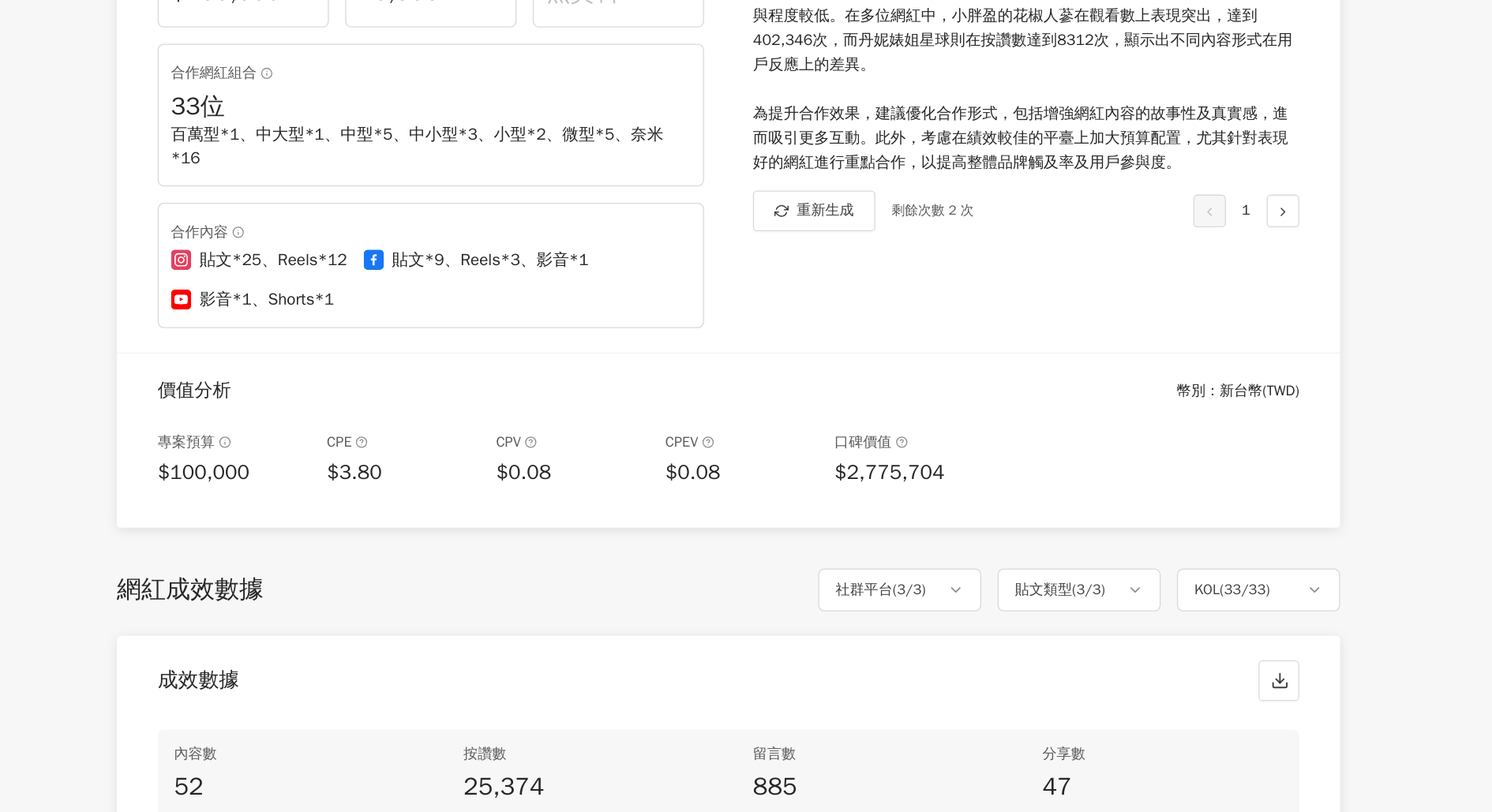 scroll, scrollTop: 229, scrollLeft: 0, axis: vertical 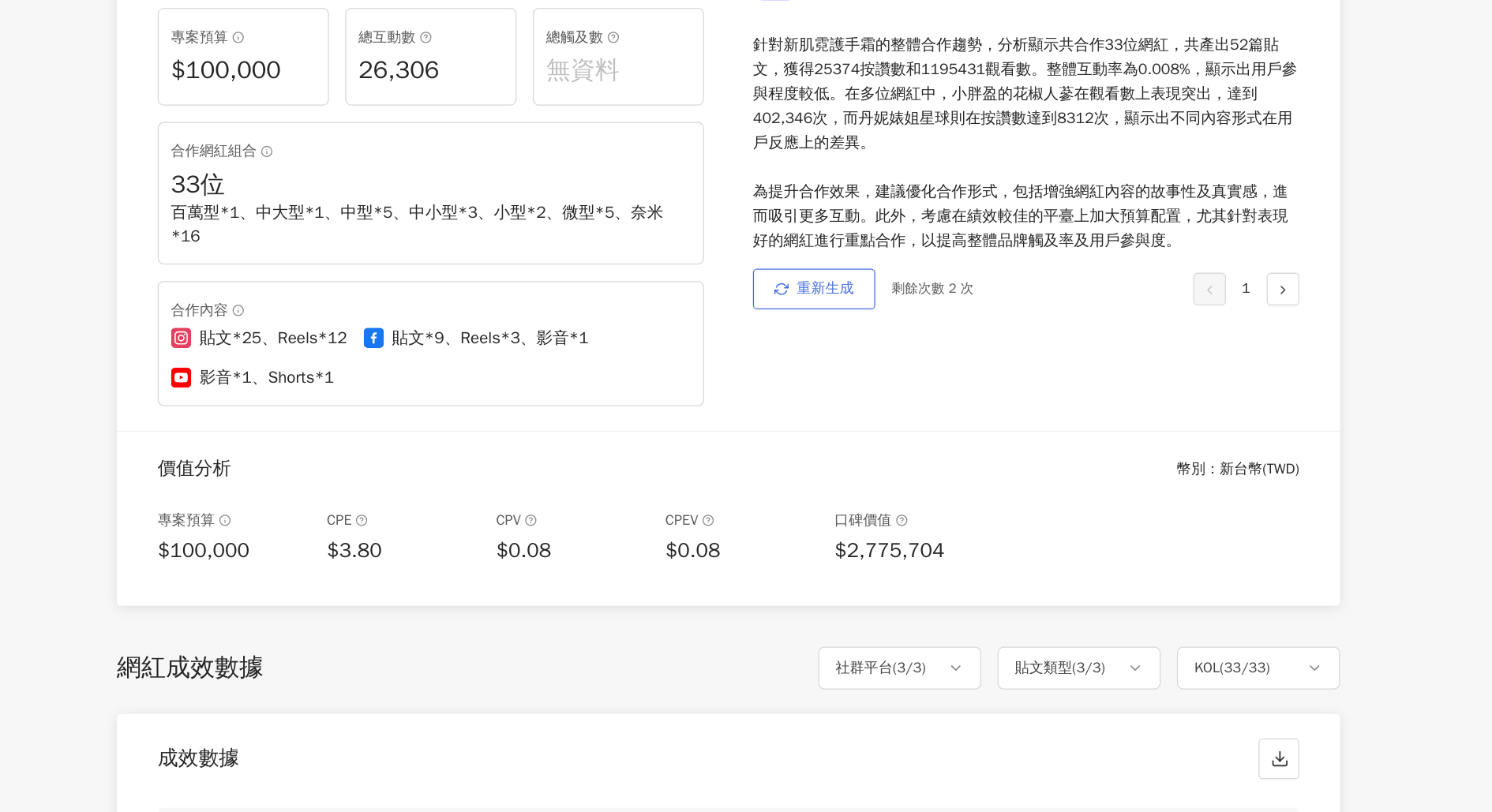 click on "重新生成" at bounding box center (844, 346) 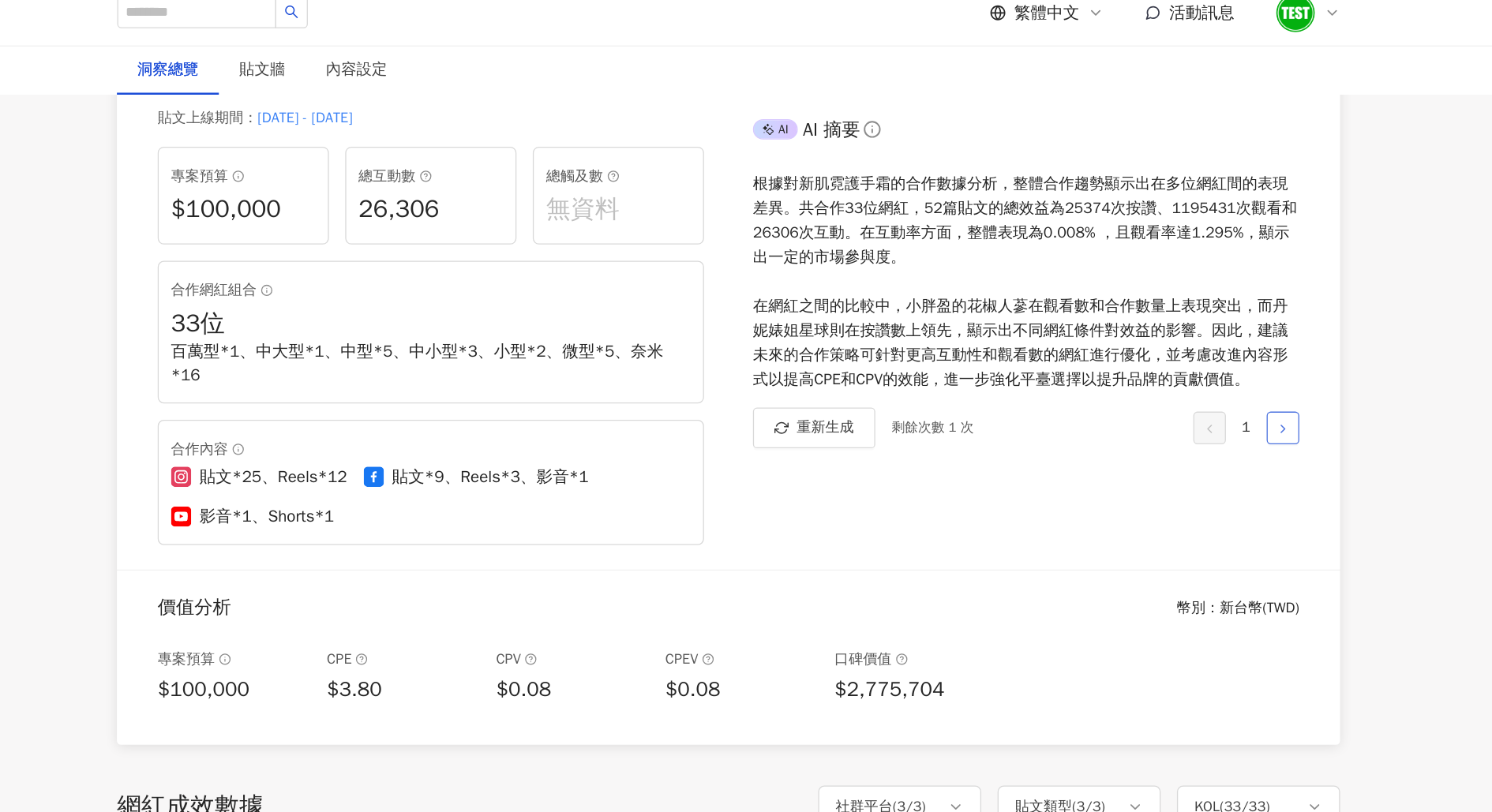 click at bounding box center [1207, 346] 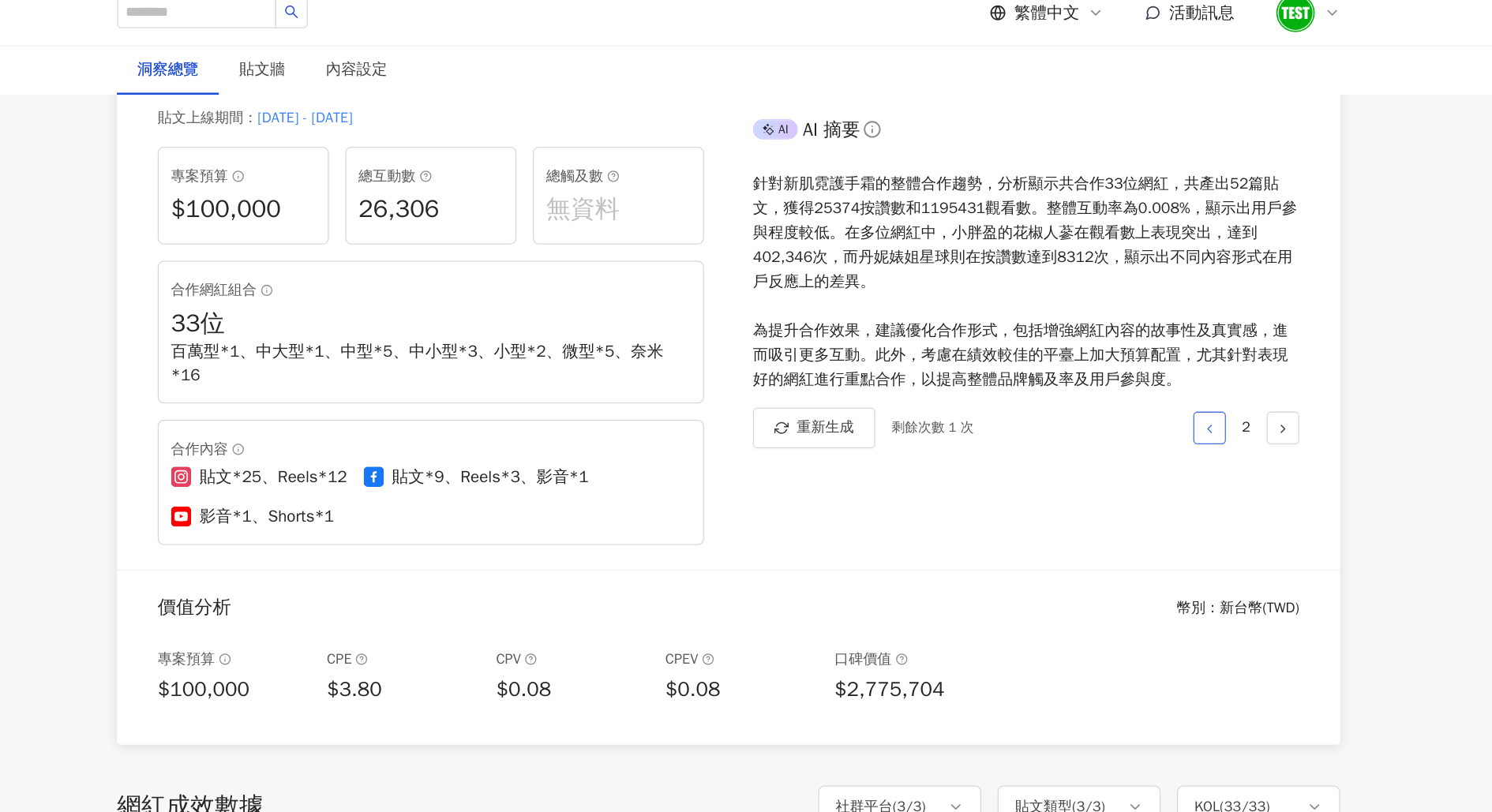 click 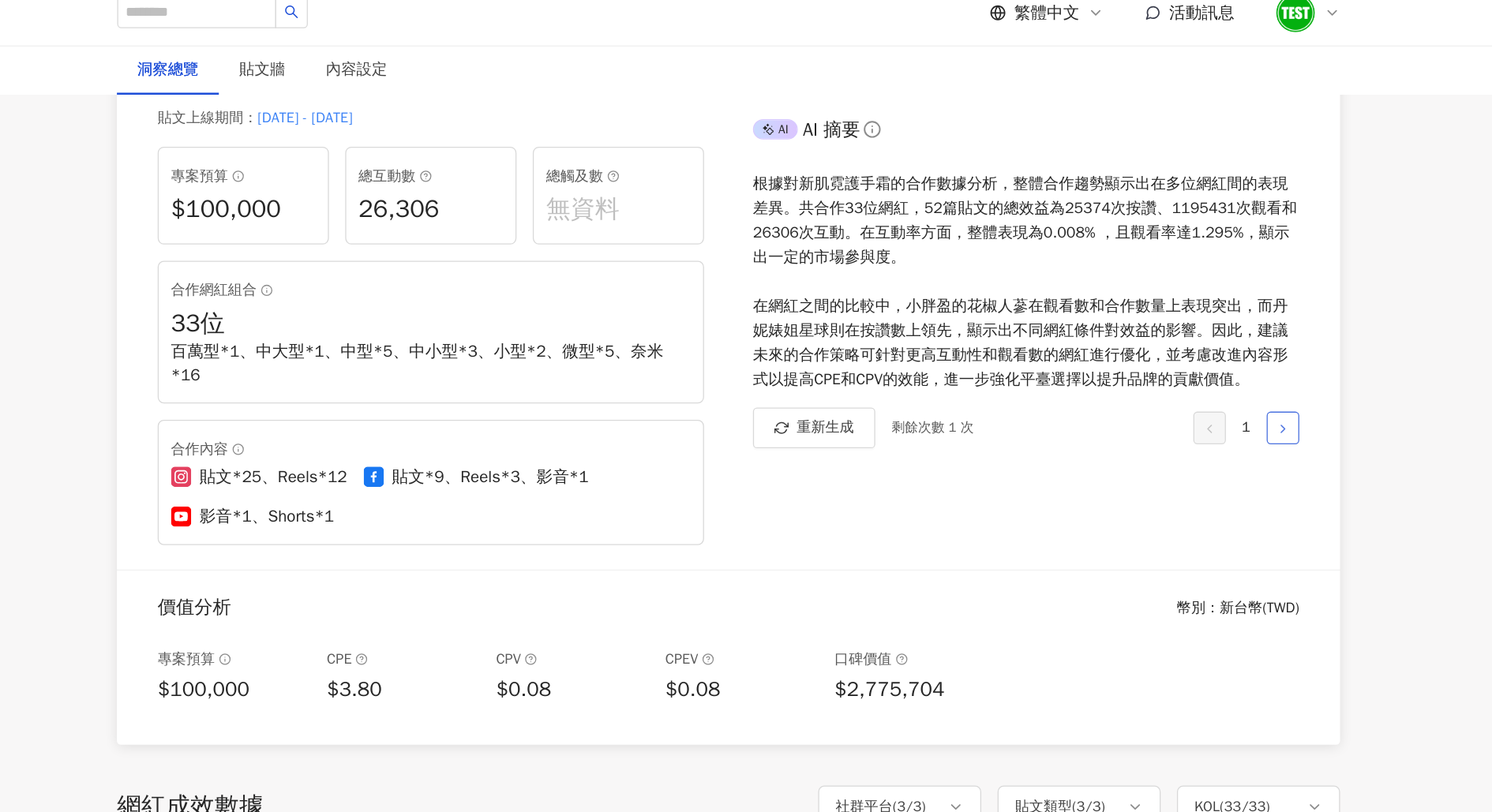 click at bounding box center [1207, 346] 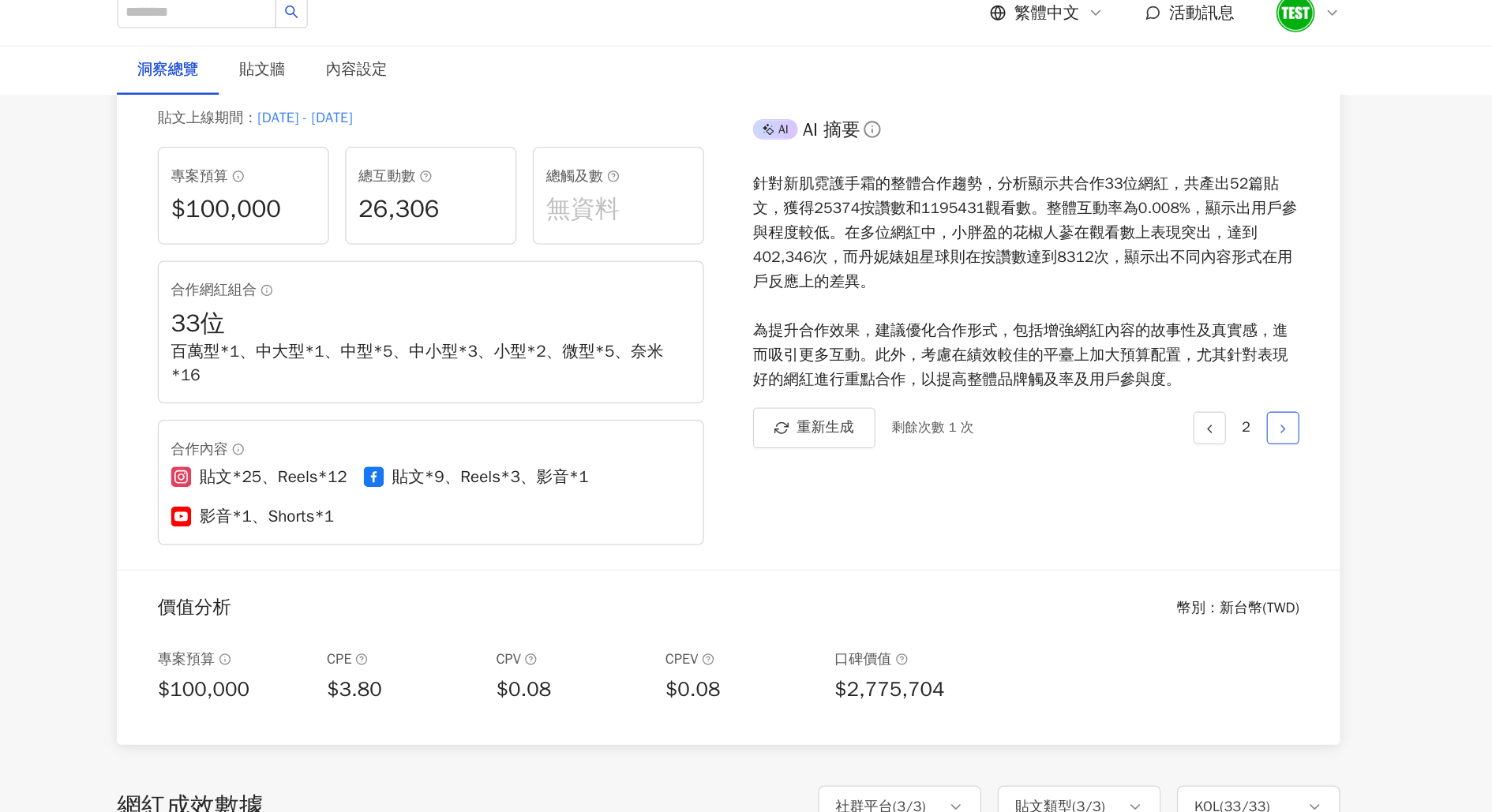 click at bounding box center [1207, 346] 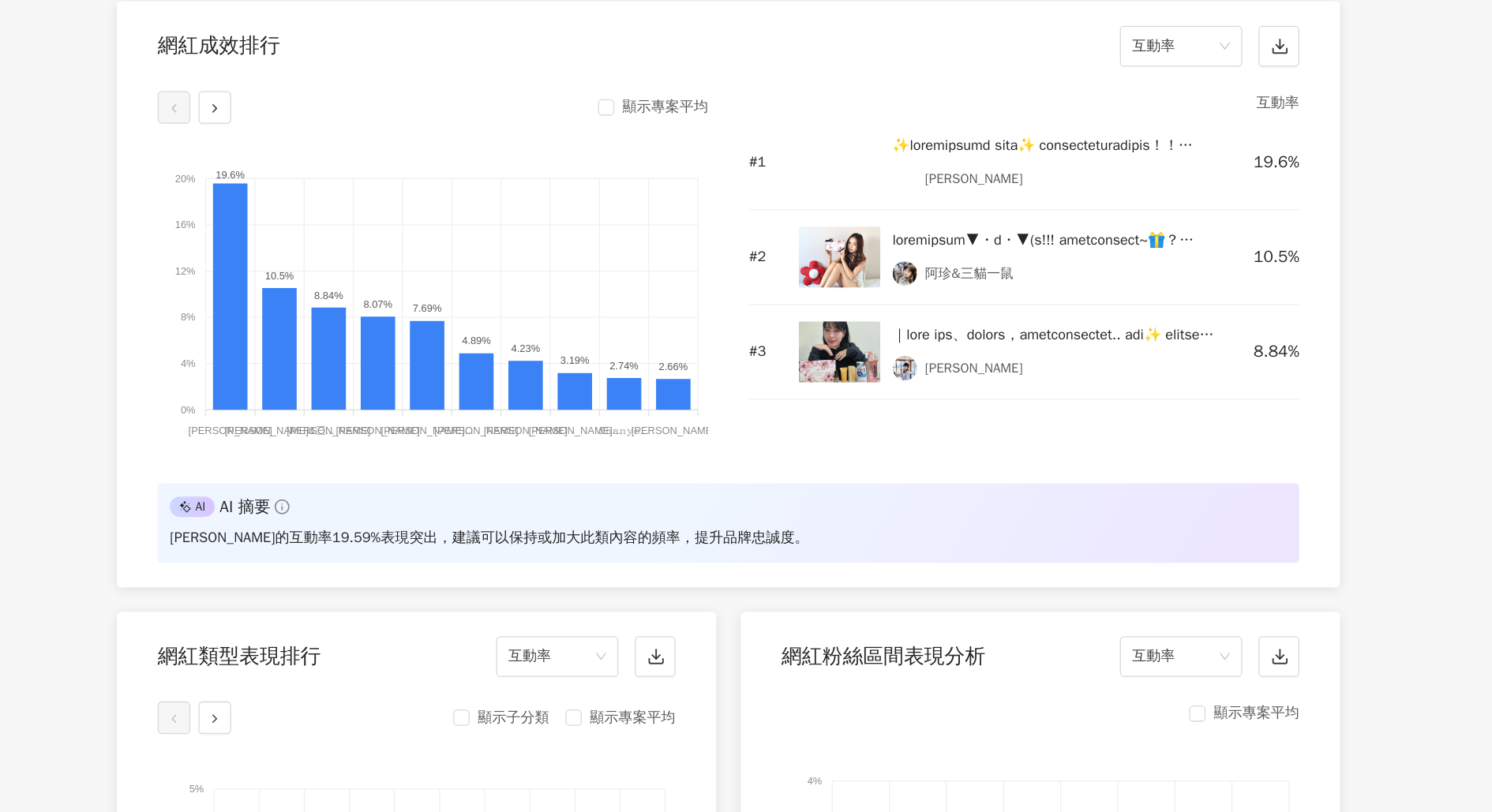 scroll, scrollTop: 1205, scrollLeft: 0, axis: vertical 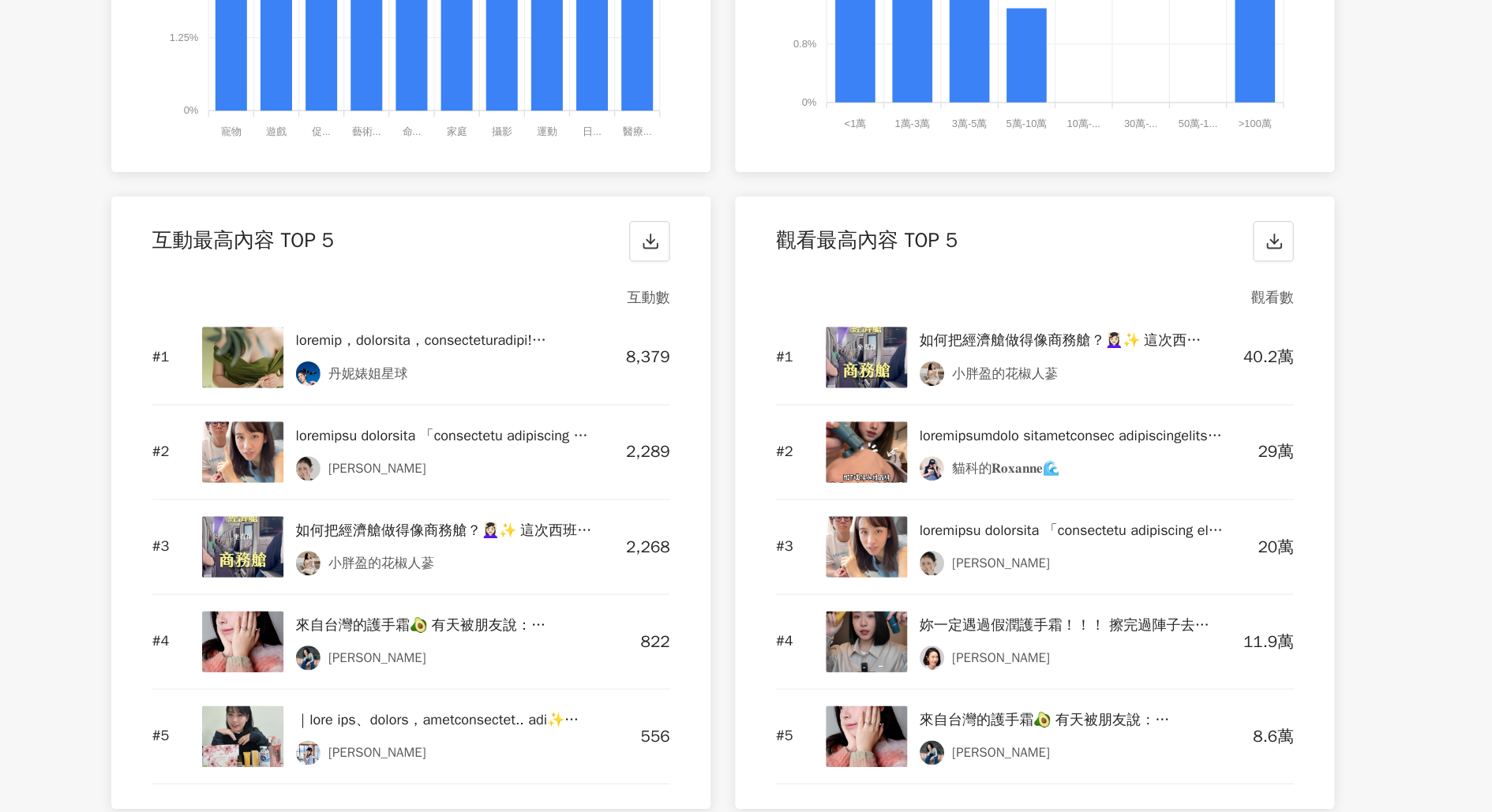 click at bounding box center [889, 430] 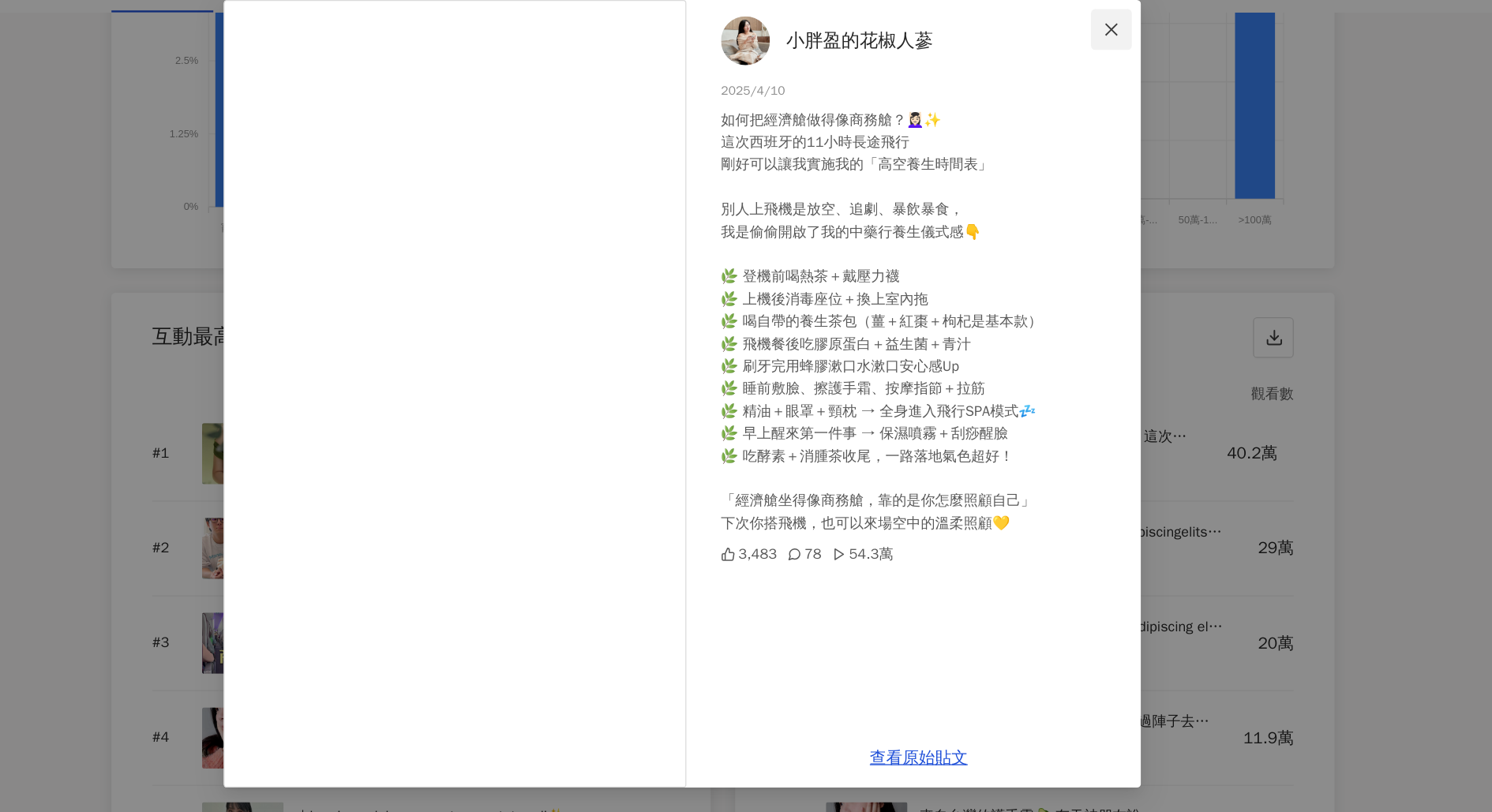 click 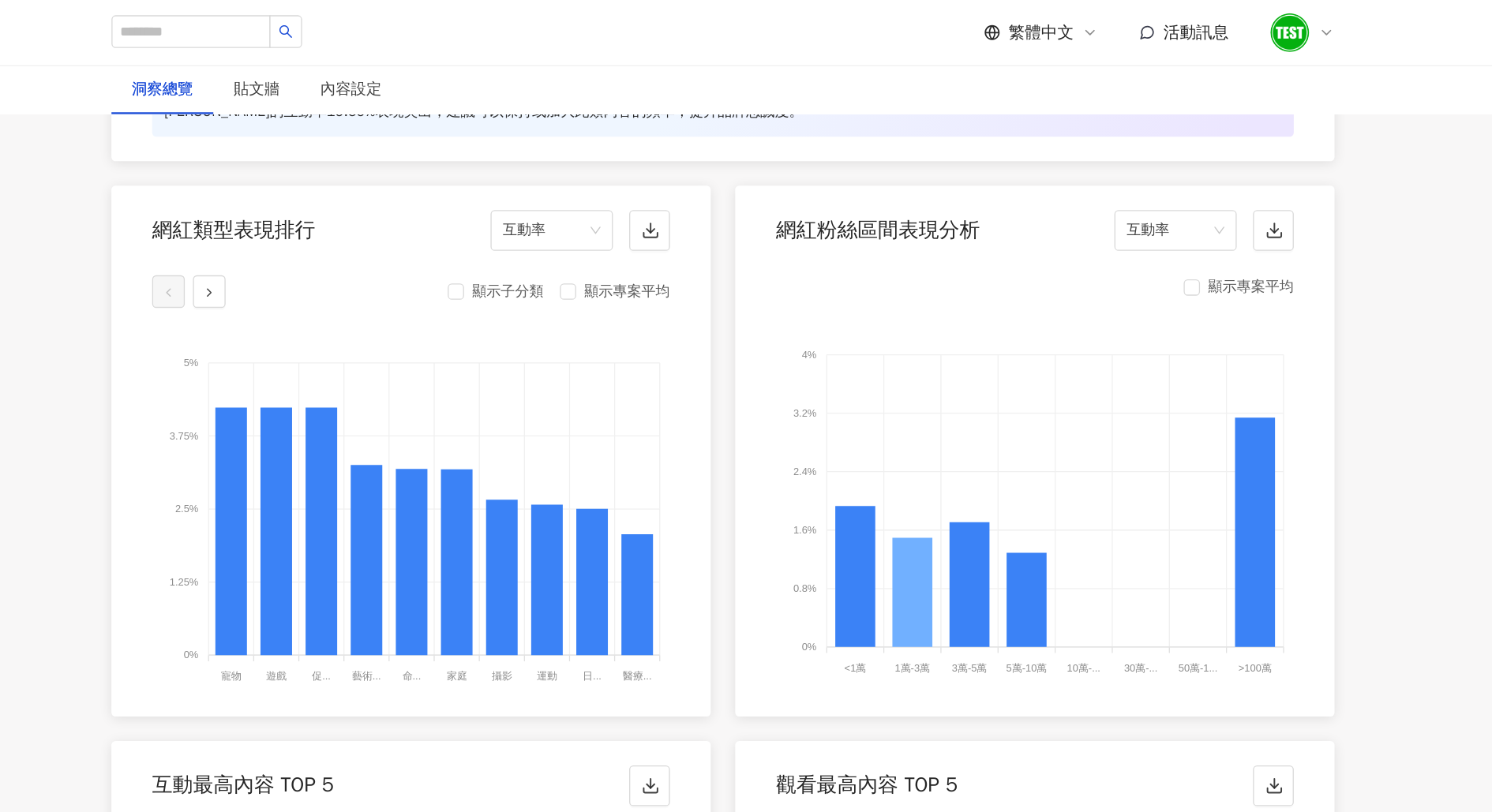 scroll, scrollTop: 1707, scrollLeft: 0, axis: vertical 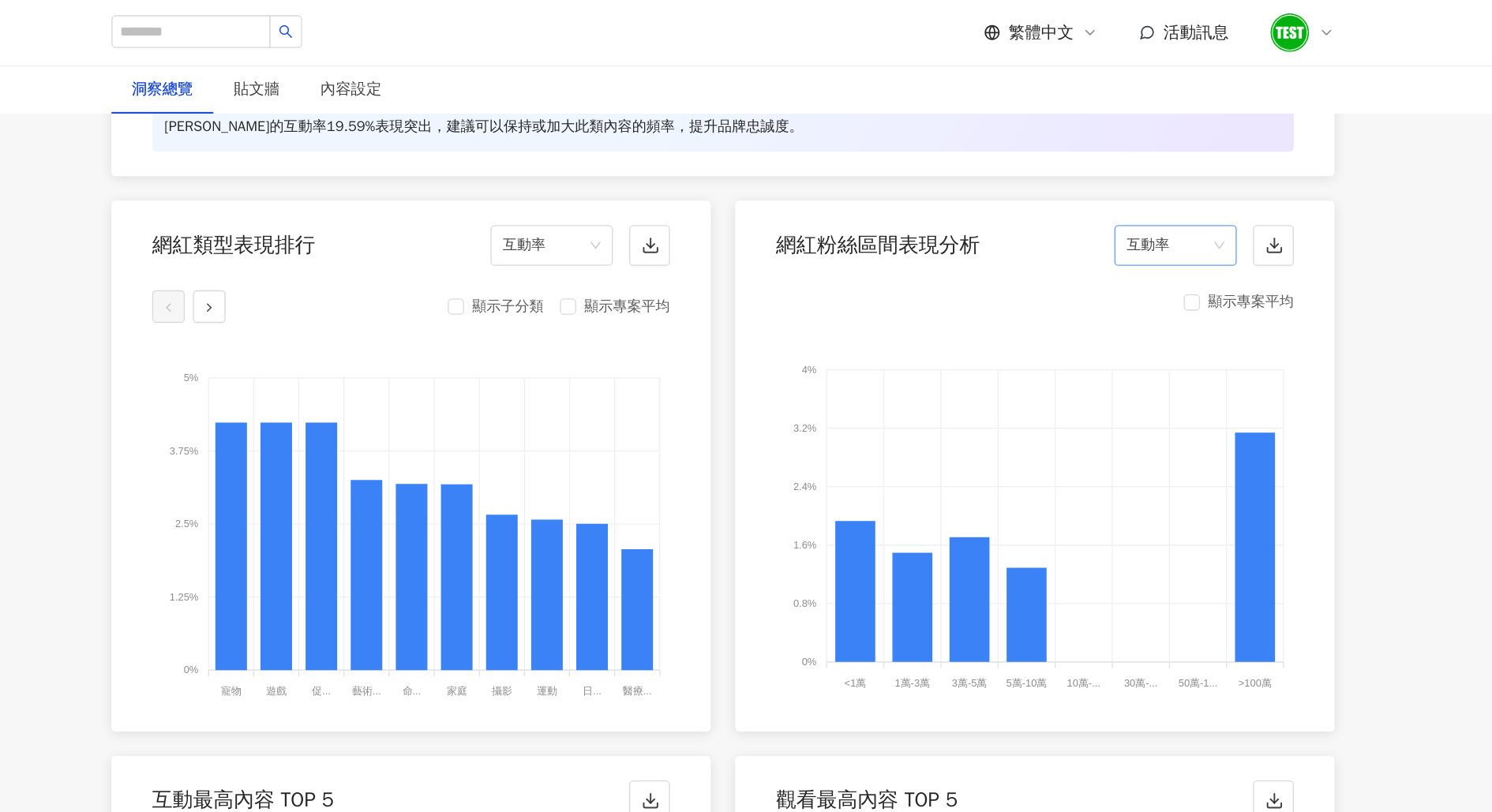 click on "互動率" at bounding box center [1128, 190] 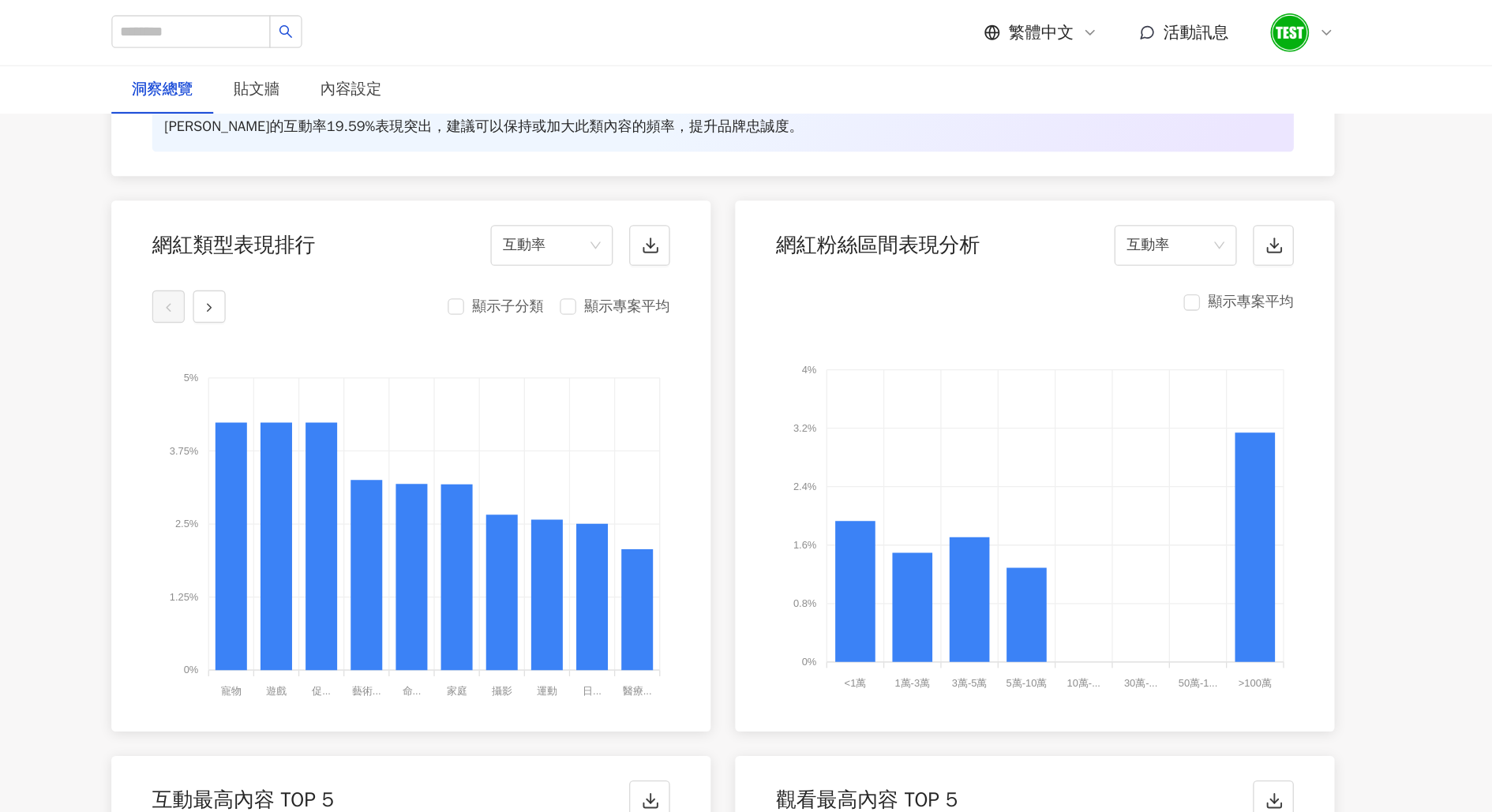 click on "顯示專案平均 4% 4% 3.2% 3.2% 2.4% 2.4% 1.6% 1.6% 0.8% 0.8% 0% 0% <1萬 <1萬 1萬-3萬 1萬-3萬 3萬-5萬 3萬-5萬 5萬-10萬 5萬-10萬 10萬-... 10萬-30萬 30萬-... 30萬-50萬 50萬-1... 50萬-100萬 >100萬 >100萬 1萬-3萬 1.49%" at bounding box center (1019, 387) 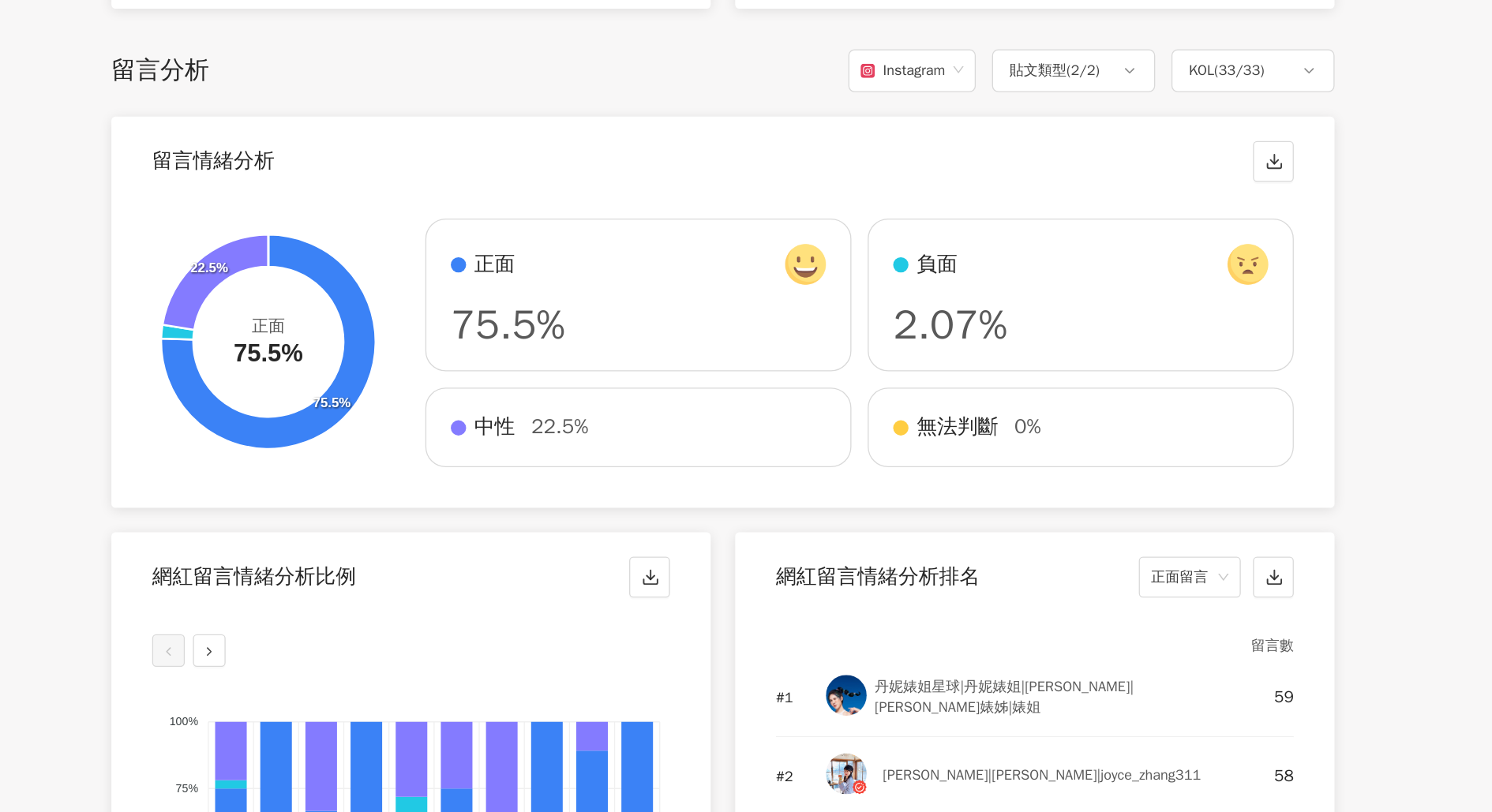 scroll, scrollTop: 2617, scrollLeft: 0, axis: vertical 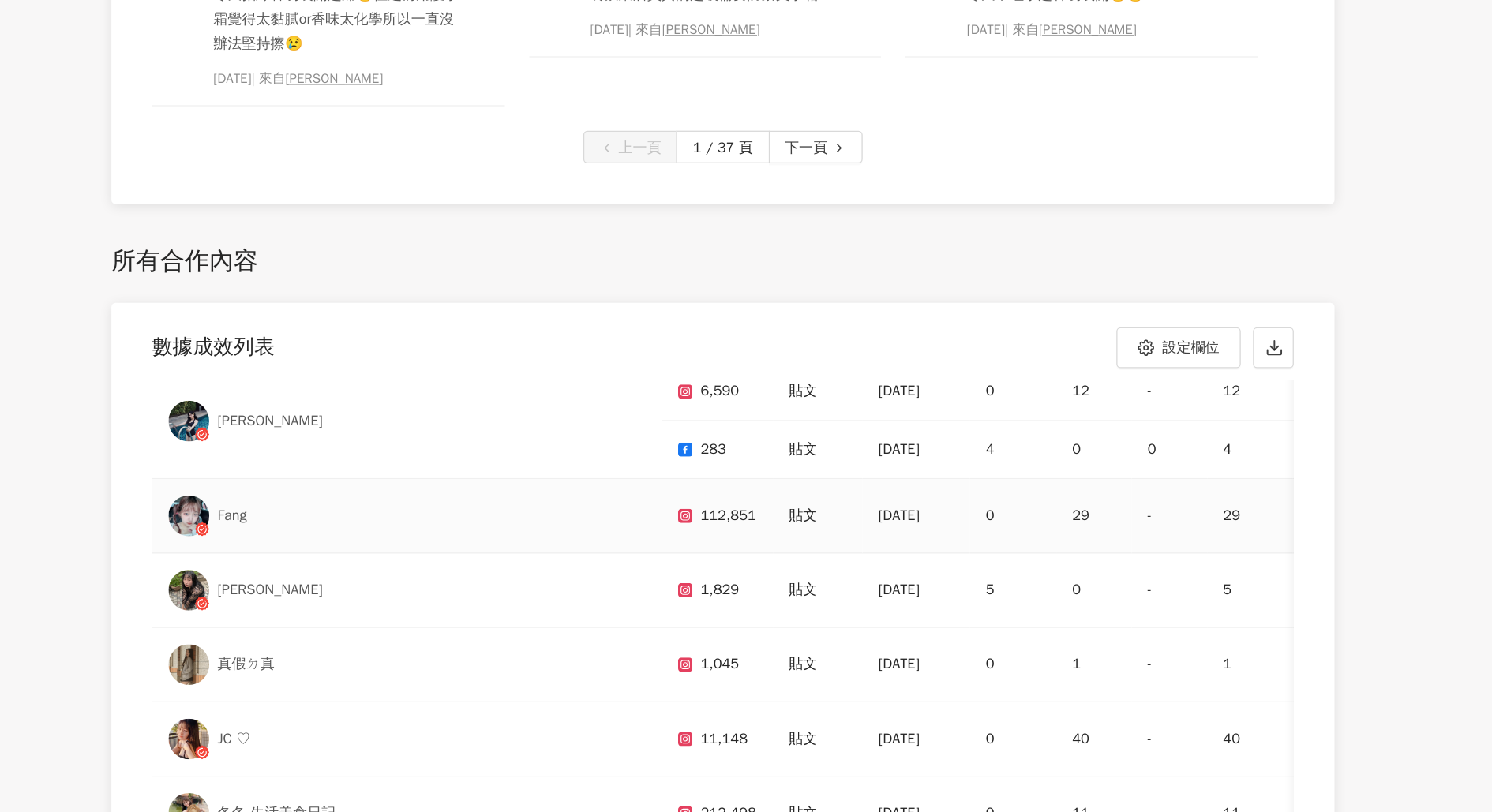 click on "Fang" at bounding box center [397, 582] 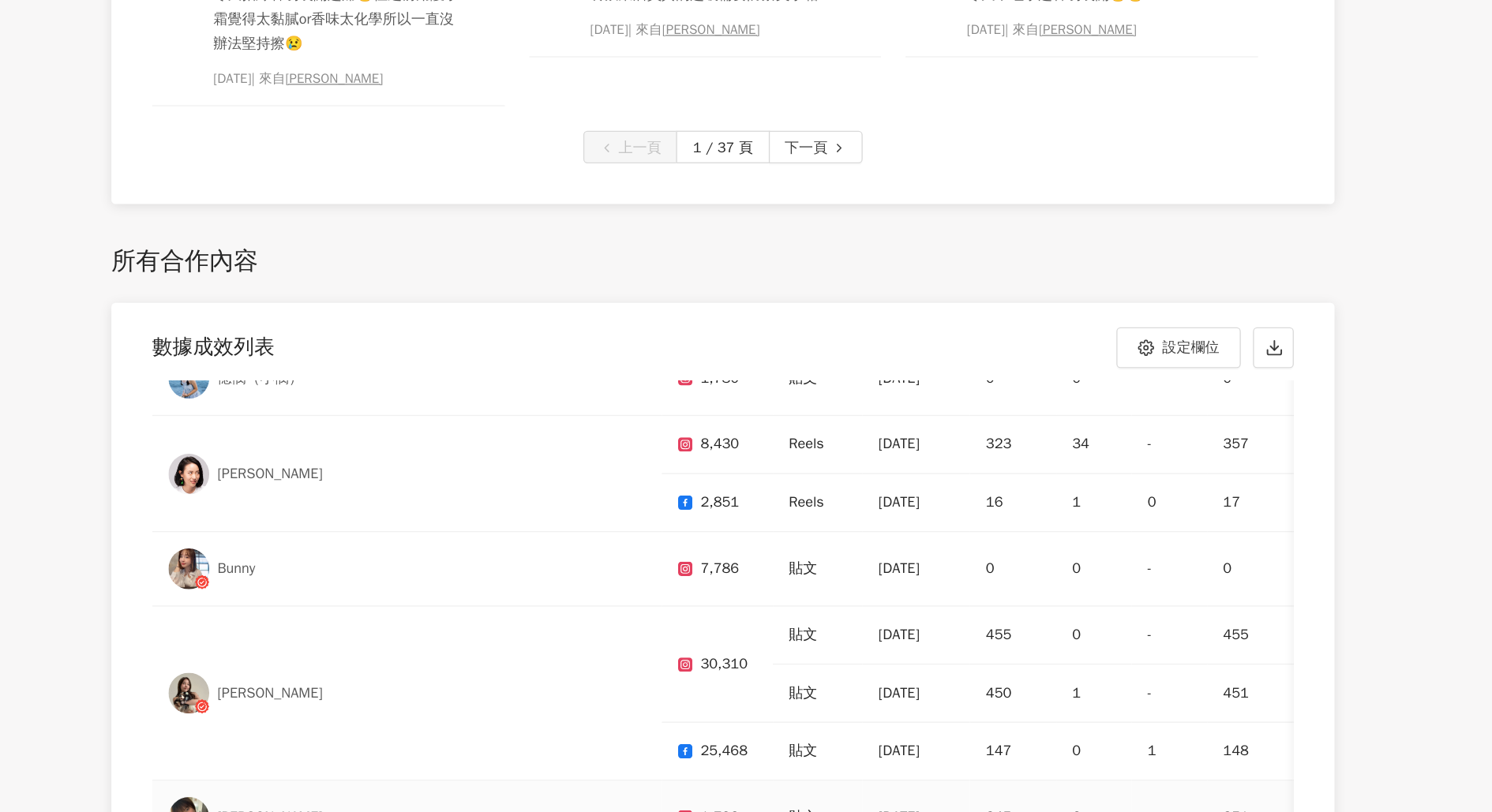 scroll, scrollTop: 0, scrollLeft: 0, axis: both 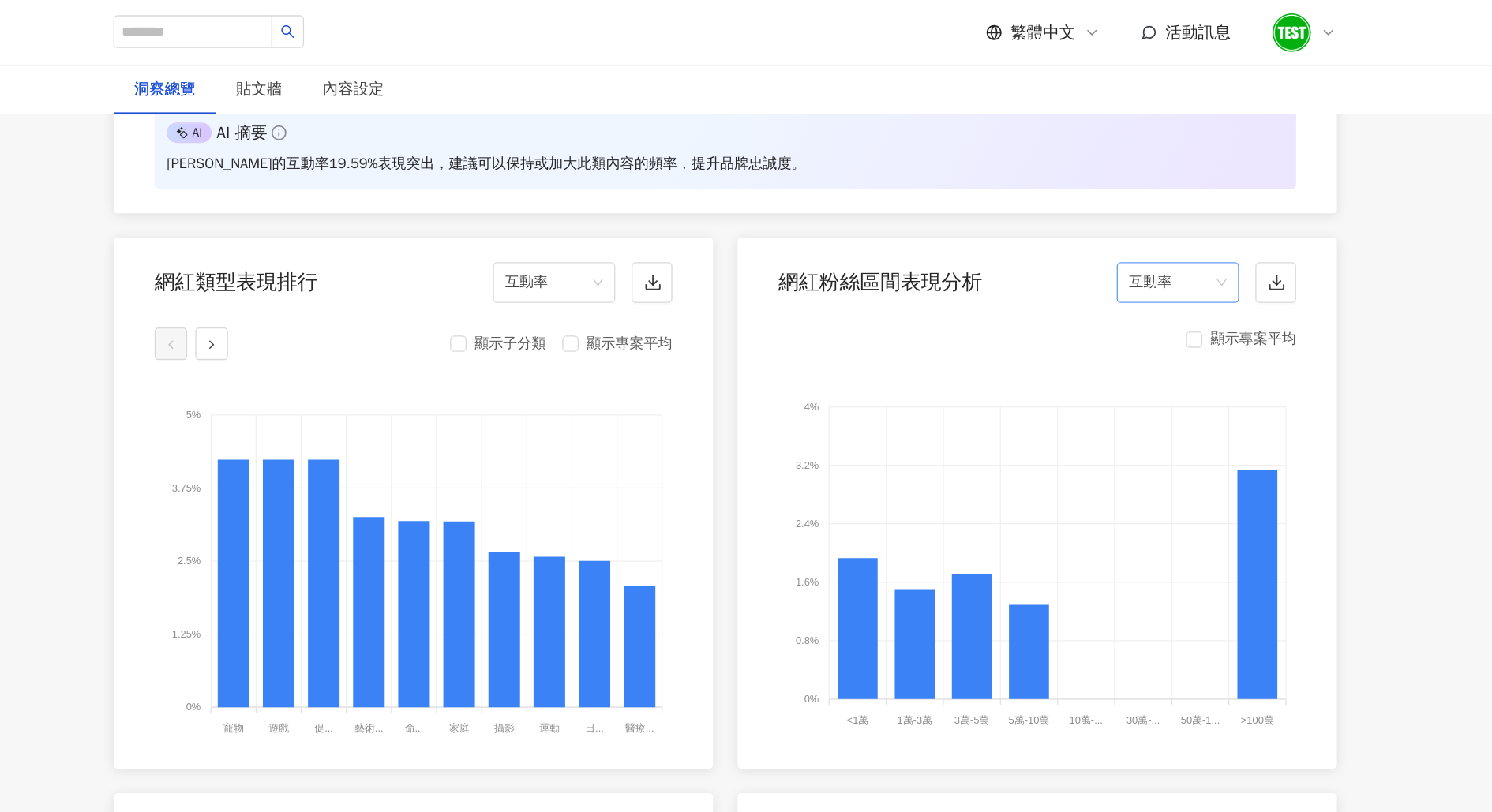 click on "互動率" at bounding box center (1128, 219) 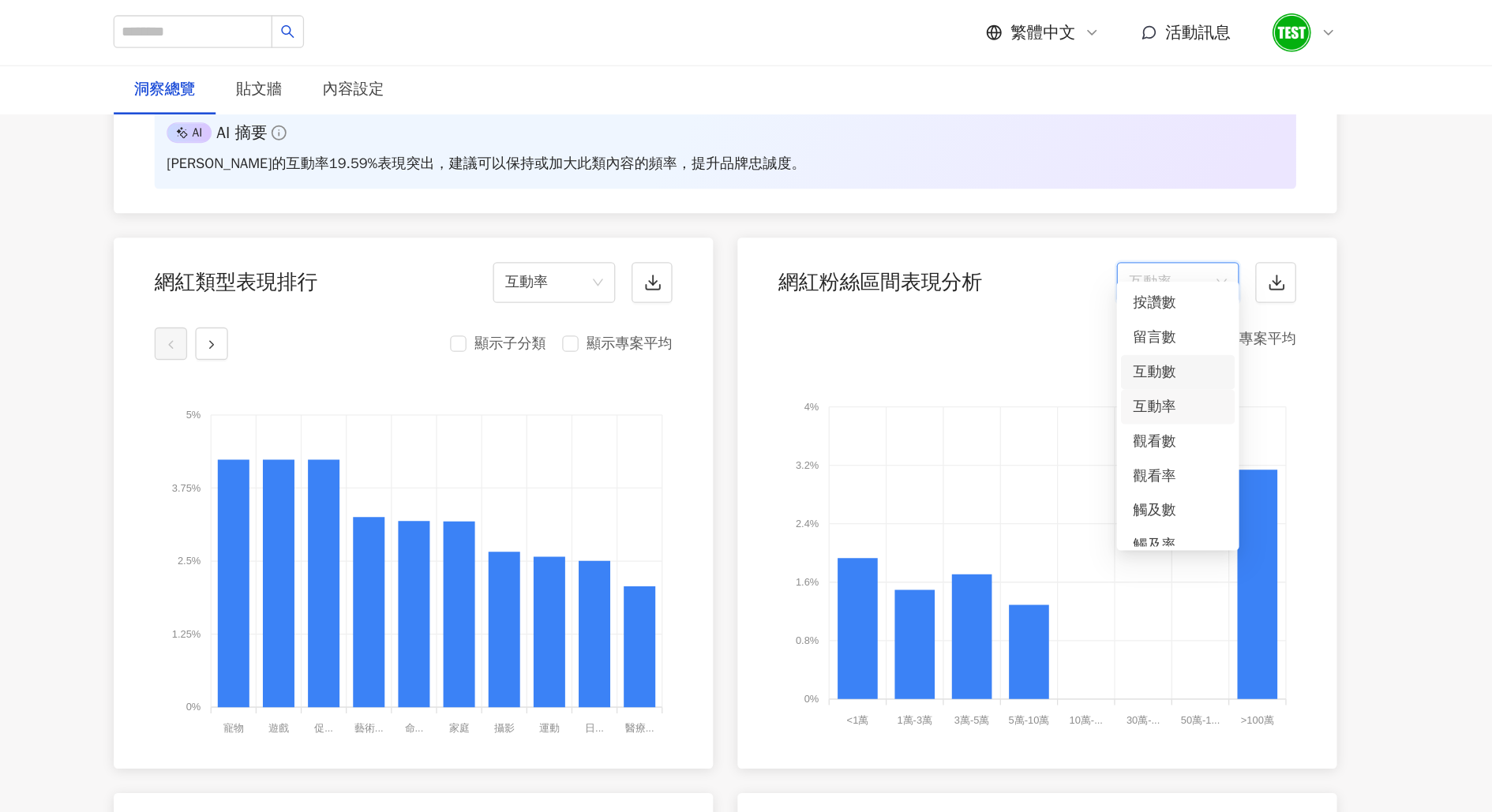 click on "互動數" at bounding box center (1128, 288) 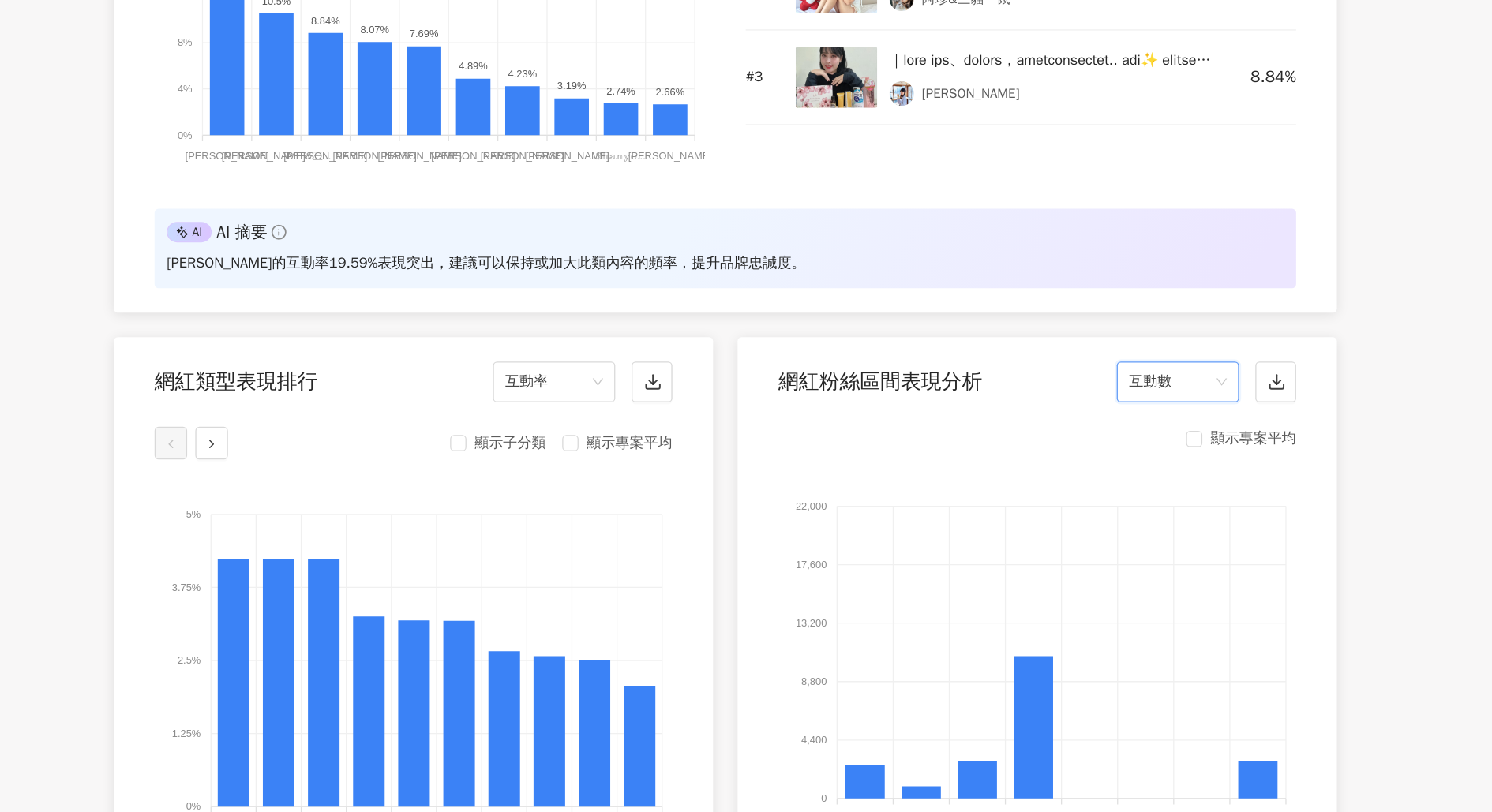 scroll, scrollTop: 1520, scrollLeft: 0, axis: vertical 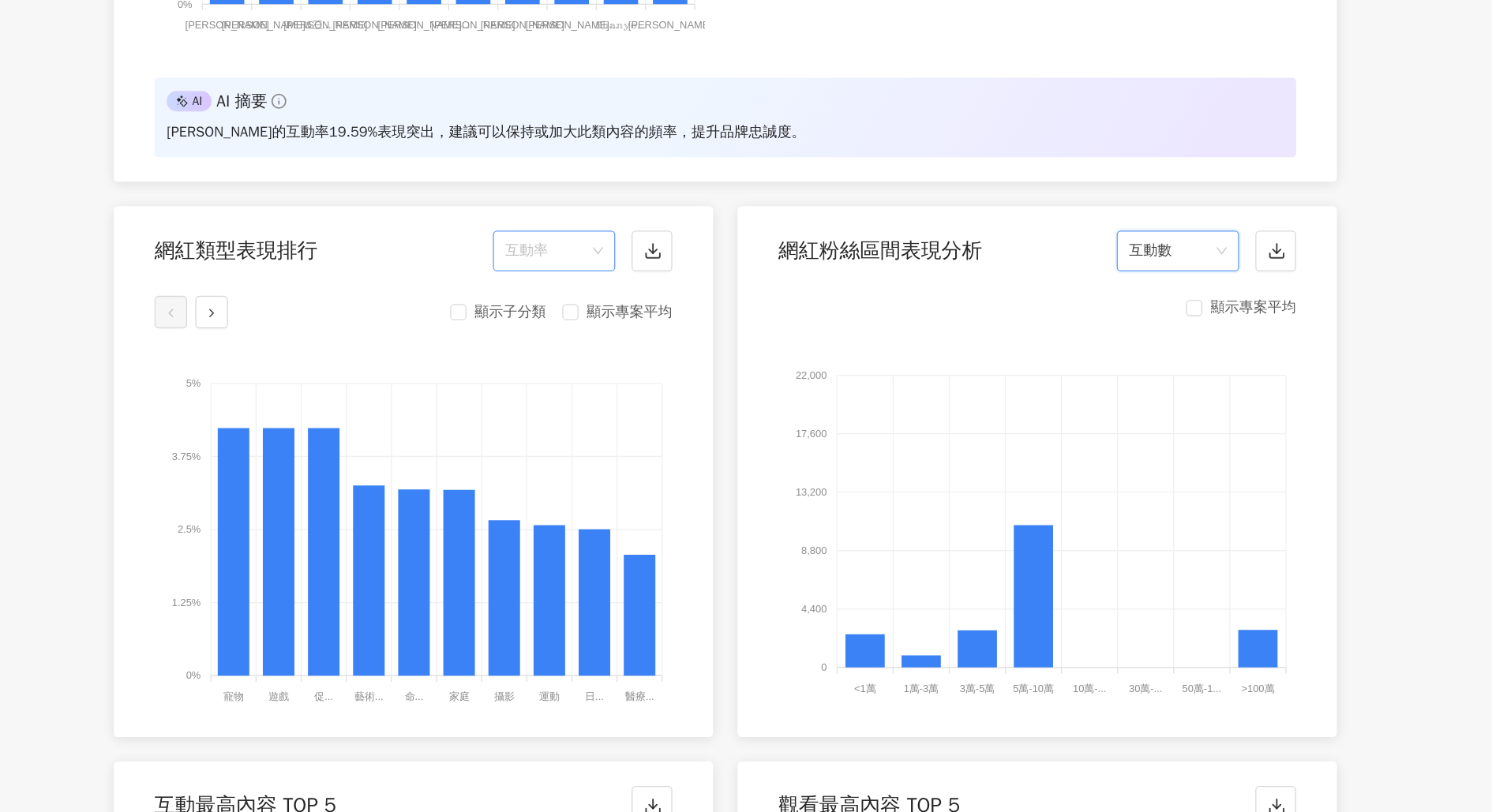 click on "互動率" at bounding box center (645, 377) 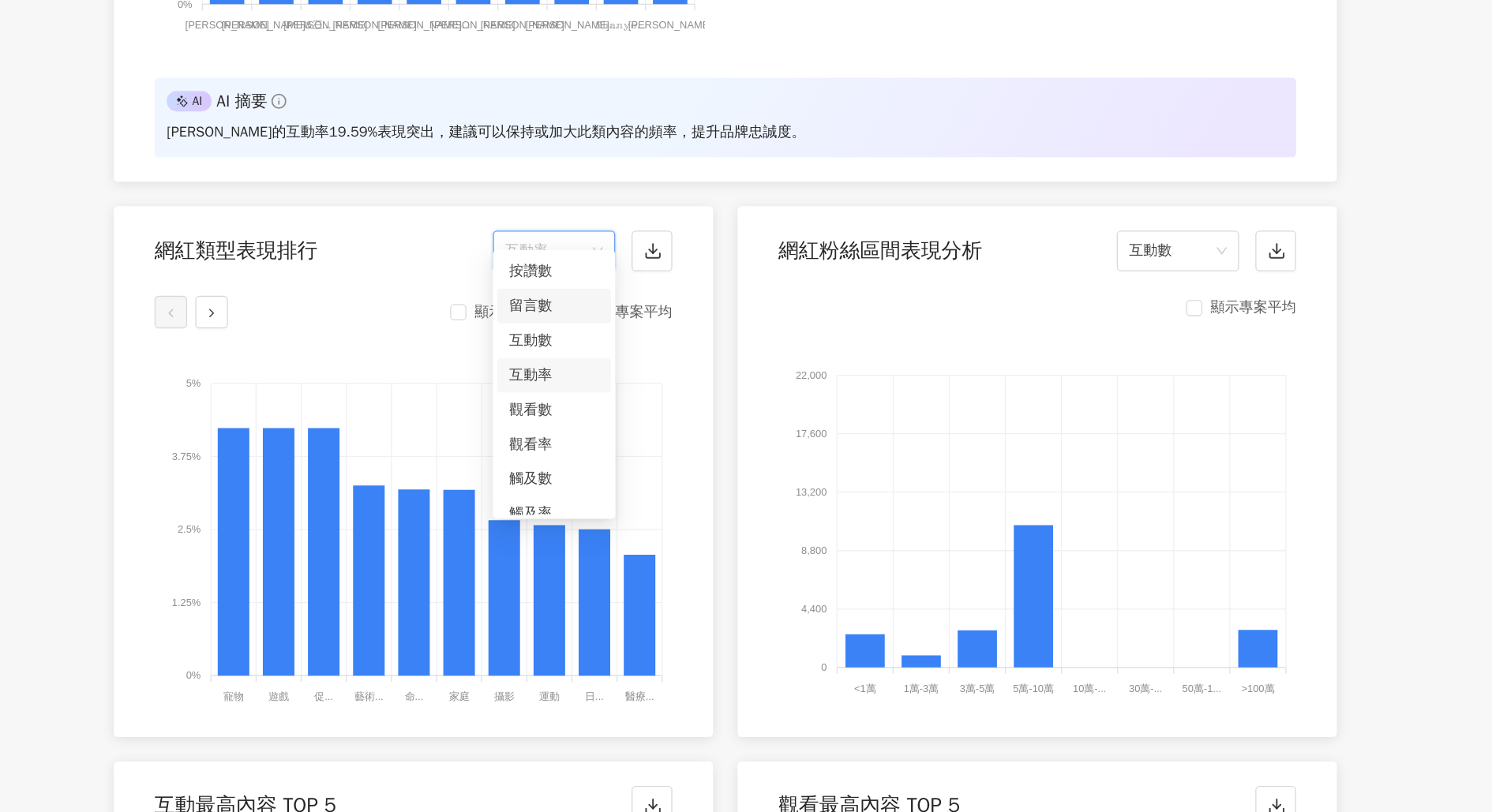 click on "留言數" at bounding box center (645, 420) 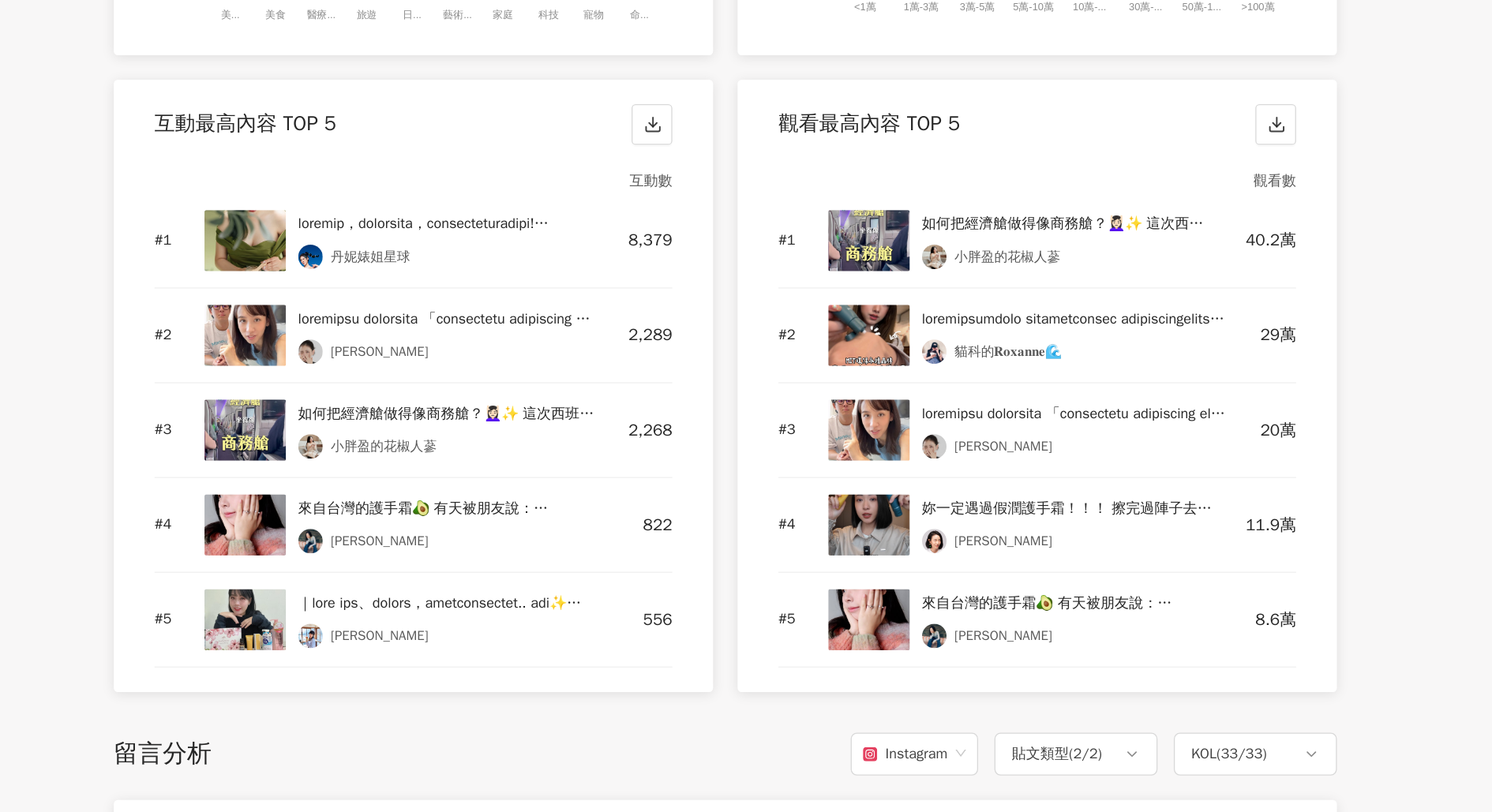 scroll, scrollTop: 2071, scrollLeft: 0, axis: vertical 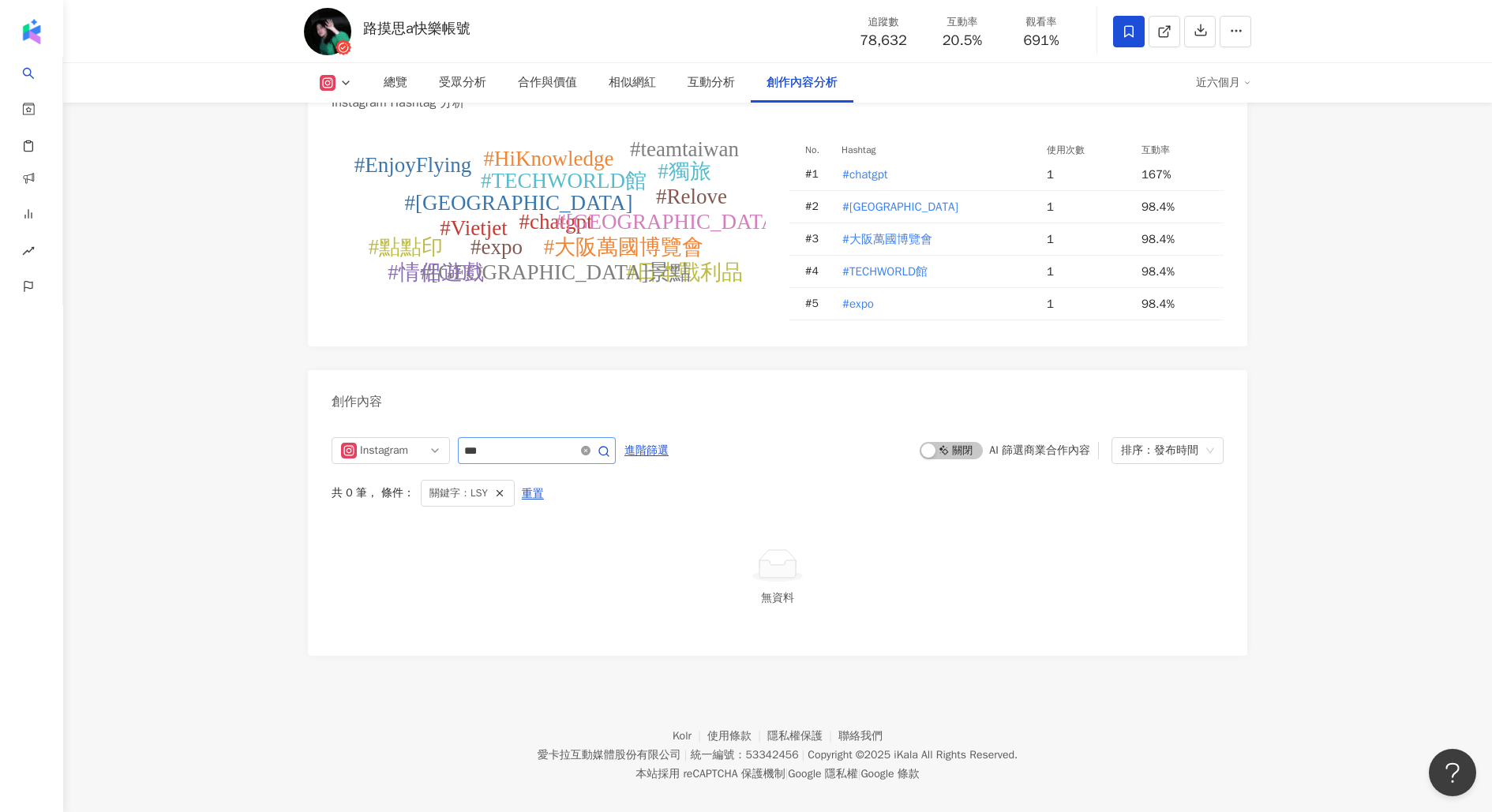 click 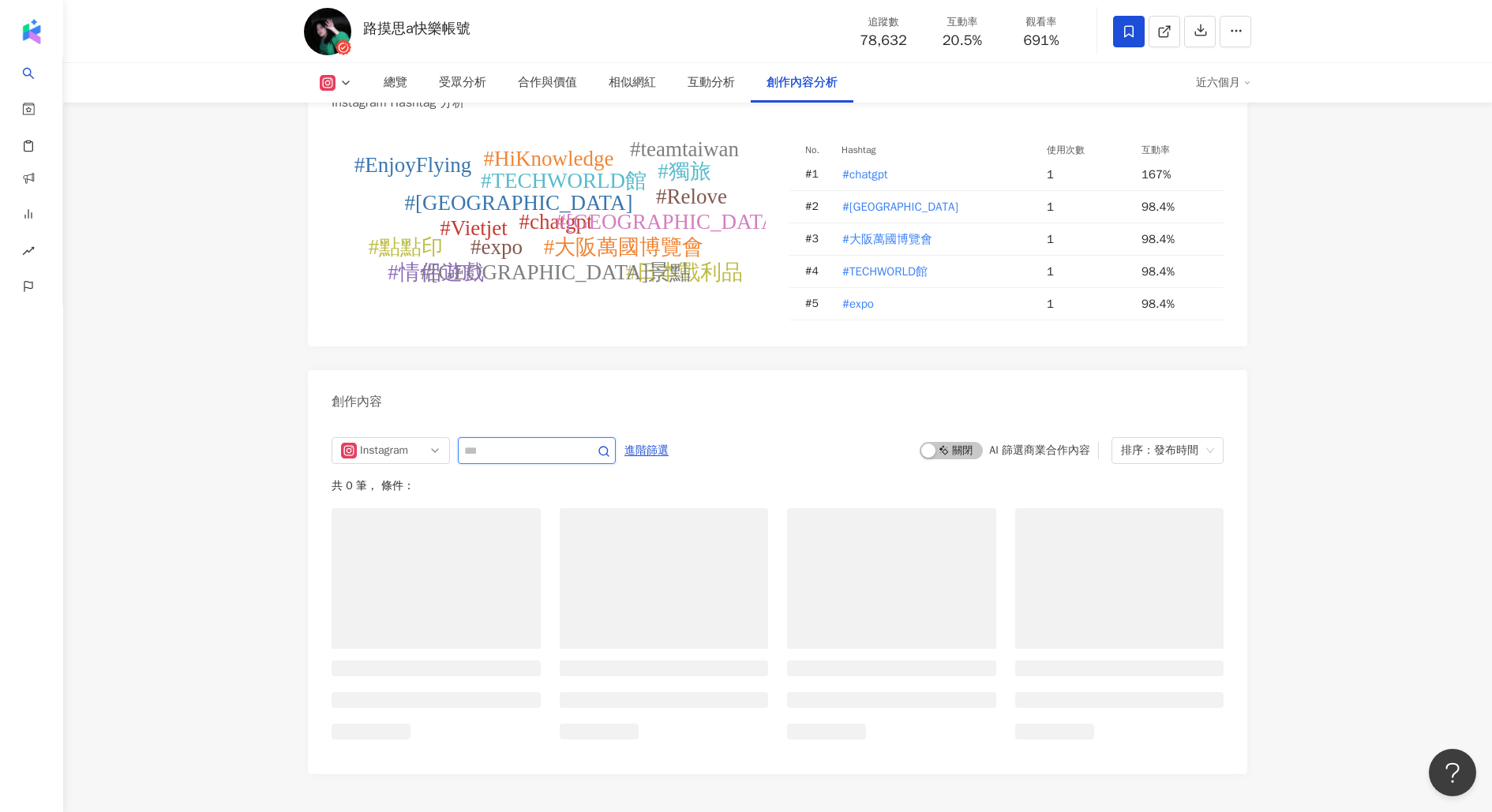type 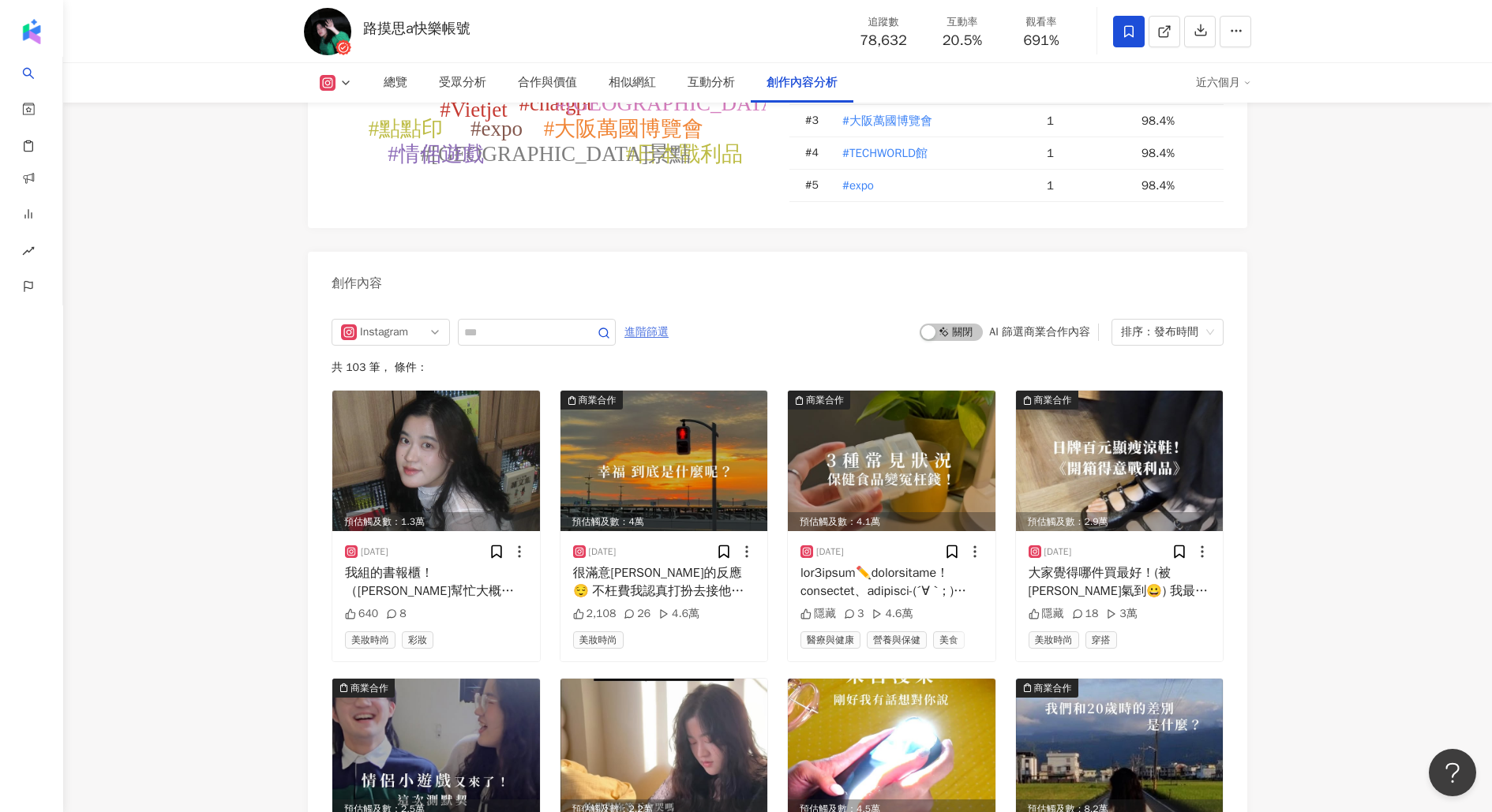 click on "進階篩選" at bounding box center [647, 332] 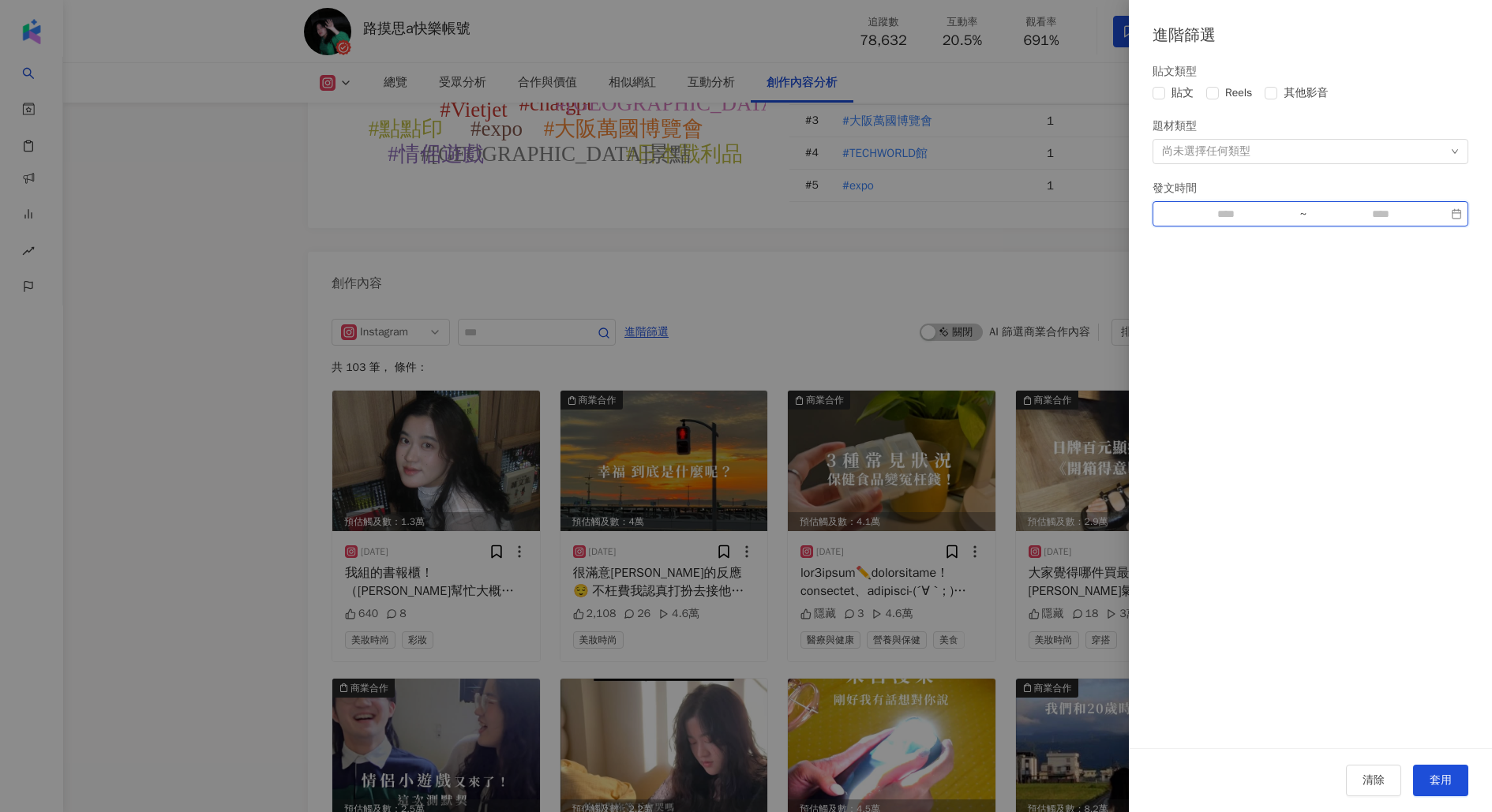 click at bounding box center [1226, 214] 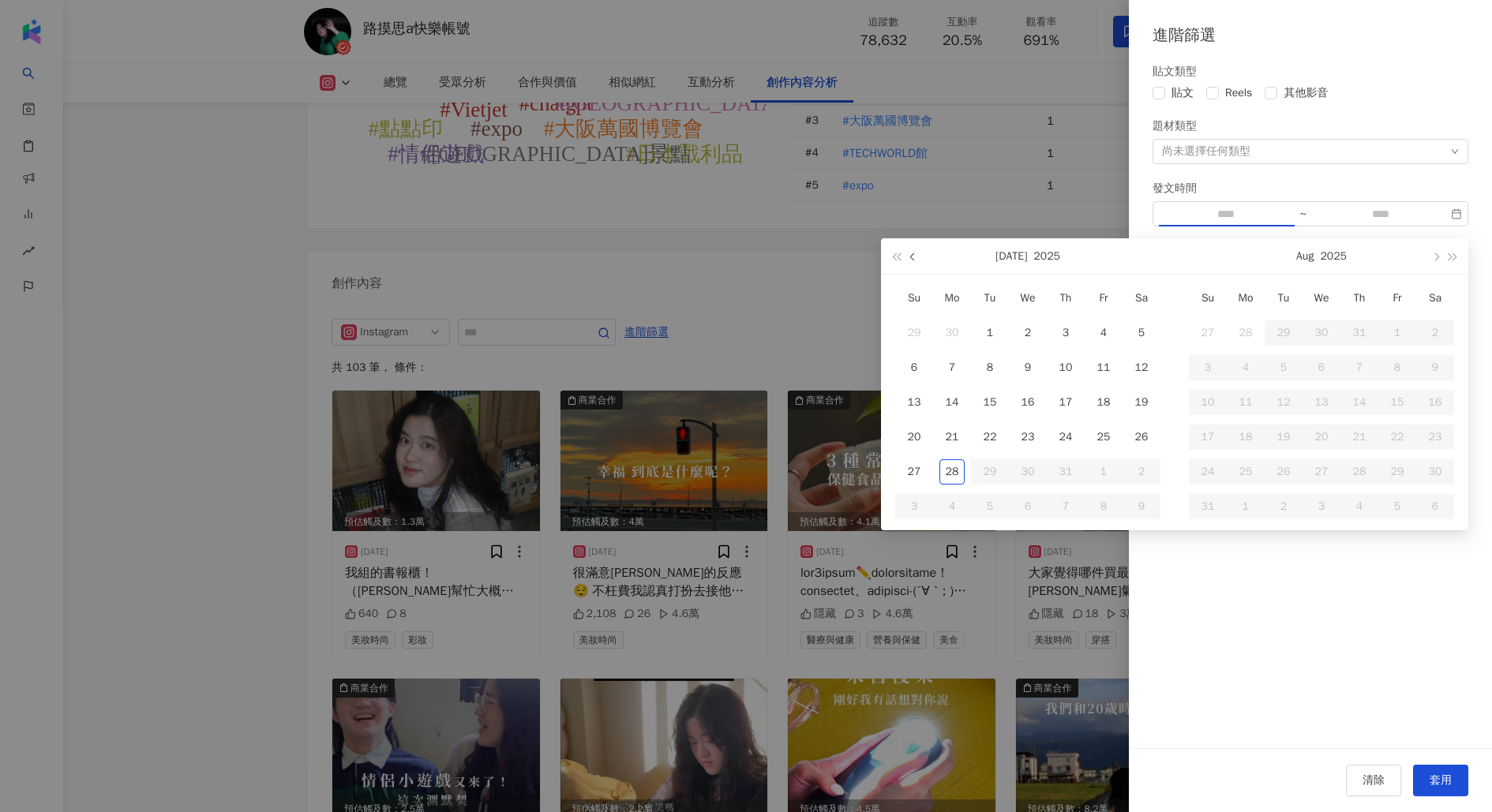 click at bounding box center [914, 256] 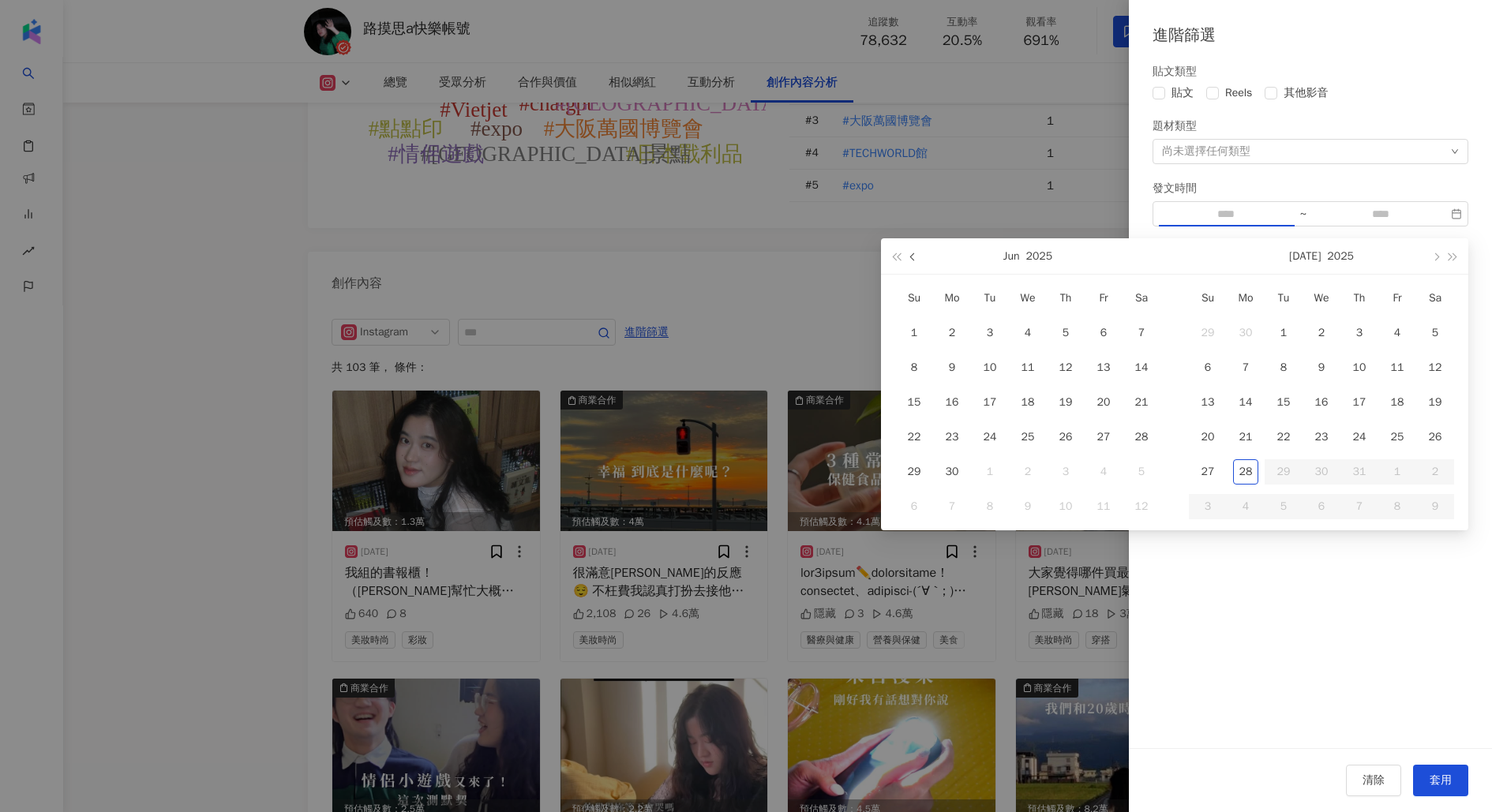 click at bounding box center [914, 256] 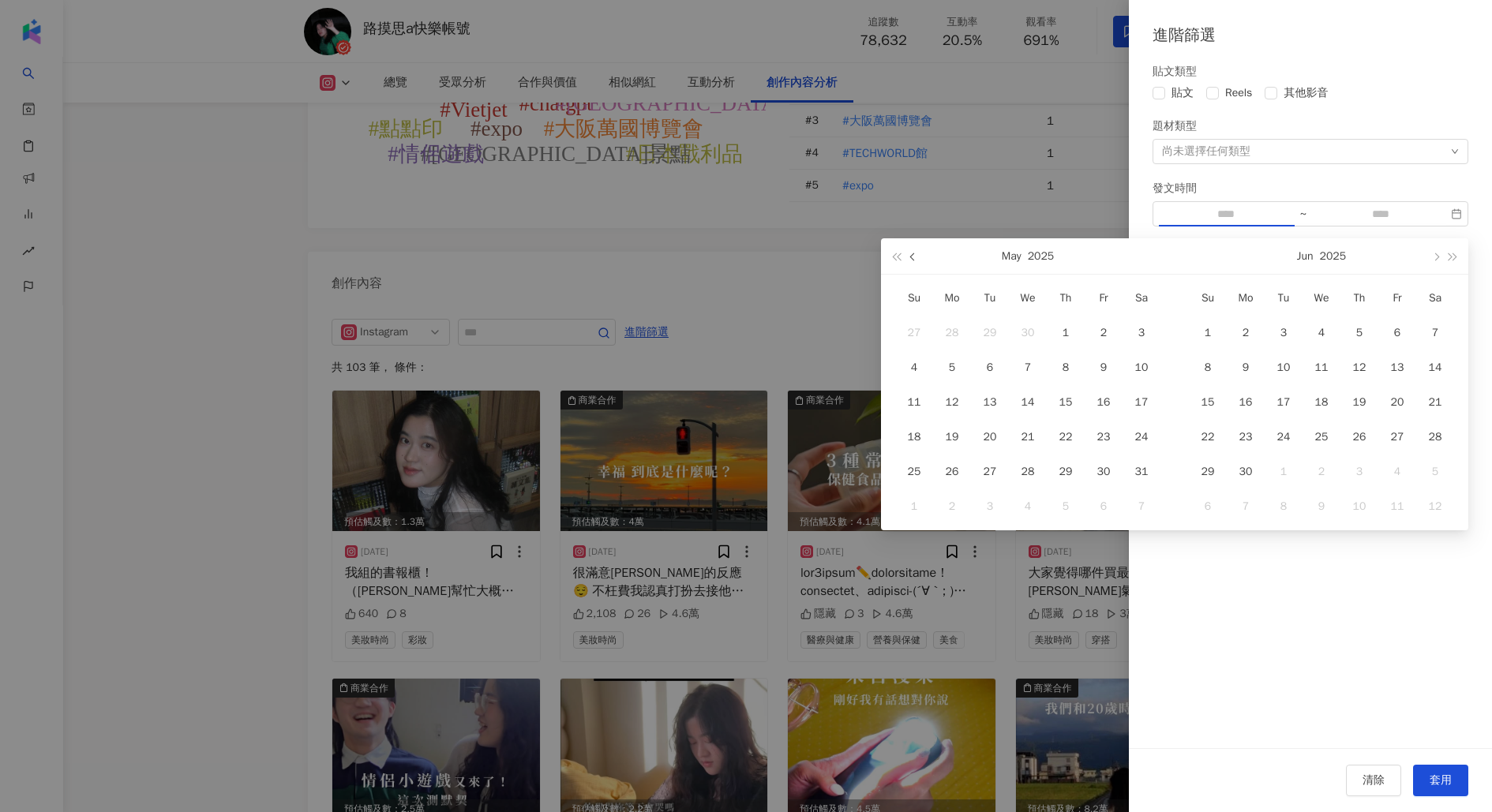 click at bounding box center [914, 256] 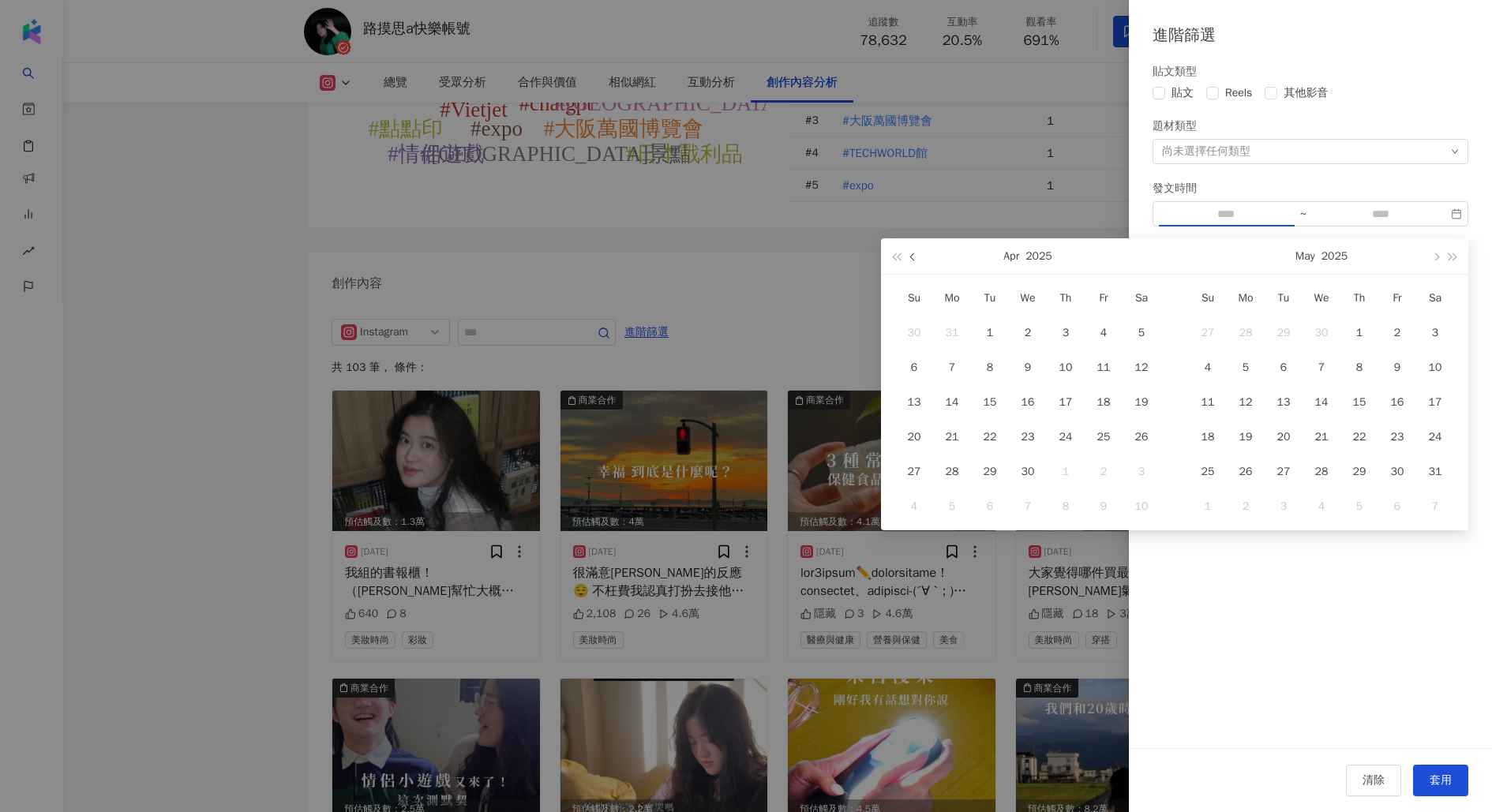 click at bounding box center [914, 256] 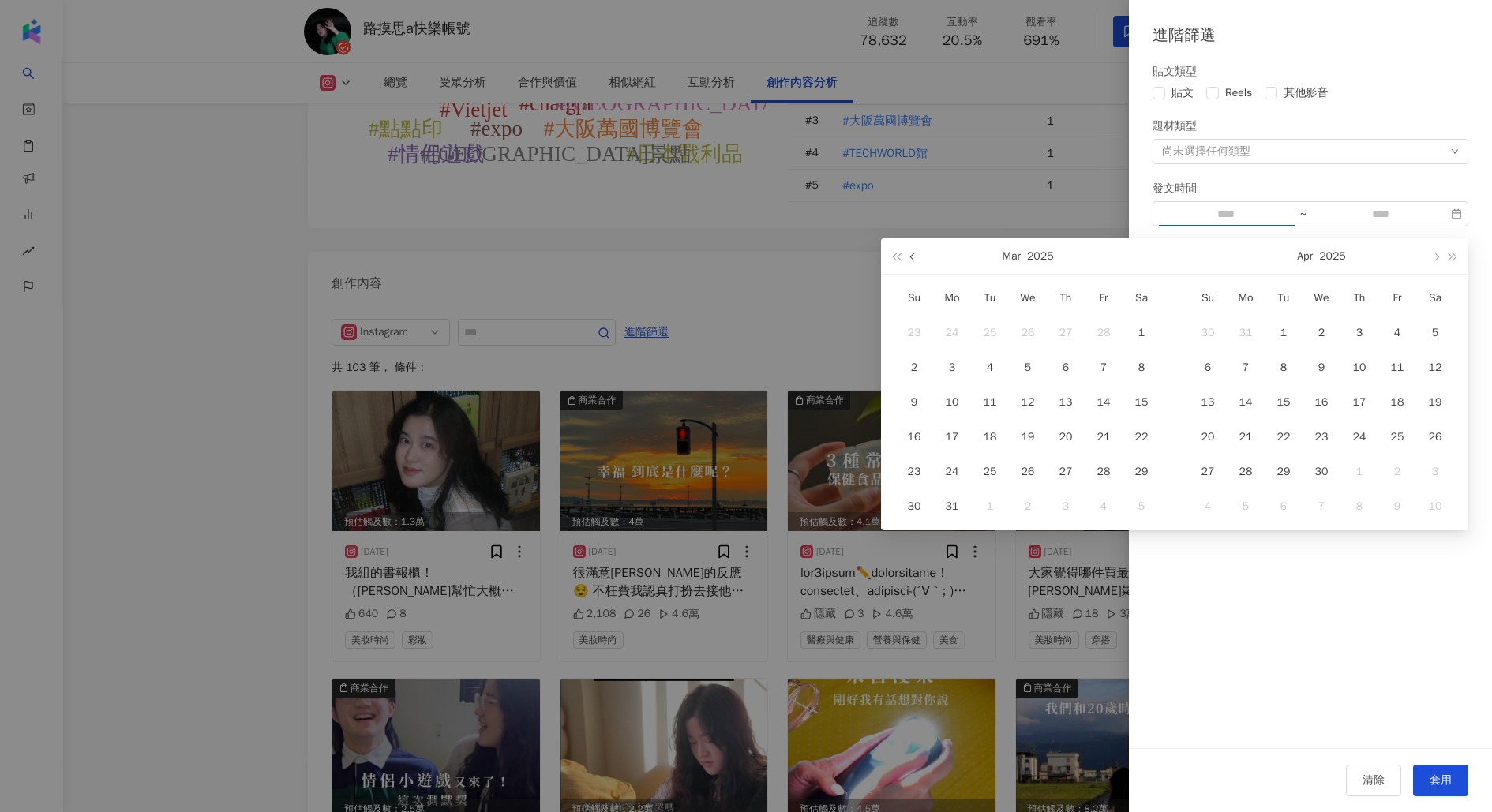 click at bounding box center (914, 256) 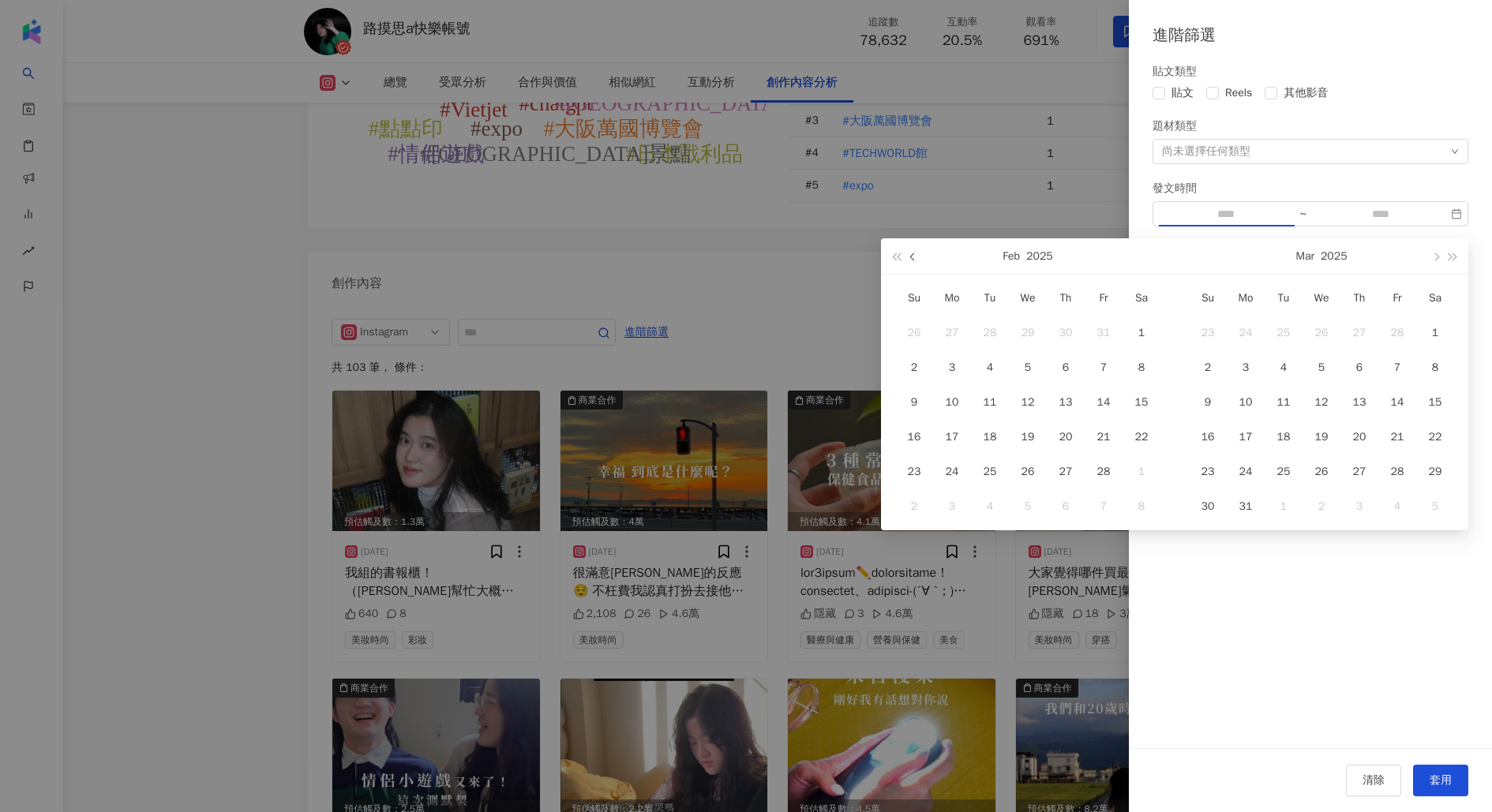 click at bounding box center [914, 256] 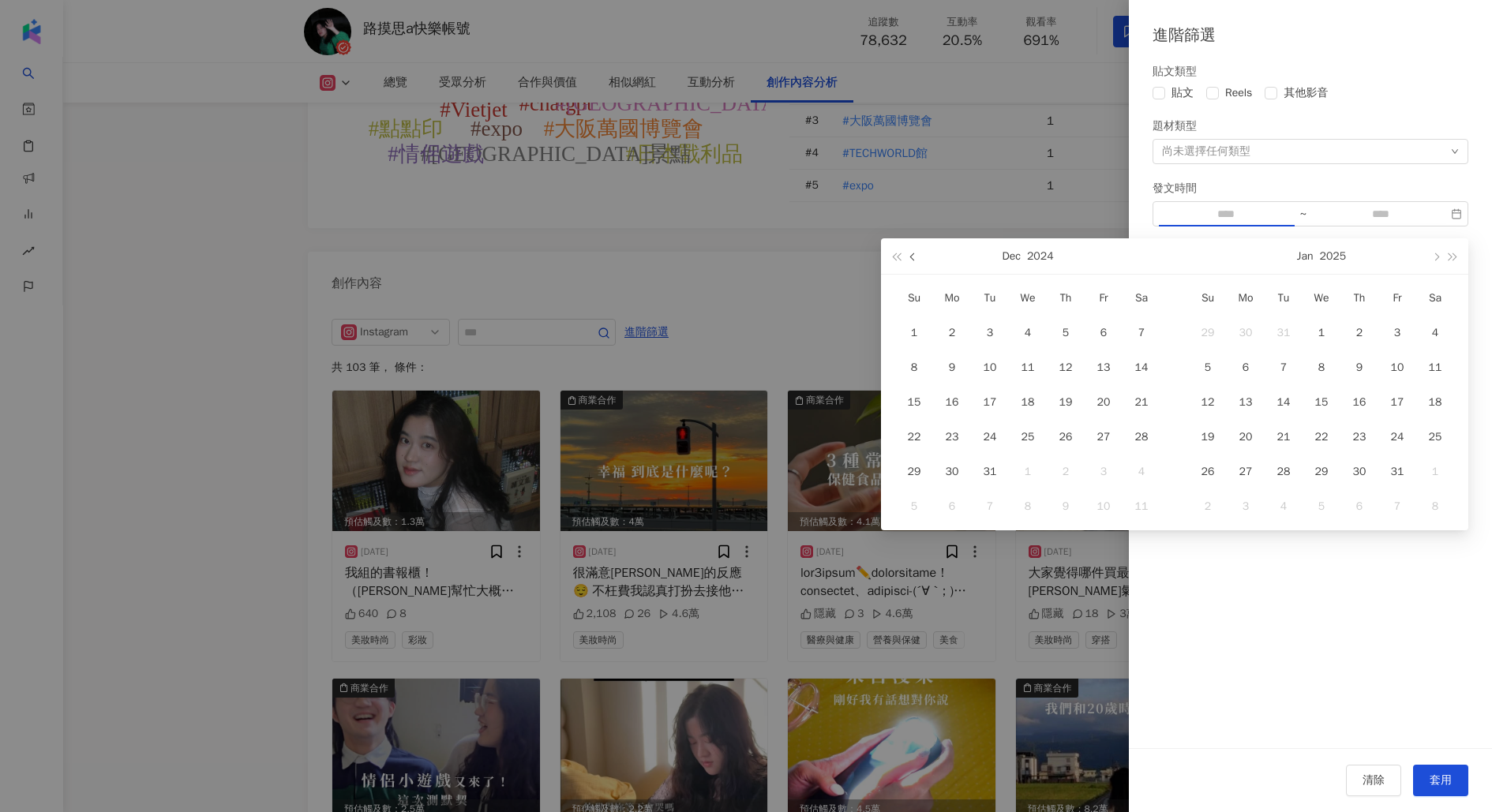 click at bounding box center (914, 256) 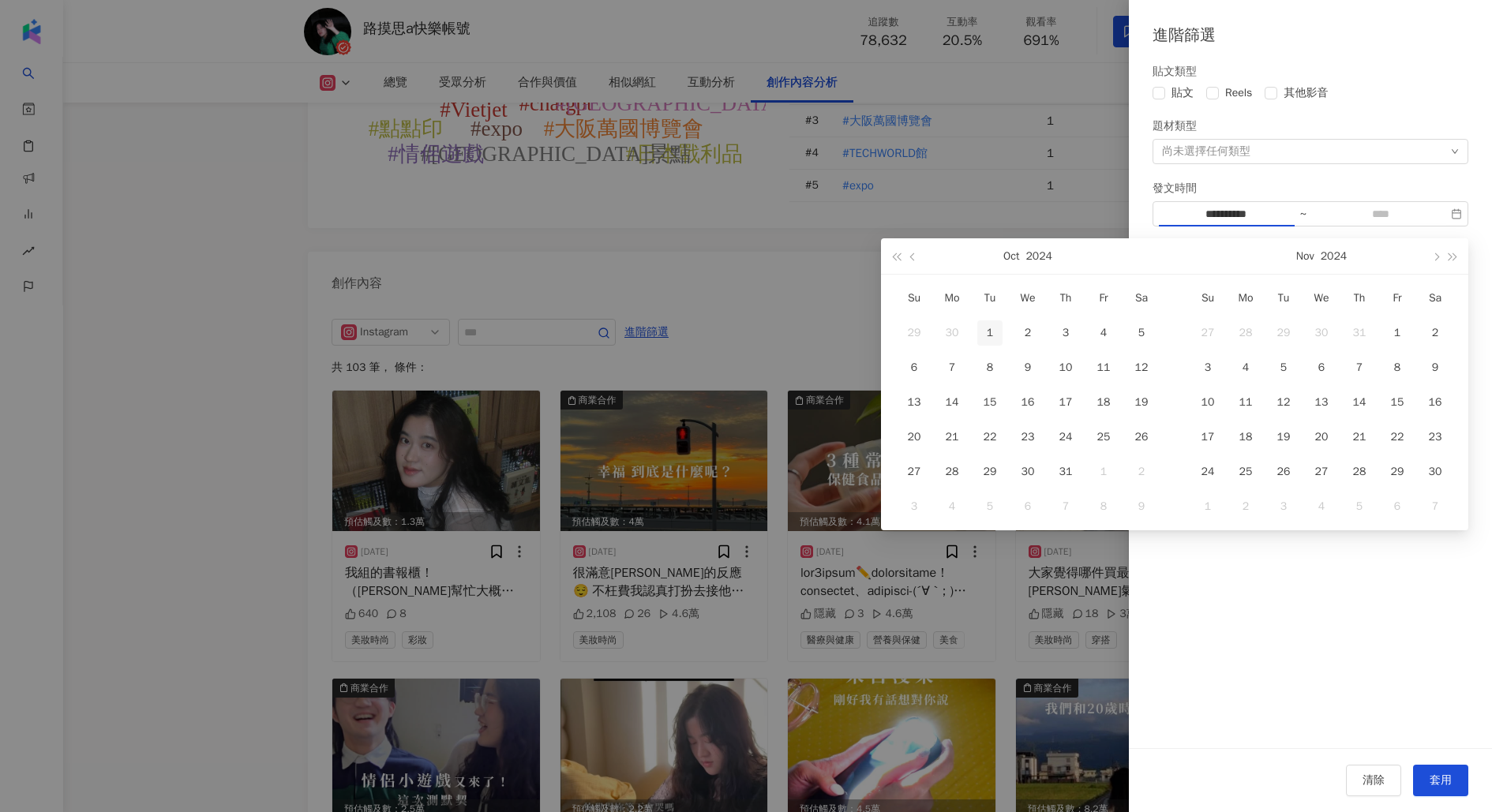 type on "**********" 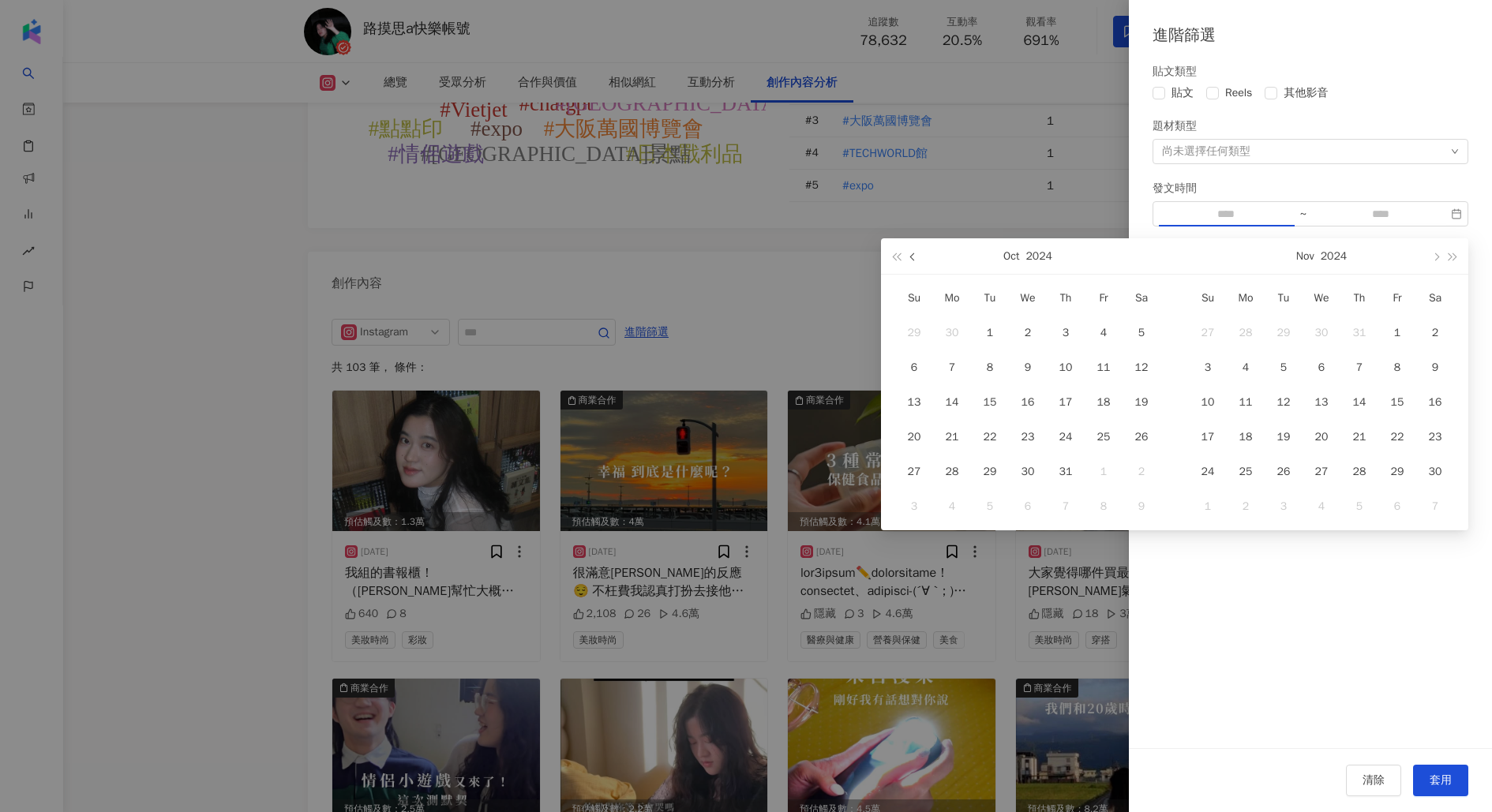click at bounding box center (913, 256) 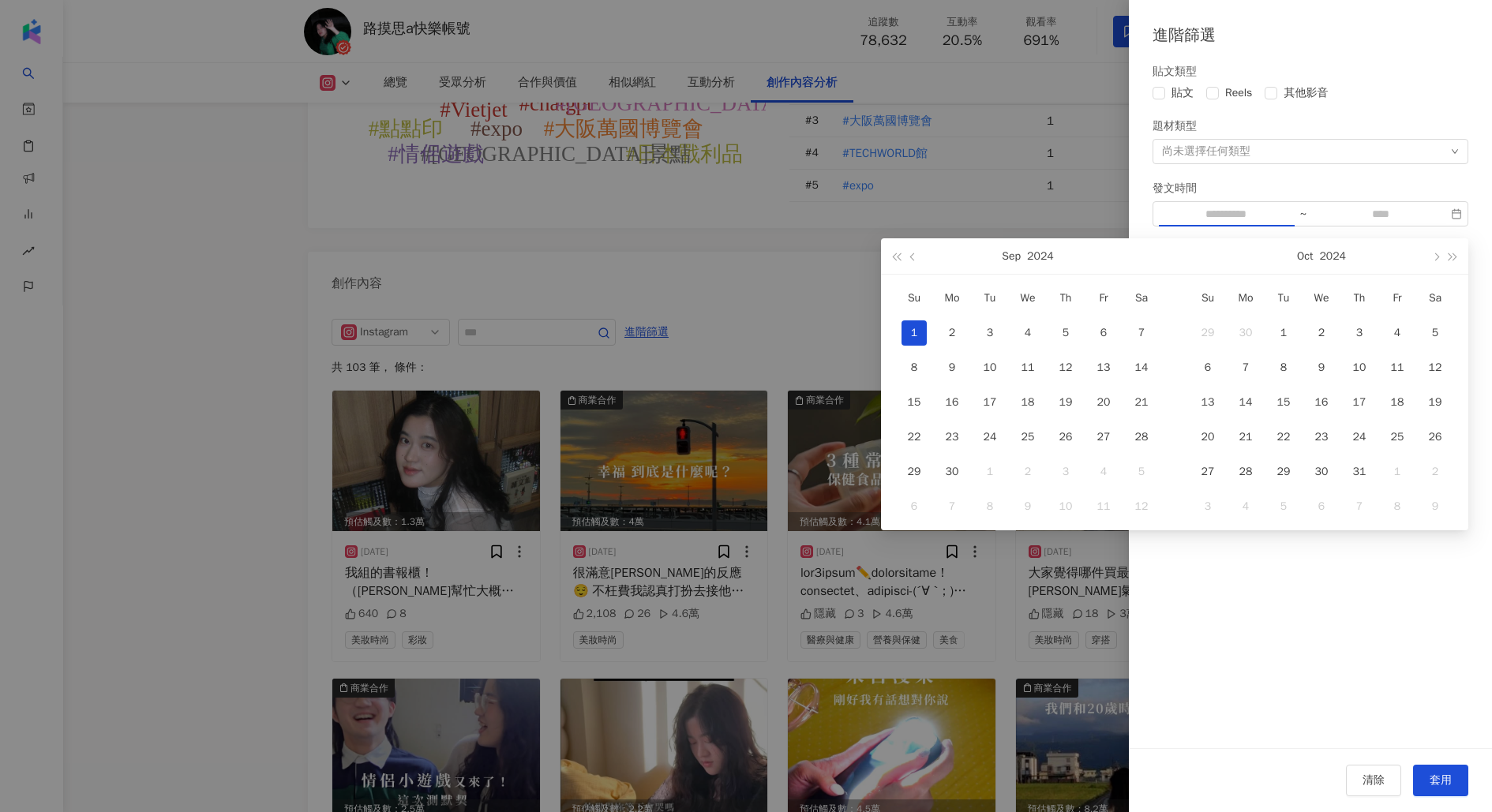 type on "**********" 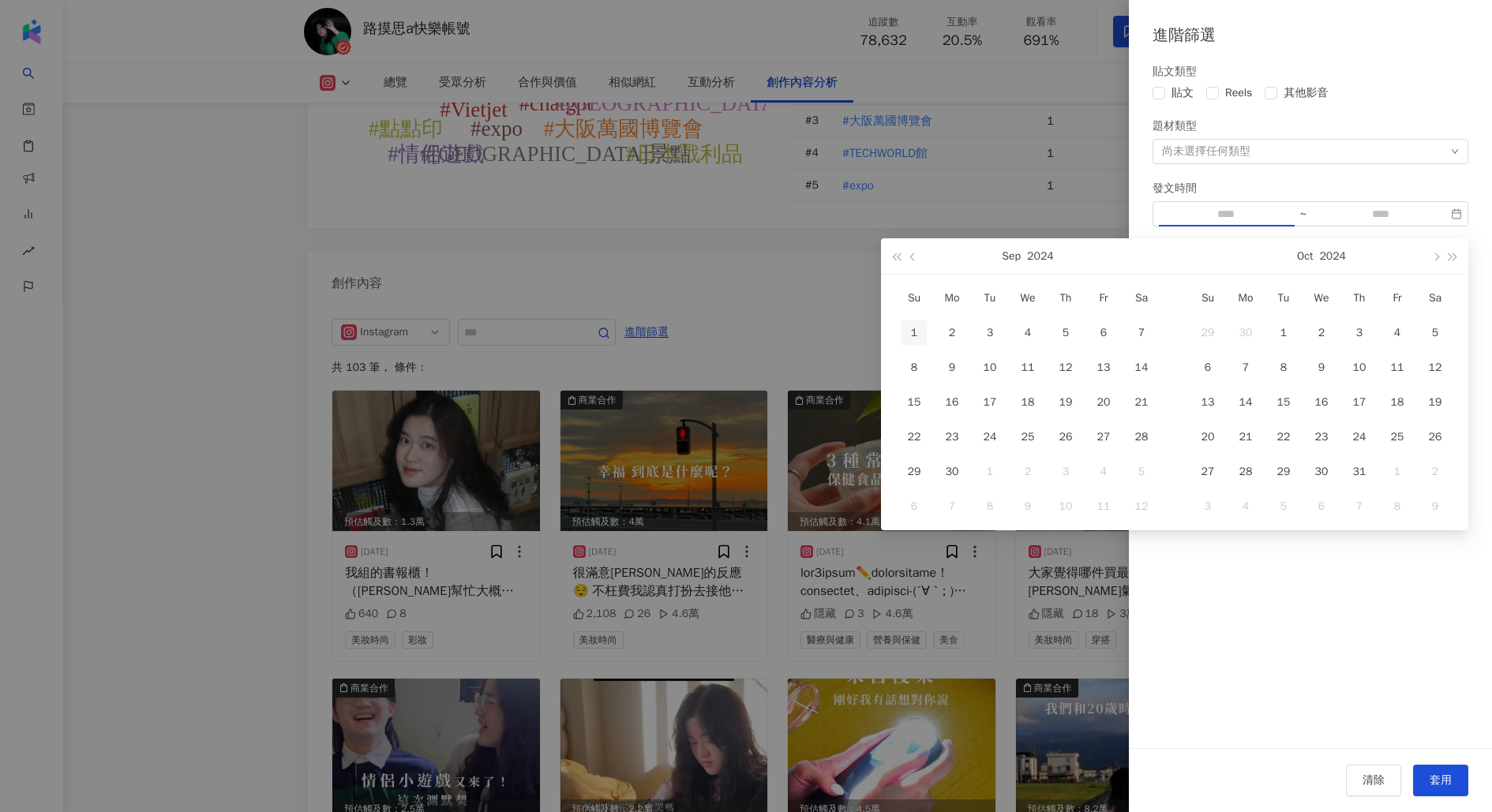 type on "**********" 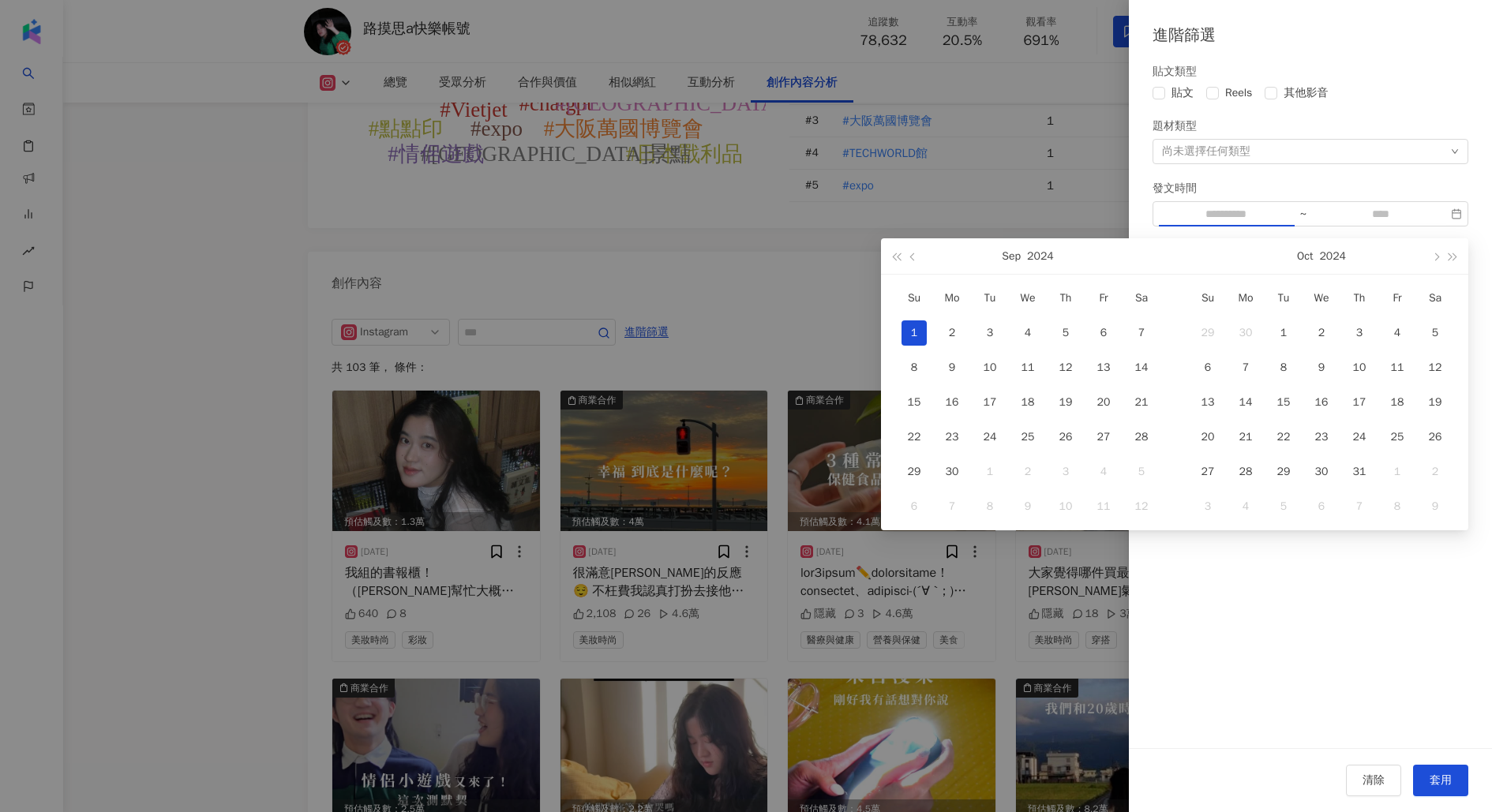 click on "1" at bounding box center (914, 333) 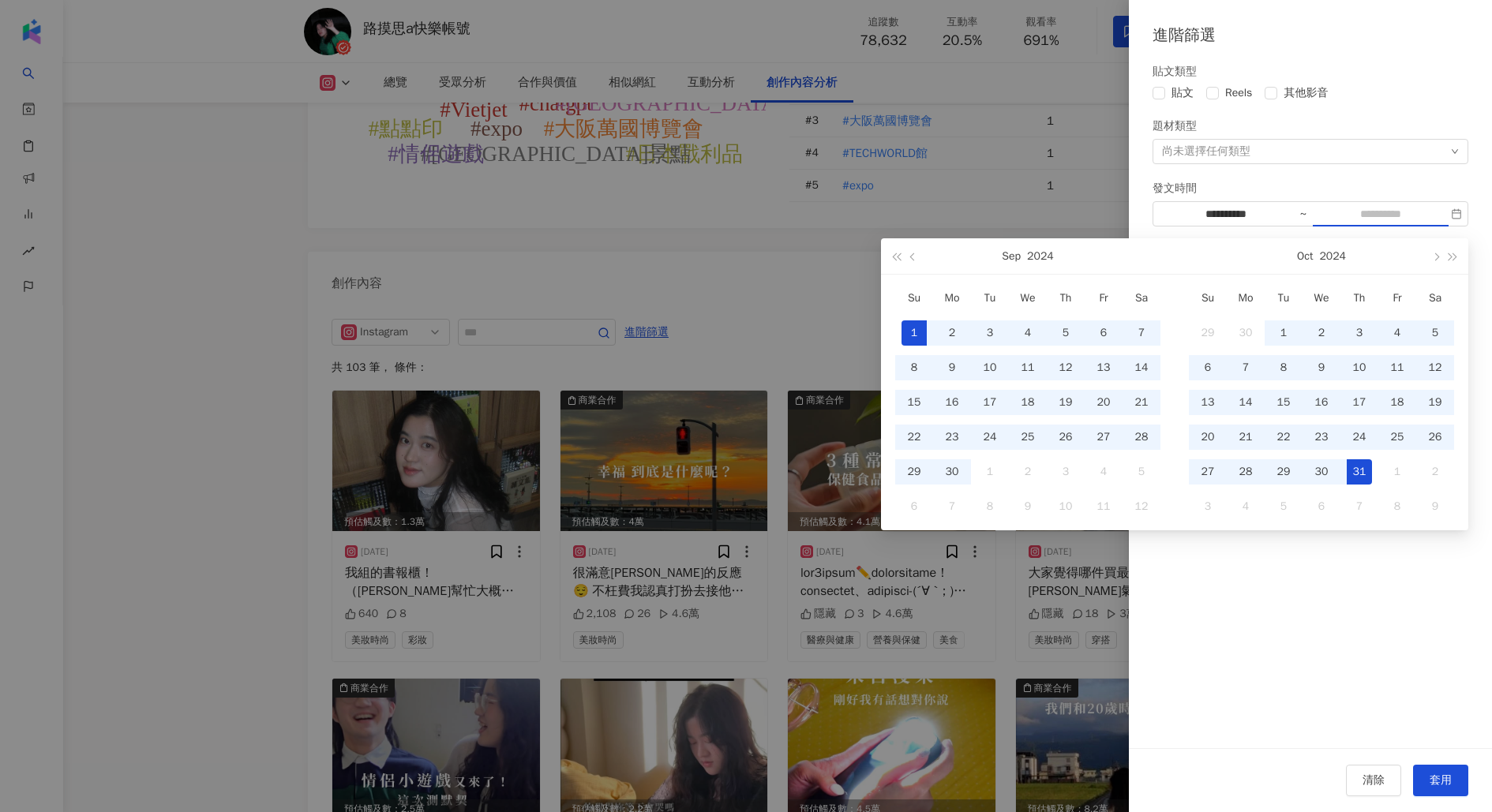 click on "31" at bounding box center (1359, 472) 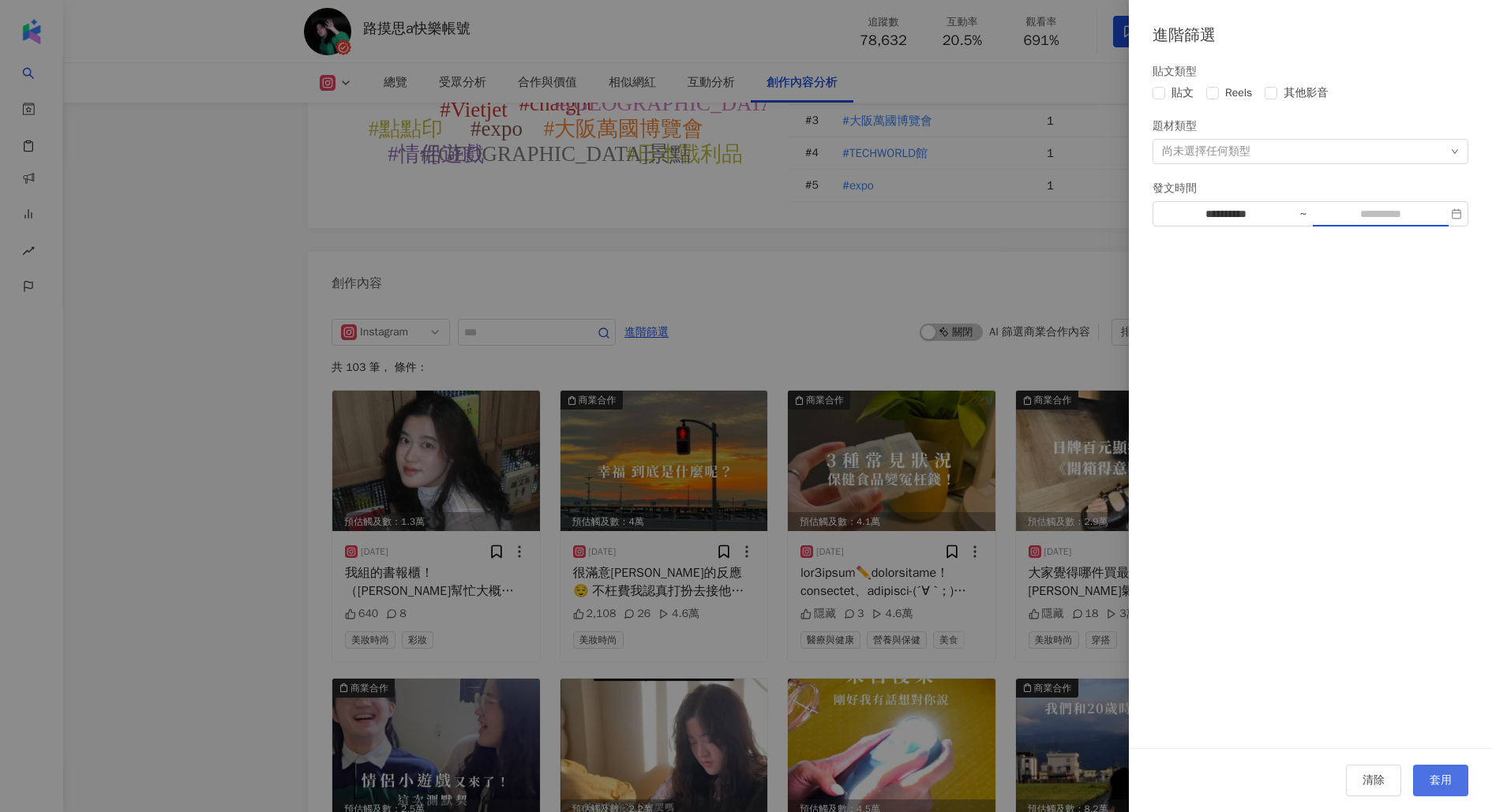 type on "**********" 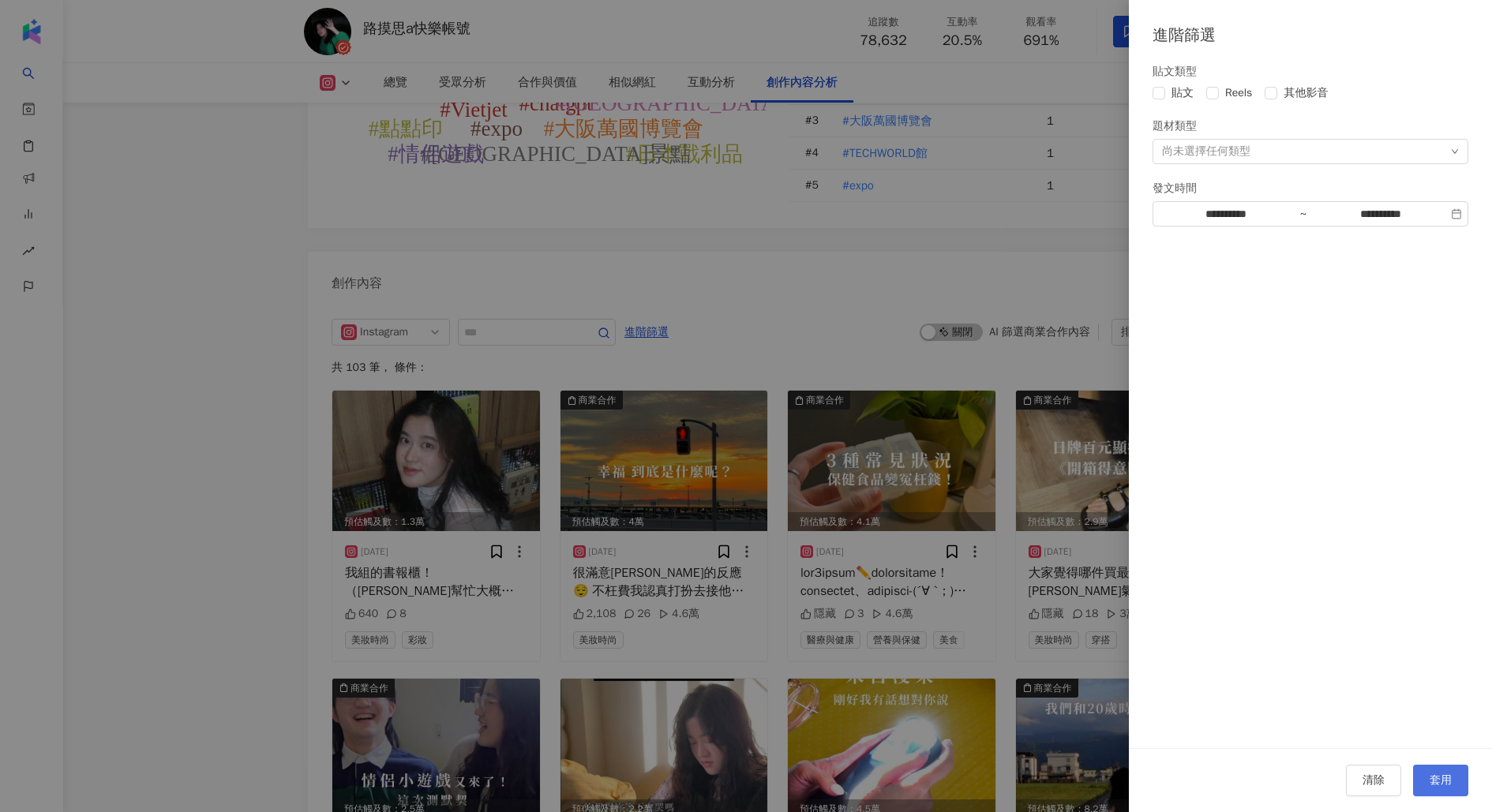click on "套用" at bounding box center (1441, 780) 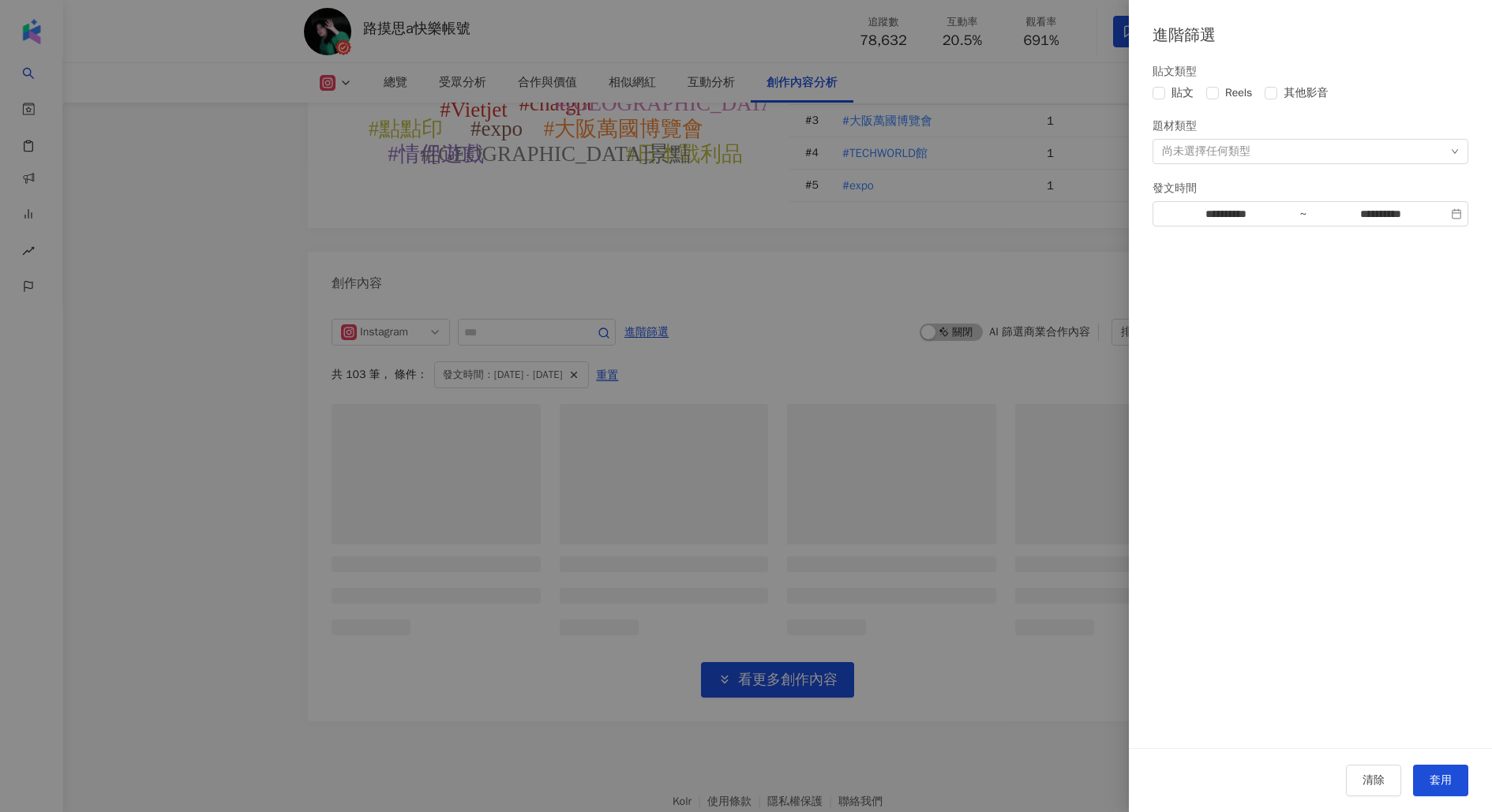 scroll, scrollTop: 4807, scrollLeft: 0, axis: vertical 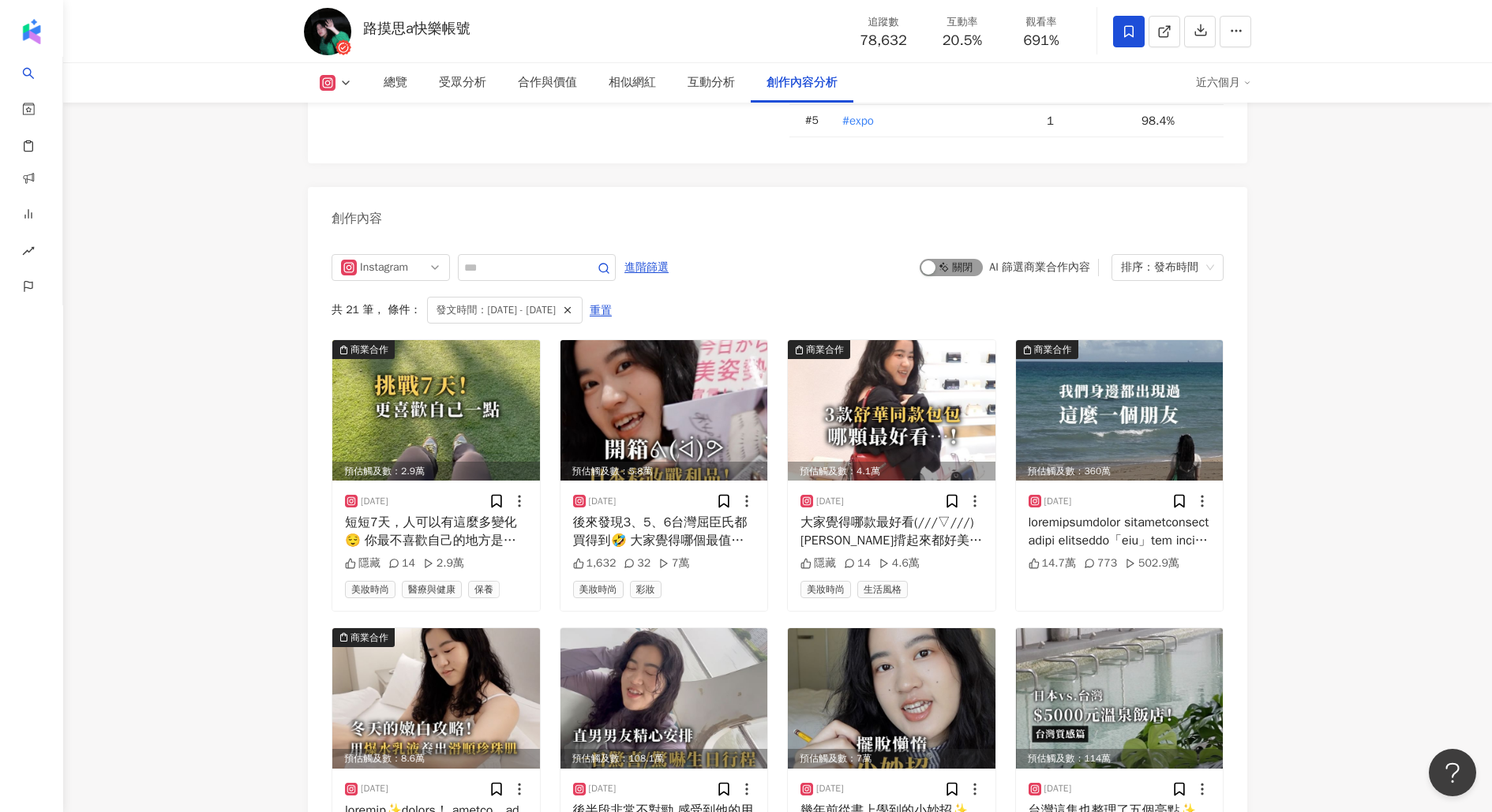 click on "啟動 關閉" at bounding box center (951, 268) 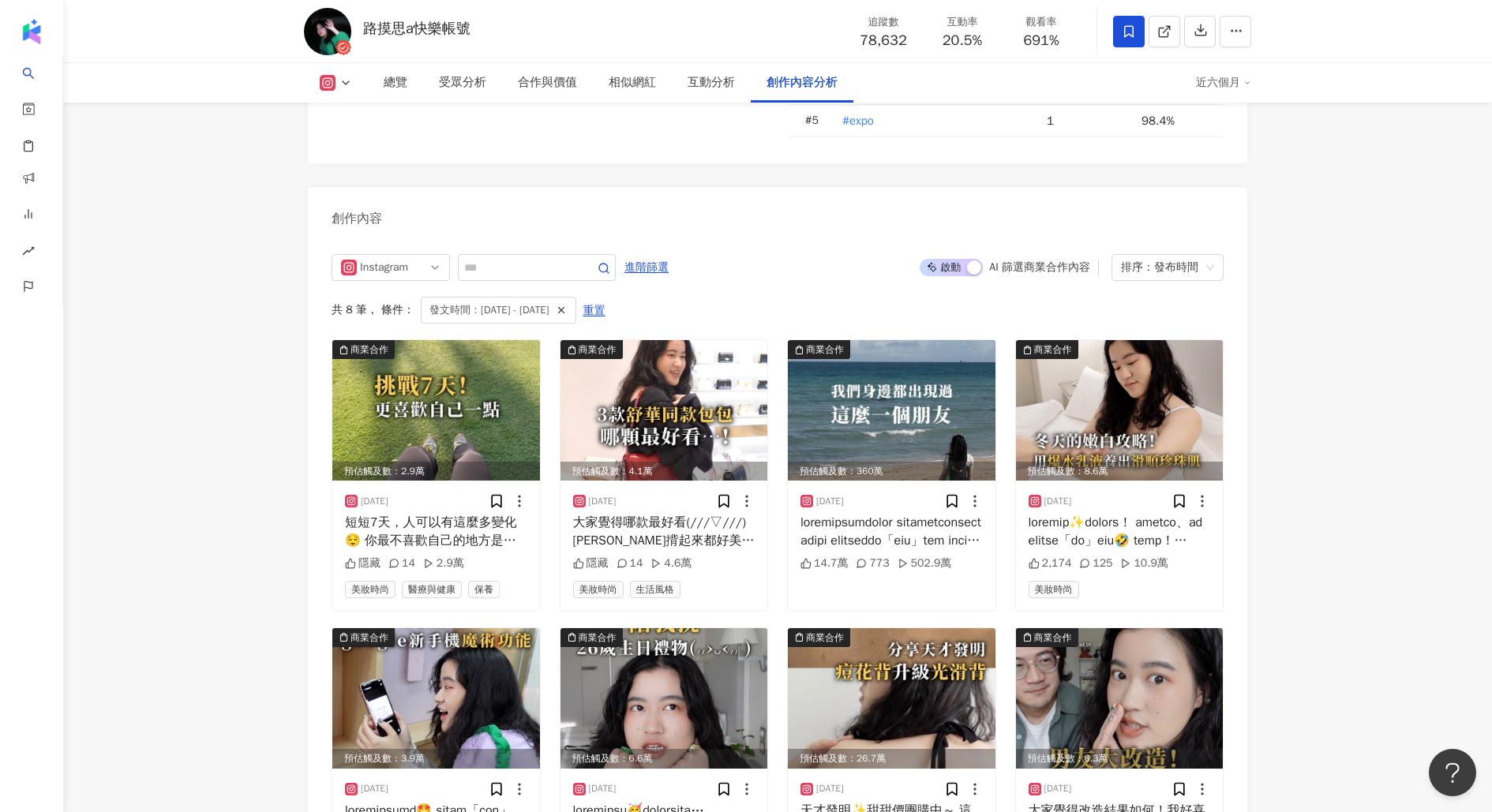 click on "啟動 關閉" at bounding box center (951, 268) 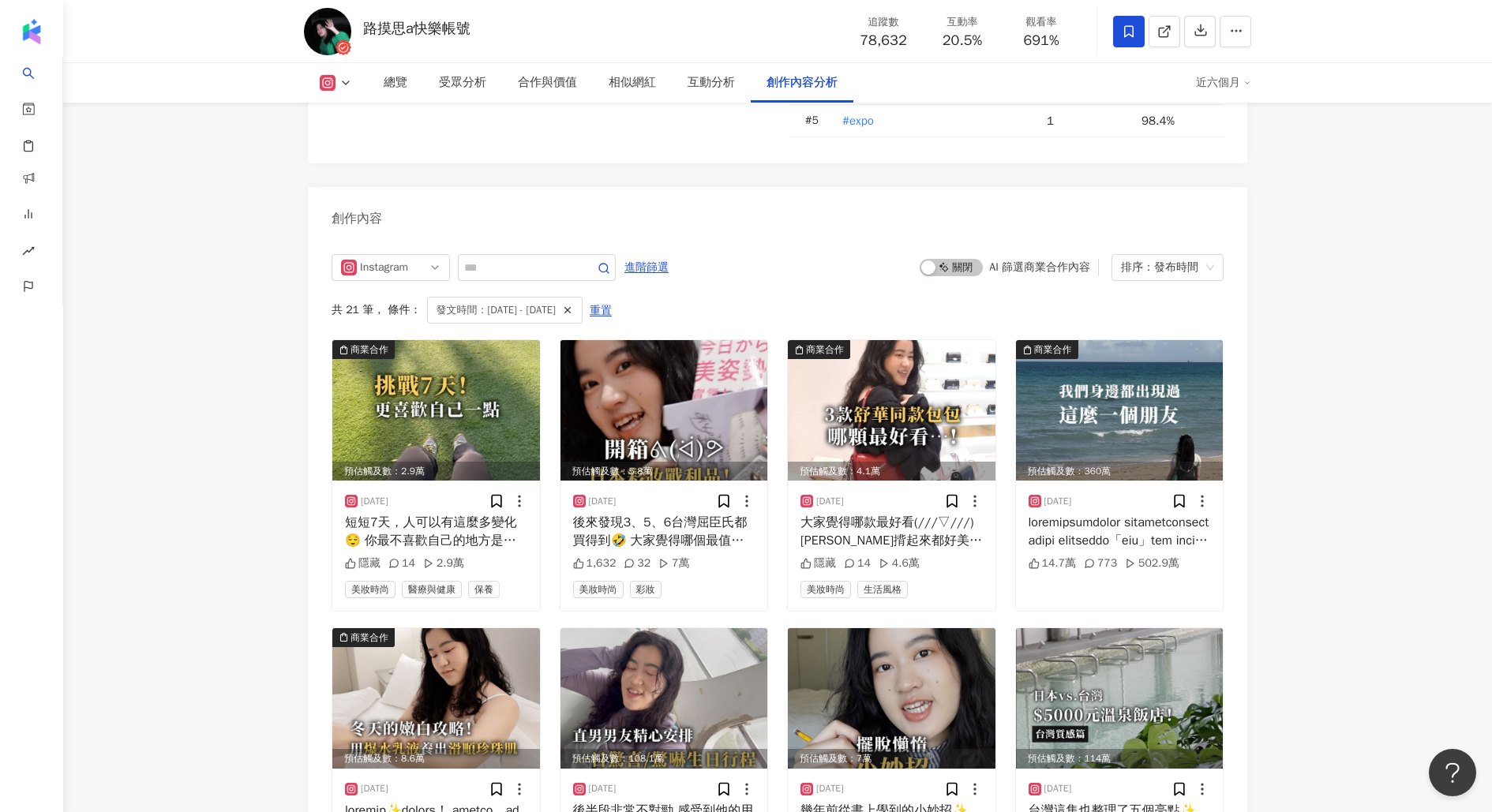drag, startPoint x: 975, startPoint y: 245, endPoint x: 920, endPoint y: 245, distance: 55 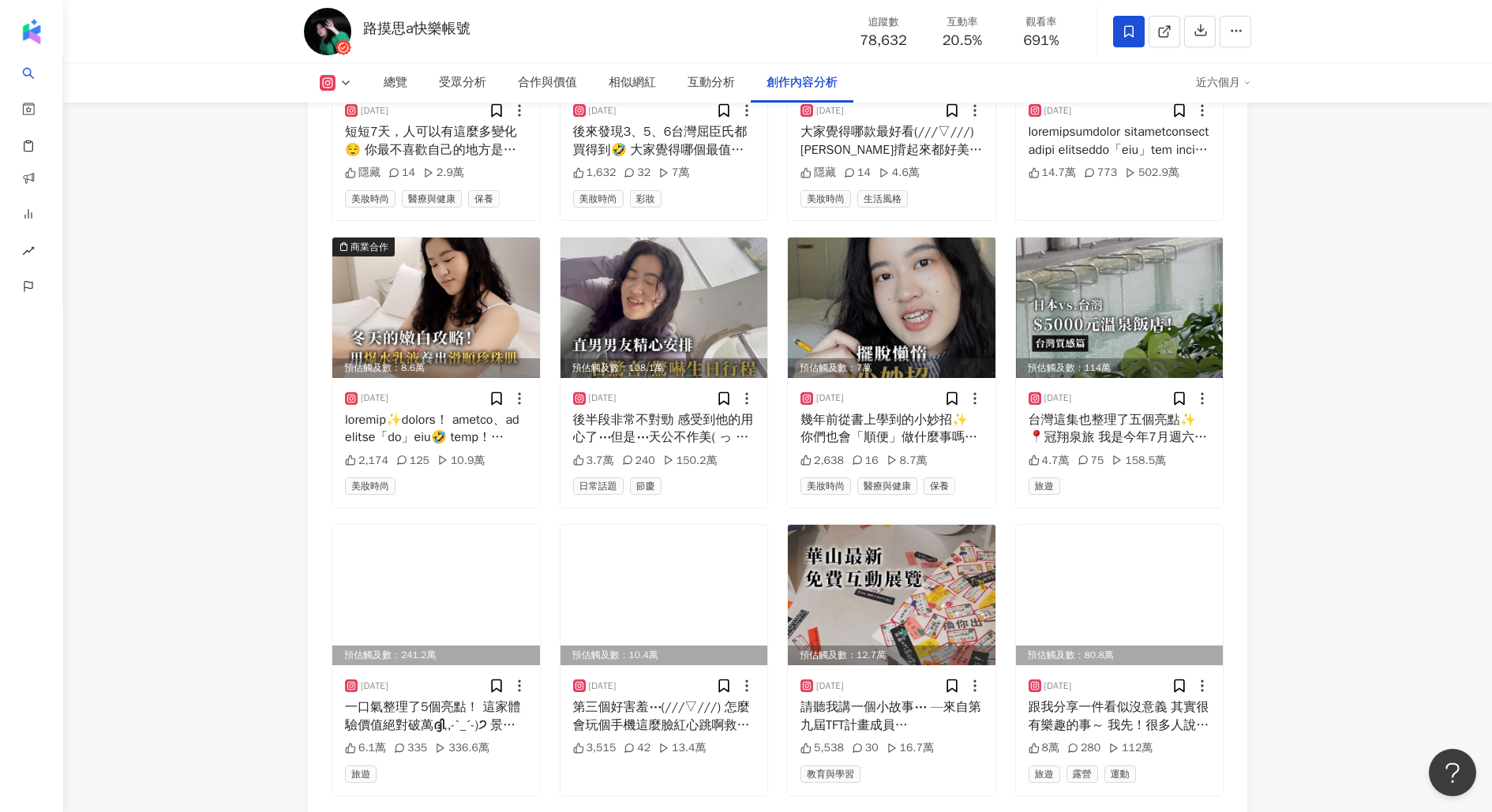 scroll, scrollTop: 5232, scrollLeft: 0, axis: vertical 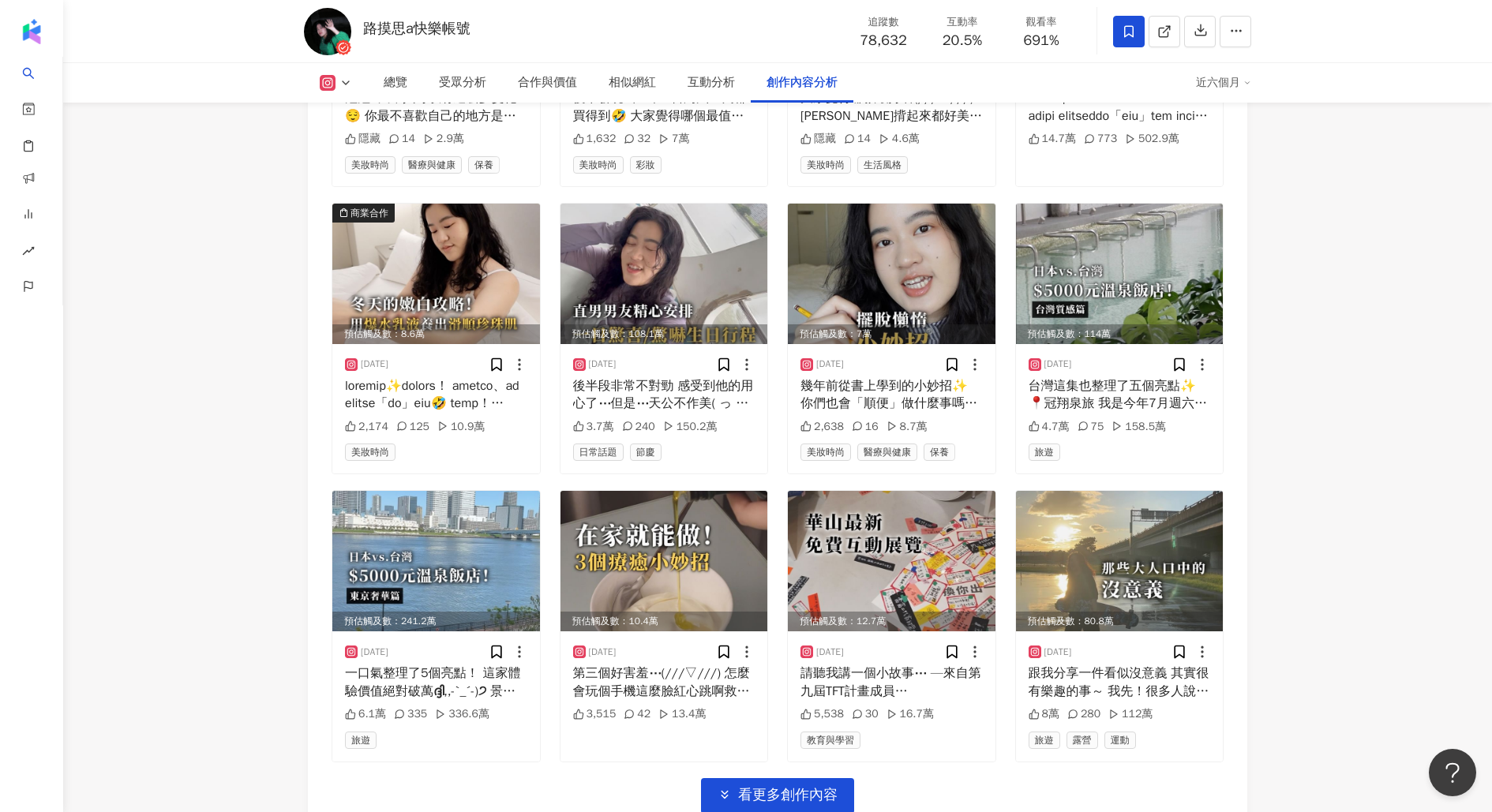 click on "商業合作 預估觸及數：2.9萬 2024/10/30 短短7天，人可以有這麼多變化😌
你最不喜歡自己的地方是什麼？
用挑戰早起&肌膚變好證明給你看⋯
改變真的沒想像中難！
這次試用 @mirae_skincare 宋慧喬女神代言的未來美
小時候看她演的浪漫滿屋
（我媽還為此抓我去濟州島朝聖）
多年後看黑暗榮耀
我都長大了，女神還是一樣漂亮⋯不可思議⋯
原來秘密就在這！
早C晚A雙管保養真的有用～(￣▽￣)
早上用銀管💧超級雙C美白淡斑精華
明亮膚色、淡化瑕疵
熬夜臉也能白亮亮
晚上用紫管💧超級A醇緊緻透亮精華
緊緻肌膚、淨化毛孔
試用下來毛孔真的有差！
7天下來就有肉眼可見的變化⸝⸝ᴗ ̫ ᴗ⸝⸝
所以說啊
連毛孔這種難搞的都可以改變了⋯
你不喜歡自己的那個地方，一定也可以！
#未來美 #宋慧喬代言 #早C晚A 隱藏 14 2.9萬 美妝時尚 醫療與健康 保養 預估觸及數：5.8萬" at bounding box center (778, 364) 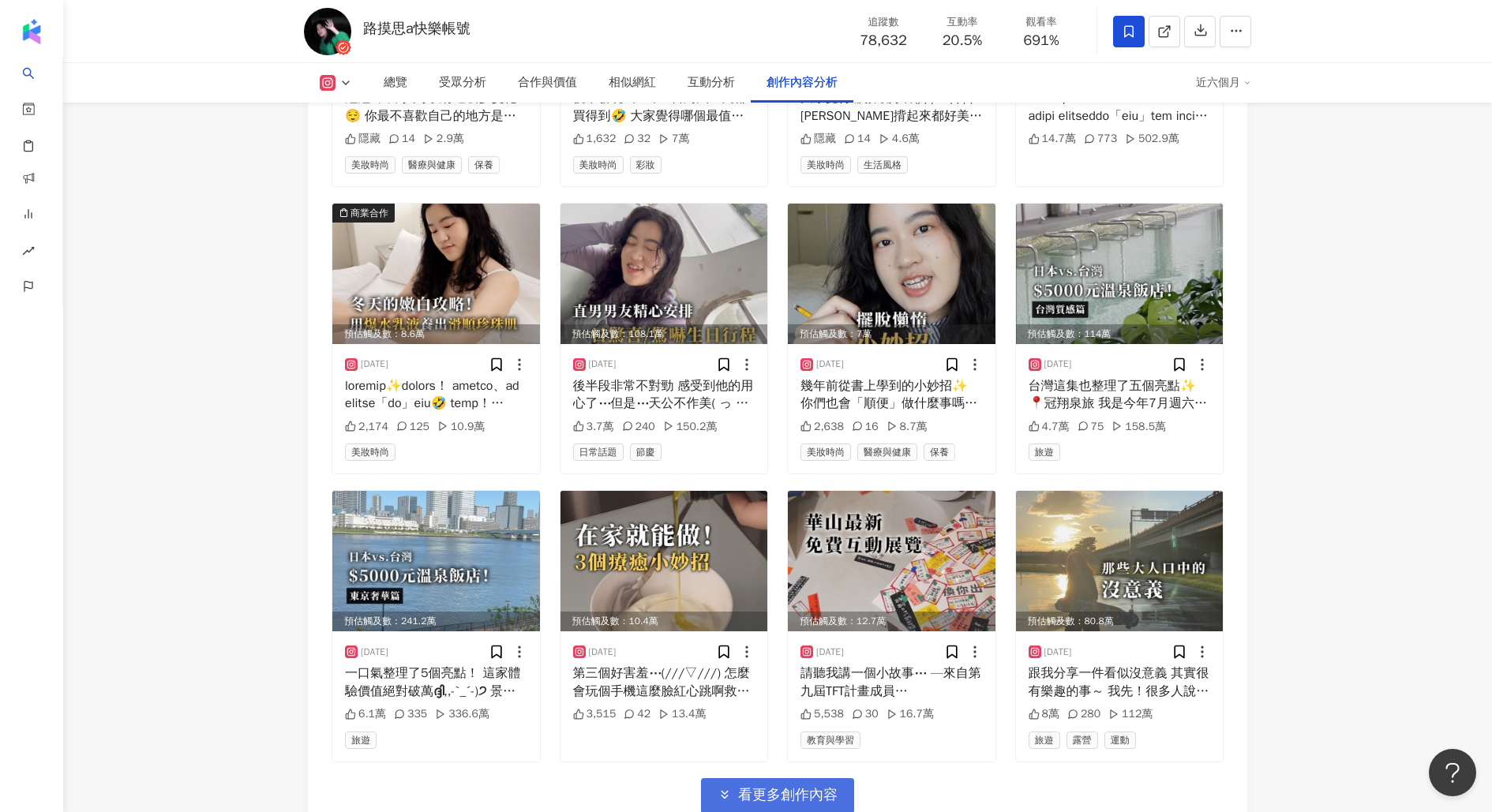 click on "看更多創作內容" at bounding box center [788, 795] 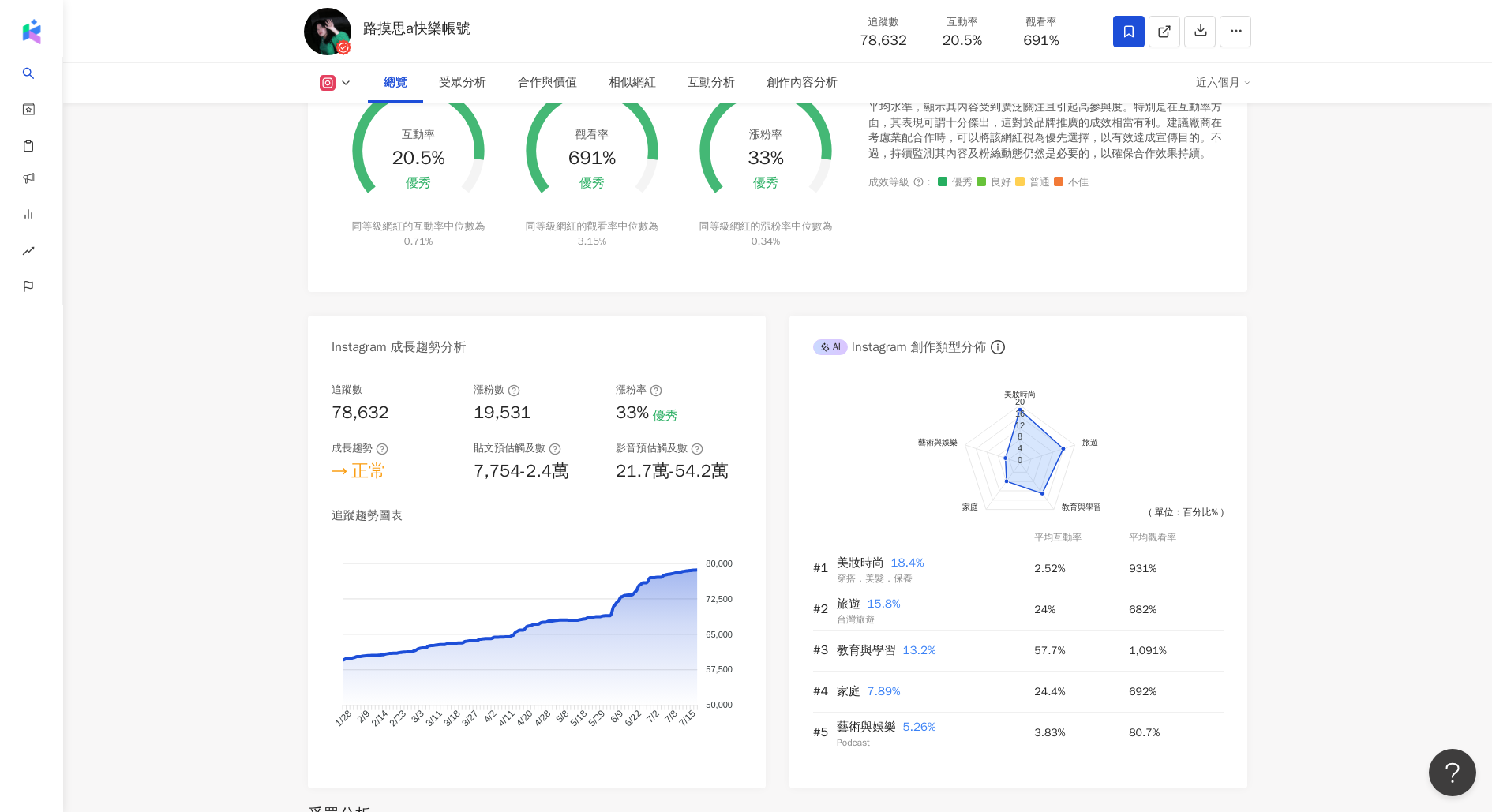 scroll, scrollTop: 794, scrollLeft: 0, axis: vertical 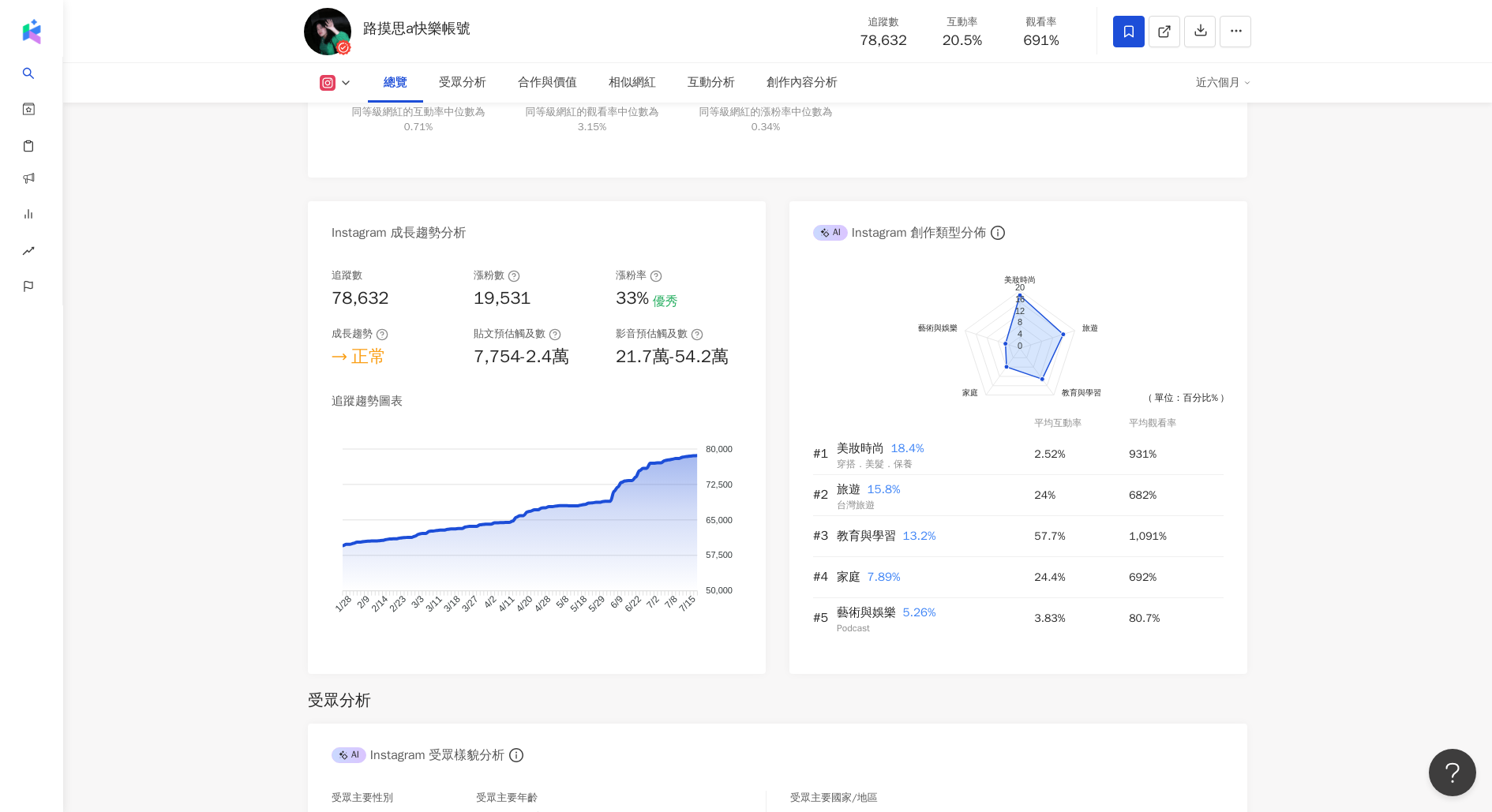 click on "7.9萬 8,905 路摸思a快樂帳號 追蹤數 78,632 互動率 20.5% 觀看率 691% 總覽 受眾分析 合作與價值 相似網紅 互動分析 創作內容分析 近六個月 總覽 最後更新日期：2025/7/25 解鎖最新數據 近六個月 Instagram 網紅基本資料 性別   女 主要語言   繁體中文 98.7% 網紅類型 棒球 · 保養 · 美妝時尚 · 教育與學習 · 家庭 · 美食 · 法政社會 · 旅遊 社群簡介 路摸思a快樂帳號 | lumos_09255 https://www.instagram.com/lumos_09255/ ☘️存一些美好小事(੭ ᐕ)੭
☘️之前是廣告公司創意，現在開了創意工作室
-
合作請找經紀人塔塔📮lumos09255.work@gmail.com 看更多 Instagram 數據總覽 88 K-Score :   良好 近期一到三個月發文頻率正常，且漲粉率與互動率高。 查看說明 追蹤數   78,632 互動率   20.5% 優秀 觀看率   691% 優秀 漲粉率   33% 優秀 受眾主要性別   女性 81.6% 受眾主要年齡   25-34 歲 44.7% 商業合作內容覆蓋比例" at bounding box center (778, 2672) 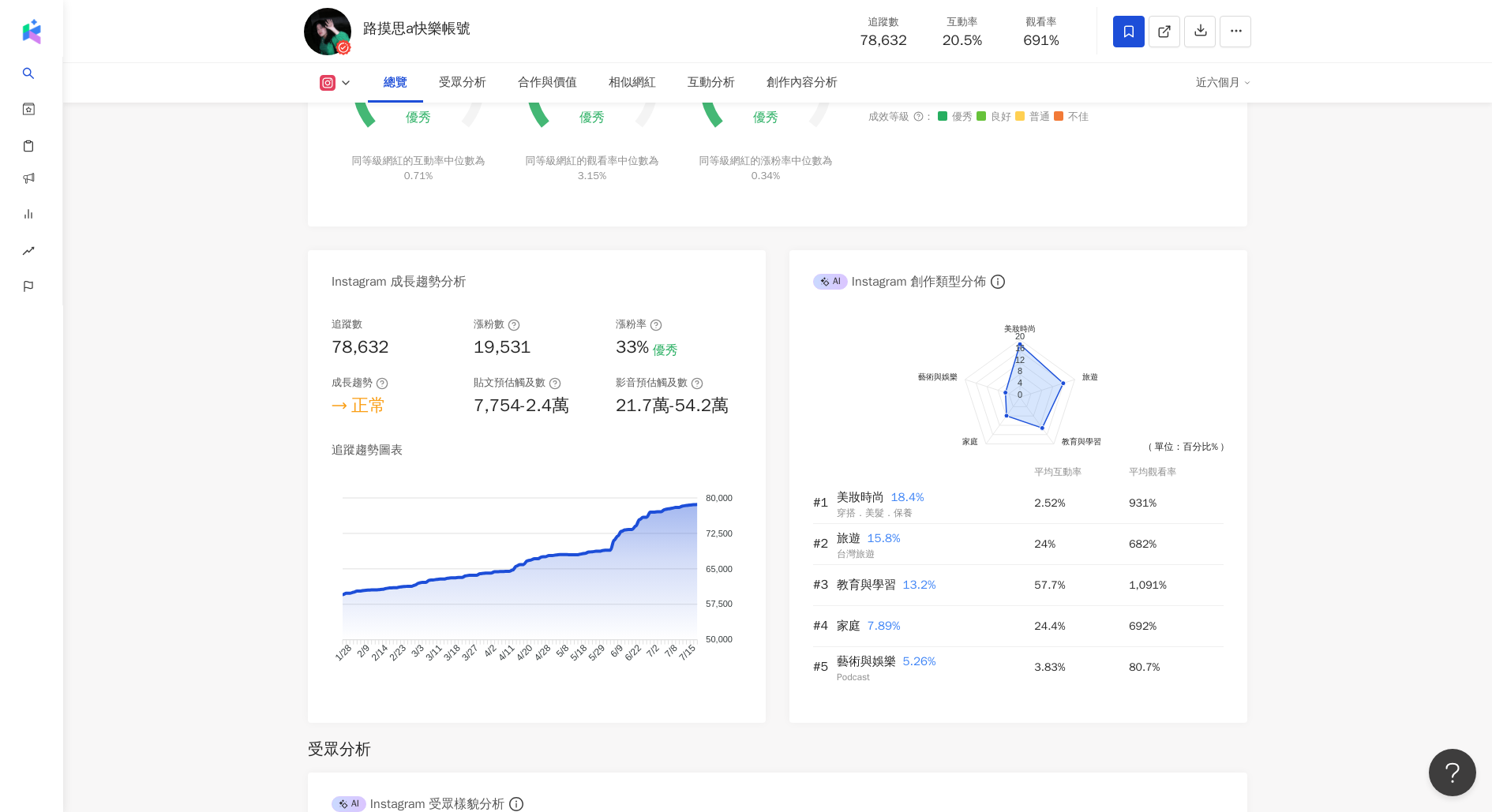 scroll, scrollTop: 1123, scrollLeft: 0, axis: vertical 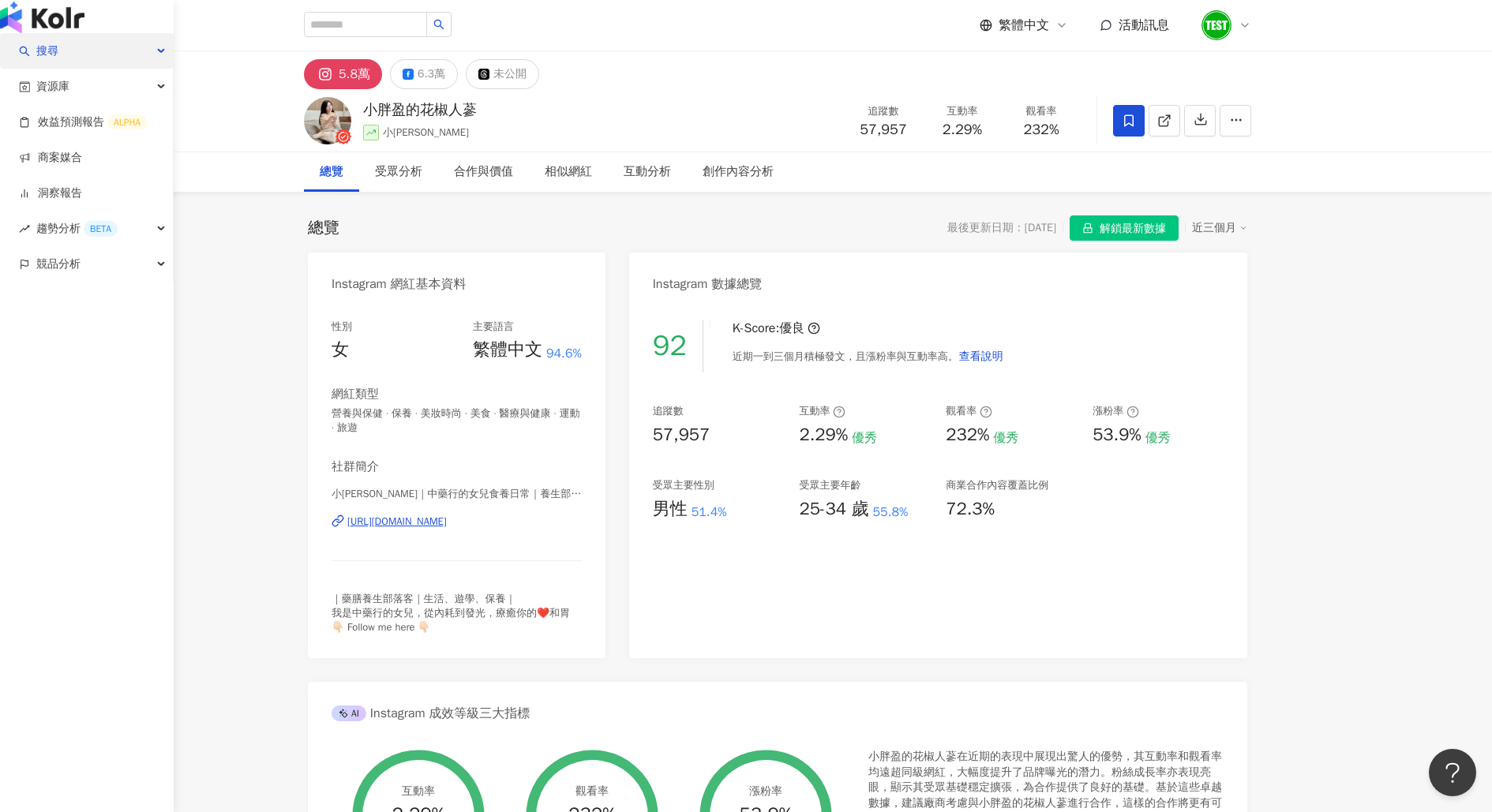 click on "搜尋" at bounding box center [86, 51] 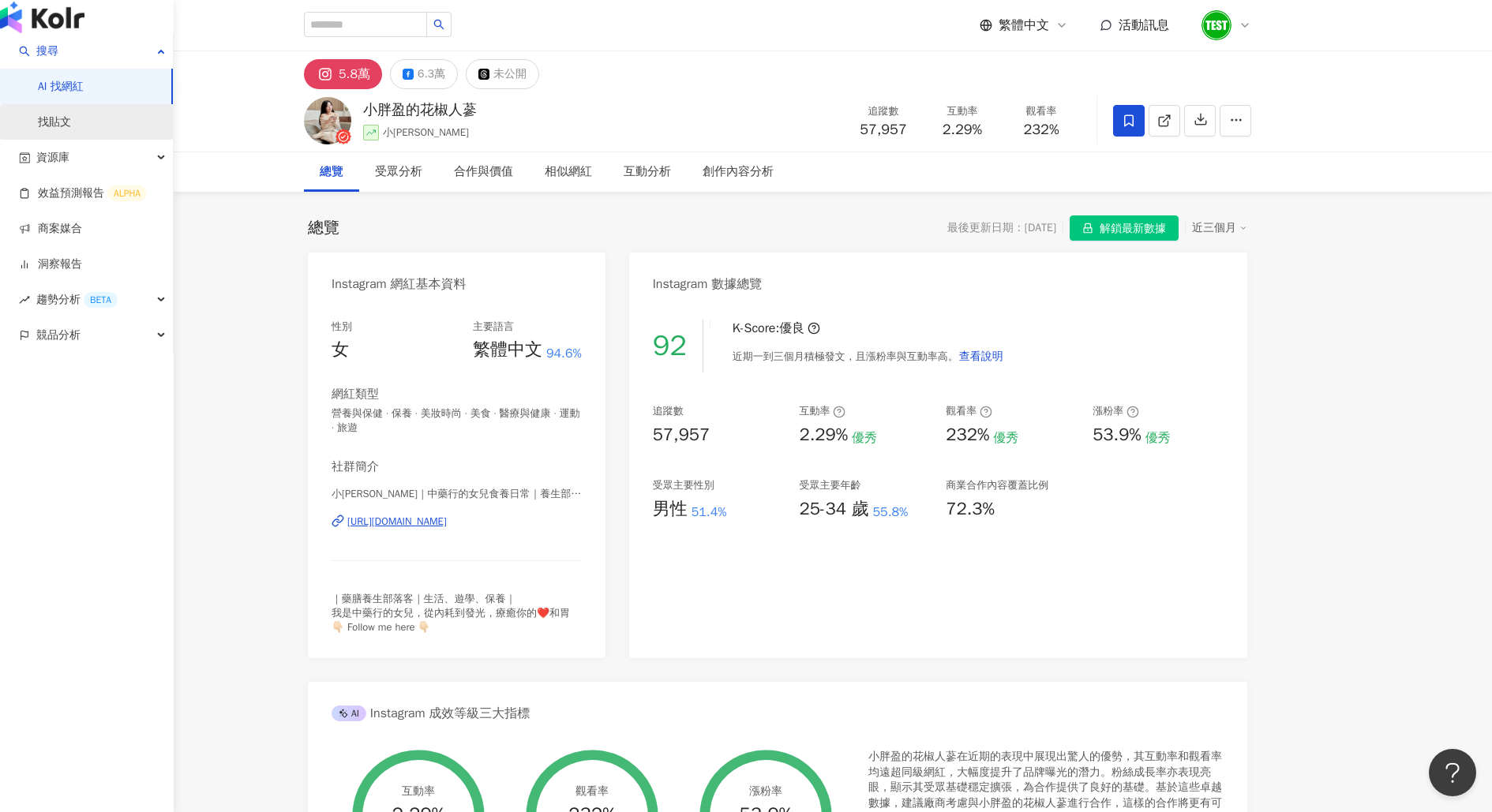 click on "找貼文" at bounding box center [54, 122] 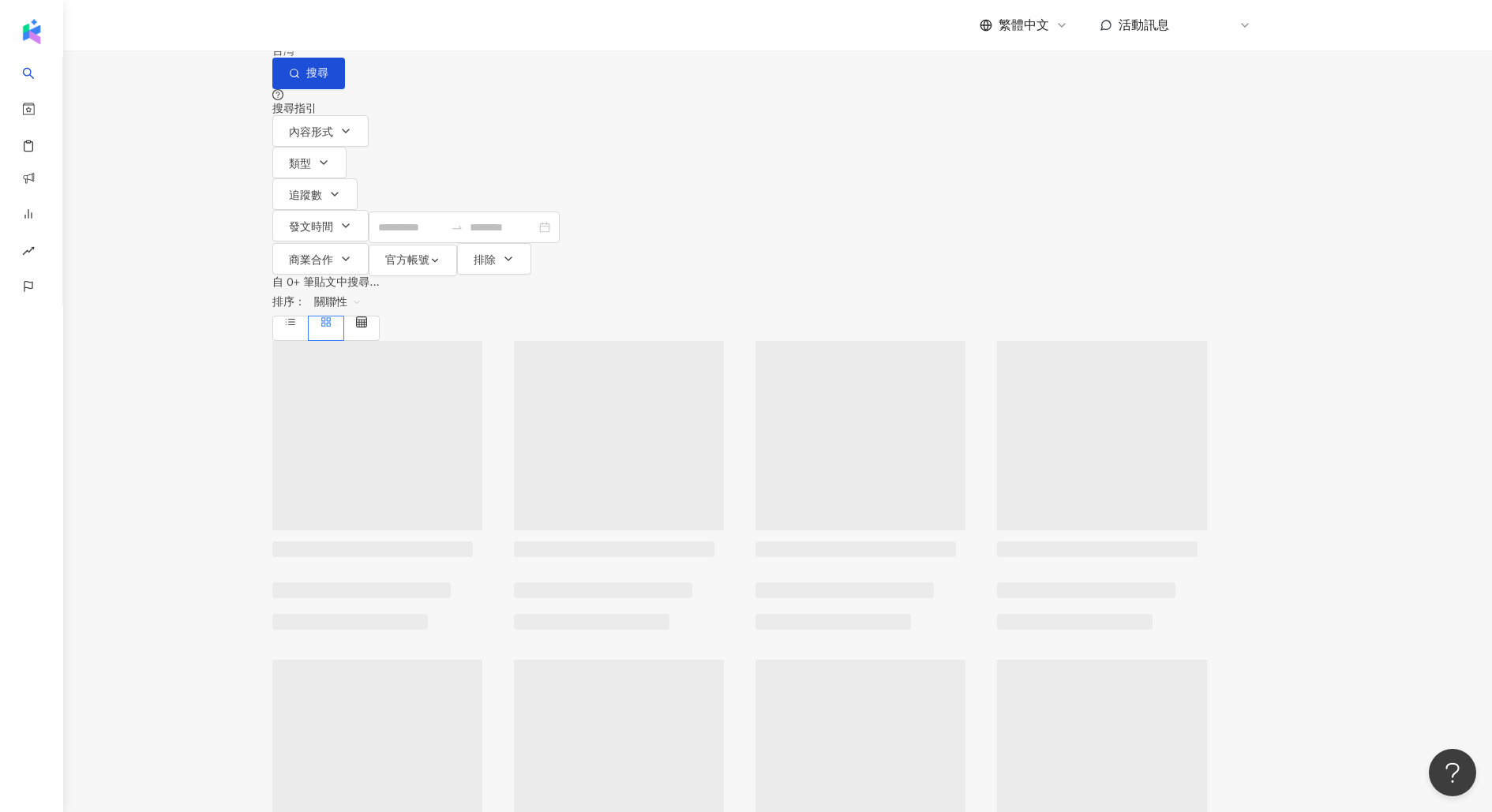 click at bounding box center (446, 17) 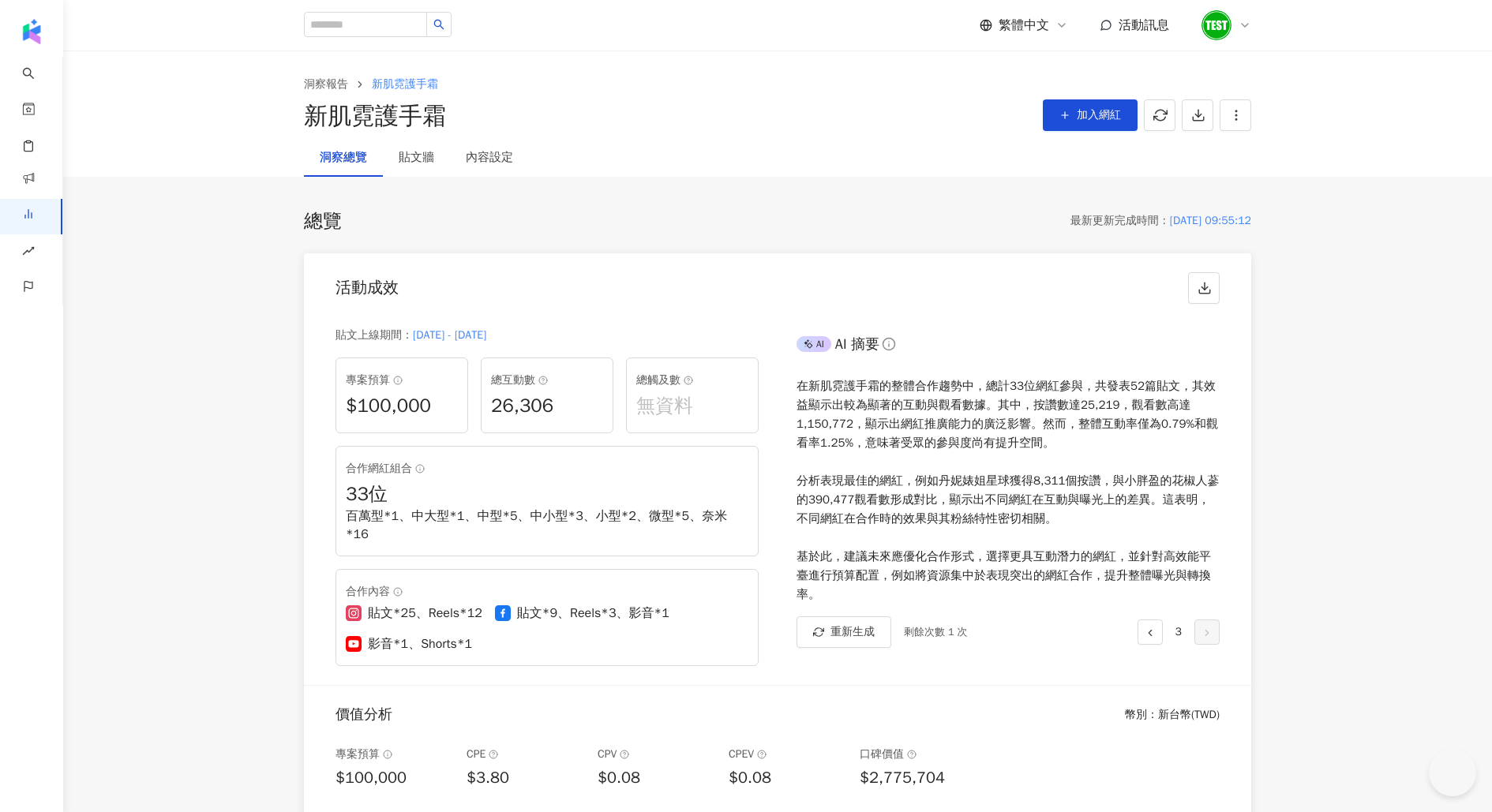 scroll, scrollTop: 2334, scrollLeft: 0, axis: vertical 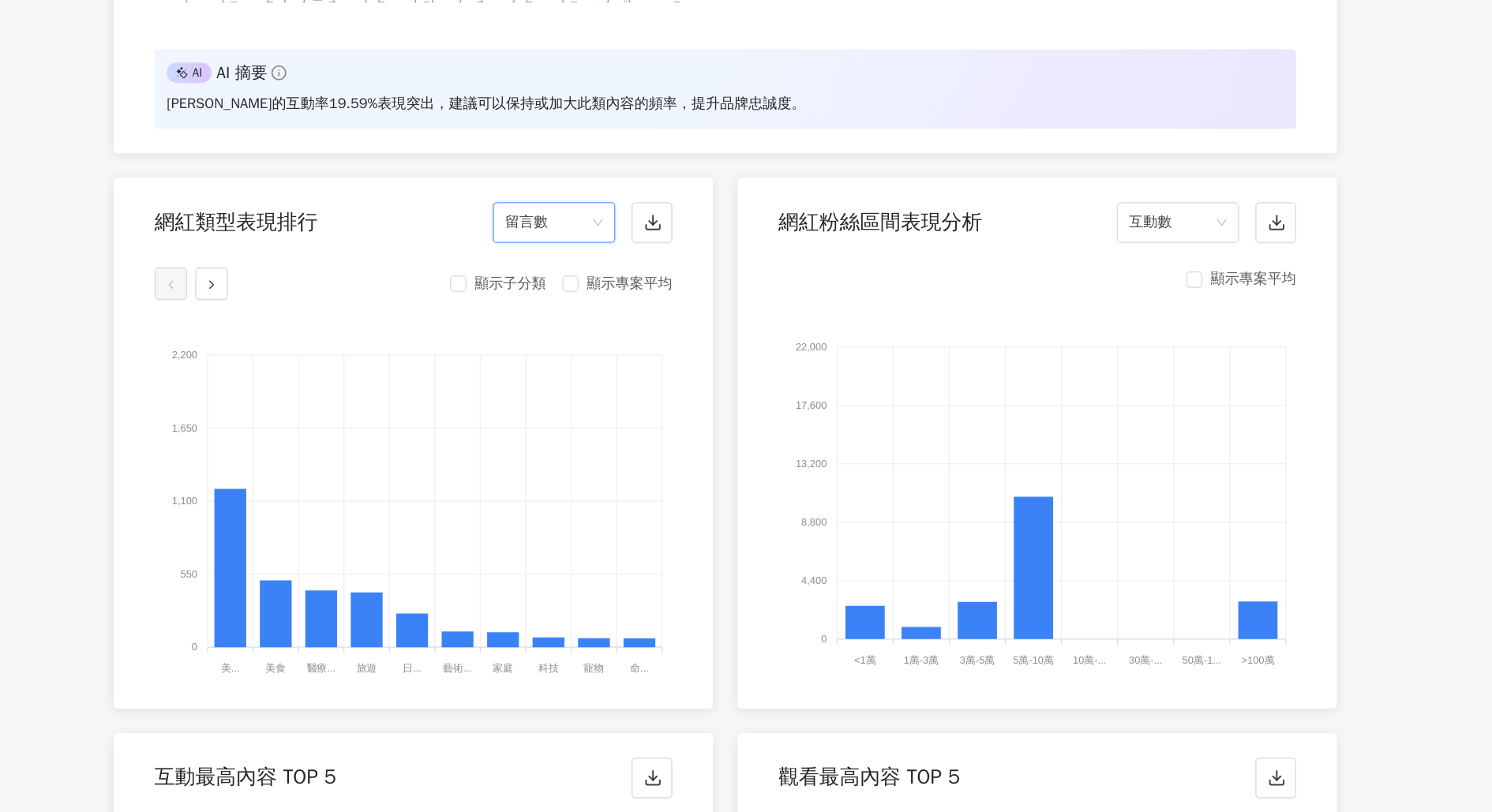click on "留言數" at bounding box center (645, 355) 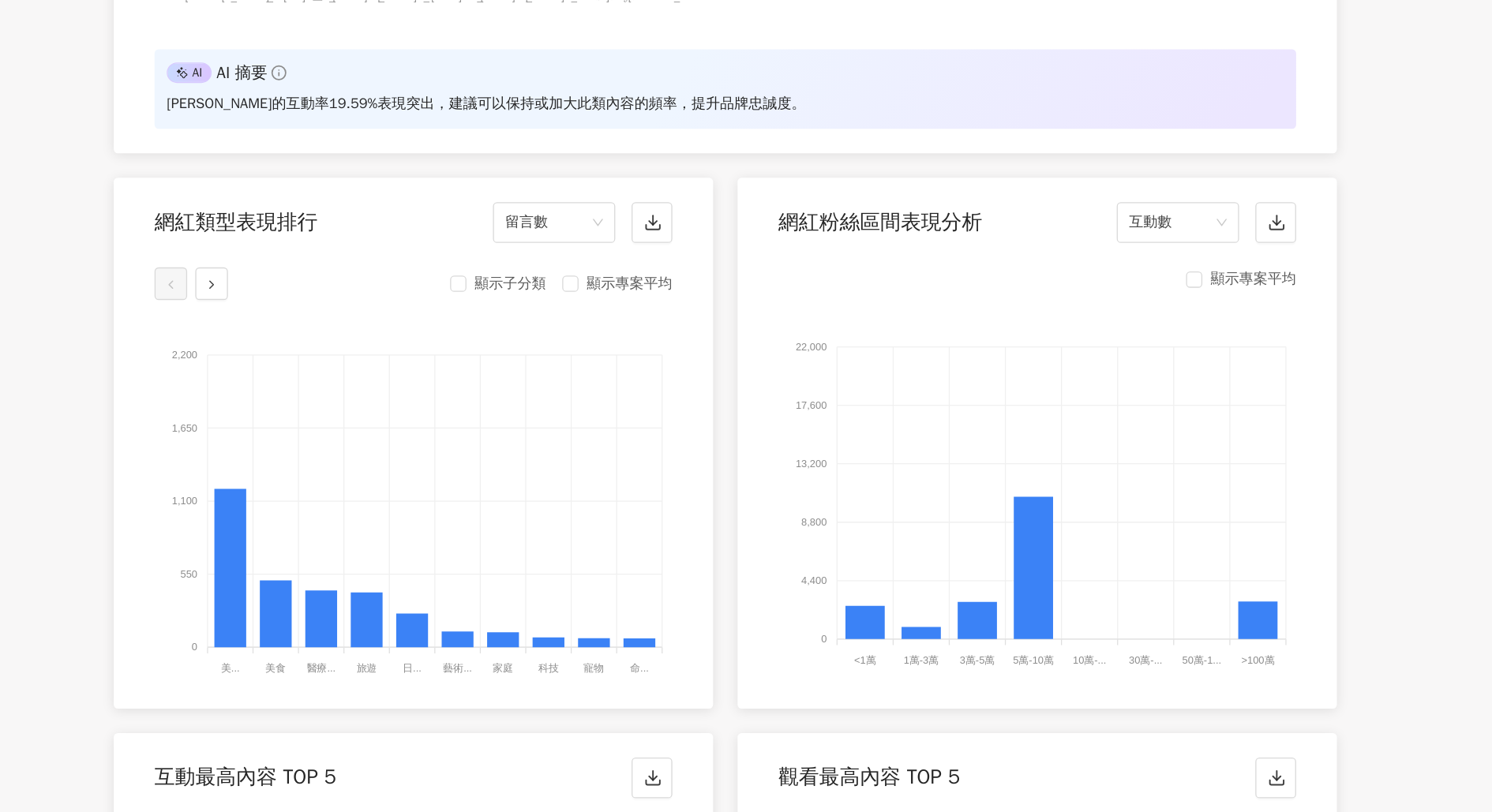 click on "顯示子分類 顯示專案平均" at bounding box center [536, 402] 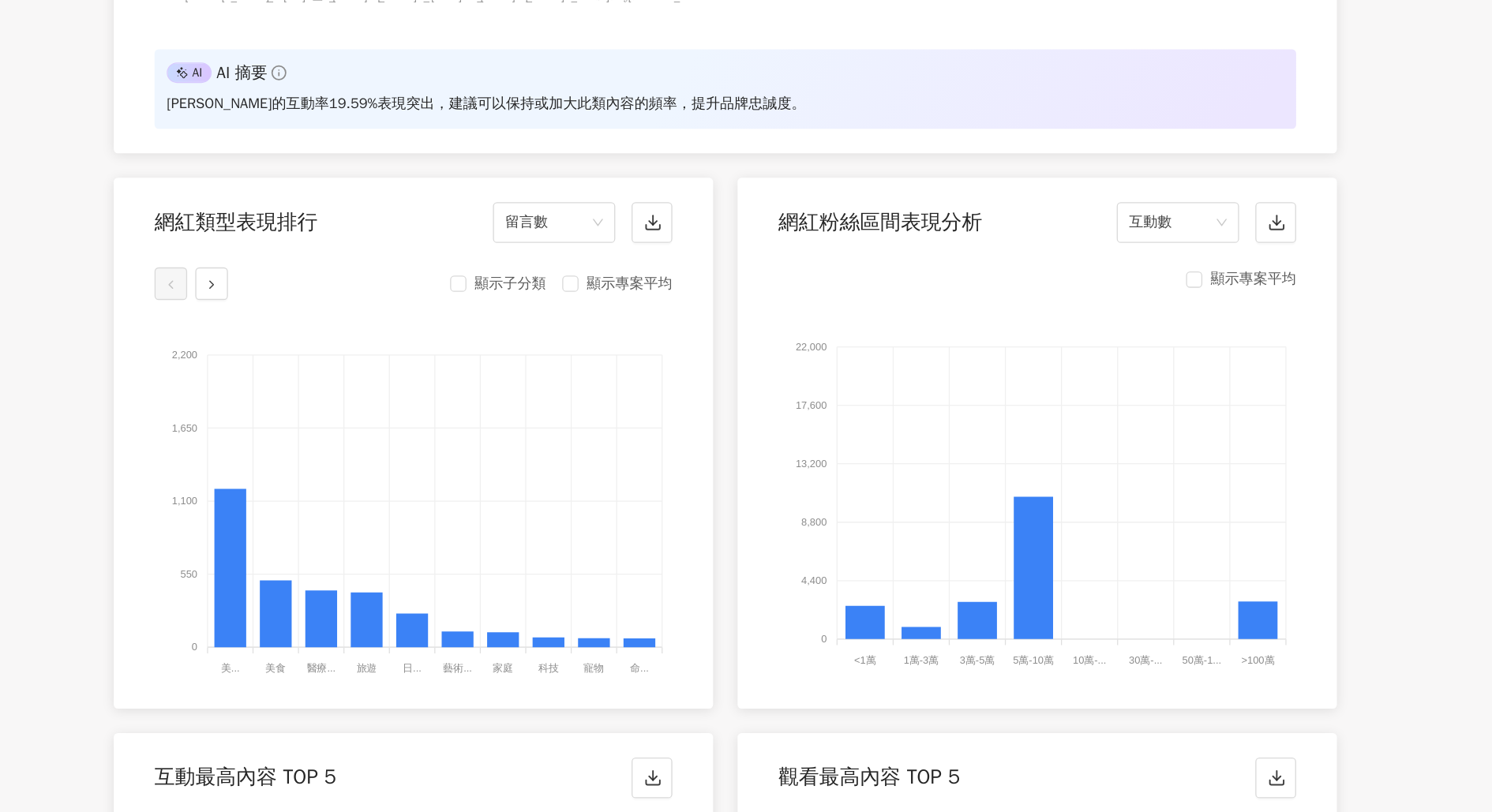 click on "顯示子分類" at bounding box center (611, 402) 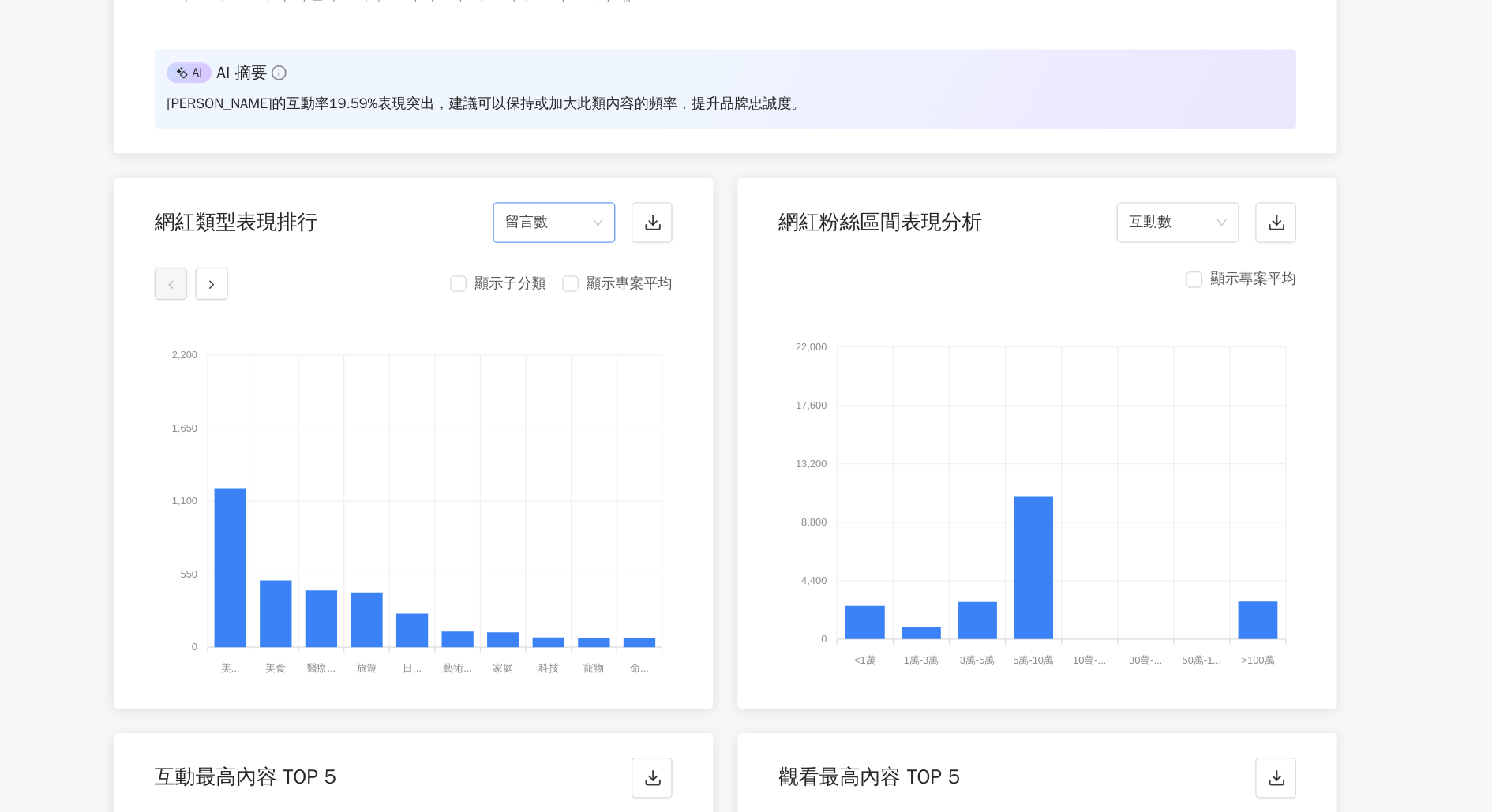 click on "留言數" at bounding box center (645, 355) 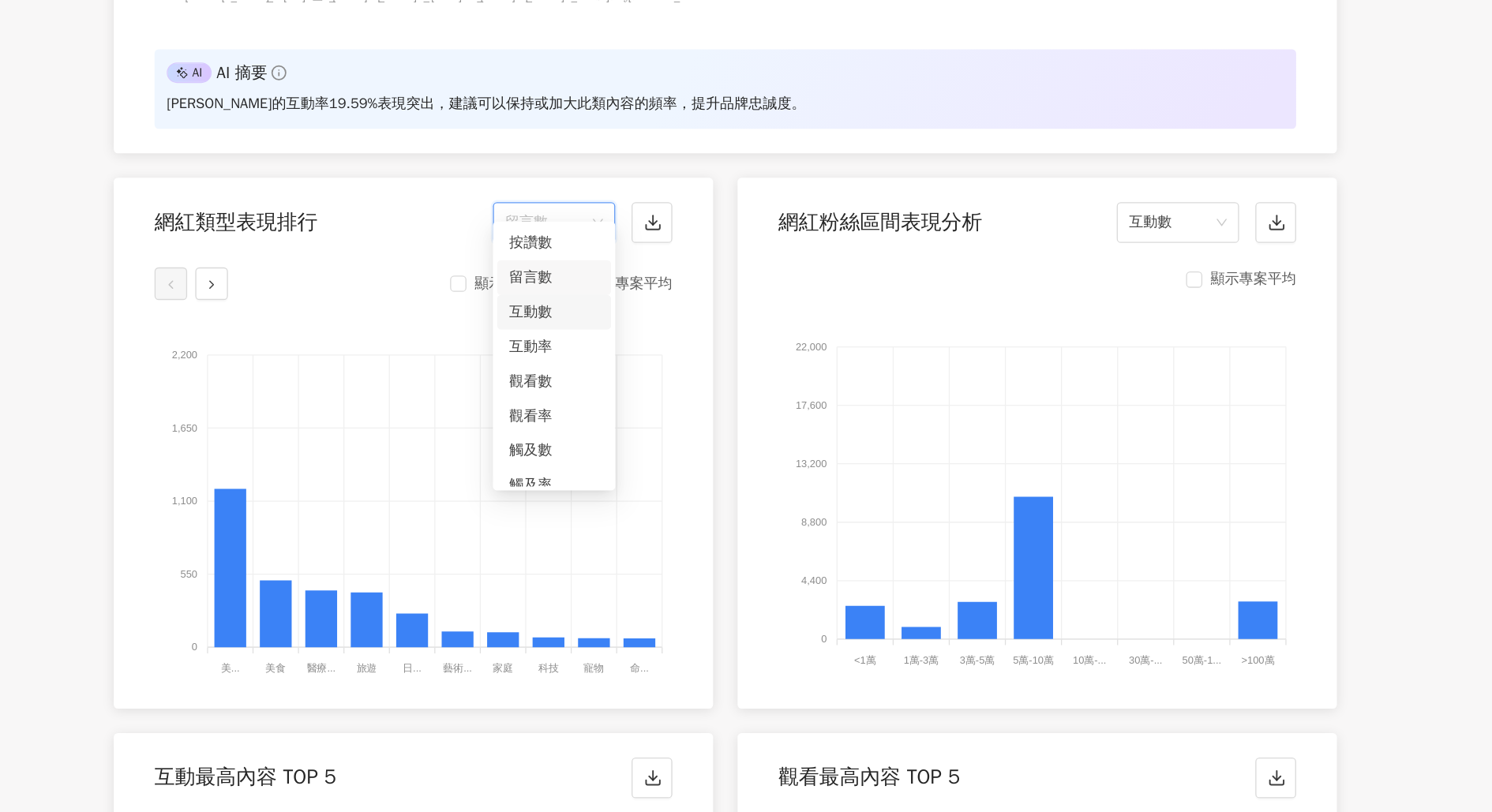 click on "互動數" at bounding box center (645, 425) 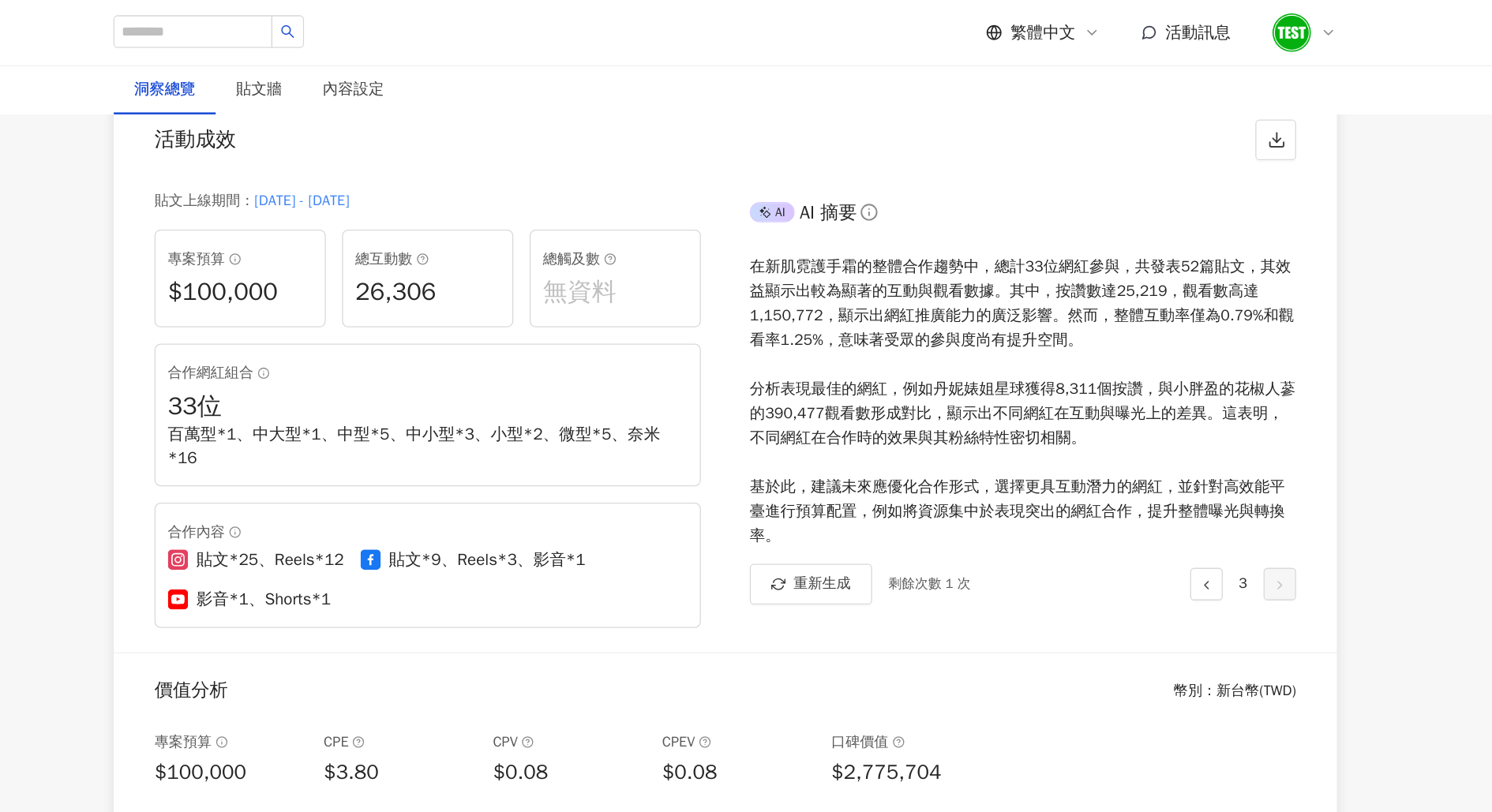 scroll, scrollTop: 0, scrollLeft: 0, axis: both 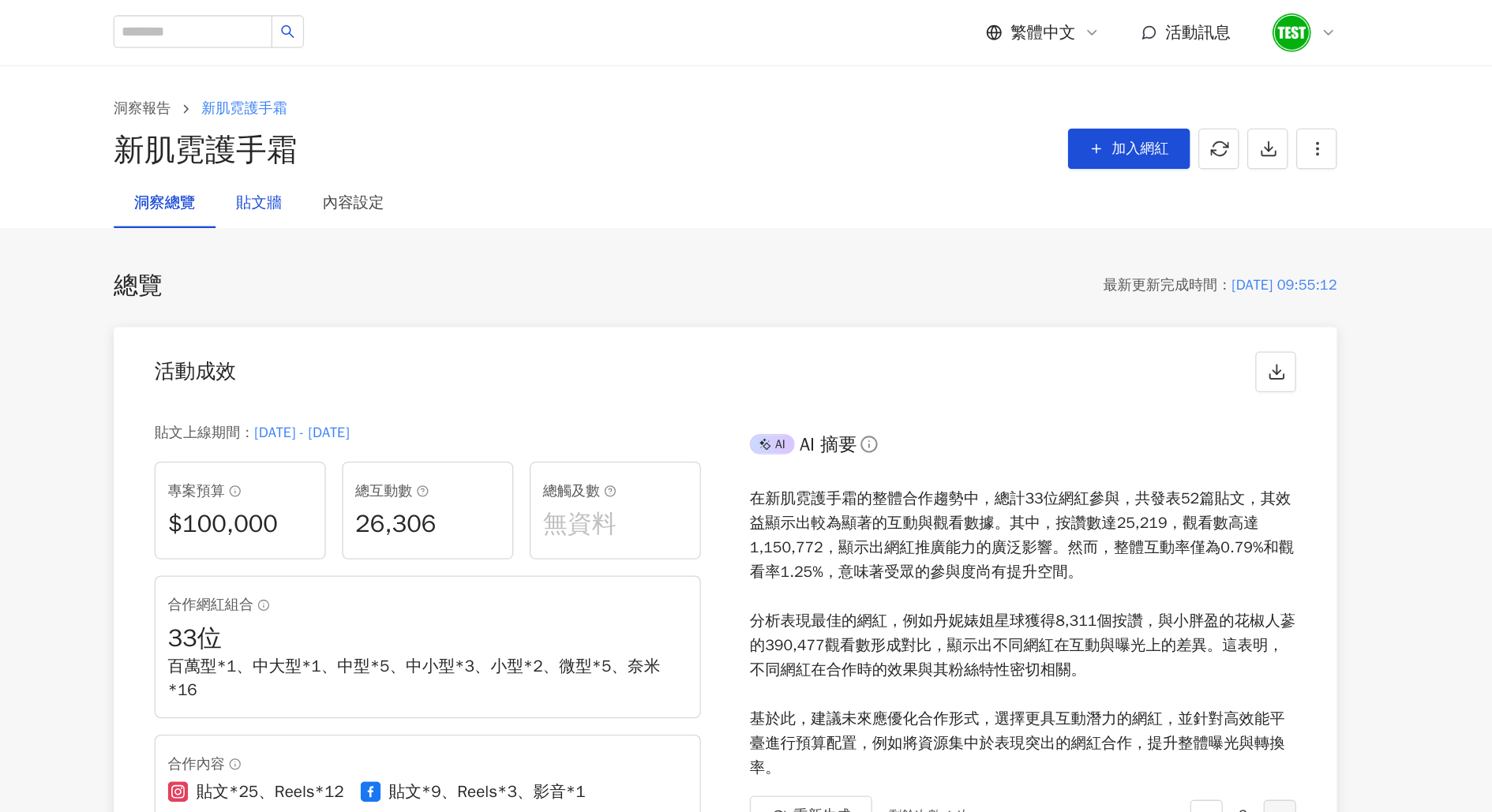 click on "貼文牆" at bounding box center [416, 158] 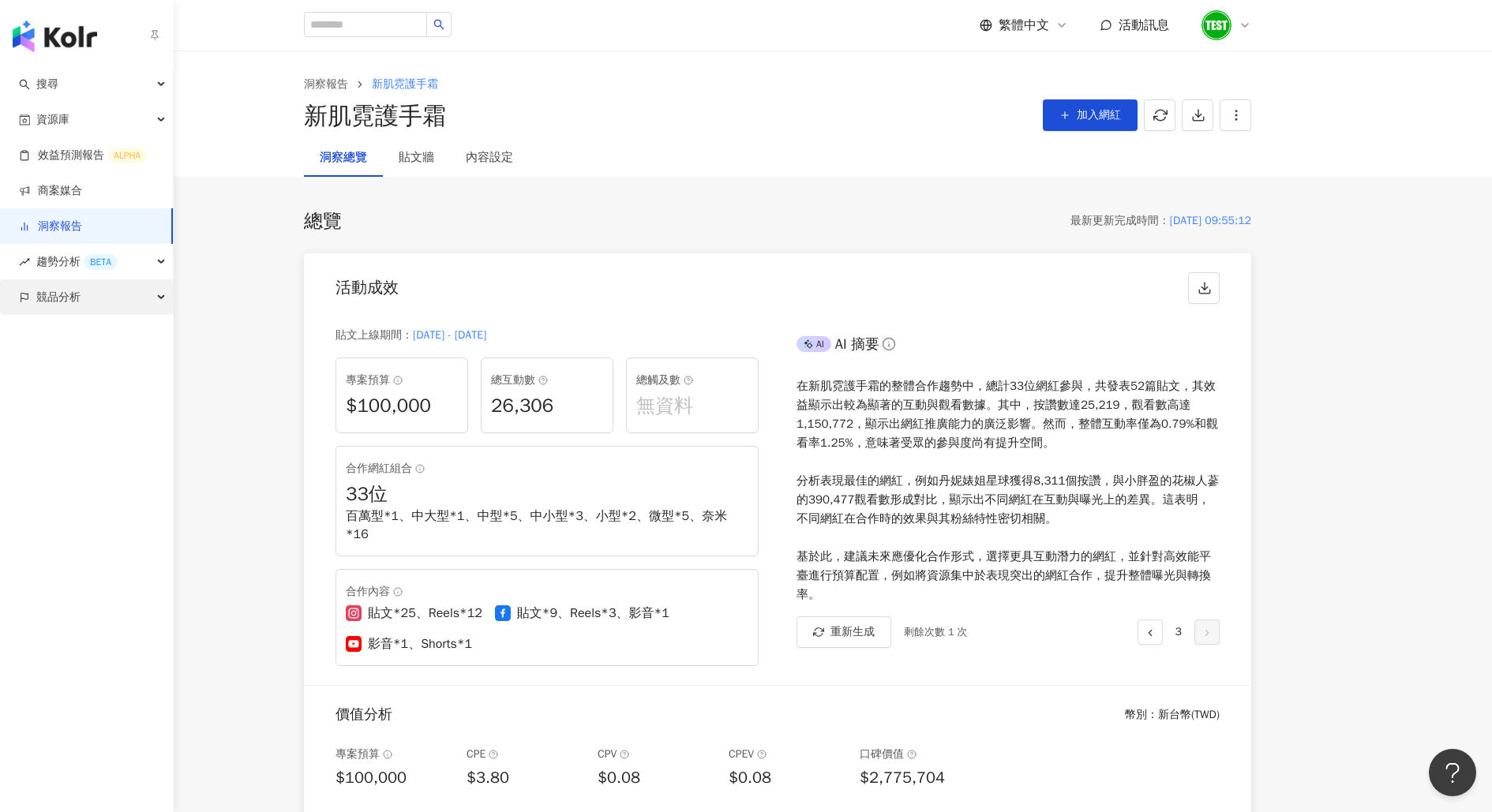 click on "競品分析" at bounding box center (58, 297) 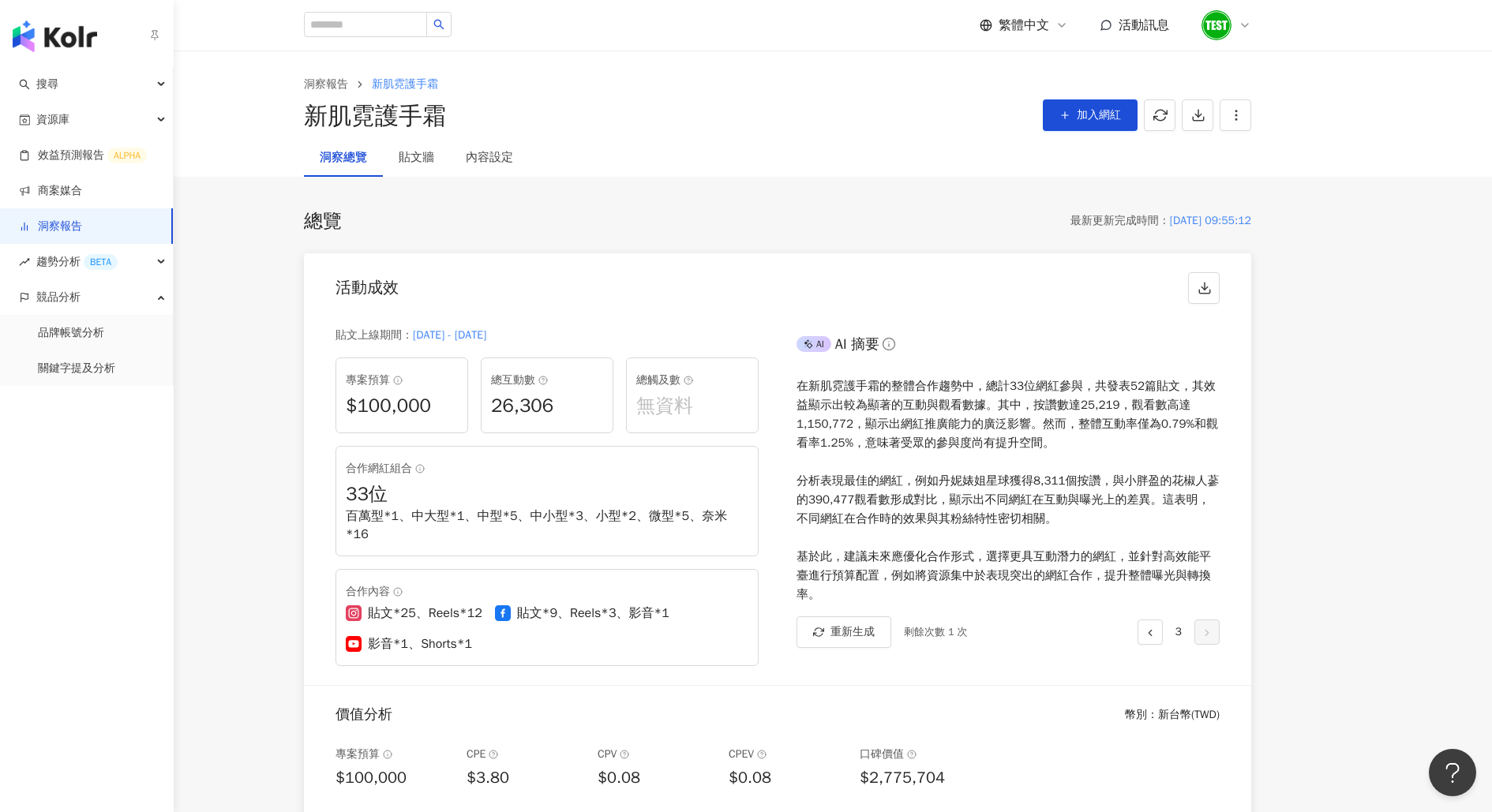 click on "洞察報告" at bounding box center [51, 226] 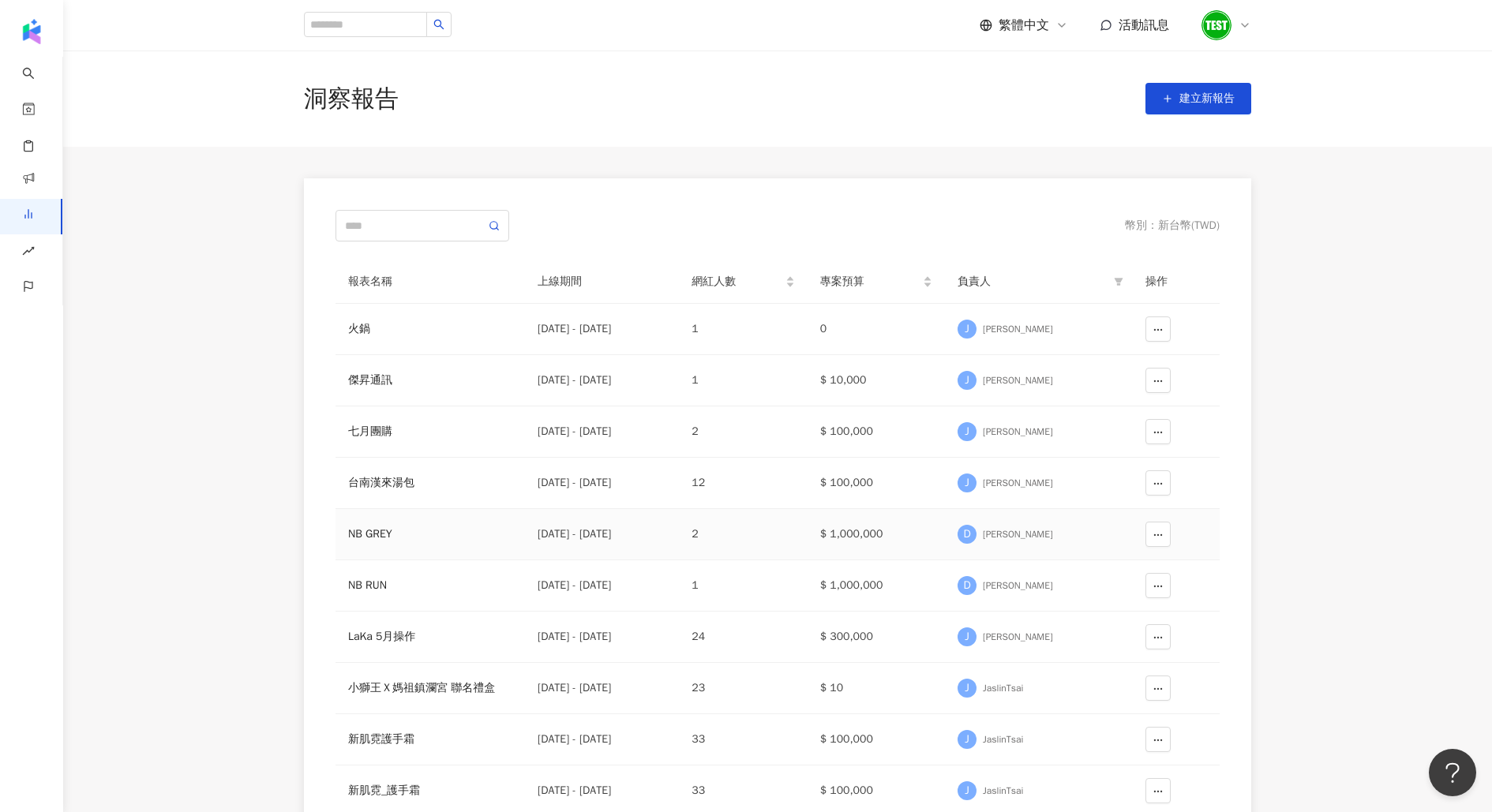 scroll, scrollTop: 258, scrollLeft: 0, axis: vertical 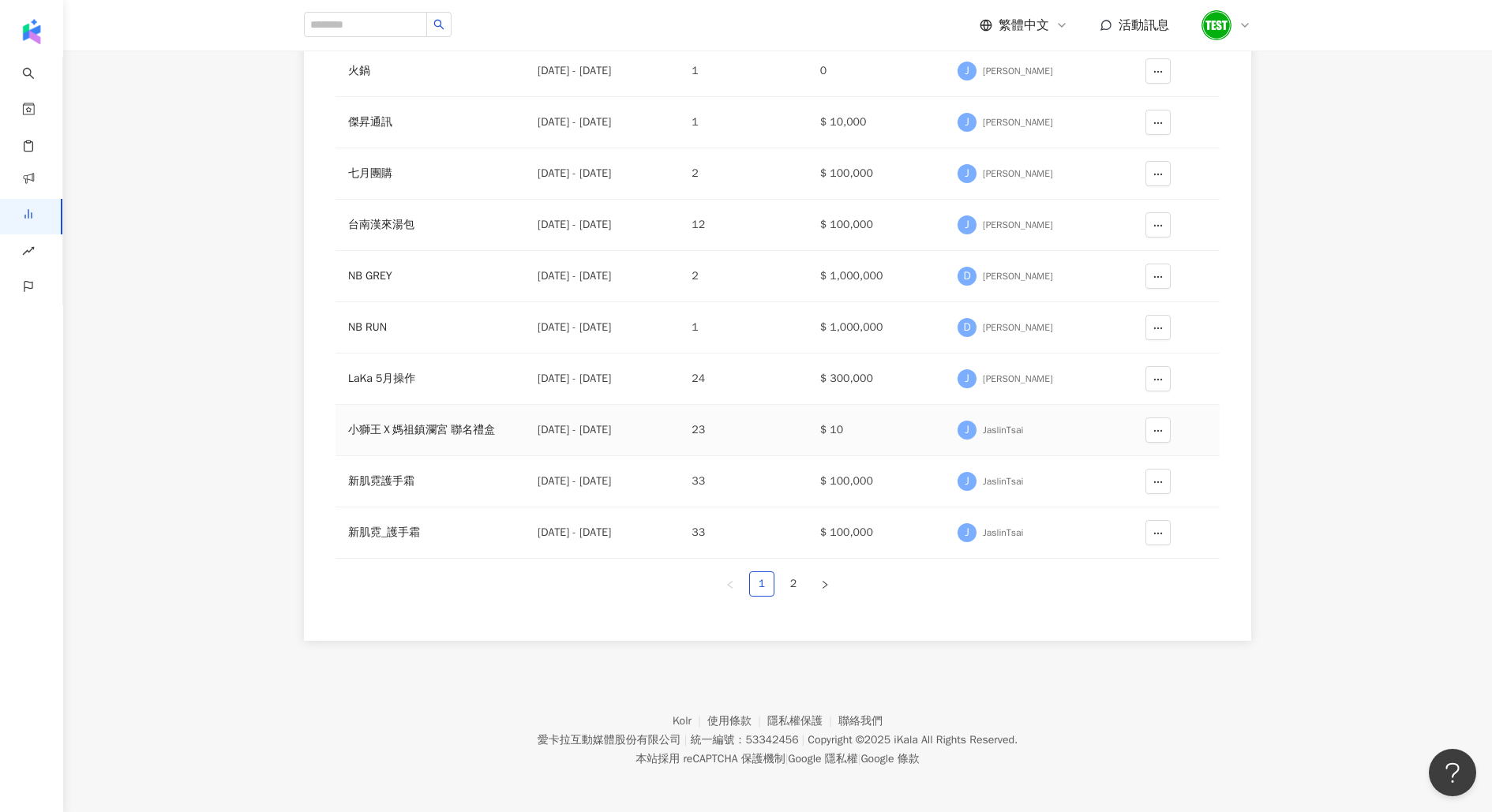 click on "小獅王Ｘ媽祖鎮瀾宮 聯名禮盒" at bounding box center (430, 430) 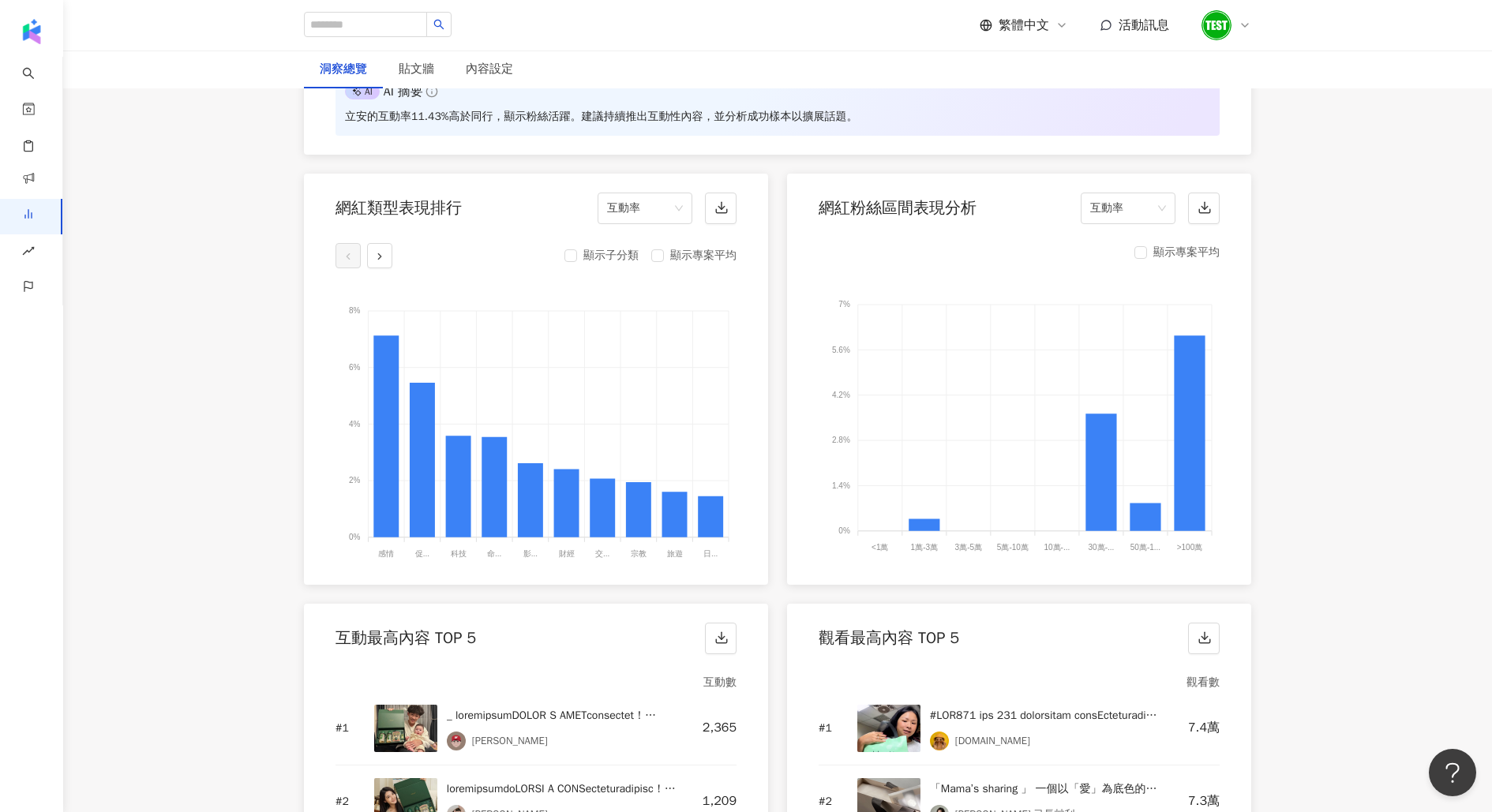scroll, scrollTop: 1760, scrollLeft: 0, axis: vertical 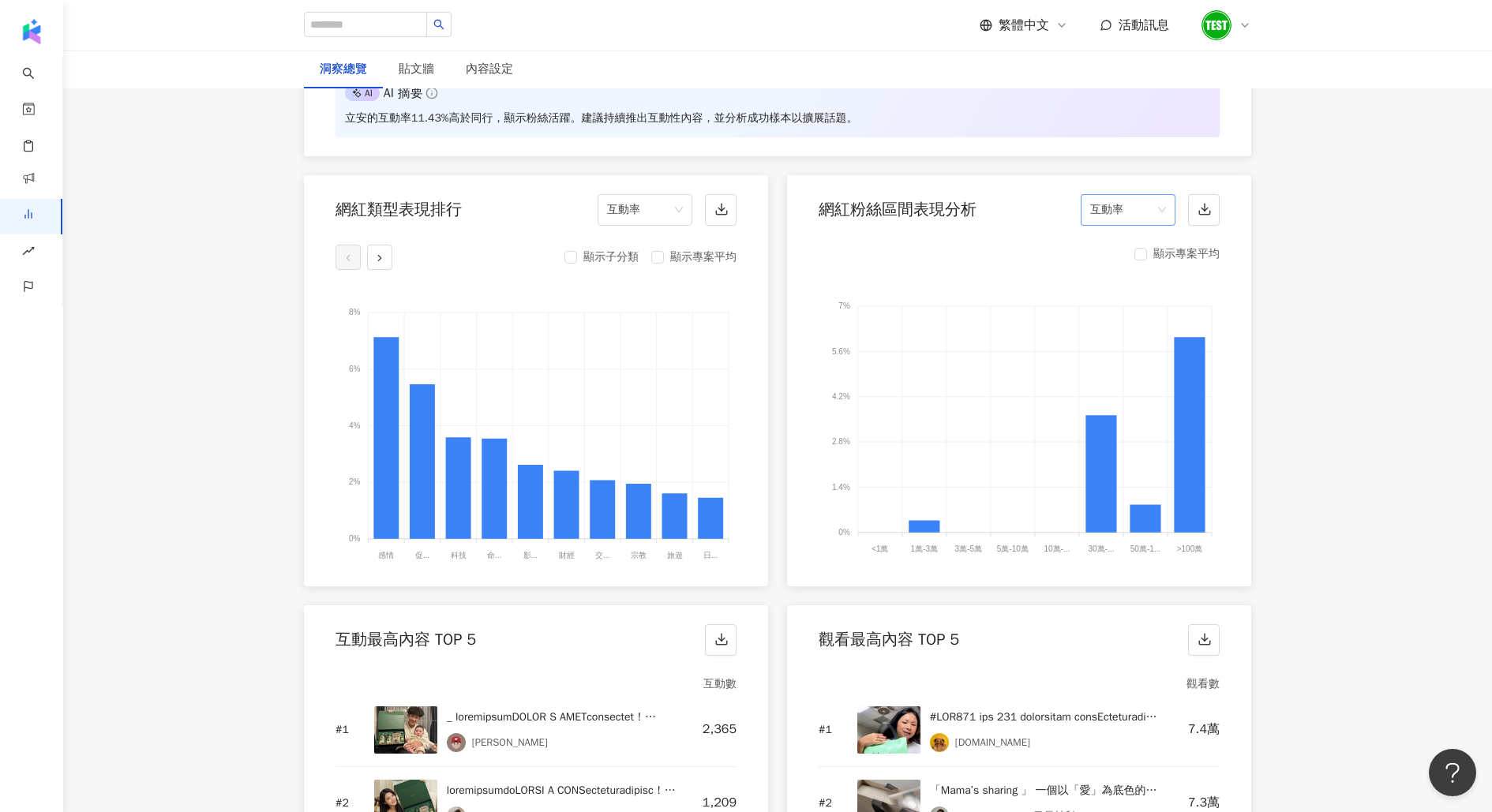 click on "互動率" at bounding box center [1128, 210] 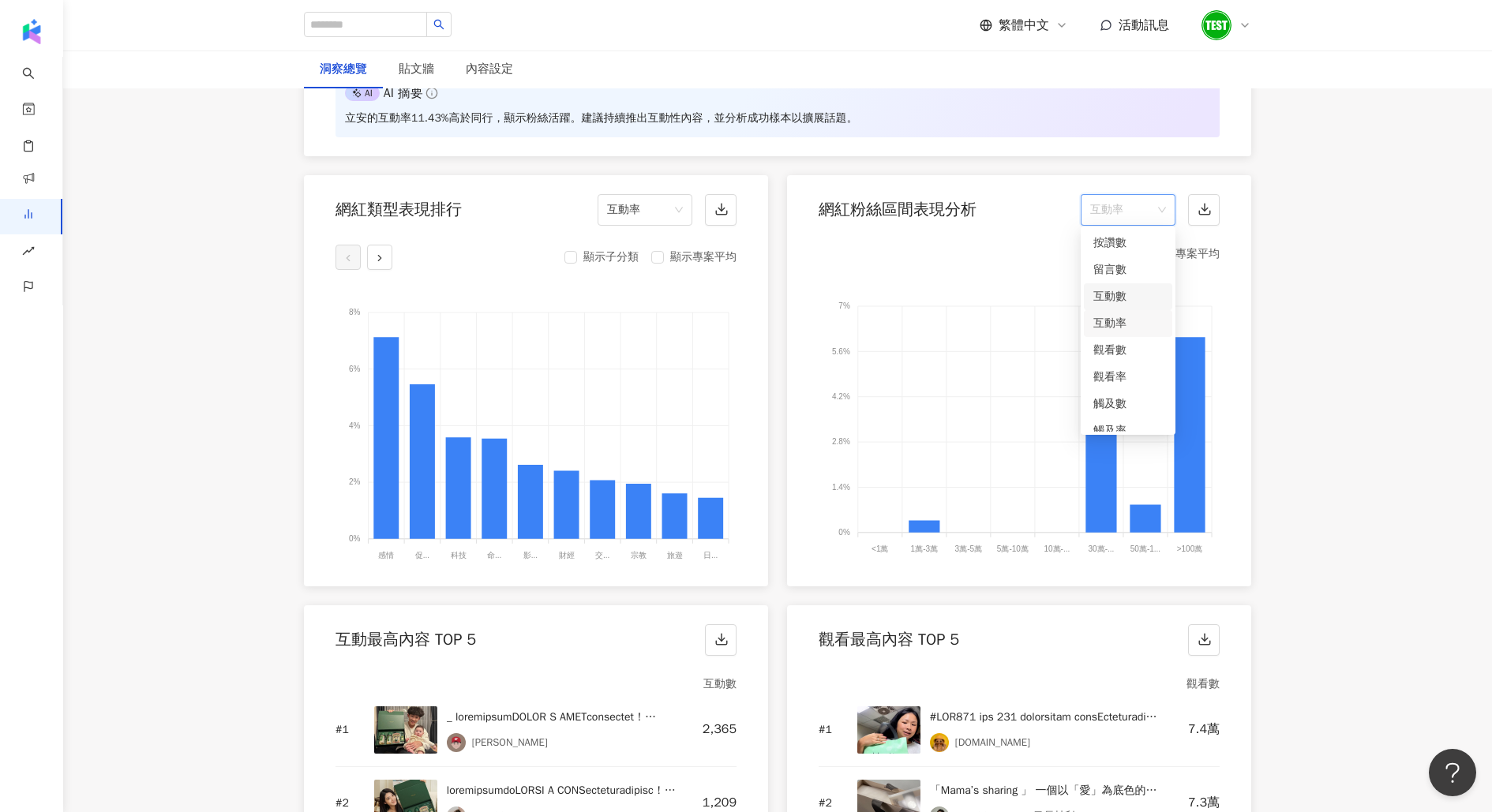 click on "互動數" at bounding box center [1128, 297] 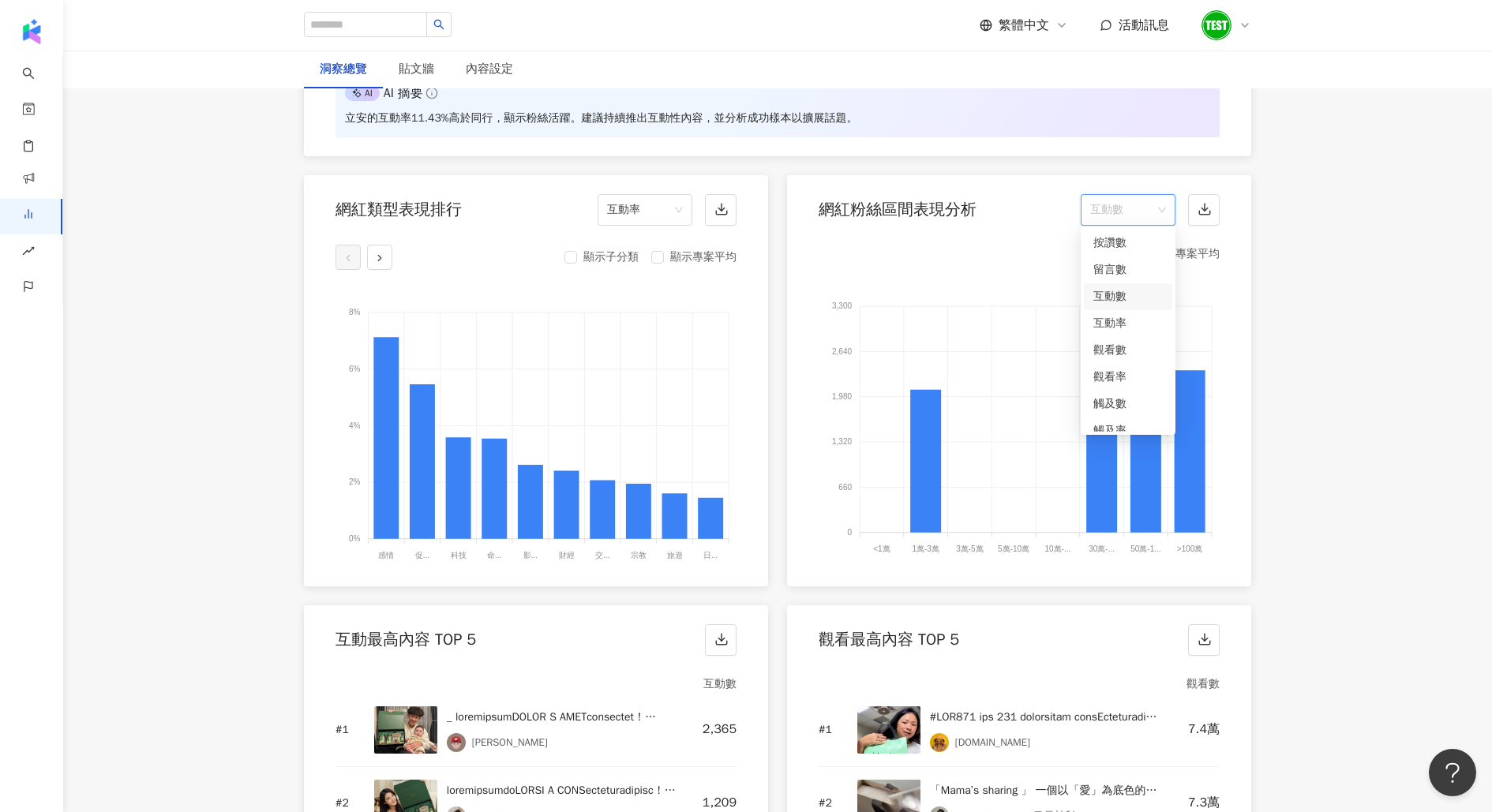 click on "互動數" at bounding box center [1128, 210] 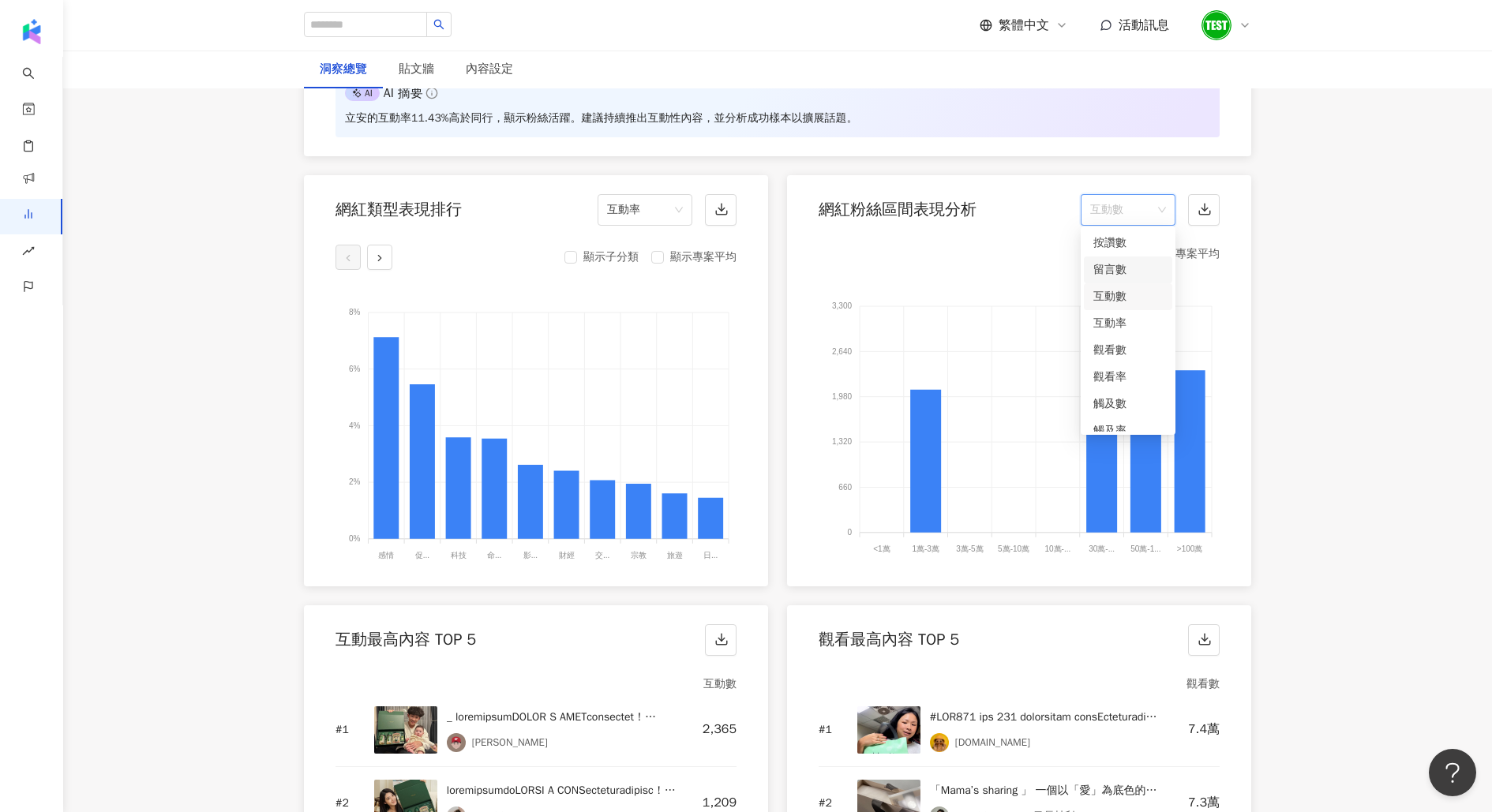 click on "留言數" at bounding box center [1128, 270] 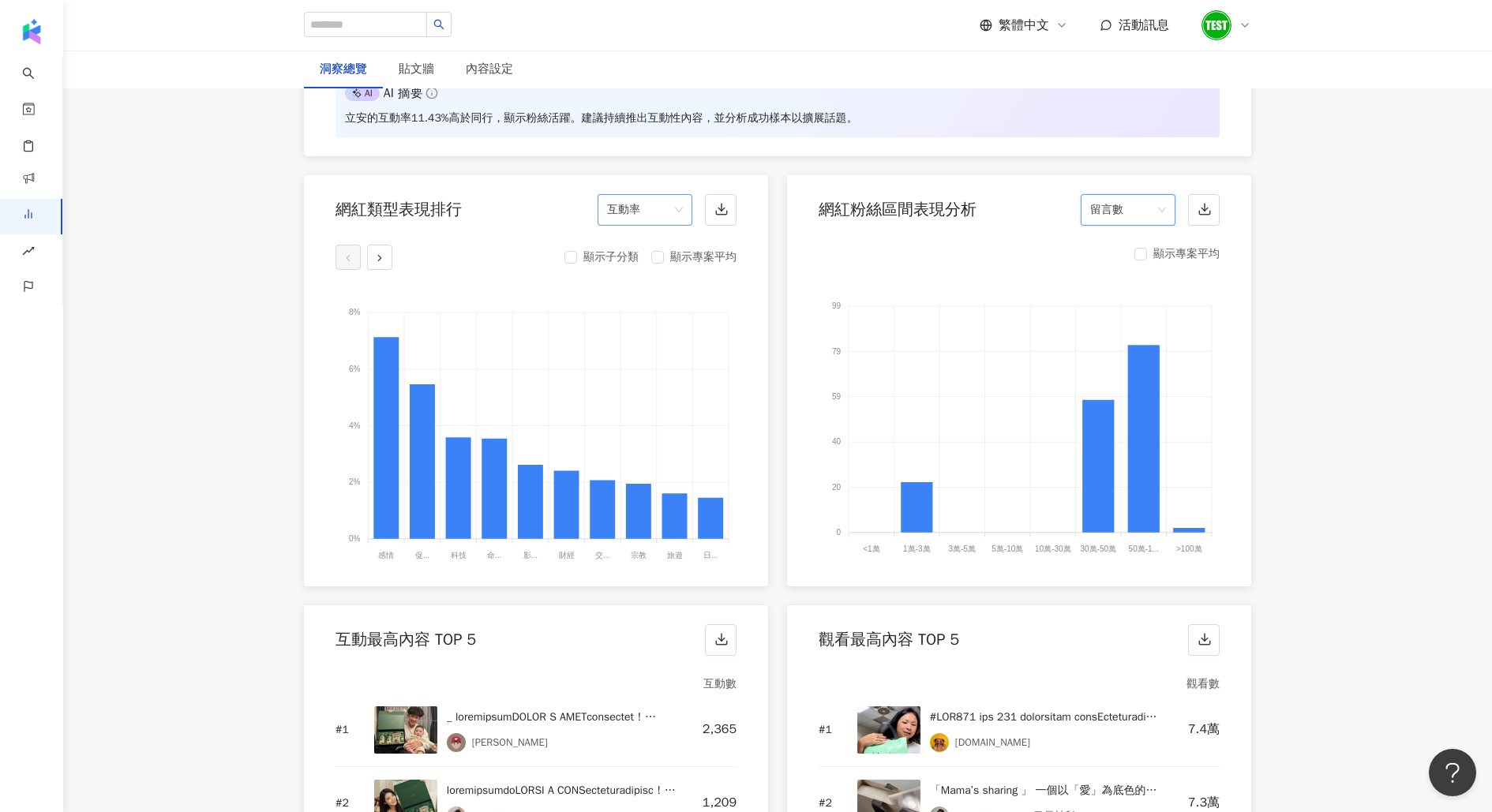 click on "互動率" at bounding box center [645, 210] 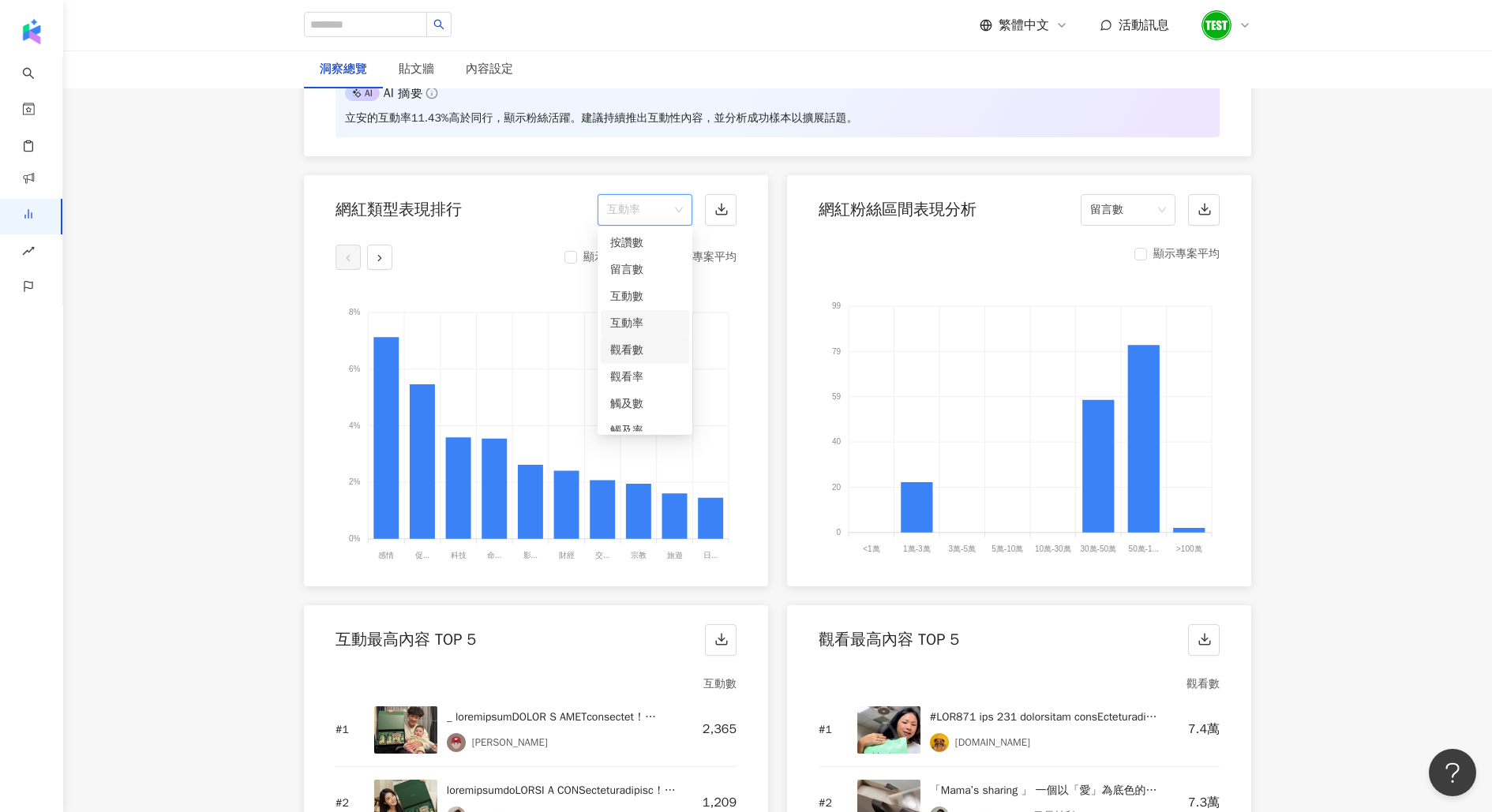 click on "觀看數" at bounding box center [645, 350] 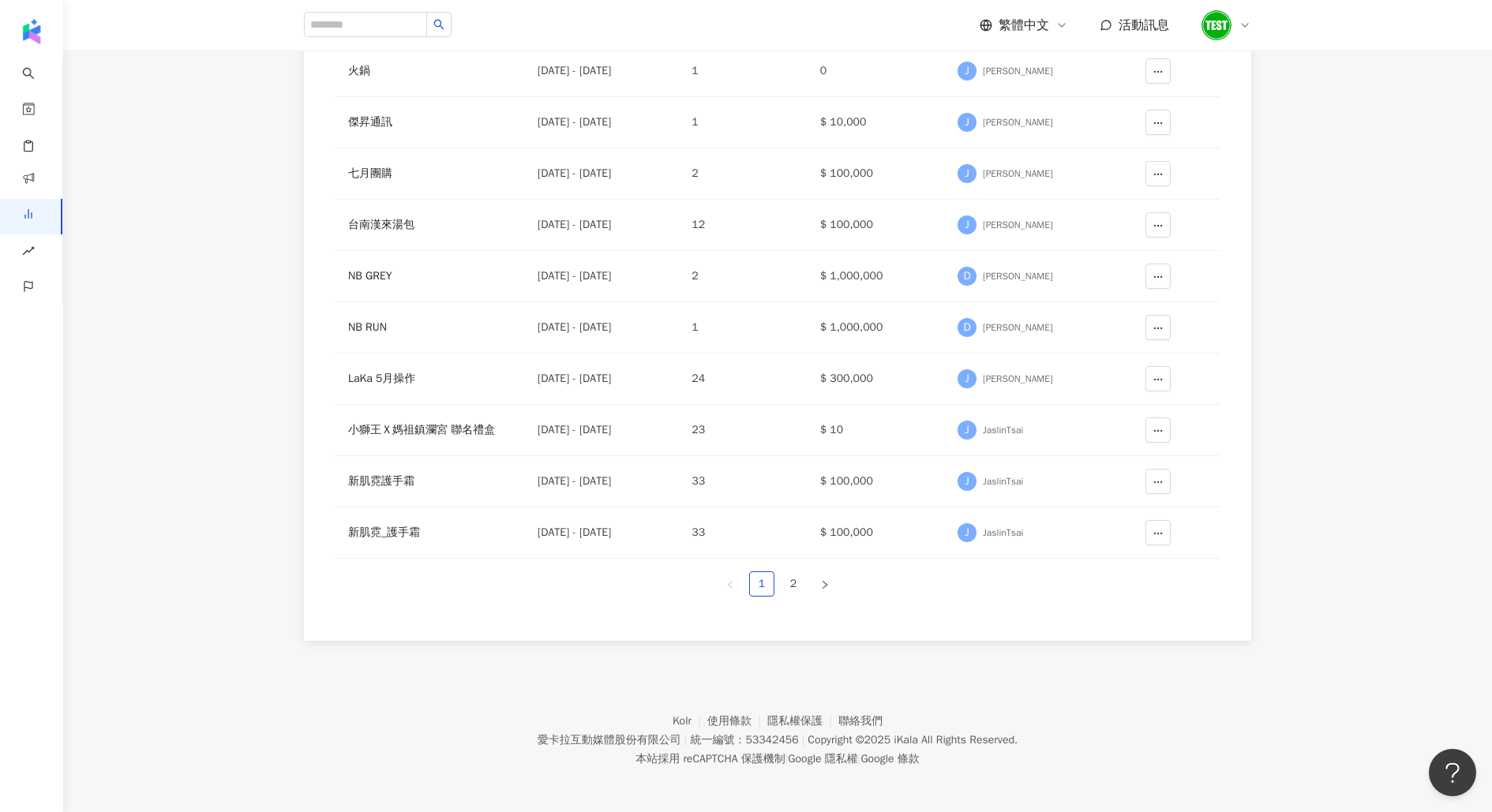 scroll, scrollTop: 0, scrollLeft: 0, axis: both 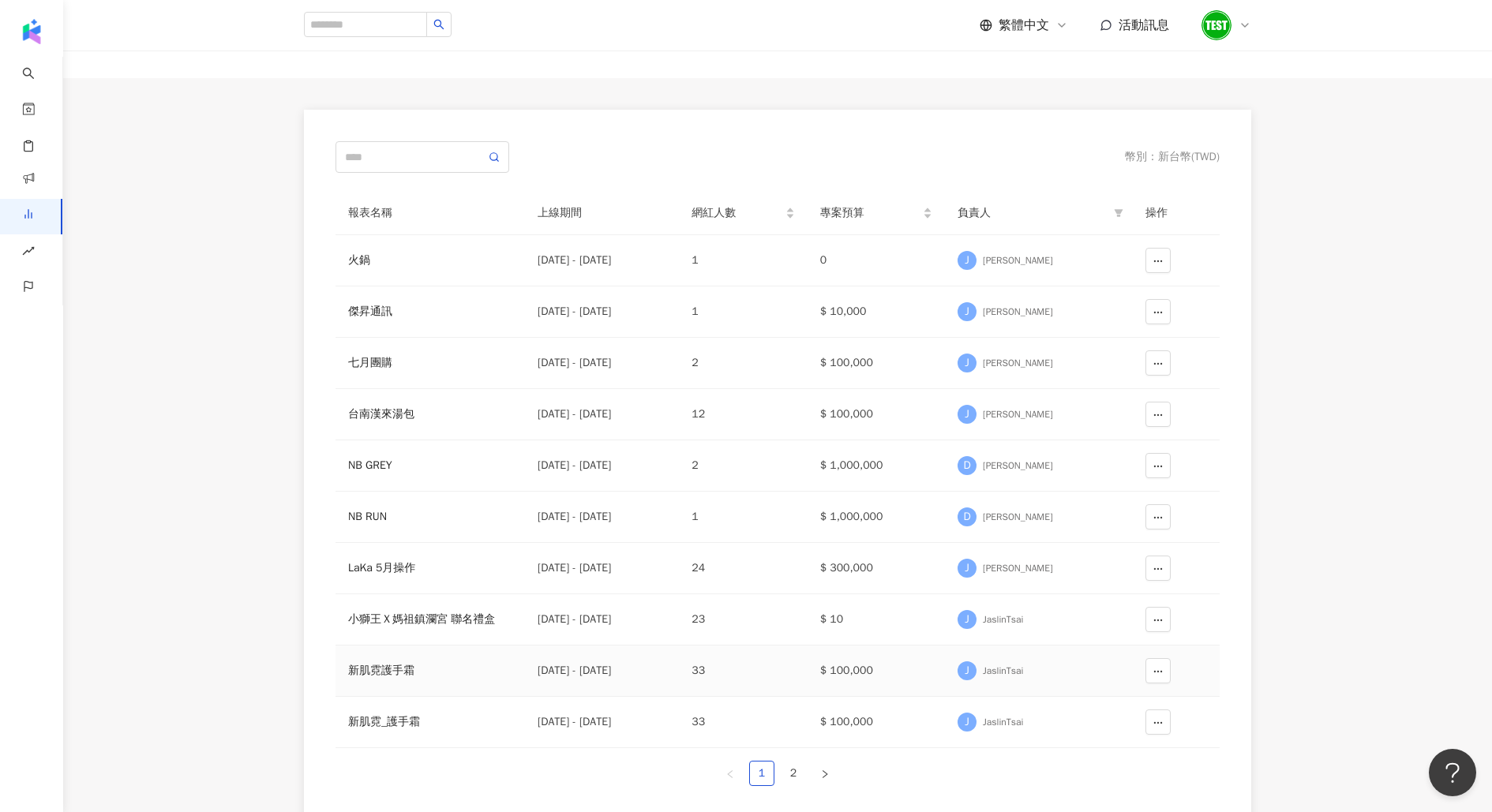 click on "新肌霓護手霜" at bounding box center (430, 671) 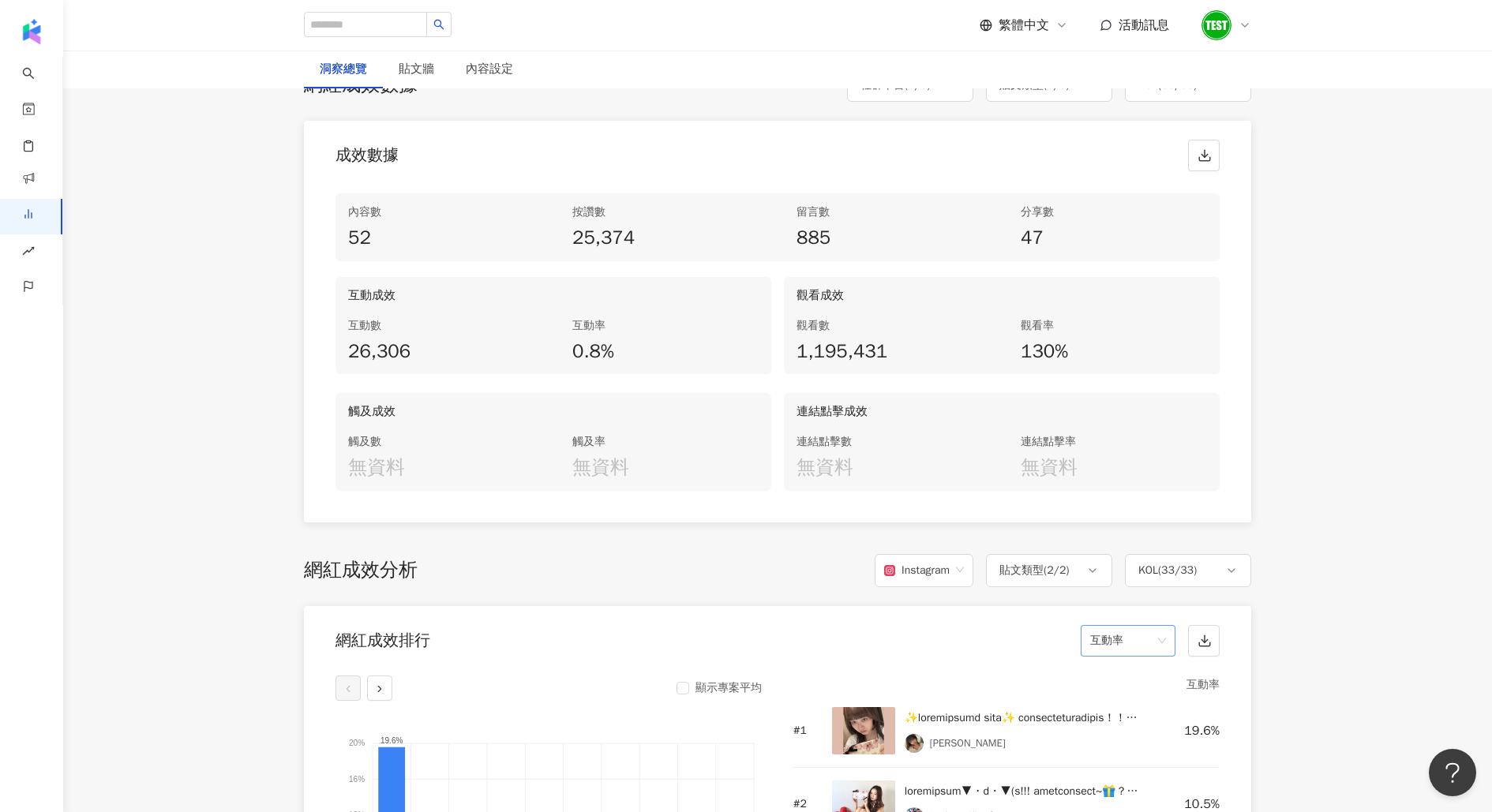 scroll, scrollTop: 1409, scrollLeft: 0, axis: vertical 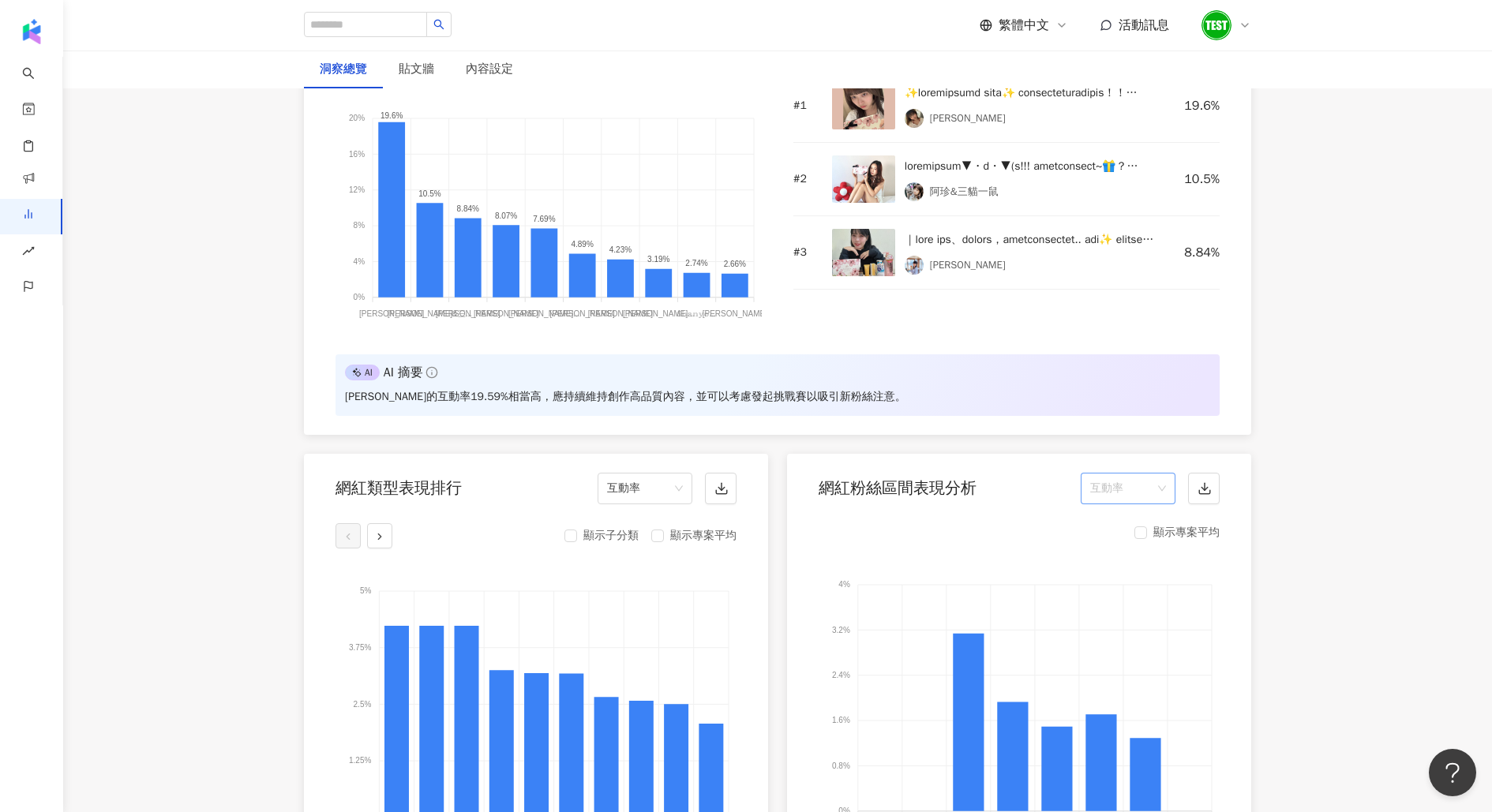 click on "互動率" at bounding box center (1128, 488) 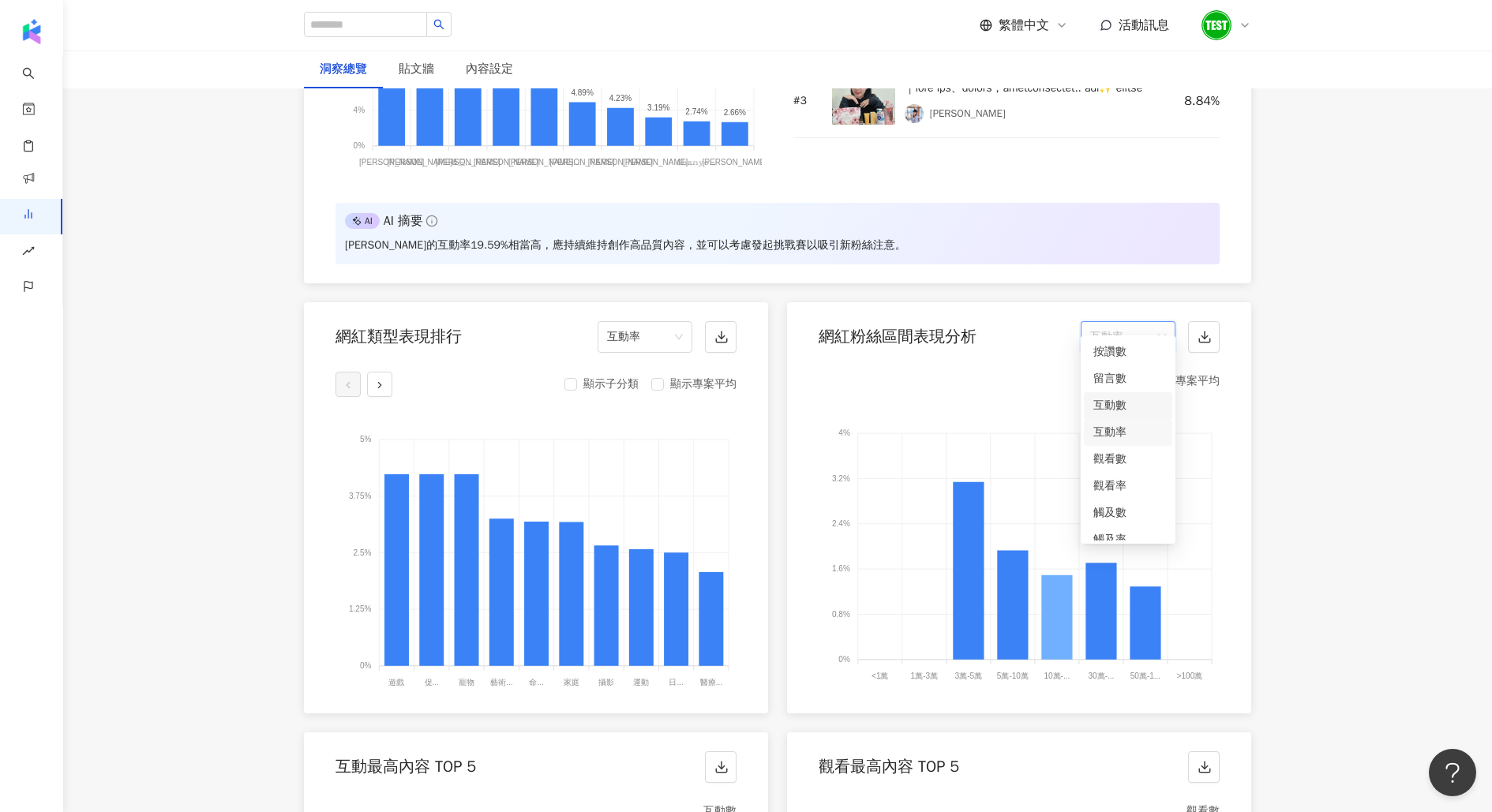 scroll, scrollTop: 1592, scrollLeft: 0, axis: vertical 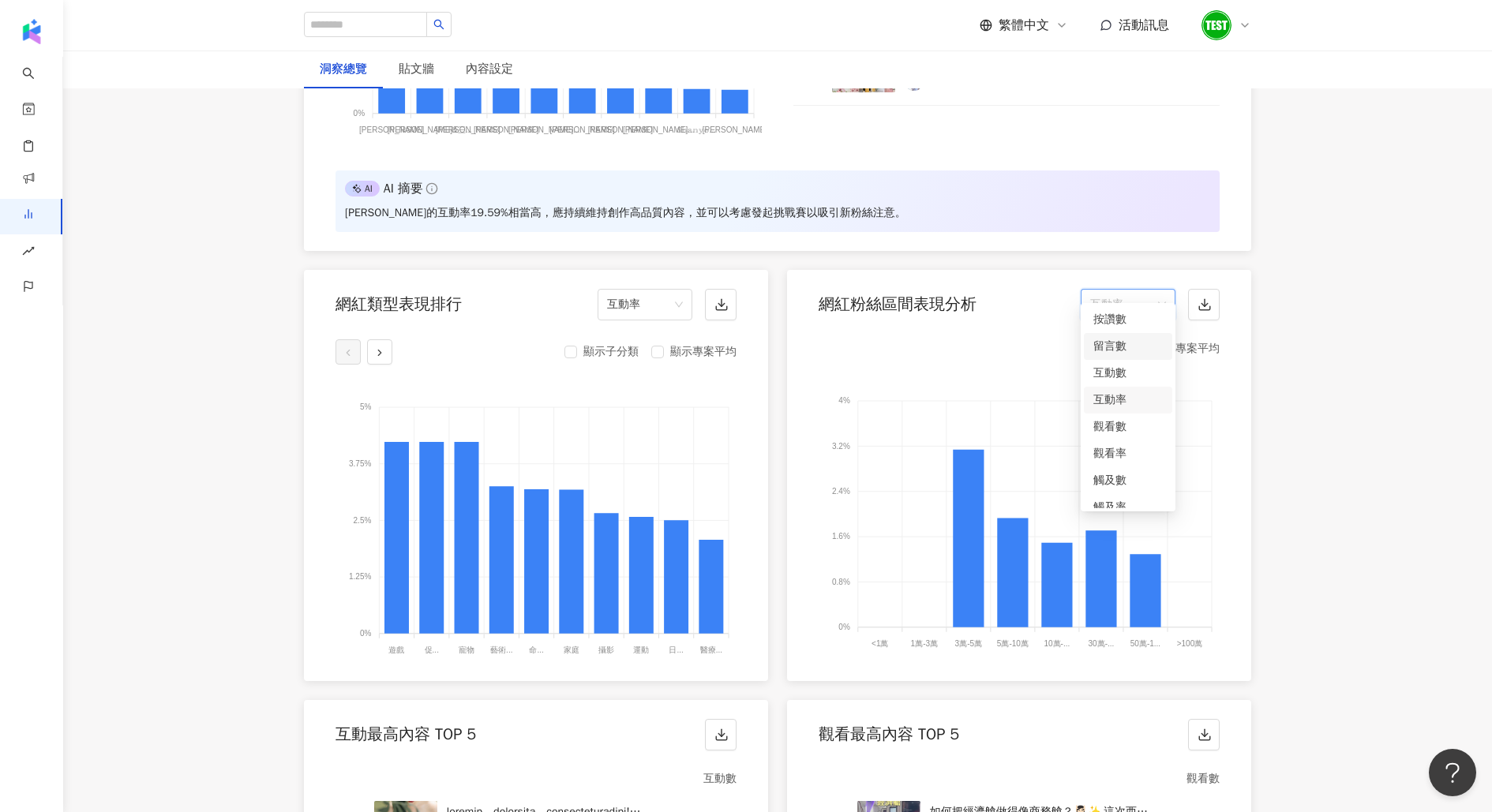 click on "留言數" at bounding box center (1128, 346) 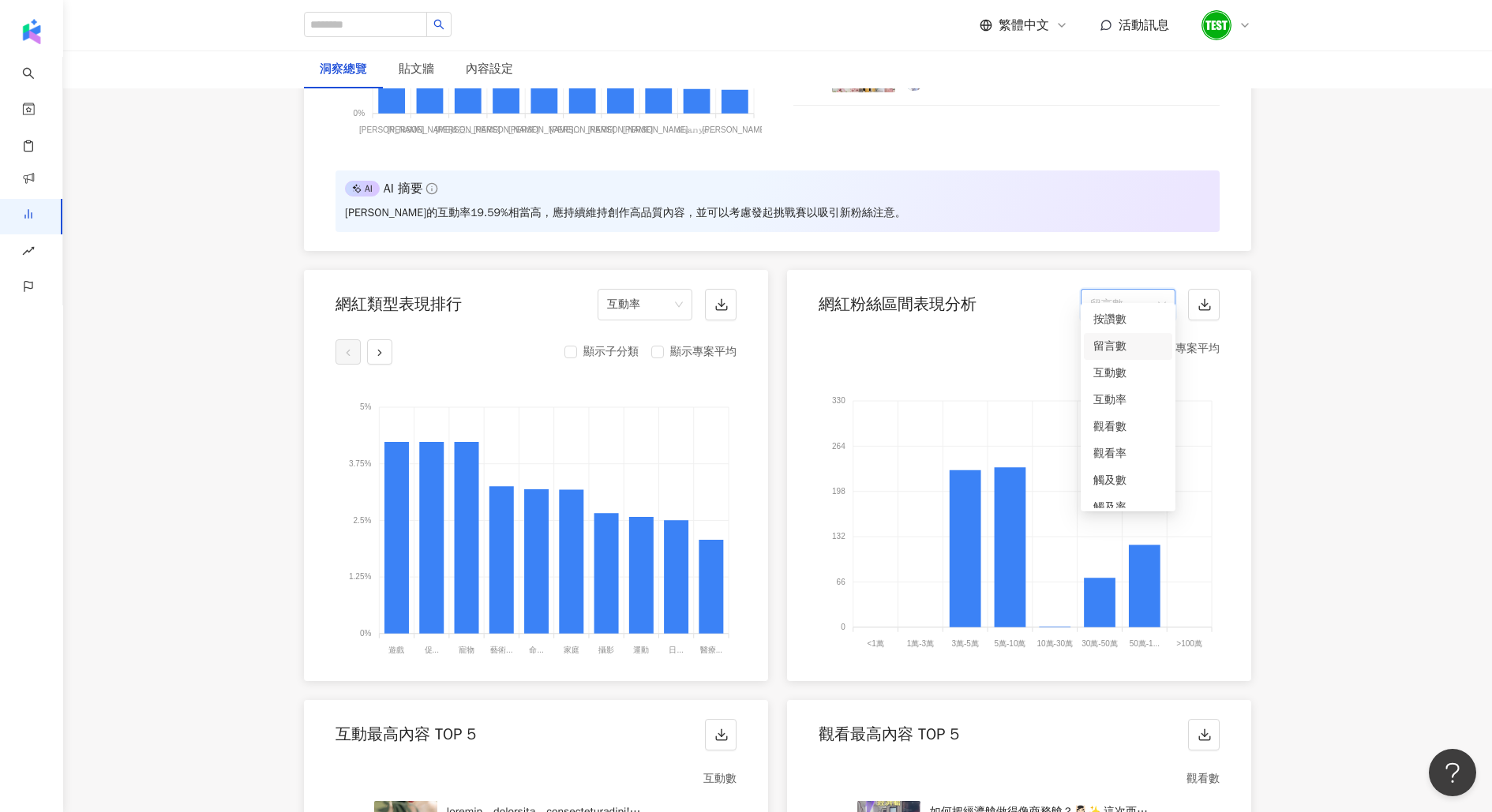 click on "留言數" at bounding box center (1128, 305) 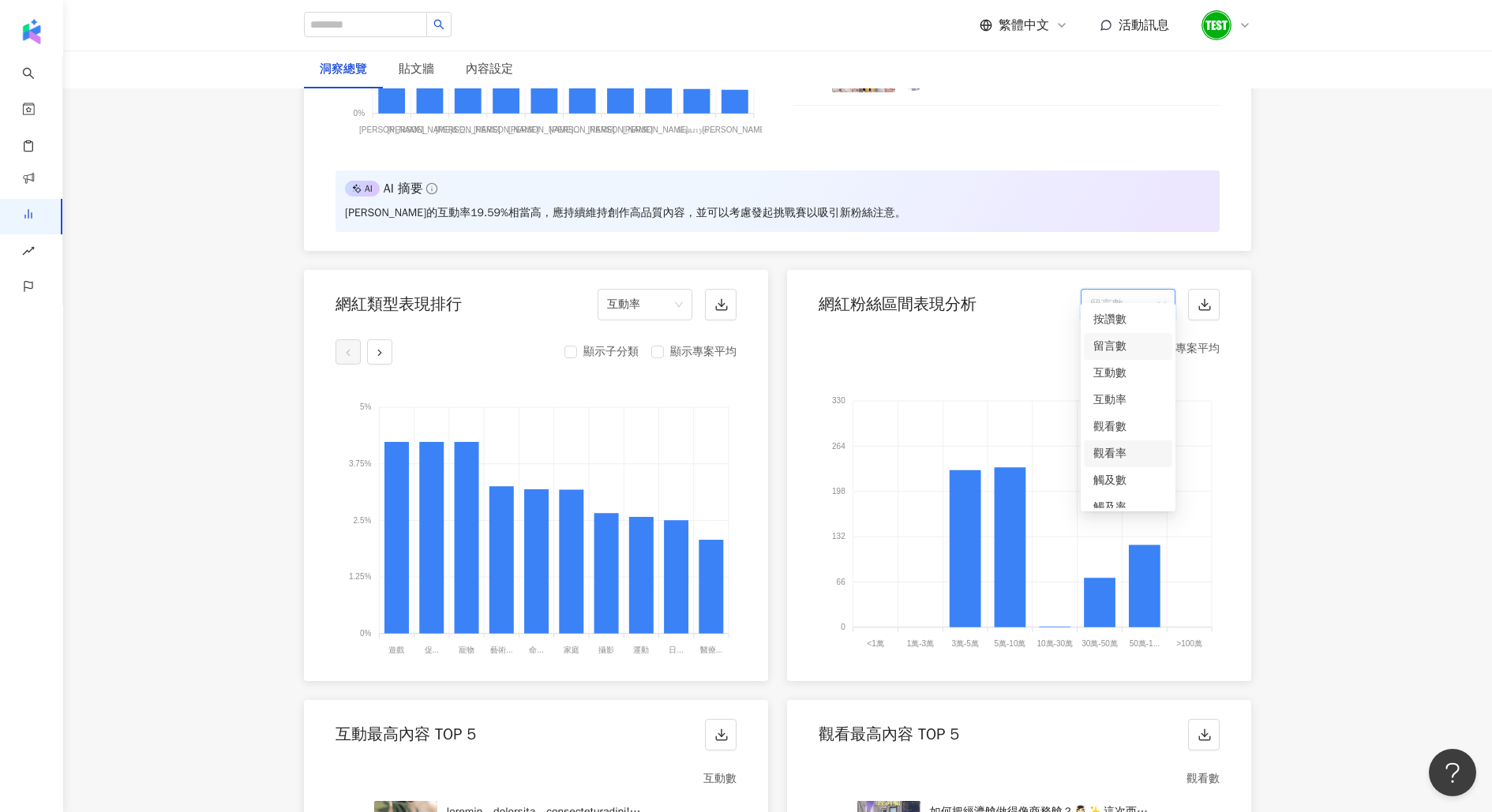 click on "觀看率" at bounding box center (1128, 454) 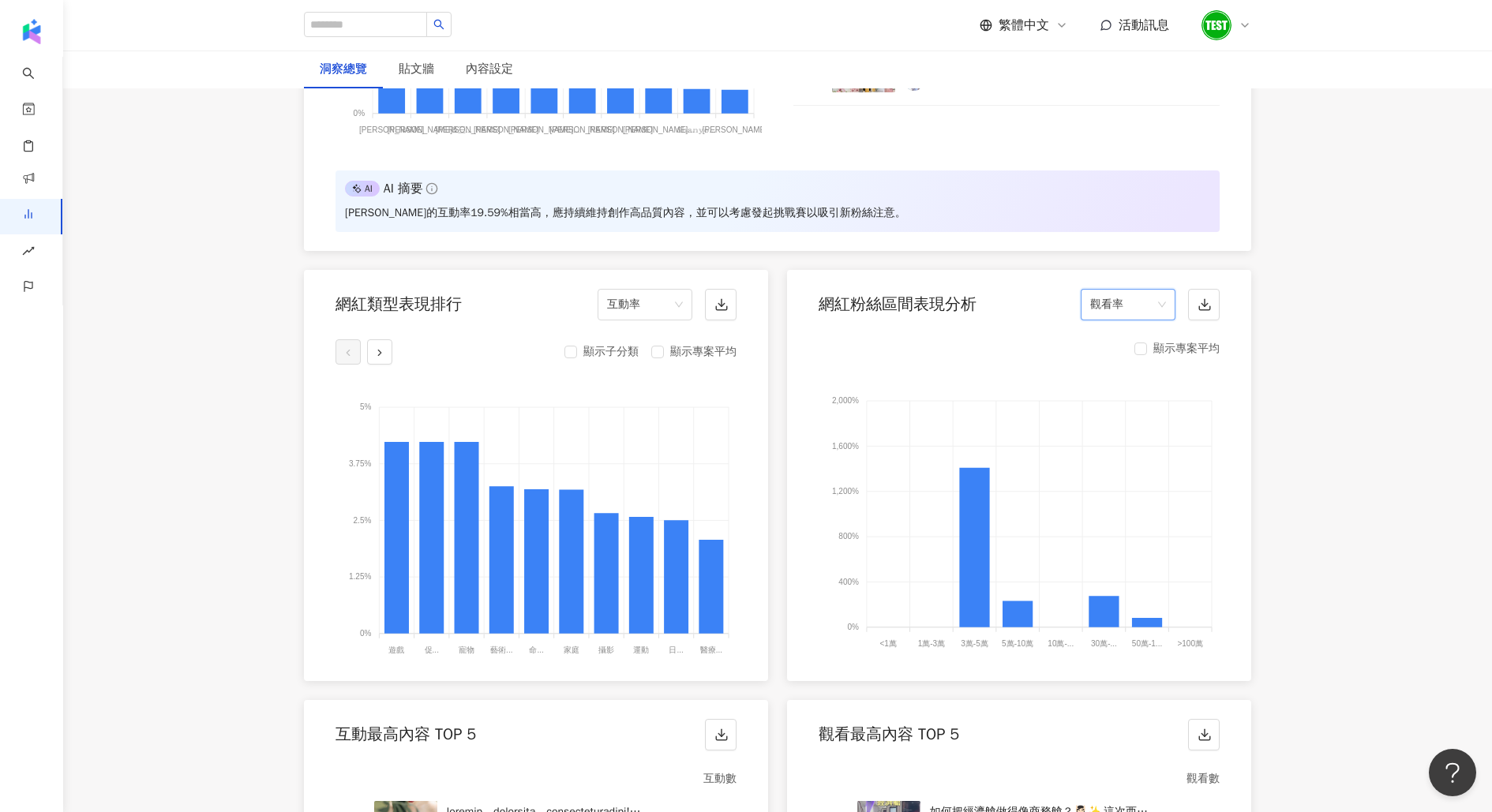 click on "觀看率" at bounding box center [1128, 305] 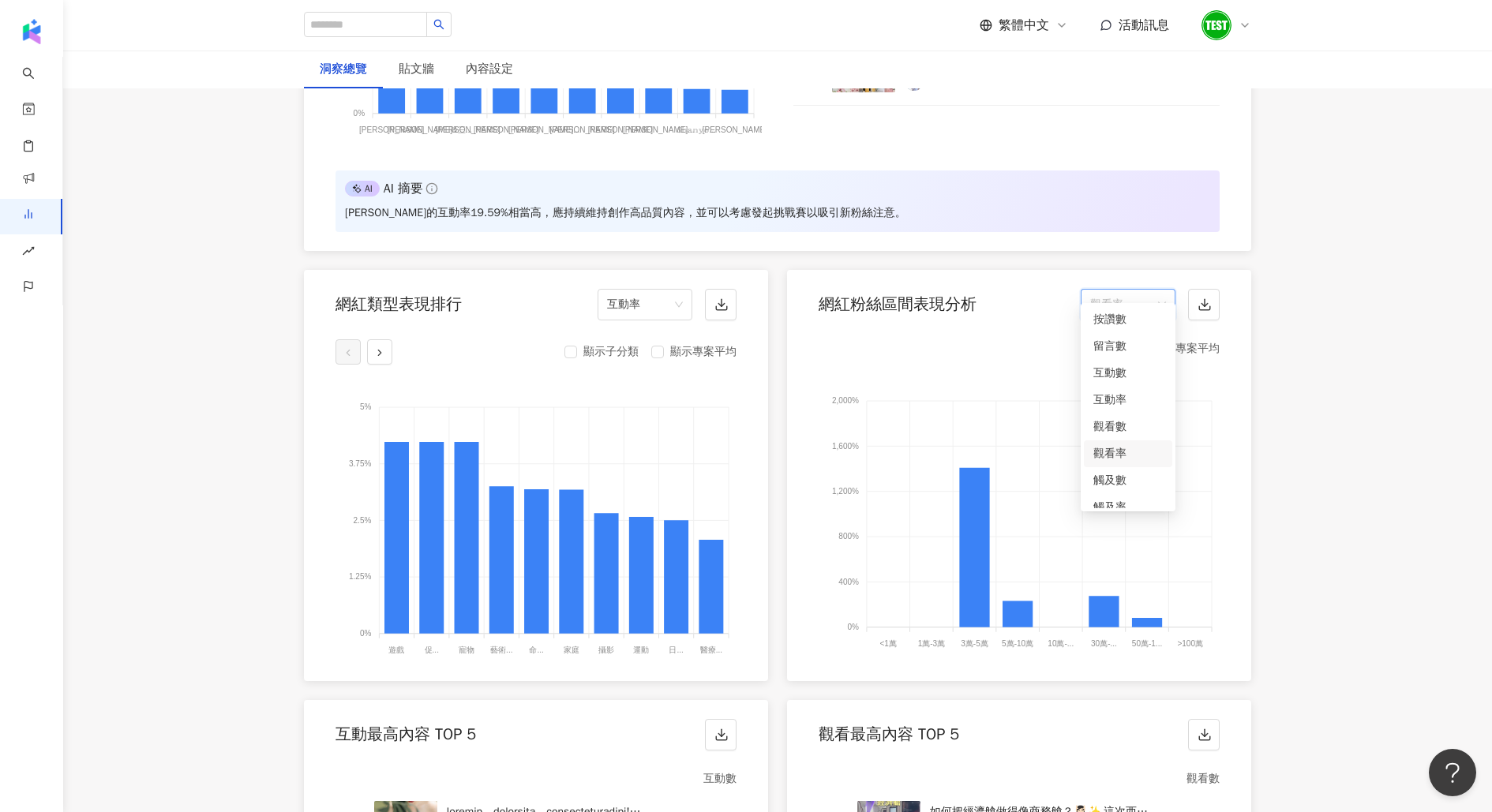 scroll, scrollTop: 54, scrollLeft: 0, axis: vertical 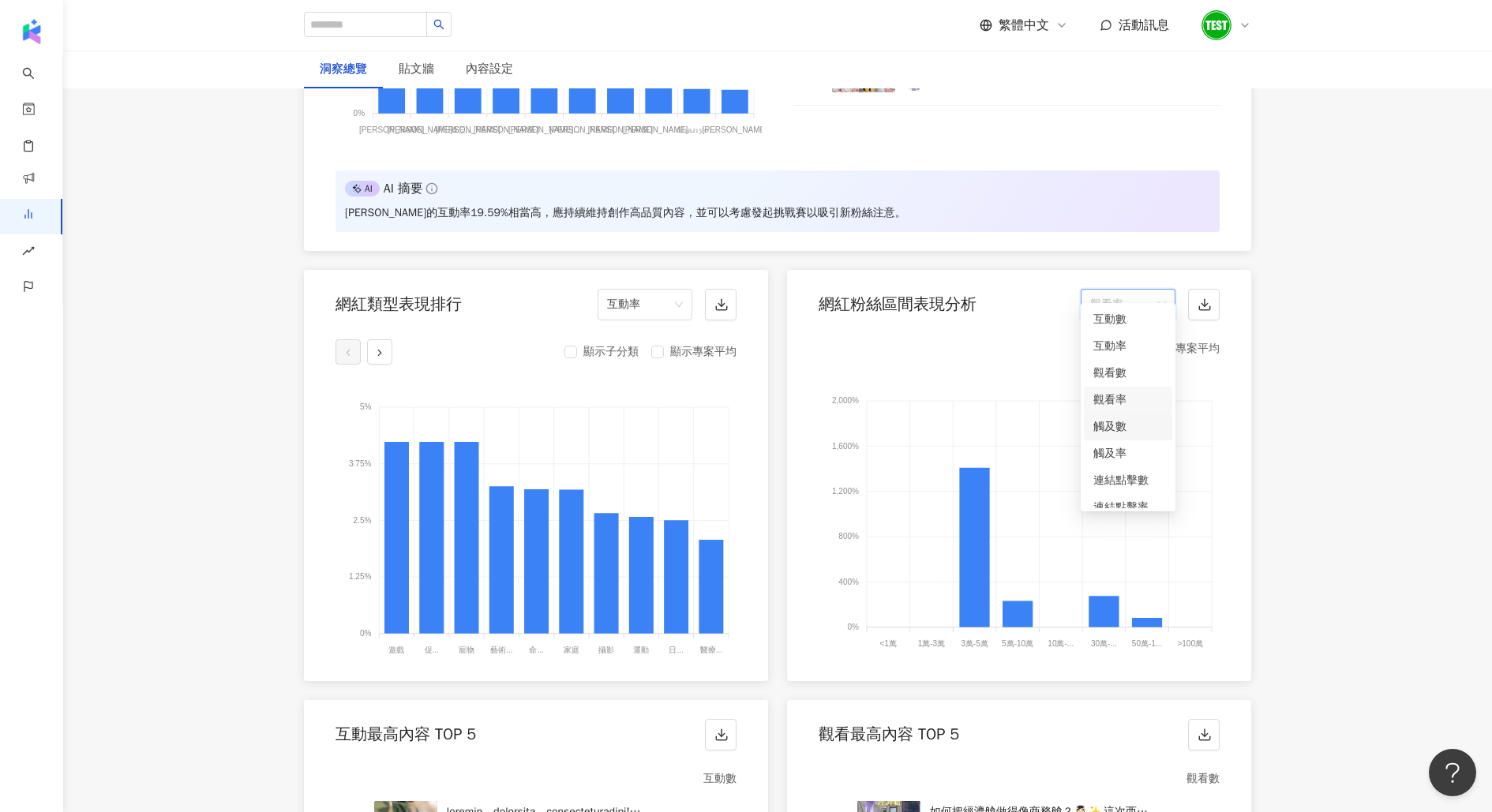 click on "觸及數" at bounding box center [1128, 427] 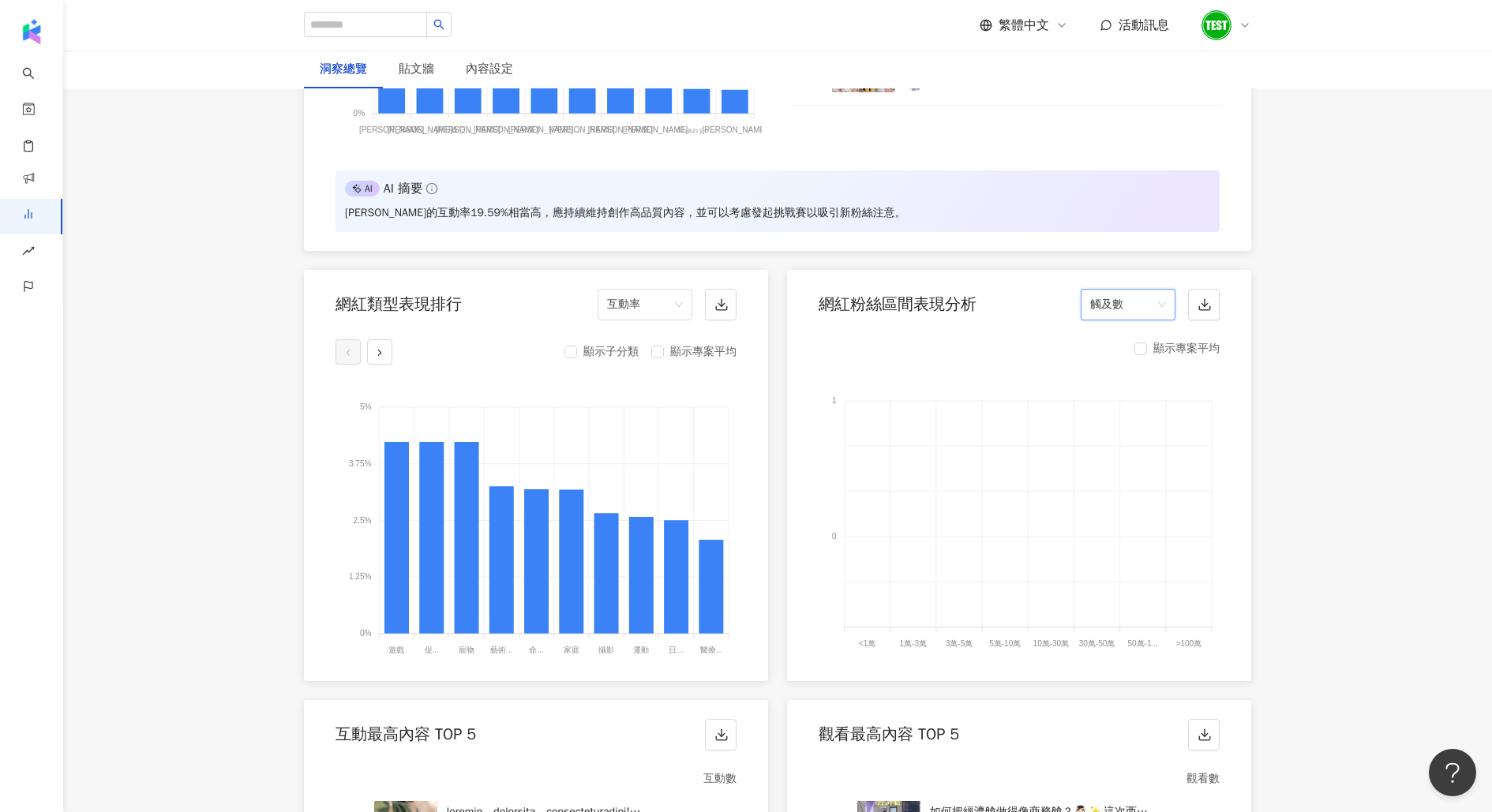 click on "顯示專案平均 1 1 1 1 0 0 0 0 <1萬 <1萬 1萬-3萬 1萬-3萬 3萬-5萬 3萬-5萬 5萬-10萬 5萬-10萬 10萬-30萬 10萬-30萬 30萬-50萬 30萬-50萬 50萬-1... 50萬-100萬 >100萬 >100萬" at bounding box center [1019, 502] 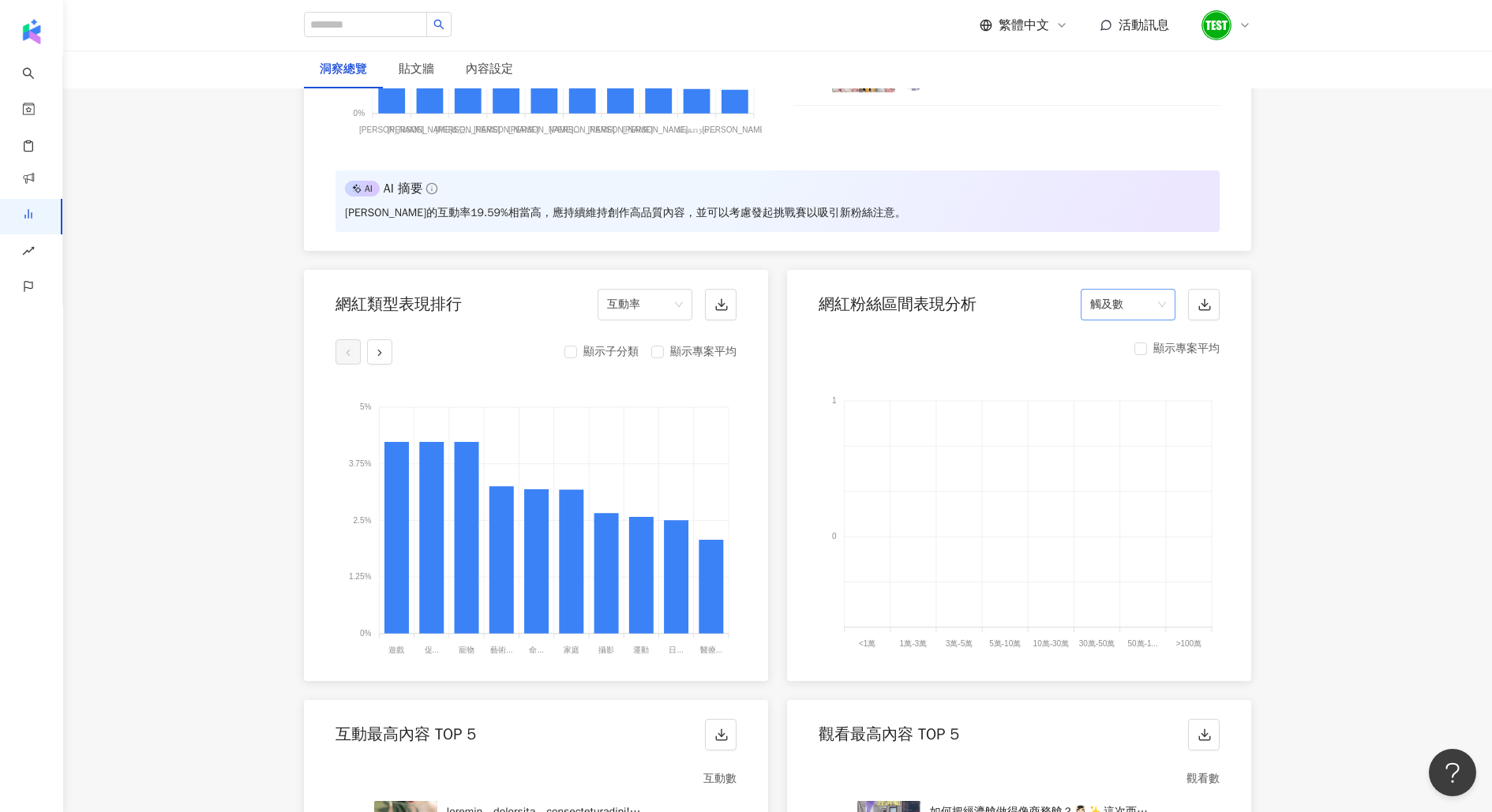 click on "觸及數" at bounding box center [1128, 305] 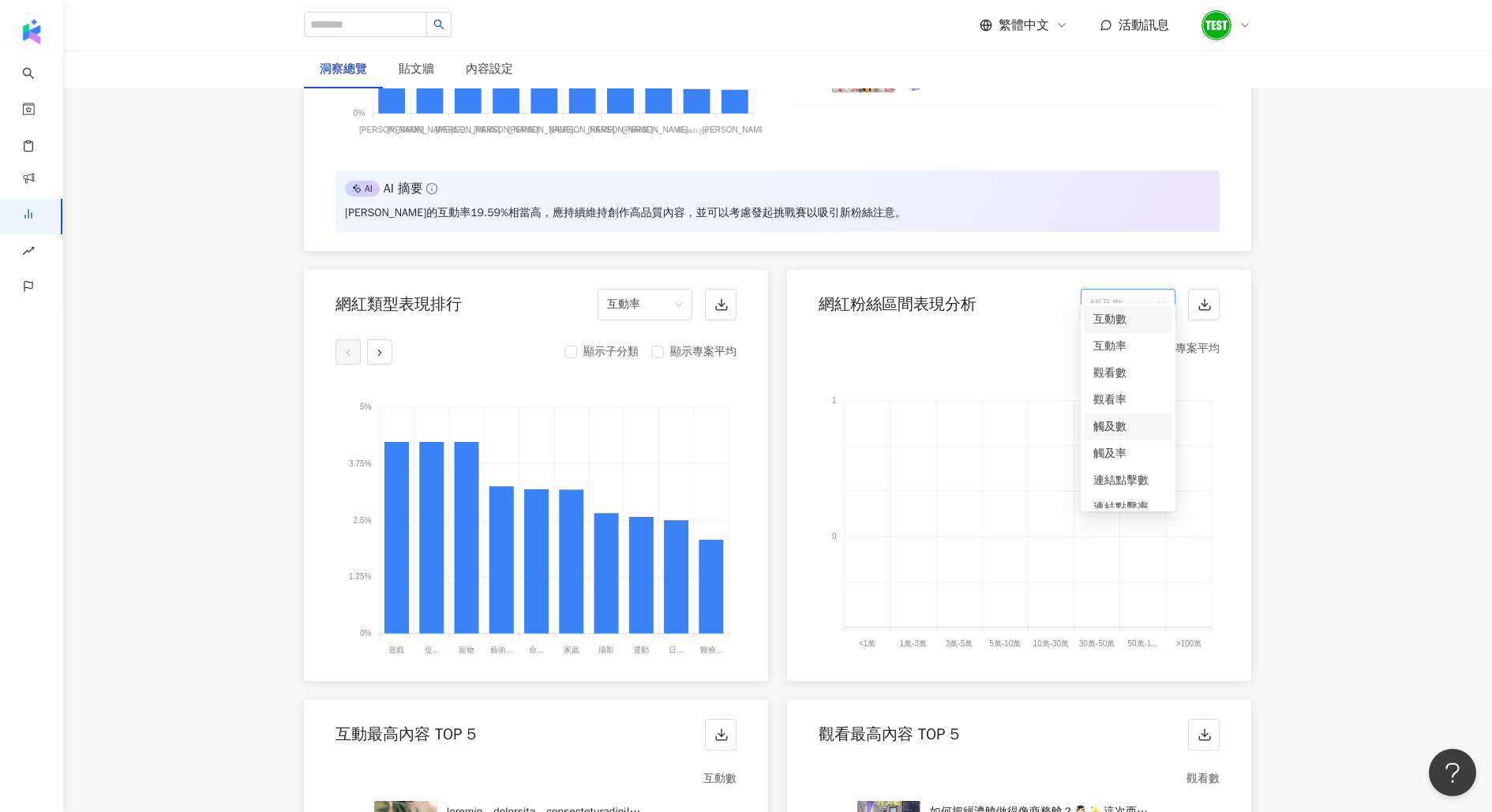 click on "互動數" at bounding box center [1128, 320] 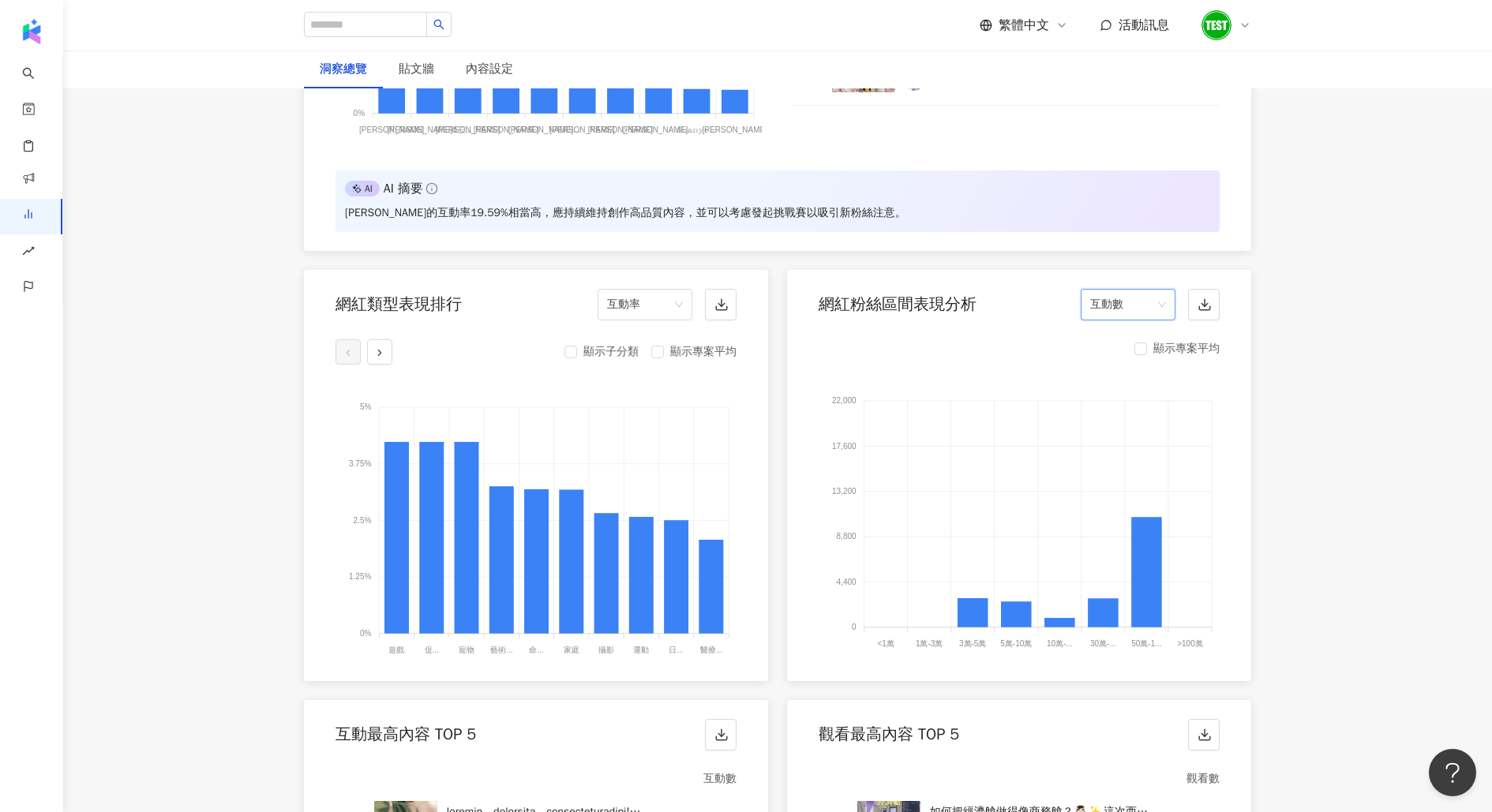 click on "互動數" at bounding box center (1128, 305) 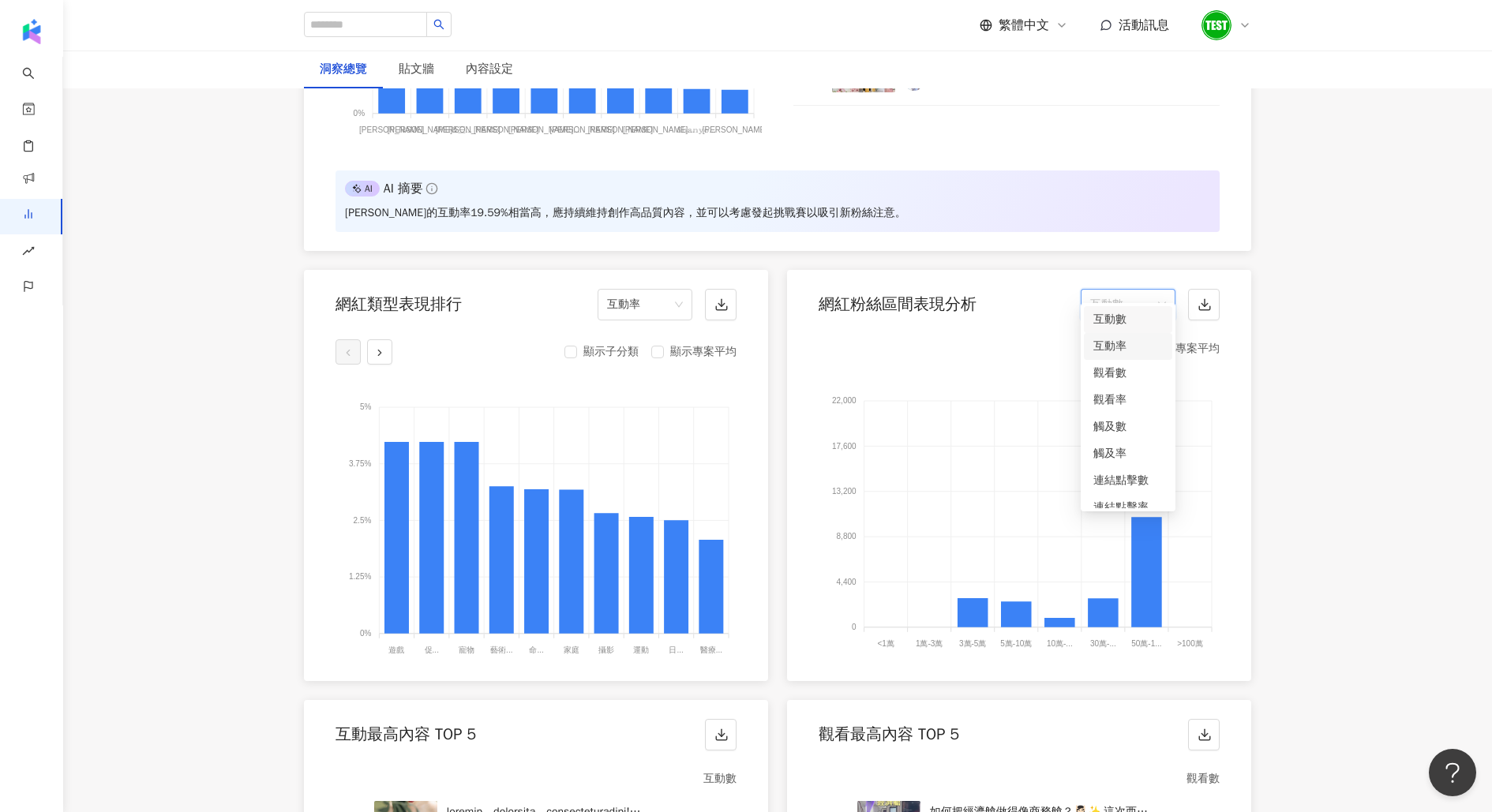 click on "互動率" at bounding box center (1128, 346) 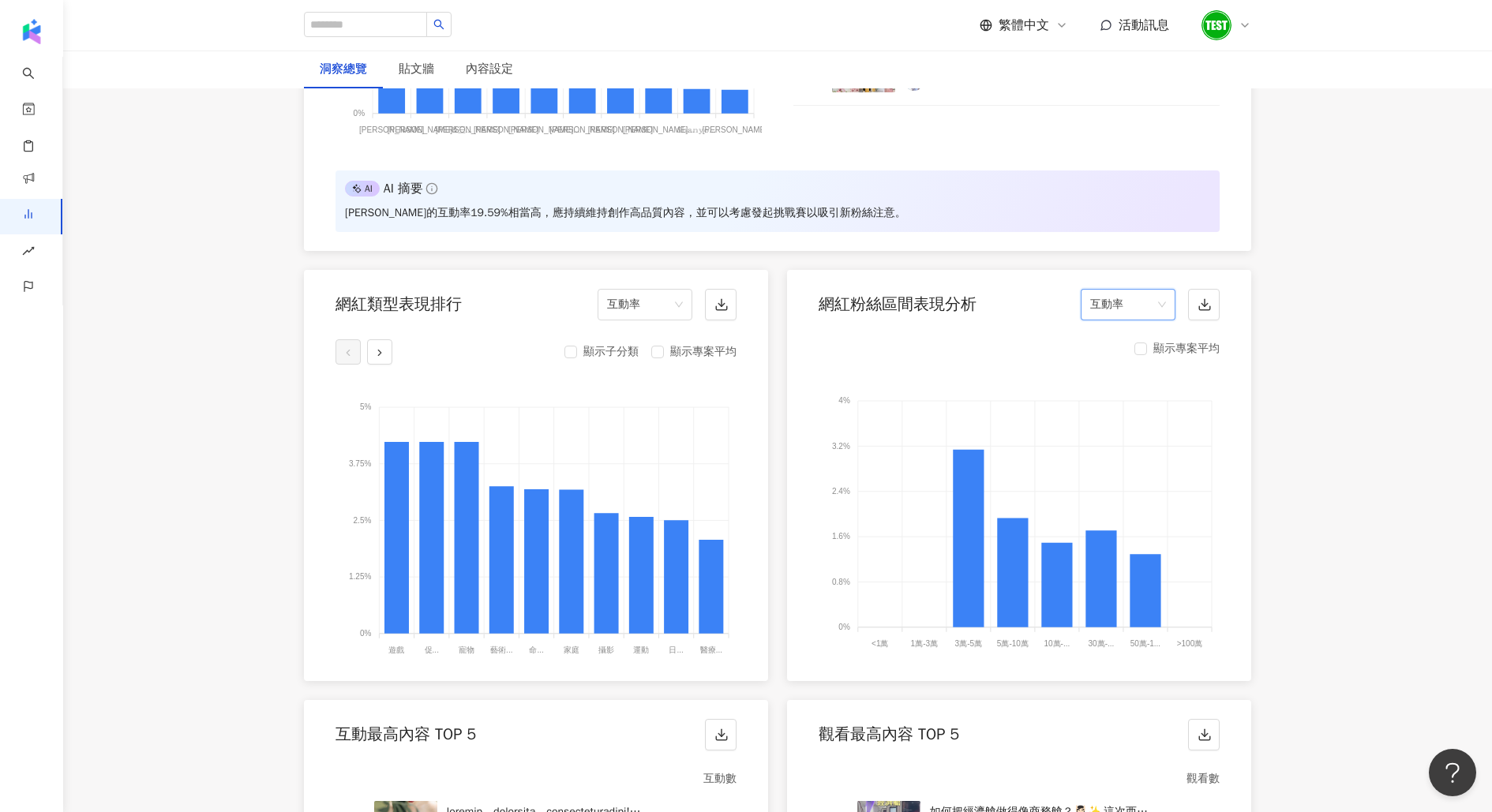 click on "互動率" at bounding box center [1128, 305] 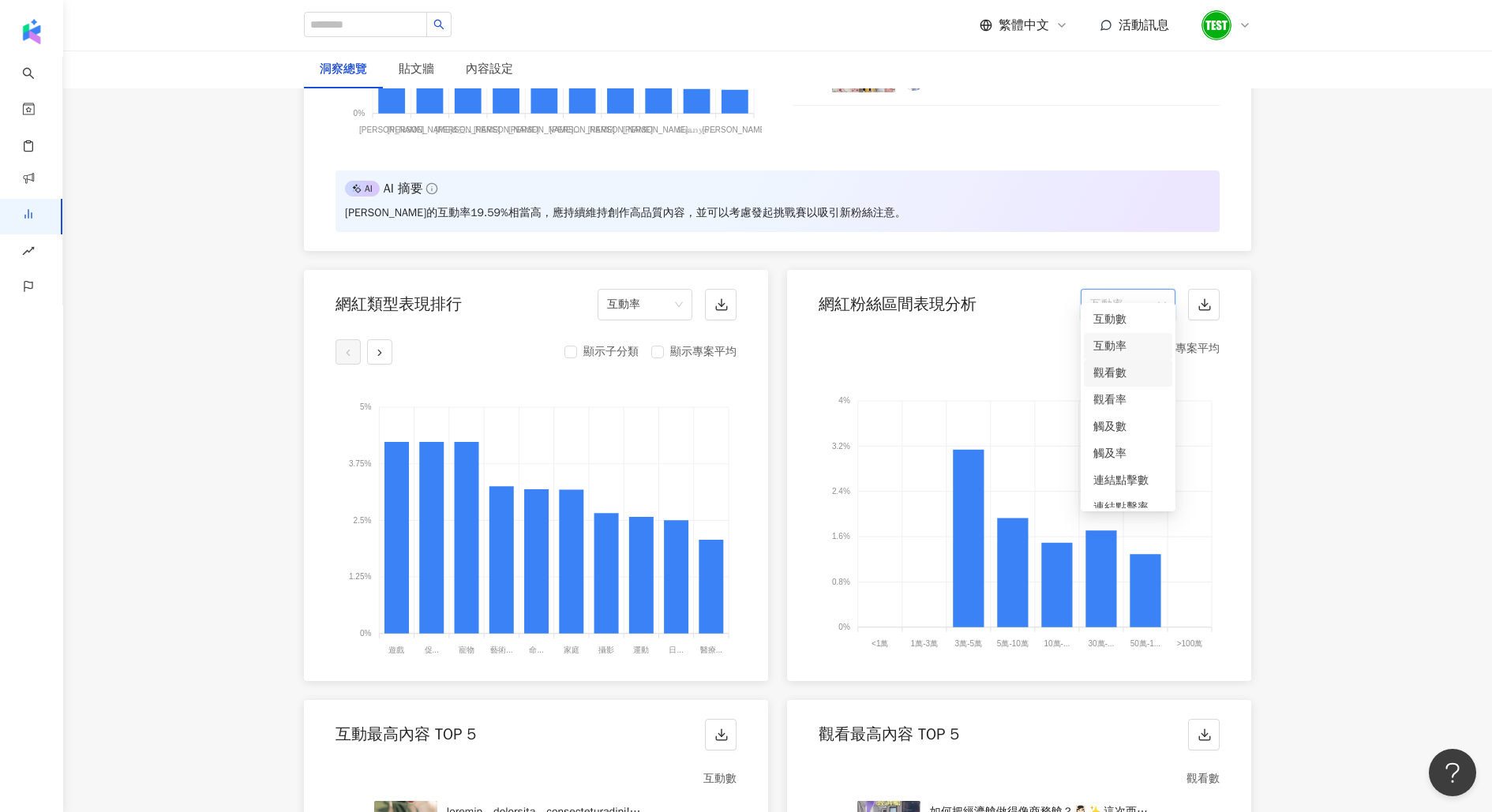 click on "觀看數" at bounding box center [1128, 373] 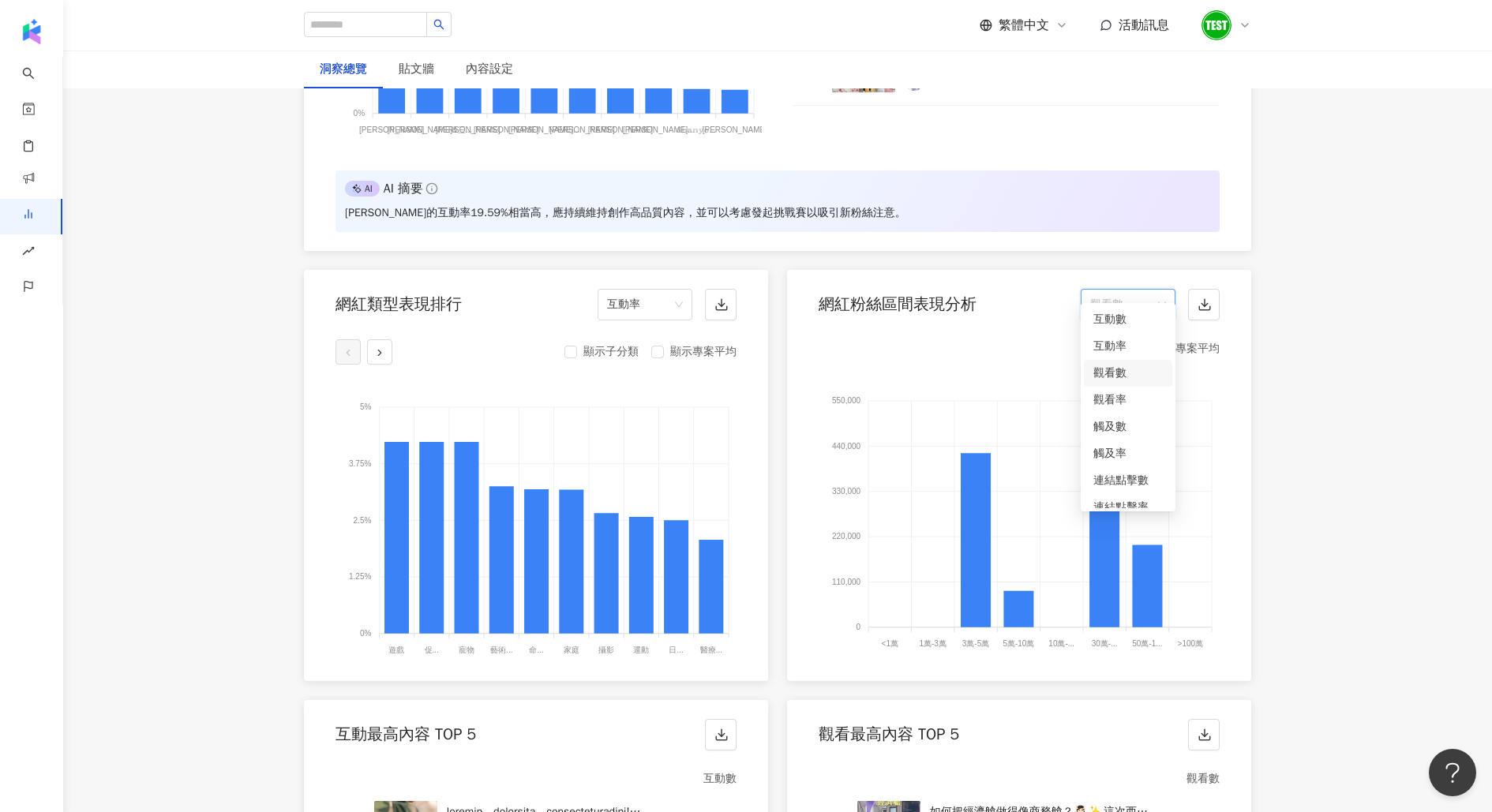 click on "觀看數" at bounding box center [1128, 305] 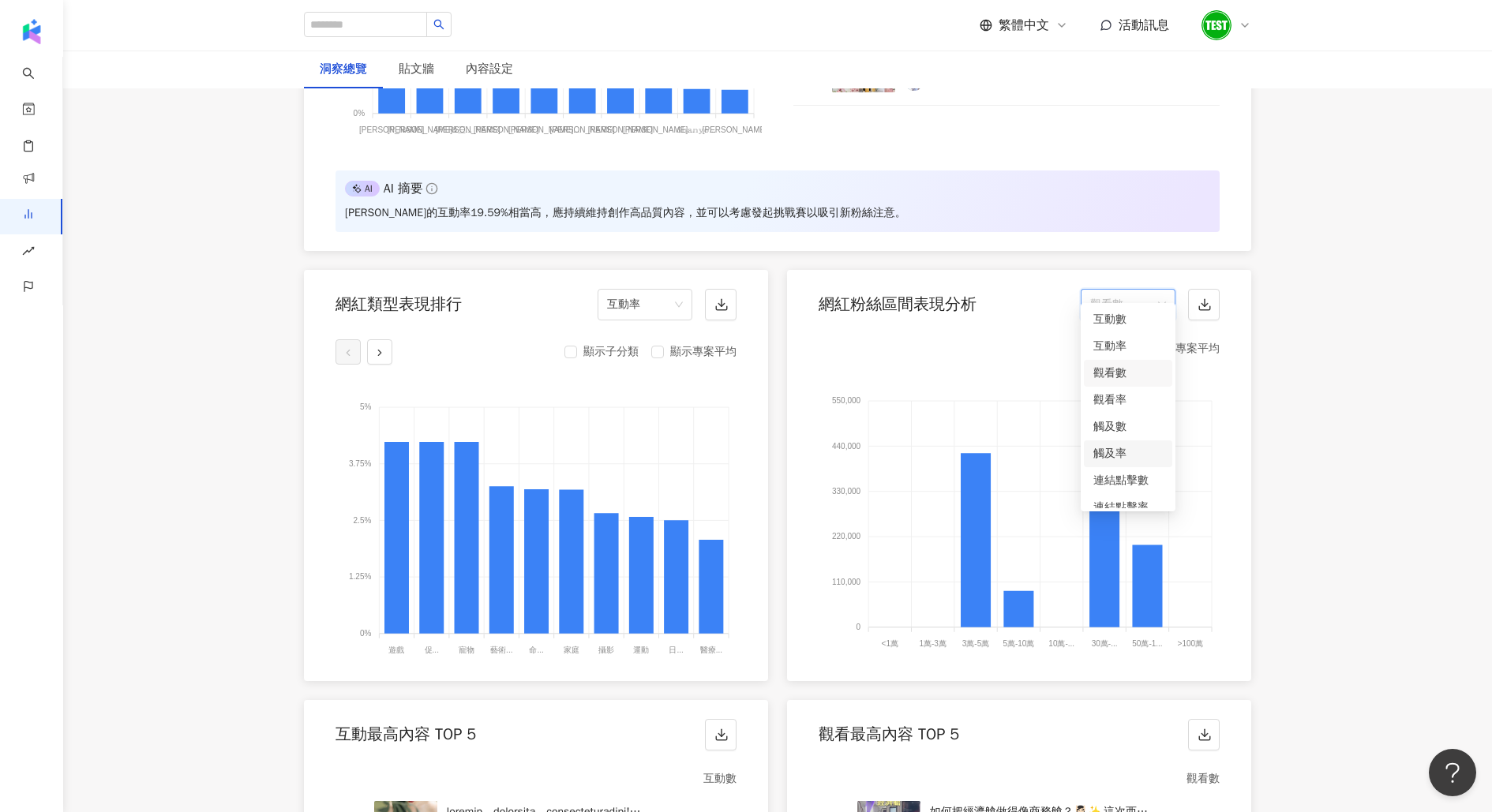 scroll, scrollTop: 65, scrollLeft: 0, axis: vertical 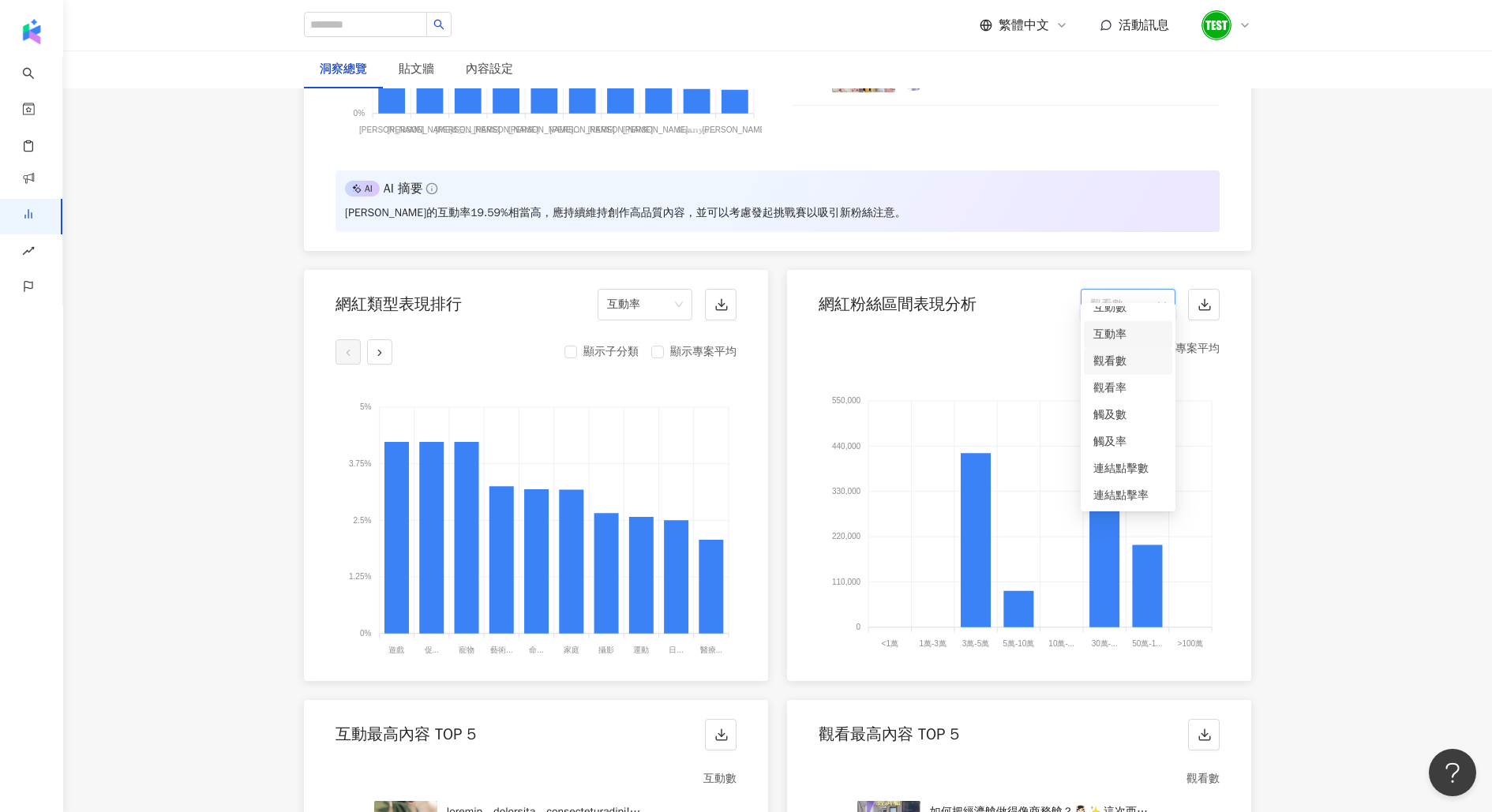 click on "互動率" at bounding box center (1128, 335) 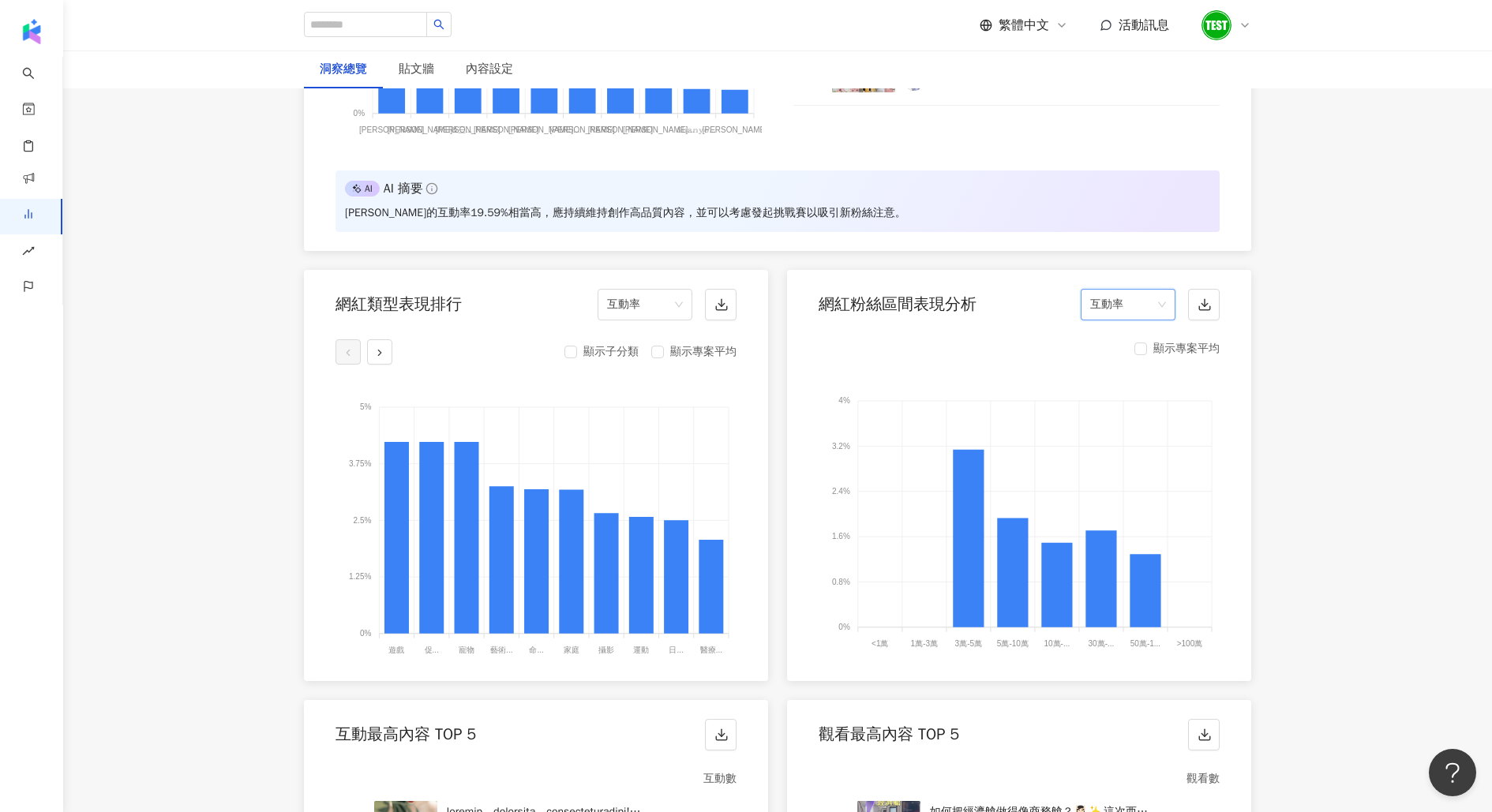 click on "洞察報告 新肌霓護手霜 新肌霓護手霜 加入網紅 洞察總覽 貼文牆 內容設定 總覽 最新更新完成時間 ： 2025/04/30 09:55:12 活動成效 貼文上線期間 ： 2025/1/1 - 2025/4/30 專案預算 $100,000 總互動數 26,306 總觸及數 無資料 合作網紅組合   33 位 百萬型*1、中大型*1、中型*5、中小型*3、小型*2、微型*5、奈米*16 合作內容 貼文*25、Reels*12 貼文*9、Reels*3、影音*1 影音*1、Shorts*1 AI AI 摘要 重新生成 剩餘次數 1 次 1 價值分析 幣別 ： 新台幣 ( TWD ) 專案預算 $100,000 CPE $3.80 CPV $0.08 CPEV $0.08 口碑價值 $2,775,704 網紅成效數據 社群平台  ( 3 / 3 ) 貼文類型  ( 3 / 3 ) KOL  ( 33 / 33 ) 成效數據 內容數 52 按讚數 25,374 留言數 885 分享數 47 互動成效 互動數 26,306 互動率 0.8% 觀看成效 觀看數 1,195,431 觀看率 130% 觸及成效 觸及數 無資料 觸及率 無資料 連結點擊成效 連結點擊數 無資料 連結點擊率 無資料   Instagram" at bounding box center [778, 1179] 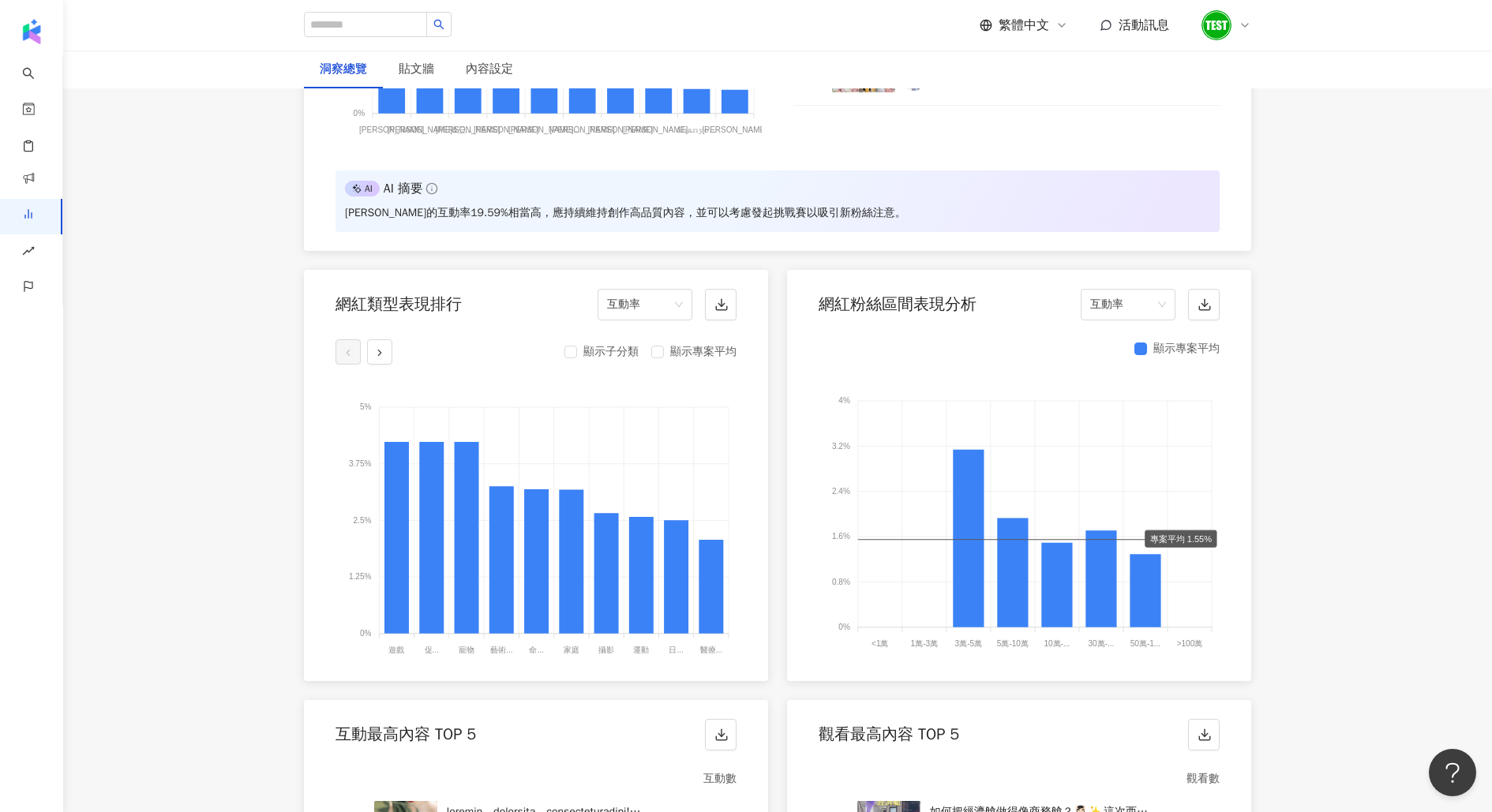 scroll, scrollTop: 1671, scrollLeft: 0, axis: vertical 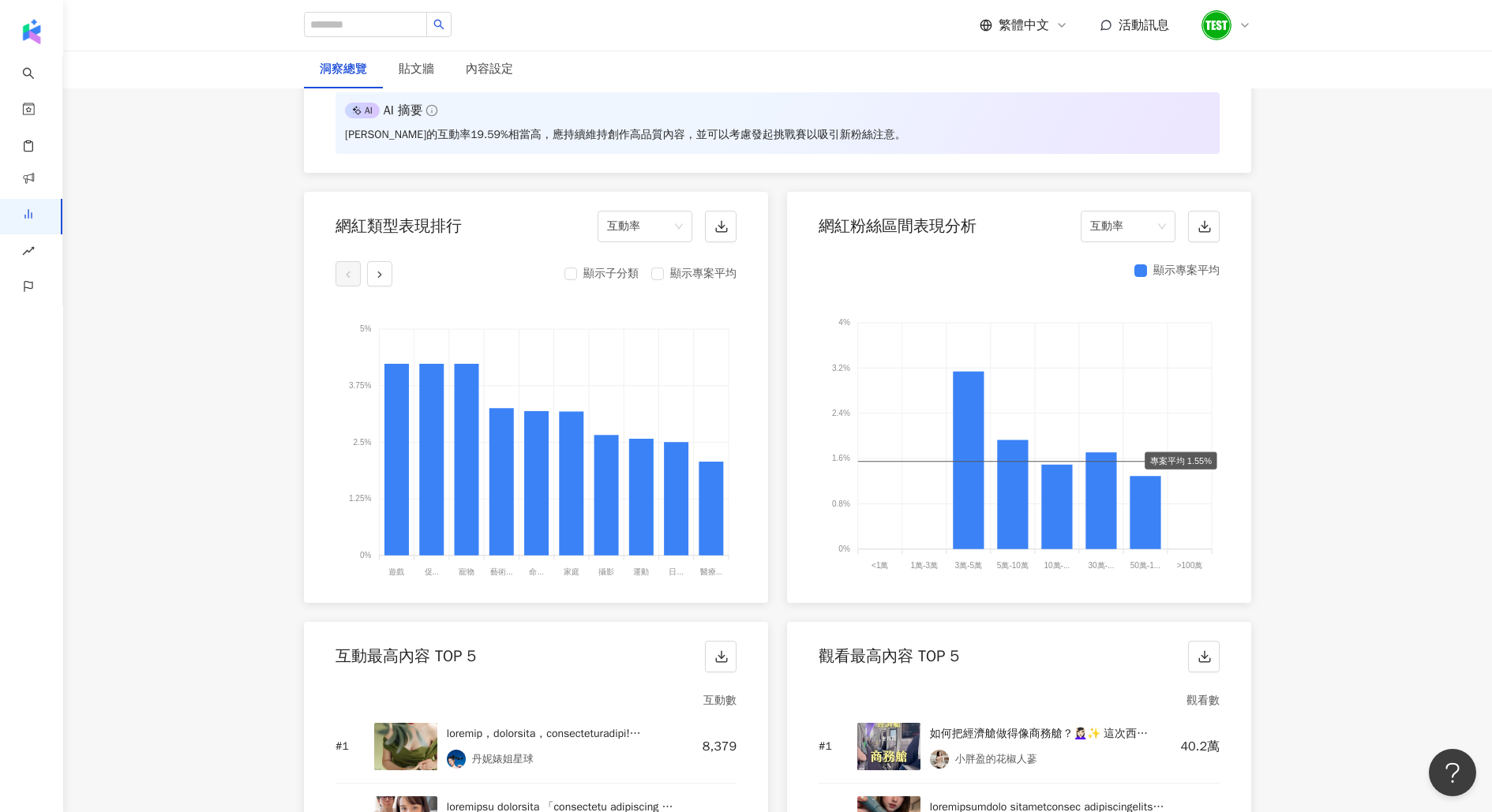 click on "顯示子分類" at bounding box center [611, 274] 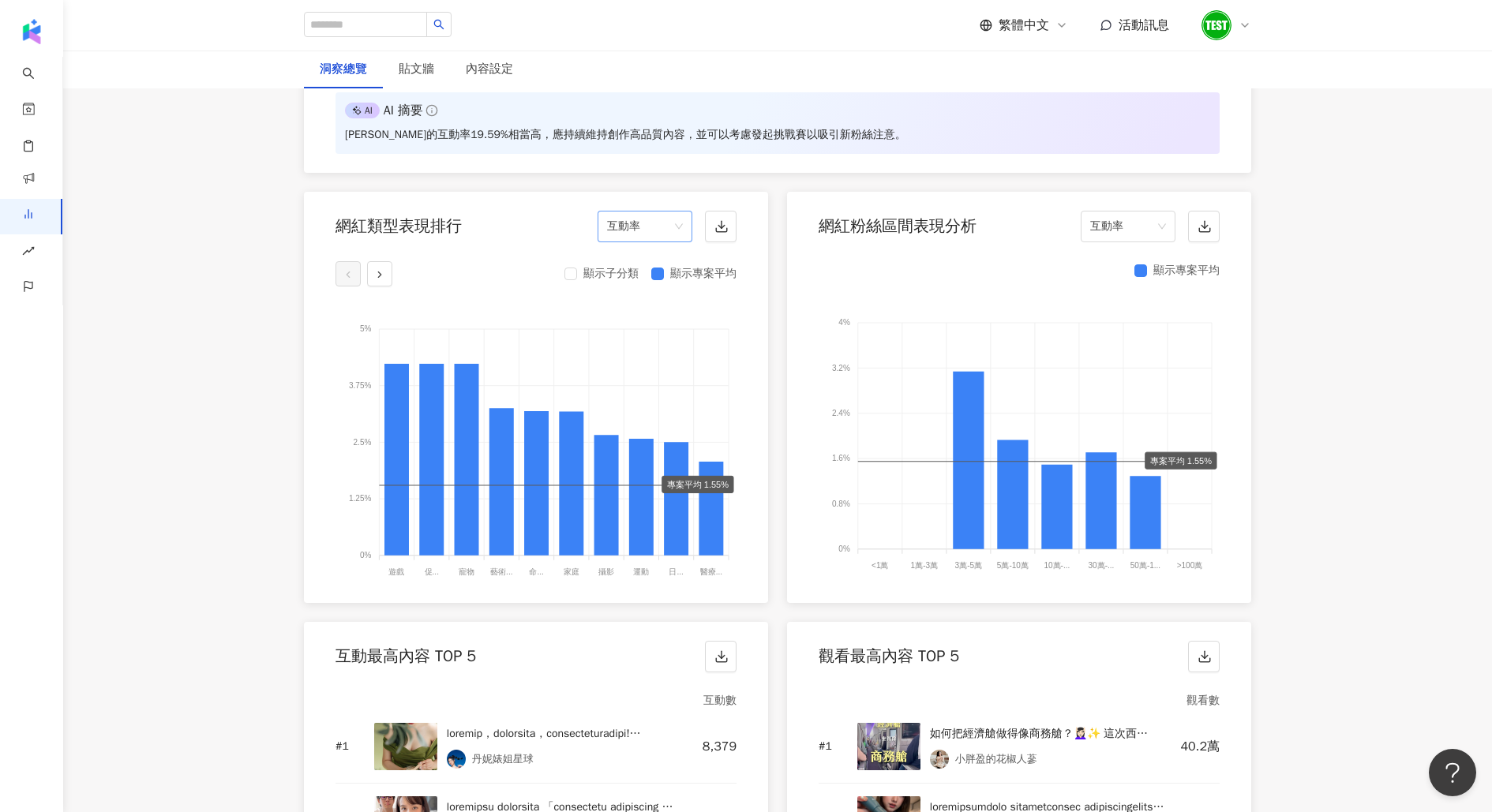 click on "互動率" at bounding box center (645, 226) 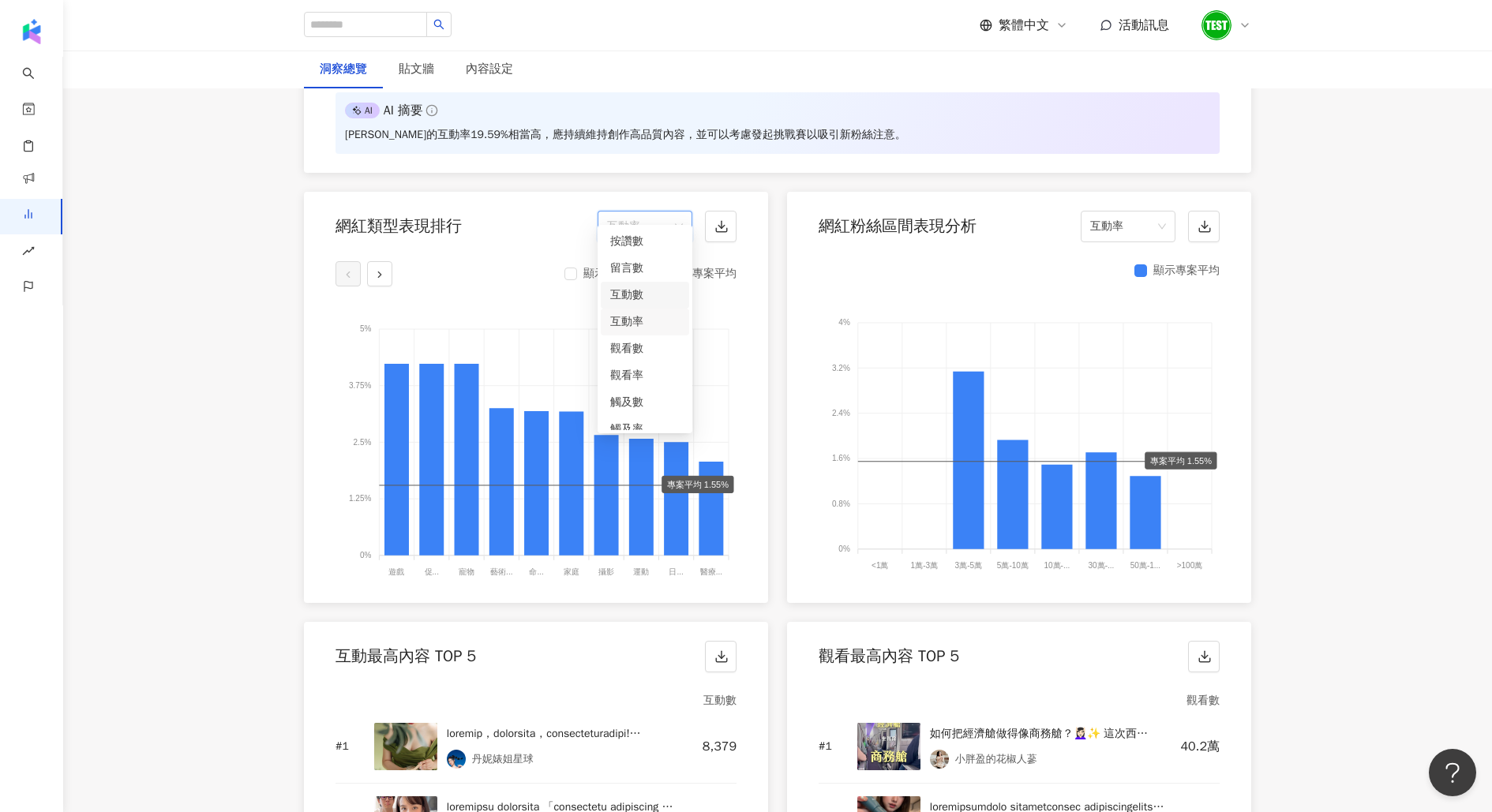 click on "互動數" at bounding box center (645, 295) 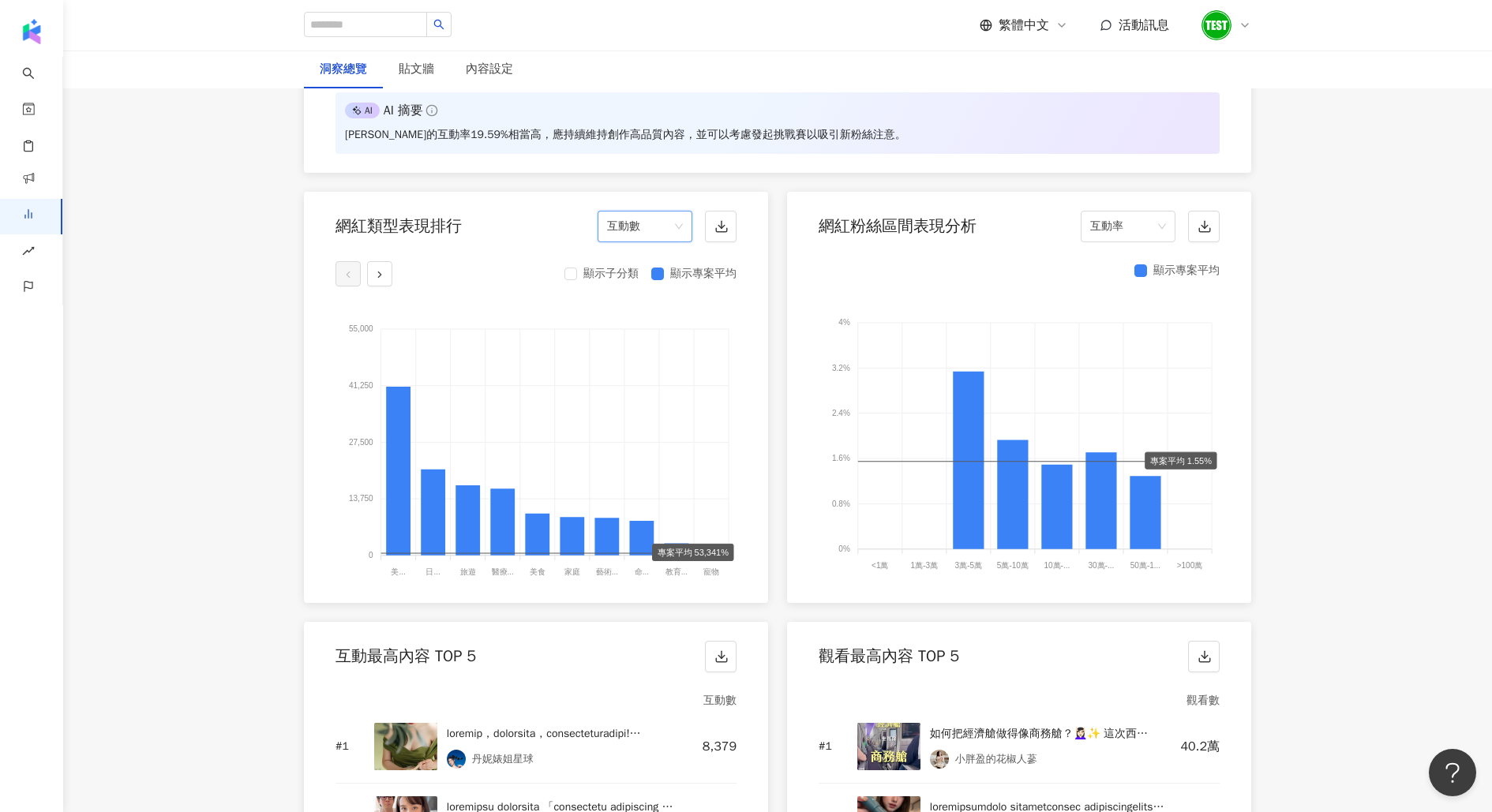 click on "互動數" at bounding box center (645, 226) 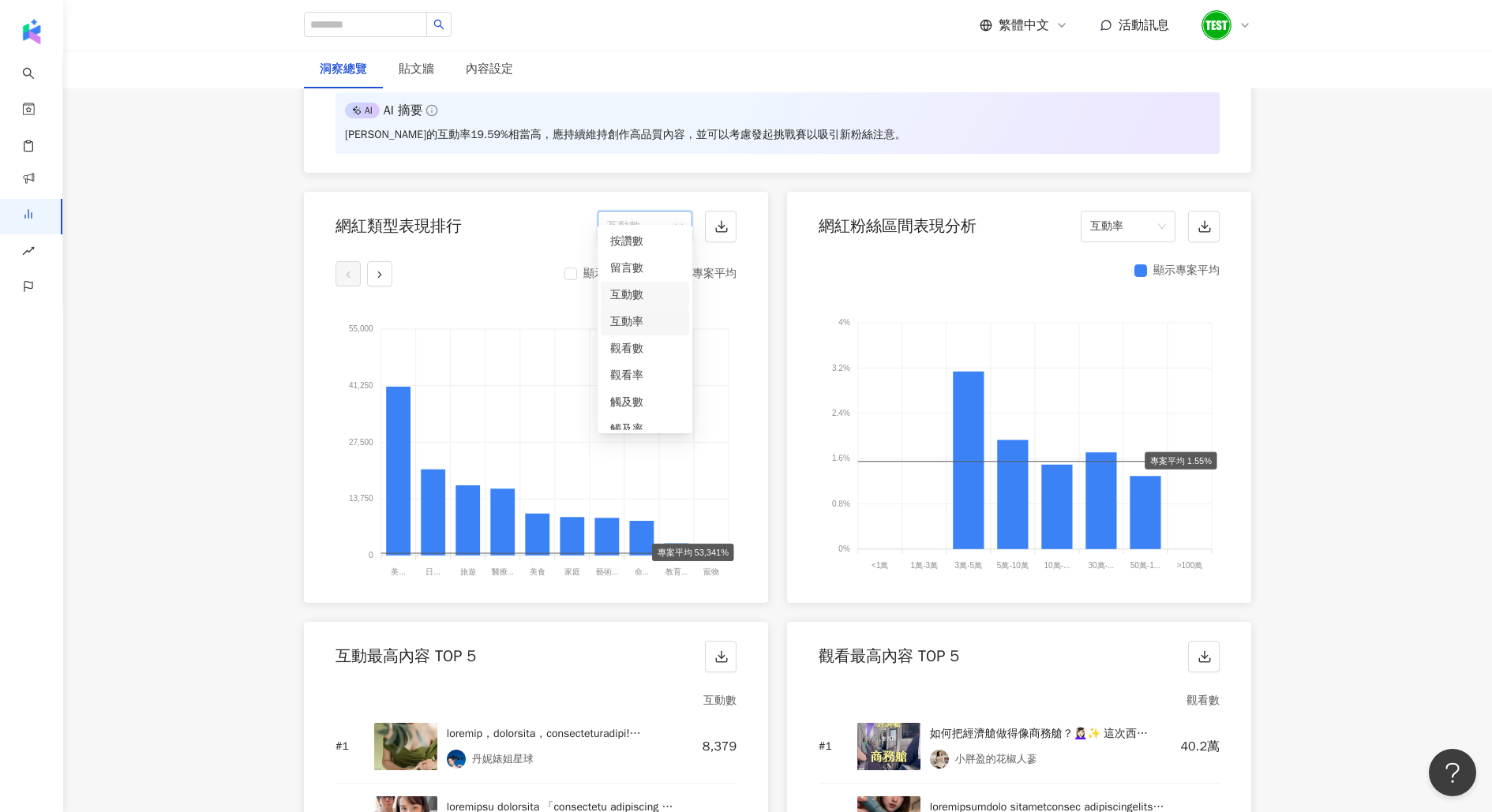 click on "互動率" at bounding box center (645, 322) 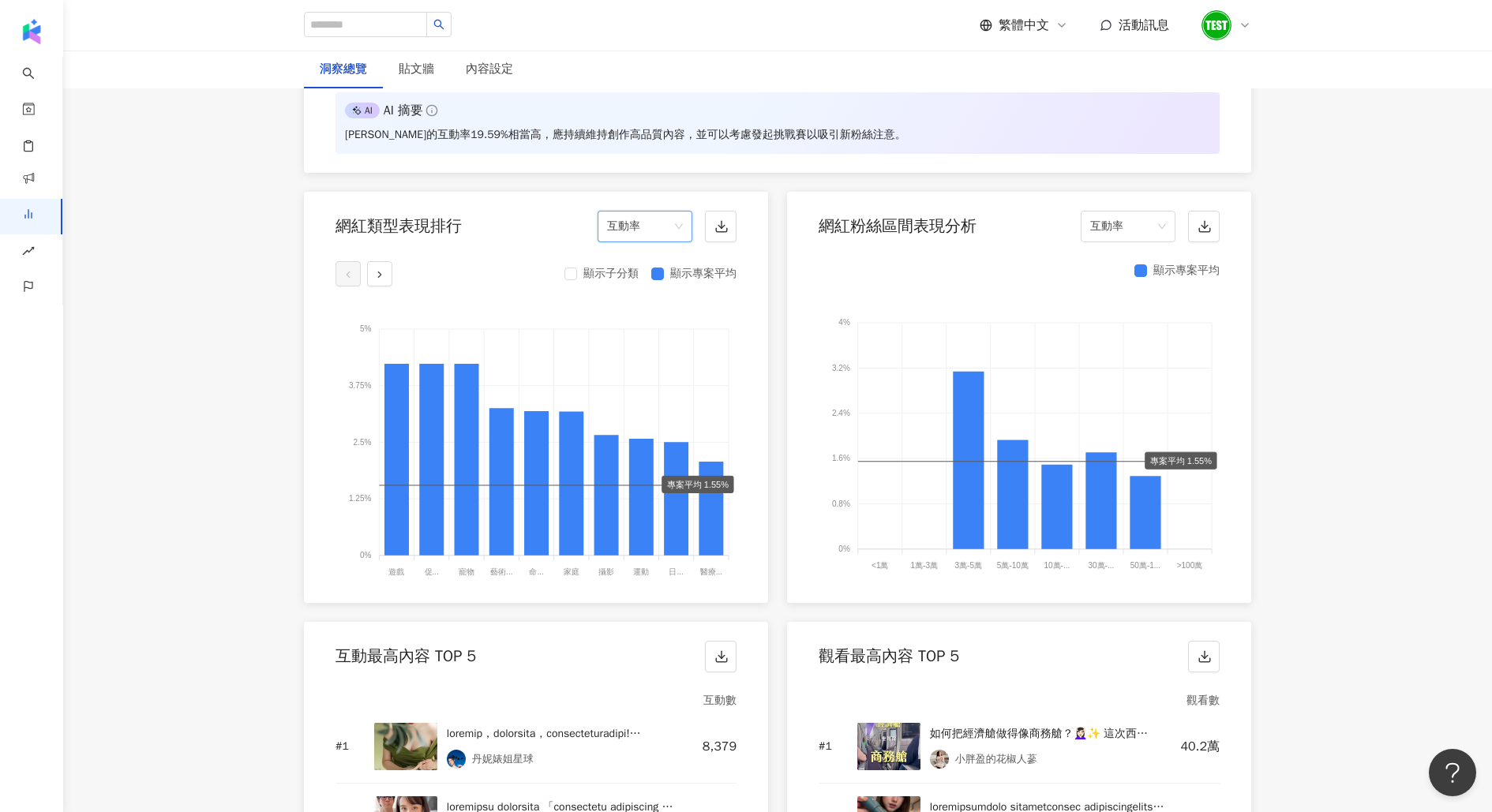click on "互動率" at bounding box center [645, 226] 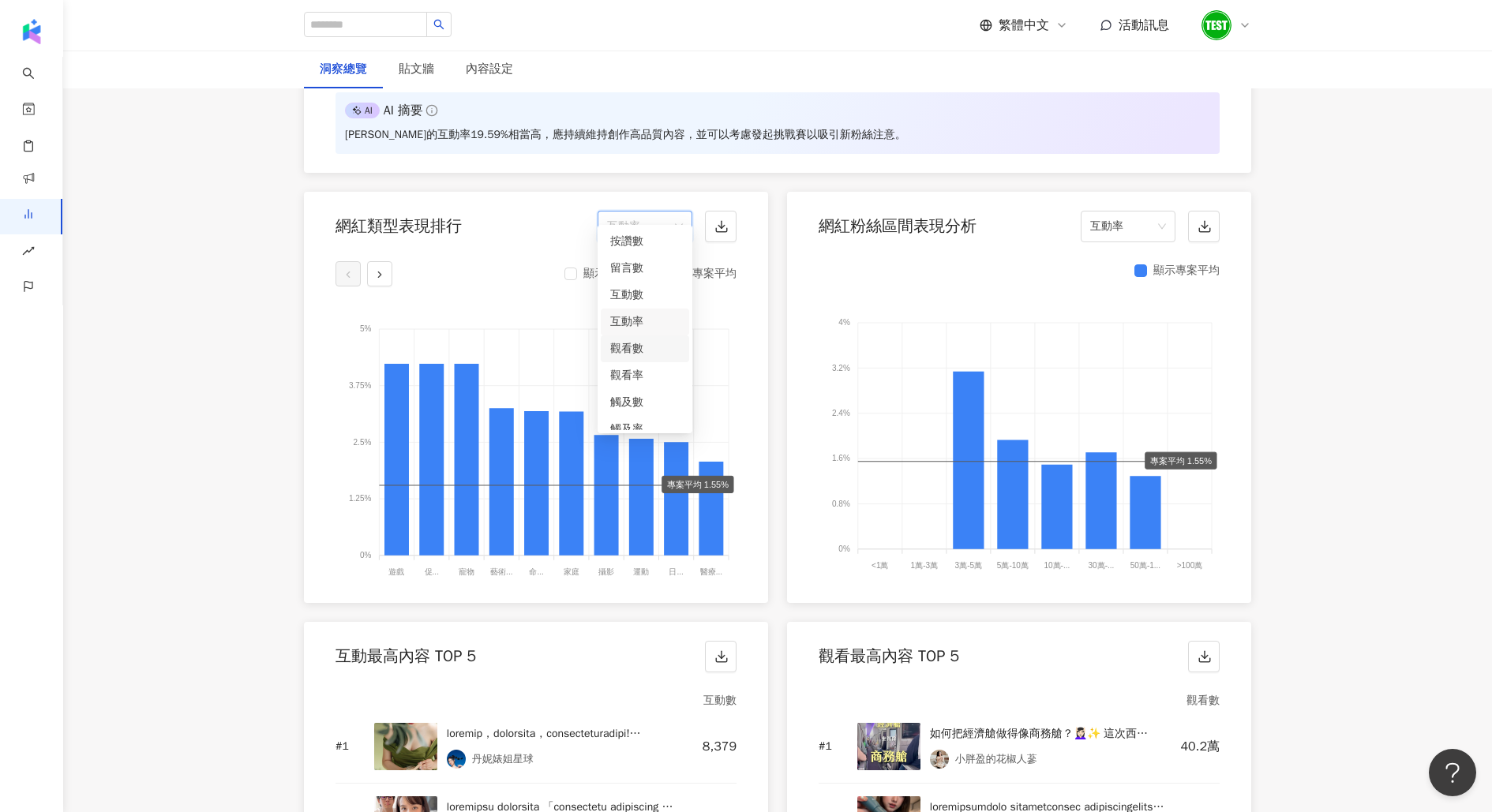 click on "觀看數" at bounding box center (645, 349) 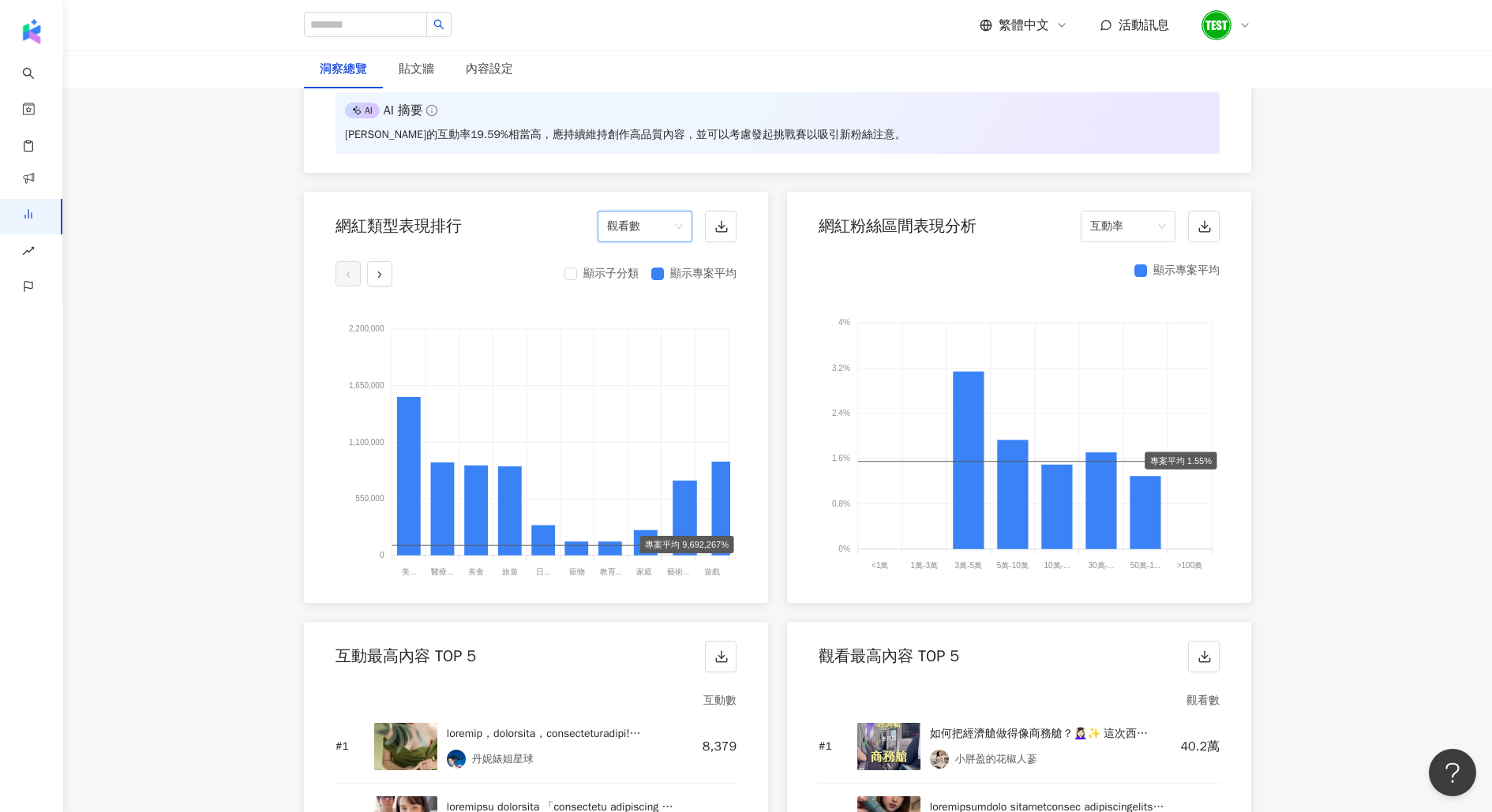 click on "網紅類型表現排行 觀看數 觀看數" at bounding box center (536, 222) 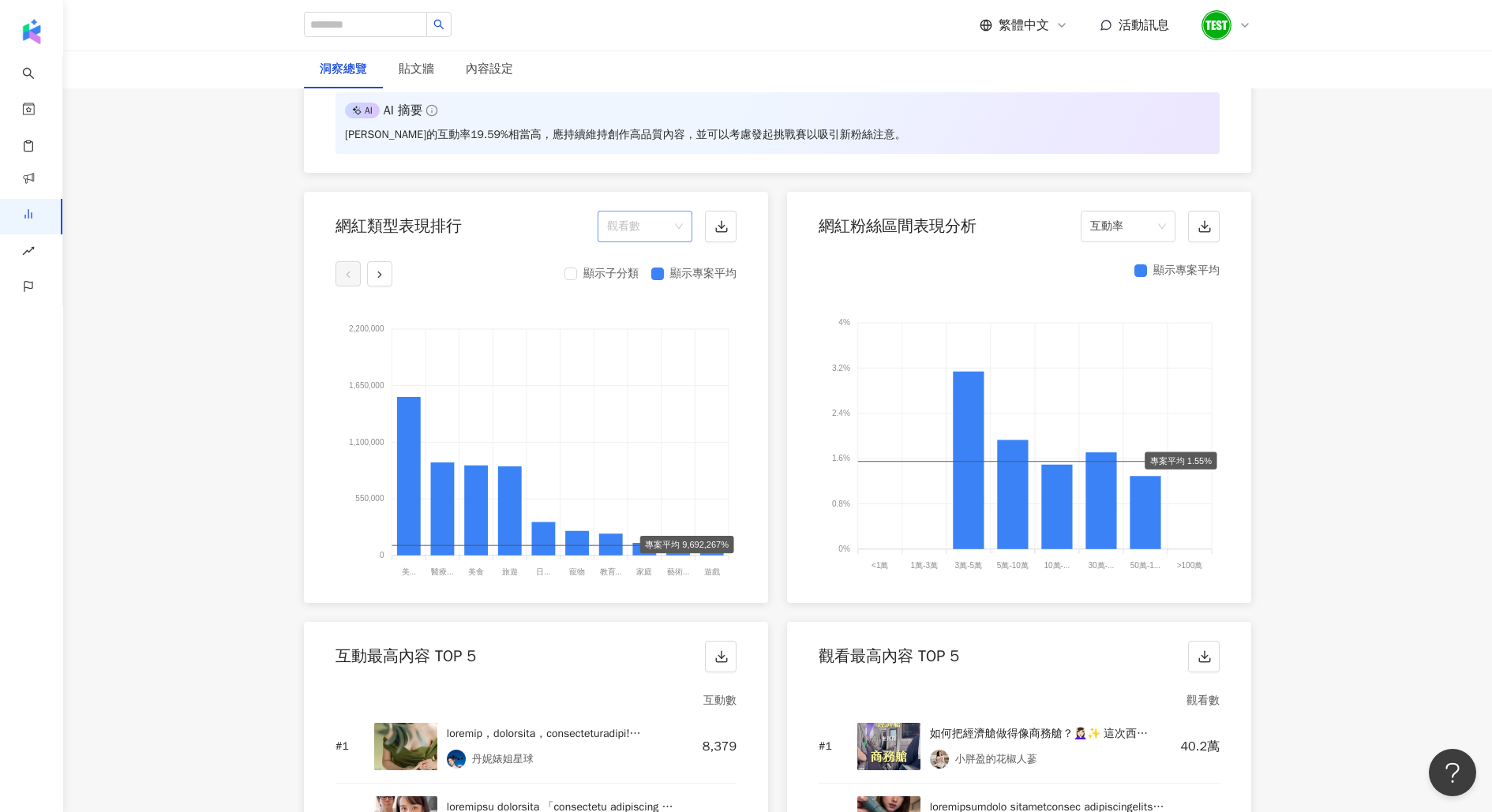 click on "觀看數" at bounding box center (645, 226) 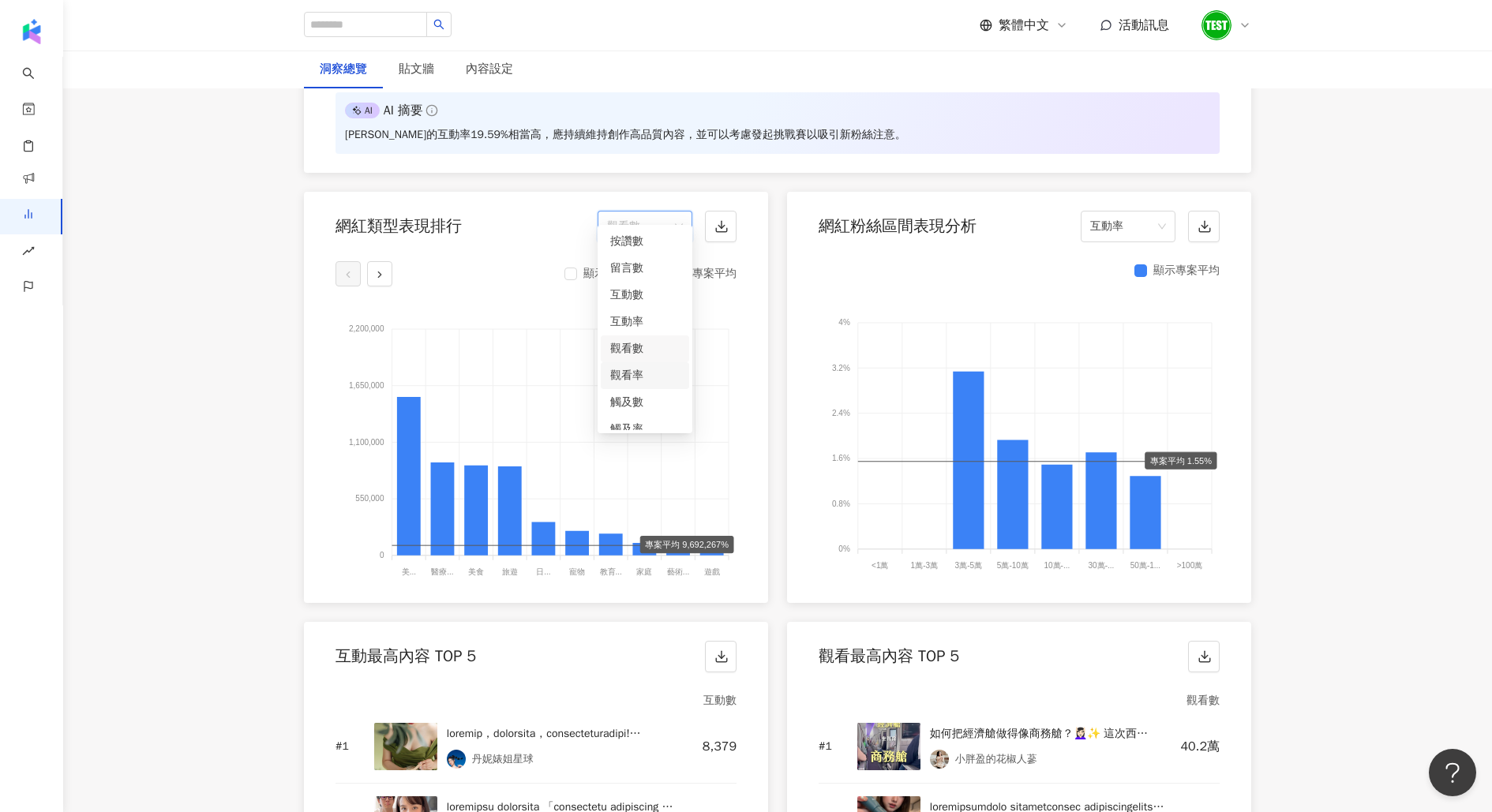click on "觀看率" at bounding box center (645, 376) 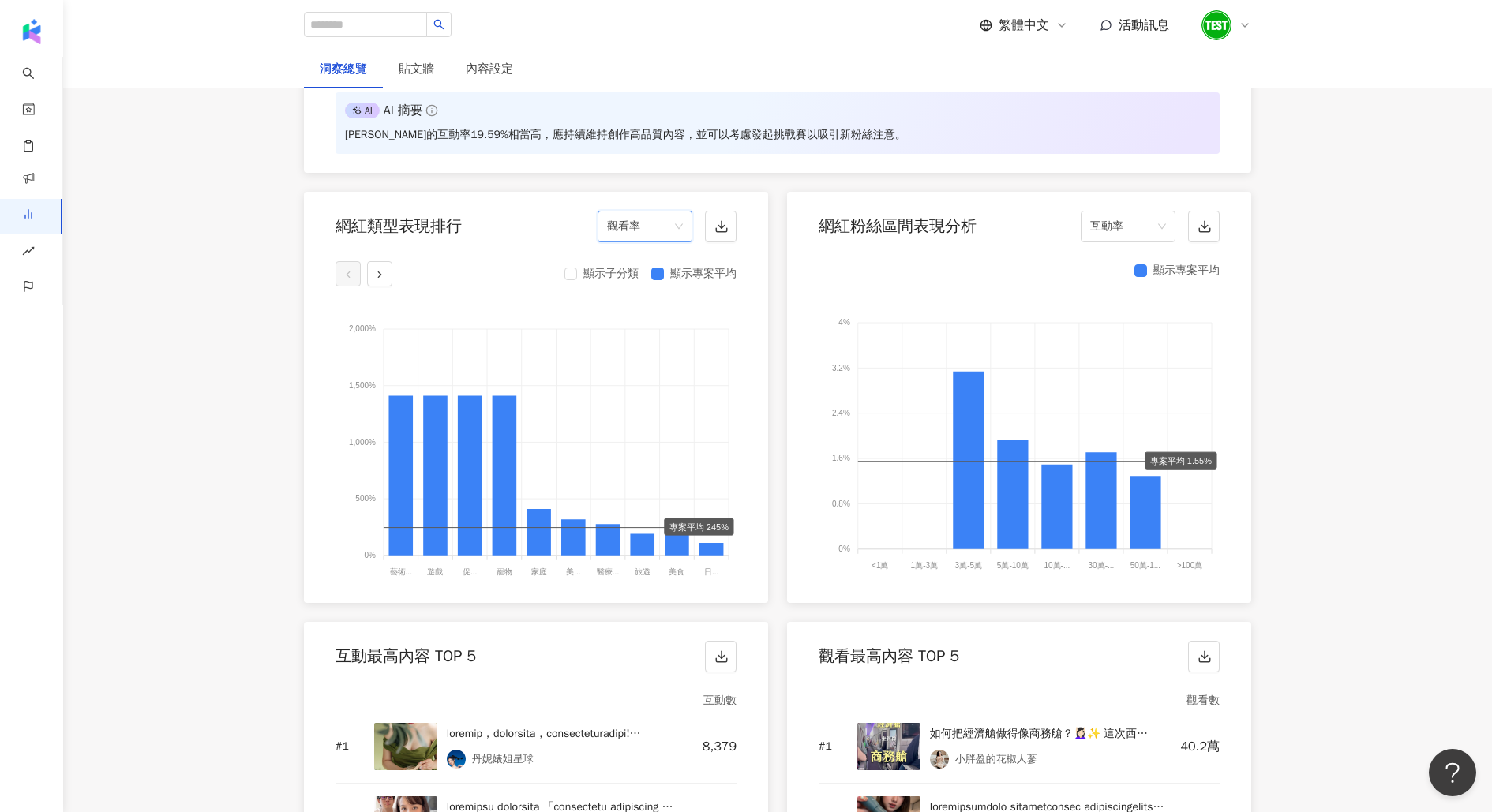 click on "顯示子分類" at bounding box center [611, 274] 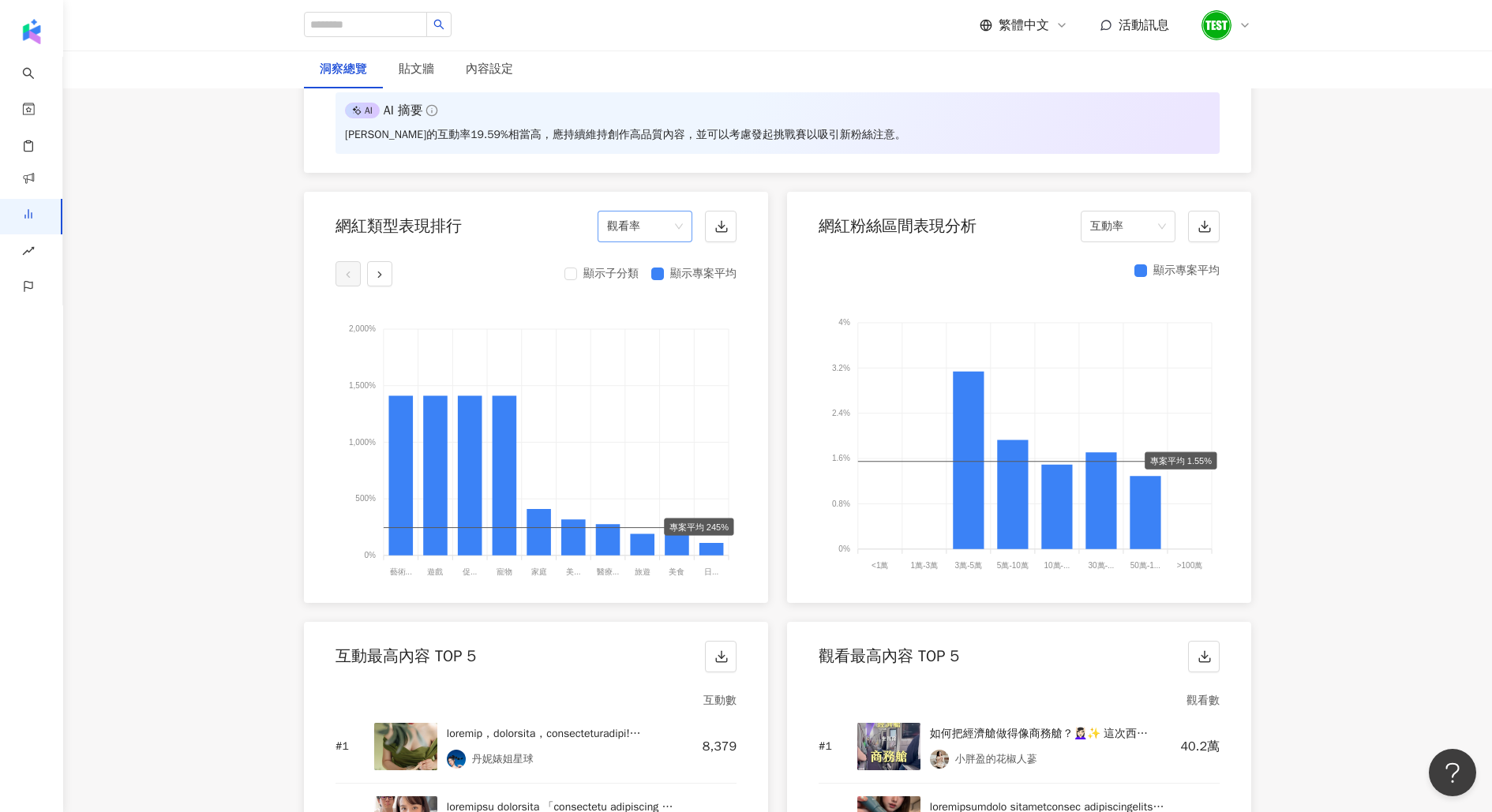 click on "觀看率" at bounding box center [645, 226] 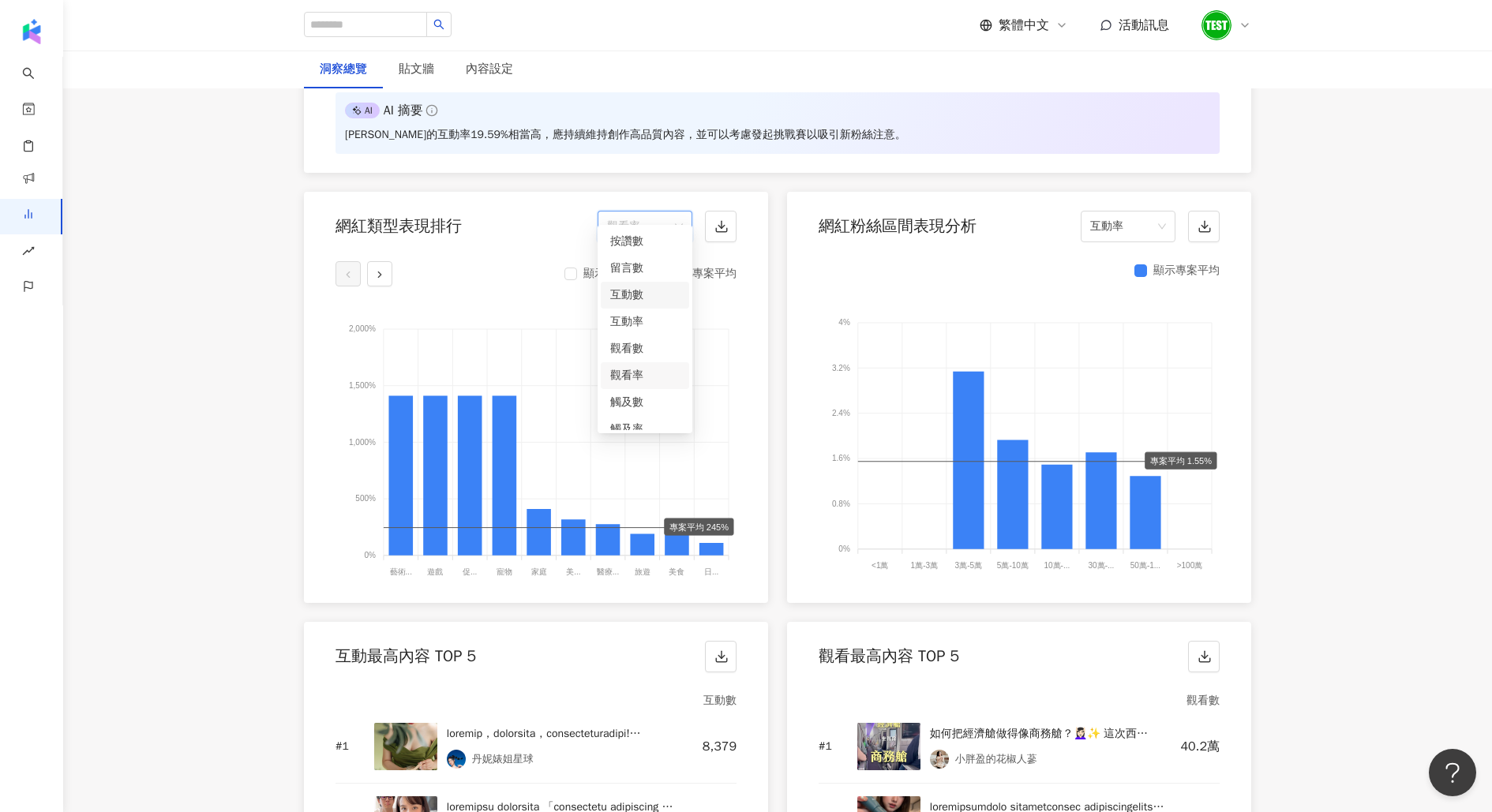click on "互動數" at bounding box center (645, 295) 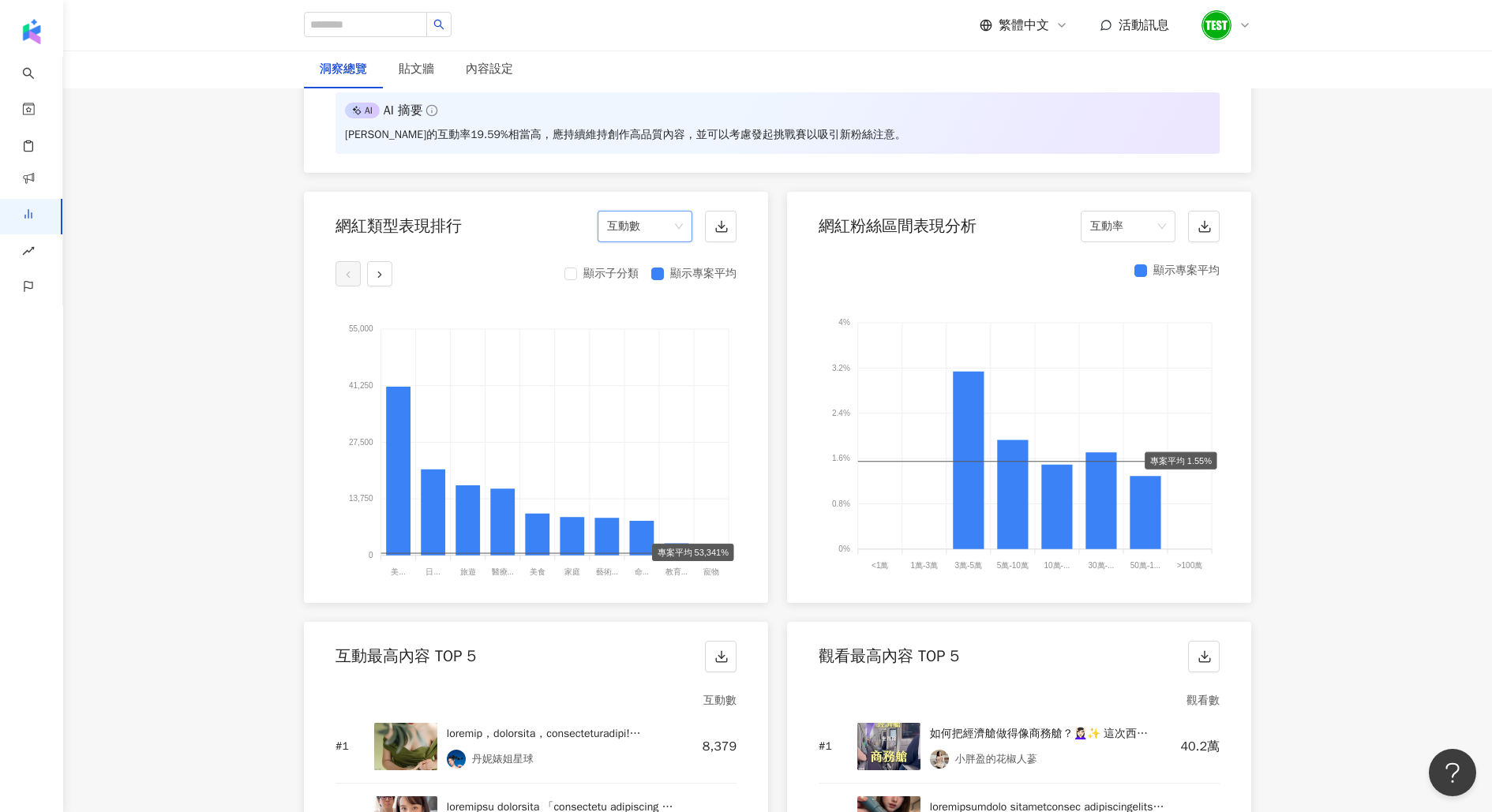 click on "互動數" at bounding box center (645, 226) 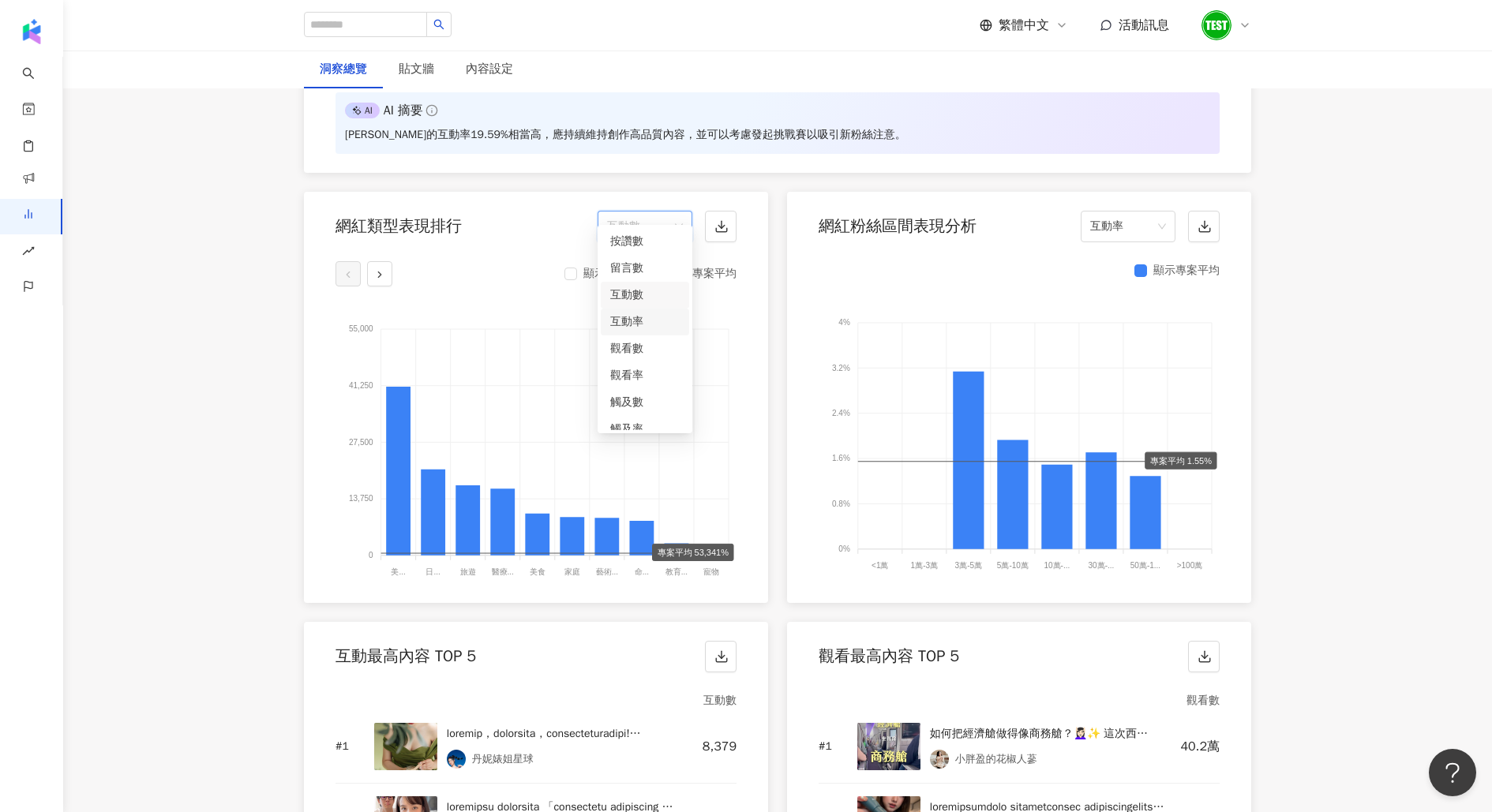 click on "互動率" at bounding box center [645, 322] 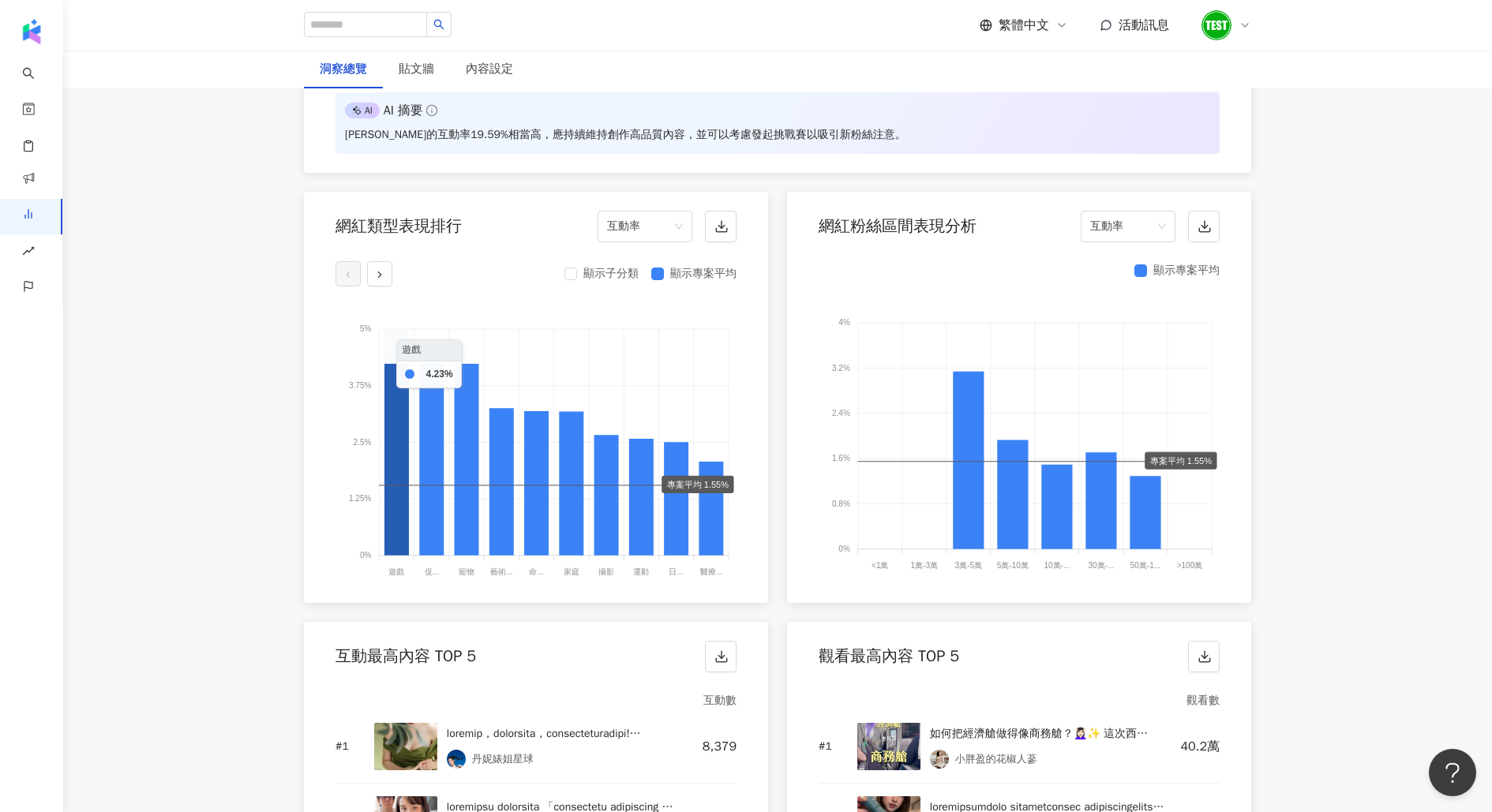 click 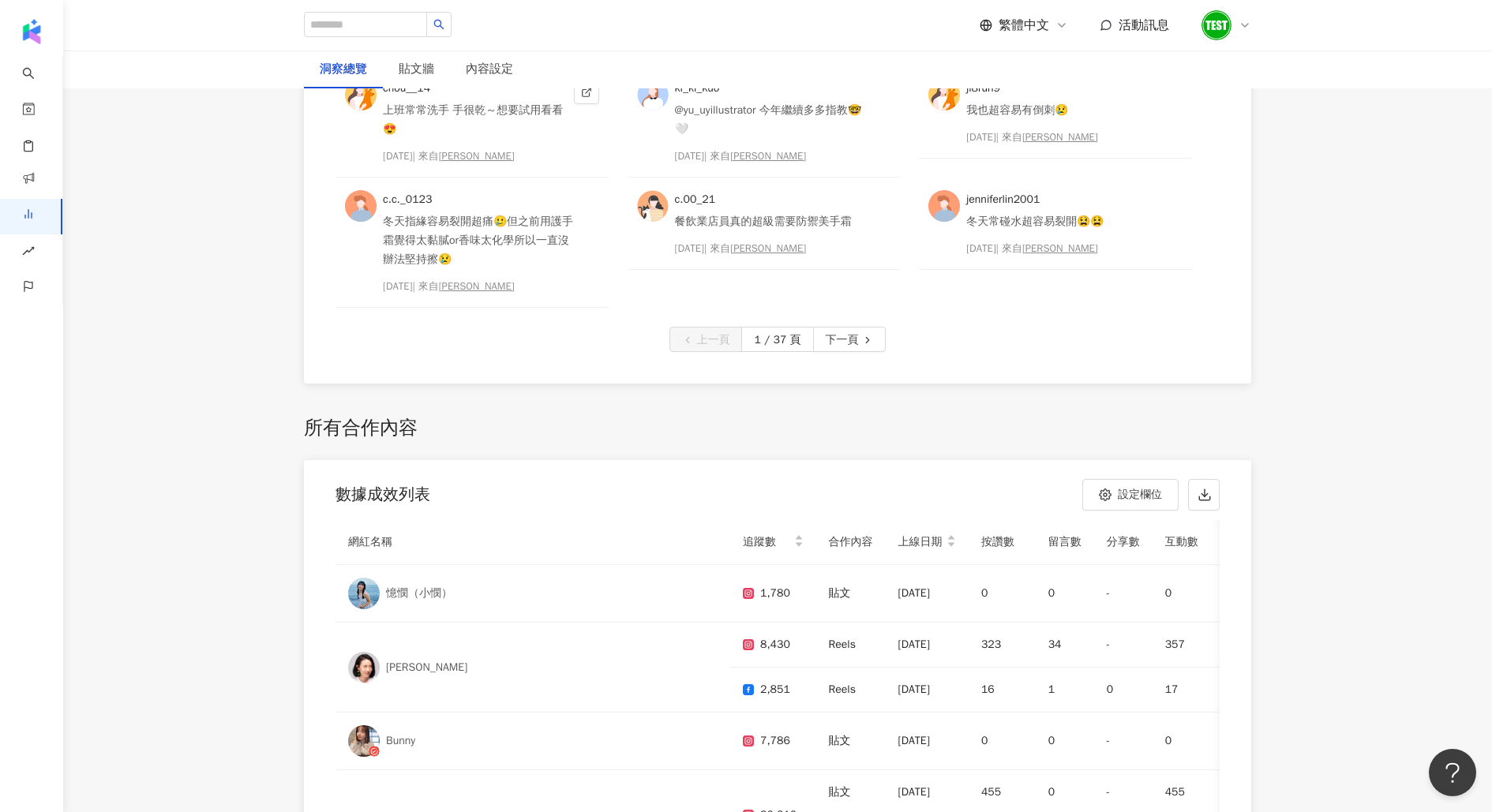 scroll, scrollTop: 4530, scrollLeft: 0, axis: vertical 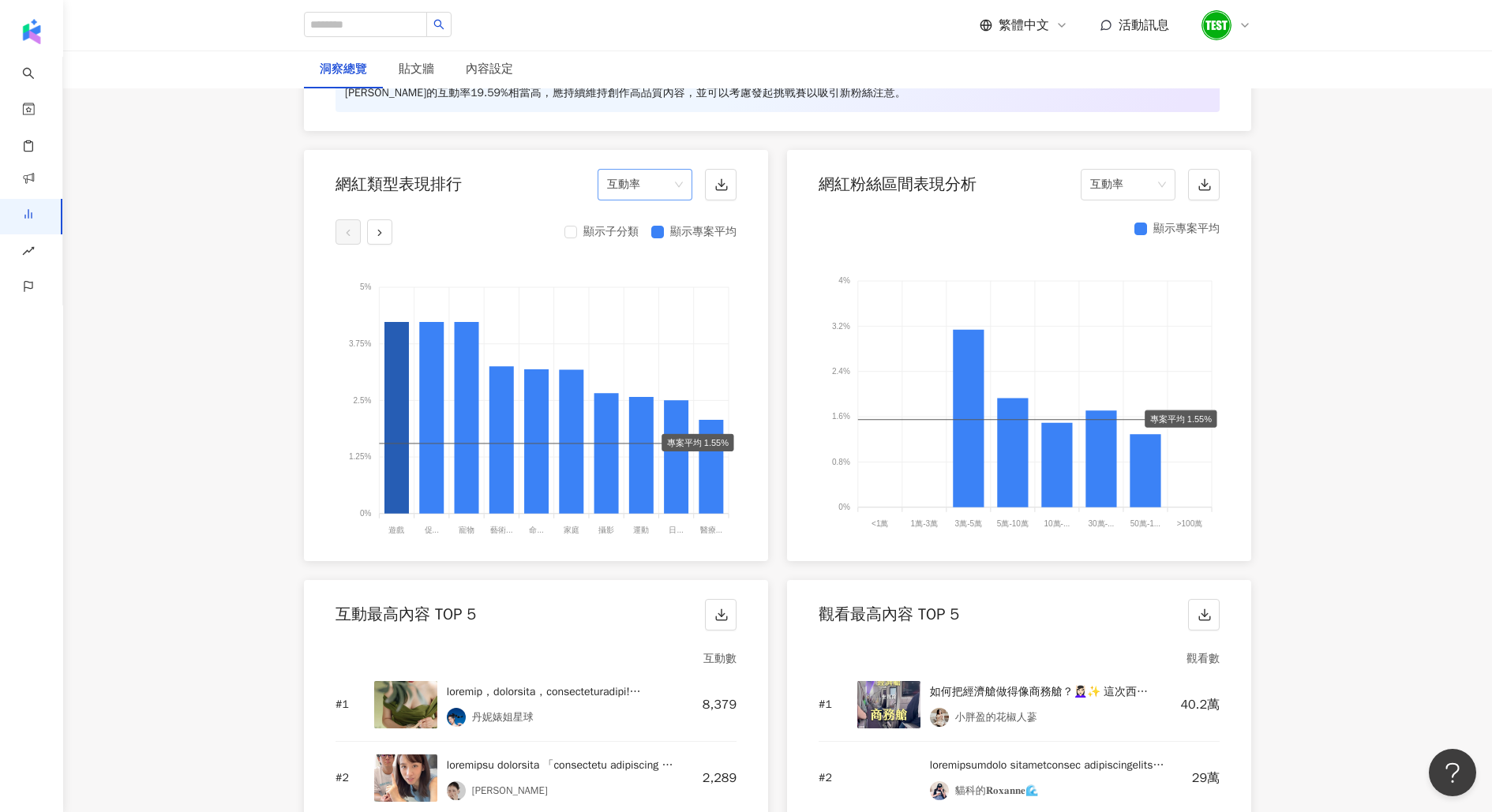click on "互動率" at bounding box center [645, 185] 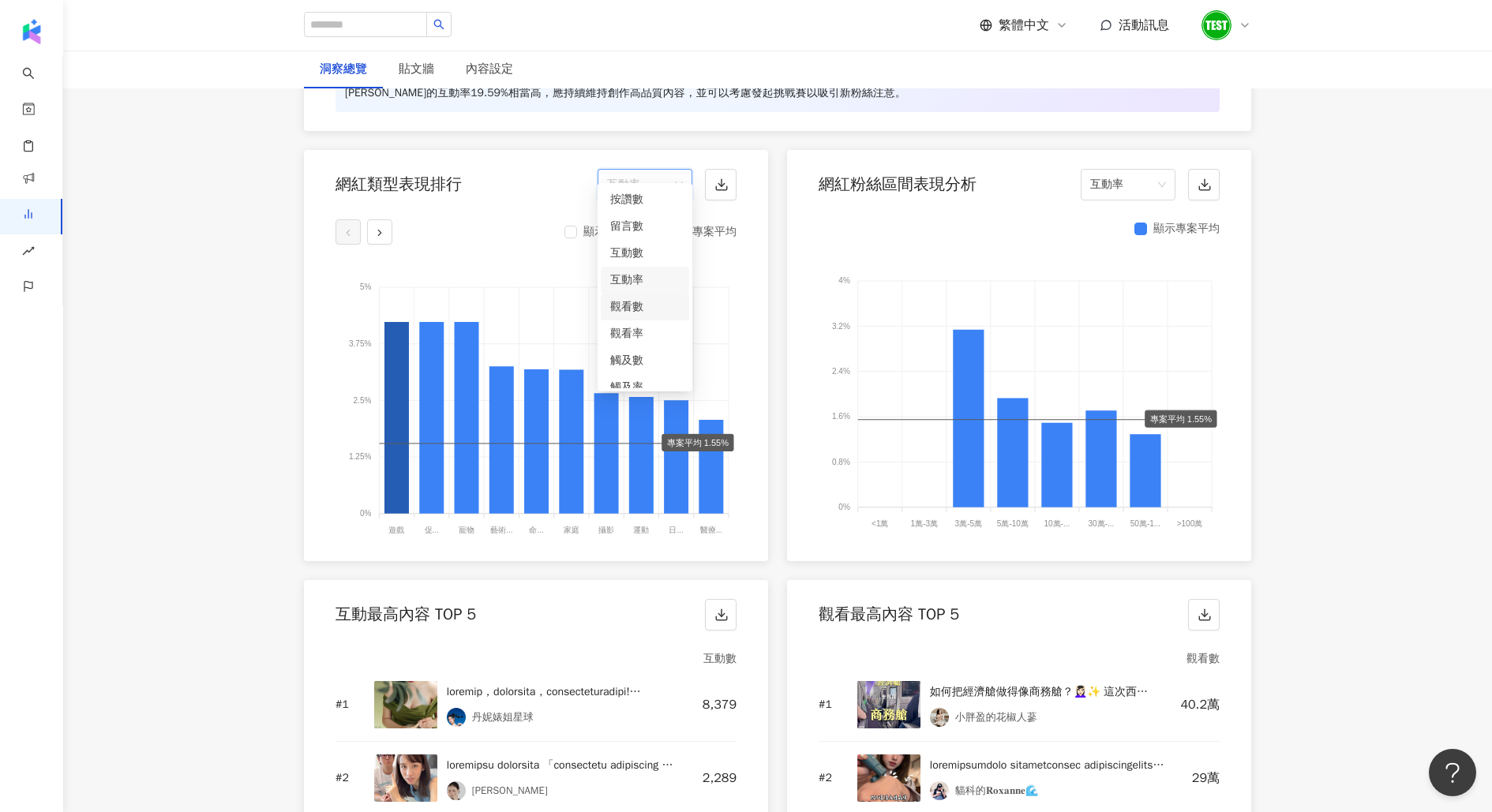 click on "觀看數" at bounding box center [645, 307] 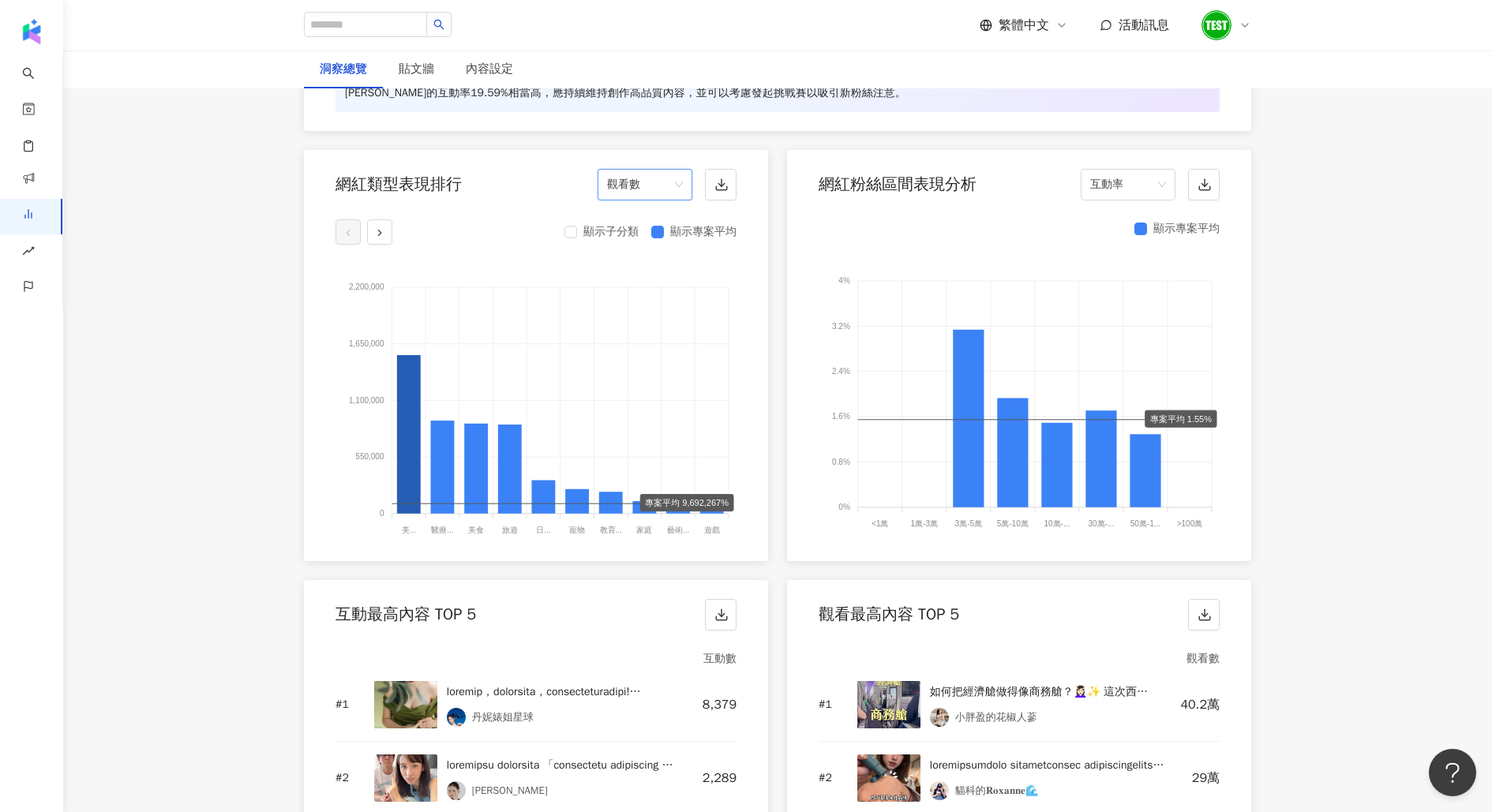 click on "觀看數" at bounding box center (645, 185) 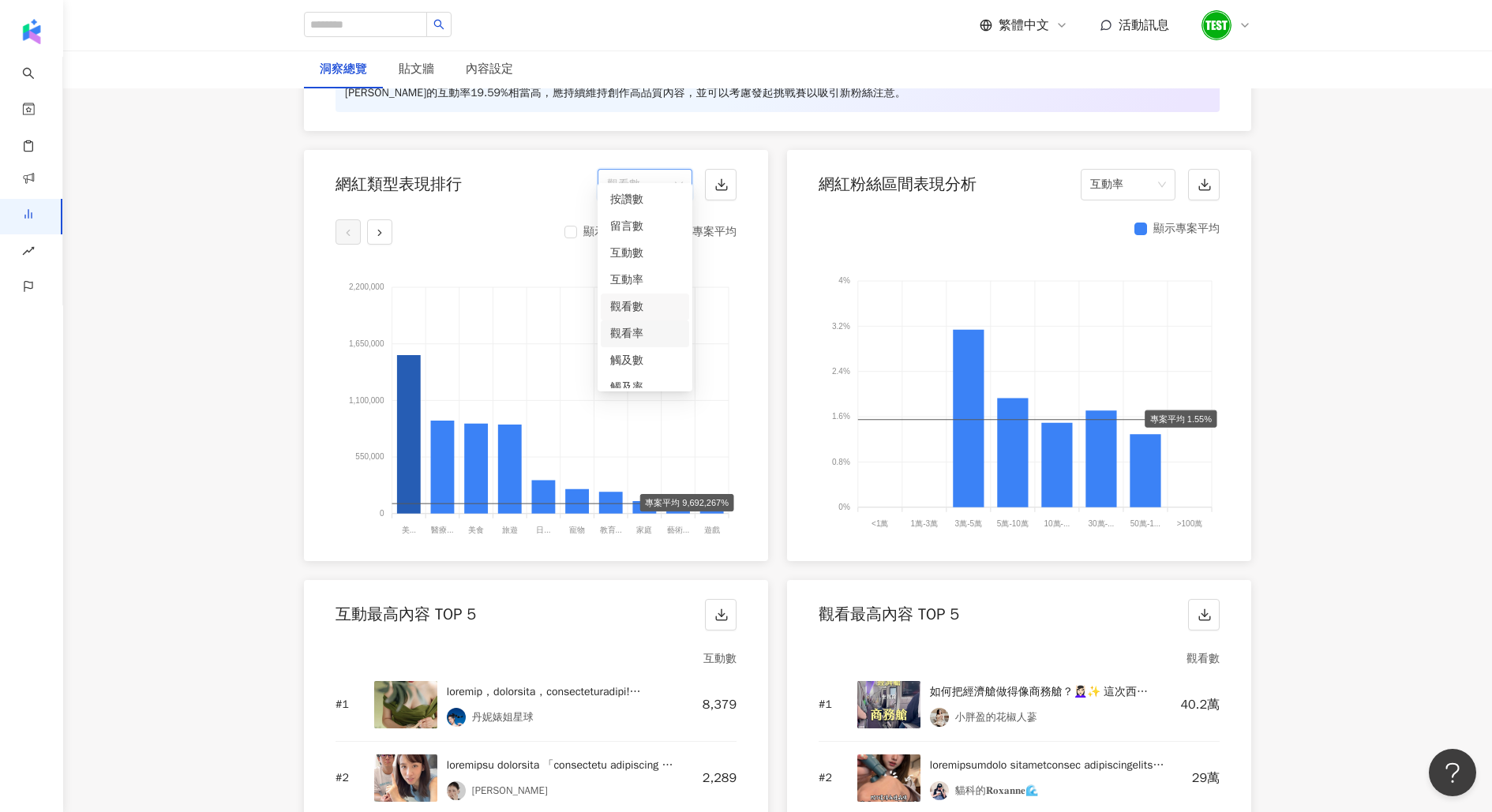 click on "觀看率" at bounding box center [645, 334] 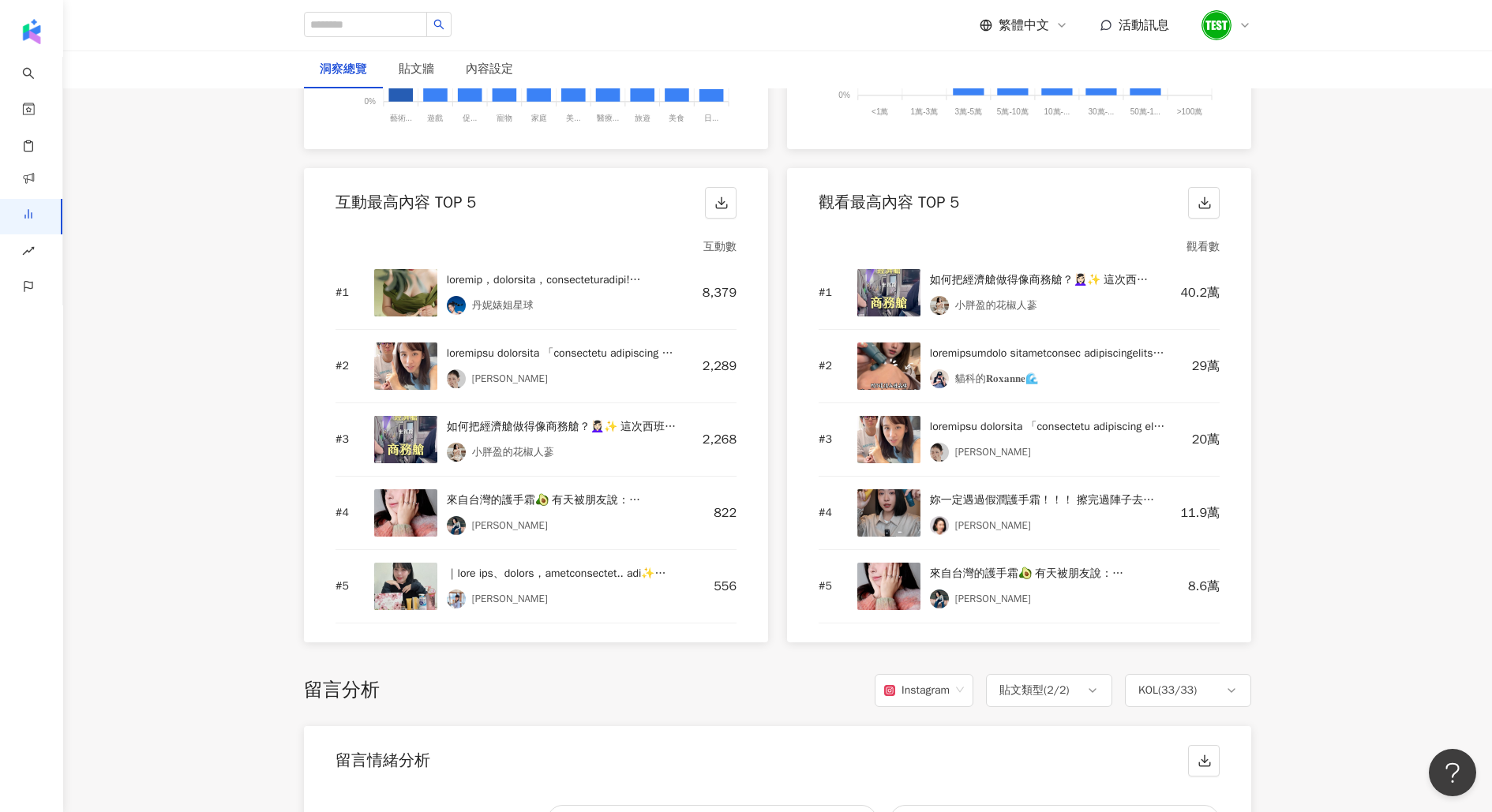 scroll, scrollTop: 2079, scrollLeft: 0, axis: vertical 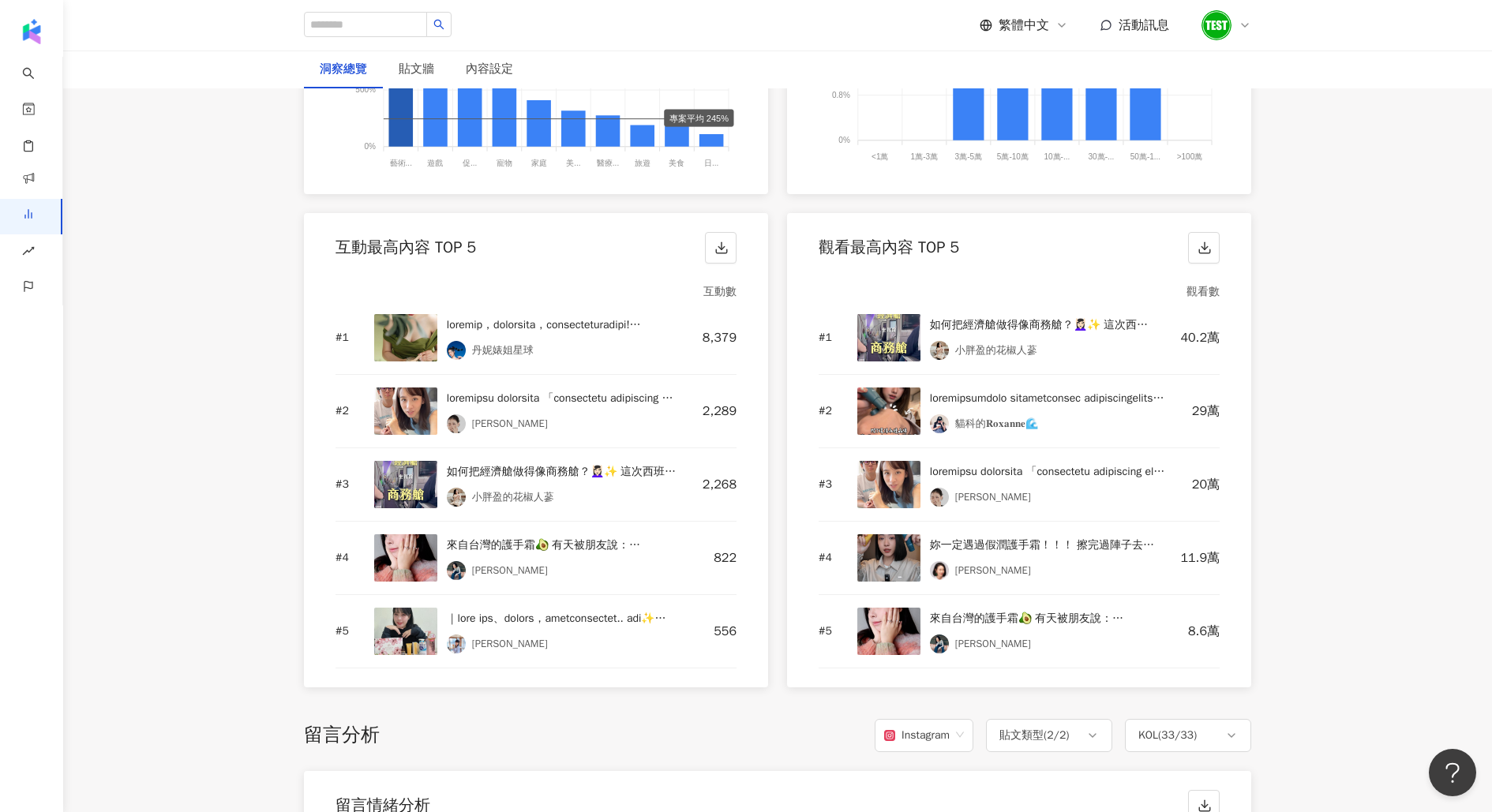 click at bounding box center (889, 338) 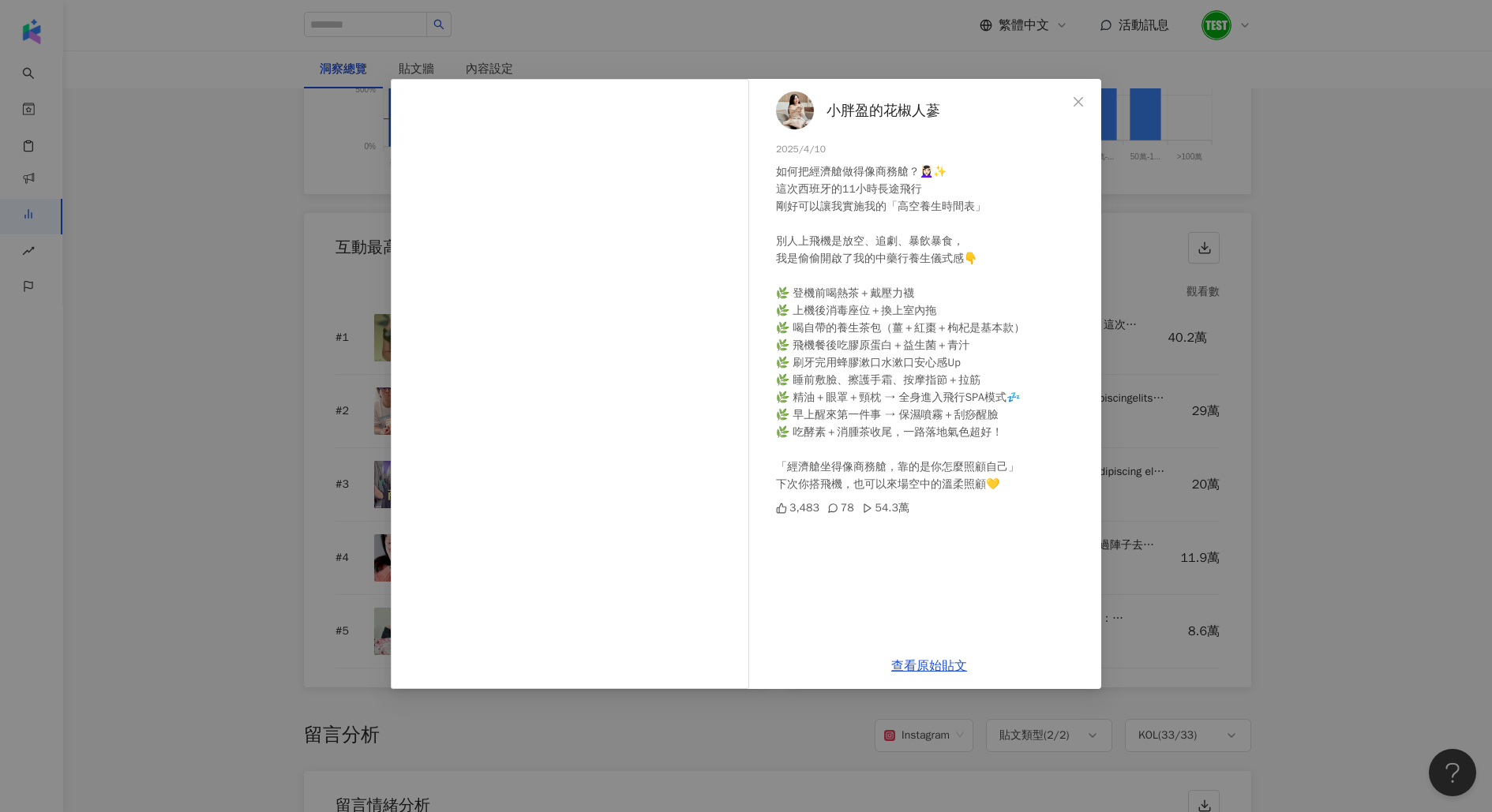 click on "小胖盈的花椒人蔘 2025/4/10 如何把經濟艙做得像商務艙？💆🏻‍♀️✨
這次西班牙的11小時長途飛行
剛好可以讓我實施我的「高空養生時間表」
別人上飛機是放空、追劇、暴飲暴食，
我是偷偷開啟了我的中藥行養生儀式感👇
🌿 登機前喝熱茶＋戴壓力襪
🌿 上機後消毒座位＋換上室內拖
🌿 喝自帶的養生茶包（薑＋紅棗＋枸杞是基本款）
🌿 飛機餐後吃膠原蛋白＋益生菌＋青汁
🌿 刷牙完用蜂膠漱口水漱口安心感Up
🌿 睡前敷臉、擦護手霜、按摩指節＋拉筋
🌿 精油＋眼罩＋頸枕 → 全身進入飛行SPA模式💤
🌿 早上醒來第一件事 → 保濕噴霧＋刮痧醒臉
🌿 吃酵素＋消腫茶收尾，一路落地氣色超好！
「經濟艙坐得像商務艙，靠的是你怎麼照顧自己」
下次你搭飛機，也可以來場空中的溫柔照顧💛 3,483 78 54.3萬 查看原始貼文" at bounding box center (746, 406) 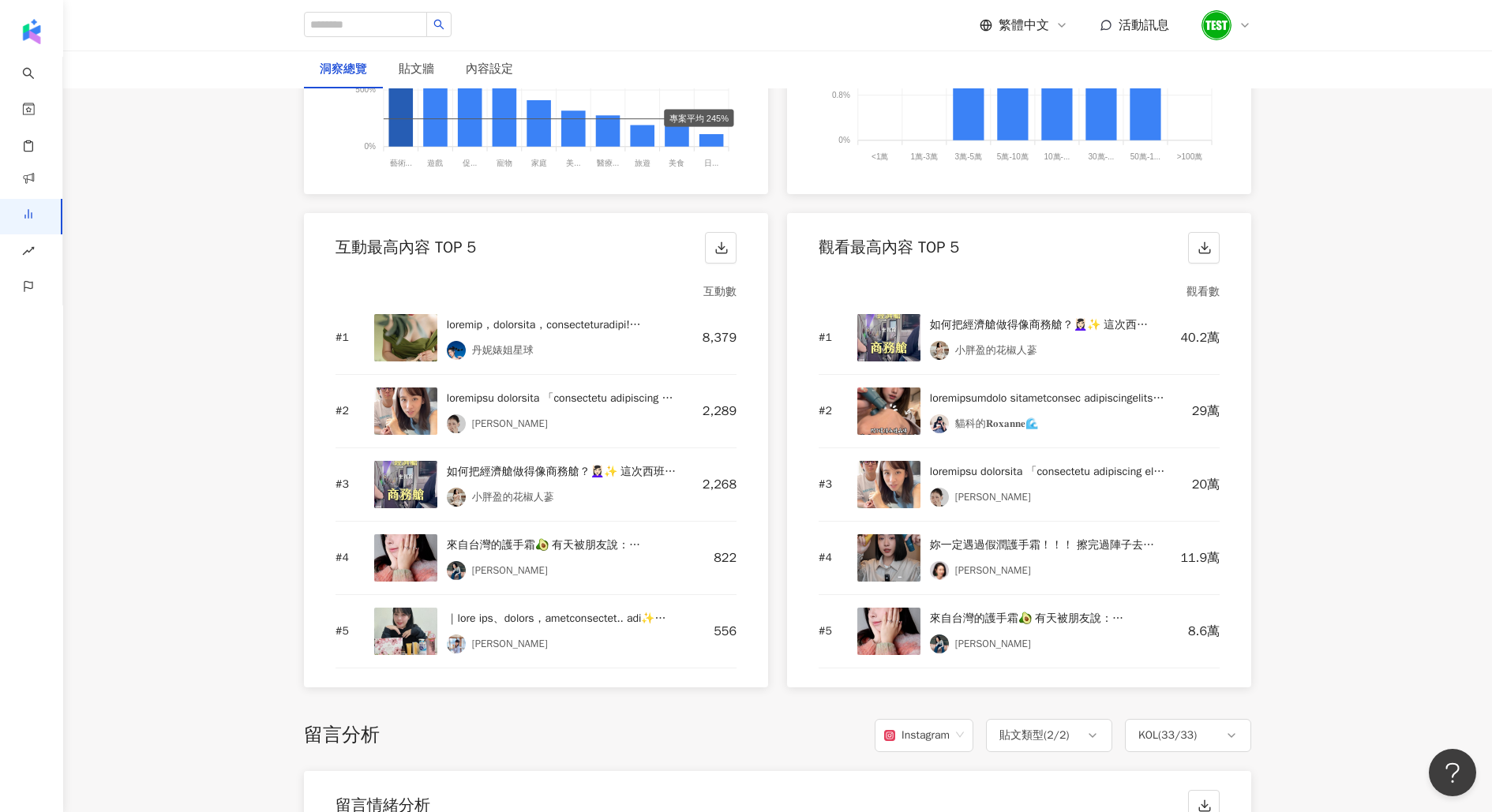 click at bounding box center [889, 411] 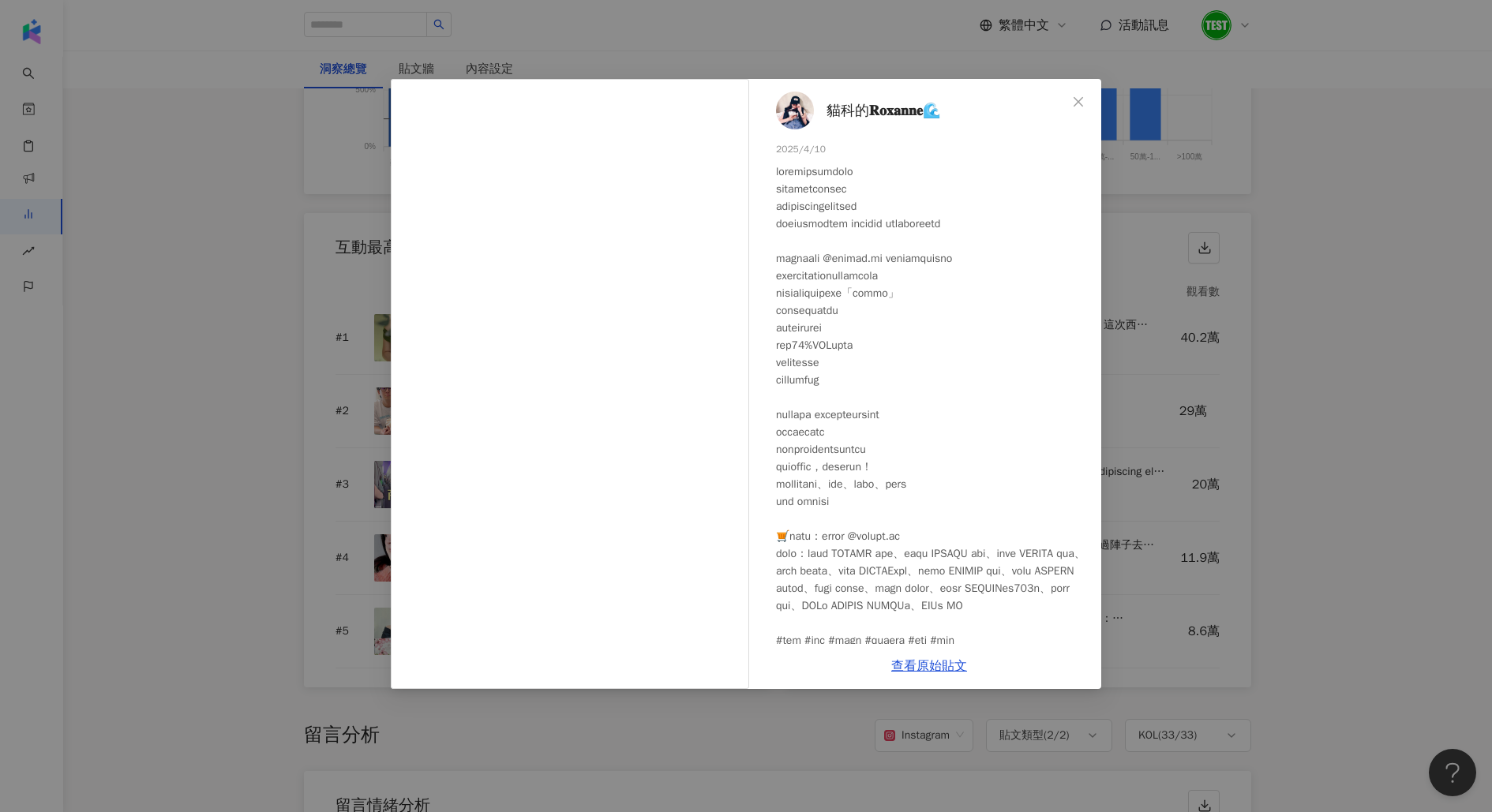 click on "貓科的𝐑𝐨𝐱𝐚𝐧𝐧𝐞🌊 2025/4/10 1,445 10 113.8萬 查看原始貼文" at bounding box center [746, 406] 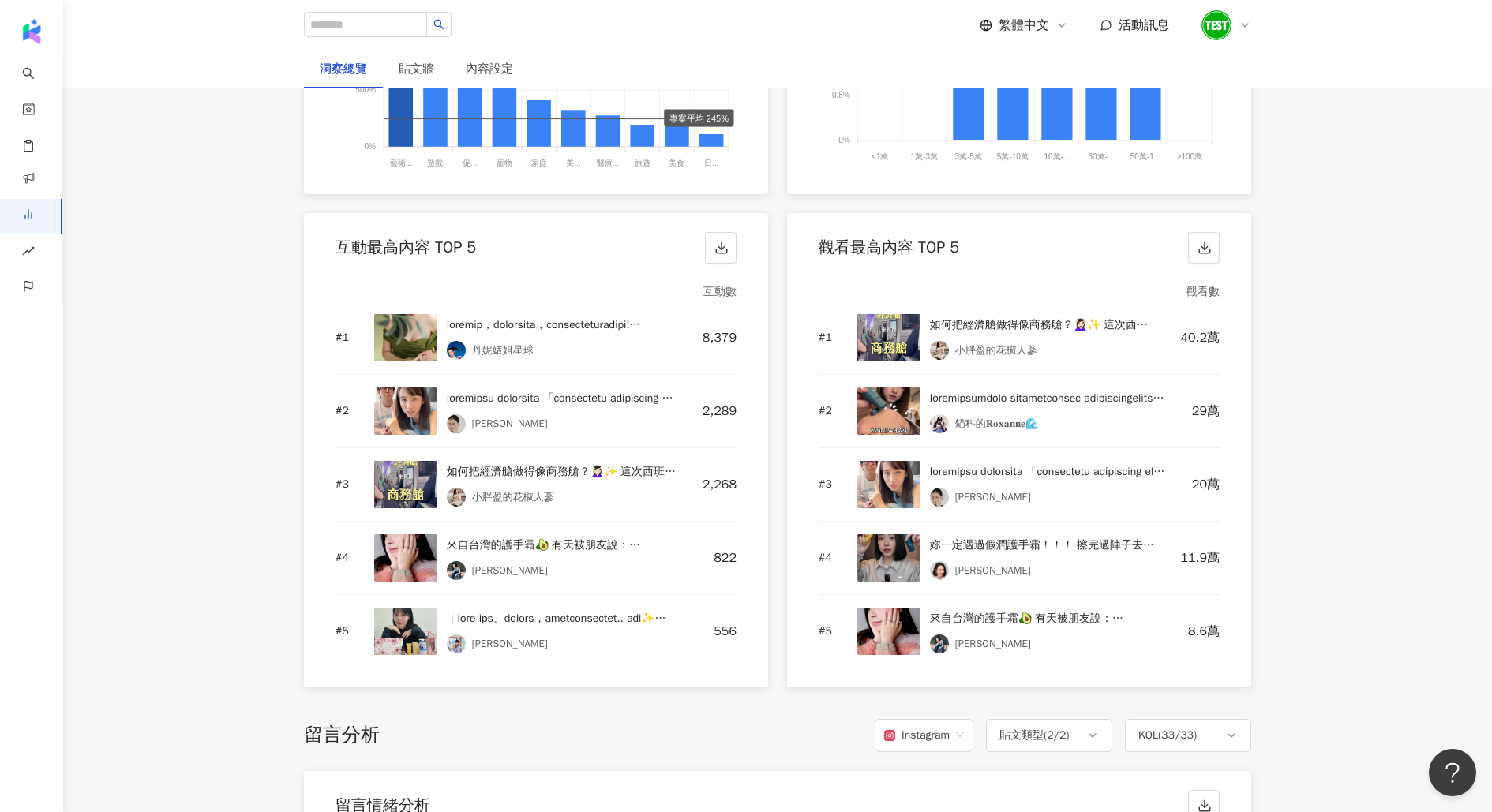 click at bounding box center [889, 558] 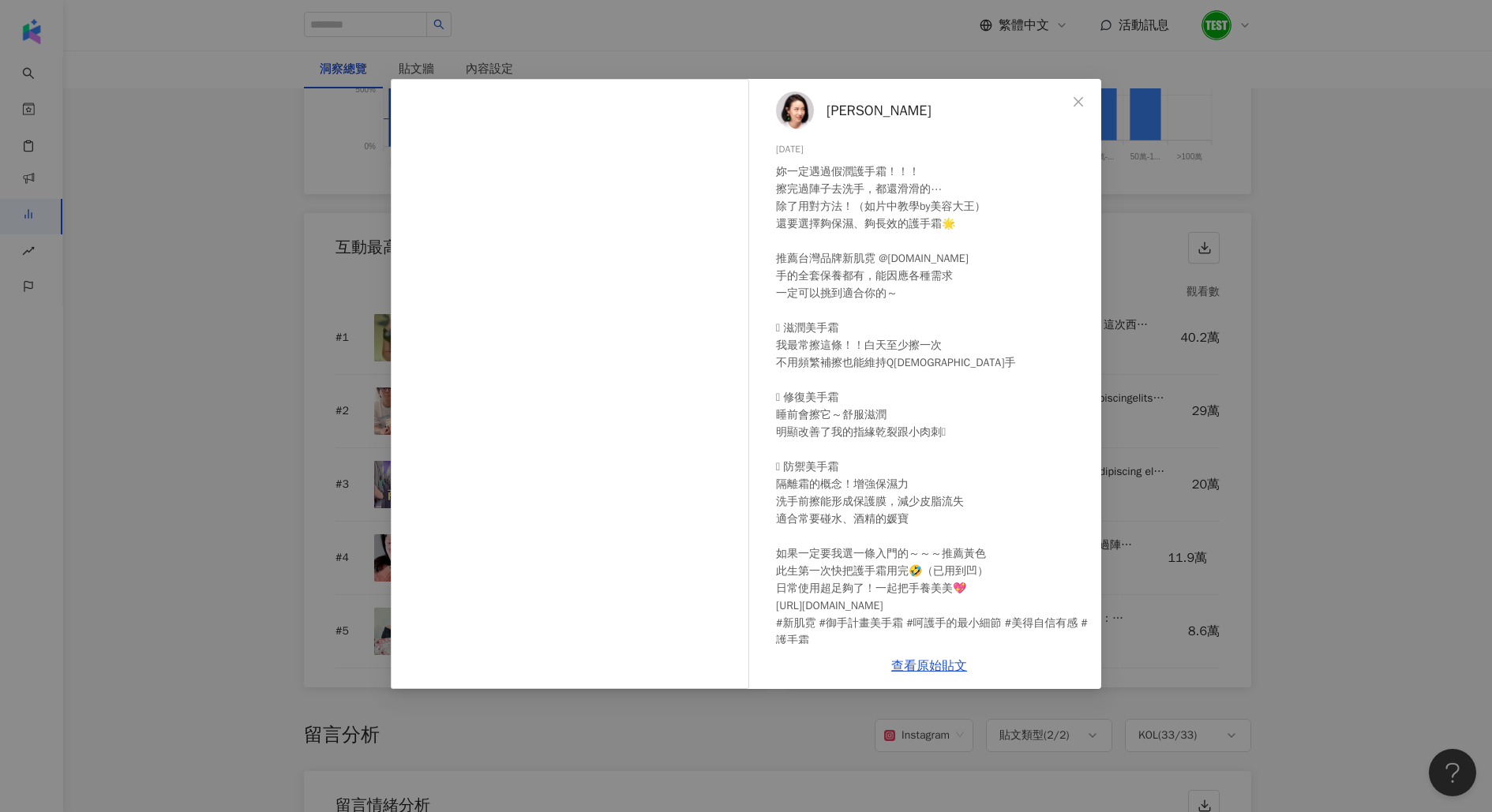 click on "智媛 2025/1/9 妳一定遇過假潤護手霜！！！
擦完過陣子去洗手，都還滑滑的⋯
除了用對方法！（如片中教學by美容大王）
還要選擇夠保濕、夠長效的護手霜🌟
推薦台灣品牌新肌霓 @ingeni.tw
手的全套保養都有，能因應各種需求
一定可以挑到適合你的～
🫧 滋潤美手霜
我最常擦這條！！白天至少擦一次
不用頻繁補擦也能維持Q嫩手
🫧 修復美手霜
睡前會擦它～舒服滋潤
明顯改善了我的指緣乾裂跟小肉刺🥹
🫧 防禦美手霜
隔離霜的概念！增強保濕力
洗手前擦能形成保護膜，減少皮脂流失
適合常要碰水、酒精的媛寶
如果一定要我選一條入門的～～～推薦黃色
此生第一次快把護手霜用完🤣（已用到凹）
日常使用超足夠了！一起把手養美美💖
https://ingeni.cc/6ZfmB
#新肌霓 #御手計畫美手霜 #呵護手的最小細節 #美得自信有感 #護手霜 326 34 11.9萬 查看原始貼文" at bounding box center (746, 406) 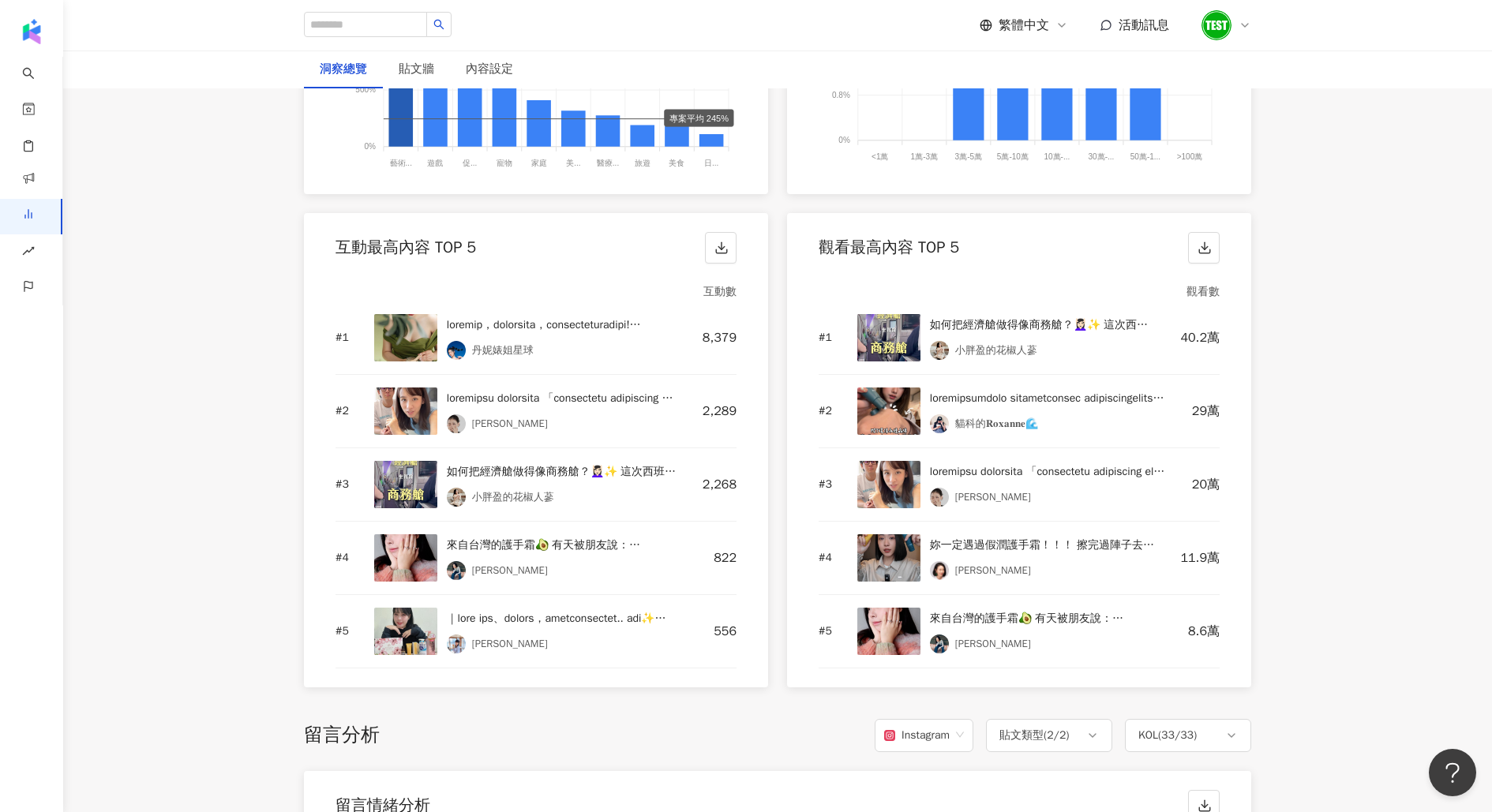 click at bounding box center (889, 631) 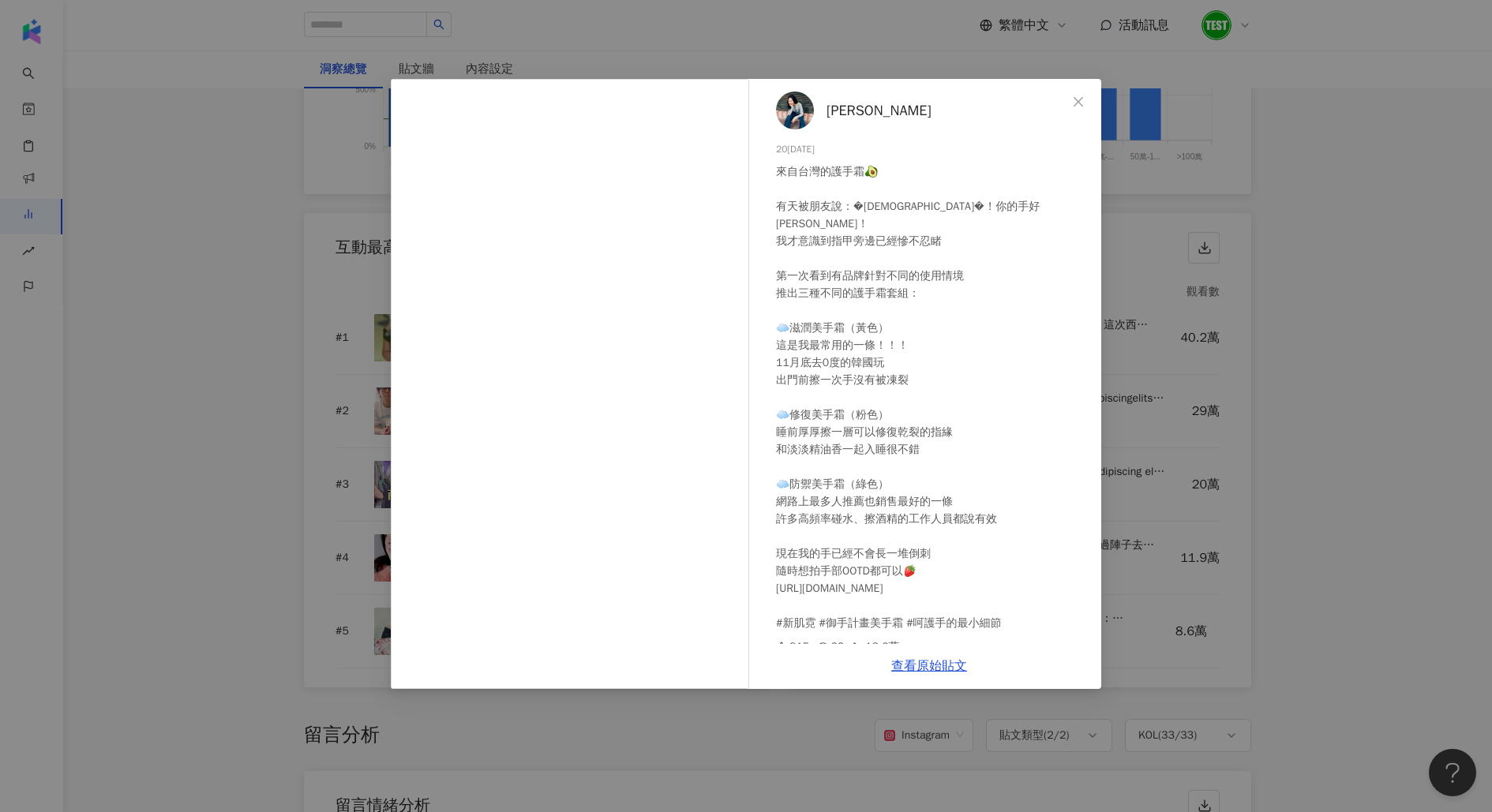 click on "琦琦 2025/1/2 來自台灣的護手霜🥑
有天被朋友說：天啊！你的手好乾！
我才意識到指甲旁邊已經慘不忍睹
第一次看到有品牌針對不同的使用情境
推出三種不同的護手霜套組：
☁️滋潤美手霜（黃色）
這是我最常用的一條！！！
11月底去0度的韓國玩
出門前擦一次手沒有被凍裂
☁️修復美手霜（粉色）
睡前厚厚擦一層可以修復乾裂的指緣
和淡淡精油香一起入睡很不錯
☁️防禦美手霜（綠色）
網路上最多人推薦也銷售最好的一條
許多高頻率碰水、擦酒精的工作人員都說有效
現在我的手已經不會長一堆倒刺
隨時想拍手部OOTD都可以🍓
https://ingeni.cc/hdwme
#新肌霓 #御手計畫美手霜 #呵護手的最小細節 815 66 13.6萬 查看原始貼文" at bounding box center [746, 406] 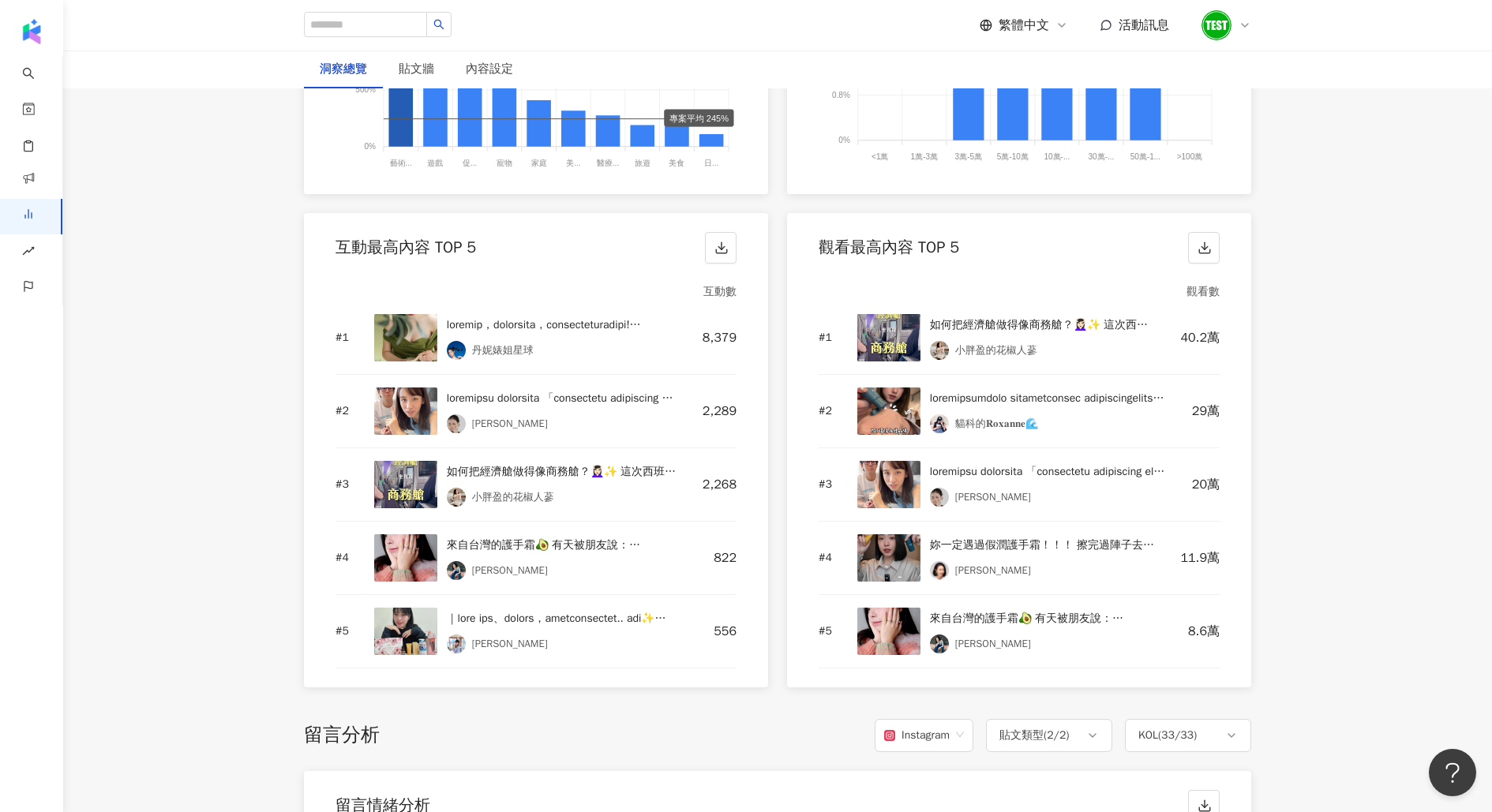 click at bounding box center [889, 558] 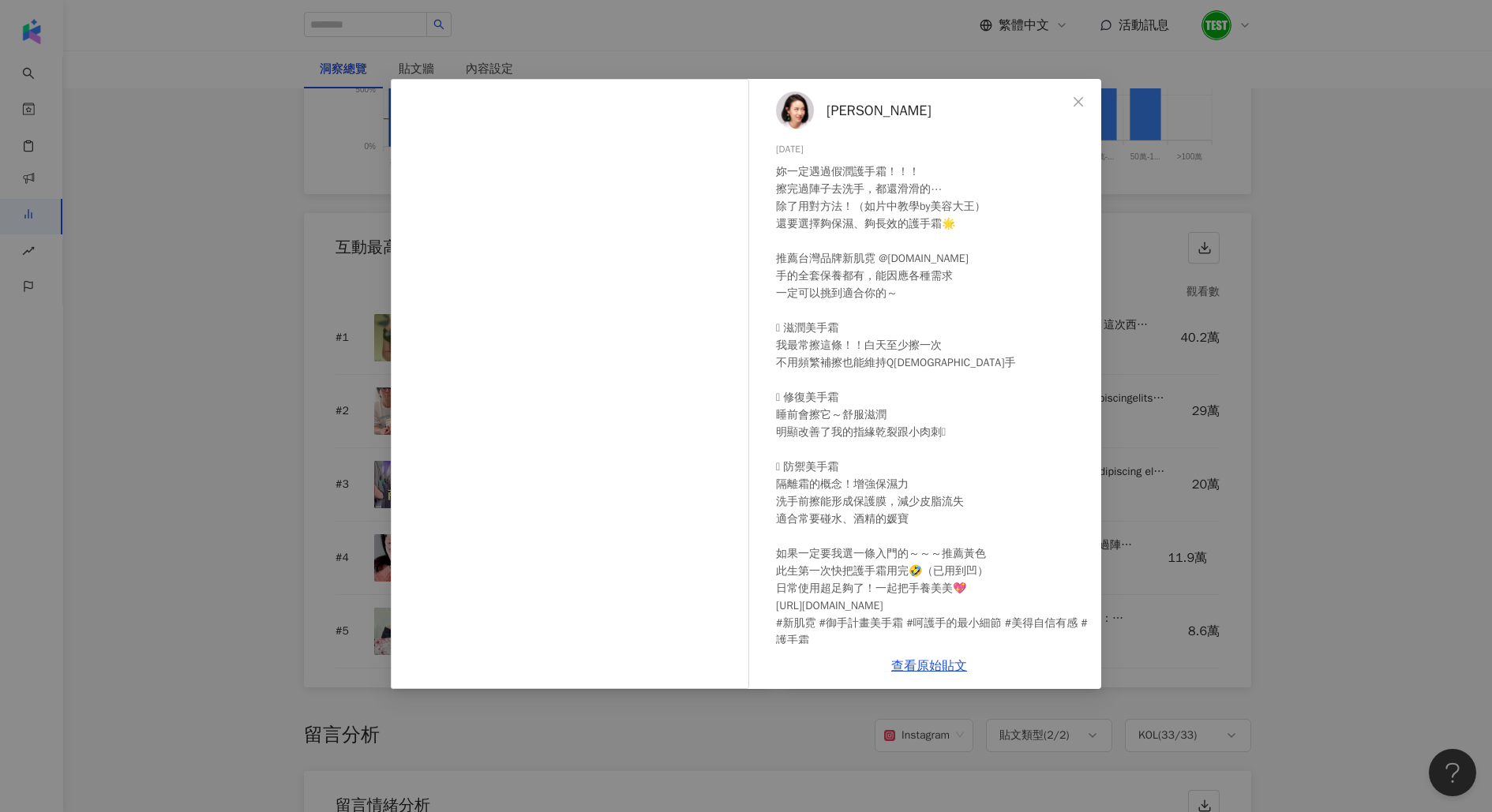 scroll, scrollTop: 29, scrollLeft: 0, axis: vertical 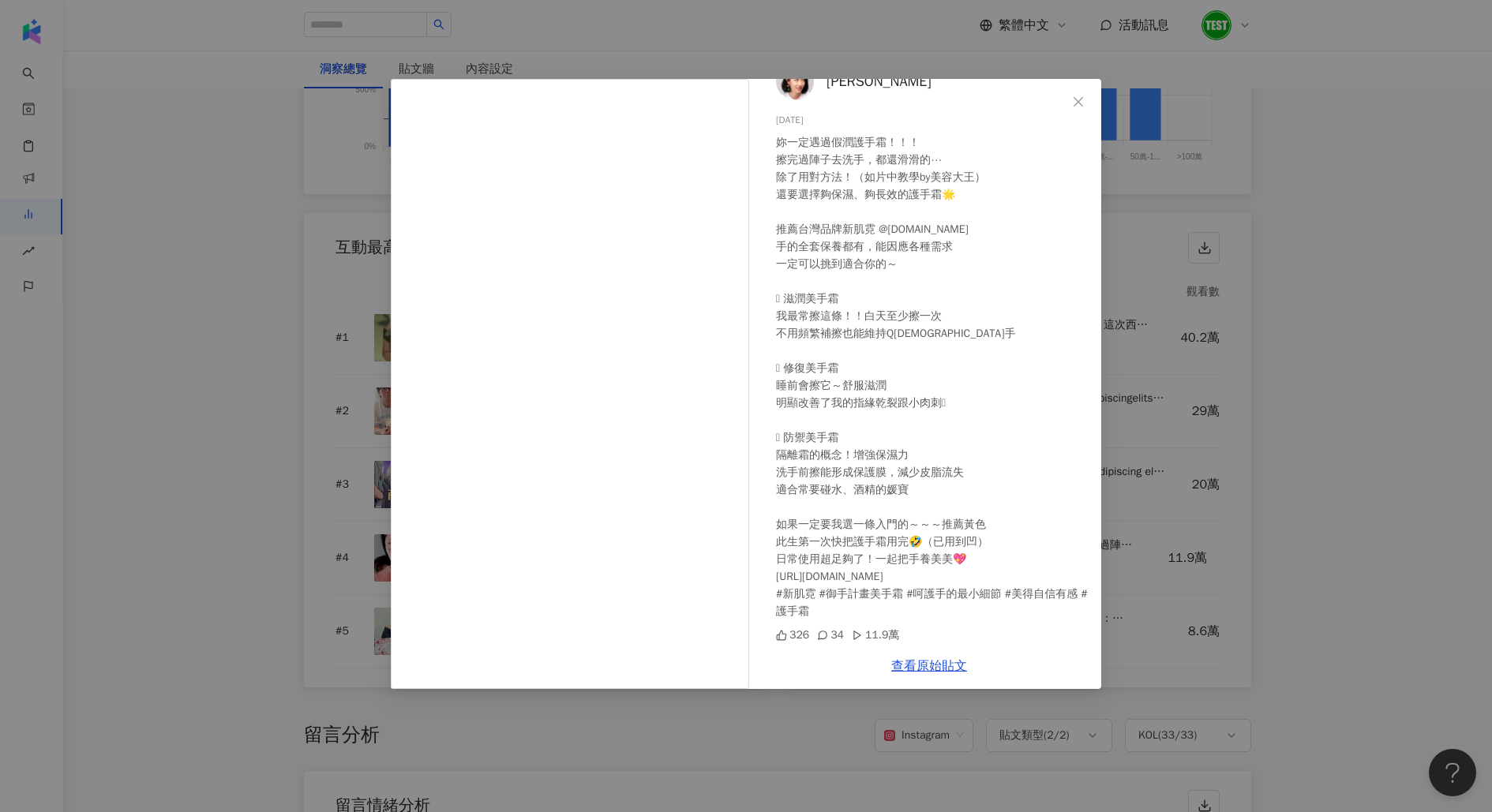 click on "智媛 2025/1/9 妳一定遇過假潤護手霜！！！
擦完過陣子去洗手，都還滑滑的⋯
除了用對方法！（如片中教學by美容大王）
還要選擇夠保濕、夠長效的護手霜🌟
推薦台灣品牌新肌霓 @ingeni.tw
手的全套保養都有，能因應各種需求
一定可以挑到適合你的～
🫧 滋潤美手霜
我最常擦這條！！白天至少擦一次
不用頻繁補擦也能維持Q嫩手
🫧 修復美手霜
睡前會擦它～舒服滋潤
明顯改善了我的指緣乾裂跟小肉刺🥹
🫧 防禦美手霜
隔離霜的概念！增強保濕力
洗手前擦能形成保護膜，減少皮脂流失
適合常要碰水、酒精的媛寶
如果一定要我選一條入門的～～～推薦黃色
此生第一次快把護手霜用完🤣（已用到凹）
日常使用超足夠了！一起把手養美美💖
https://ingeni.cc/6ZfmB
#新肌霓 #御手計畫美手霜 #呵護手的最小細節 #美得自信有感 #護手霜 326 34 11.9萬 查看原始貼文" at bounding box center [746, 406] 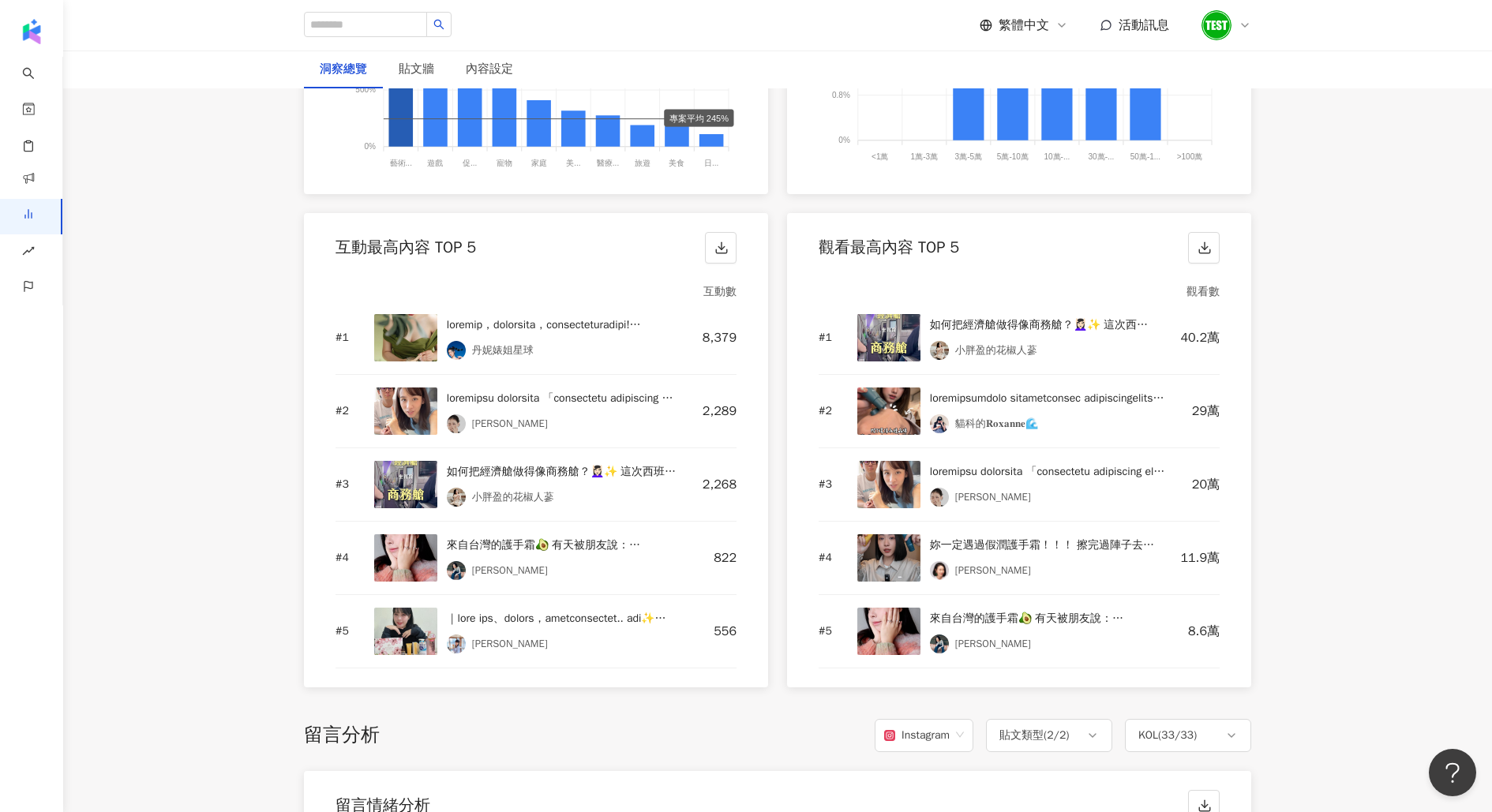 click at bounding box center [889, 558] 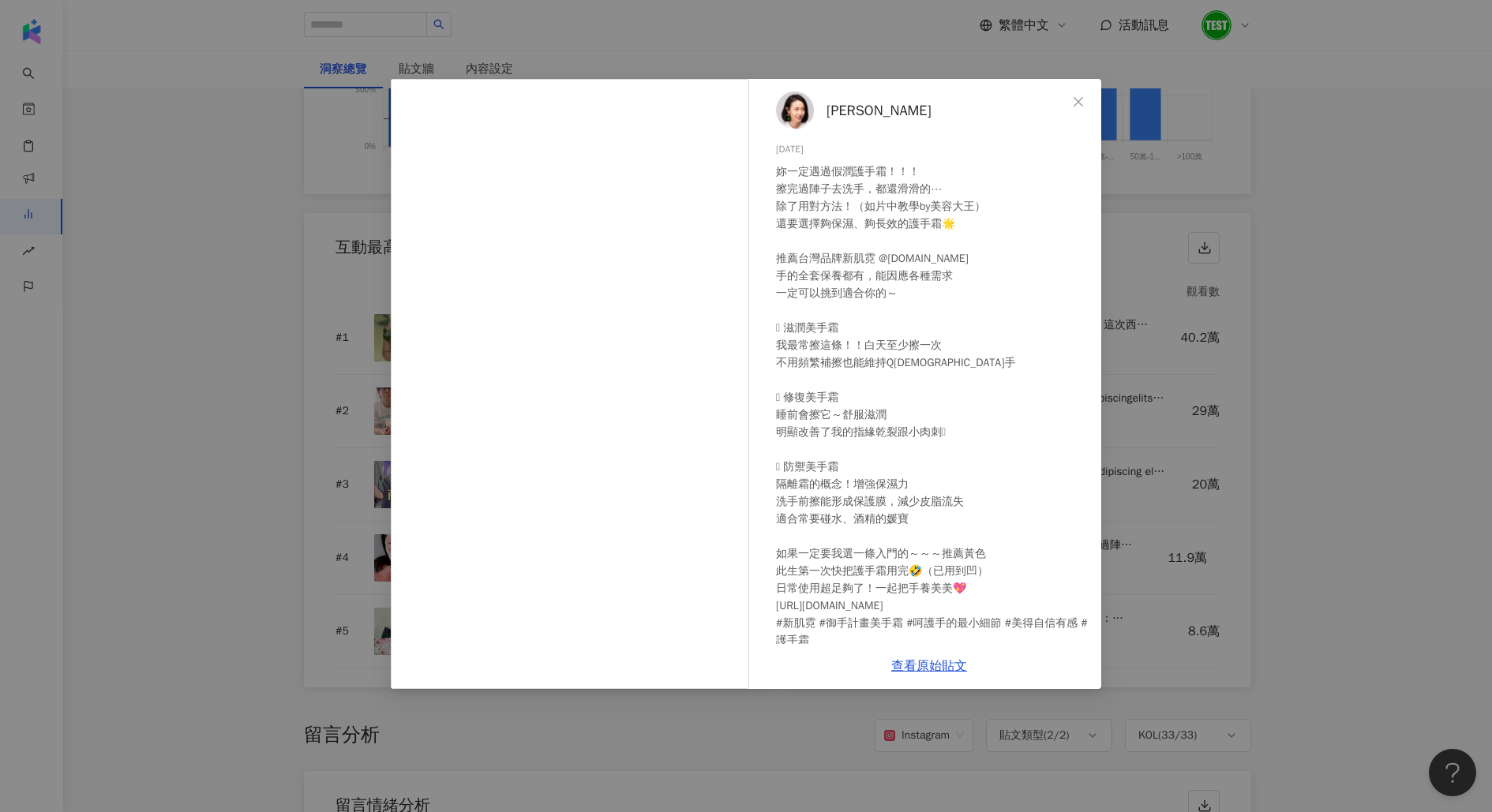 scroll, scrollTop: 29, scrollLeft: 0, axis: vertical 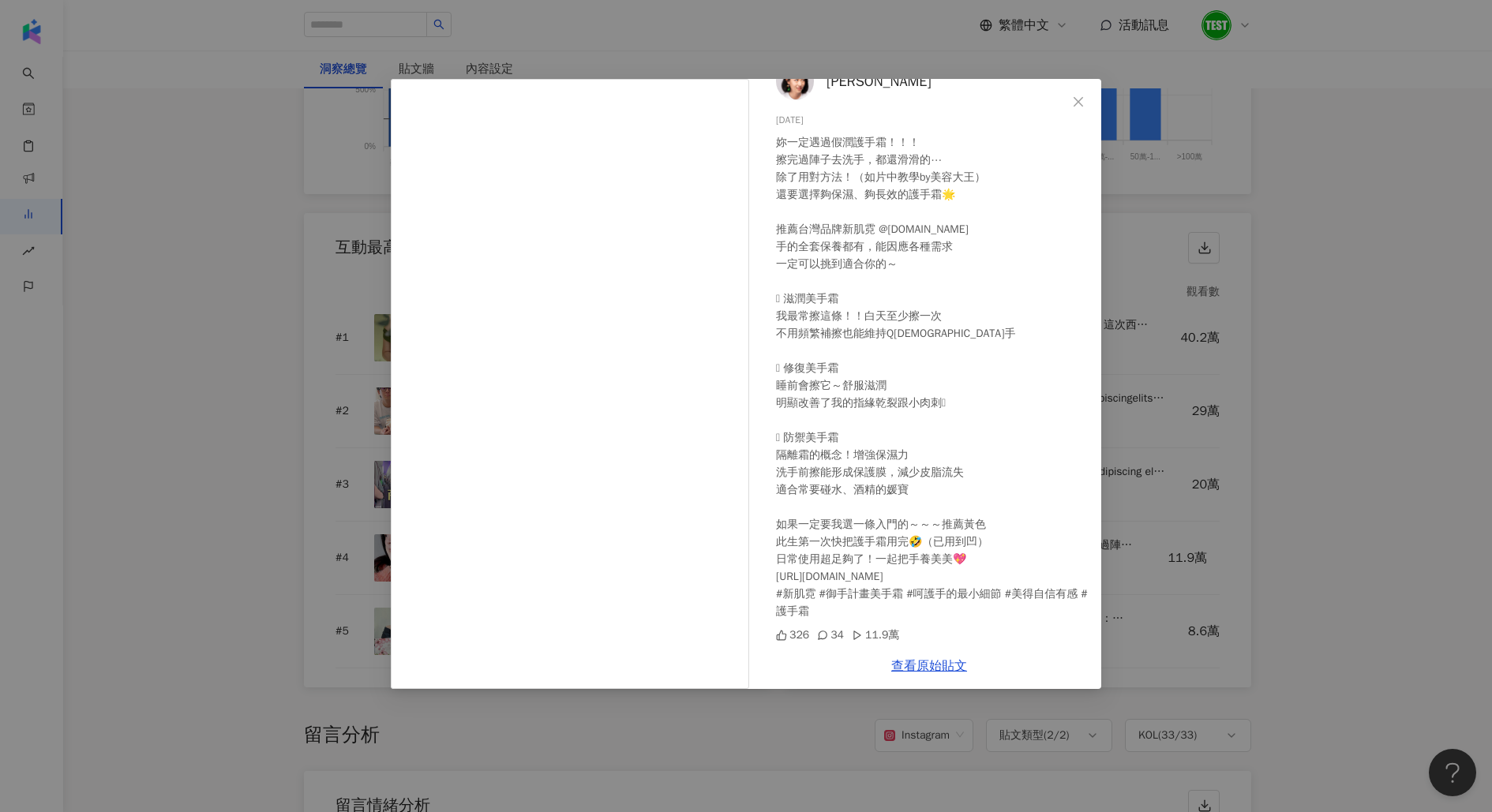 click on "智媛 2025/1/9 妳一定遇過假潤護手霜！！！
擦完過陣子去洗手，都還滑滑的⋯
除了用對方法！（如片中教學by美容大王）
還要選擇夠保濕、夠長效的護手霜🌟
推薦台灣品牌新肌霓 @ingeni.tw
手的全套保養都有，能因應各種需求
一定可以挑到適合你的～
🫧 滋潤美手霜
我最常擦這條！！白天至少擦一次
不用頻繁補擦也能維持Q嫩手
🫧 修復美手霜
睡前會擦它～舒服滋潤
明顯改善了我的指緣乾裂跟小肉刺🥹
🫧 防禦美手霜
隔離霜的概念！增強保濕力
洗手前擦能形成保護膜，減少皮脂流失
適合常要碰水、酒精的媛寶
如果一定要我選一條入門的～～～推薦黃色
此生第一次快把護手霜用完🤣（已用到凹）
日常使用超足夠了！一起把手養美美💖
https://ingeni.cc/6ZfmB
#新肌霓 #御手計畫美手霜 #呵護手的最小細節 #美得自信有感 #護手霜 326 34 11.9萬 查看原始貼文" at bounding box center (746, 406) 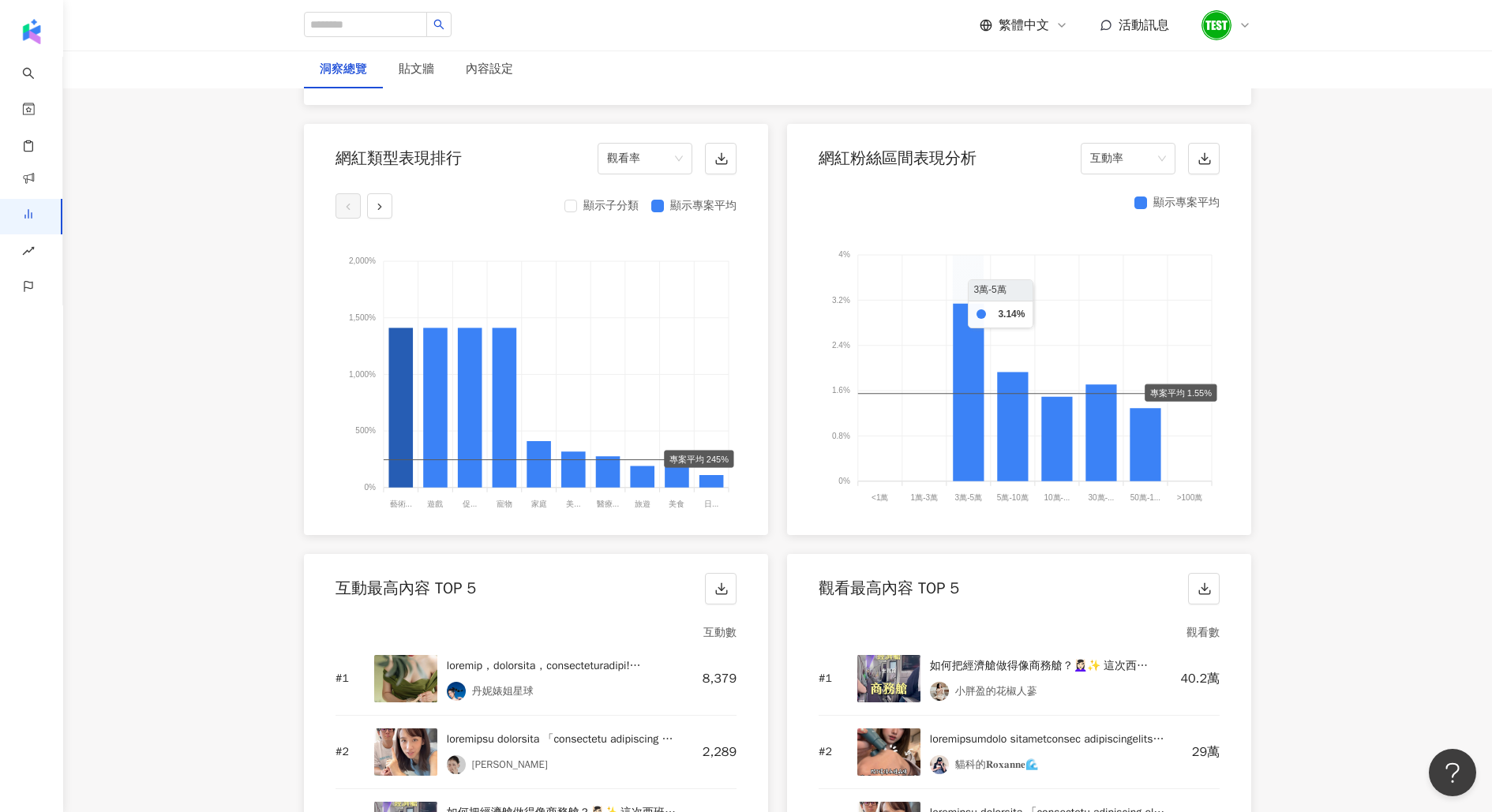 scroll, scrollTop: 1731, scrollLeft: 0, axis: vertical 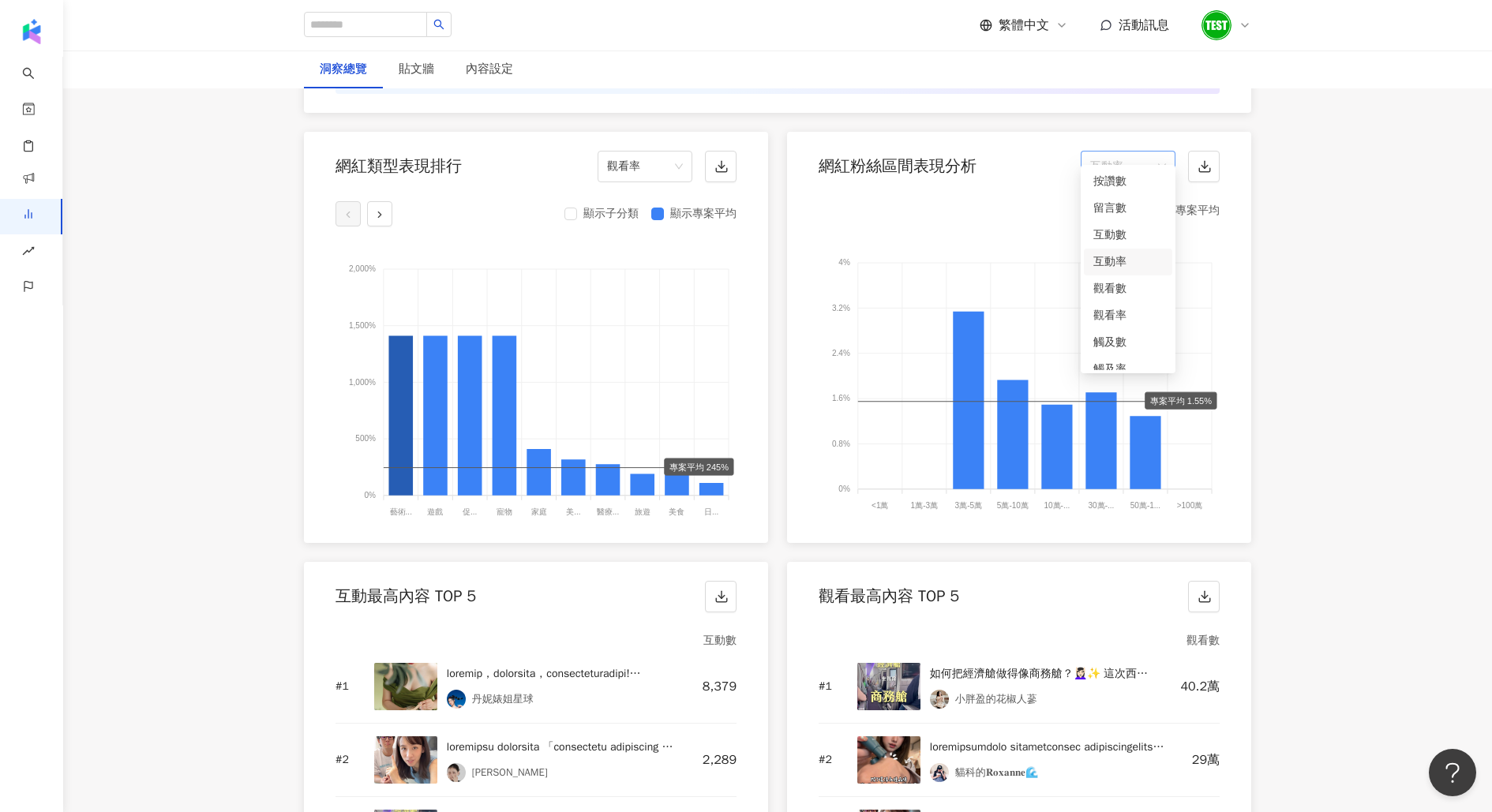 click on "互動率" at bounding box center [1128, 167] 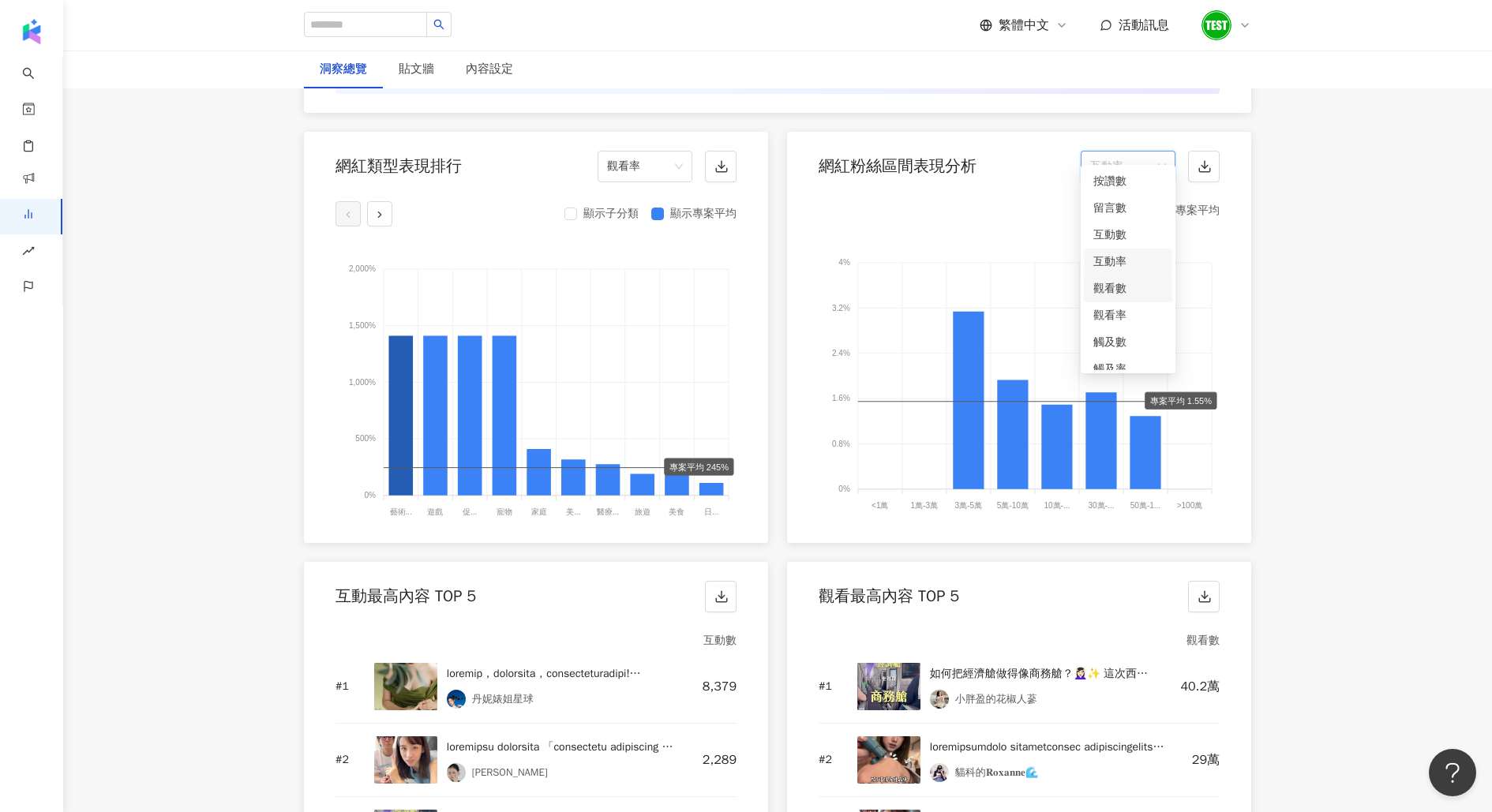 click on "觀看數" at bounding box center (1128, 289) 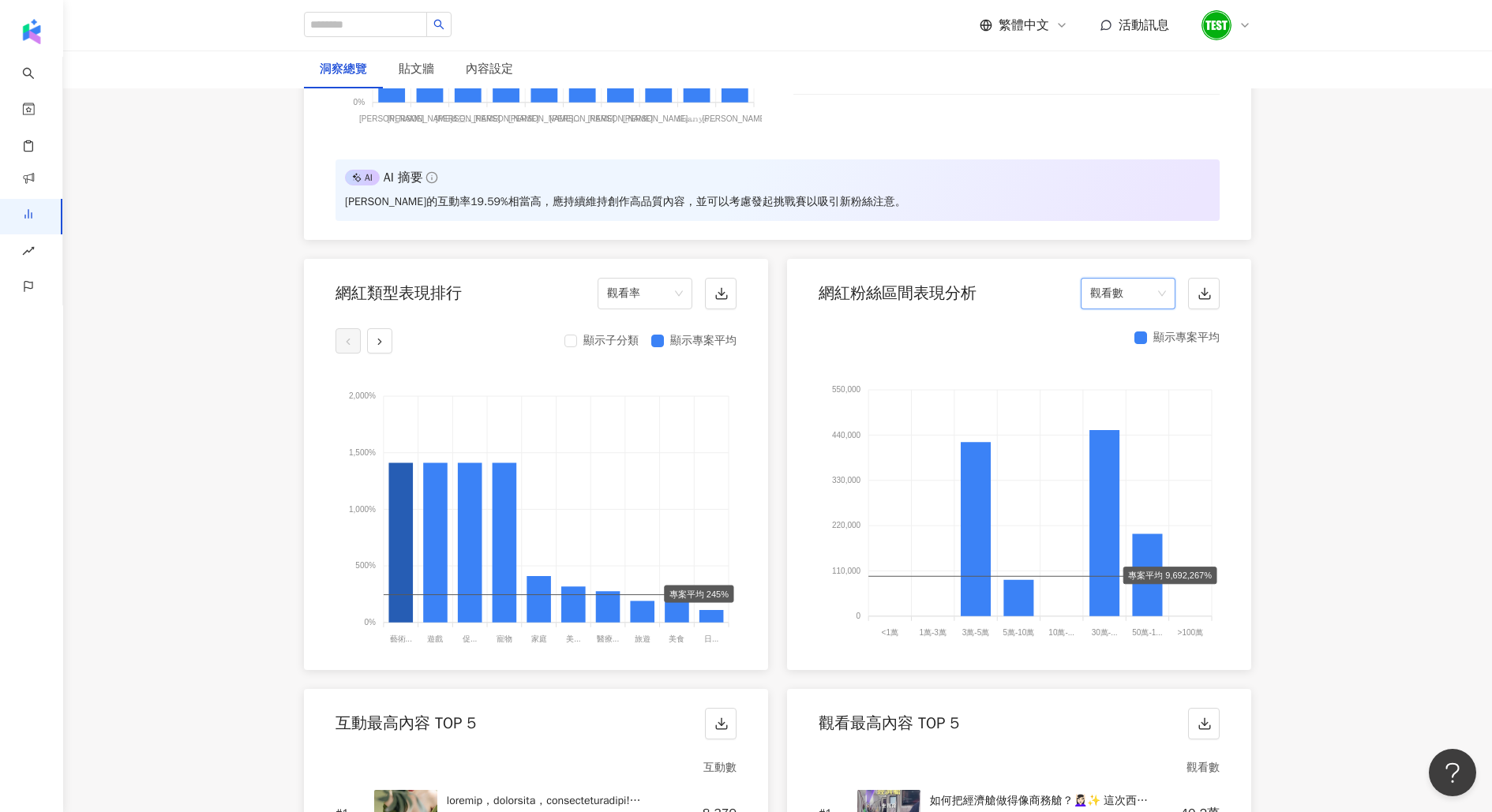 scroll, scrollTop: 1603, scrollLeft: 0, axis: vertical 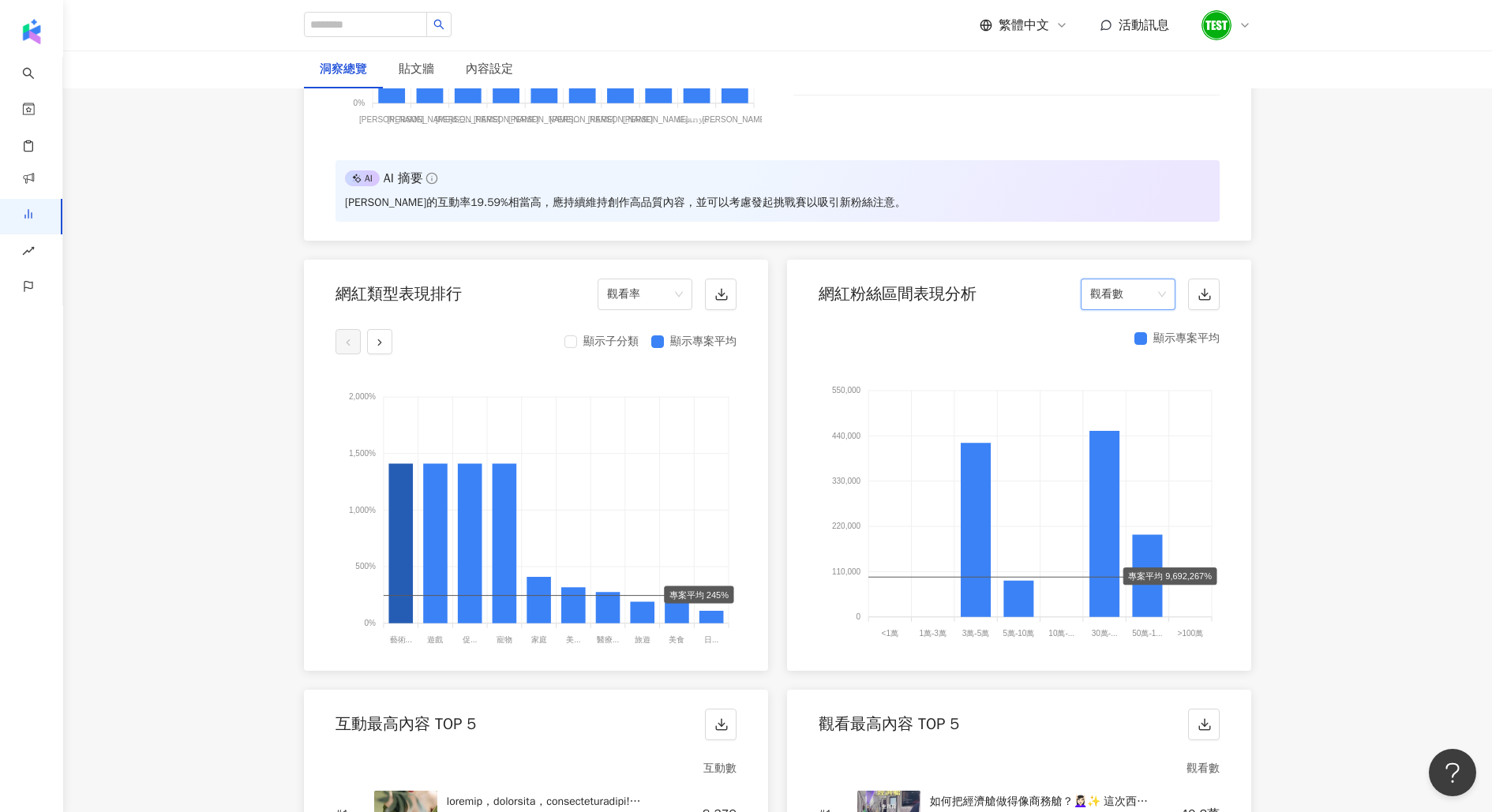 click on "觀看數" at bounding box center (1128, 294) 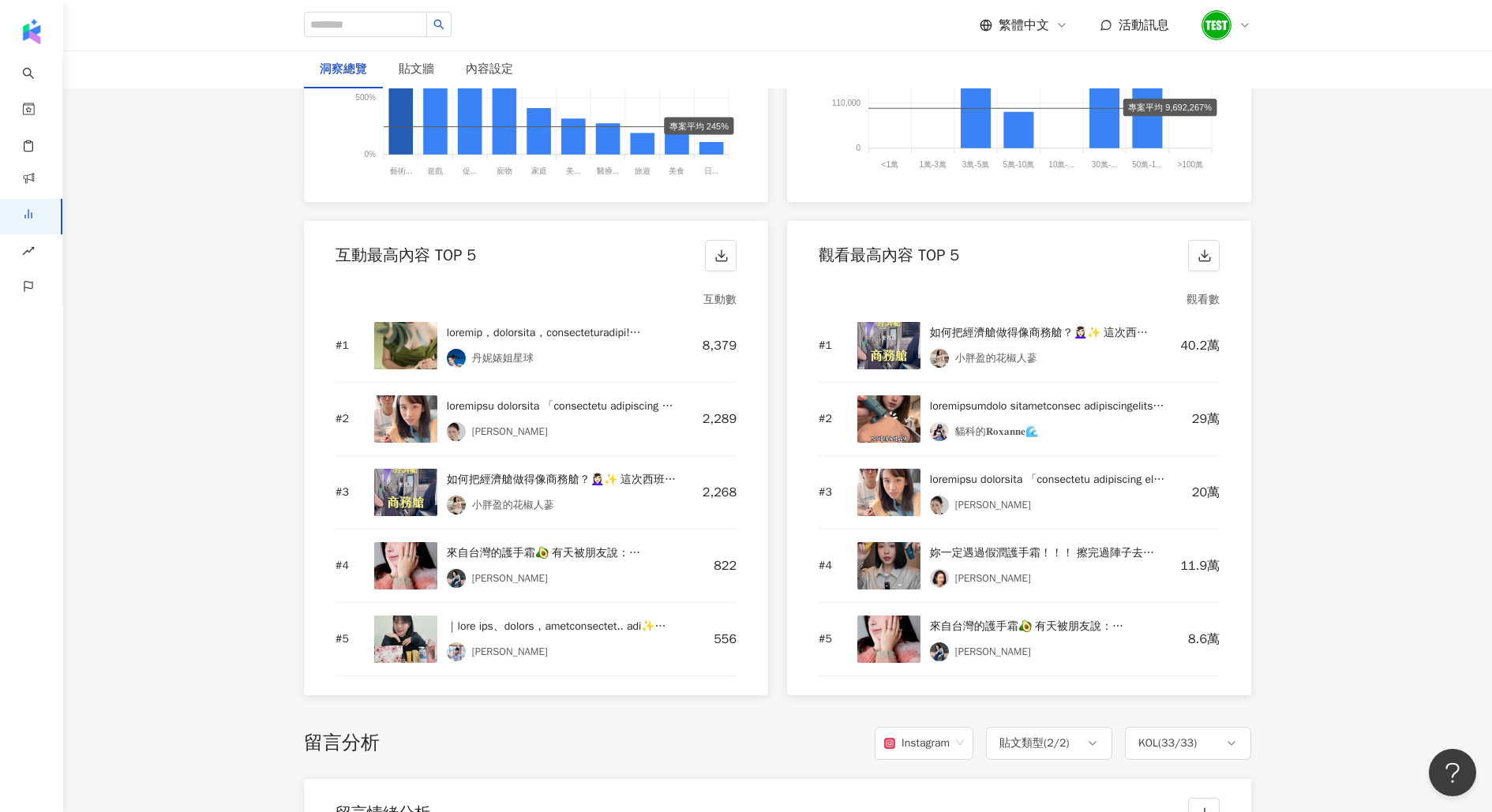scroll, scrollTop: 2069, scrollLeft: 0, axis: vertical 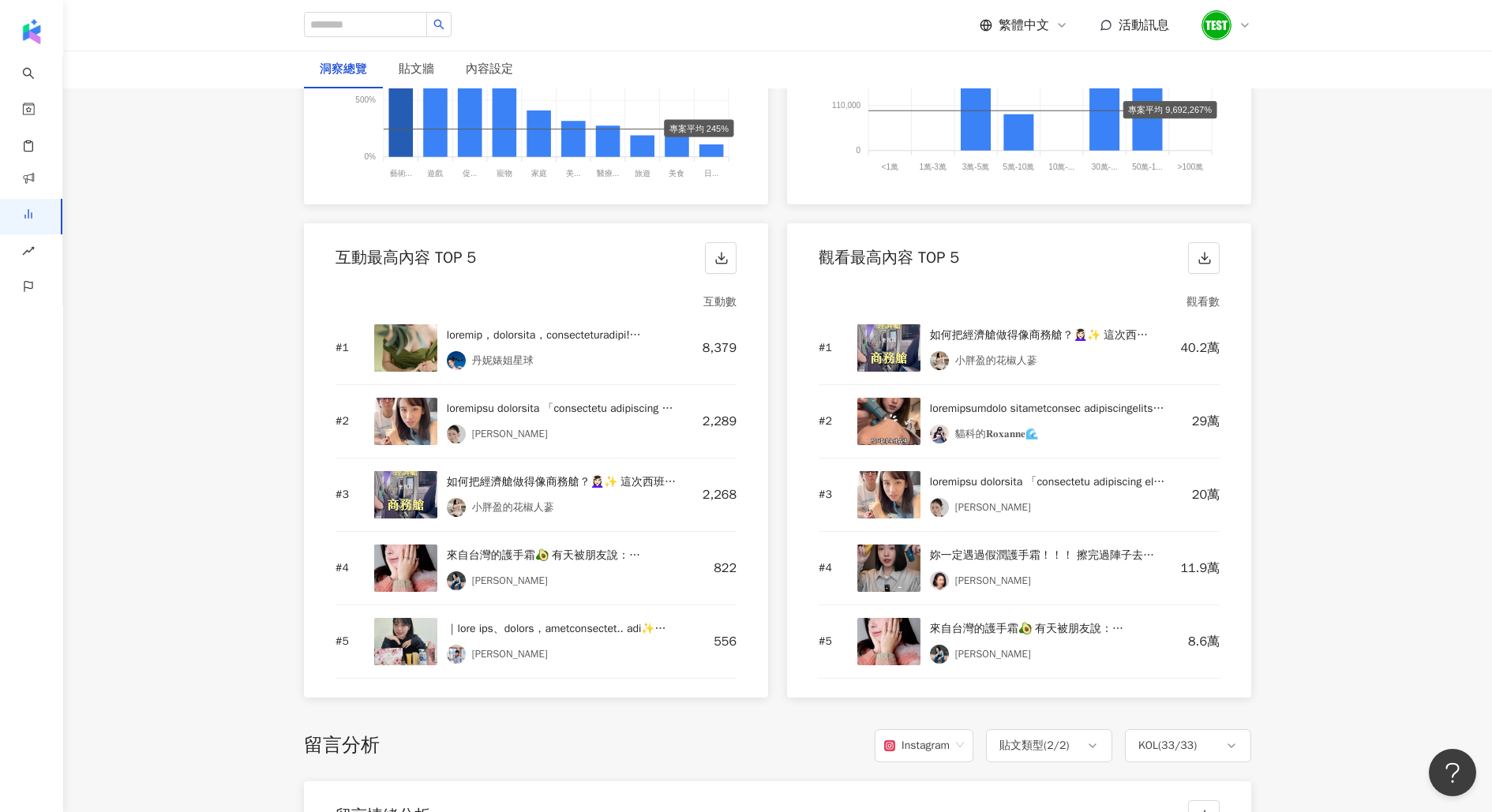 click at bounding box center (889, 421) 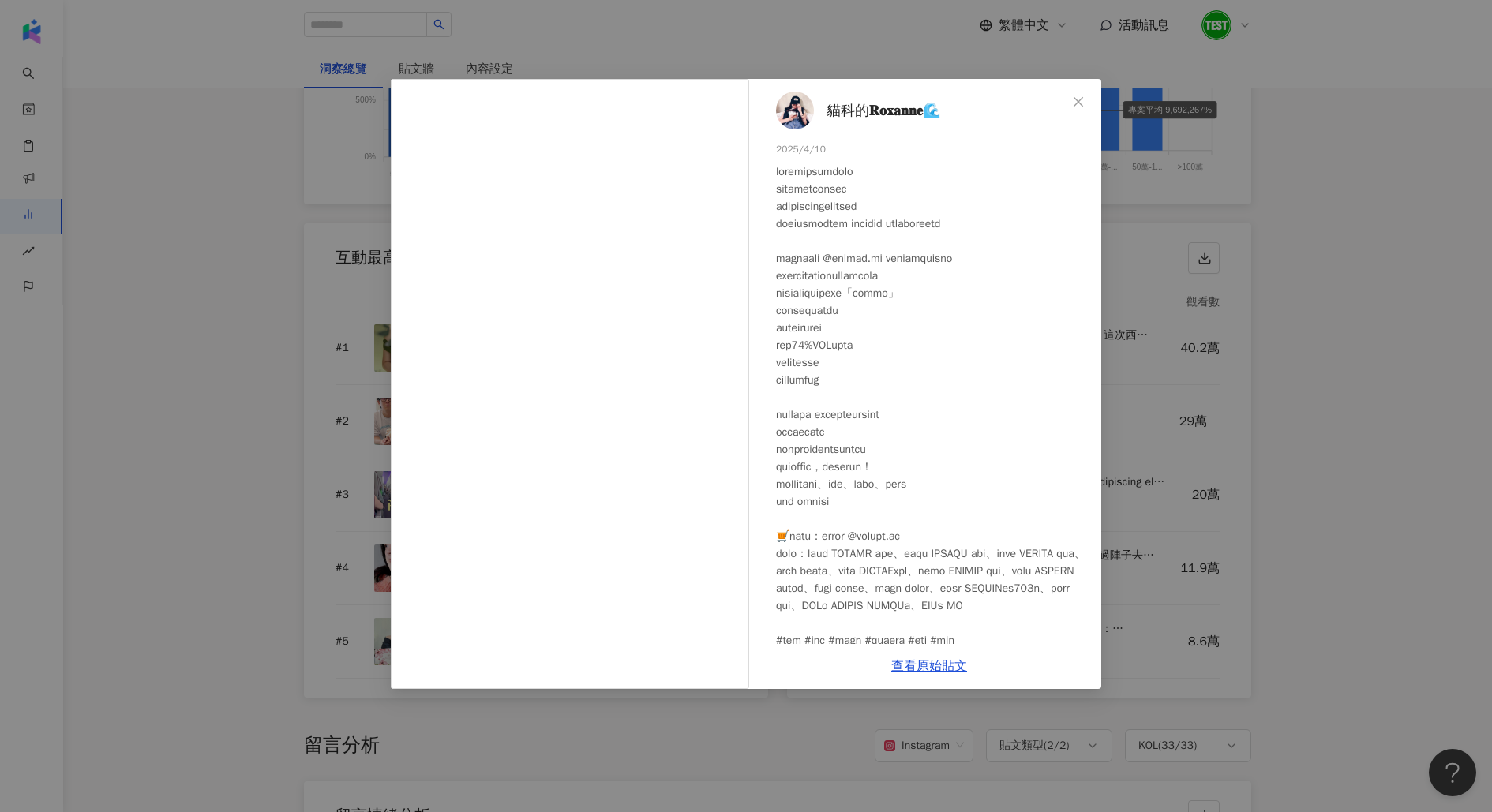 click on "貓科的𝐑𝐨𝐱𝐚𝐧𝐧𝐞🌊" at bounding box center [883, 110] 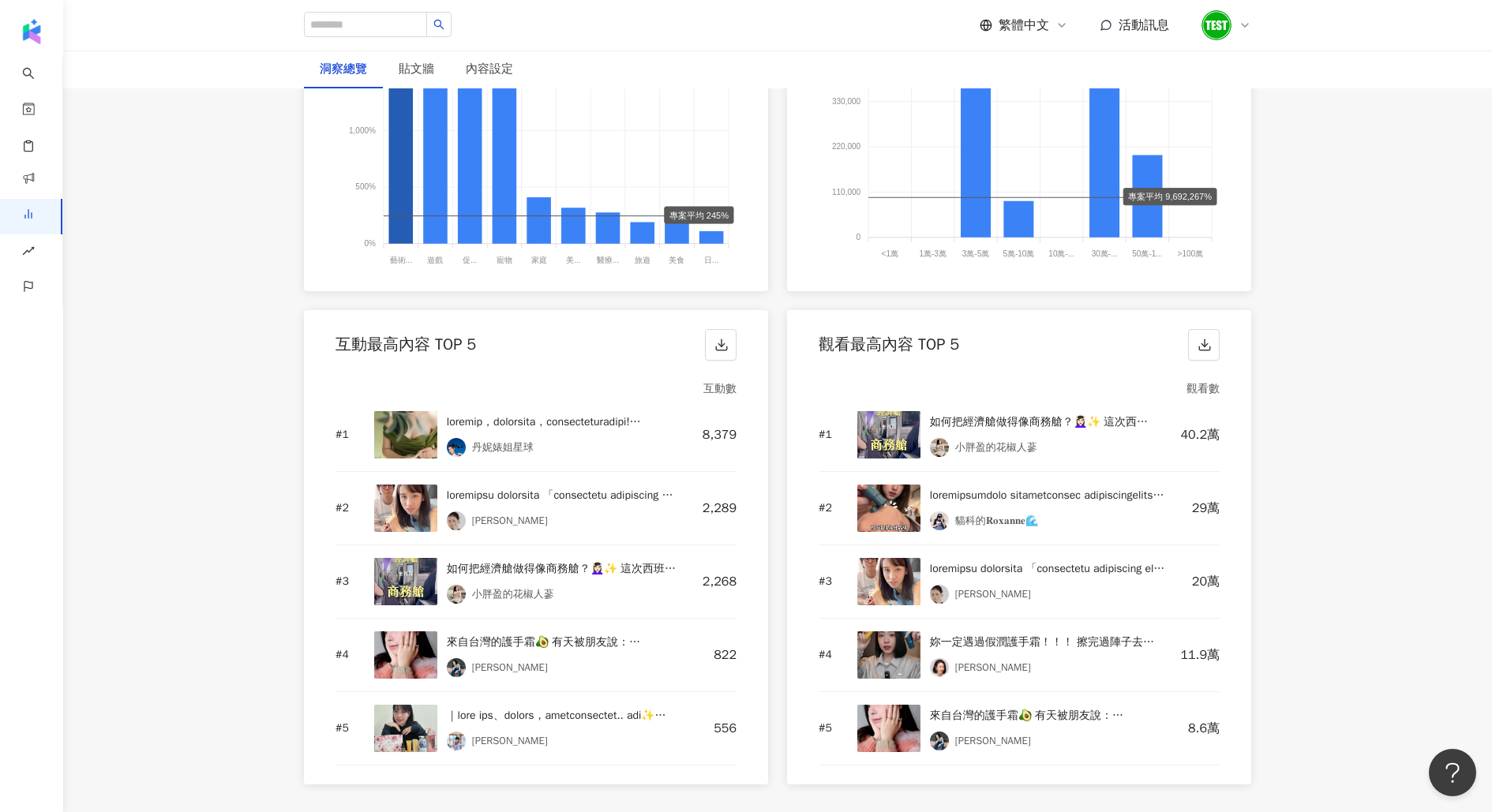 scroll, scrollTop: 1987, scrollLeft: 0, axis: vertical 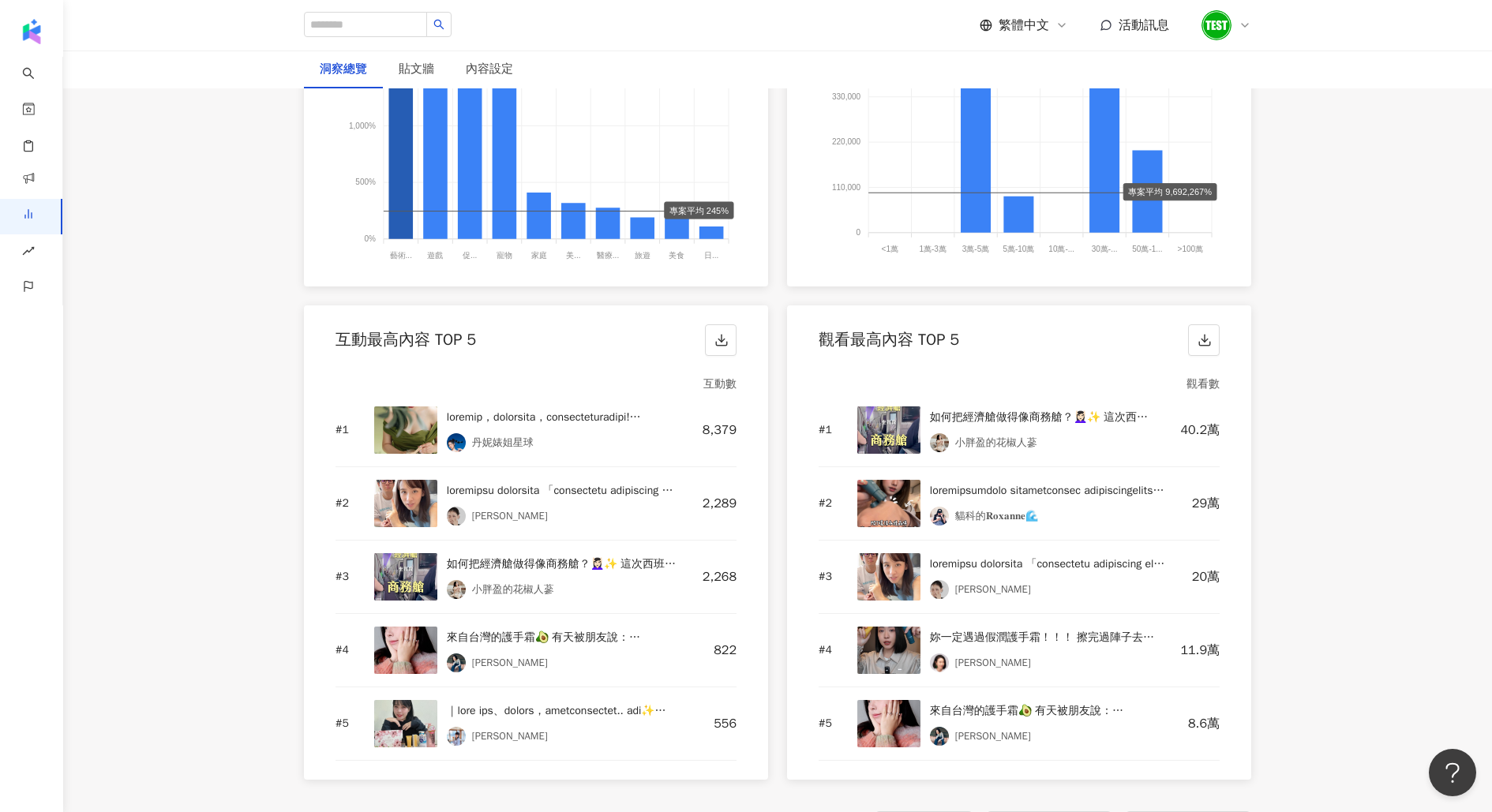 click on "網紅粉絲區間表現分析 觀看數 顯示專案平均 550,000 550,000 440,000 440,000 330,000 330,000 220,000 220,000 110,000 110,000 0 0 <1萬 <1萬 1萬-3萬 1萬-3萬 3萬-5萬 3萬-5萬 5萬-10萬 5萬-10萬 10萬-... 10萬-30萬 30萬-... 30萬-50萬 50萬-1... 50萬-100萬 >100萬 >100萬 專案平均 9,692,267% 3萬-5萬 422,780" at bounding box center (1019, 80) 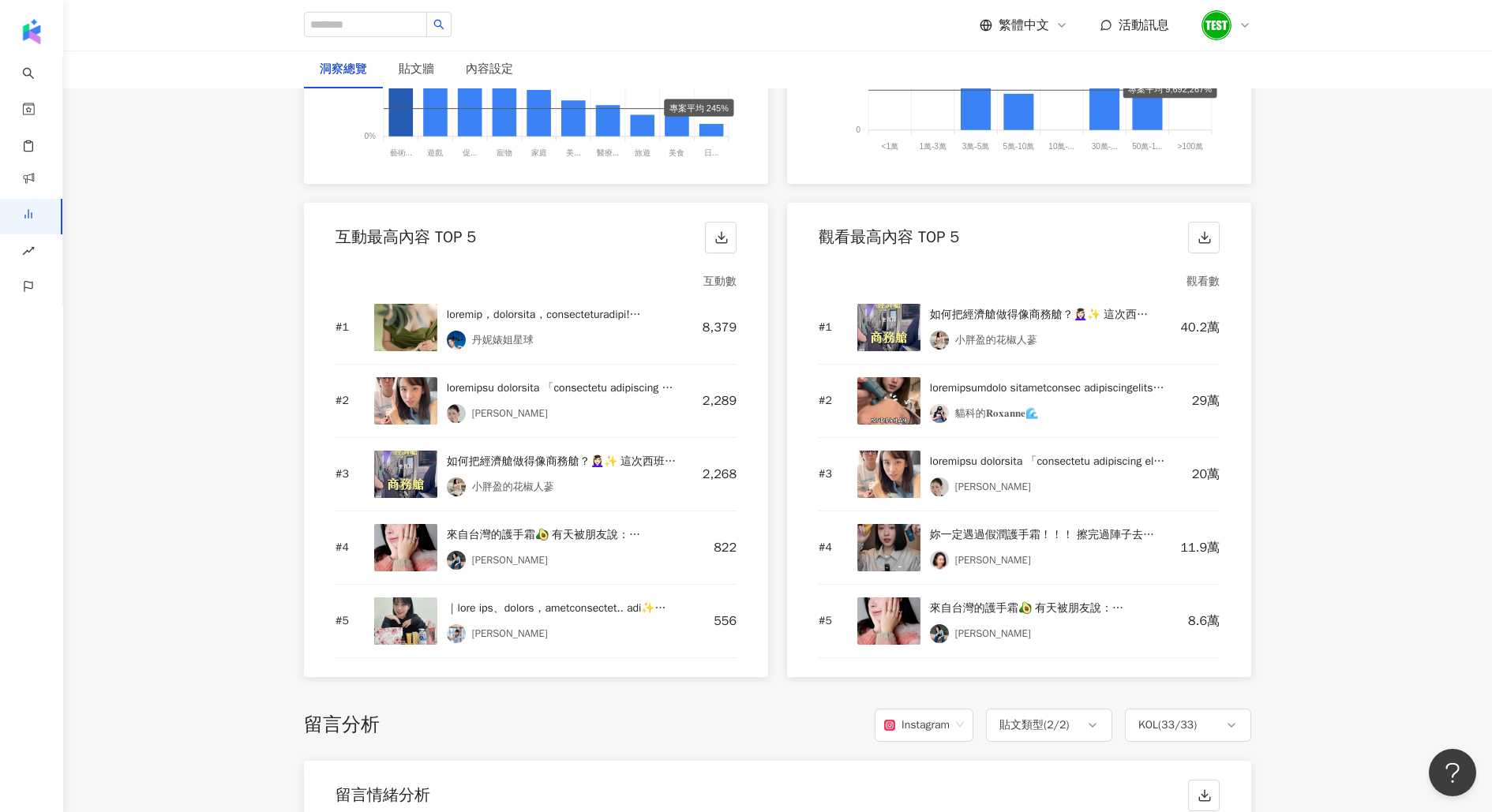 scroll, scrollTop: 2111, scrollLeft: 0, axis: vertical 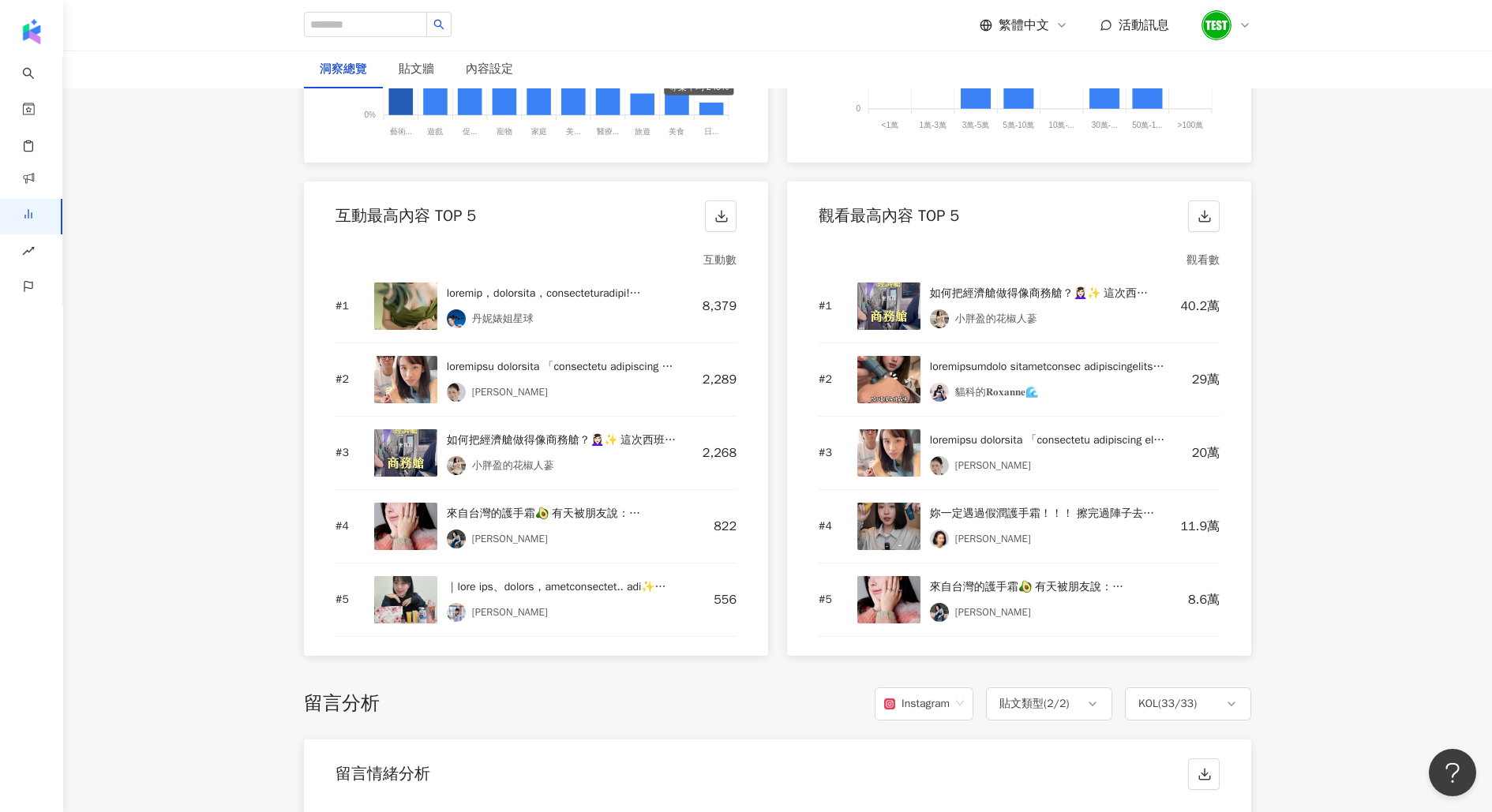click at bounding box center (889, 526) 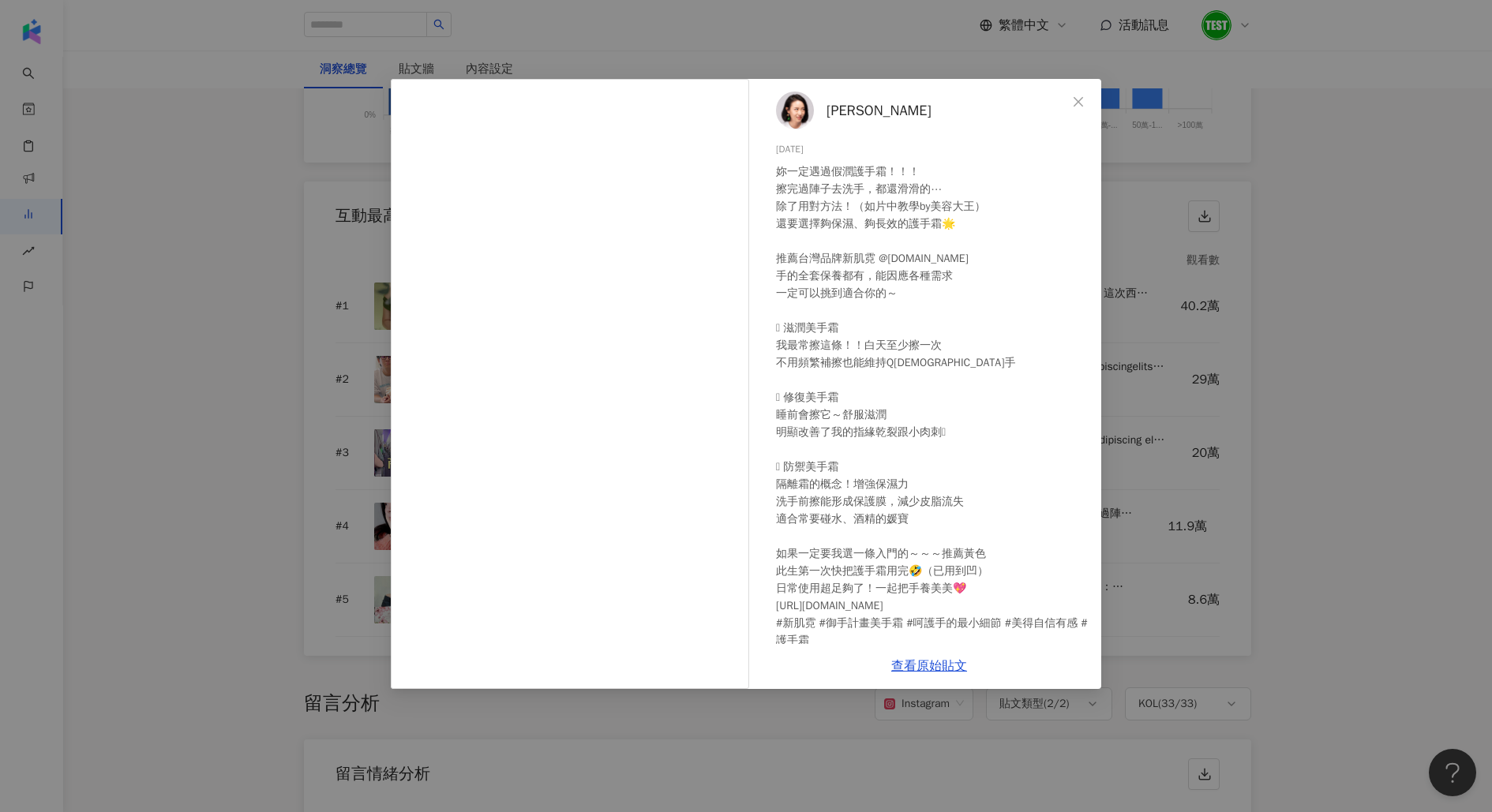 click on "智媛 2025/1/9 妳一定遇過假潤護手霜！！！
擦完過陣子去洗手，都還滑滑的⋯
除了用對方法！（如片中教學by美容大王）
還要選擇夠保濕、夠長效的護手霜🌟
推薦台灣品牌新肌霓 @ingeni.tw
手的全套保養都有，能因應各種需求
一定可以挑到適合你的～
🫧 滋潤美手霜
我最常擦這條！！白天至少擦一次
不用頻繁補擦也能維持Q嫩手
🫧 修復美手霜
睡前會擦它～舒服滋潤
明顯改善了我的指緣乾裂跟小肉刺🥹
🫧 防禦美手霜
隔離霜的概念！增強保濕力
洗手前擦能形成保護膜，減少皮脂流失
適合常要碰水、酒精的媛寶
如果一定要我選一條入門的～～～推薦黃色
此生第一次快把護手霜用完🤣（已用到凹）
日常使用超足夠了！一起把手養美美💖
https://ingeni.cc/6ZfmB
#新肌霓 #御手計畫美手霜 #呵護手的最小細節 #美得自信有感 #護手霜 326 34 11.9萬 查看原始貼文" at bounding box center [746, 406] 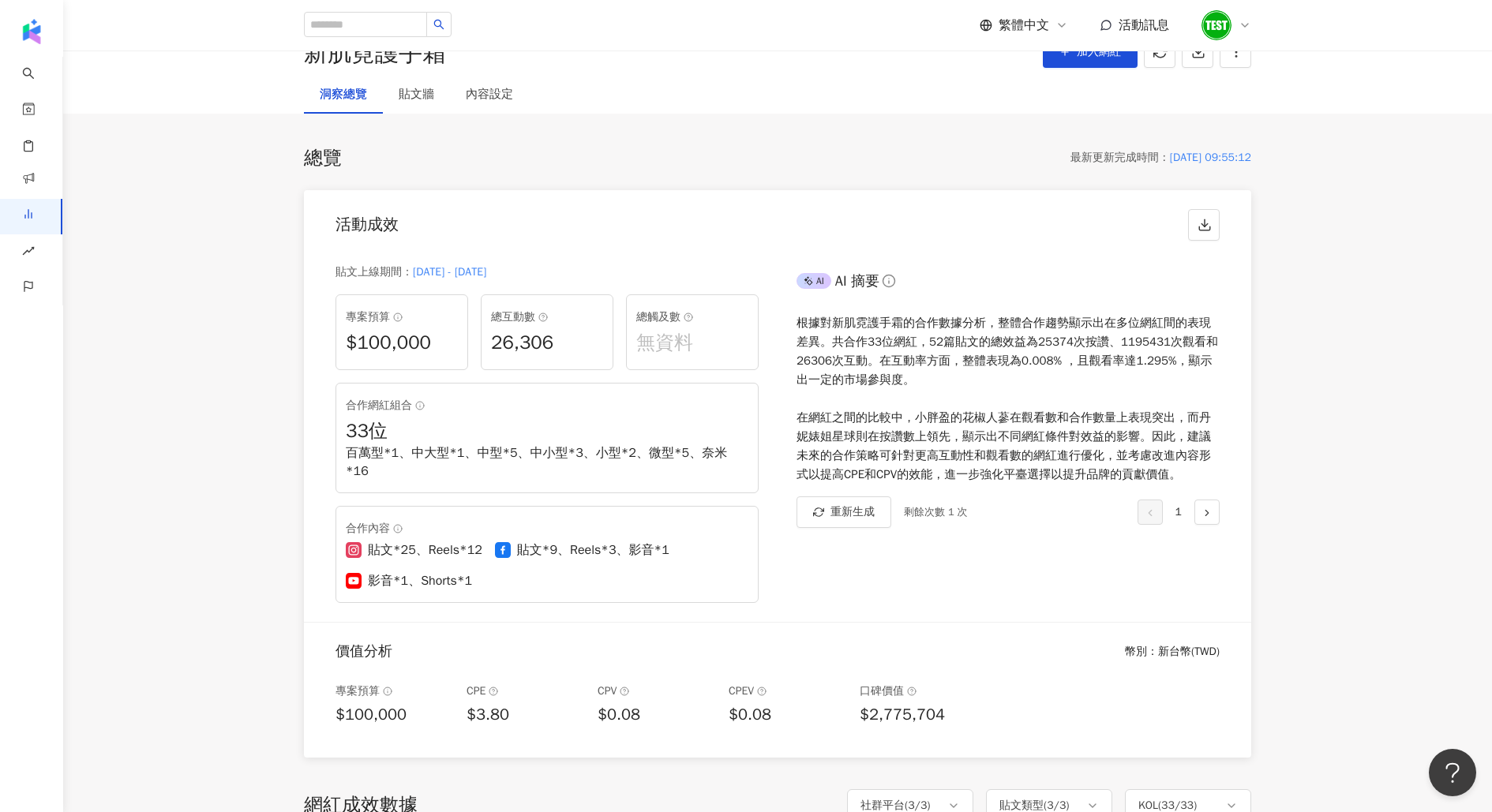 scroll, scrollTop: 65, scrollLeft: 0, axis: vertical 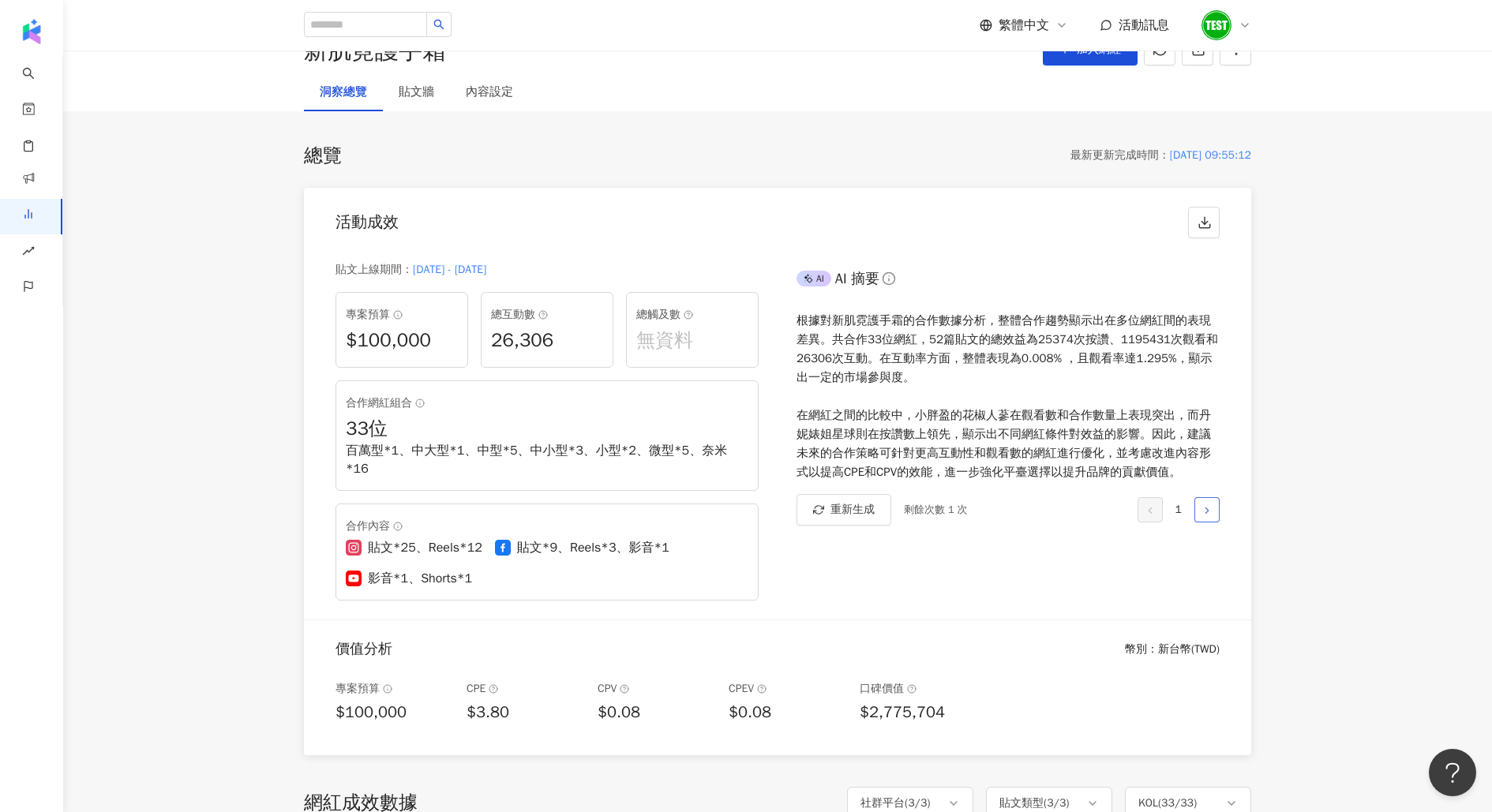 click 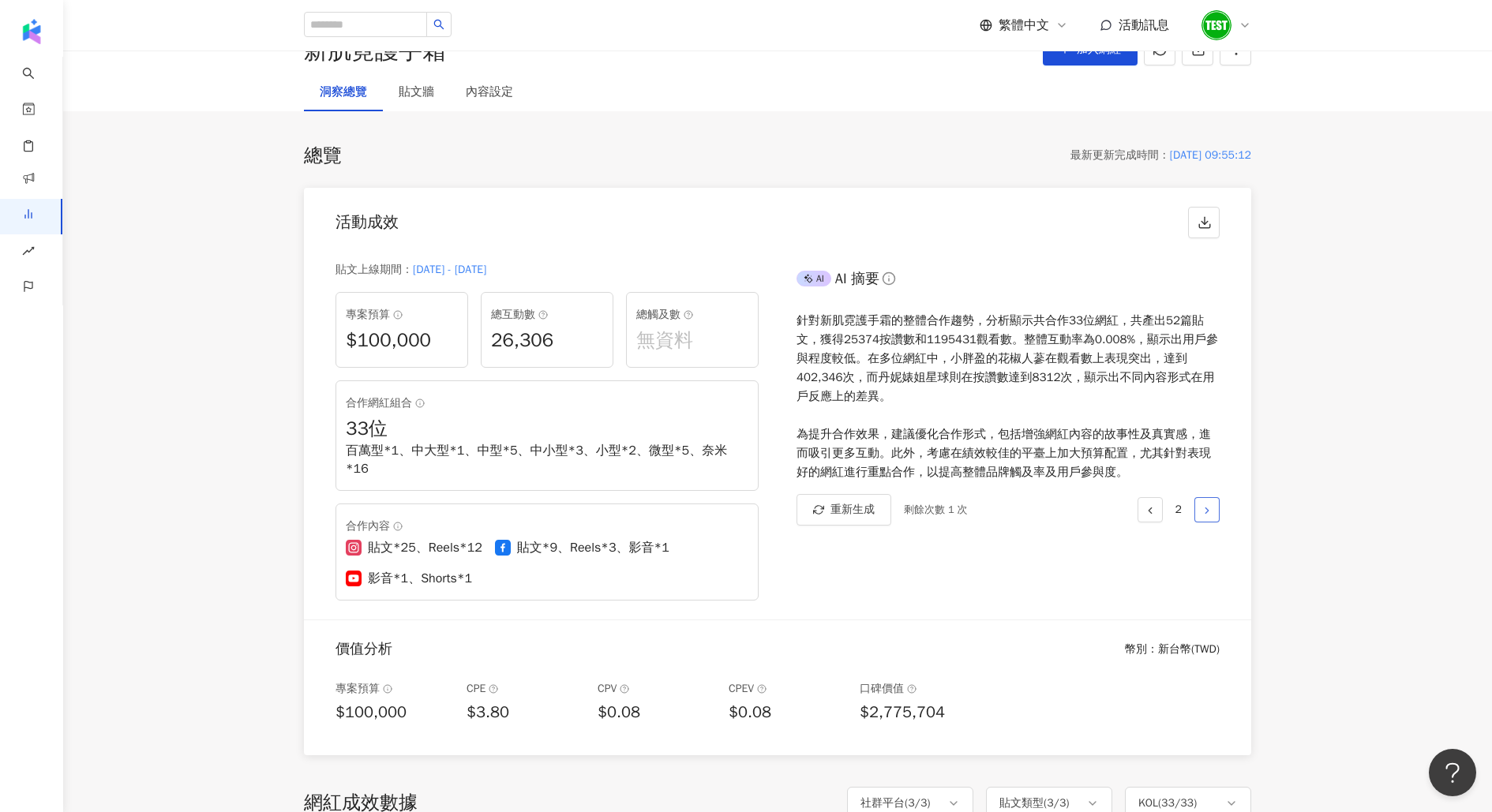 click at bounding box center [1207, 510] 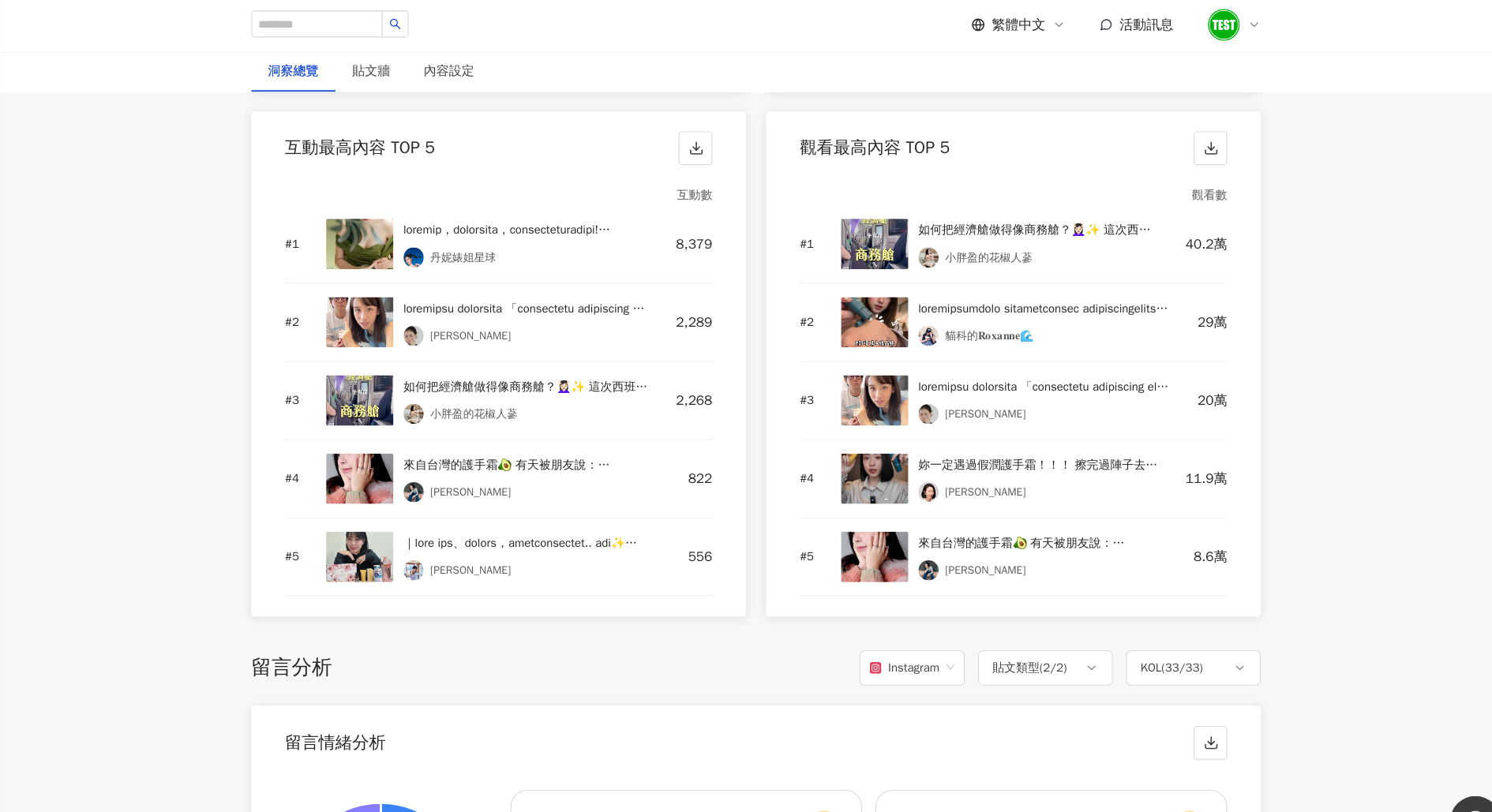 scroll, scrollTop: 2176, scrollLeft: 0, axis: vertical 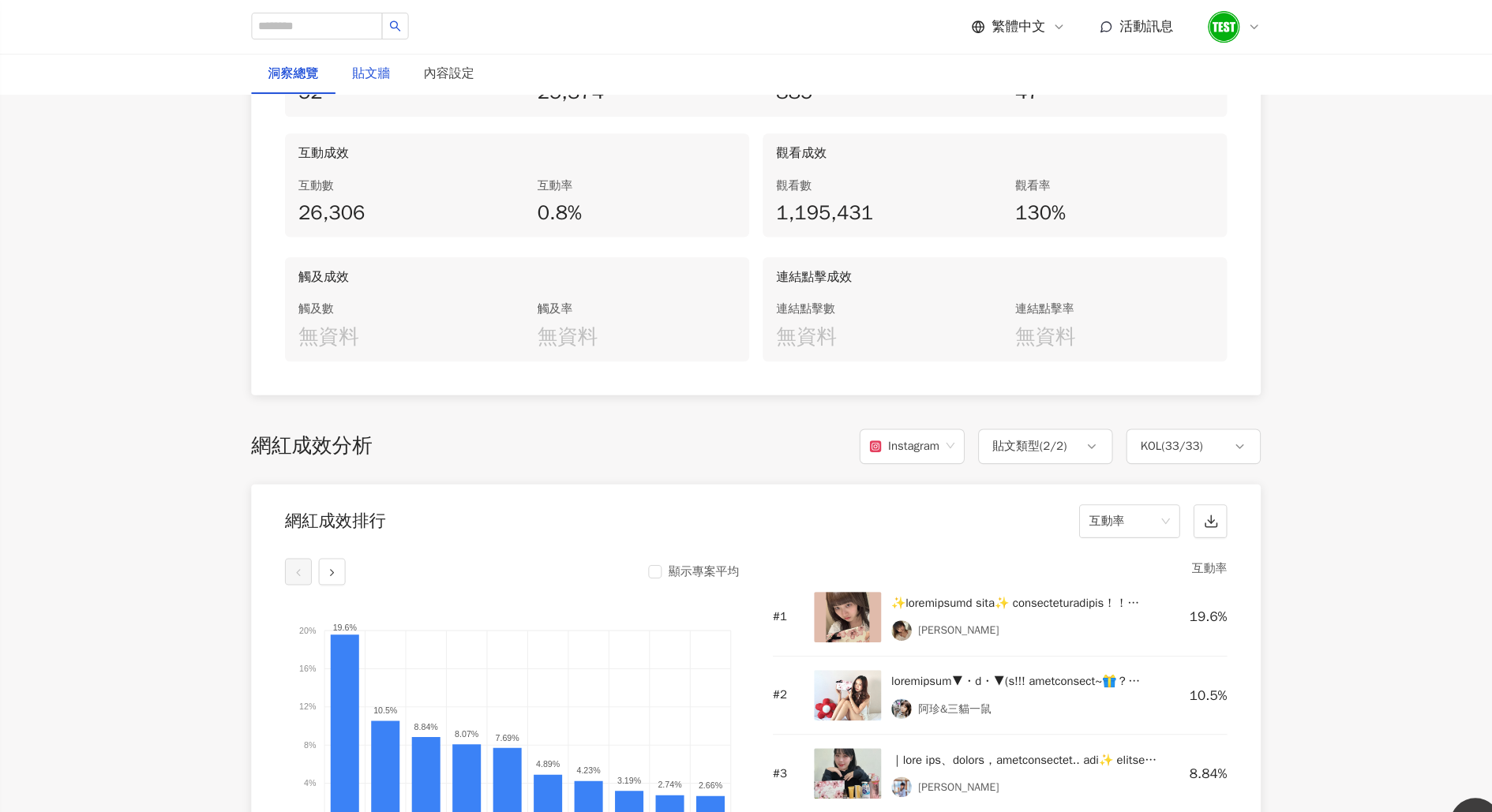 click on "貼文牆" at bounding box center (416, 69) 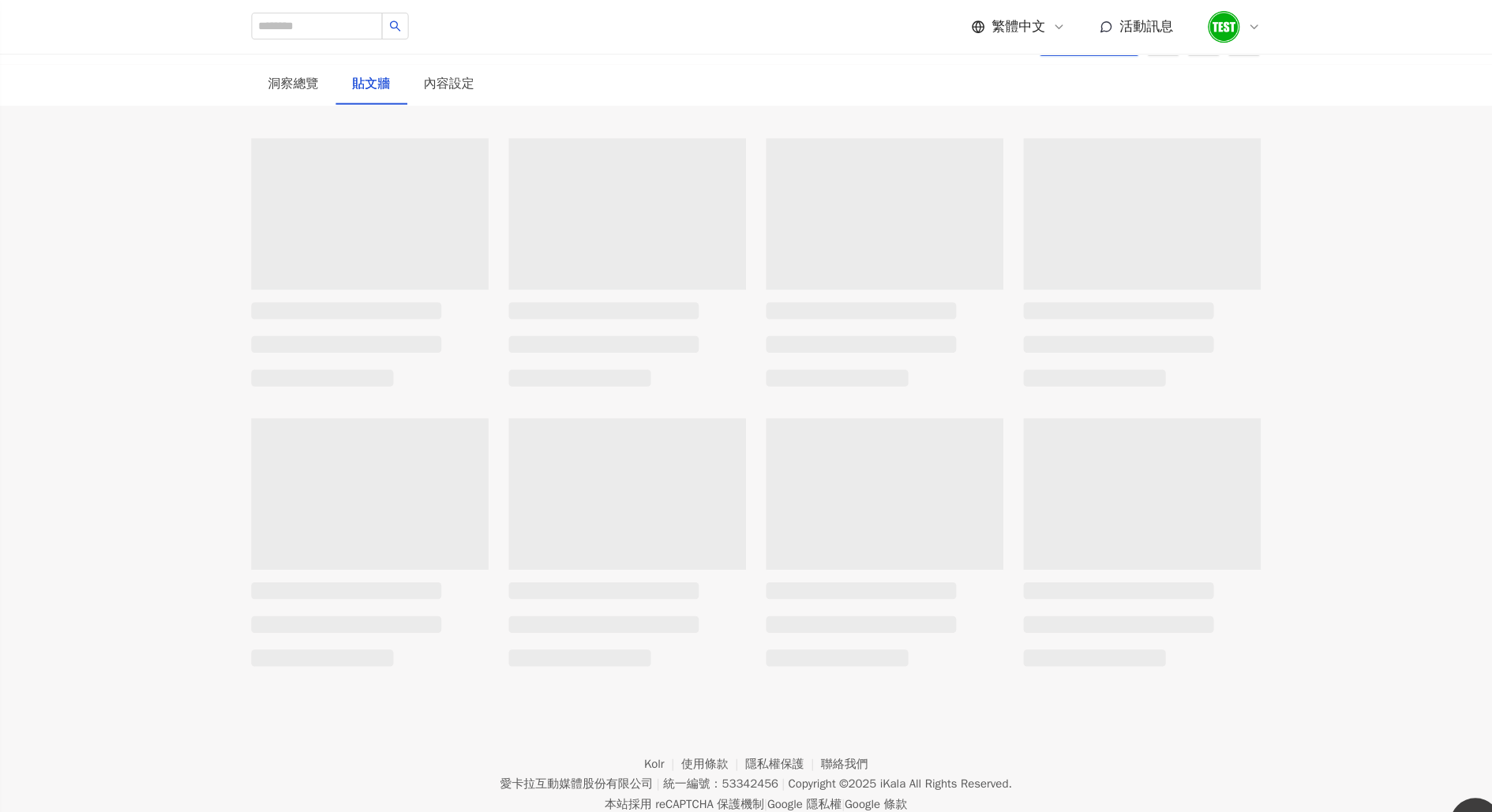 scroll, scrollTop: 0, scrollLeft: 0, axis: both 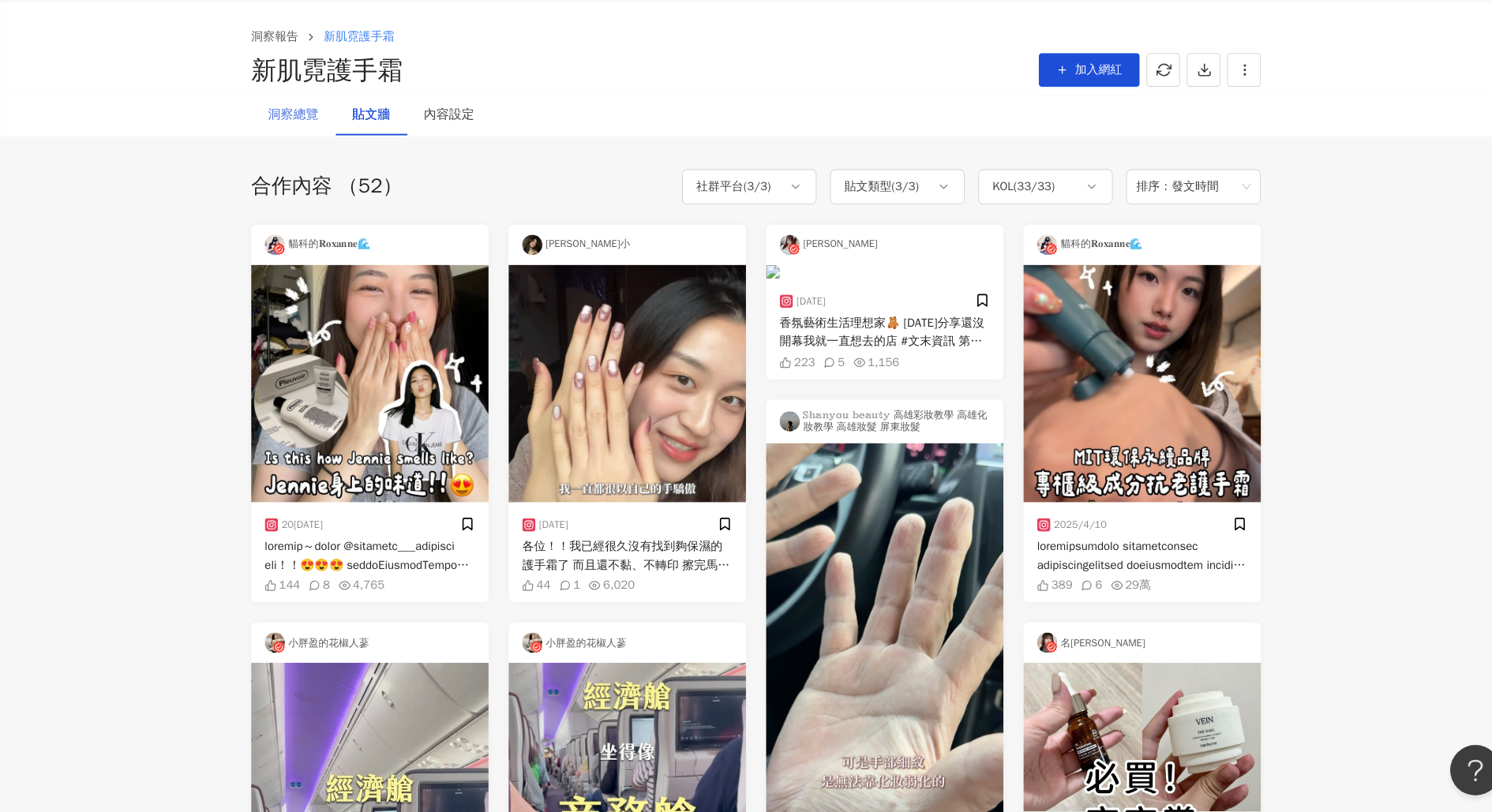 click on "洞察總覽" at bounding box center [343, 158] 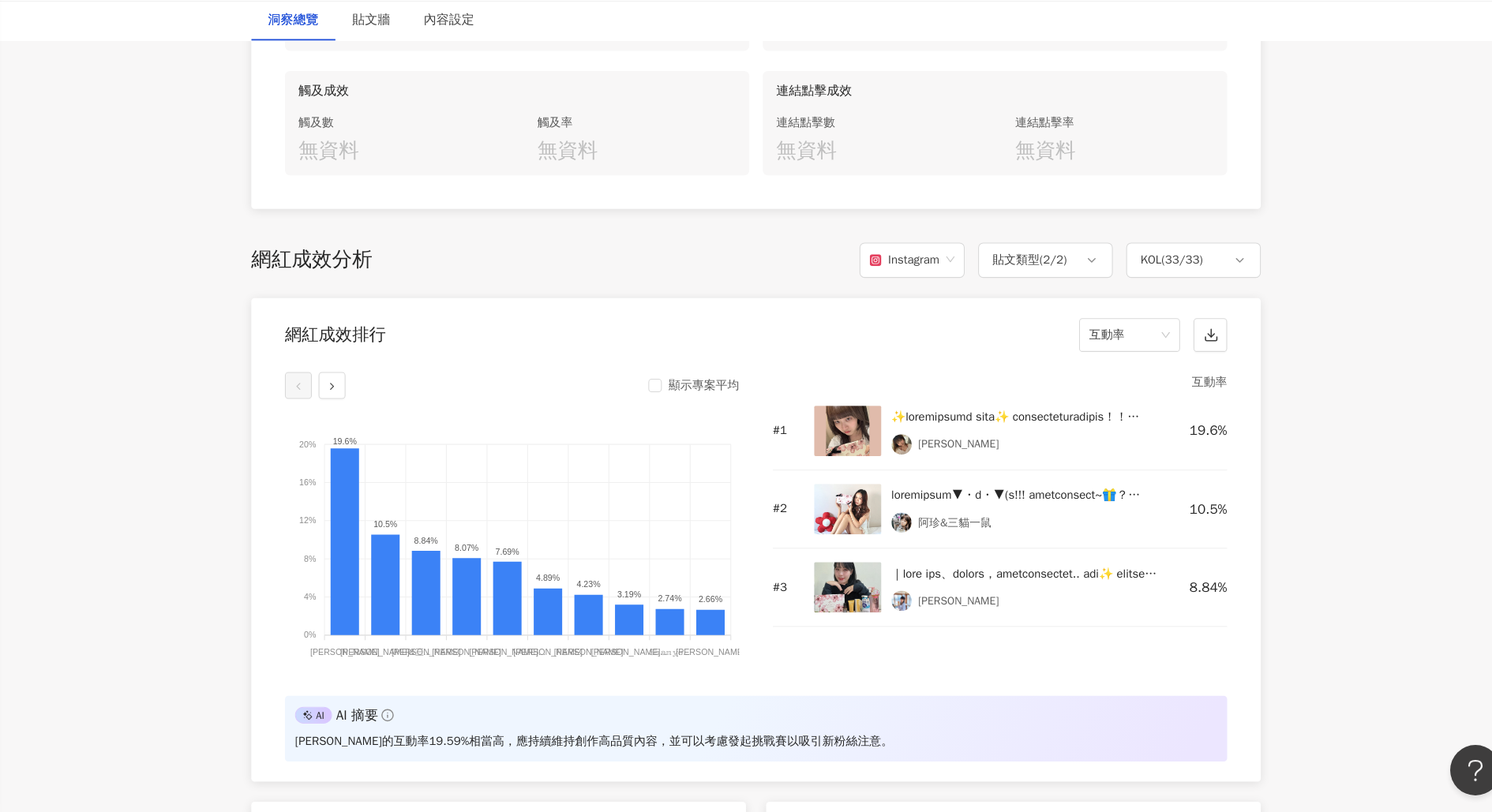 scroll, scrollTop: 1061, scrollLeft: 0, axis: vertical 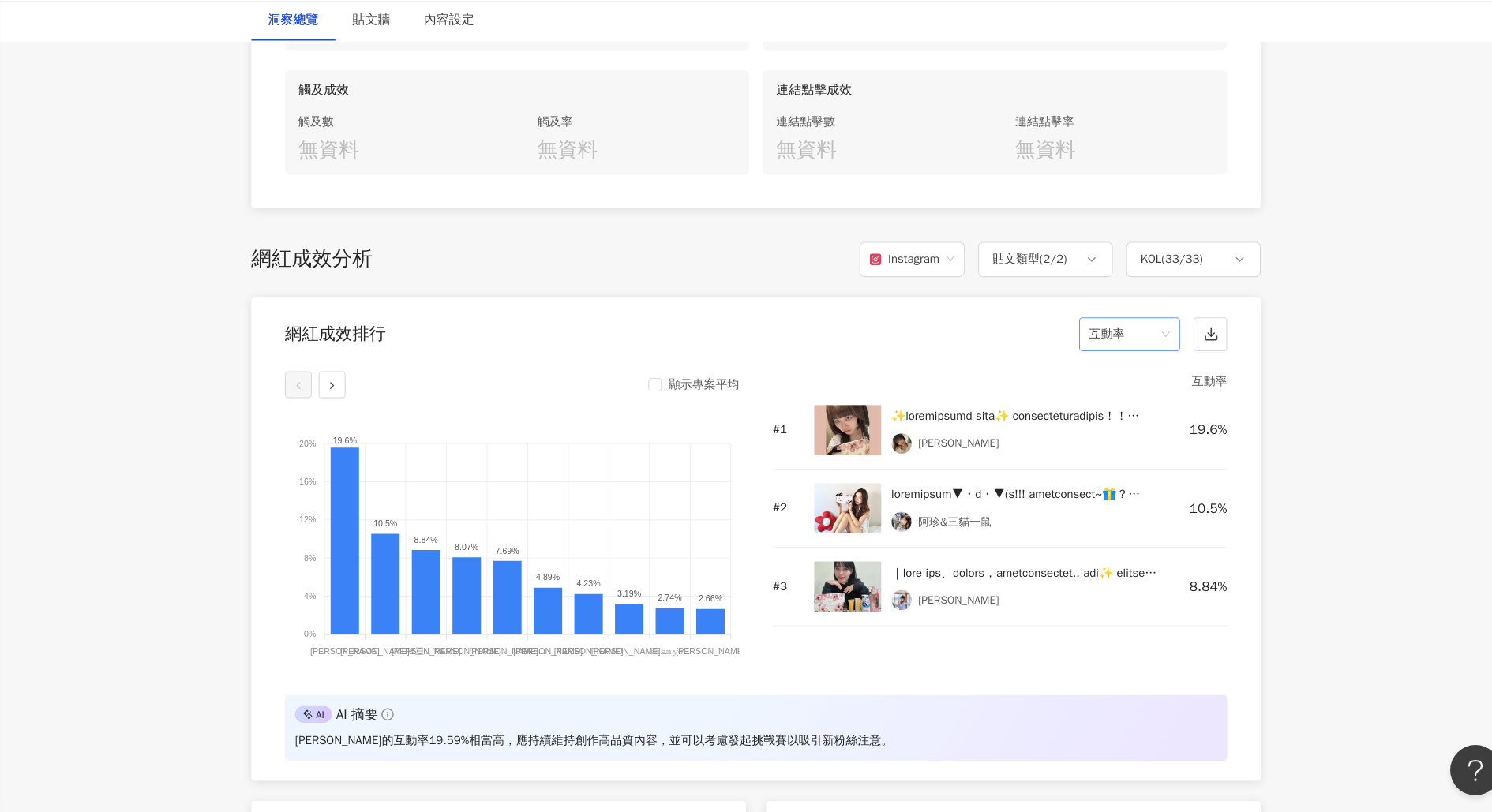 click on "互動率" at bounding box center [1128, 364] 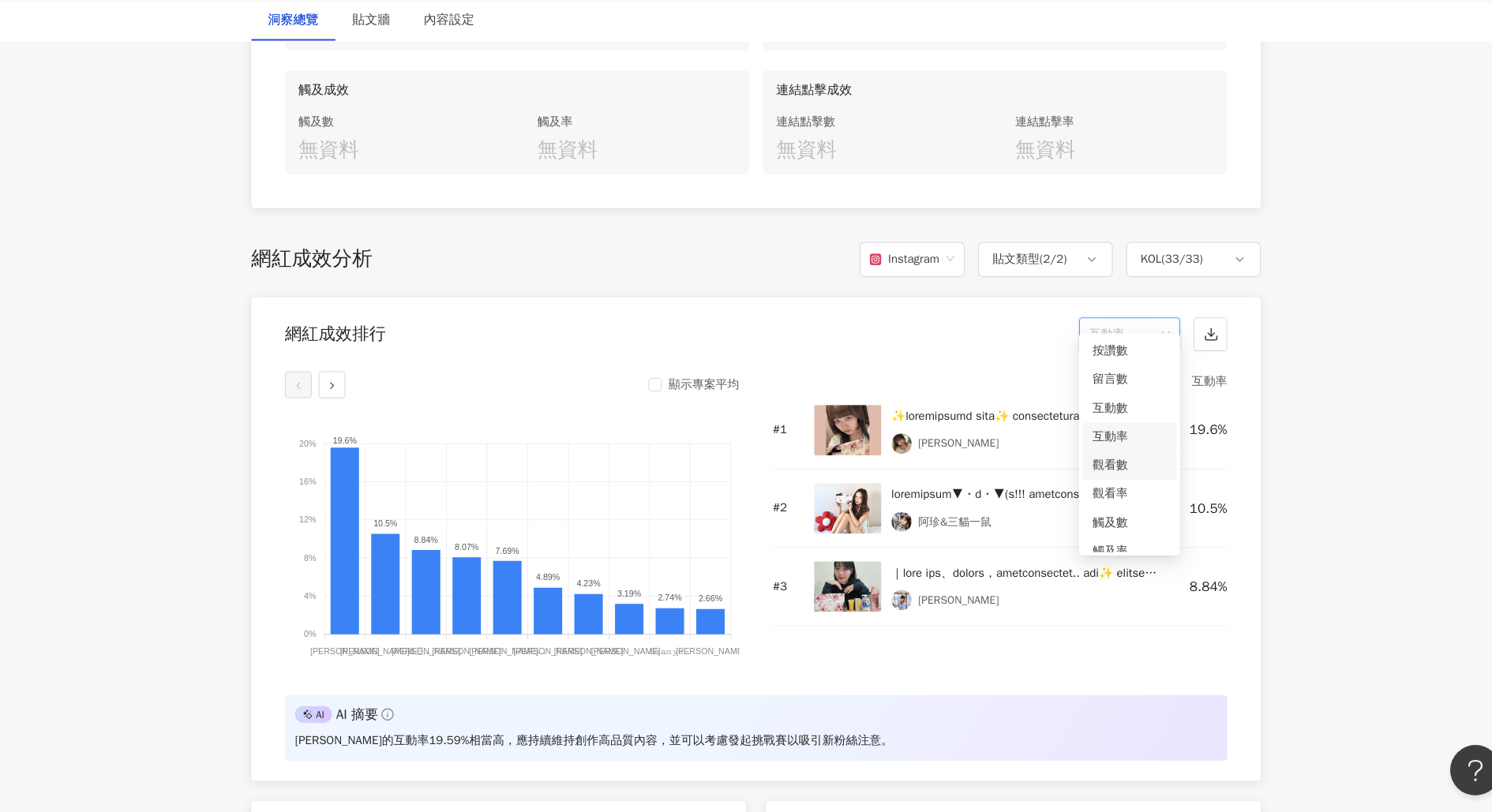click on "觀看數" at bounding box center [1128, 487] 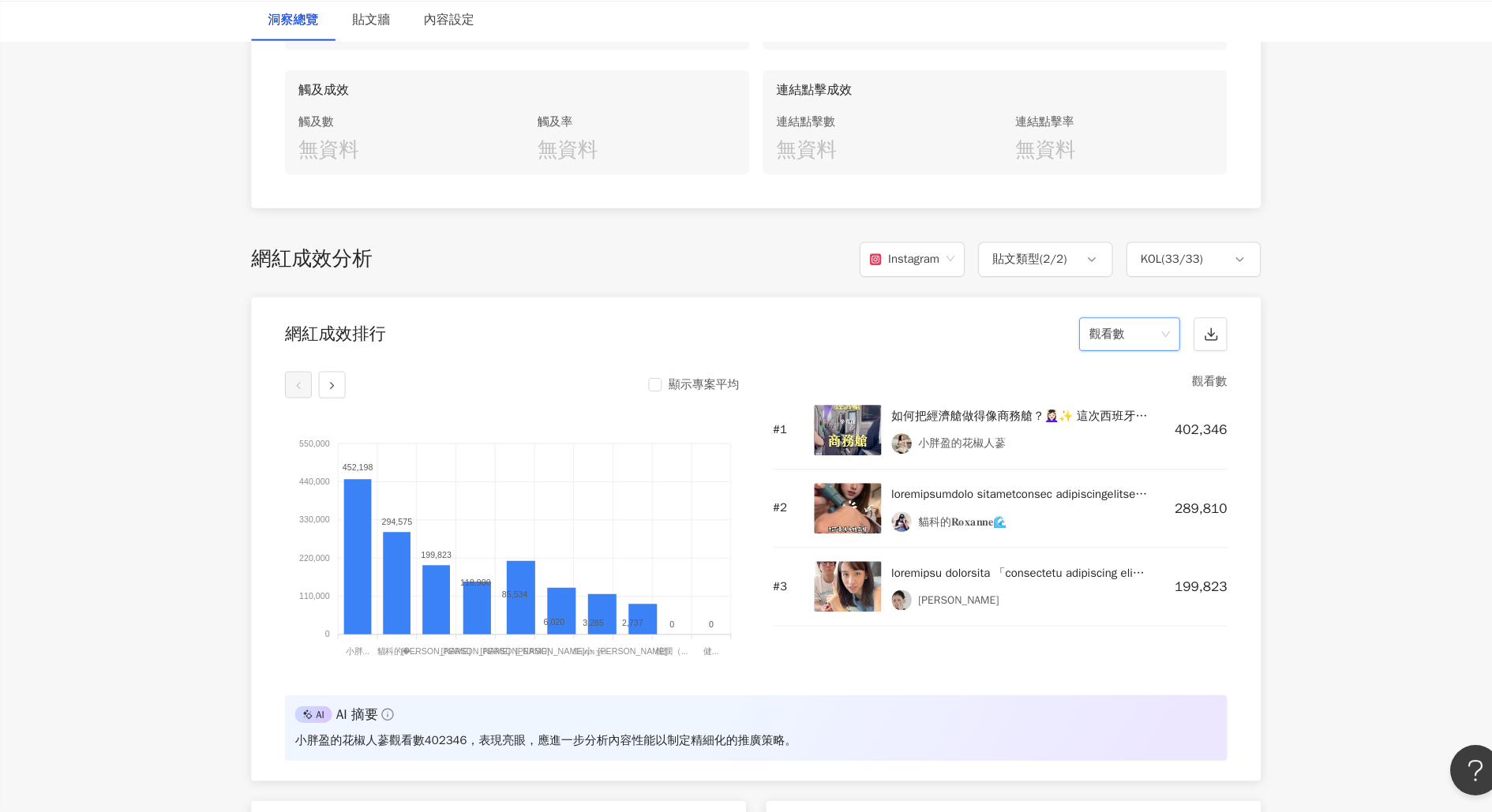 click on "觀看數" at bounding box center (1128, 364) 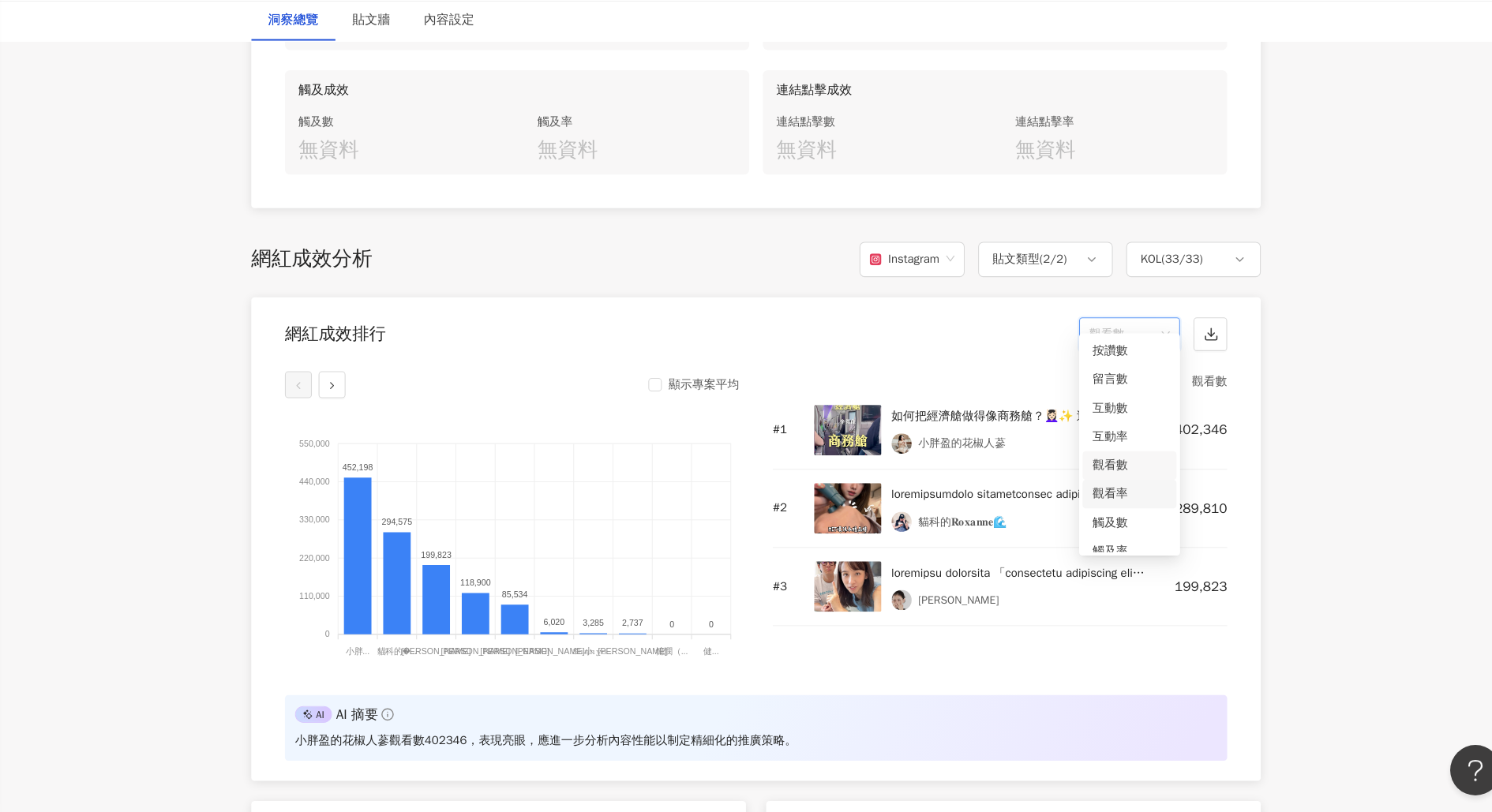 click on "觀看率" at bounding box center (1128, 514) 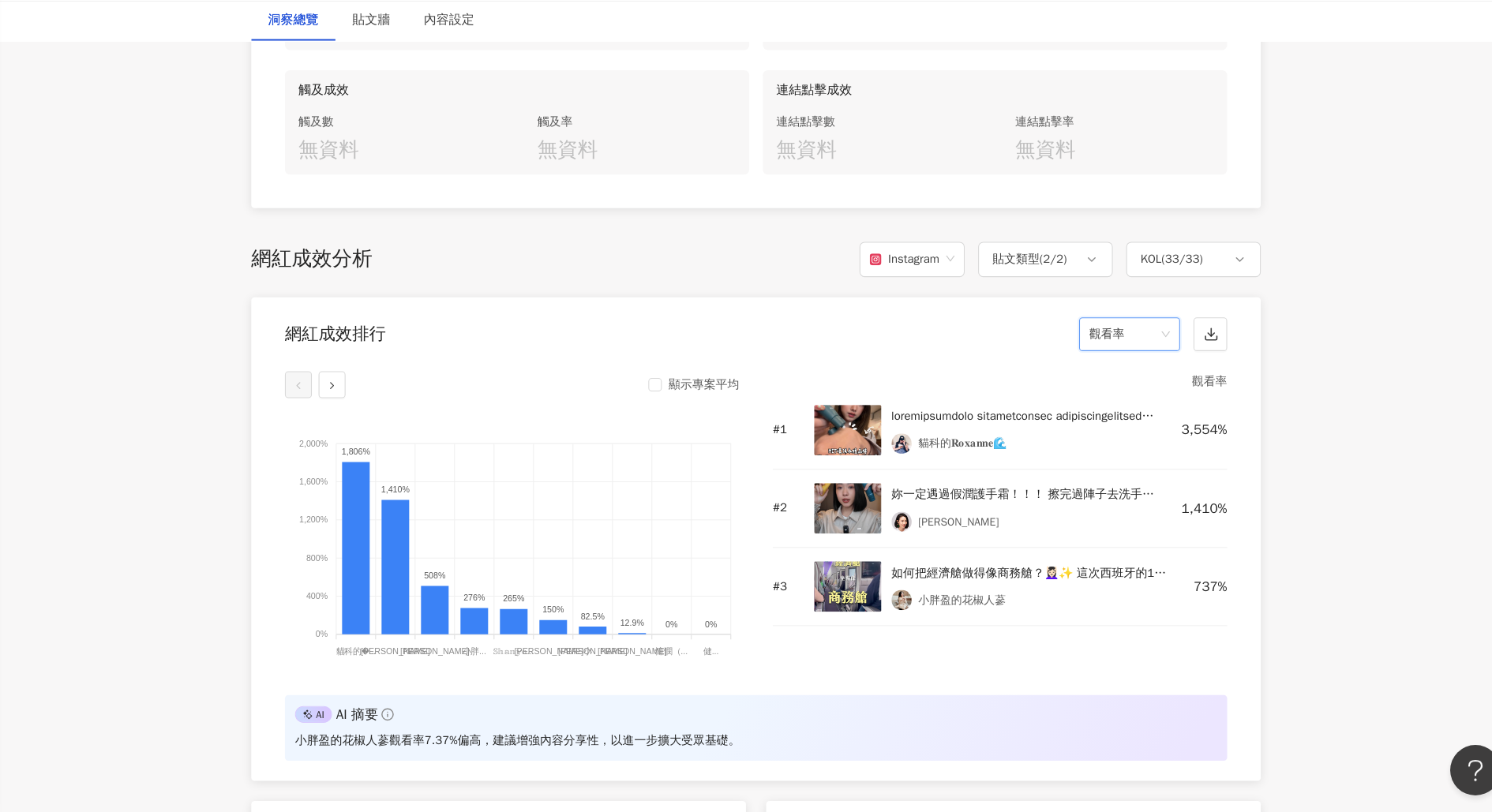 click at bounding box center (864, 454) 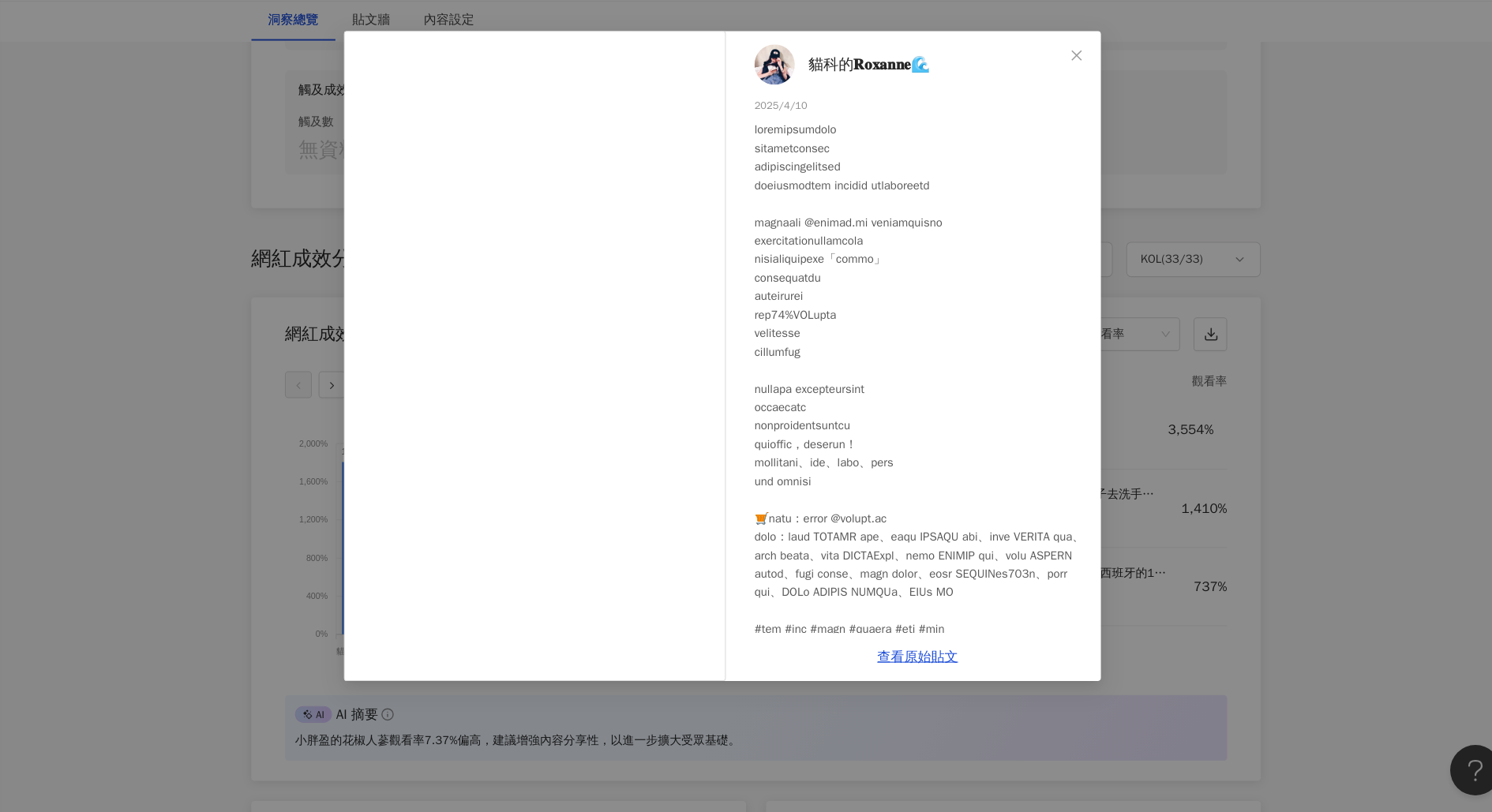click on "貓科的𝐑𝐨𝐱𝐚𝐧𝐧𝐞🌊 2025/4/10 1,445 10 113.8萬 查看原始貼文" at bounding box center (746, 406) 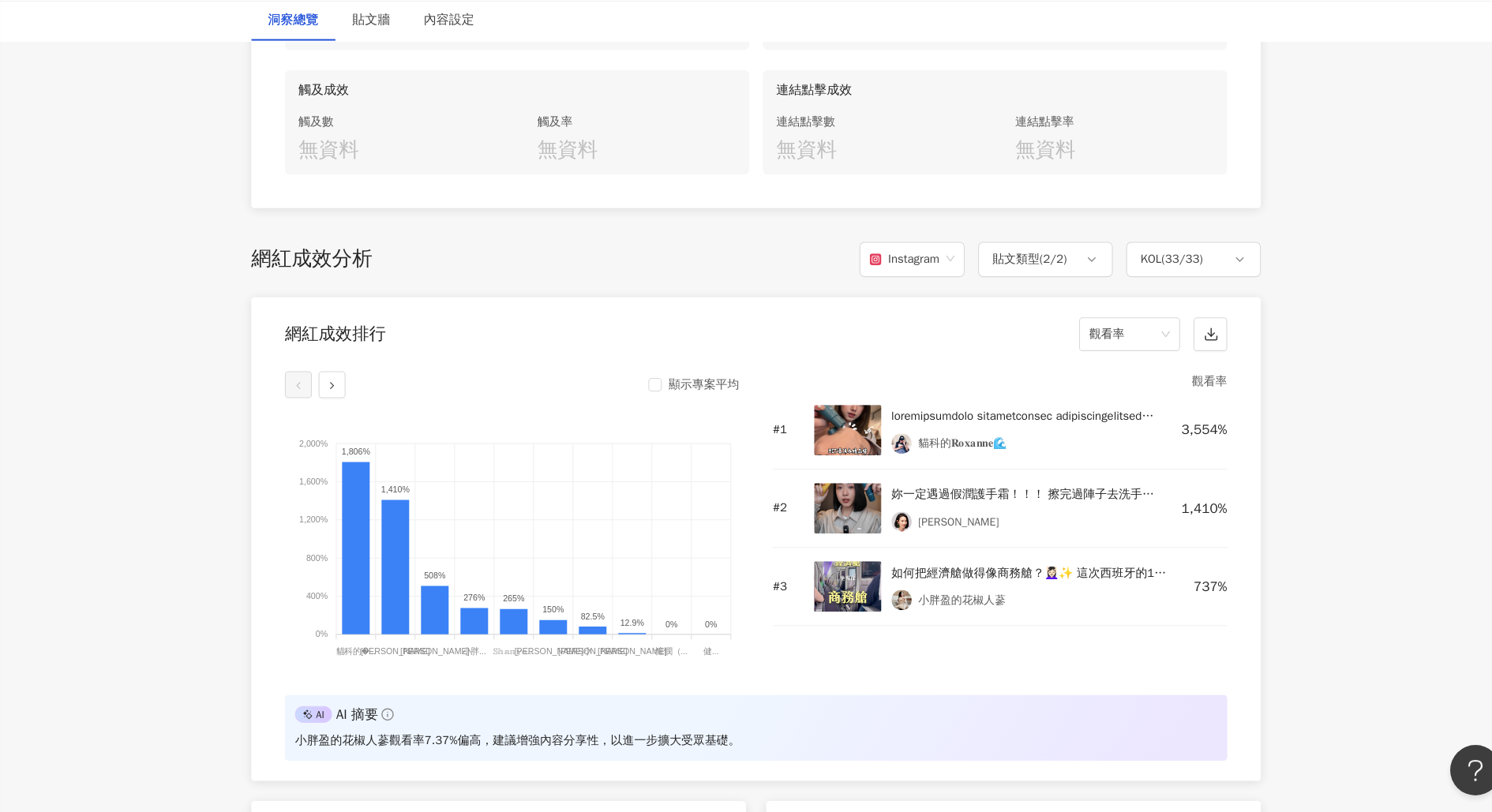 click at bounding box center (864, 527) 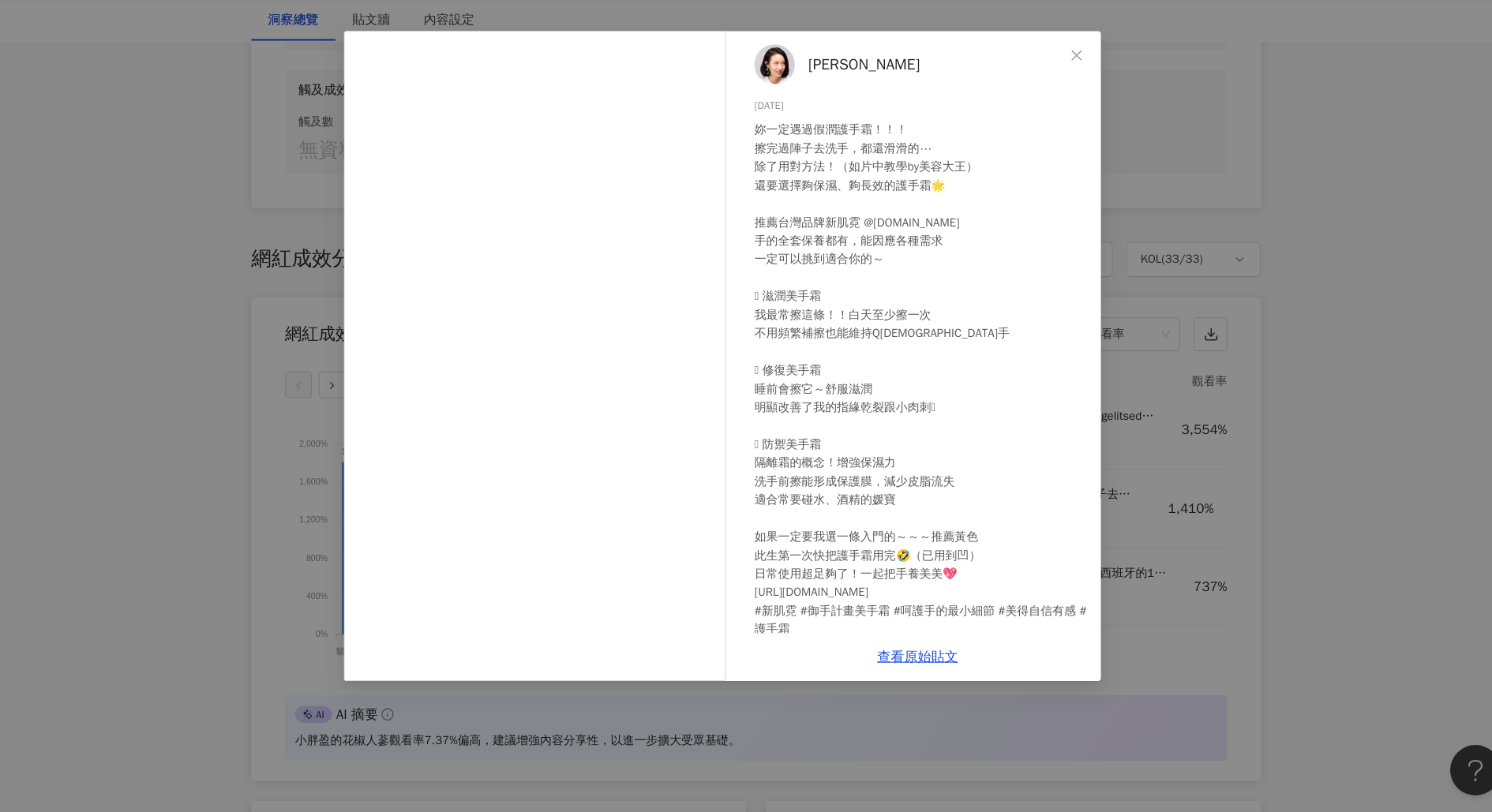 click on "智媛 2025/1/9 妳一定遇過假潤護手霜！！！
擦完過陣子去洗手，都還滑滑的⋯
除了用對方法！（如片中教學by美容大王）
還要選擇夠保濕、夠長效的護手霜🌟
推薦台灣品牌新肌霓 @ingeni.tw
手的全套保養都有，能因應各種需求
一定可以挑到適合你的～
🫧 滋潤美手霜
我最常擦這條！！白天至少擦一次
不用頻繁補擦也能維持Q嫩手
🫧 修復美手霜
睡前會擦它～舒服滋潤
明顯改善了我的指緣乾裂跟小肉刺🥹
🫧 防禦美手霜
隔離霜的概念！增強保濕力
洗手前擦能形成保護膜，減少皮脂流失
適合常要碰水、酒精的媛寶
如果一定要我選一條入門的～～～推薦黃色
此生第一次快把護手霜用完🤣（已用到凹）
日常使用超足夠了！一起把手養美美💖
https://ingeni.cc/6ZfmB
#新肌霓 #御手計畫美手霜 #呵護手的最小細節 #美得自信有感 #護手霜 326 34 11.9萬 查看原始貼文" at bounding box center (746, 406) 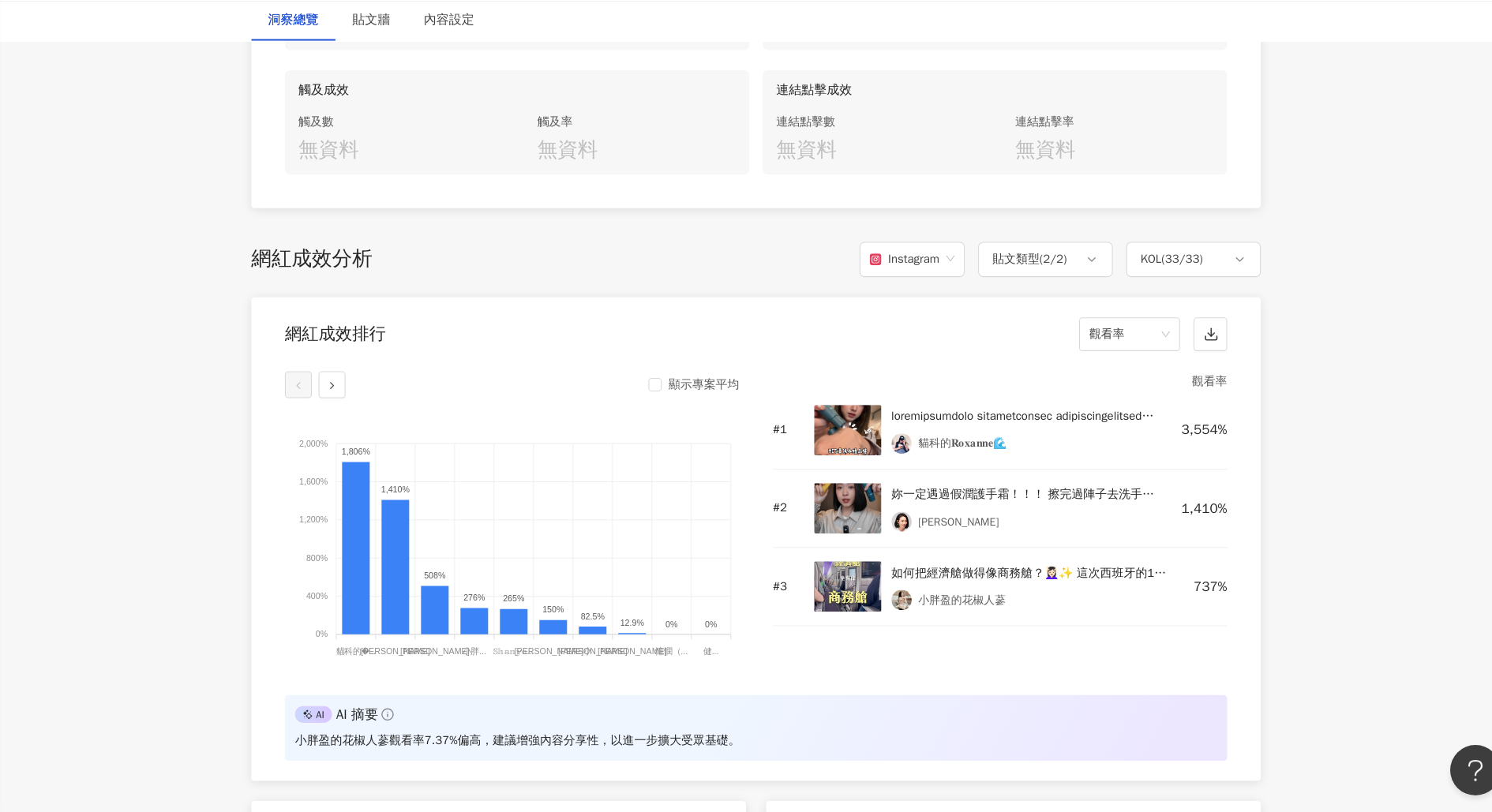 click at bounding box center [864, 454] 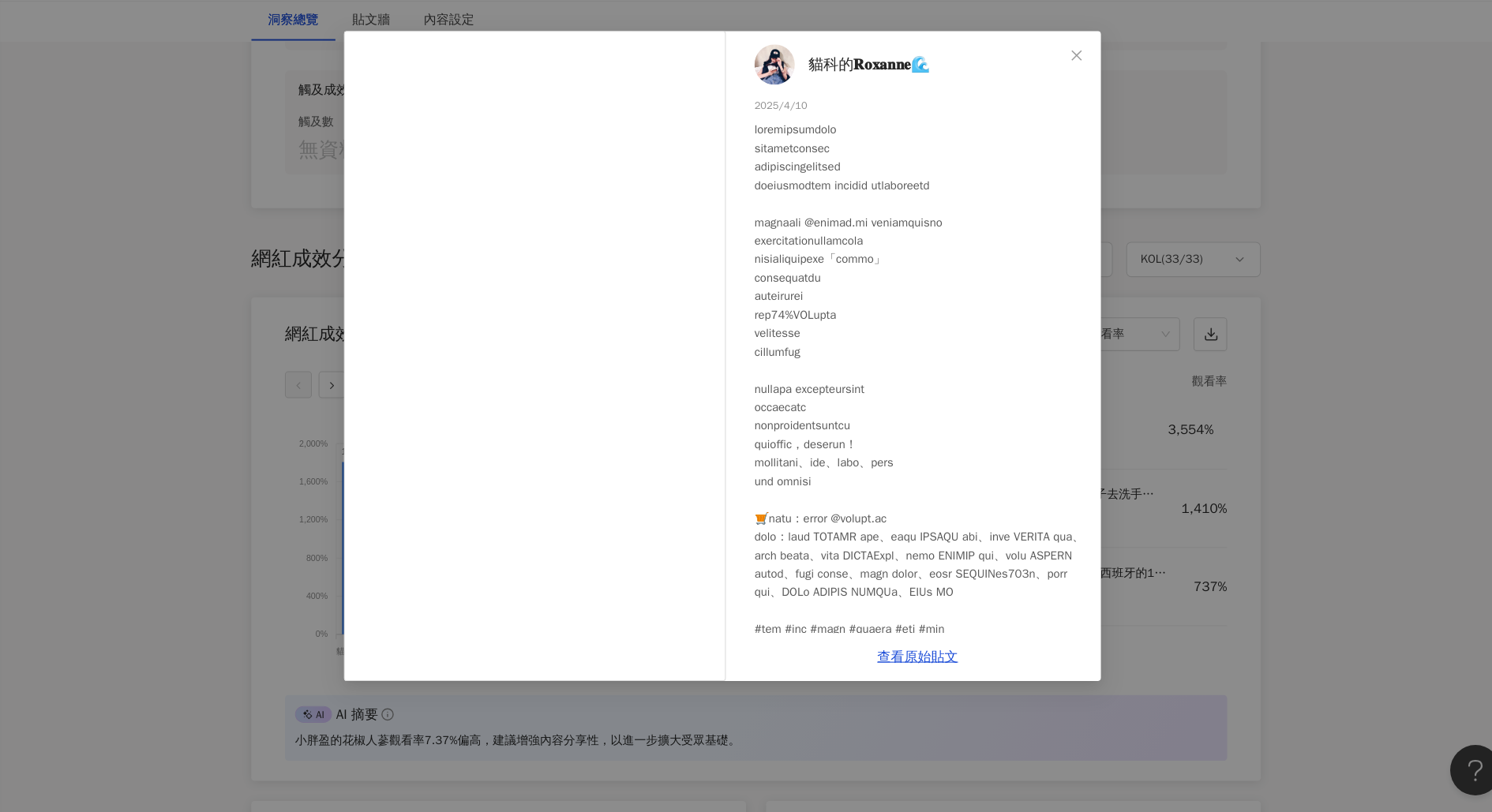click on "貓科的𝐑𝐨𝐱𝐚𝐧𝐧𝐞🌊 2025/4/10 1,445 10 113.8萬 查看原始貼文" at bounding box center (746, 406) 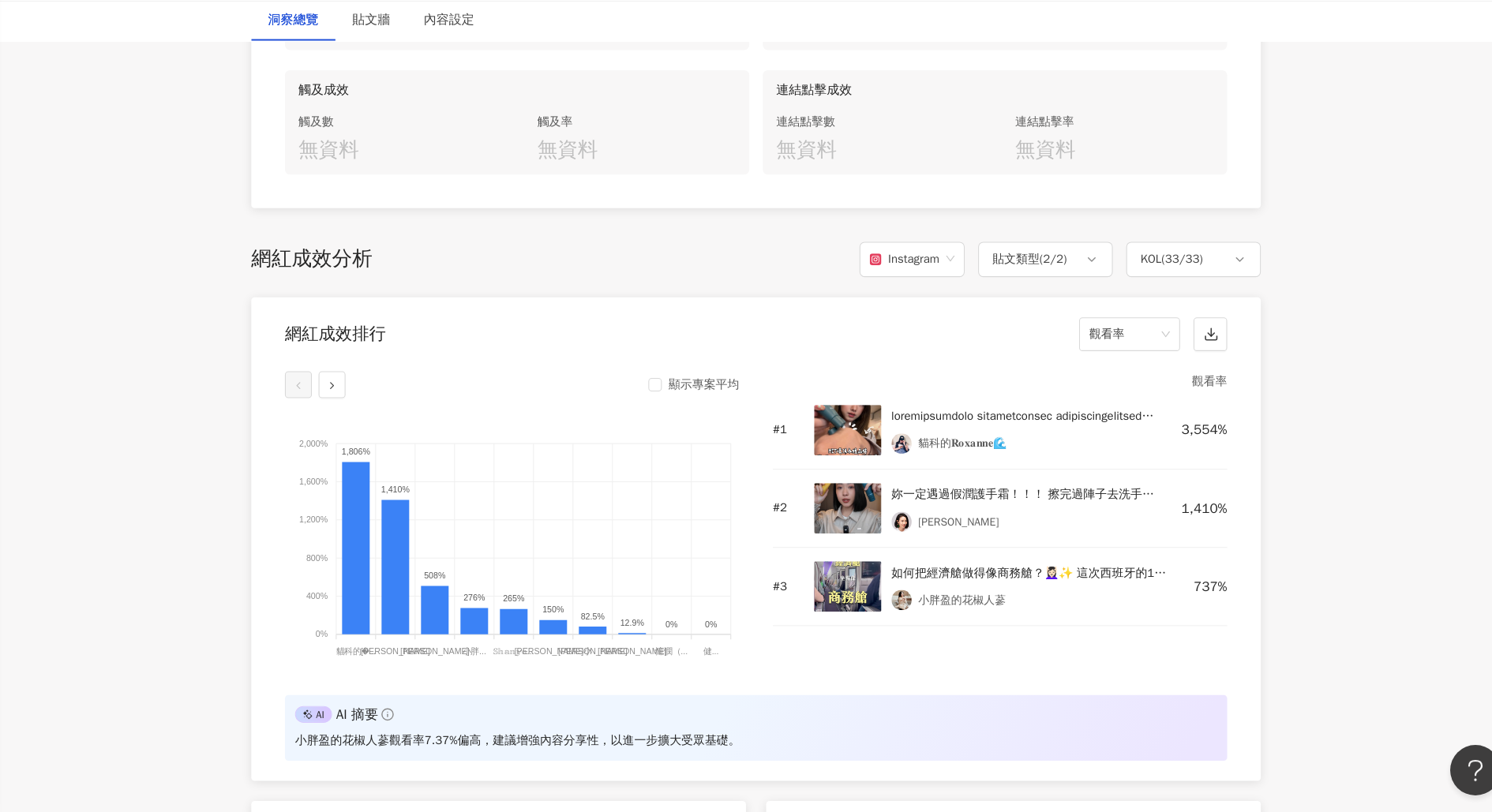 click at bounding box center (864, 601) 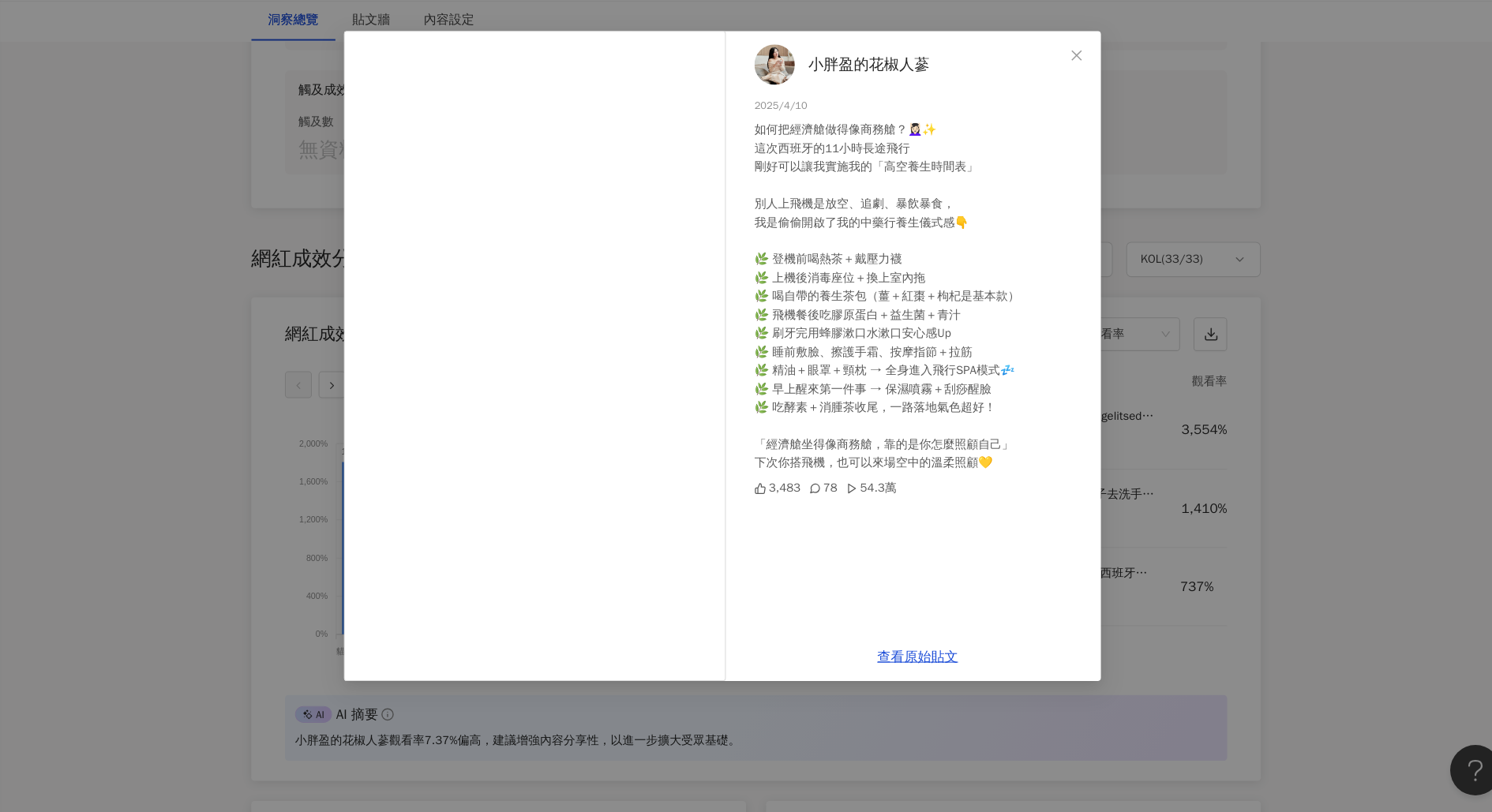 click on "小胖盈的花椒人蔘 2025/4/10 如何把經濟艙做得像商務艙？💆🏻‍♀️✨
這次西班牙的11小時長途飛行
剛好可以讓我實施我的「高空養生時間表」
別人上飛機是放空、追劇、暴飲暴食，
我是偷偷開啟了我的中藥行養生儀式感👇
🌿 登機前喝熱茶＋戴壓力襪
🌿 上機後消毒座位＋換上室內拖
🌿 喝自帶的養生茶包（薑＋紅棗＋枸杞是基本款）
🌿 飛機餐後吃膠原蛋白＋益生菌＋青汁
🌿 刷牙完用蜂膠漱口水漱口安心感Up
🌿 睡前敷臉、擦護手霜、按摩指節＋拉筋
🌿 精油＋眼罩＋頸枕 → 全身進入飛行SPA模式💤
🌿 早上醒來第一件事 → 保濕噴霧＋刮痧醒臉
🌿 吃酵素＋消腫茶收尾，一路落地氣色超好！
「經濟艙坐得像商務艙，靠的是你怎麼照顧自己」
下次你搭飛機，也可以來場空中的溫柔照顧💛 3,483 78 54.3萬 查看原始貼文" at bounding box center (746, 406) 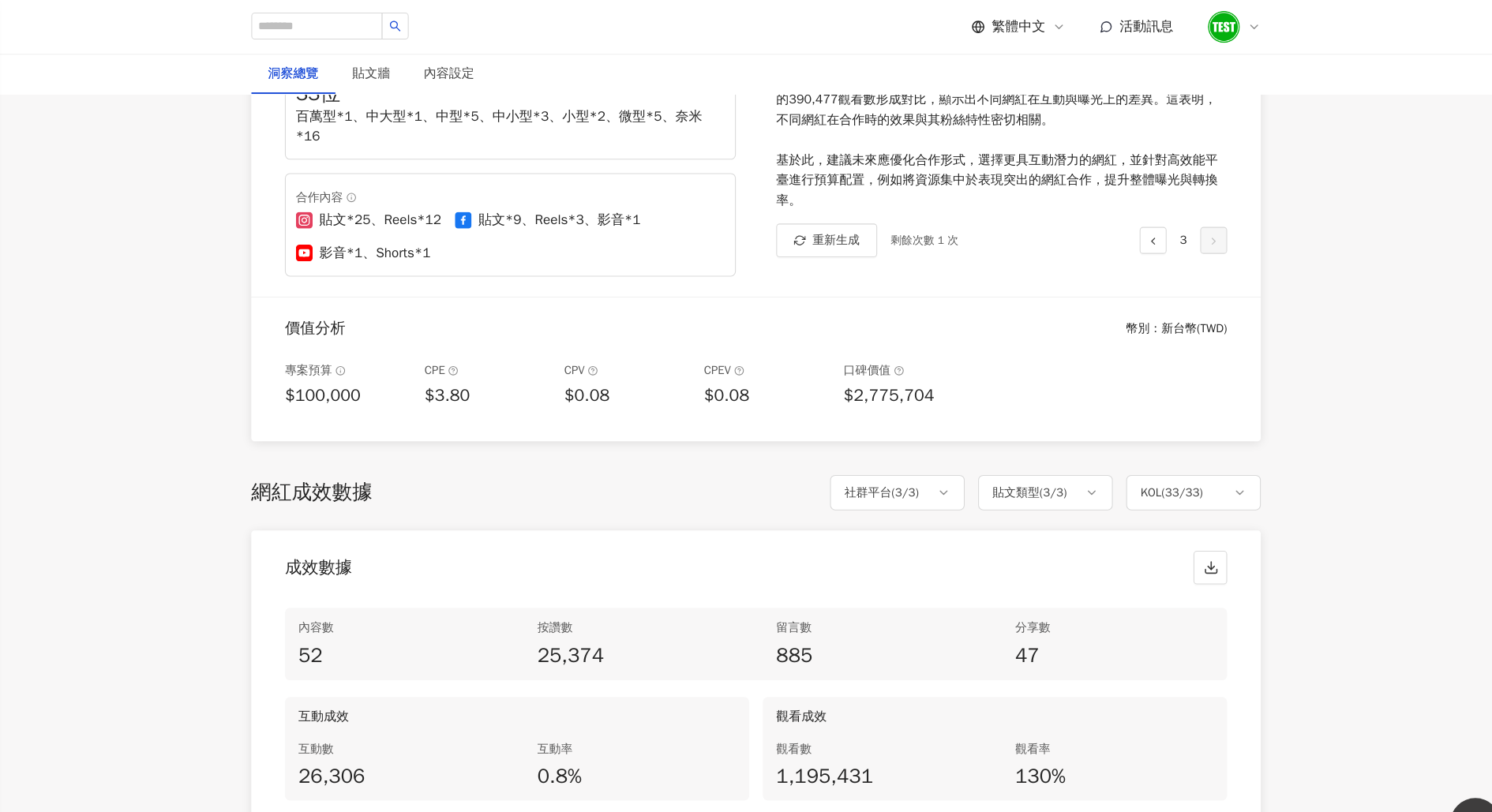 scroll, scrollTop: 65, scrollLeft: 0, axis: vertical 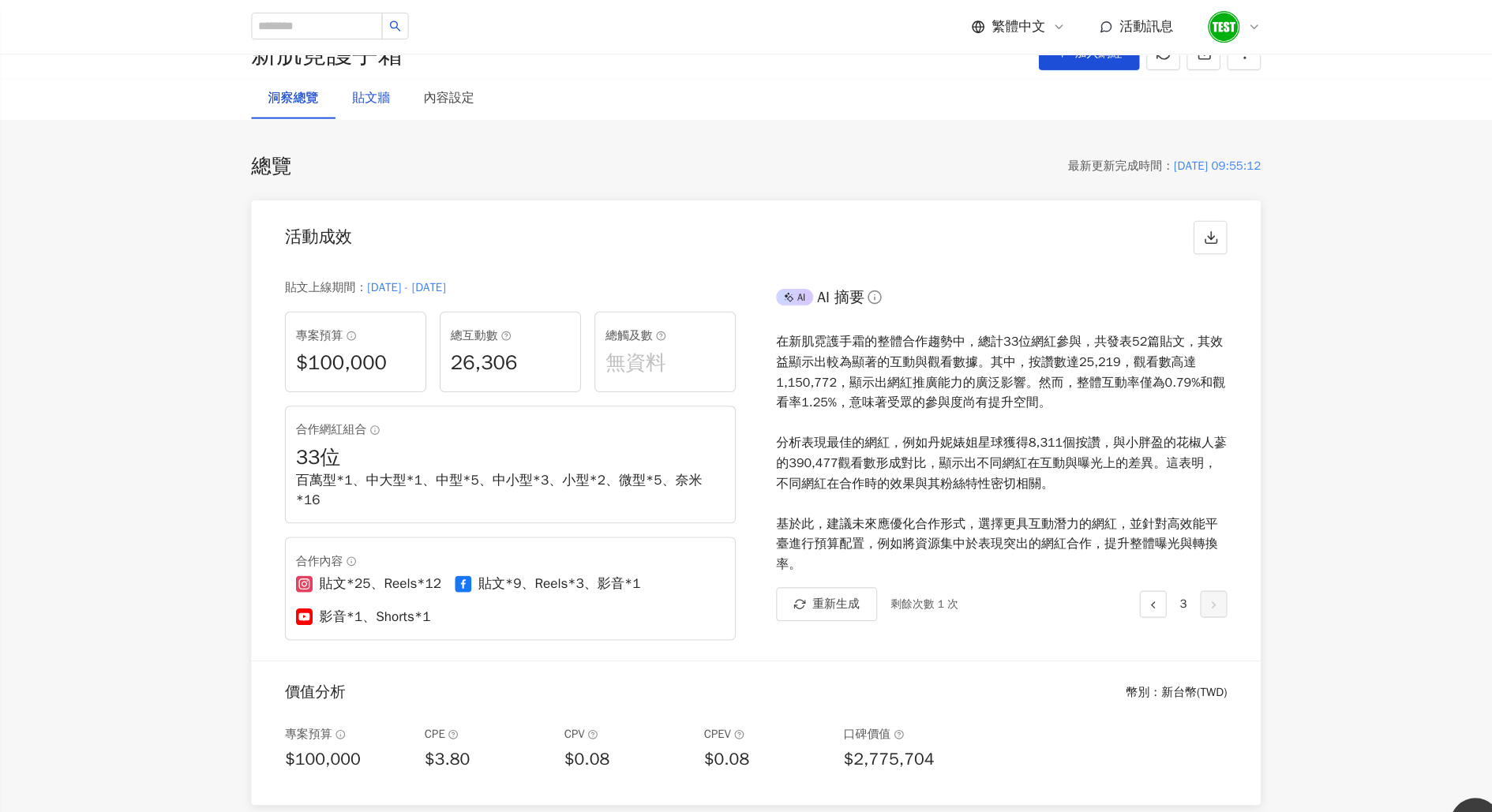 click on "貼文牆" at bounding box center [416, 92] 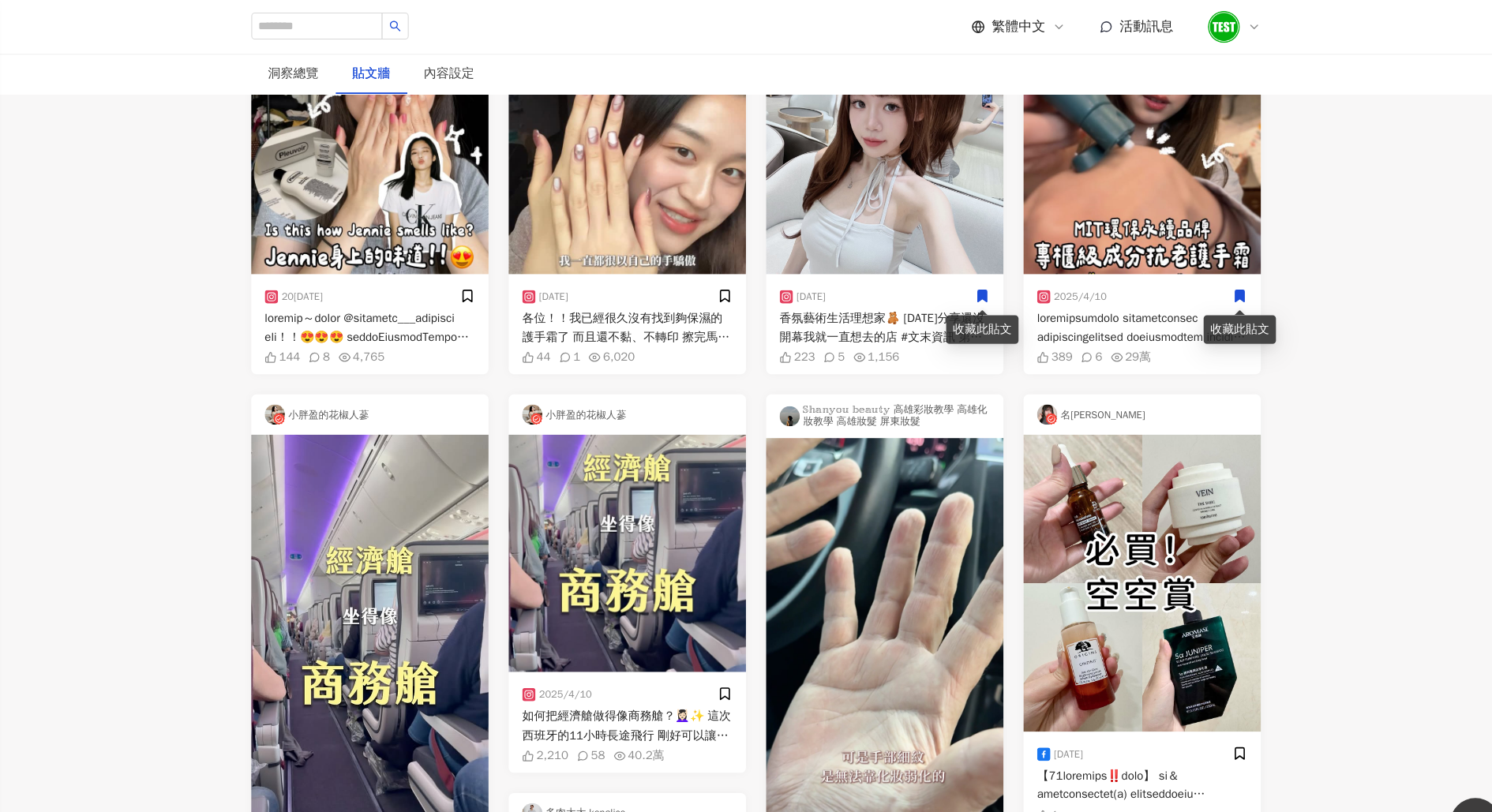 scroll, scrollTop: 0, scrollLeft: 0, axis: both 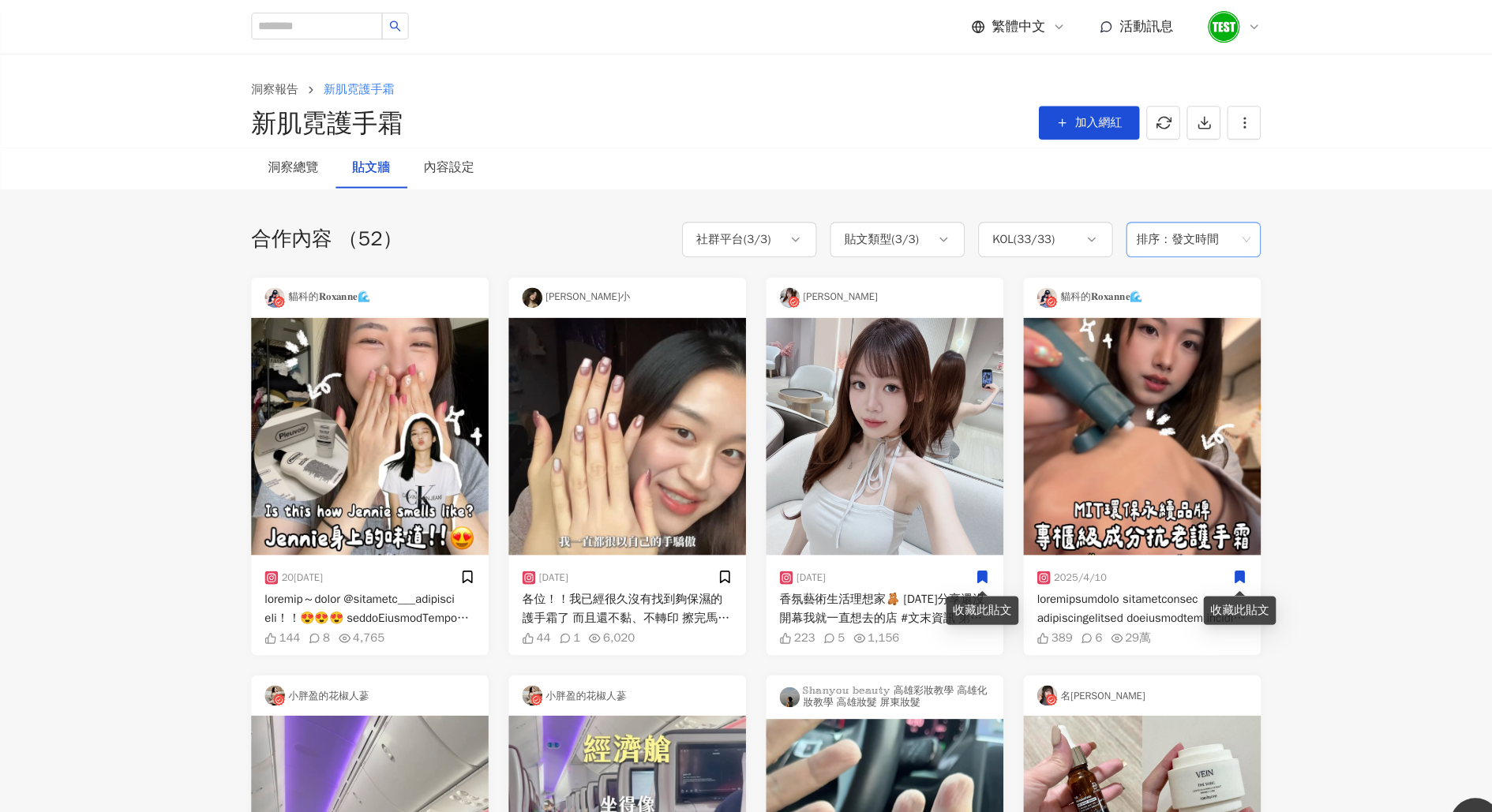click at bounding box center (1188, 224) 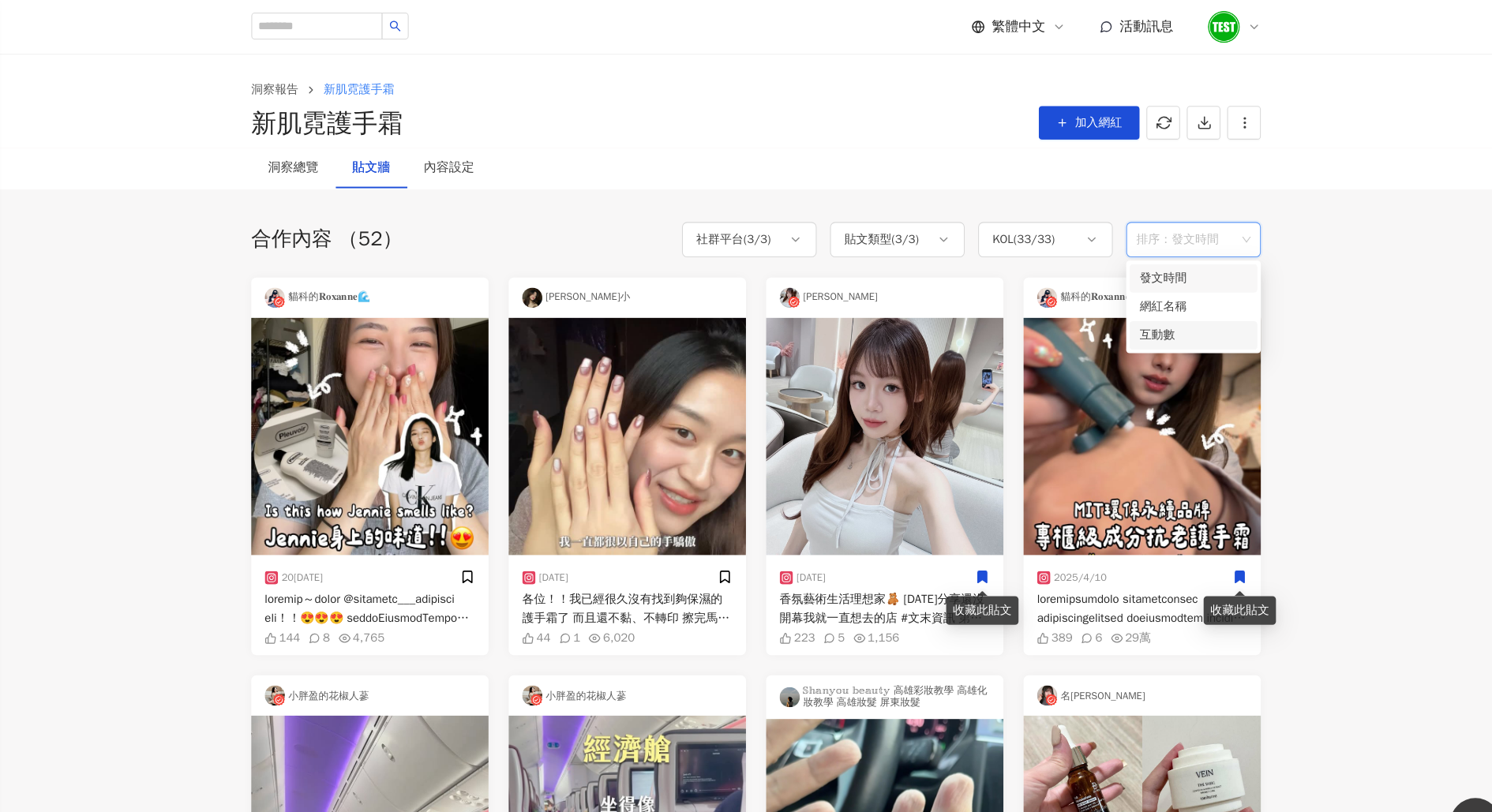 click on "互動數" at bounding box center (1188, 315) 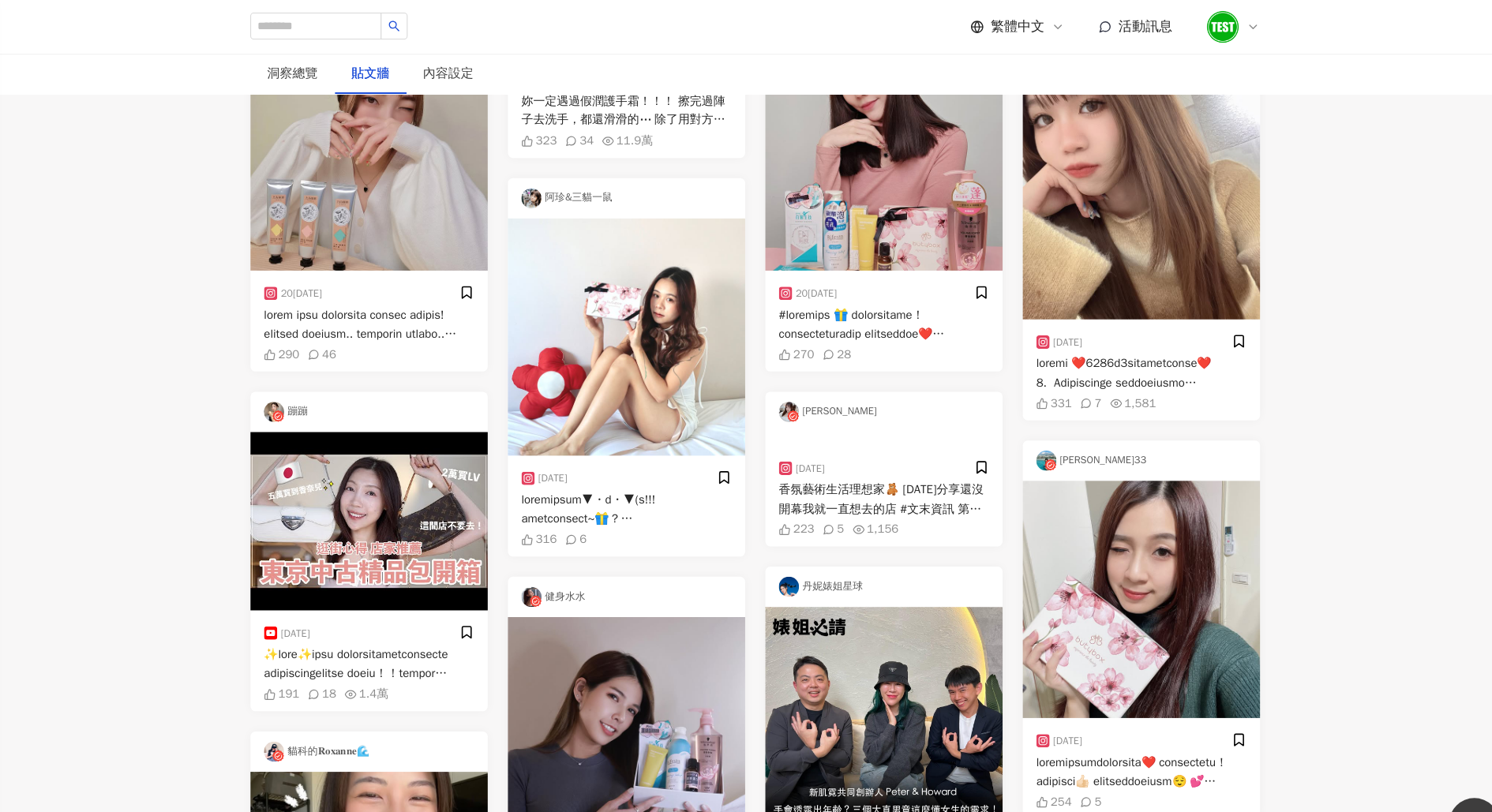 scroll, scrollTop: 1339, scrollLeft: 0, axis: vertical 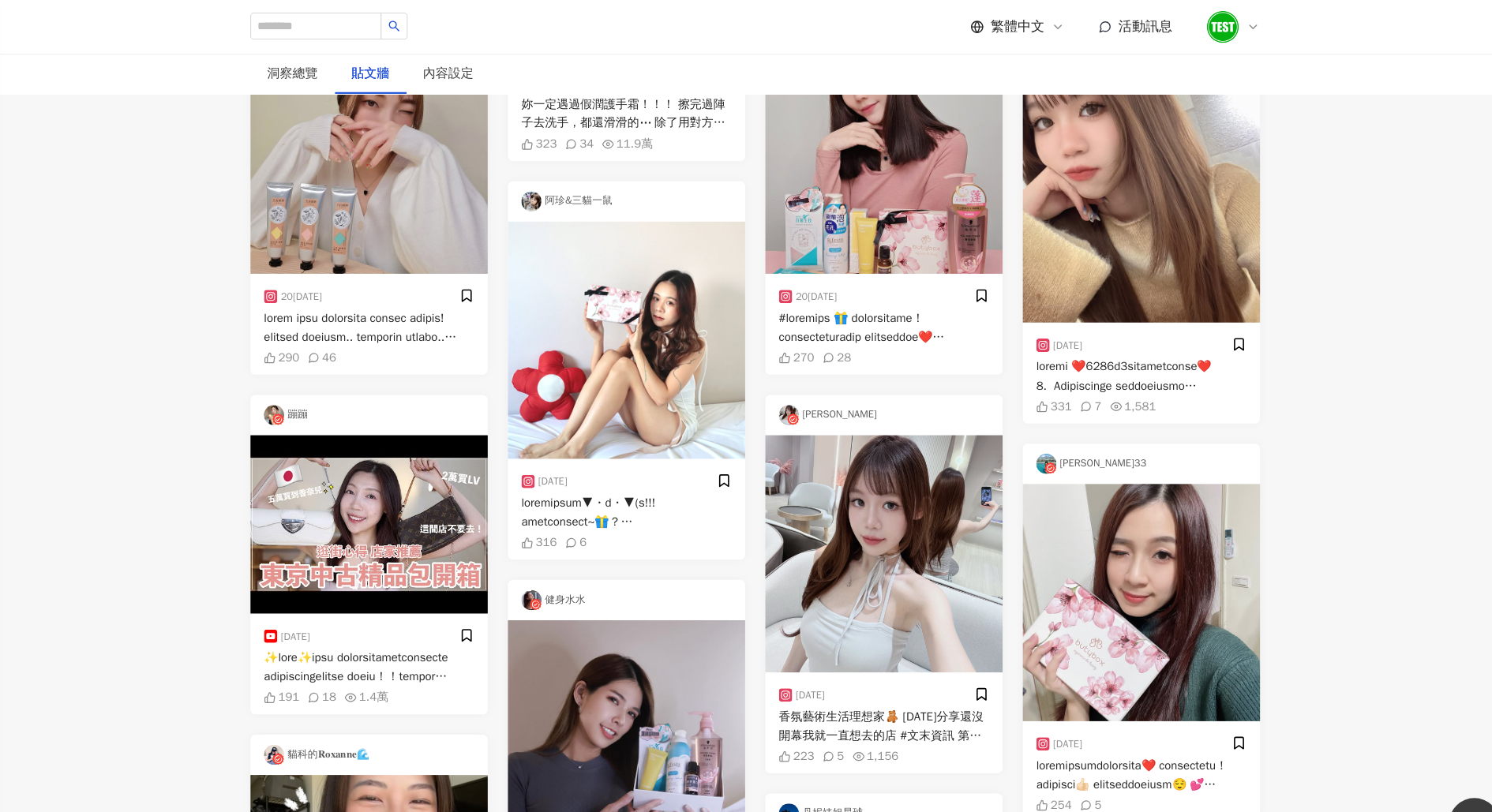 click on "洞察報告 新肌霓護手霜 新肌霓護手霜 加入網紅 洞察總覽 貼文牆 內容設定 合作內容 （52） 社群平台  ( 3 / 3 ) 貼文類型  ( 3 / 3 ) KOL  ( 33 / 33 ) 排序：互動數 丹妮婊姐星球 2025/1/13 8,312 67 小胖盈的花椒人蔘 2025/4/10 2,210 58 40.2萬 蘿拉 2025/1/24 455 小胖盈的花椒人蔘 2025/2/20 354 6 2.2萬 樊兒 2025/2/24 290 46 蹦蹦 2025/3/6 191 18 1.4萬 貓科的𝐑𝐨𝐱𝐚𝐧𝐧𝐞🌊 2025/4/16 144 8 4,765 郭育菡 2025/1/26 22 24 多肉太太 kenalice 2025/3/18 2,482 105 25 琦琦 2025/1/2 756 66 8.6萬 蘿拉 2025/2/13 450 1 智媛 2025/1/9 323 34 11.9萬 阿珍&三貓一鼠 2025/1/24 316 6 健身水水 2025/2/3 208 1 蘿拉 2025/2/13 147 1 Lisa小 2025/4/15 44 1 6,020 多肉太太 kenalice 2025/3/30 2,487 87 12 丹妮婊姐星球 2025/1/13 752 13 1 名妤 Mingyu 2025/3/31 393 32 雨萱 2025/1/21 345 6 樊兒 2025/1/22 270 28 Muriel  2025/4/11 223 5 1,156 丹妮婊姐星球 2025/3/3 93 2 1 蔡昕言 2025/3/18 2,276 13 20萬 張婷筑" at bounding box center (778, 207) 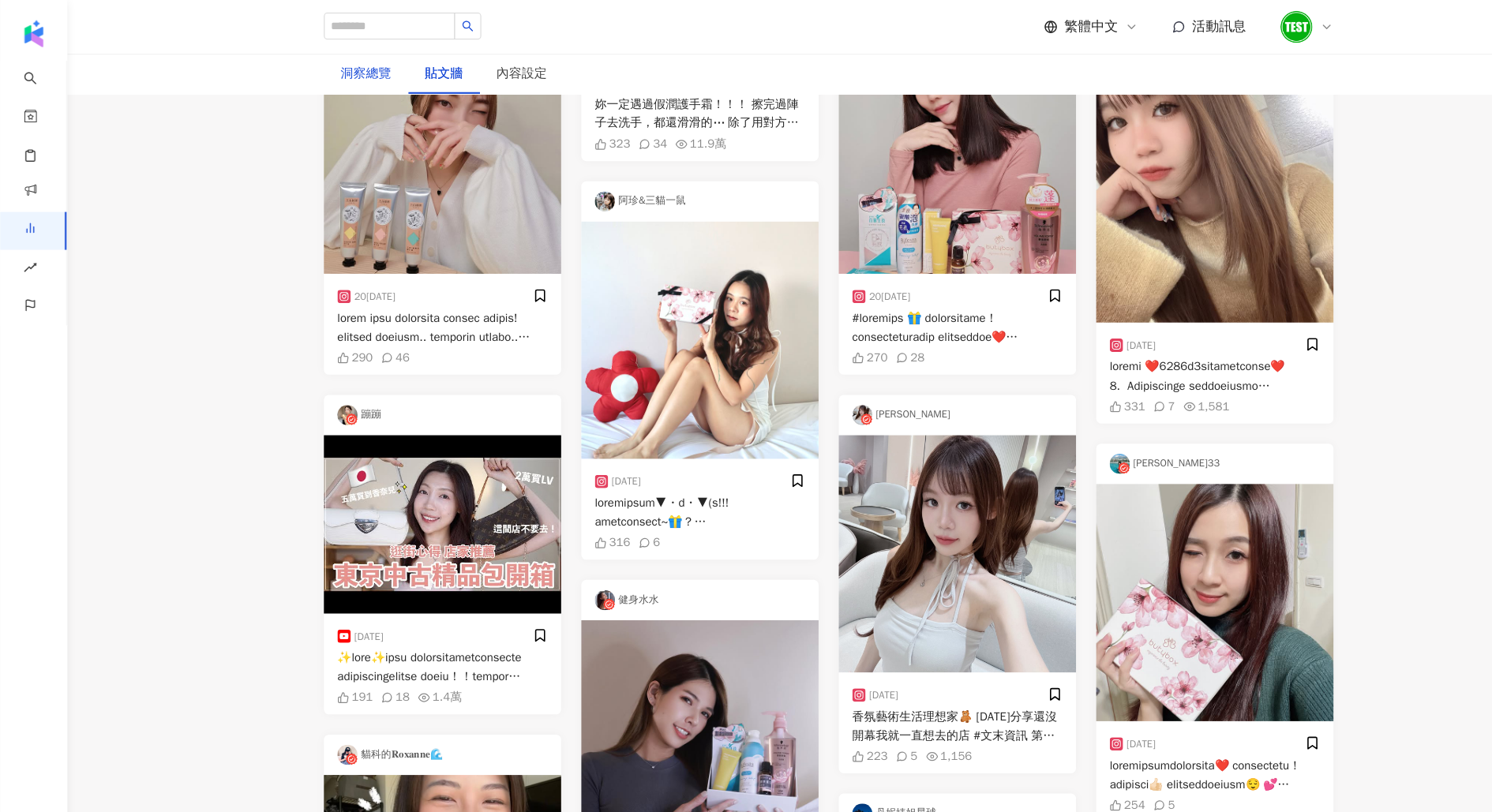 click on "洞察總覽" at bounding box center [343, 69] 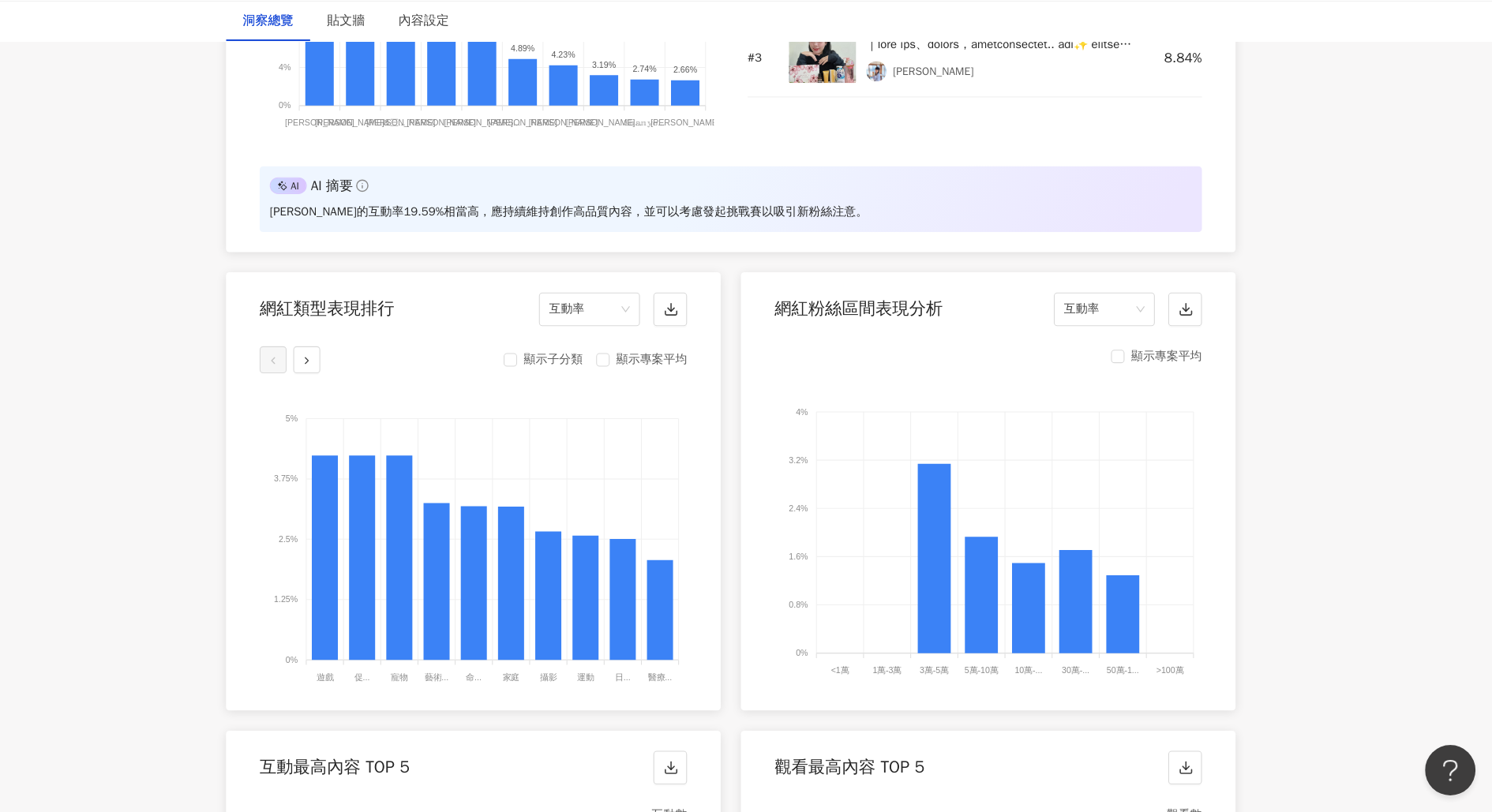 scroll, scrollTop: 1608, scrollLeft: 0, axis: vertical 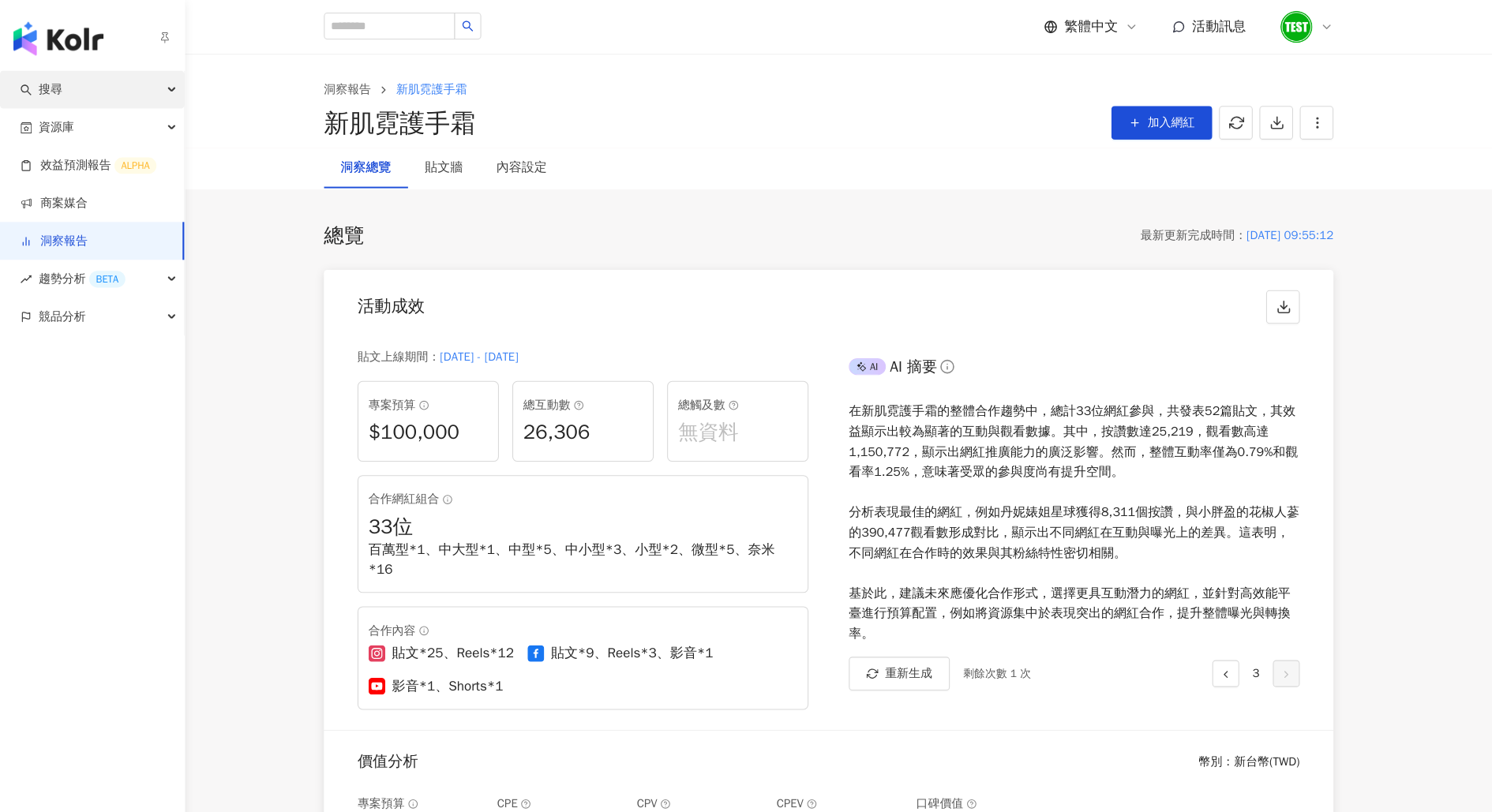 click on "搜尋" at bounding box center [86, 84] 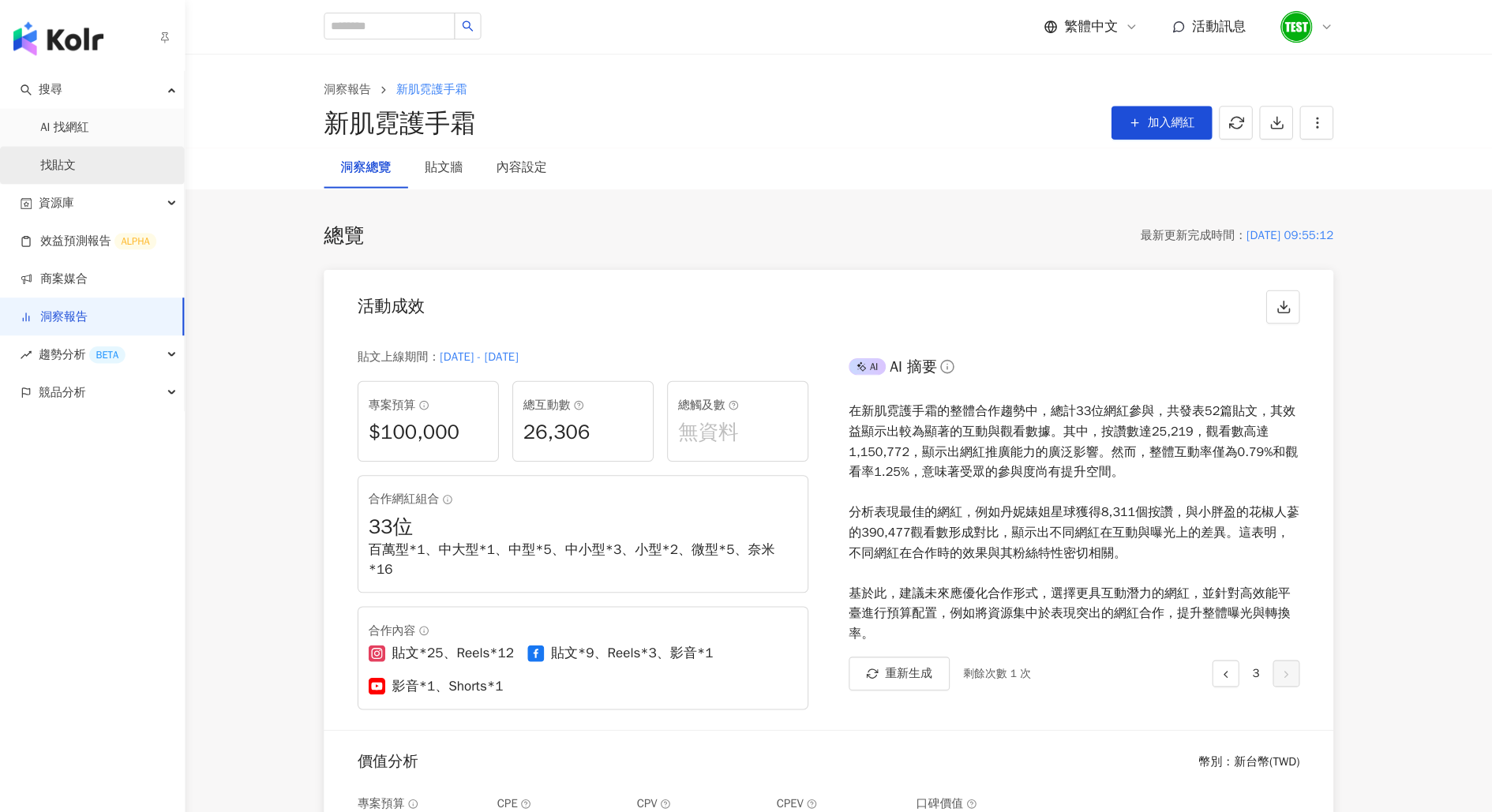 click on "找貼文" at bounding box center [54, 155] 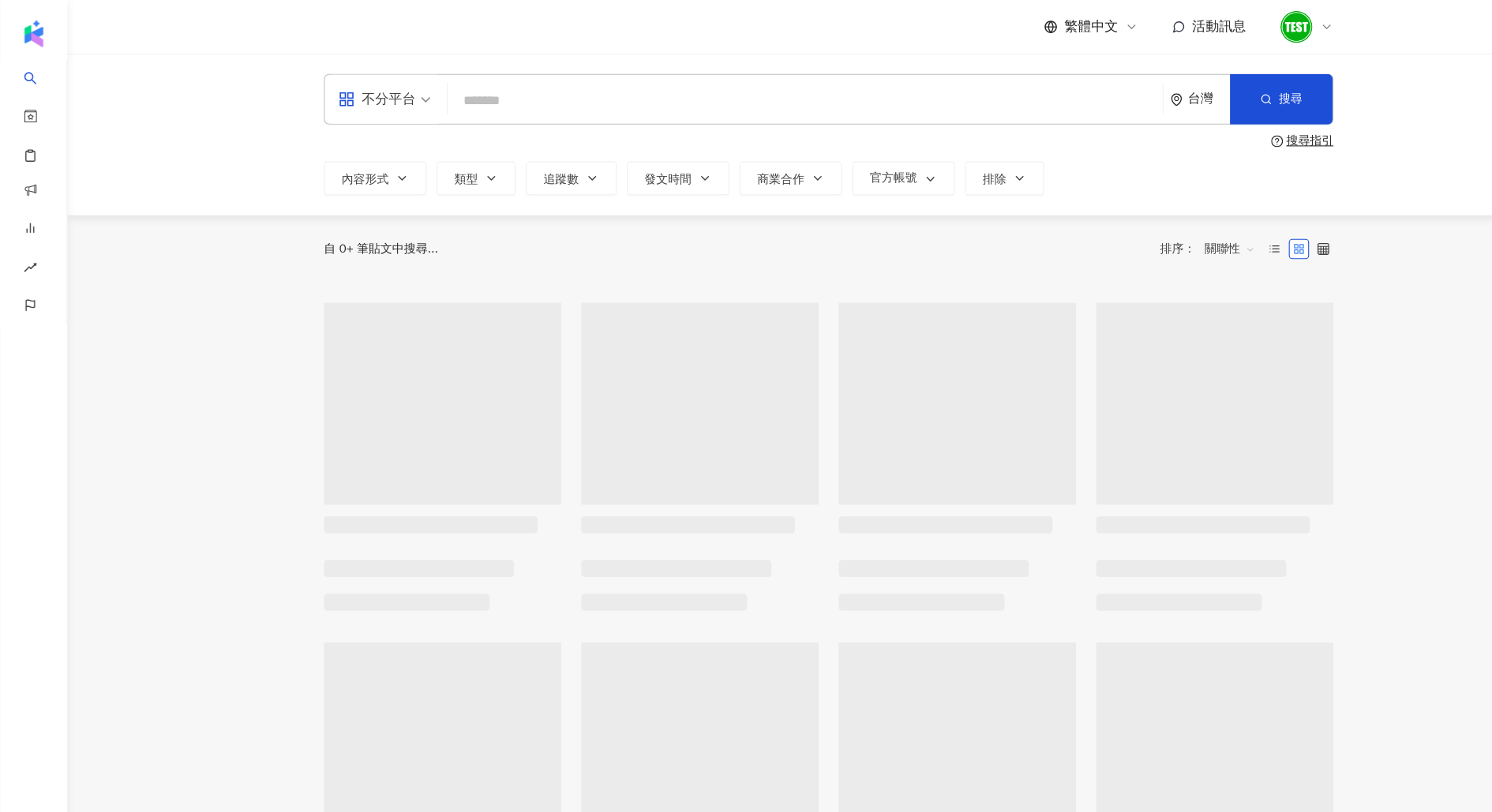 click at bounding box center [755, 94] 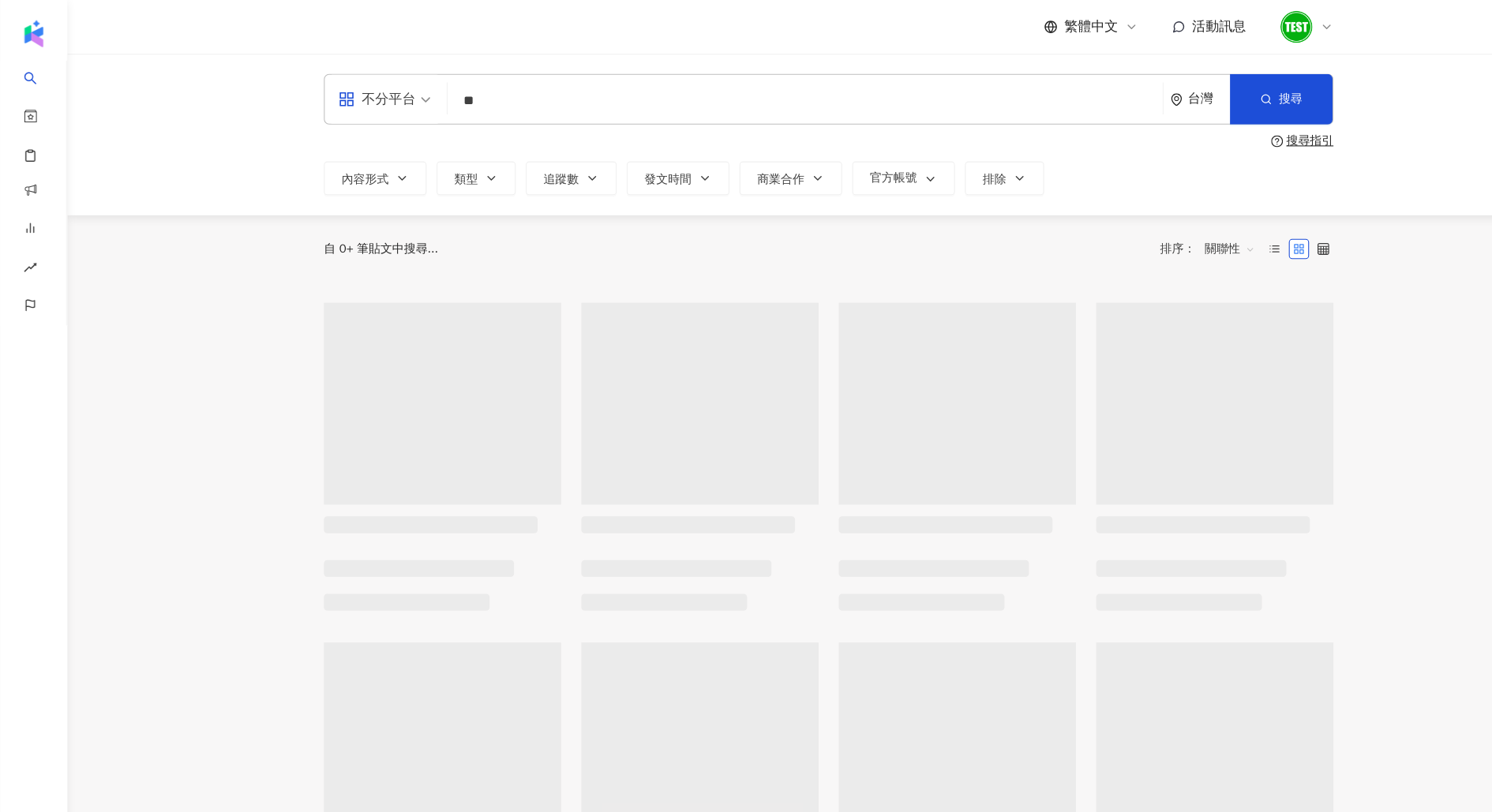 type on "*" 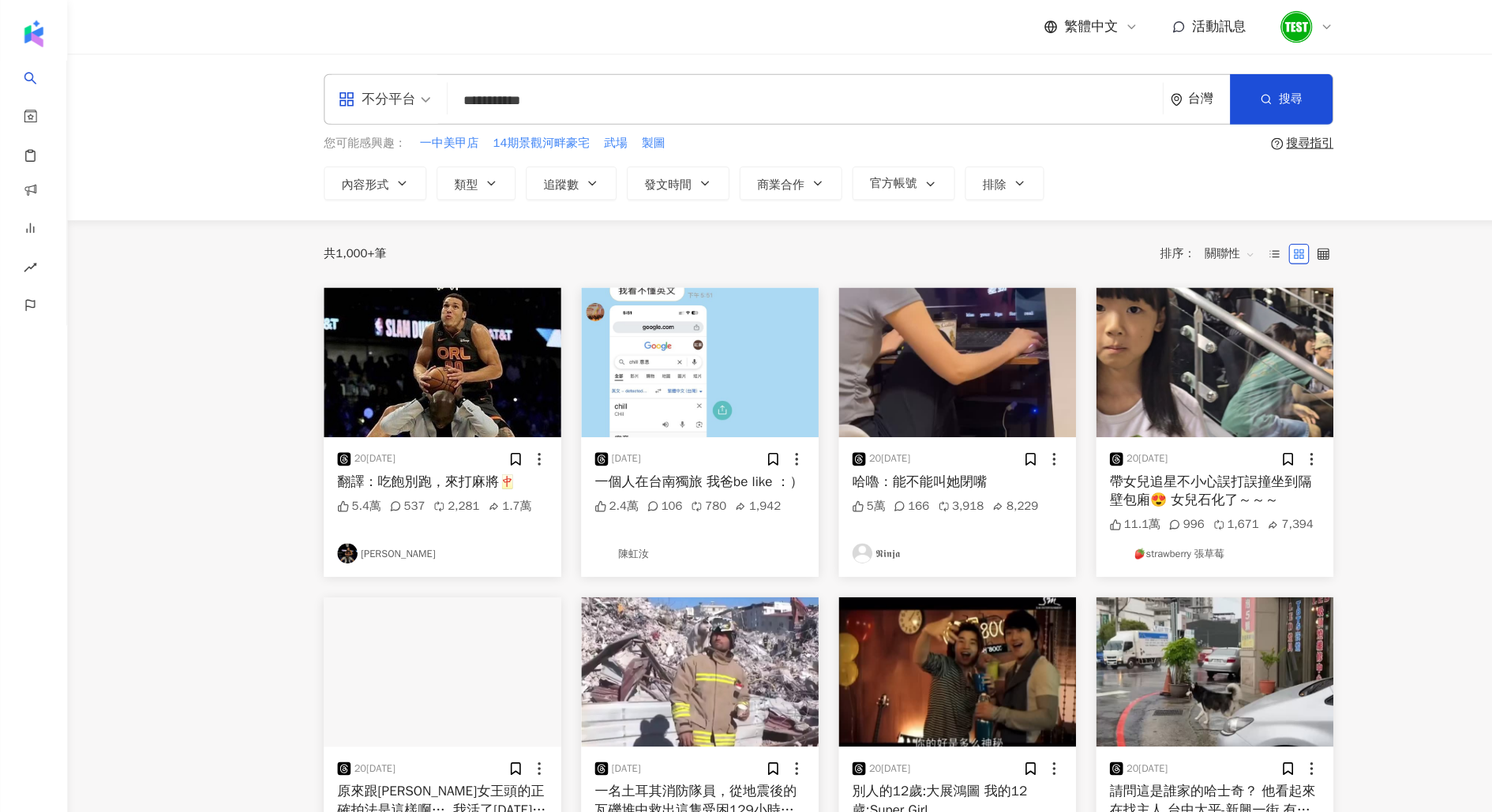 type on "**********" 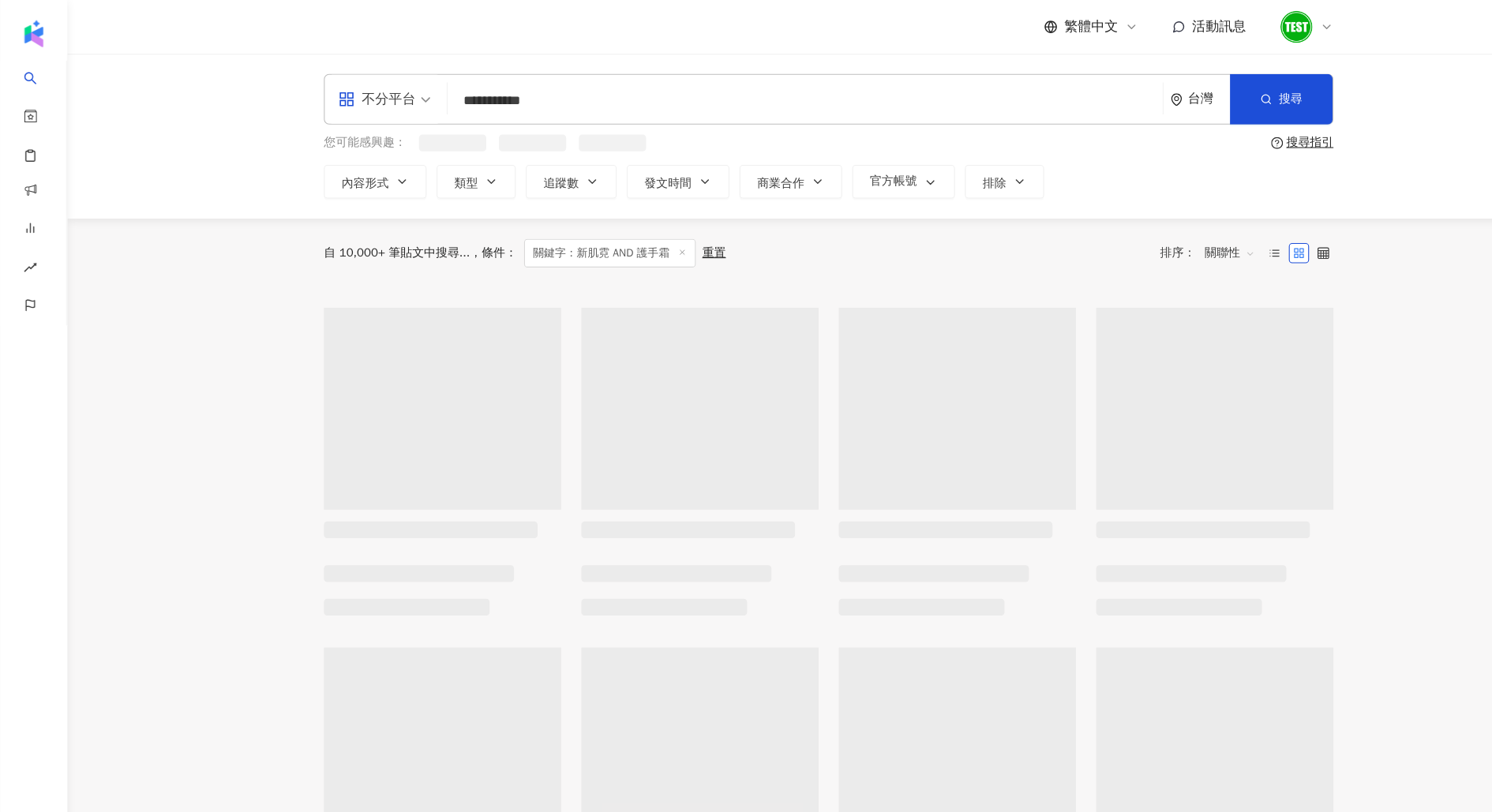 click on "關聯性" at bounding box center (1154, 238) 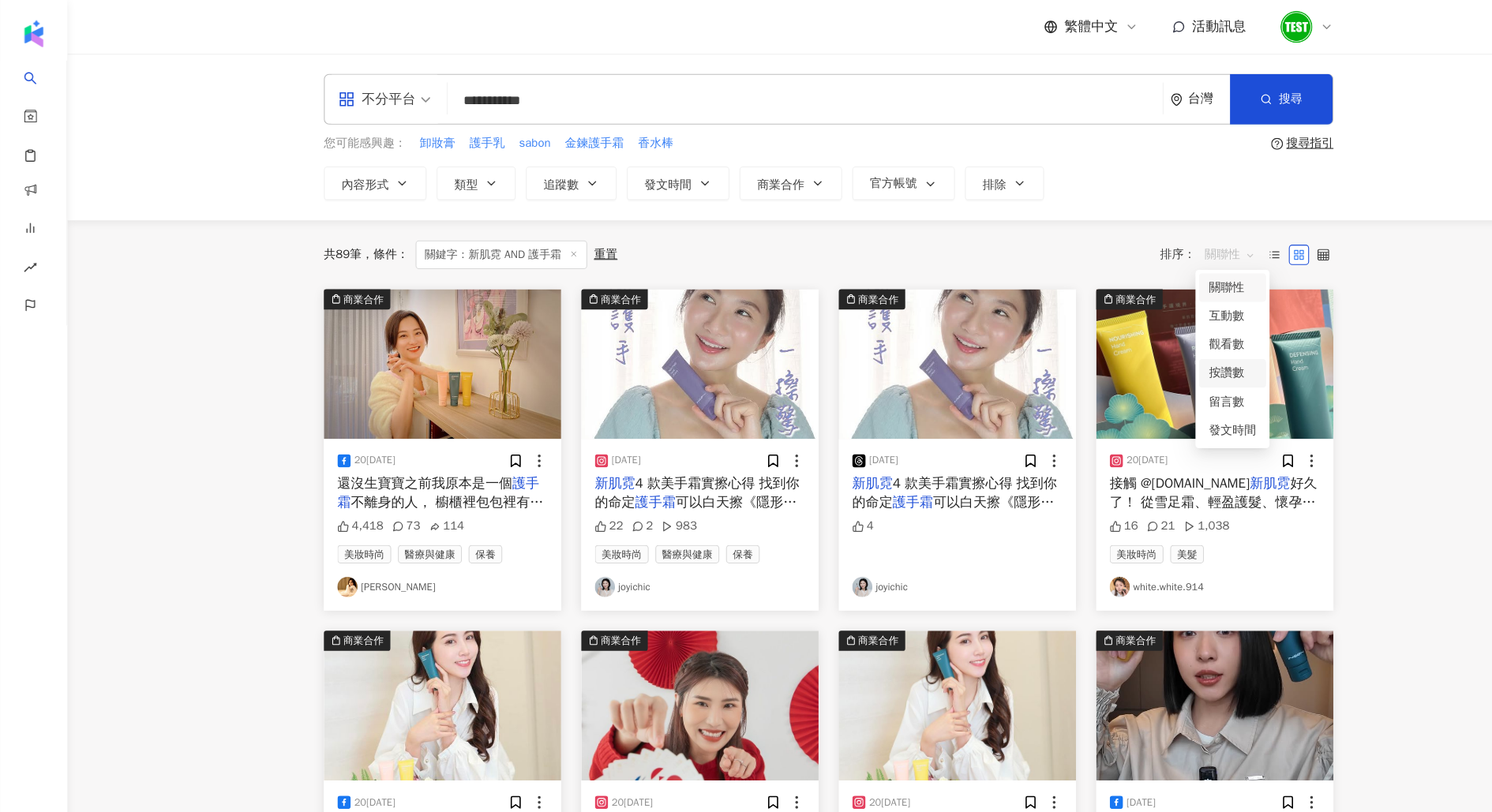 click on "共  89  筆 條件 ： 關鍵字：新肌霓 AND 護手霜 重置 排序： 關聯性" at bounding box center [778, 239] 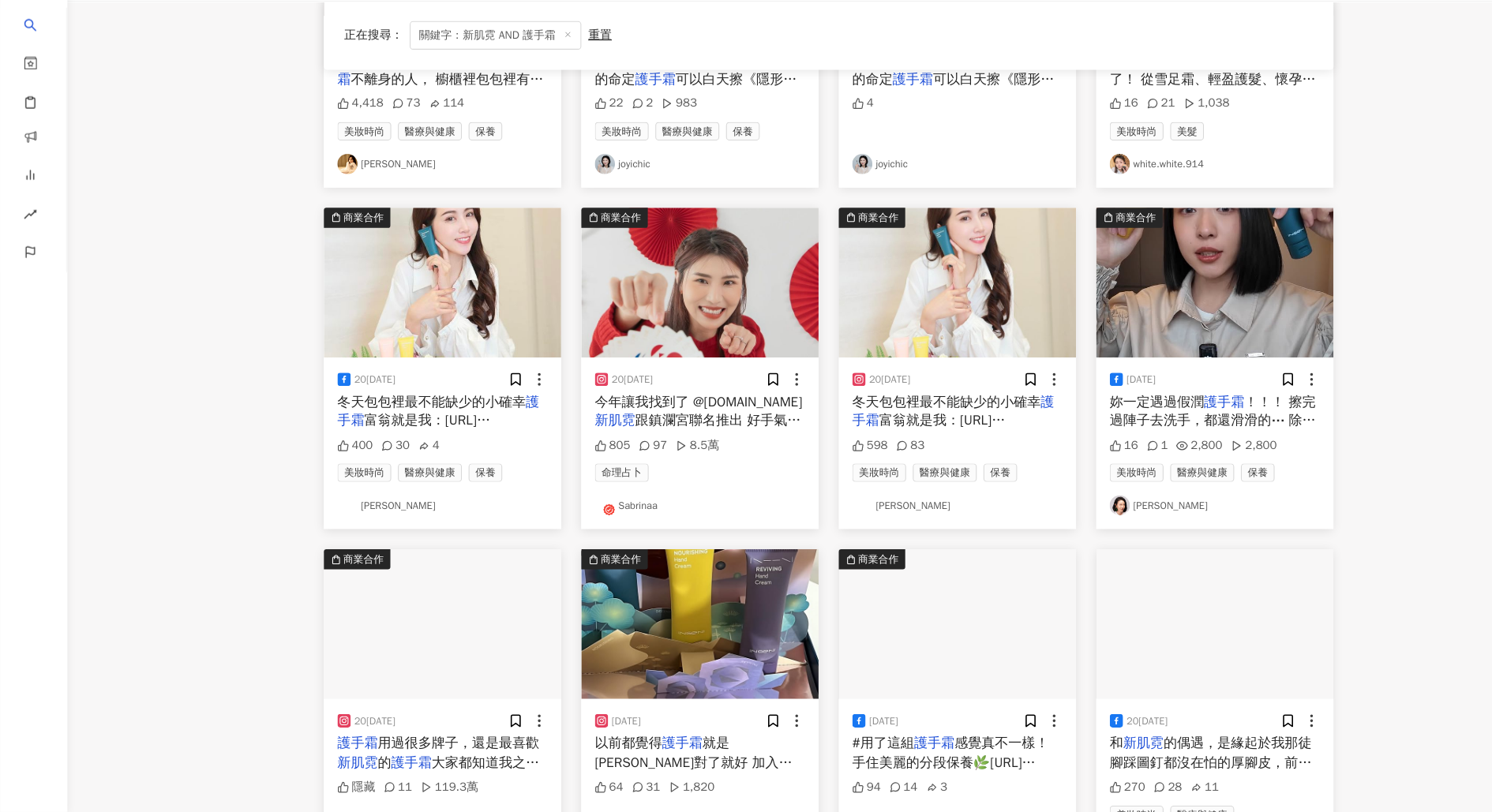 scroll, scrollTop: 677, scrollLeft: 0, axis: vertical 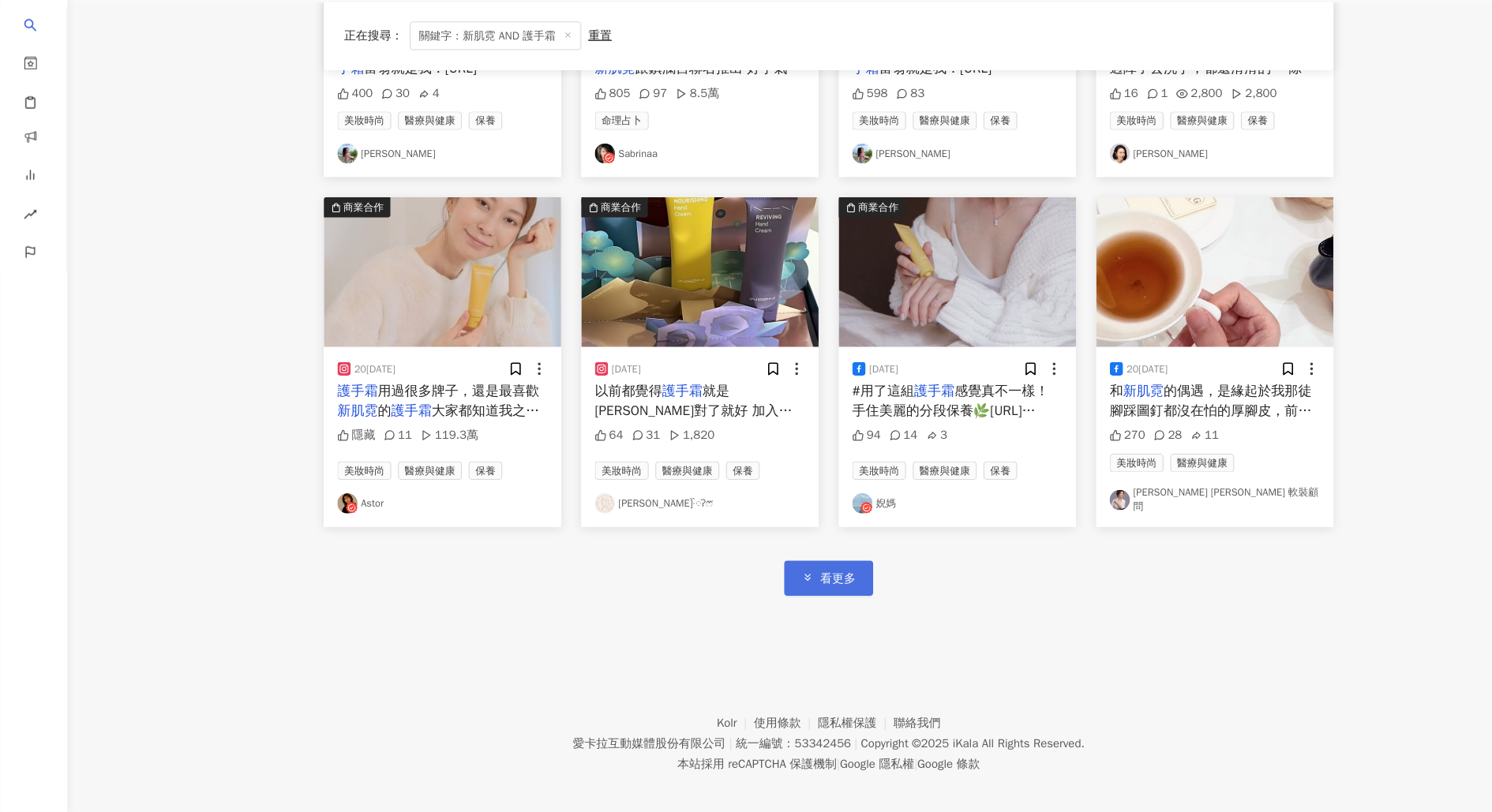 click on "看更多" at bounding box center (778, 592) 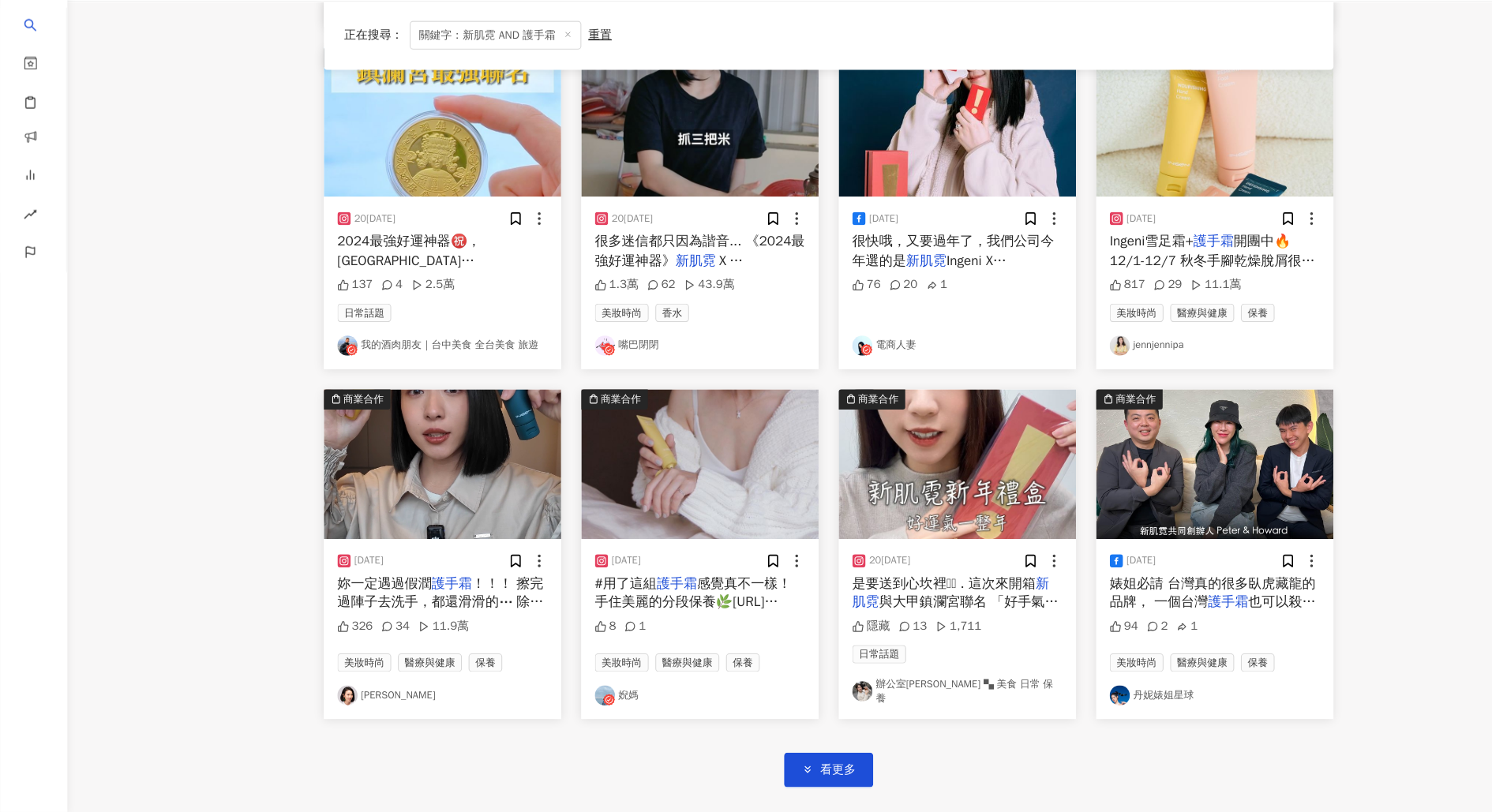 scroll, scrollTop: 1476, scrollLeft: 0, axis: vertical 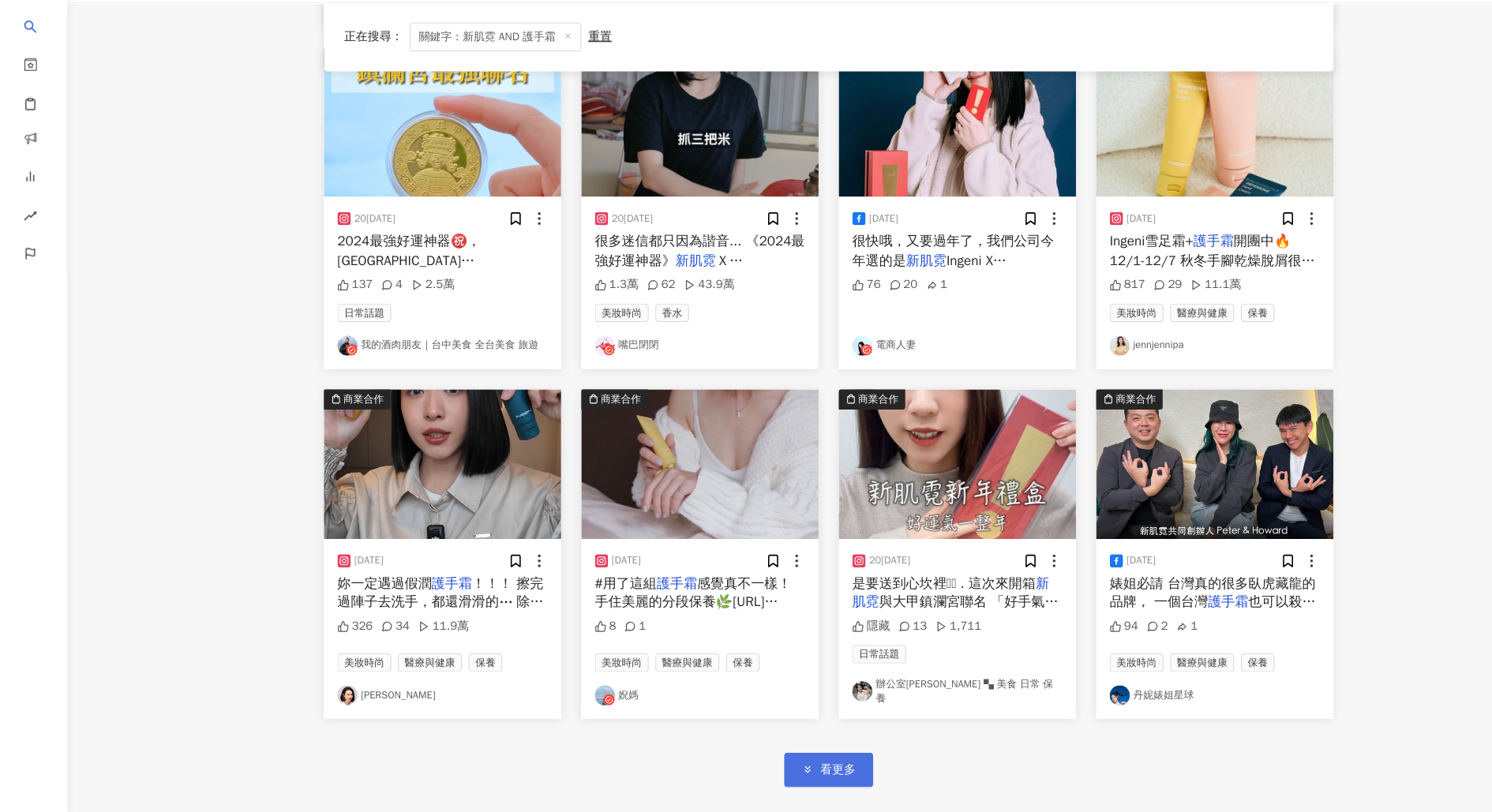 click on "看更多" at bounding box center (786, 771) 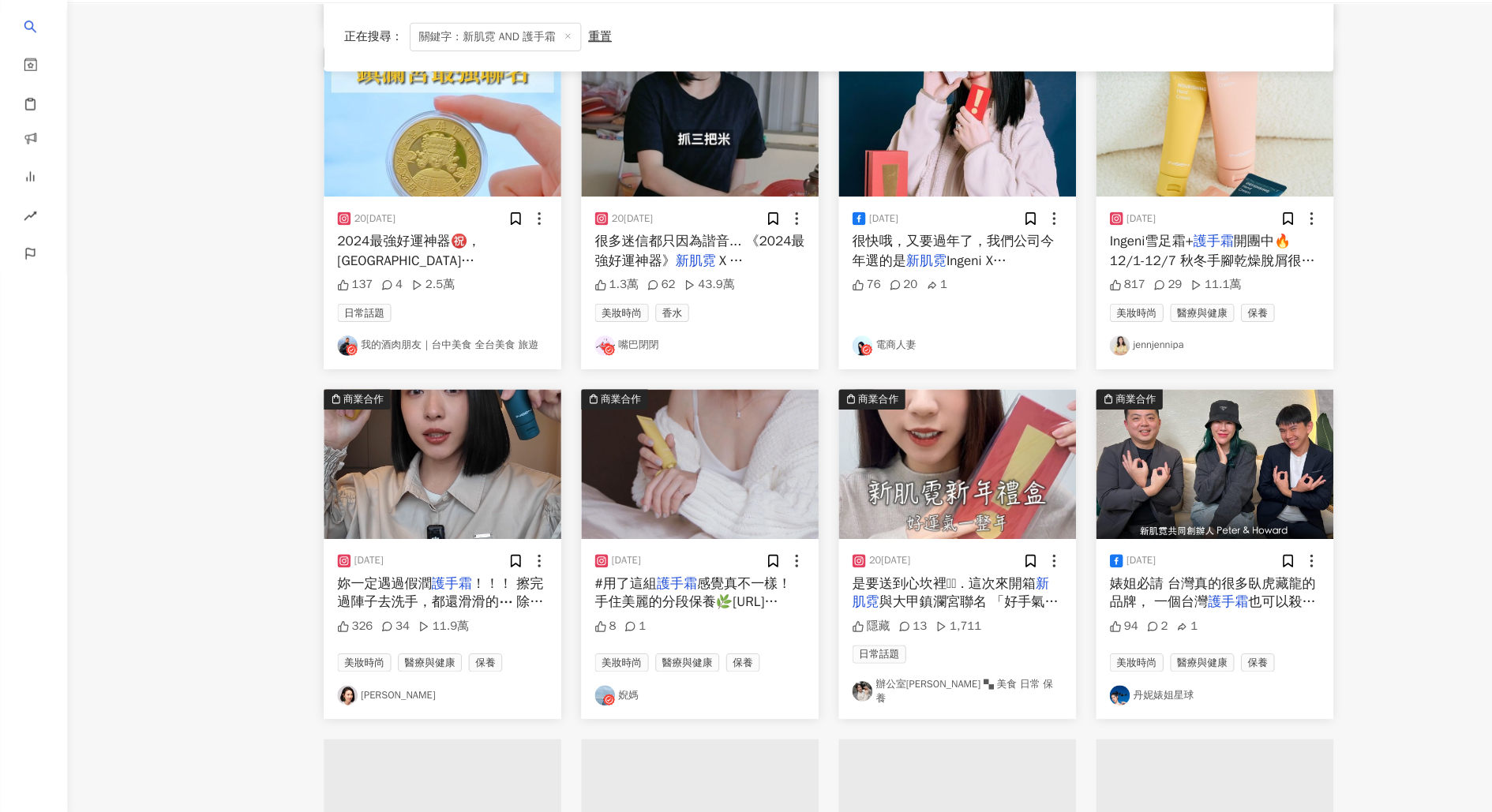type 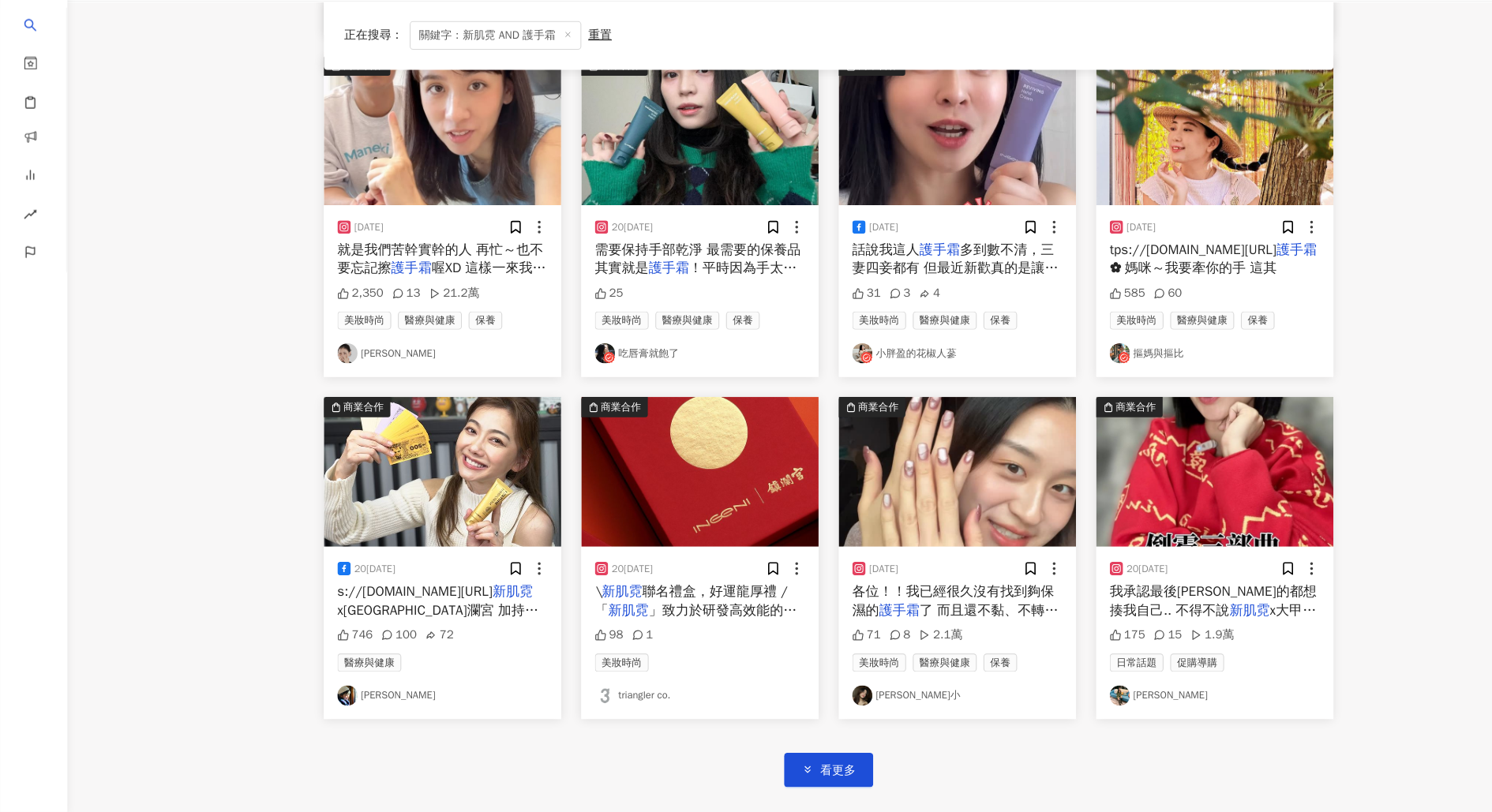 scroll, scrollTop: 2444, scrollLeft: 0, axis: vertical 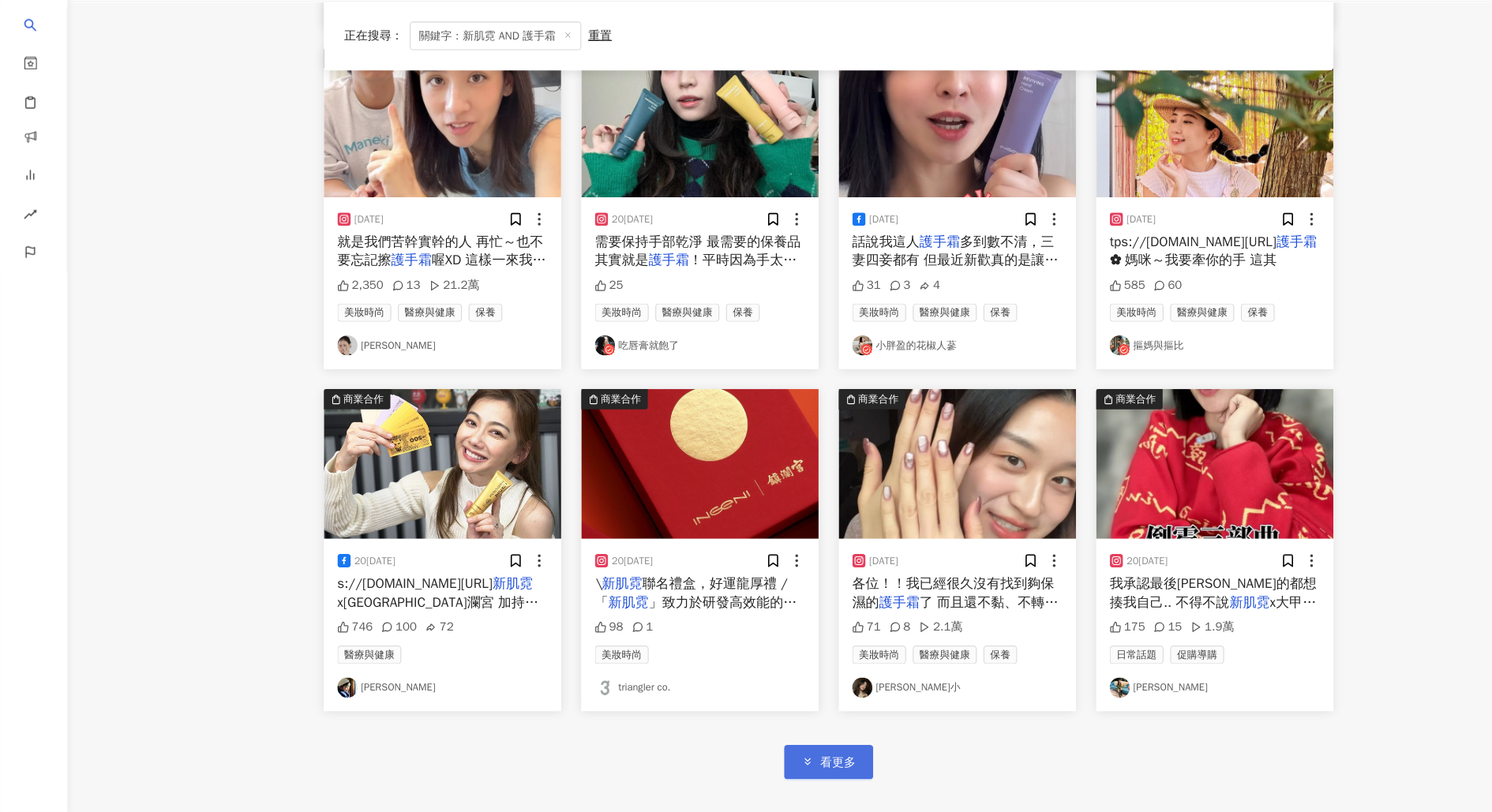 click on "看更多" at bounding box center (786, 765) 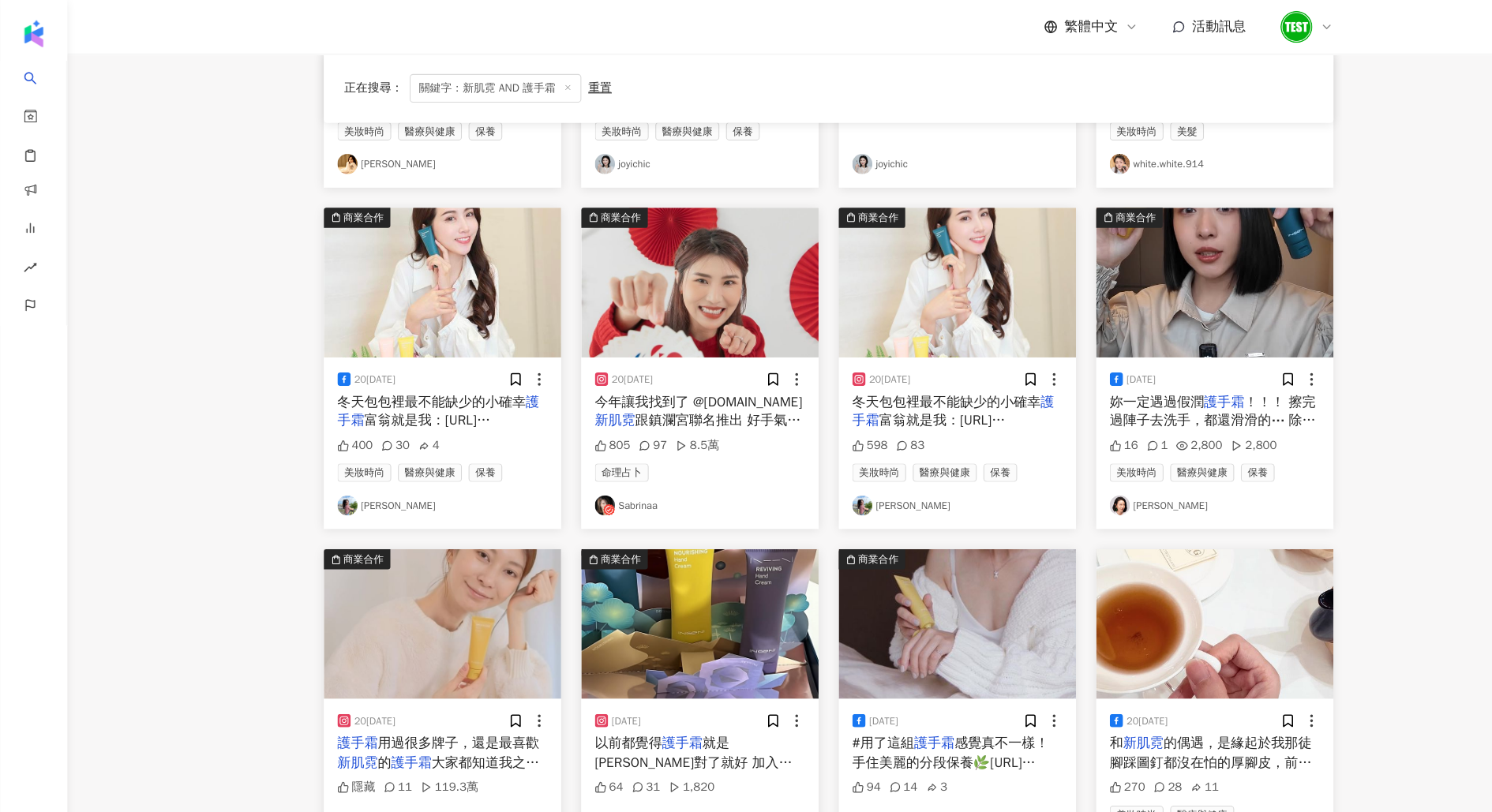 scroll, scrollTop: 60, scrollLeft: 0, axis: vertical 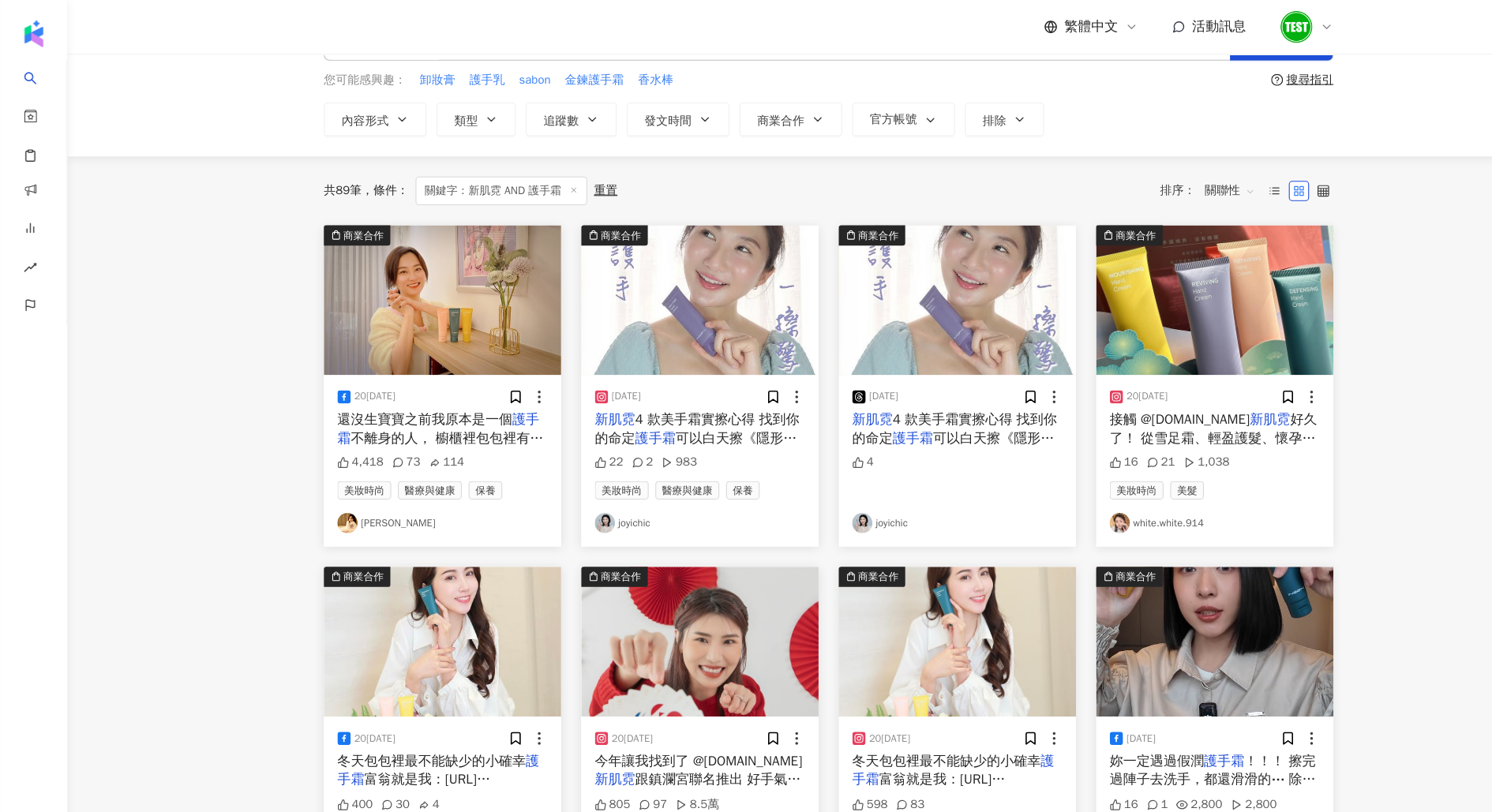 click on "關聯性" at bounding box center [1154, 179] 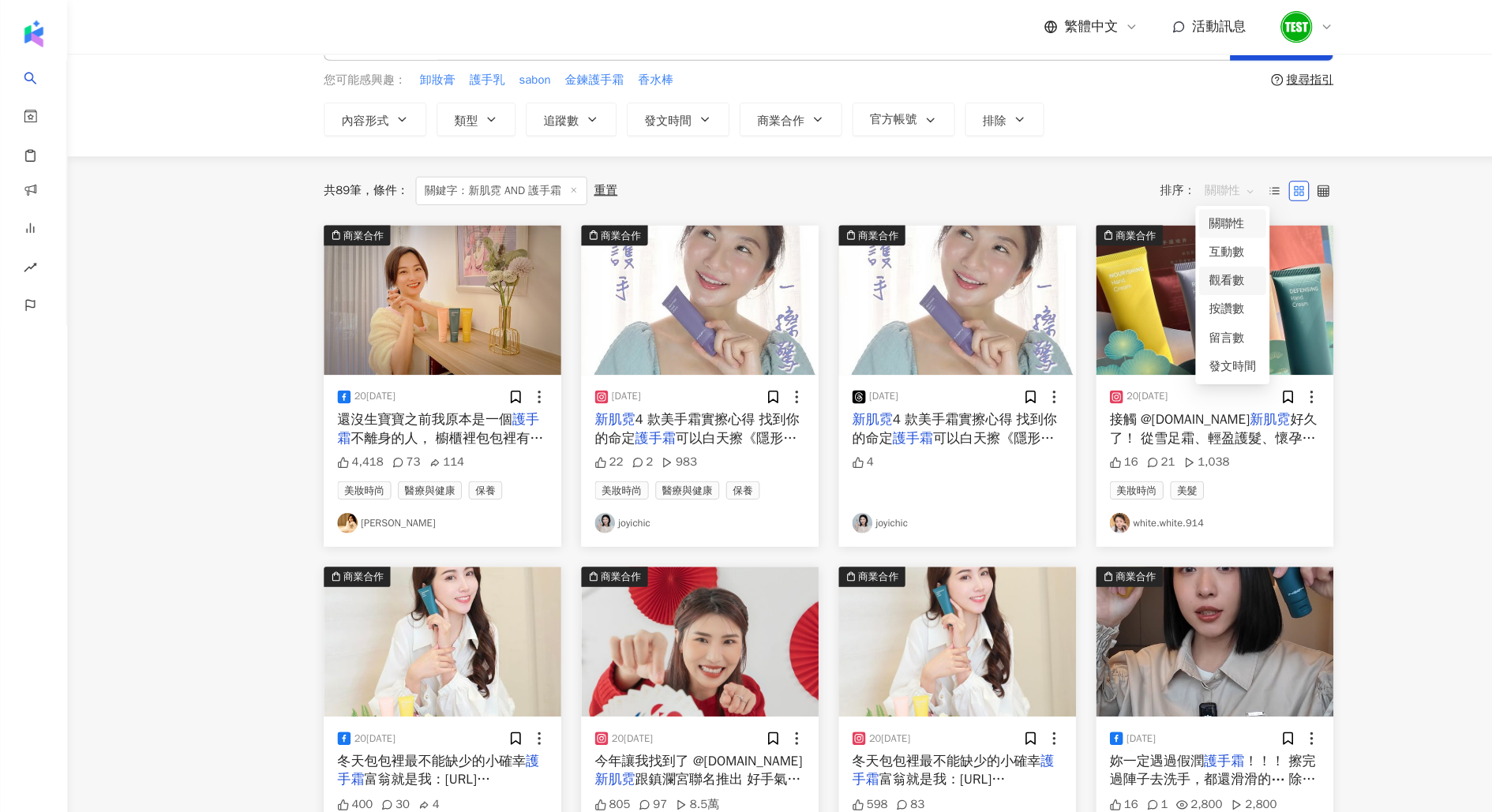 click on "觀看數" at bounding box center (1156, 264) 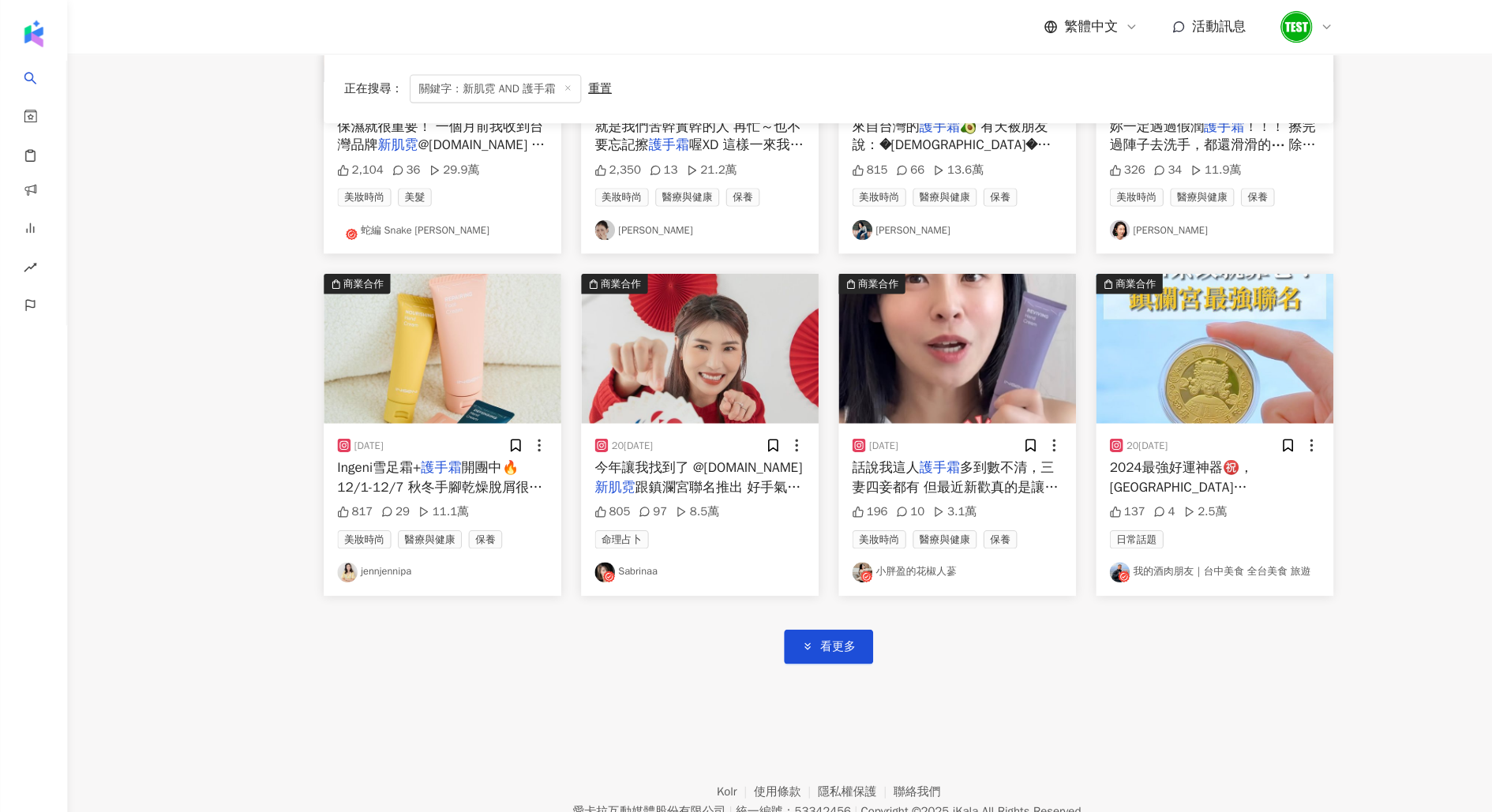 scroll, scrollTop: 653, scrollLeft: 0, axis: vertical 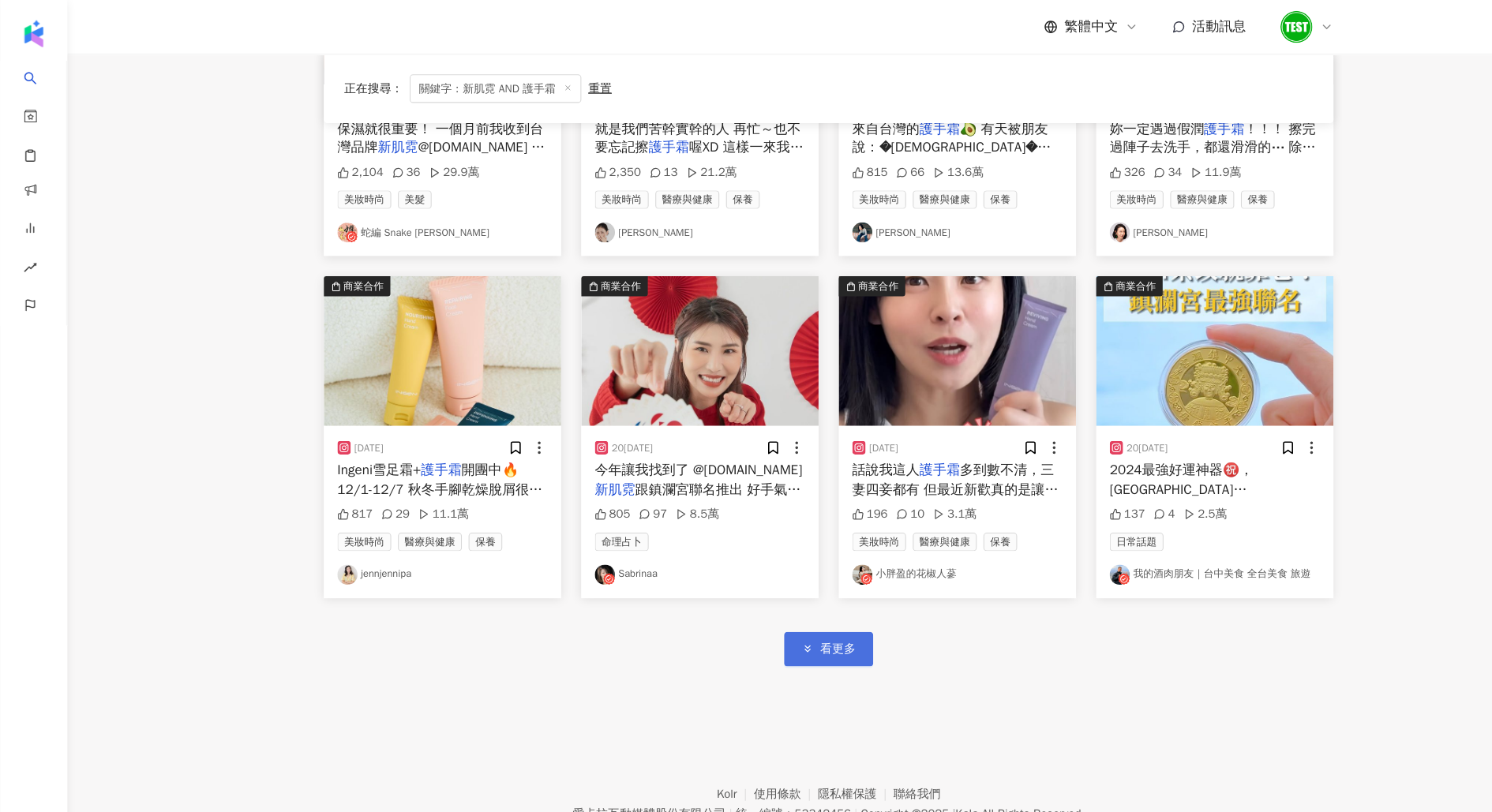 click on "看更多" at bounding box center [786, 609] 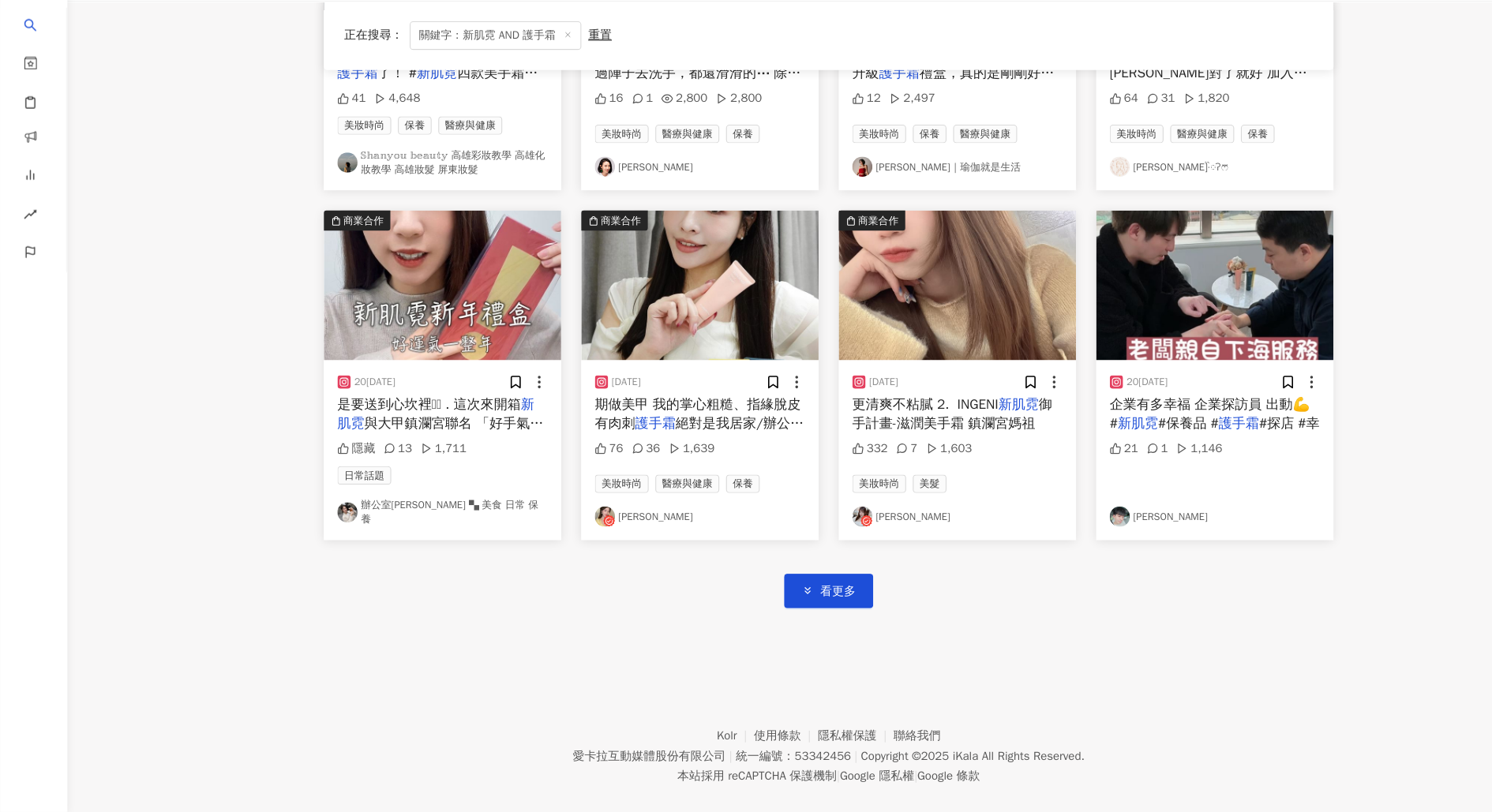scroll, scrollTop: 1645, scrollLeft: 0, axis: vertical 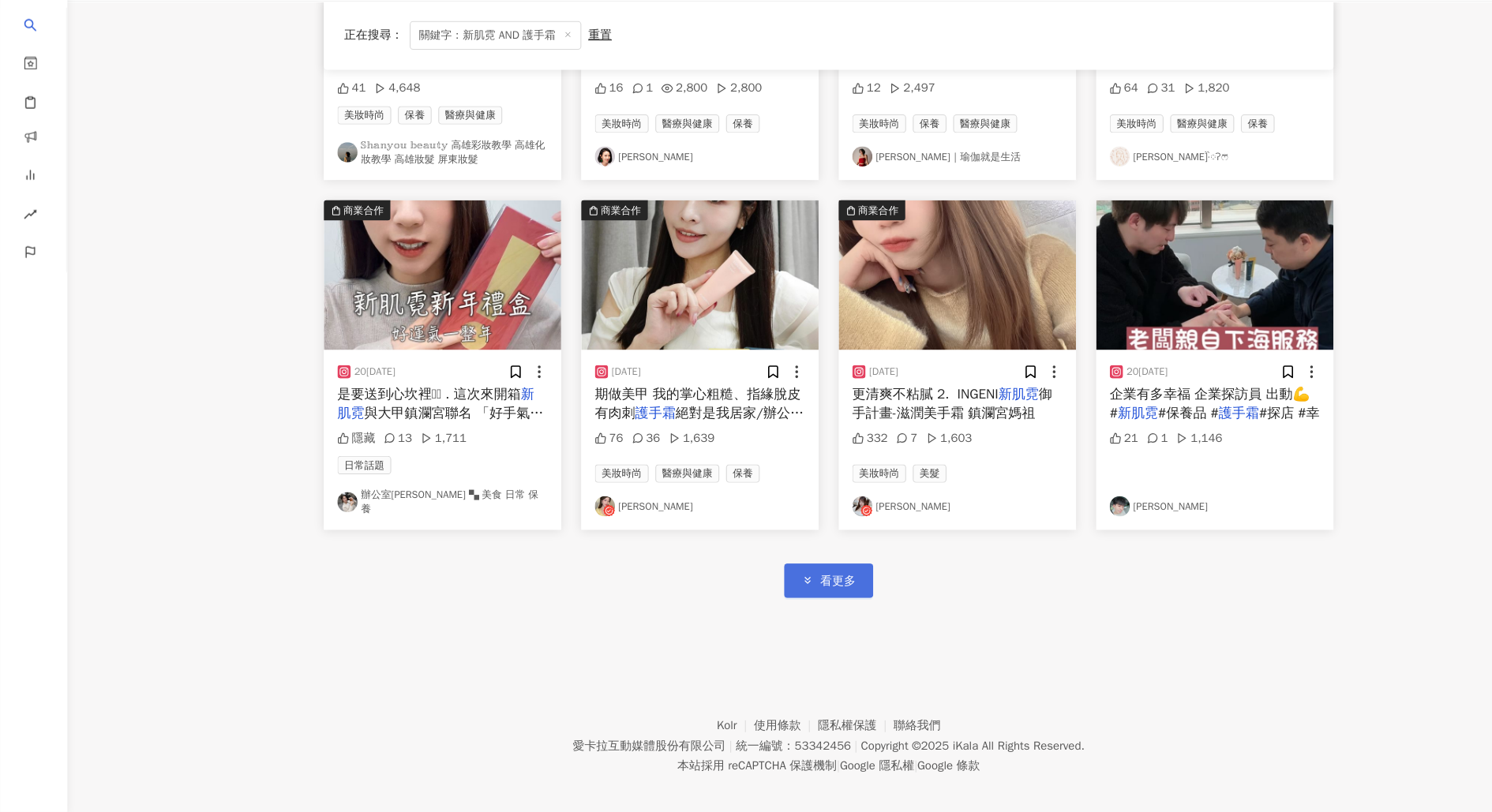 click on "看更多" at bounding box center [778, 594] 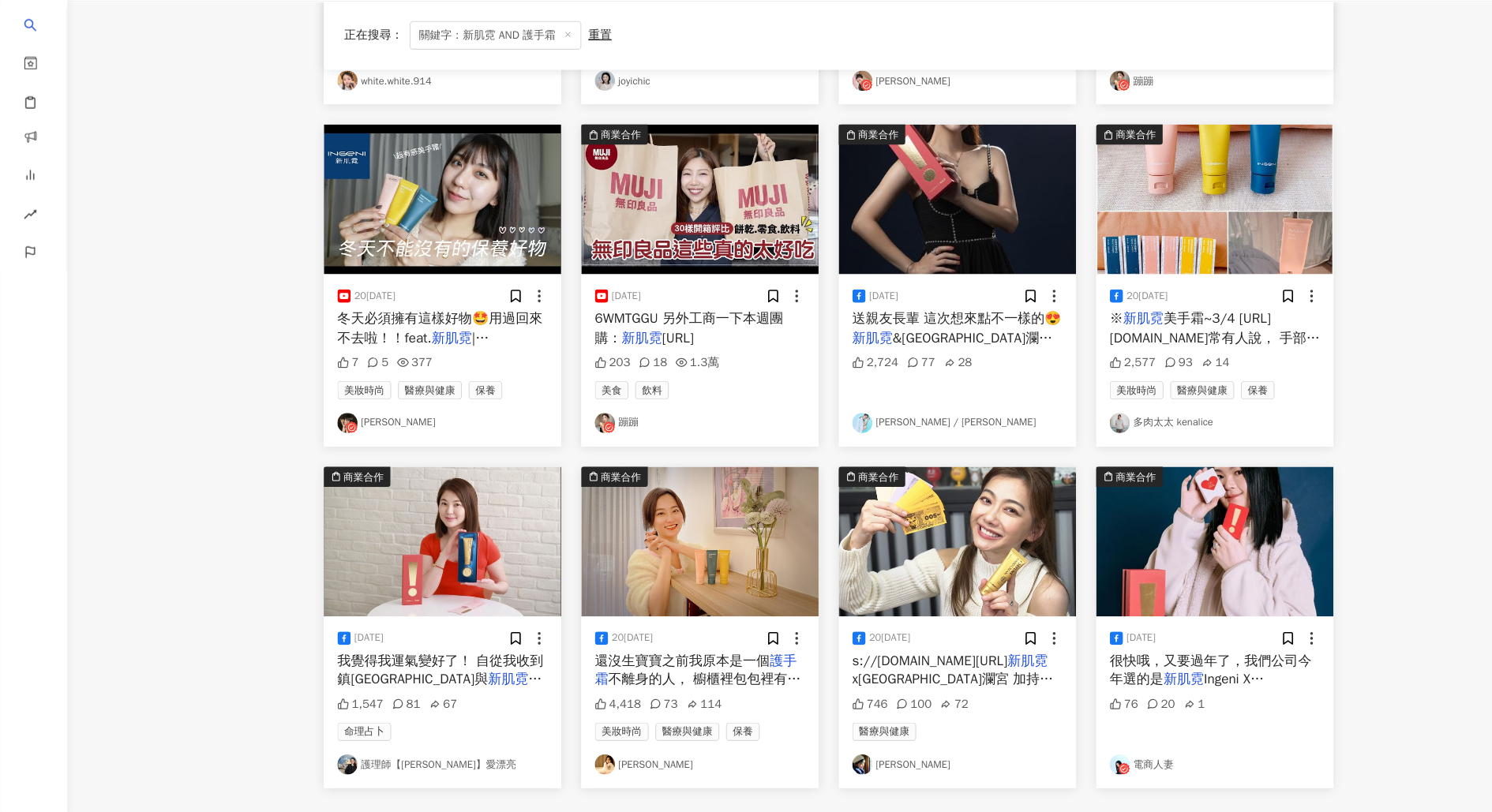 scroll, scrollTop: 2605, scrollLeft: 0, axis: vertical 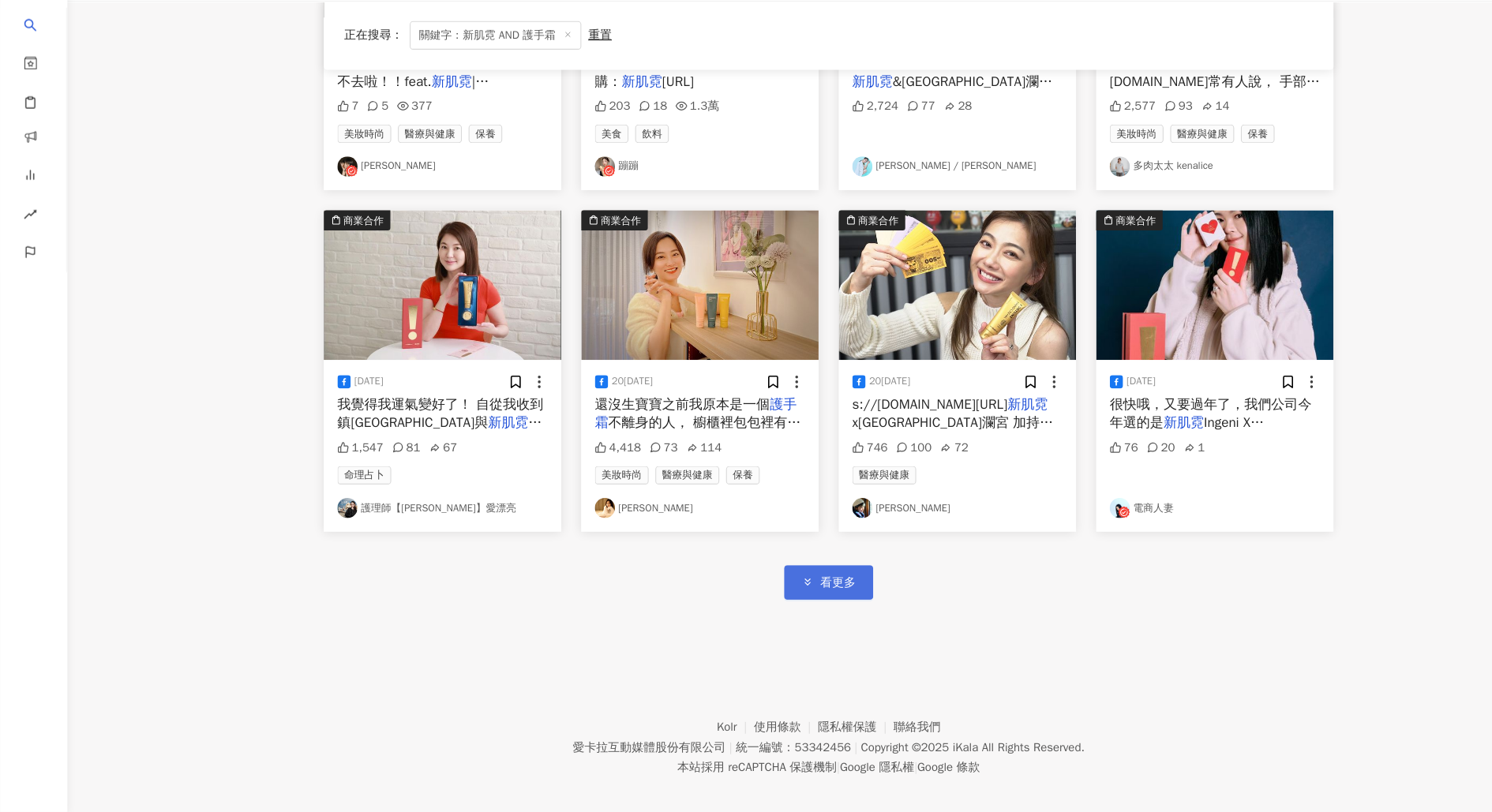 click on "看更多" at bounding box center [778, 596] 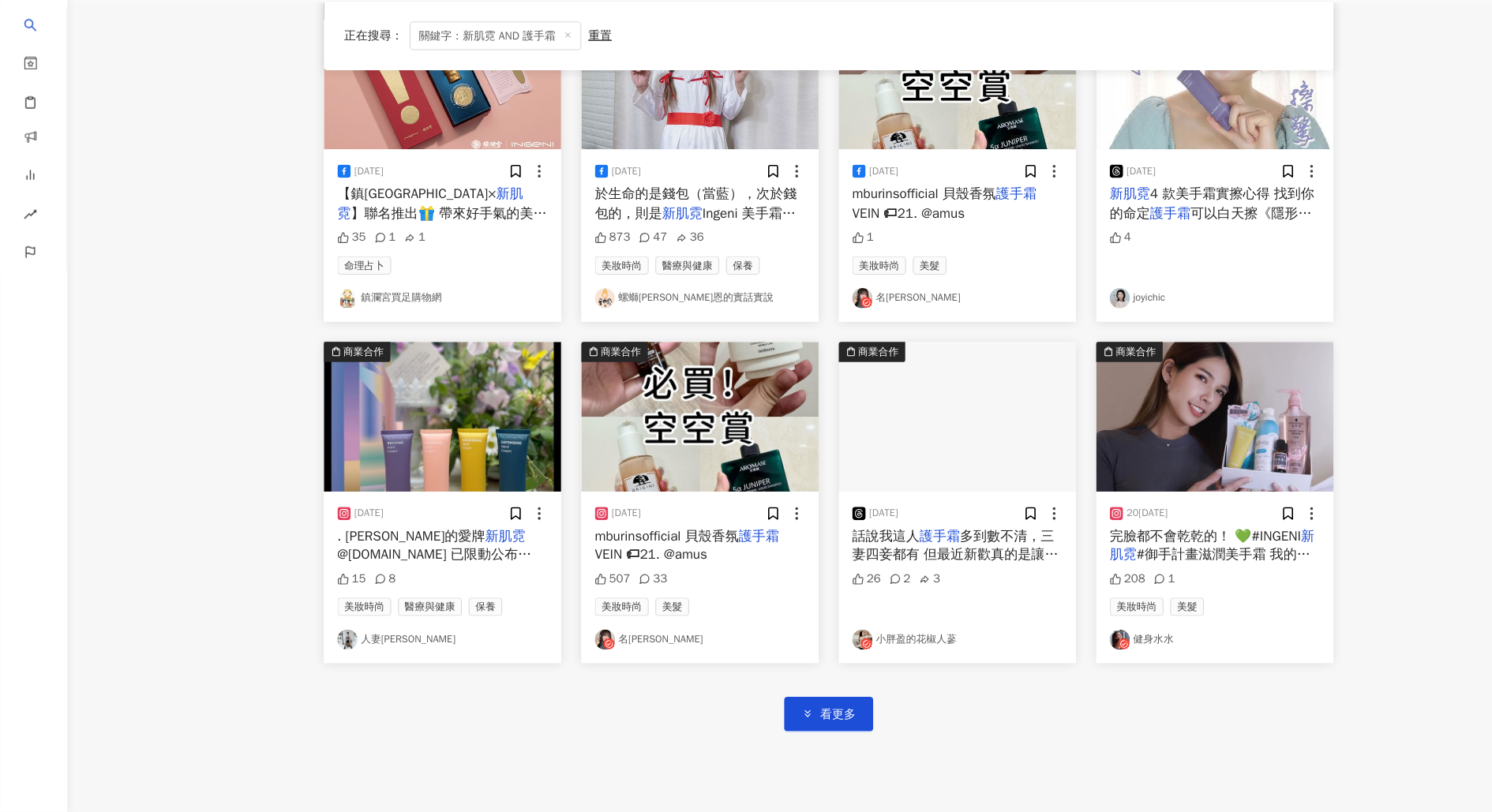 scroll, scrollTop: 3501, scrollLeft: 0, axis: vertical 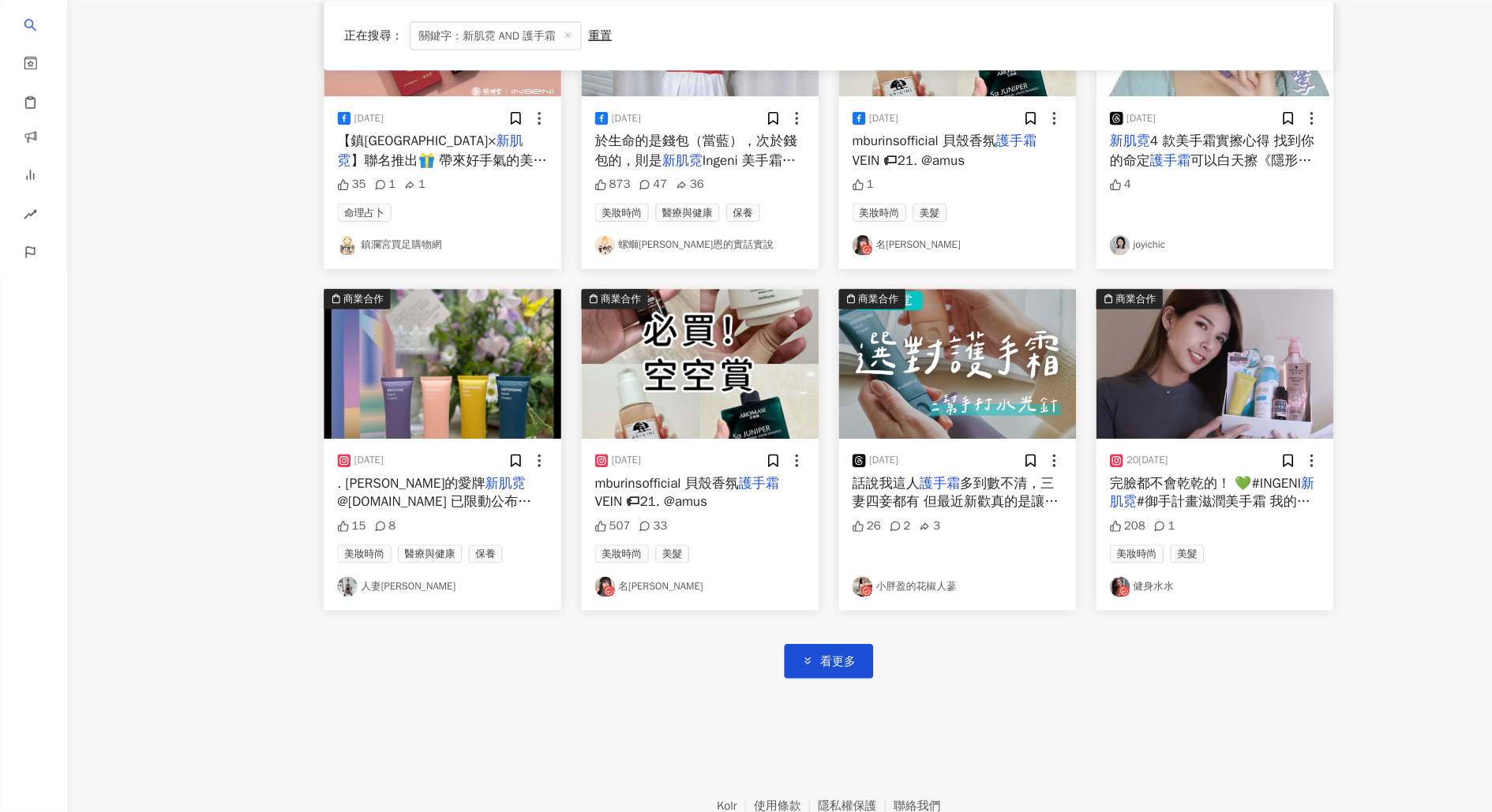 click on "看更多" at bounding box center (778, 654) 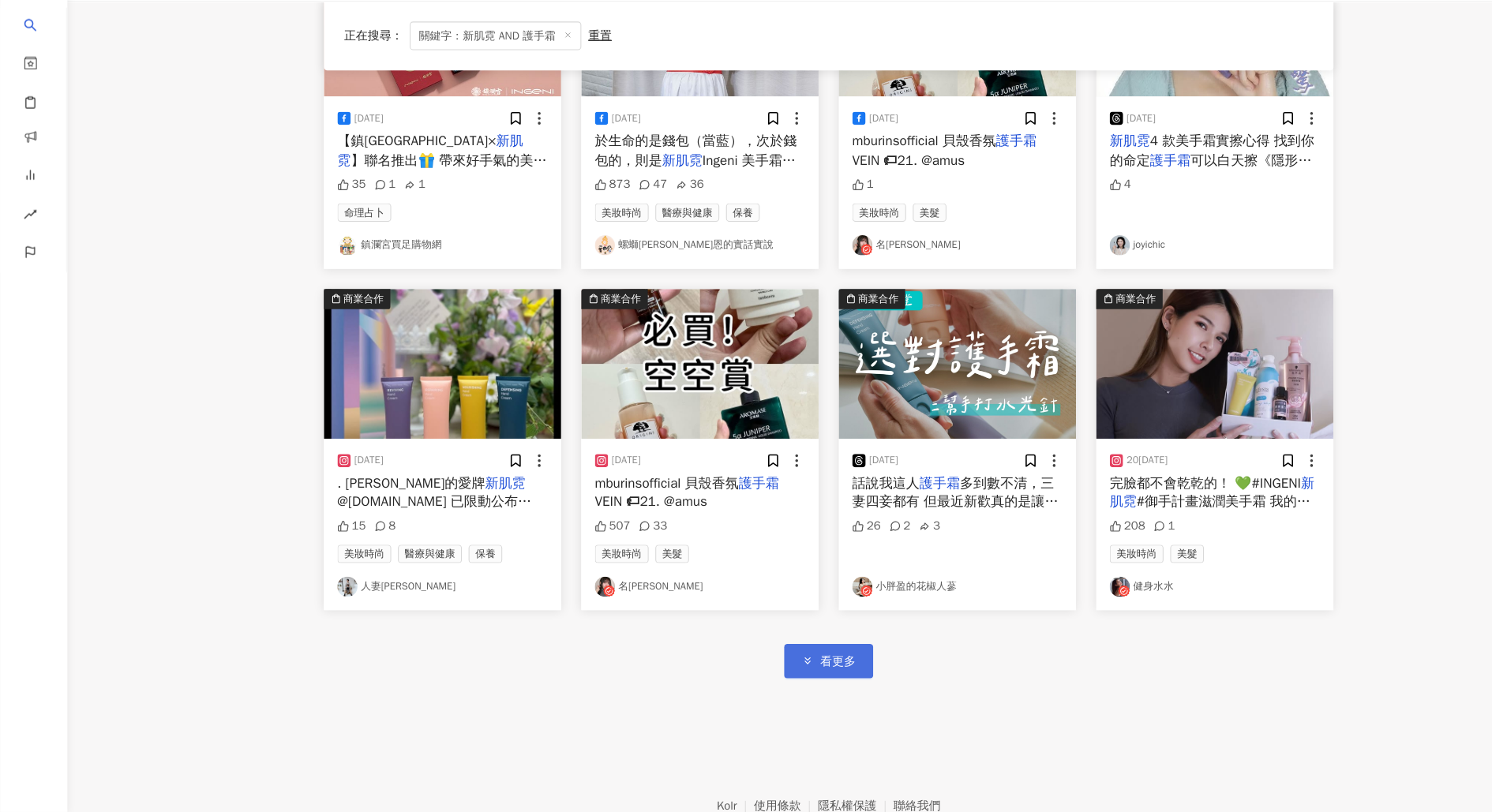 click on "看更多" at bounding box center [786, 671] 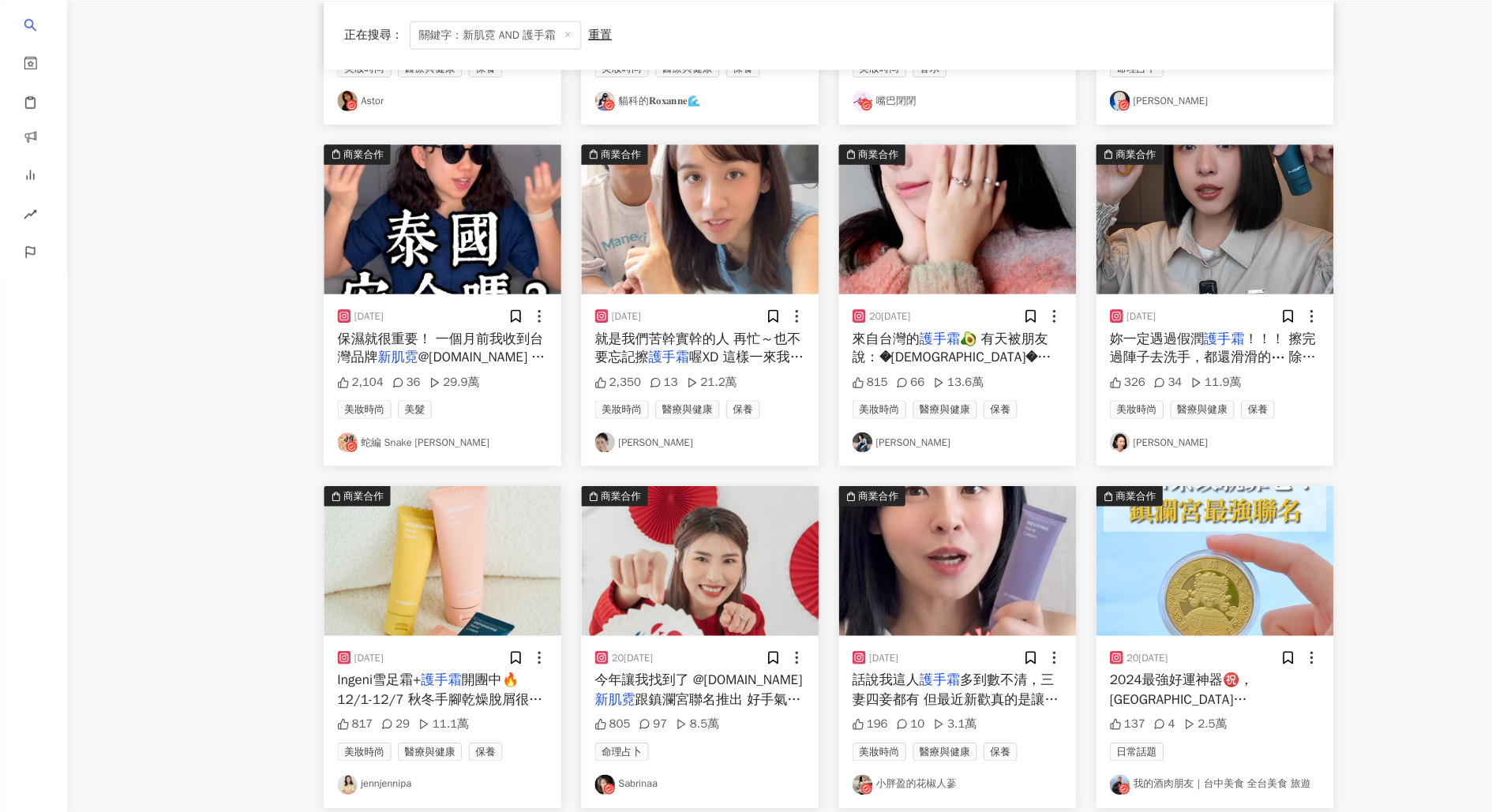 scroll, scrollTop: 456, scrollLeft: 0, axis: vertical 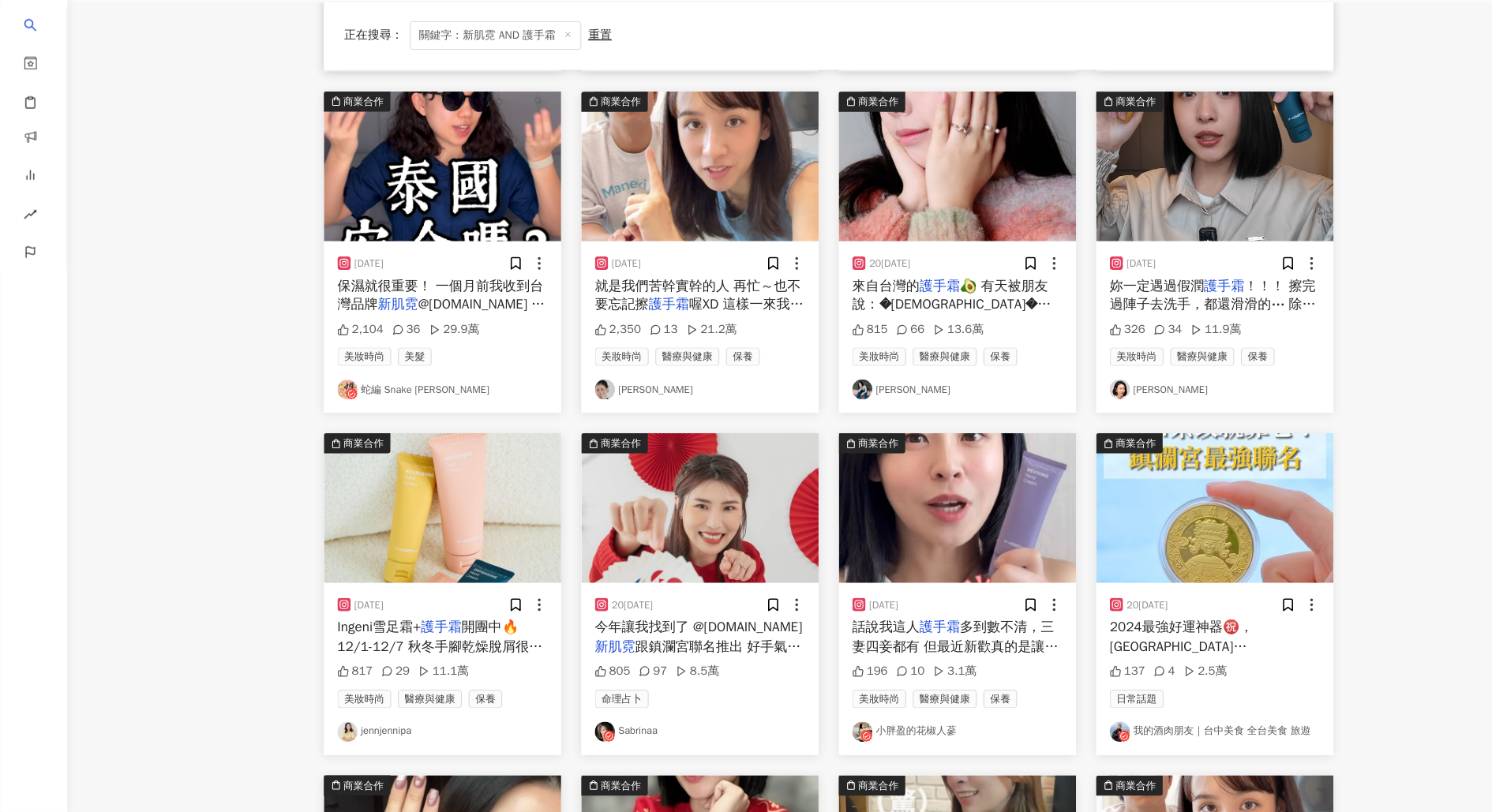 click at bounding box center [898, 526] 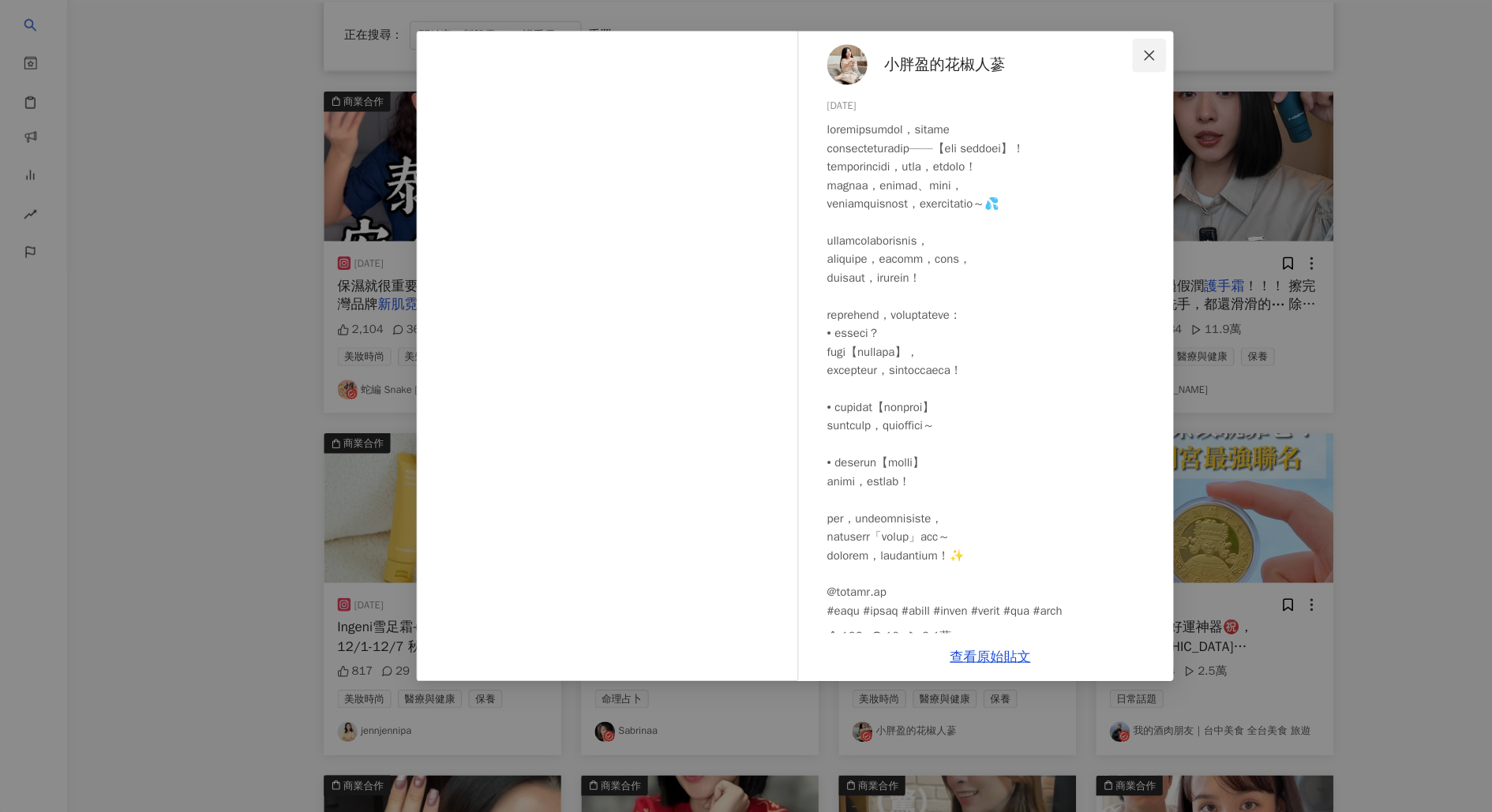 click 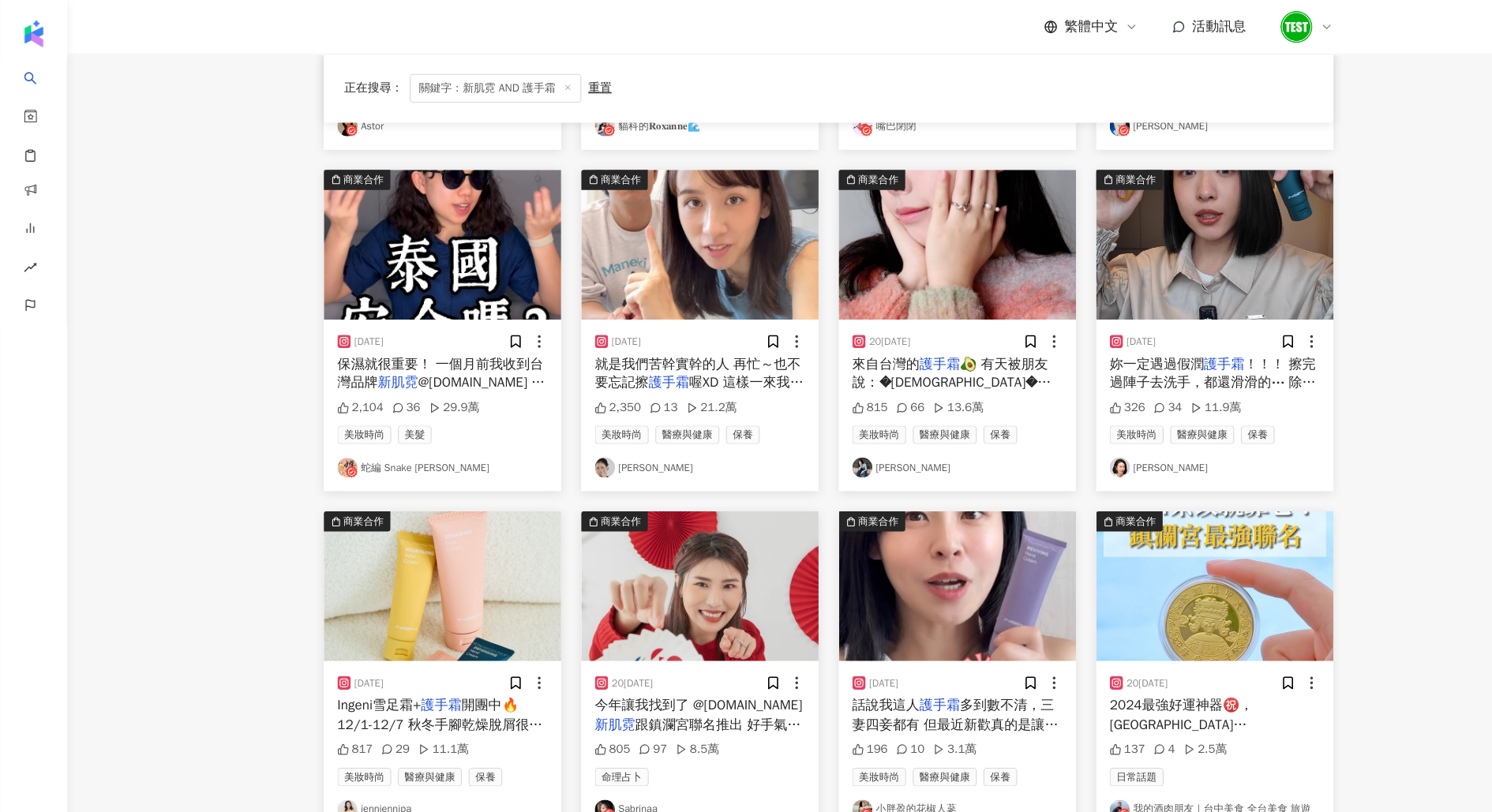 scroll, scrollTop: 0, scrollLeft: 0, axis: both 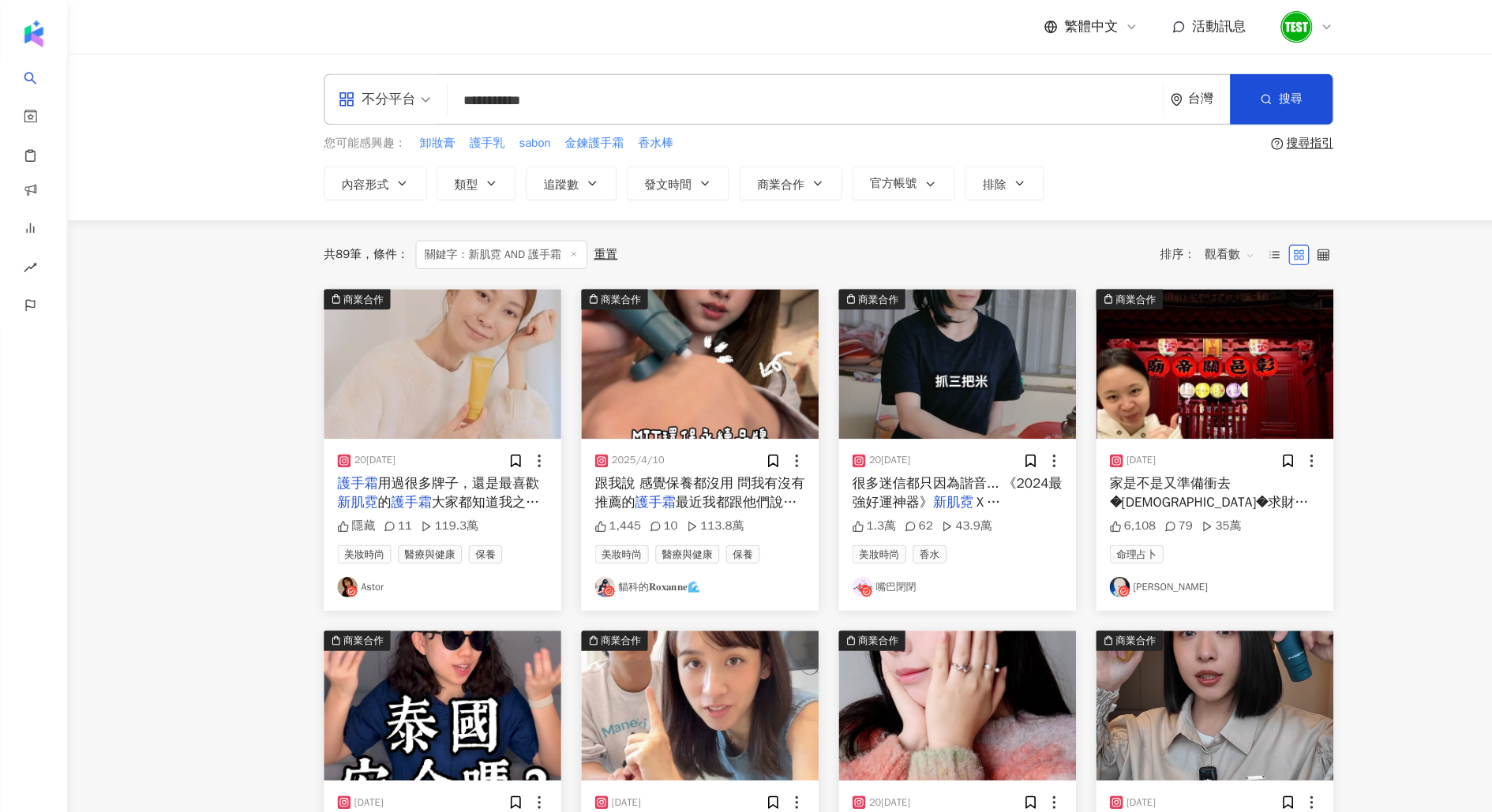 click on "觀看數" at bounding box center [1154, 239] 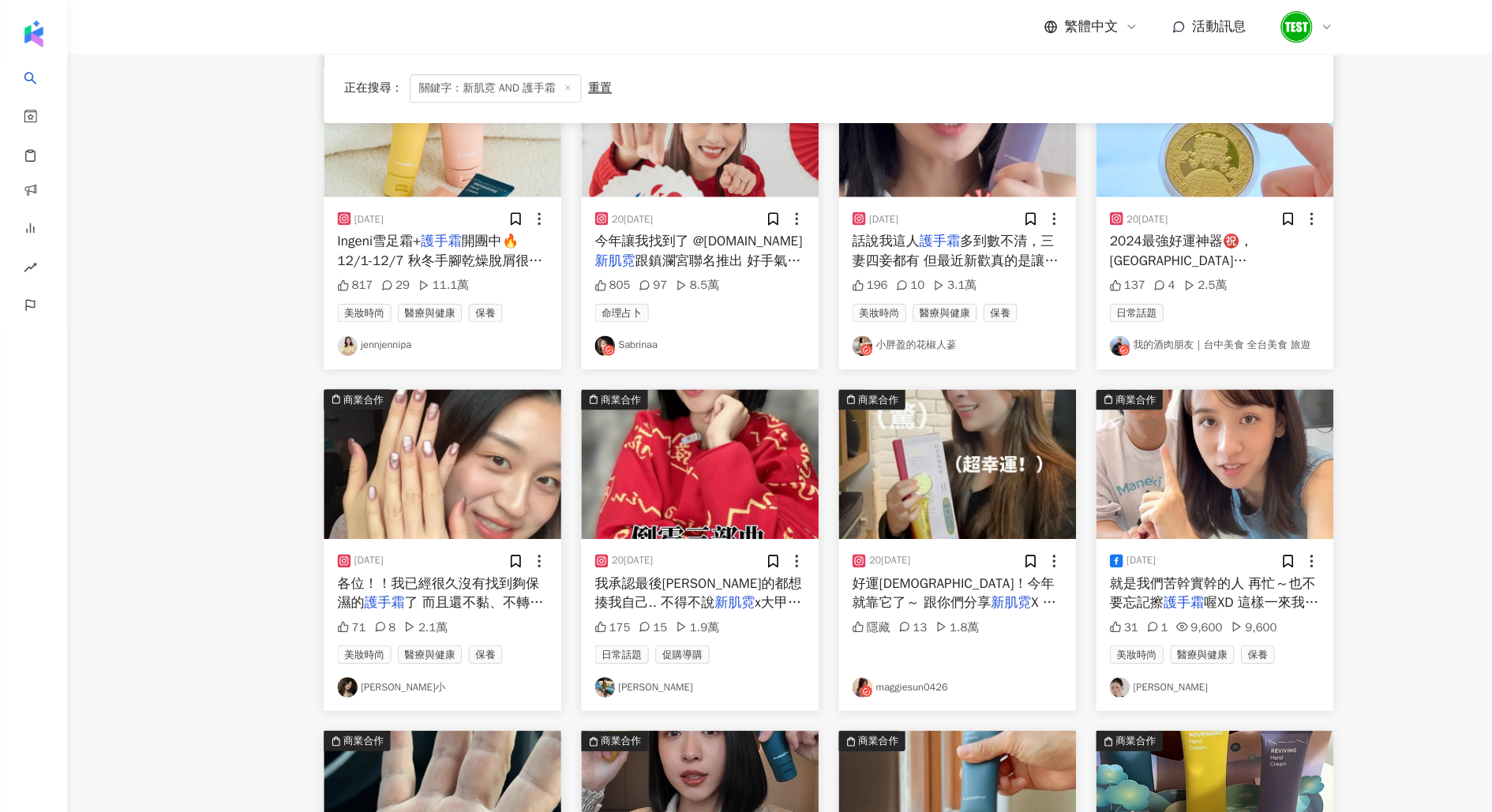 scroll, scrollTop: 17, scrollLeft: 0, axis: vertical 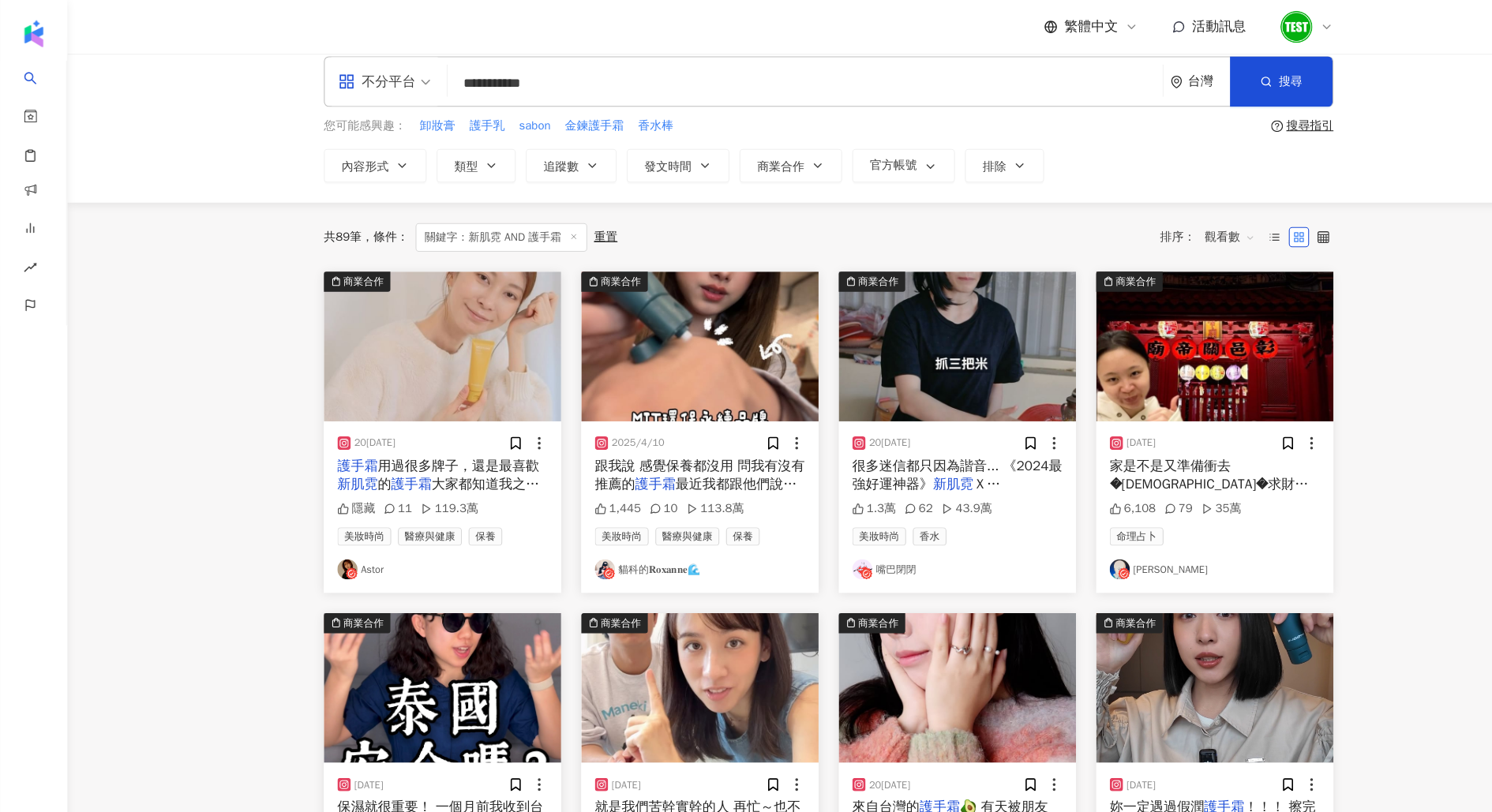 click on "**********" at bounding box center [755, 77] 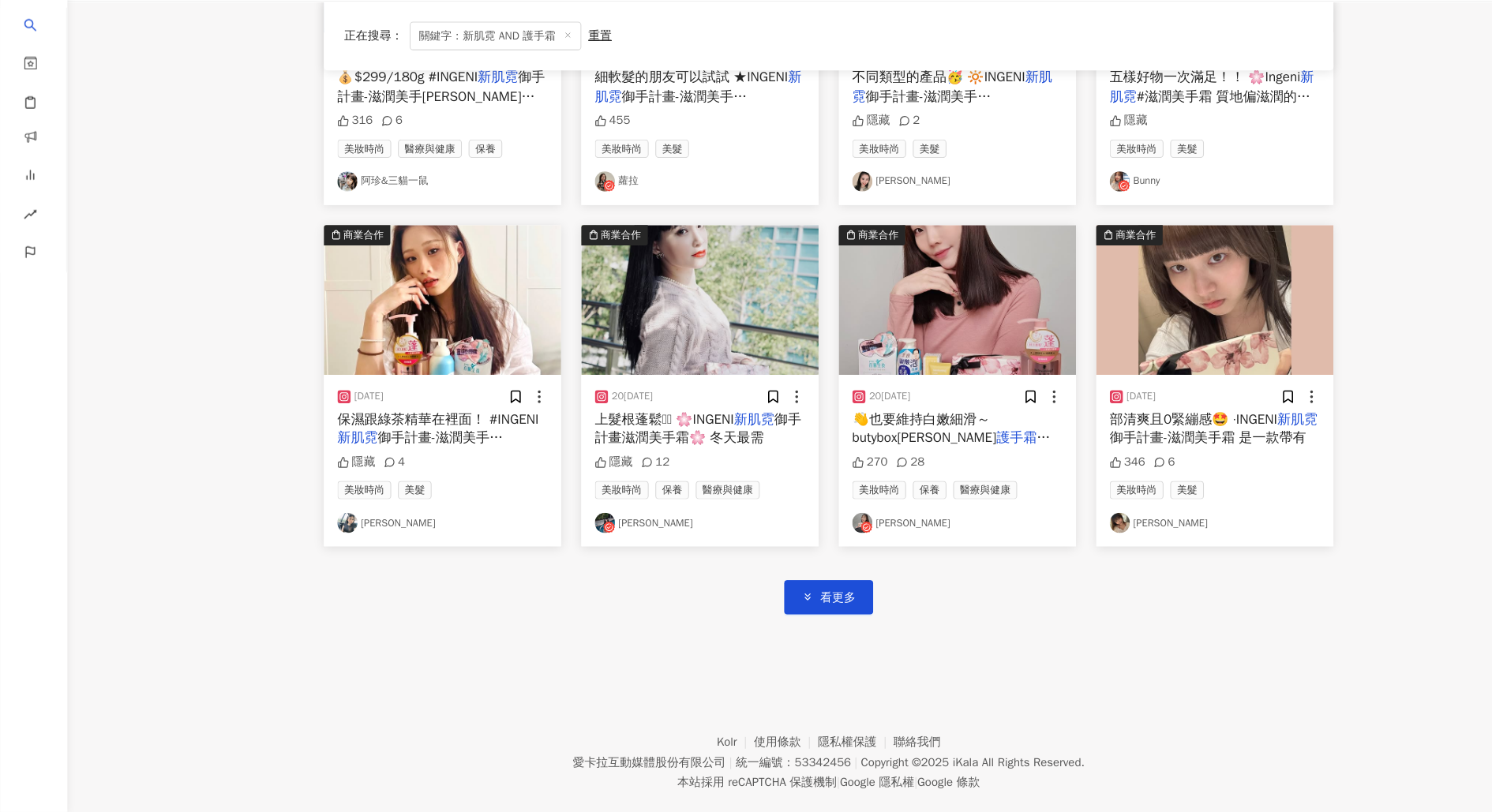 scroll, scrollTop: 4526, scrollLeft: 0, axis: vertical 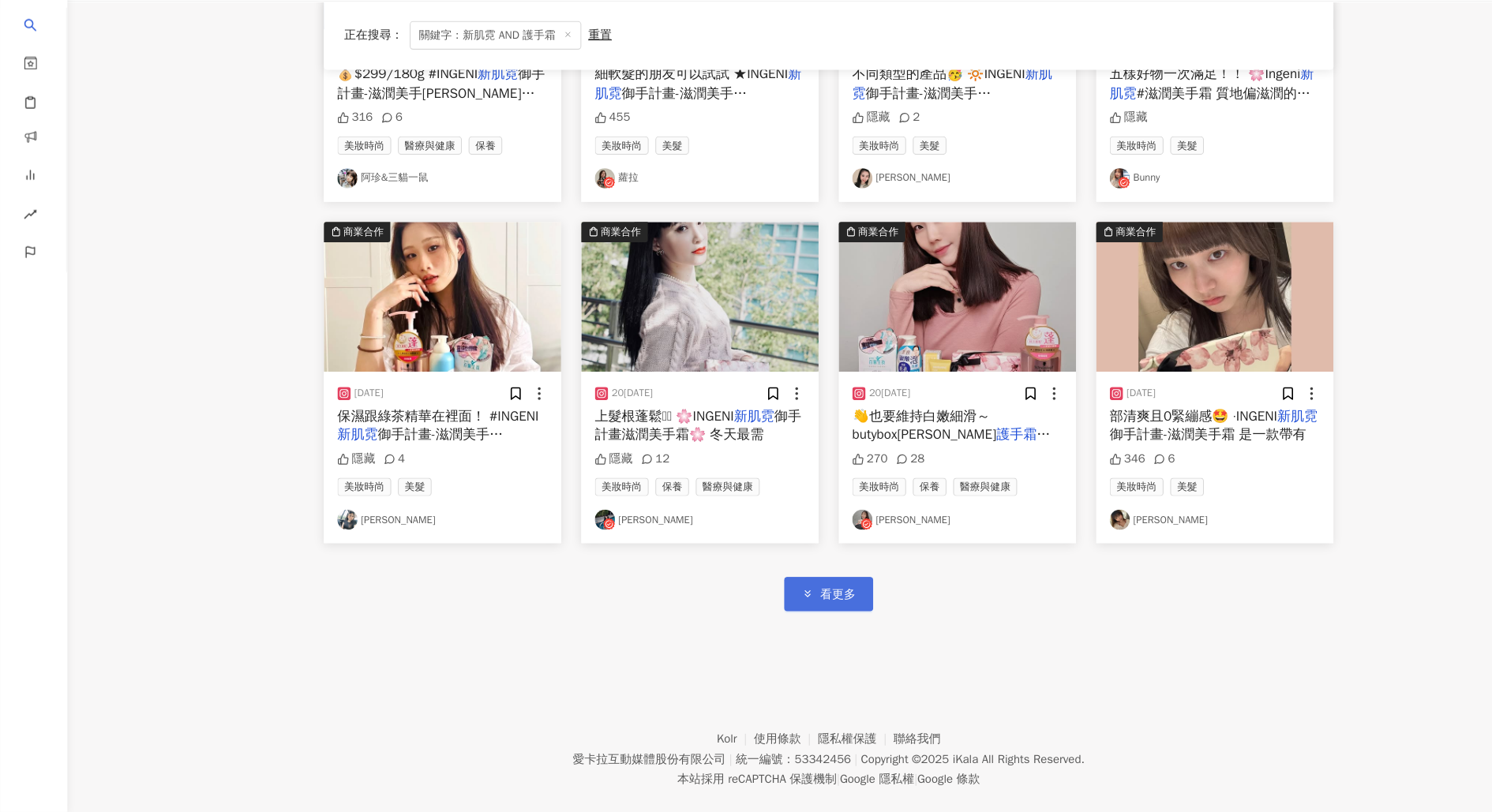click on "看更多" at bounding box center [778, 607] 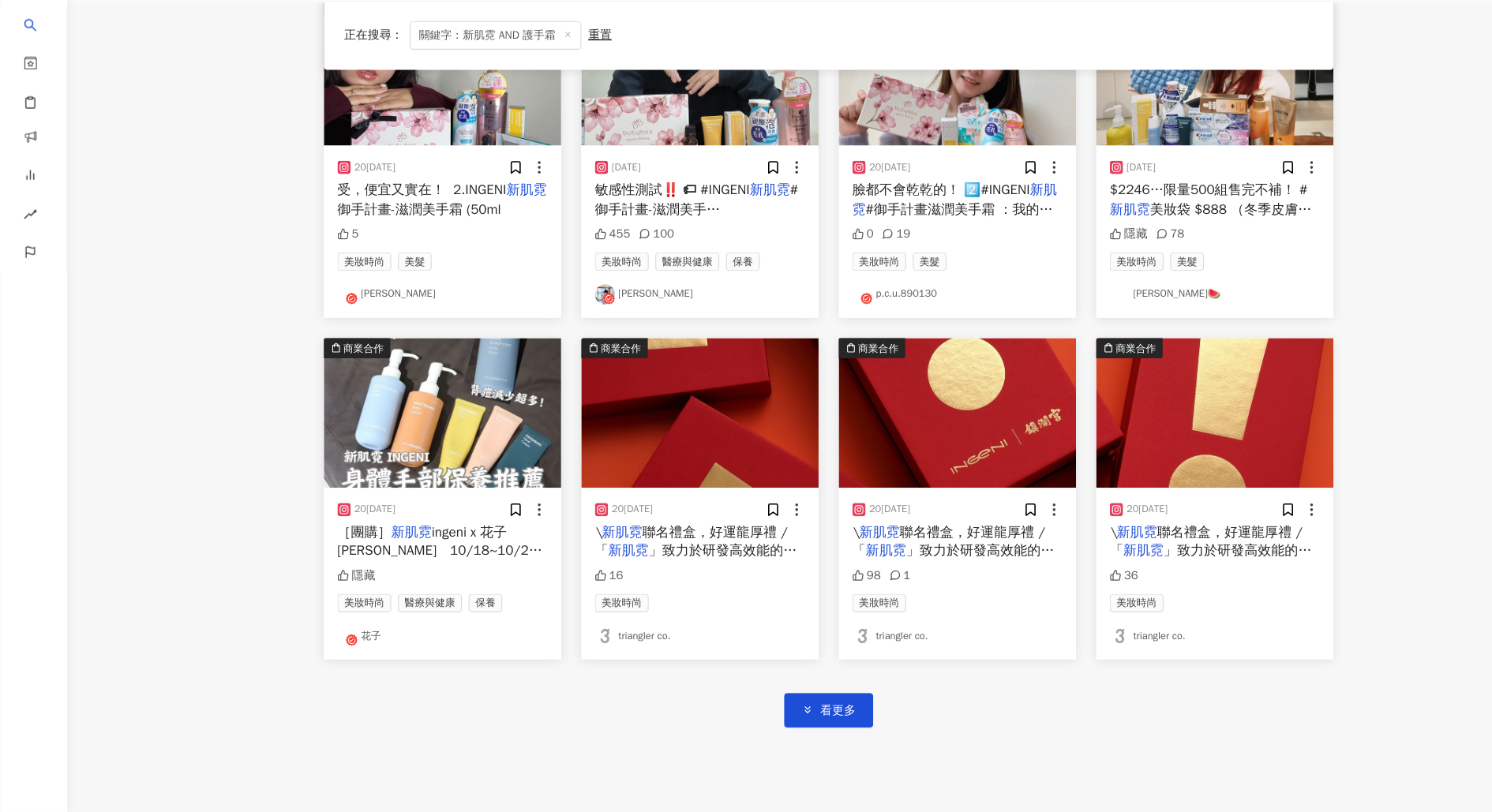 scroll, scrollTop: 5485, scrollLeft: 0, axis: vertical 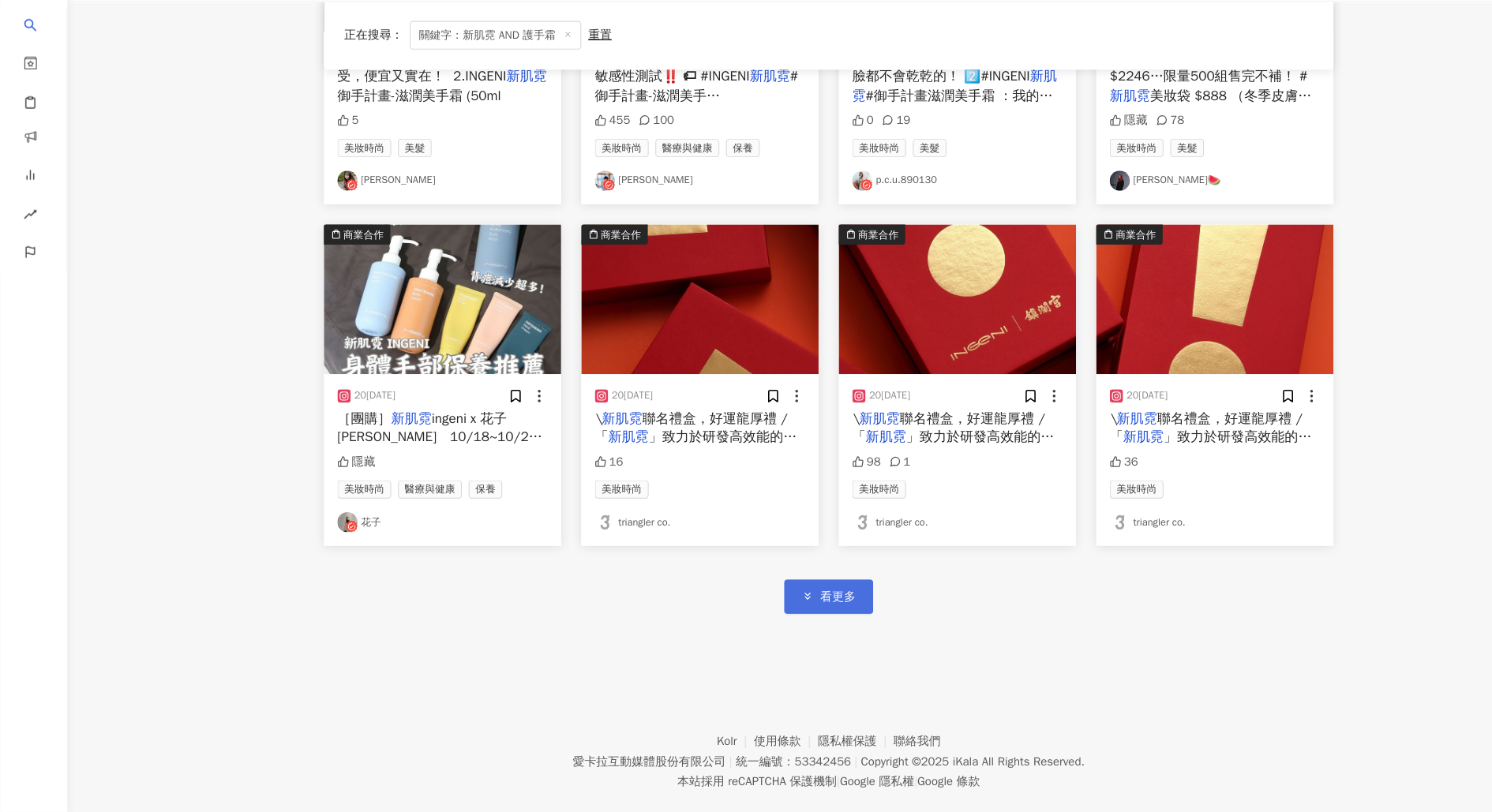 click on "看更多" at bounding box center (778, 609) 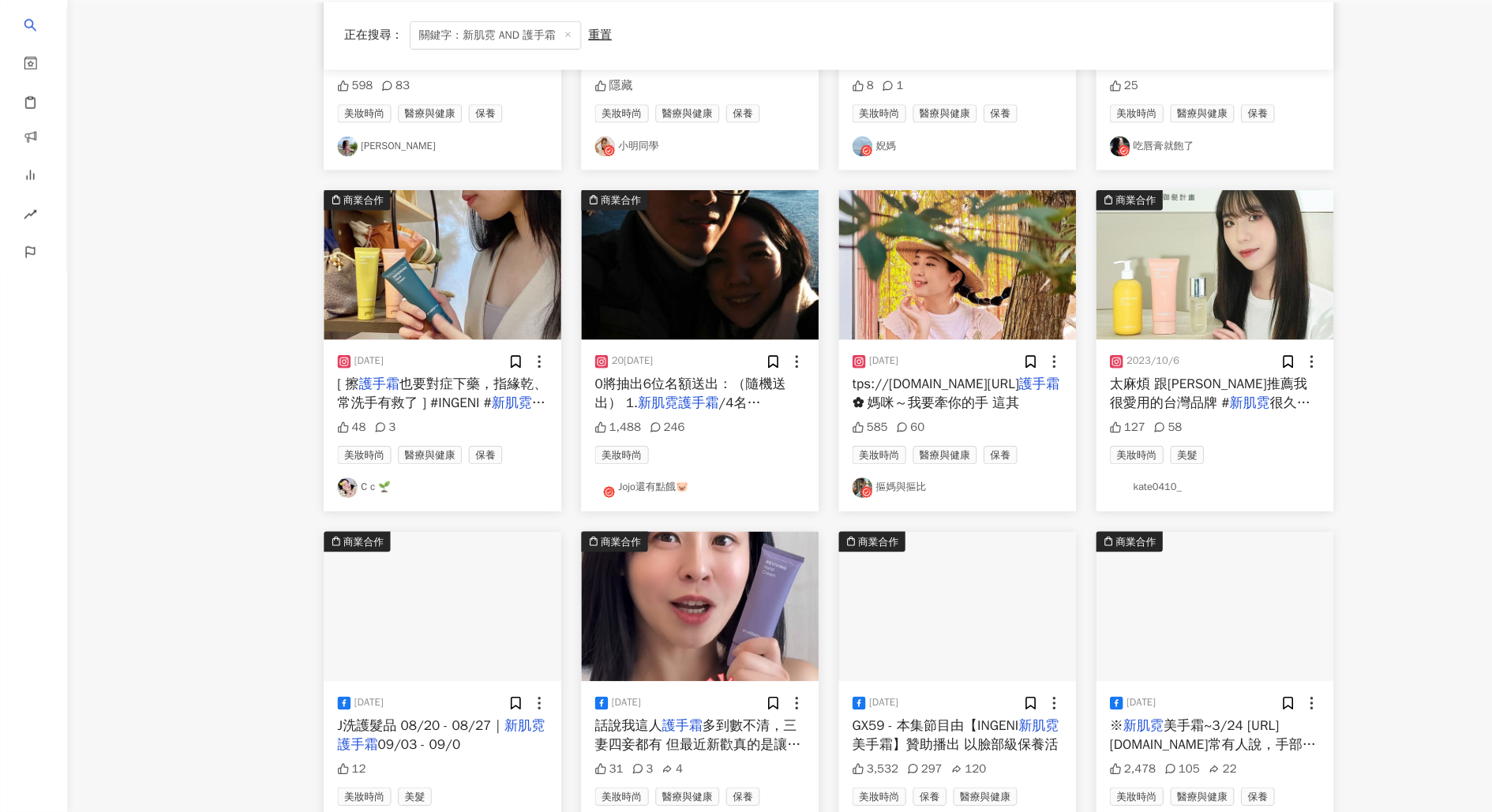 scroll, scrollTop: 6255, scrollLeft: 0, axis: vertical 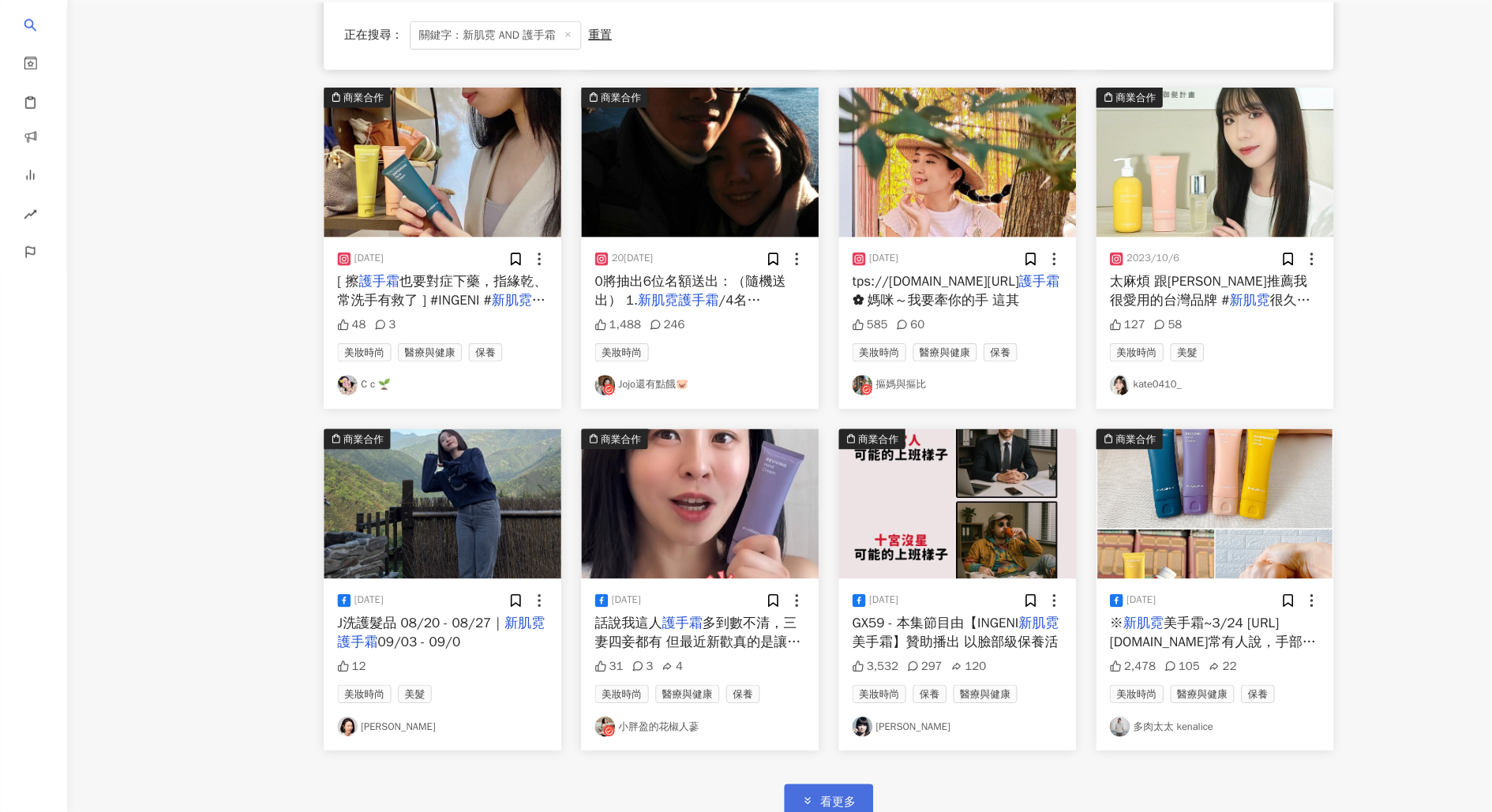 click on "看更多" at bounding box center (778, 801) 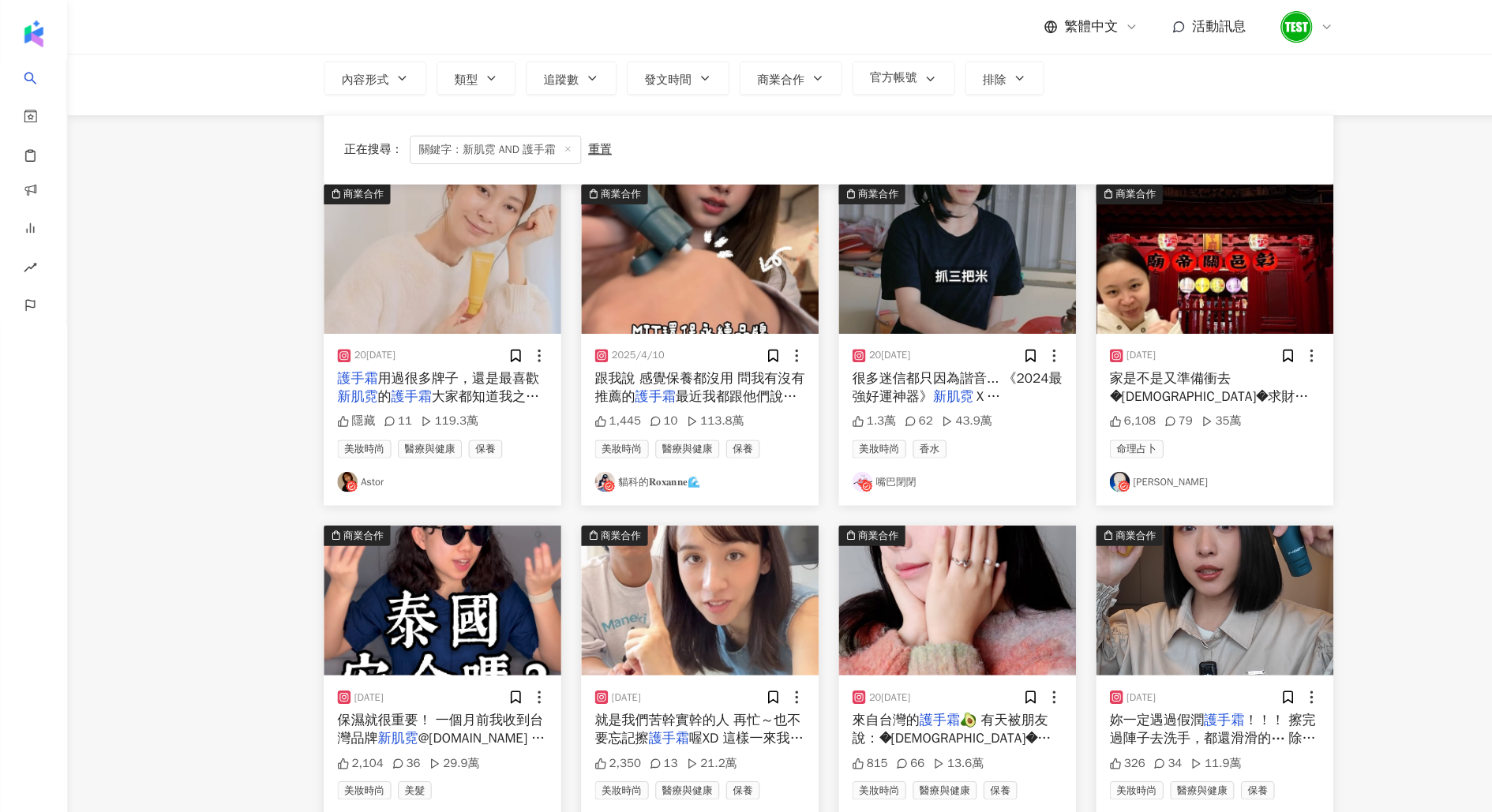 scroll, scrollTop: 0, scrollLeft: 0, axis: both 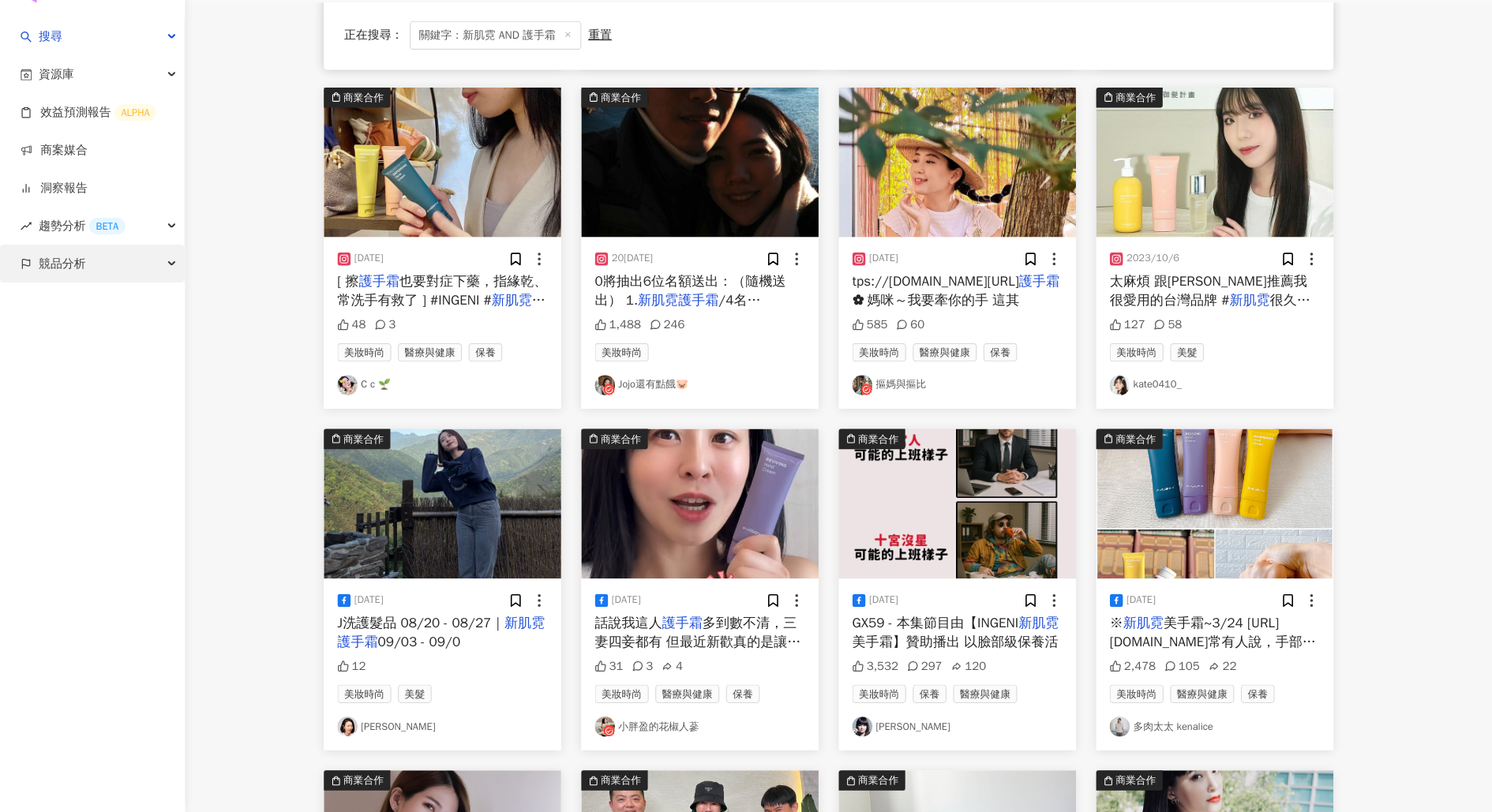 click on "競品分析" at bounding box center (58, 297) 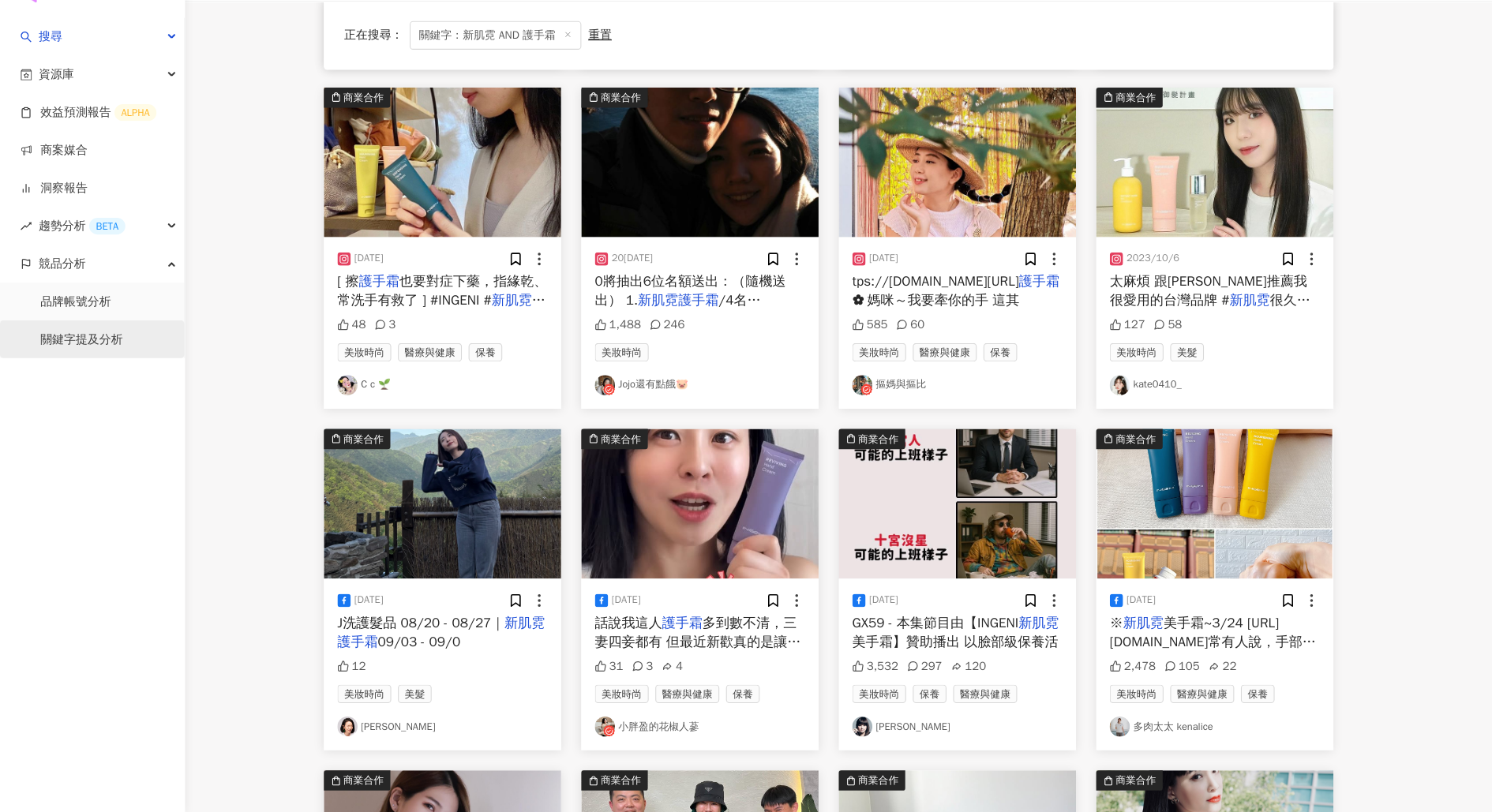 click on "關鍵字提及分析" at bounding box center [77, 369] 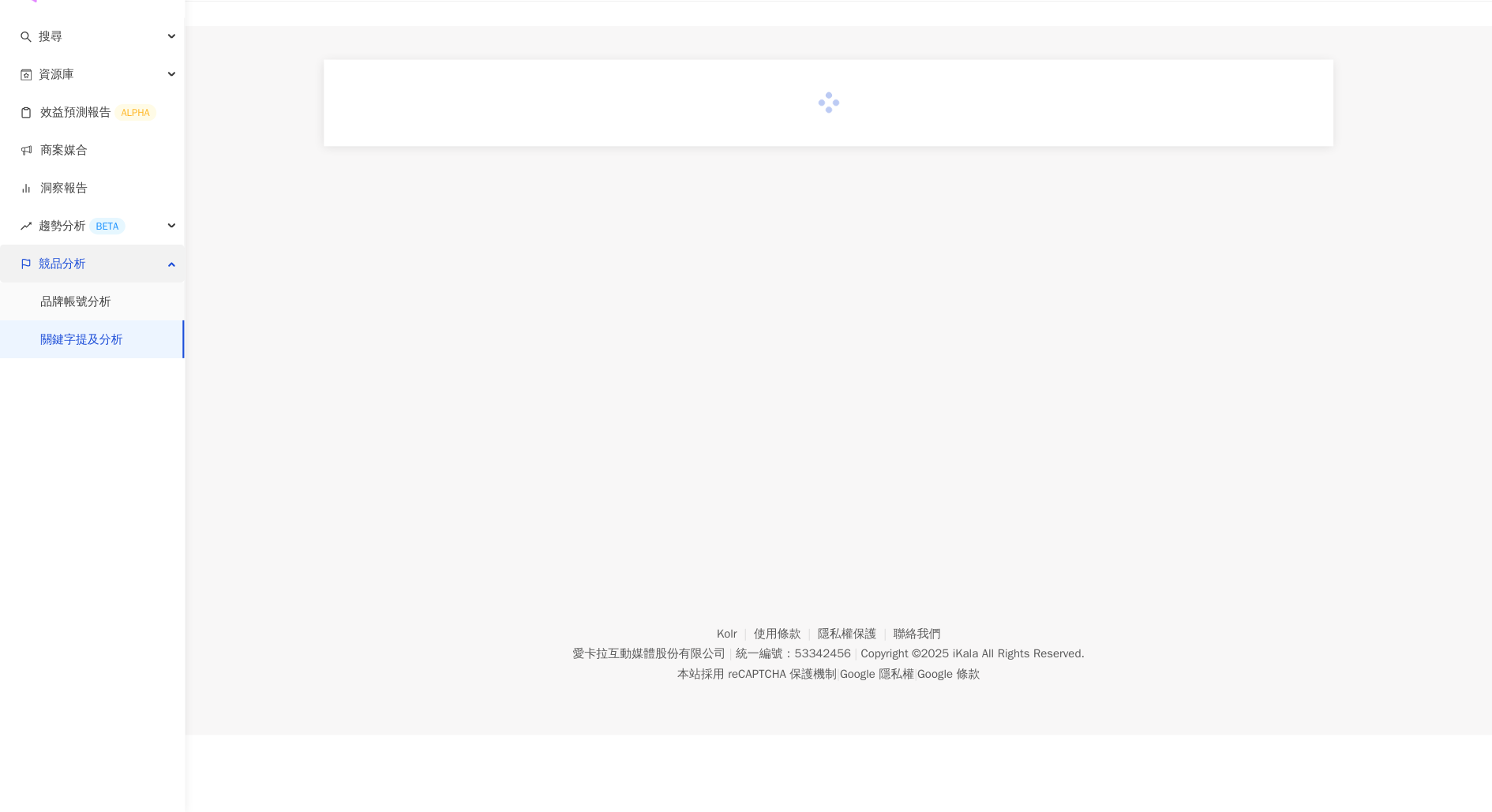 scroll, scrollTop: 0, scrollLeft: 0, axis: both 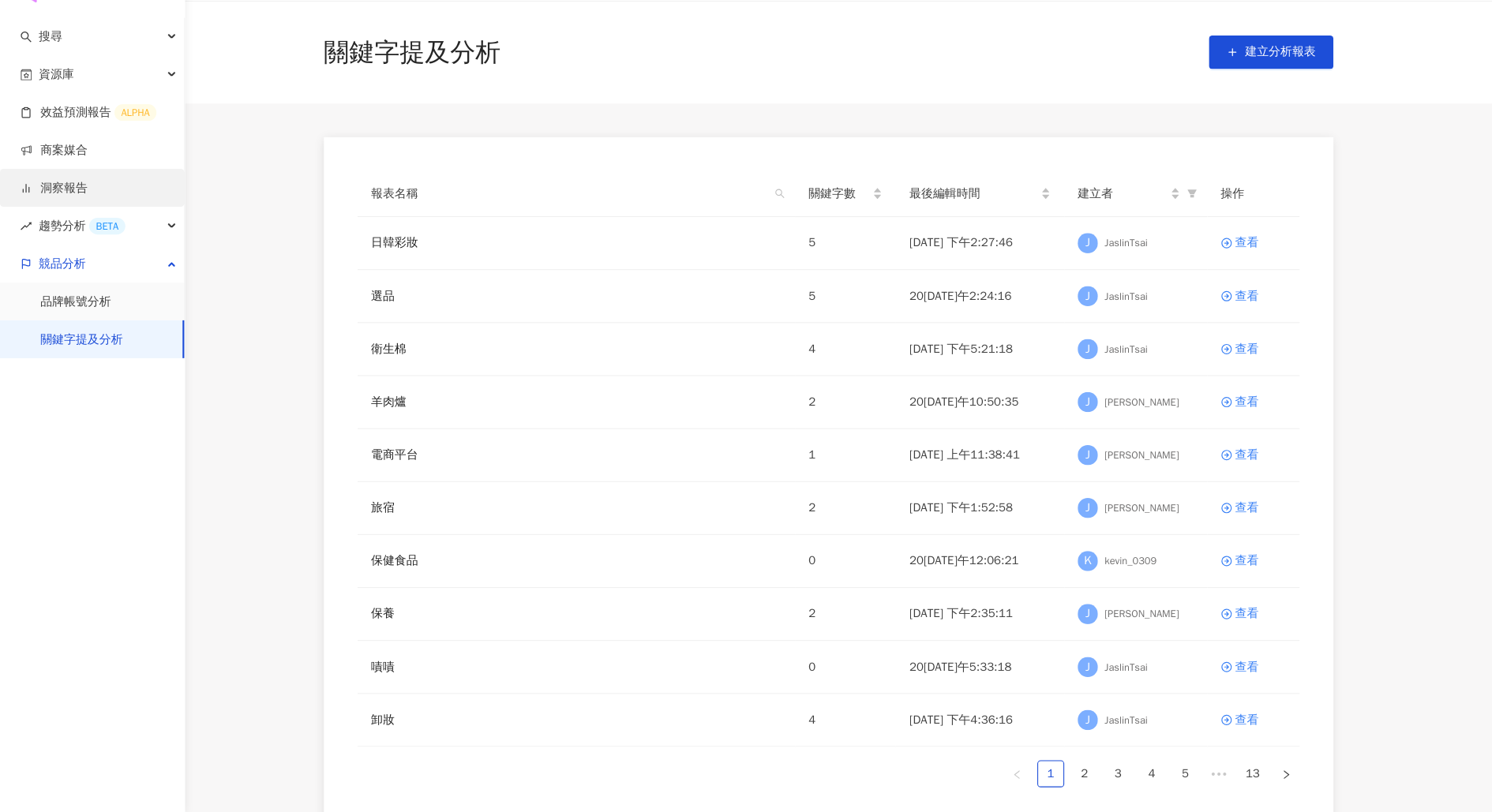 click on "洞察報告" at bounding box center (51, 226) 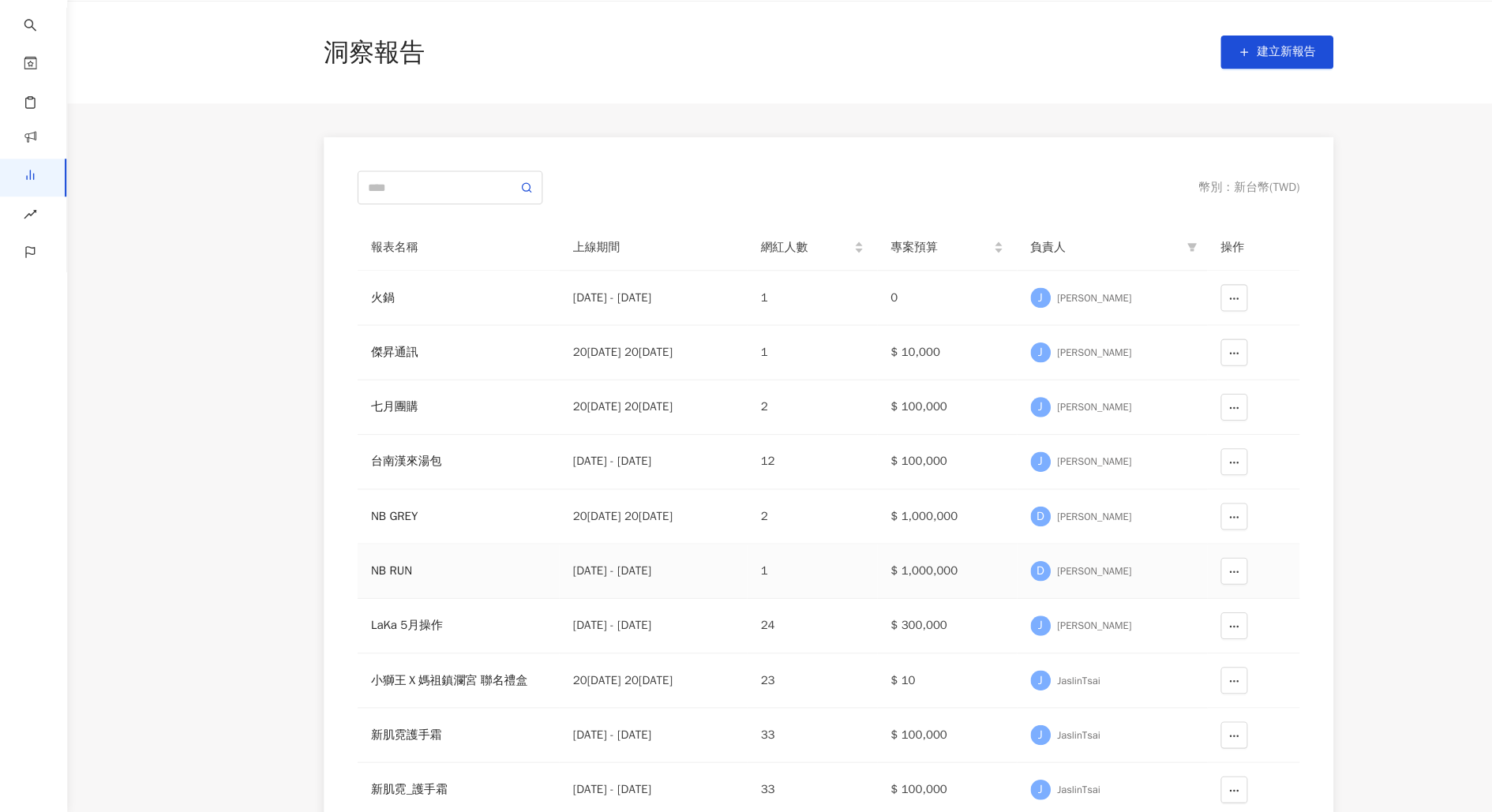 scroll, scrollTop: 107, scrollLeft: 0, axis: vertical 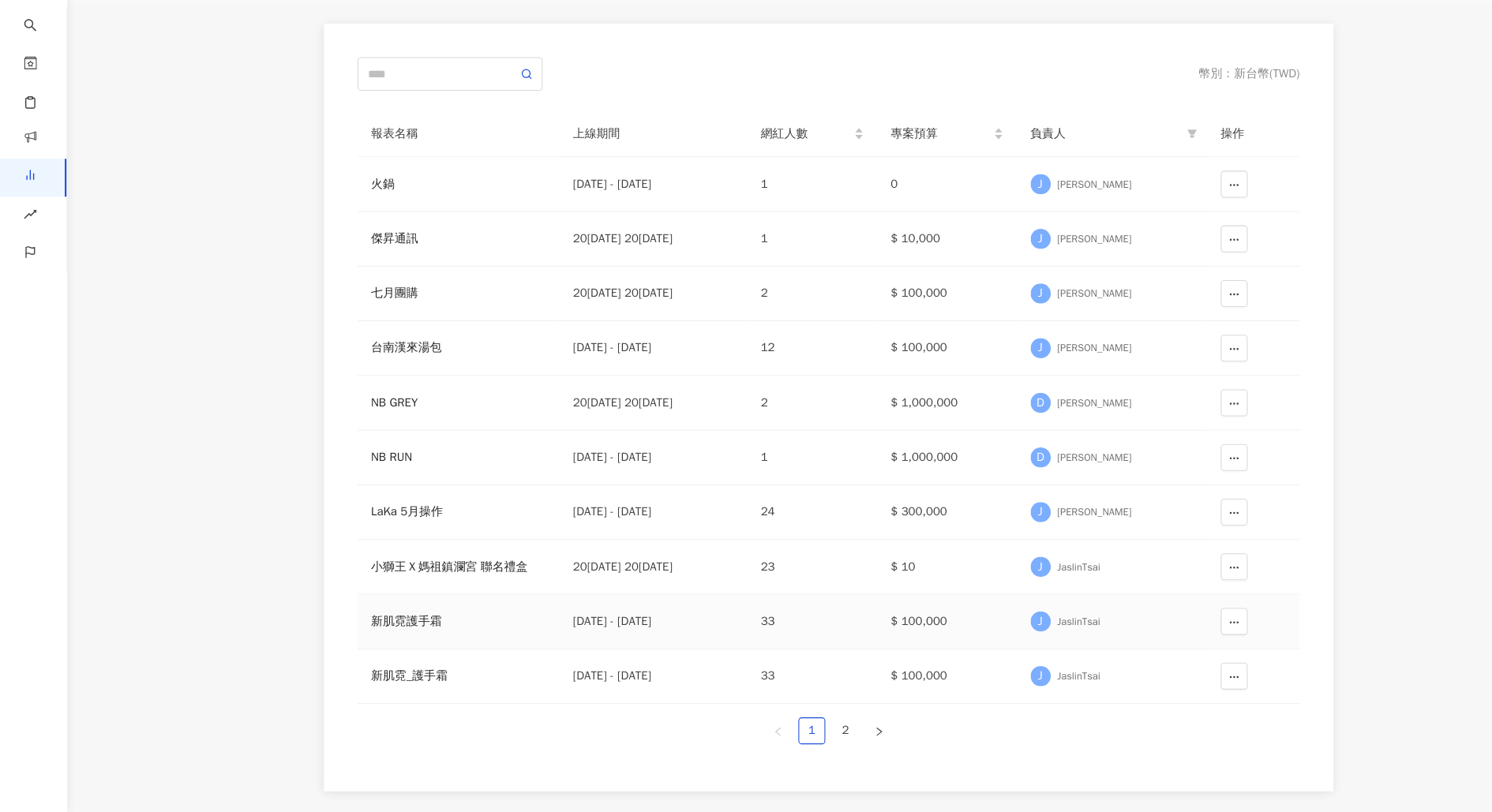 click on "新肌霓護手霜" at bounding box center (430, 633) 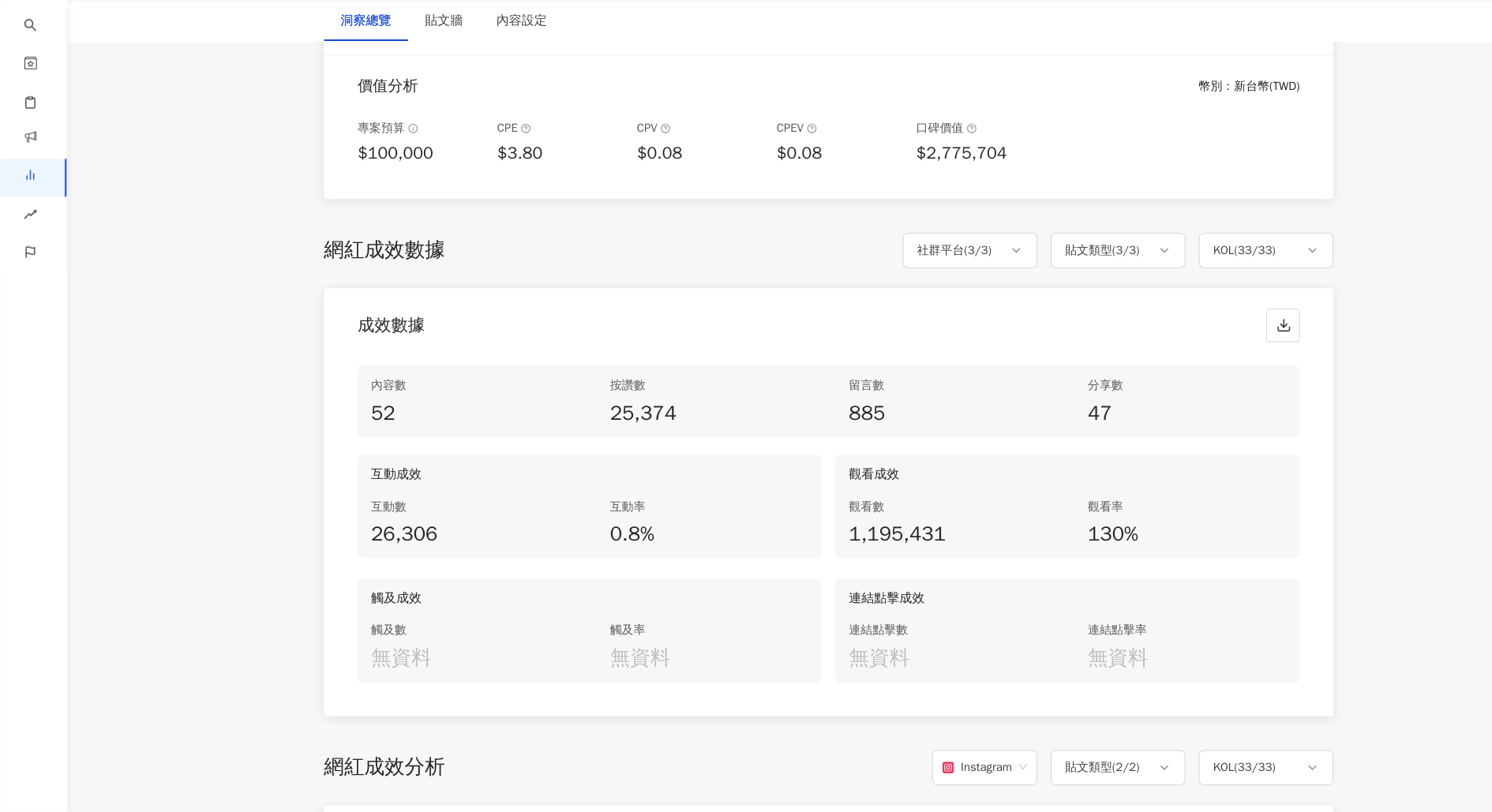 scroll, scrollTop: 0, scrollLeft: 0, axis: both 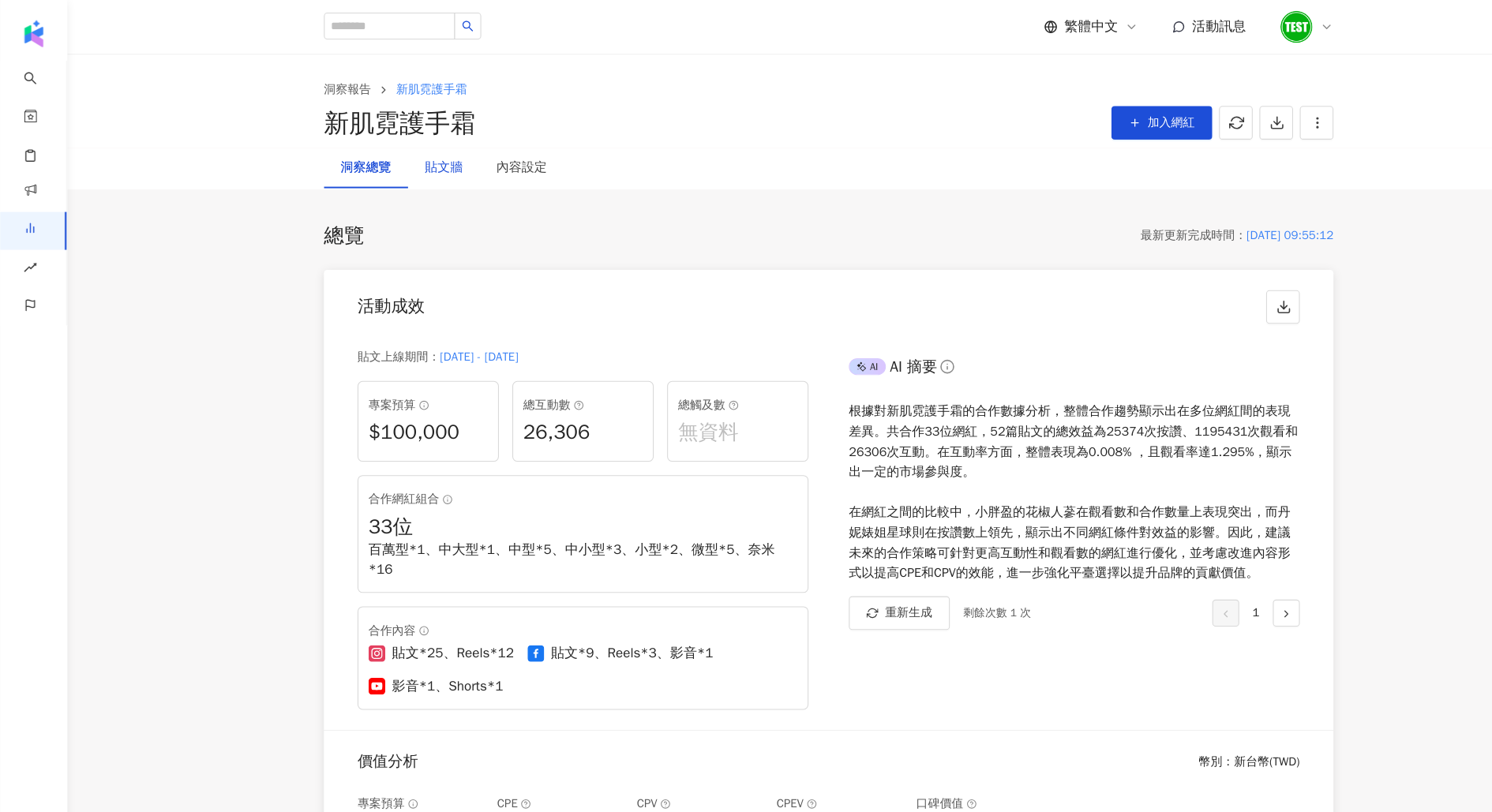 click on "貼文牆" at bounding box center (416, 158) 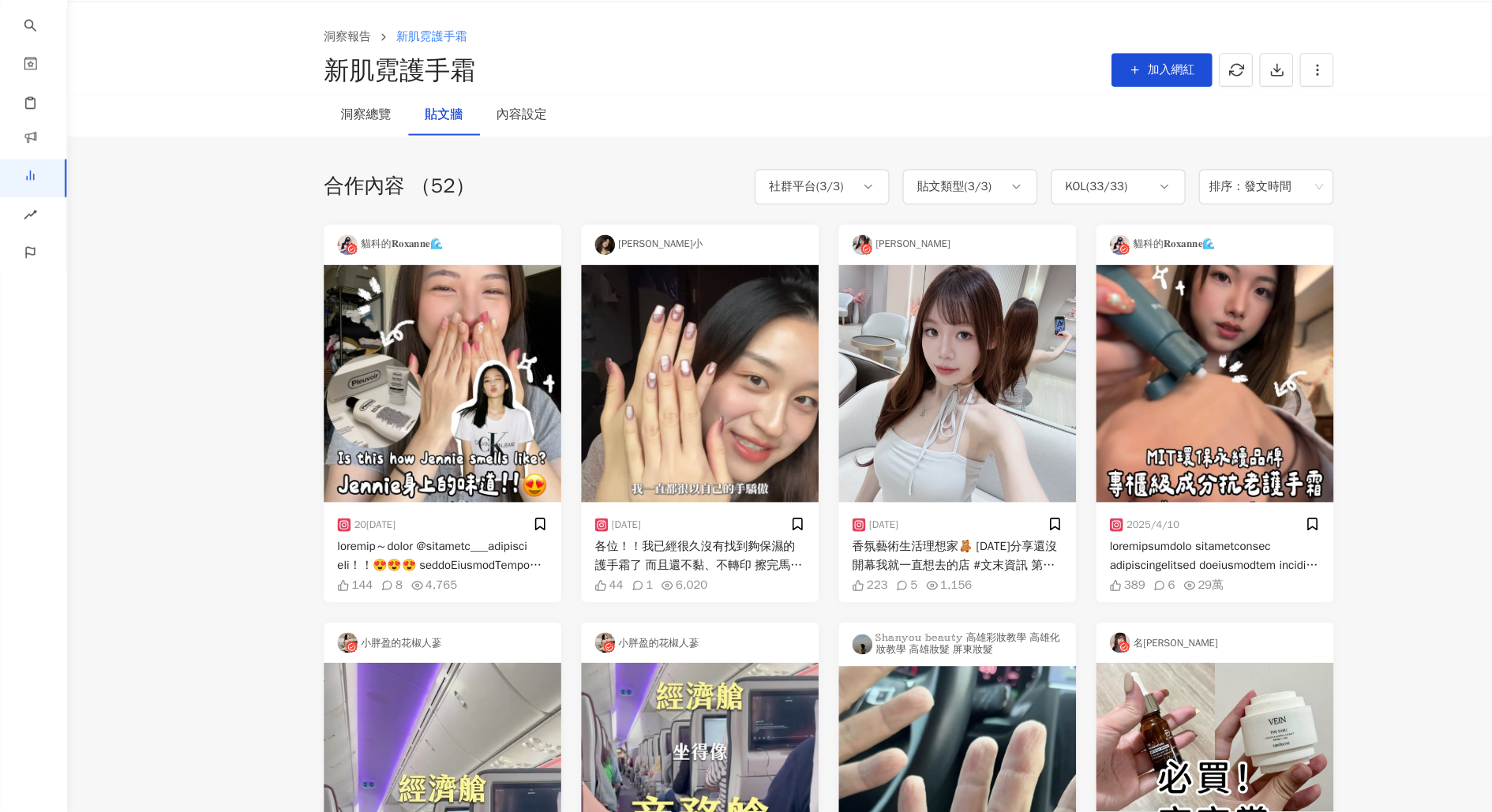 scroll, scrollTop: 243, scrollLeft: 0, axis: vertical 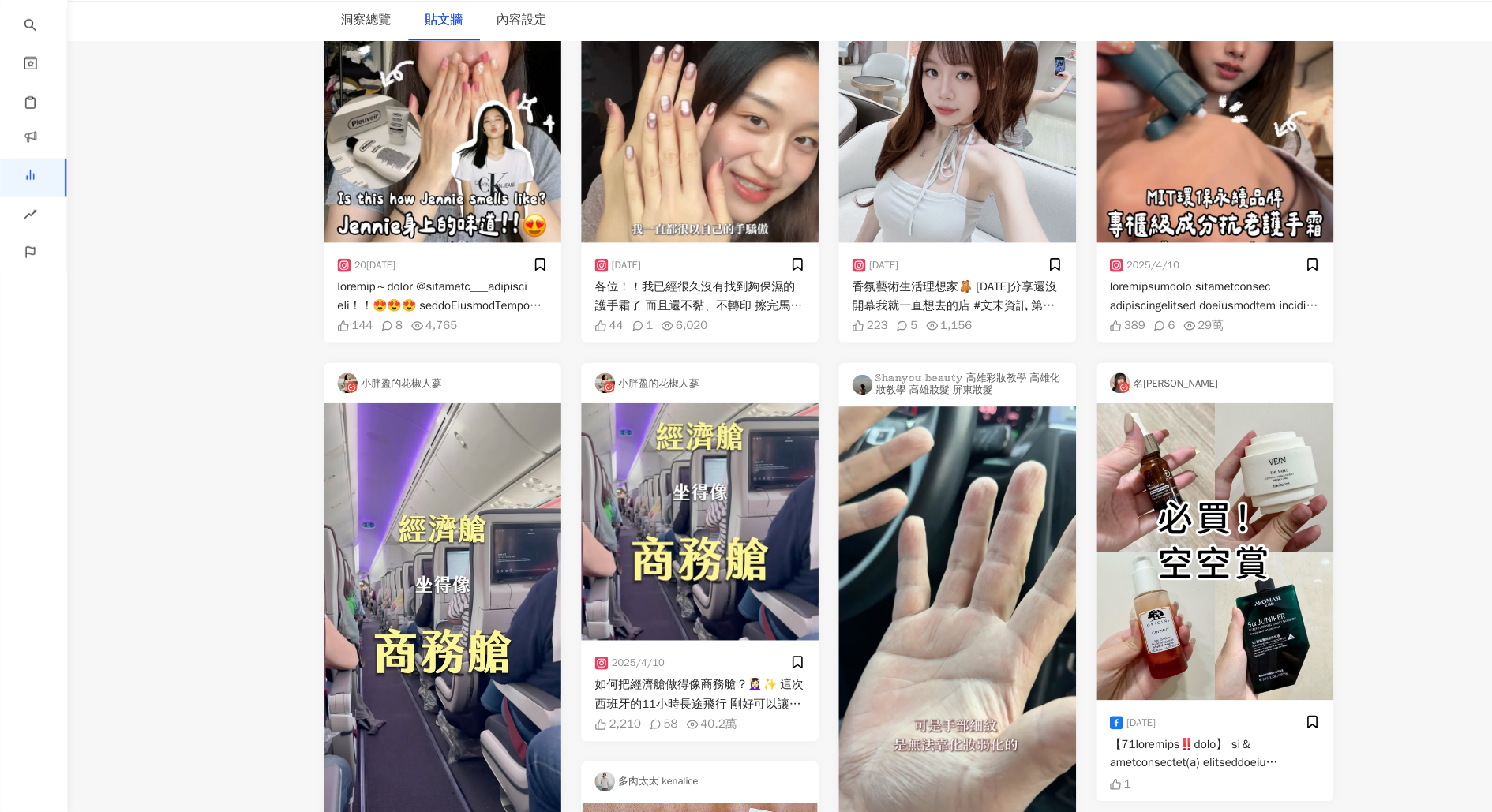 click at bounding box center (657, 540) 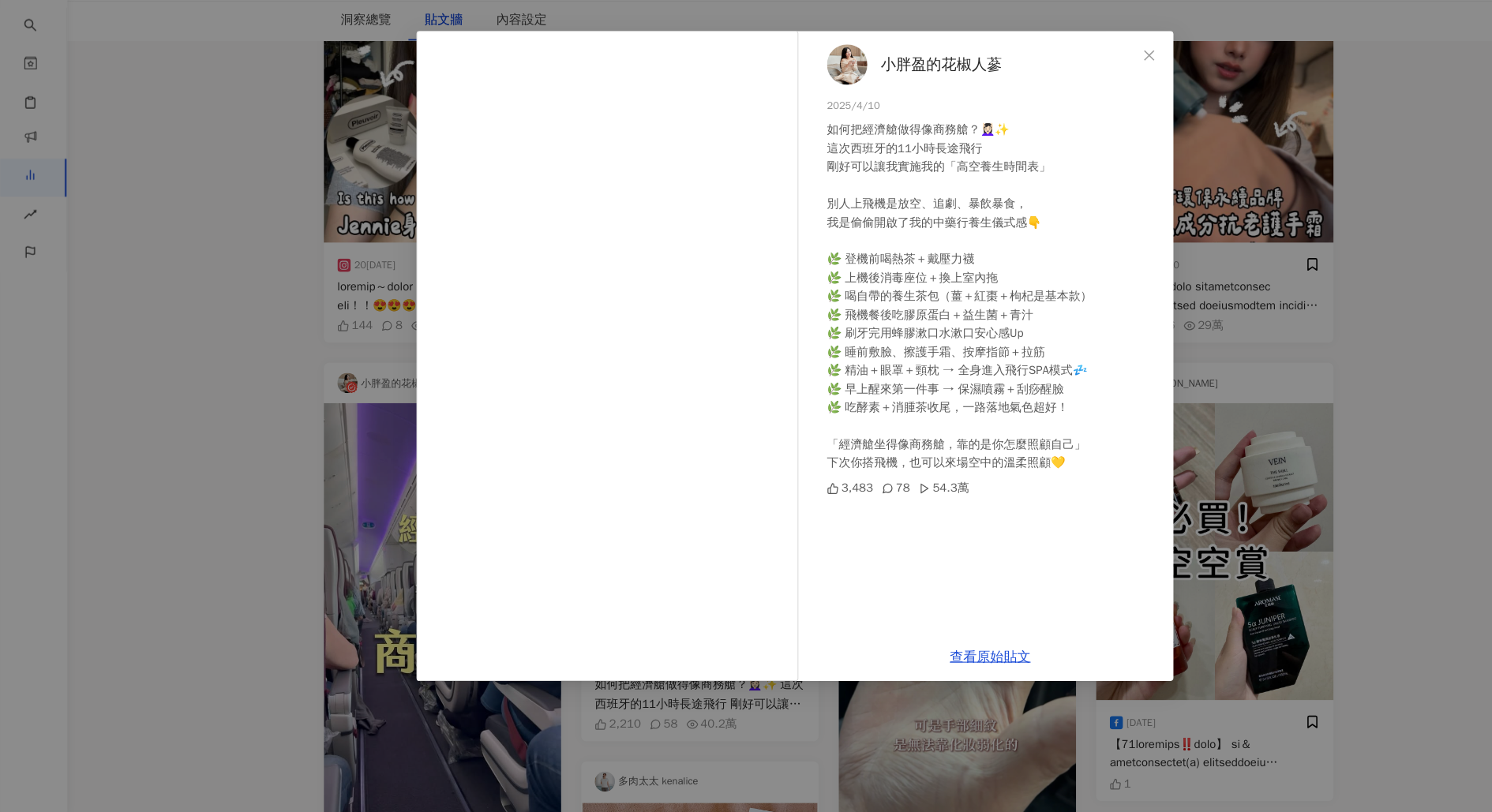 click on "如何把經濟艙做得像商務艙？💆🏻‍♀️✨
這次西班牙的11小時長途飛行
剛好可以讓我實施我的「高空養生時間表」
別人上飛機是放空、追劇、暴飲暴食，
我是偷偷開啟了我的中藥行養生儀式感👇
🌿 登機前喝熱茶＋戴壓力襪
🌿 上機後消毒座位＋換上室內拖
🌿 喝自帶的養生茶包（薑＋紅棗＋枸杞是基本款）
🌿 飛機餐後吃膠原蛋白＋益生菌＋青汁
🌿 刷牙完用蜂膠漱口水漱口安心感Up
🌿 睡前敷臉、擦護手霜、按摩指節＋拉筋
🌿 精油＋眼罩＋頸枕 → 全身進入飛行SPA模式💤
🌿 早上醒來第一件事 → 保濕噴霧＋刮痧醒臉
🌿 吃酵素＋消腫茶收尾，一路落地氣色超好！
「經濟艙坐得像商務艙，靠的是你怎麼照顧自己」
下次你搭飛機，也可以來場空中的溫柔照顧💛" at bounding box center (932, 328) 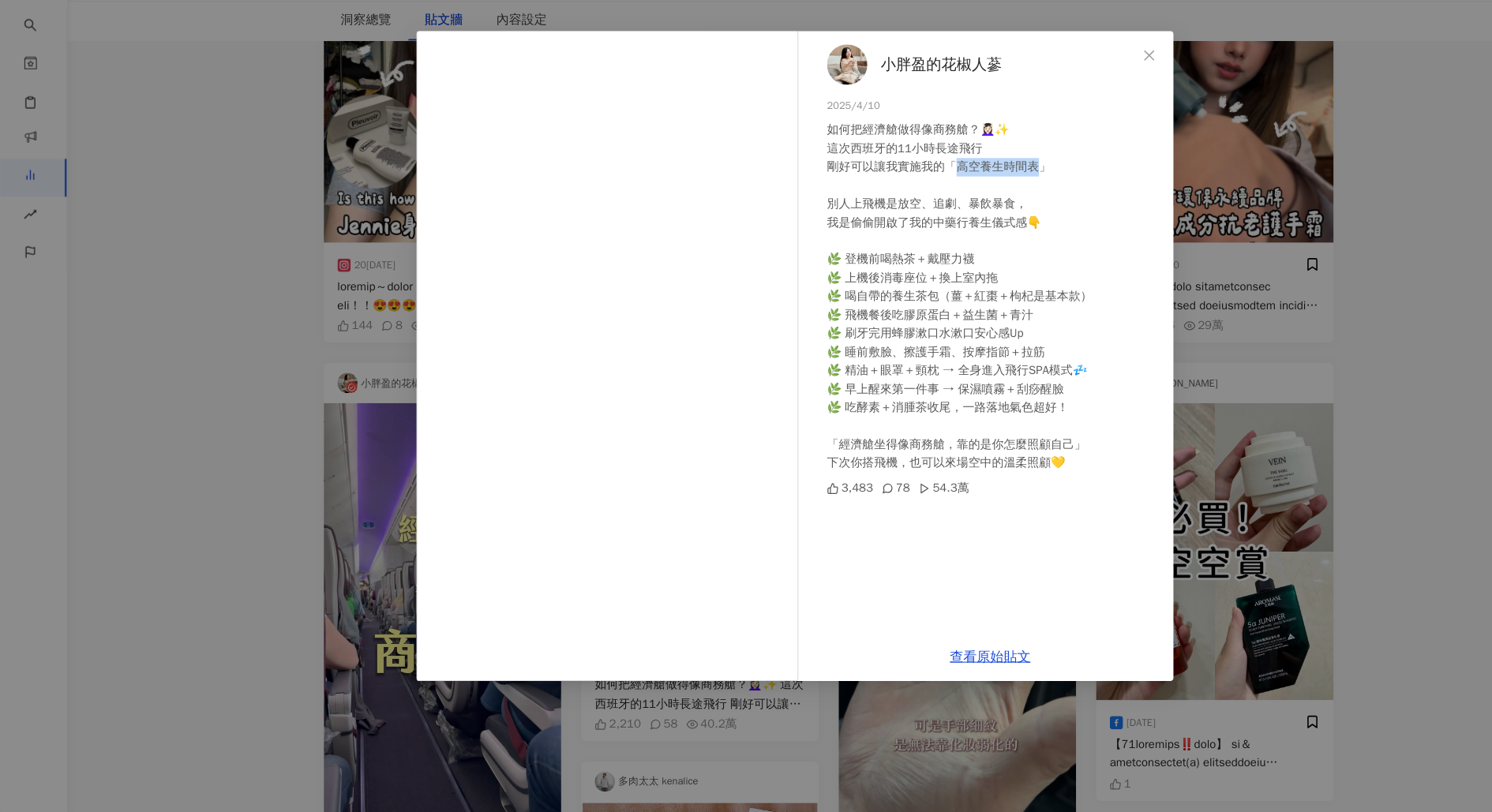 drag, startPoint x: 895, startPoint y: 203, endPoint x: 973, endPoint y: 204, distance: 78.0064 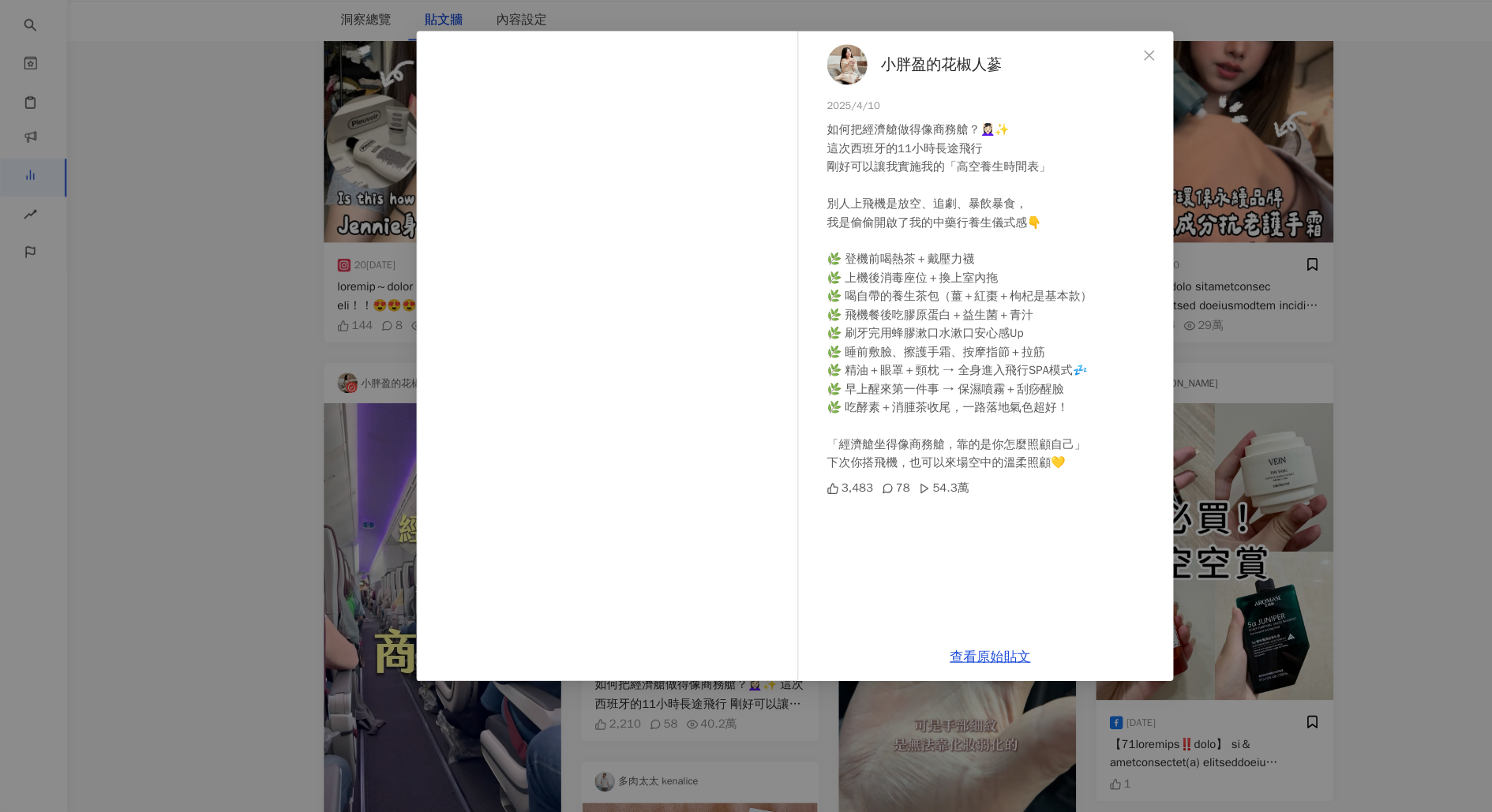 click on "小胖盈的花椒人蔘 2025/4/10 如何把經濟艙做得像商務艙？💆🏻‍♀️✨
這次西班牙的11小時長途飛行
剛好可以讓我實施我的「高空養生時間表」
別人上飛機是放空、追劇、暴飲暴食，
我是偷偷開啟了我的中藥行養生儀式感👇
🌿 登機前喝熱茶＋戴壓力襪
🌿 上機後消毒座位＋換上室內拖
🌿 喝自帶的養生茶包（薑＋紅棗＋枸杞是基本款）
🌿 飛機餐後吃膠原蛋白＋益生菌＋青汁
🌿 刷牙完用蜂膠漱口水漱口安心感Up
🌿 睡前敷臉、擦護手霜、按摩指節＋拉筋
🌿 精油＋眼罩＋頸枕 → 全身進入飛行SPA模式💤
🌿 早上醒來第一件事 → 保濕噴霧＋刮痧醒臉
🌿 吃酵素＋消腫茶收尾，一路落地氣色超好！
「經濟艙坐得像商務艙，靠的是你怎麼照顧自己」
下次你搭飛機，也可以來場空中的溫柔照顧💛 3,483 78 54.3萬 查看原始貼文" at bounding box center (746, 406) 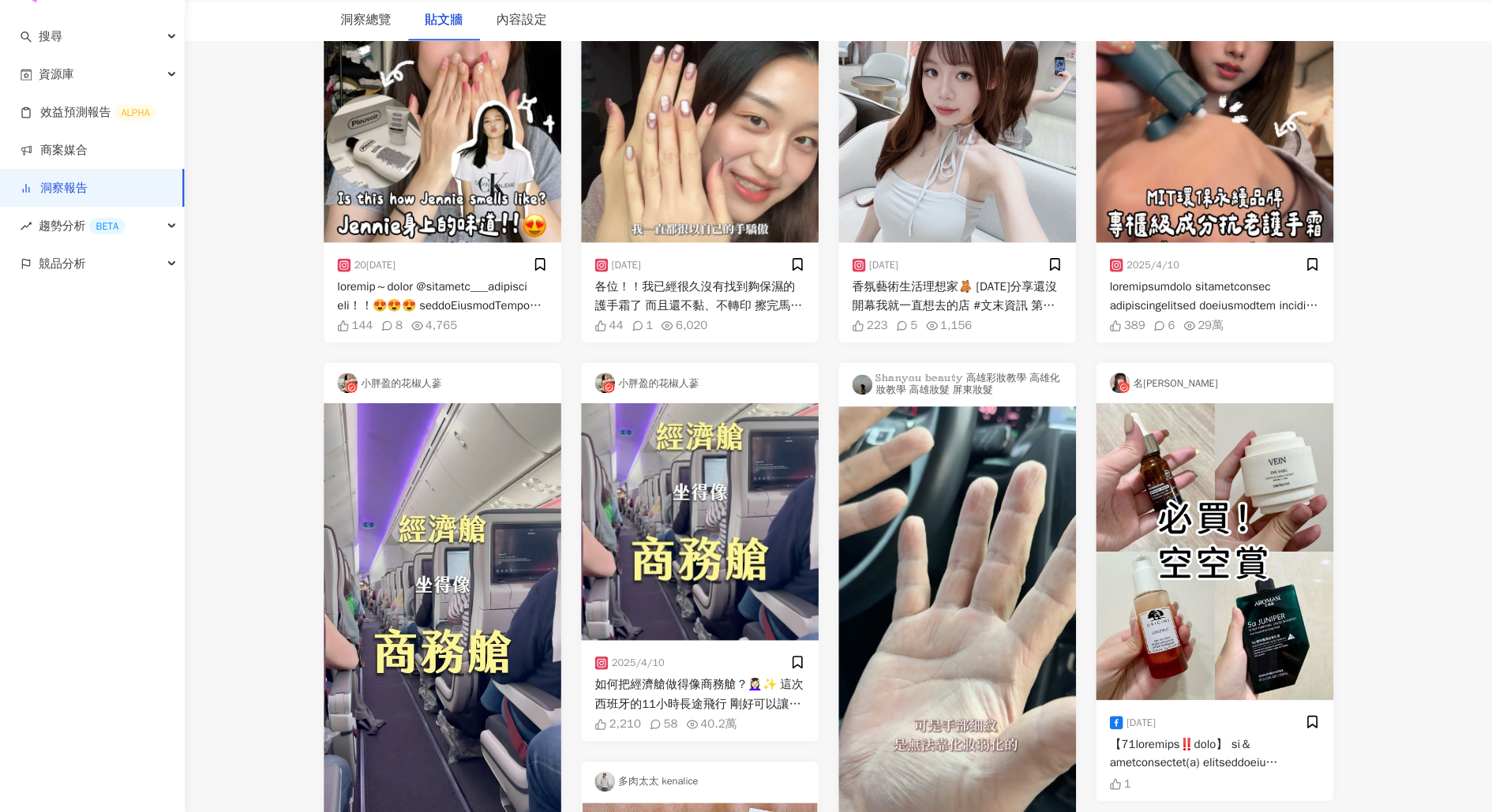 click on "洞察報告" at bounding box center (51, 226) 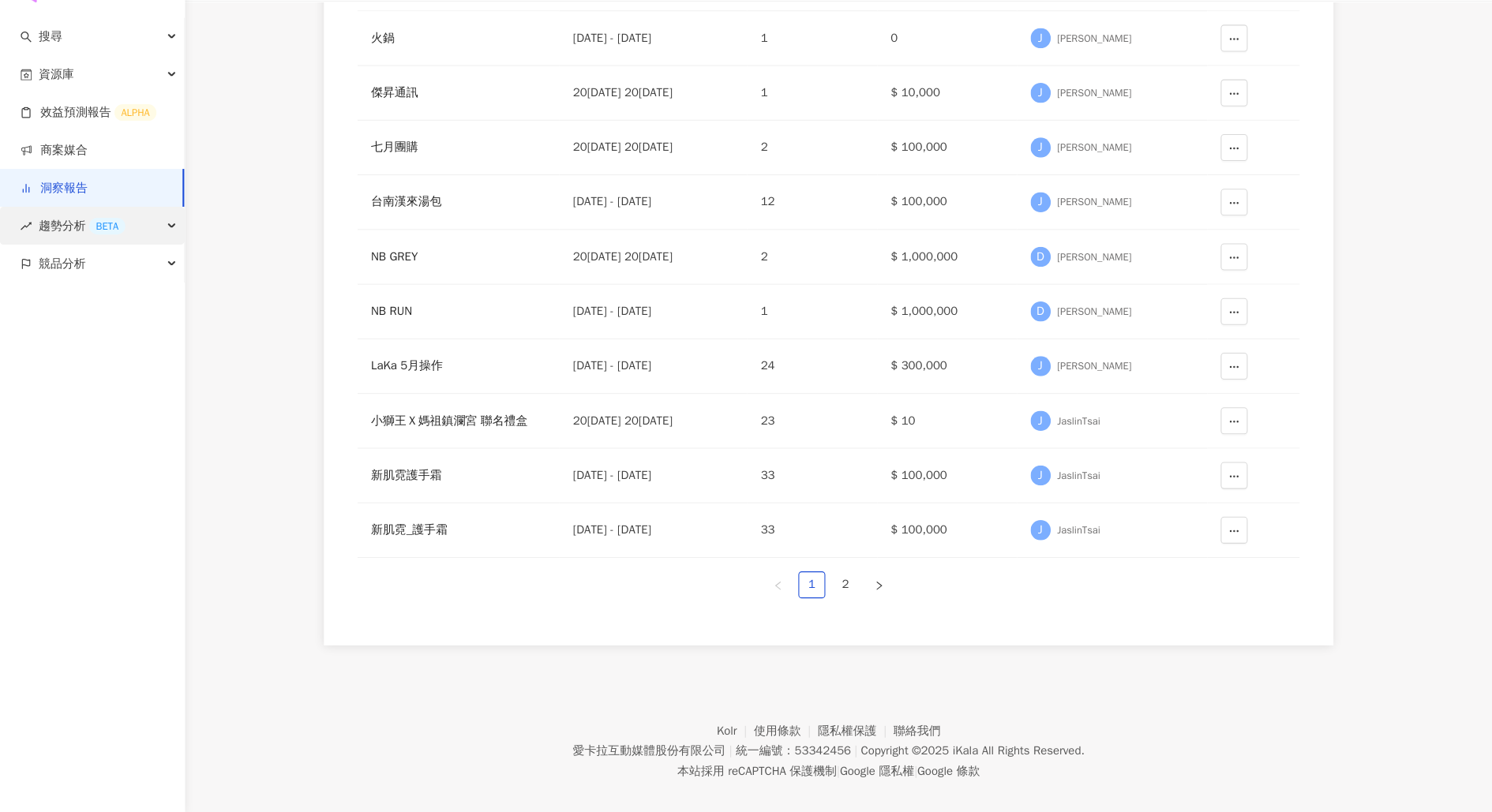 scroll, scrollTop: 0, scrollLeft: 0, axis: both 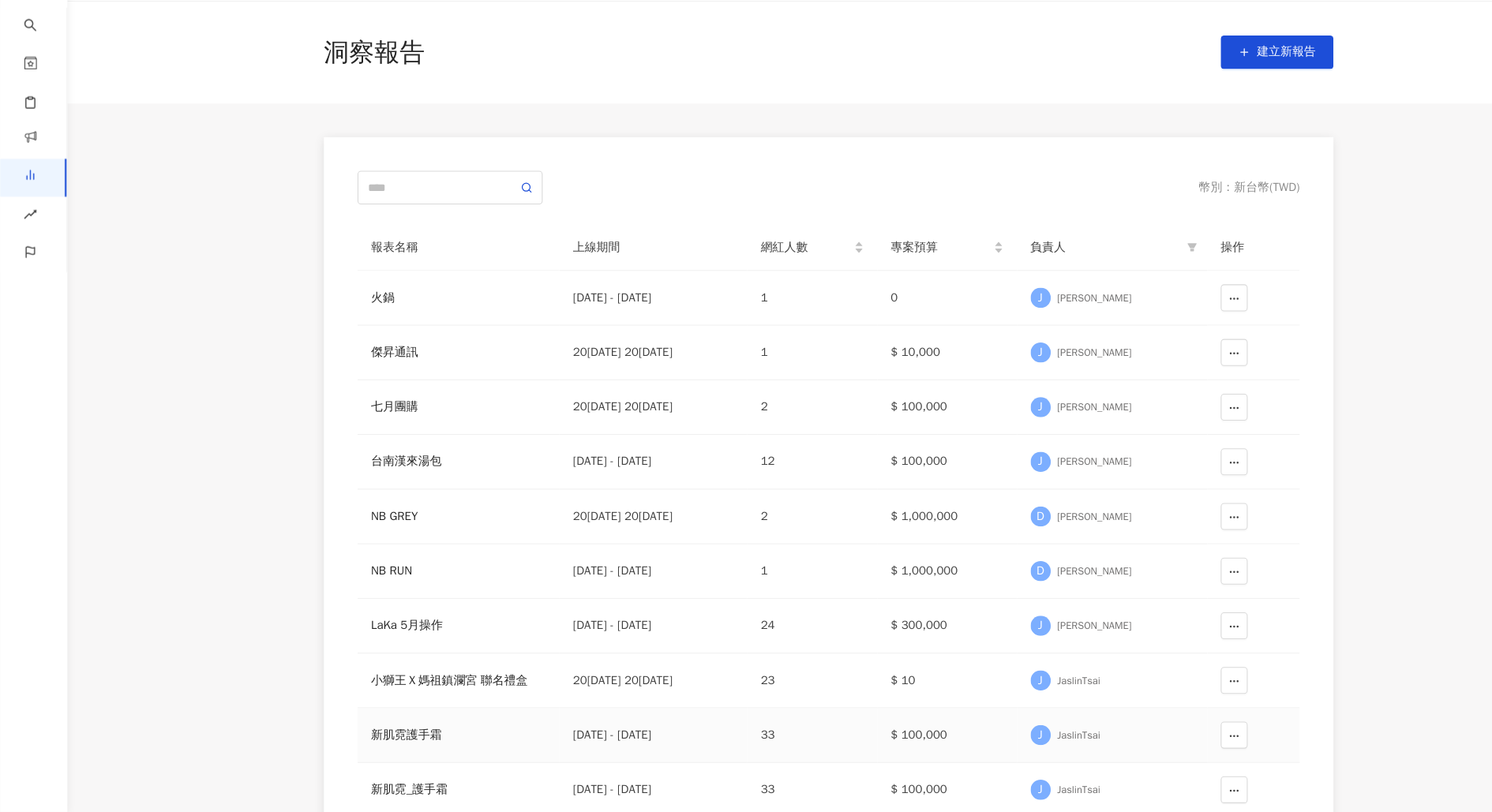 click on "新肌霓護手霜" at bounding box center [430, 739] 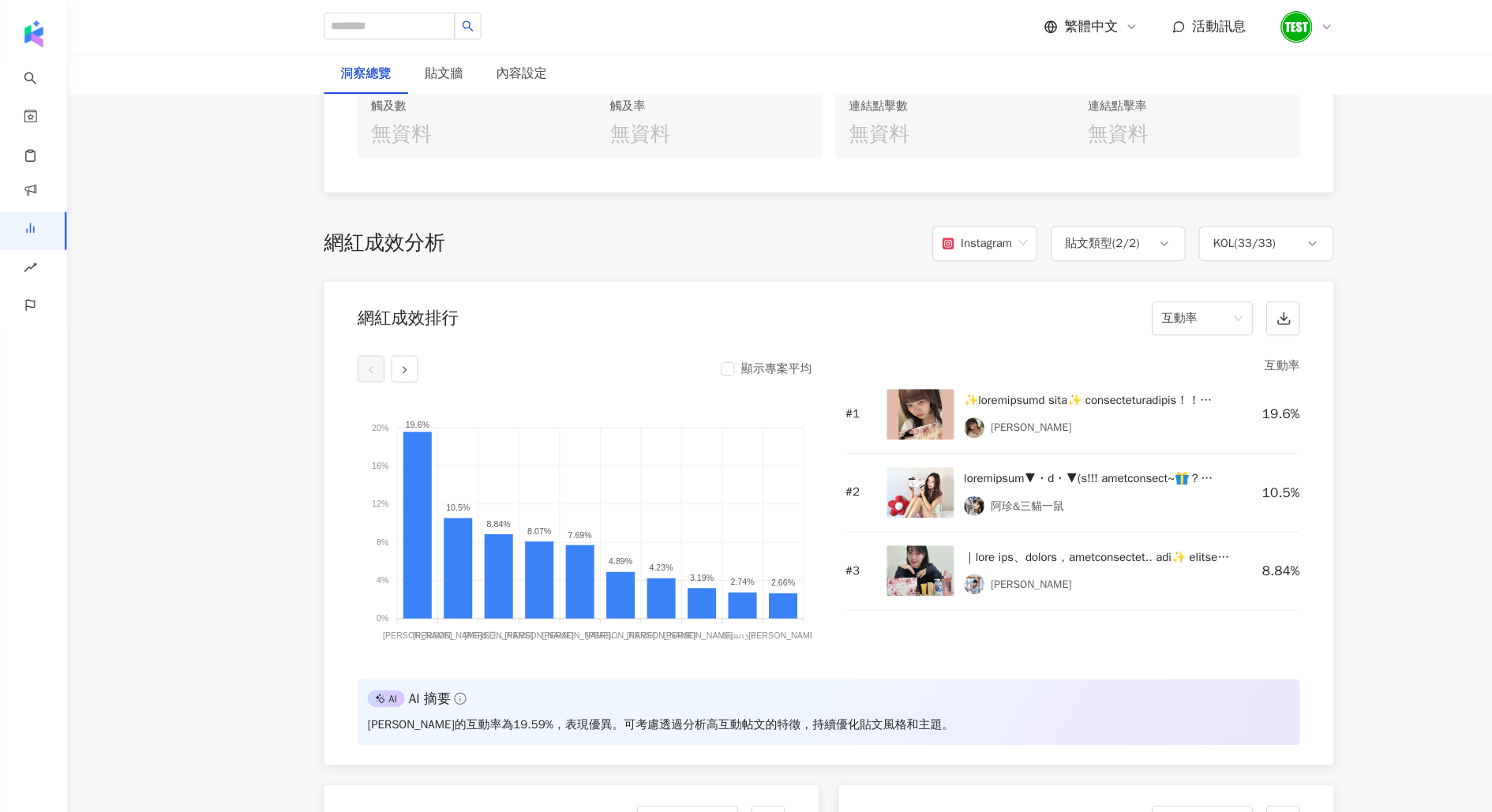 scroll, scrollTop: 1087, scrollLeft: 0, axis: vertical 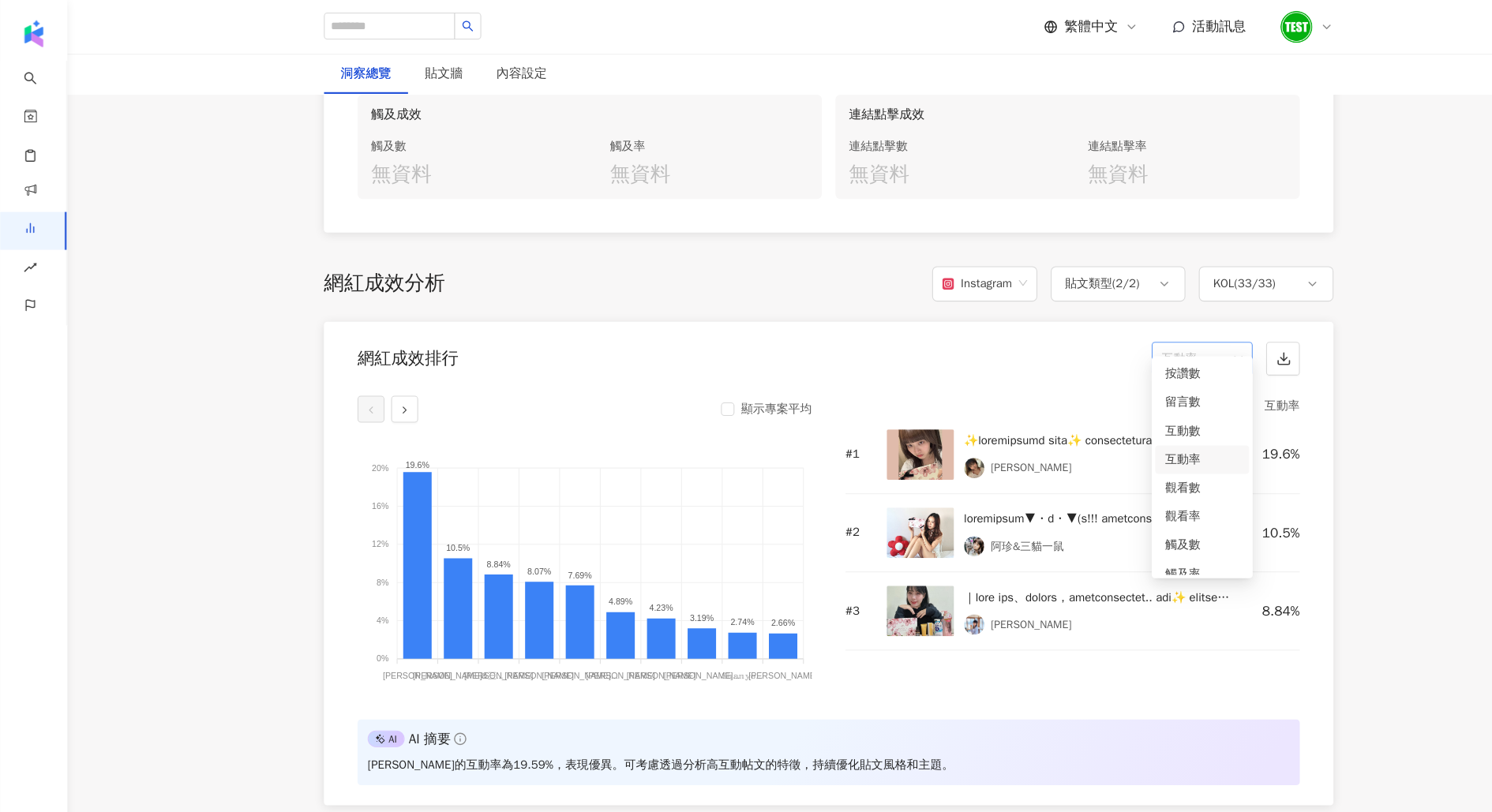 click on "互動率" at bounding box center [1128, 337] 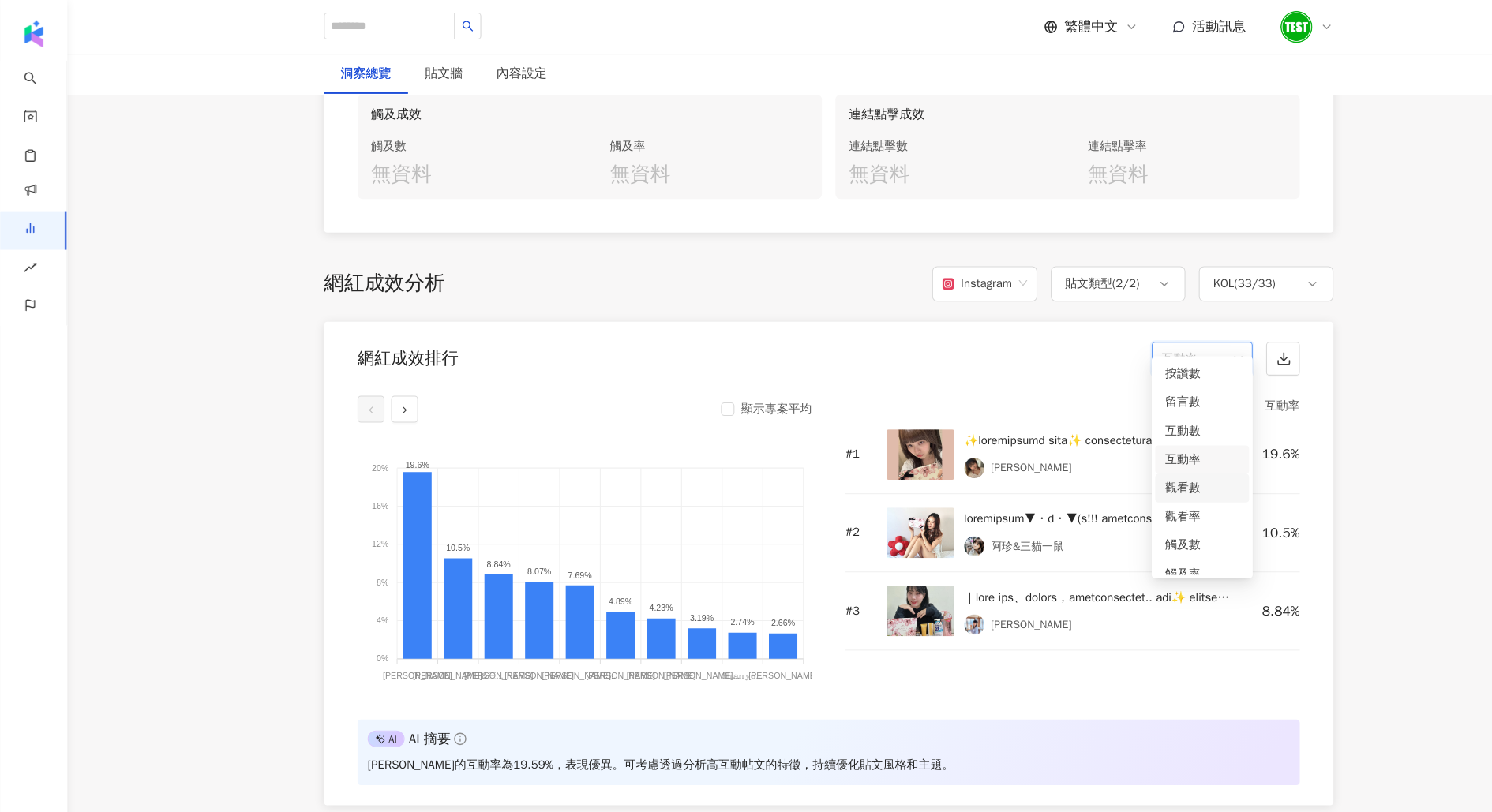 click on "觀看數" at bounding box center (1128, 458) 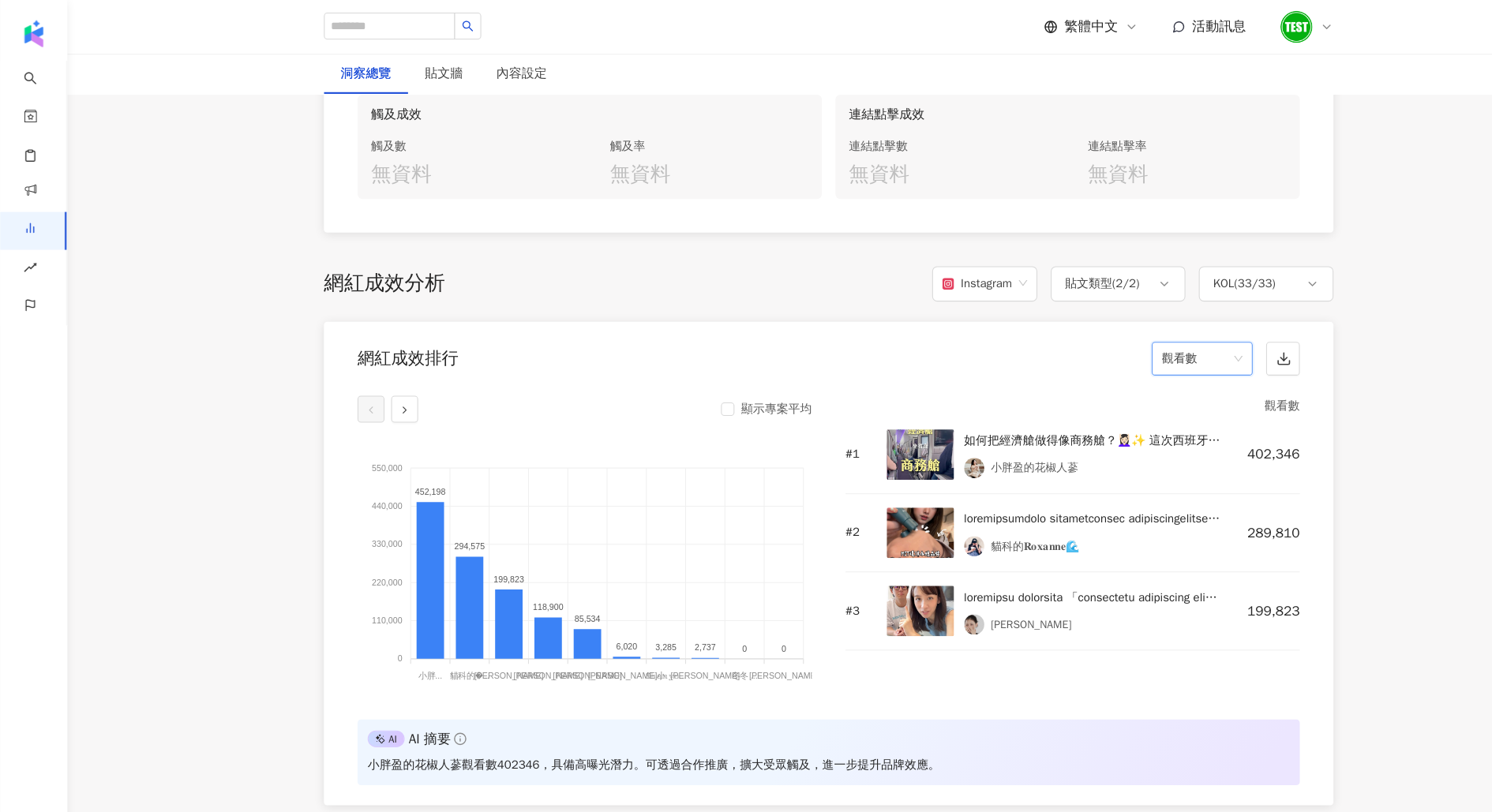 click on "觀看數" at bounding box center (1128, 337) 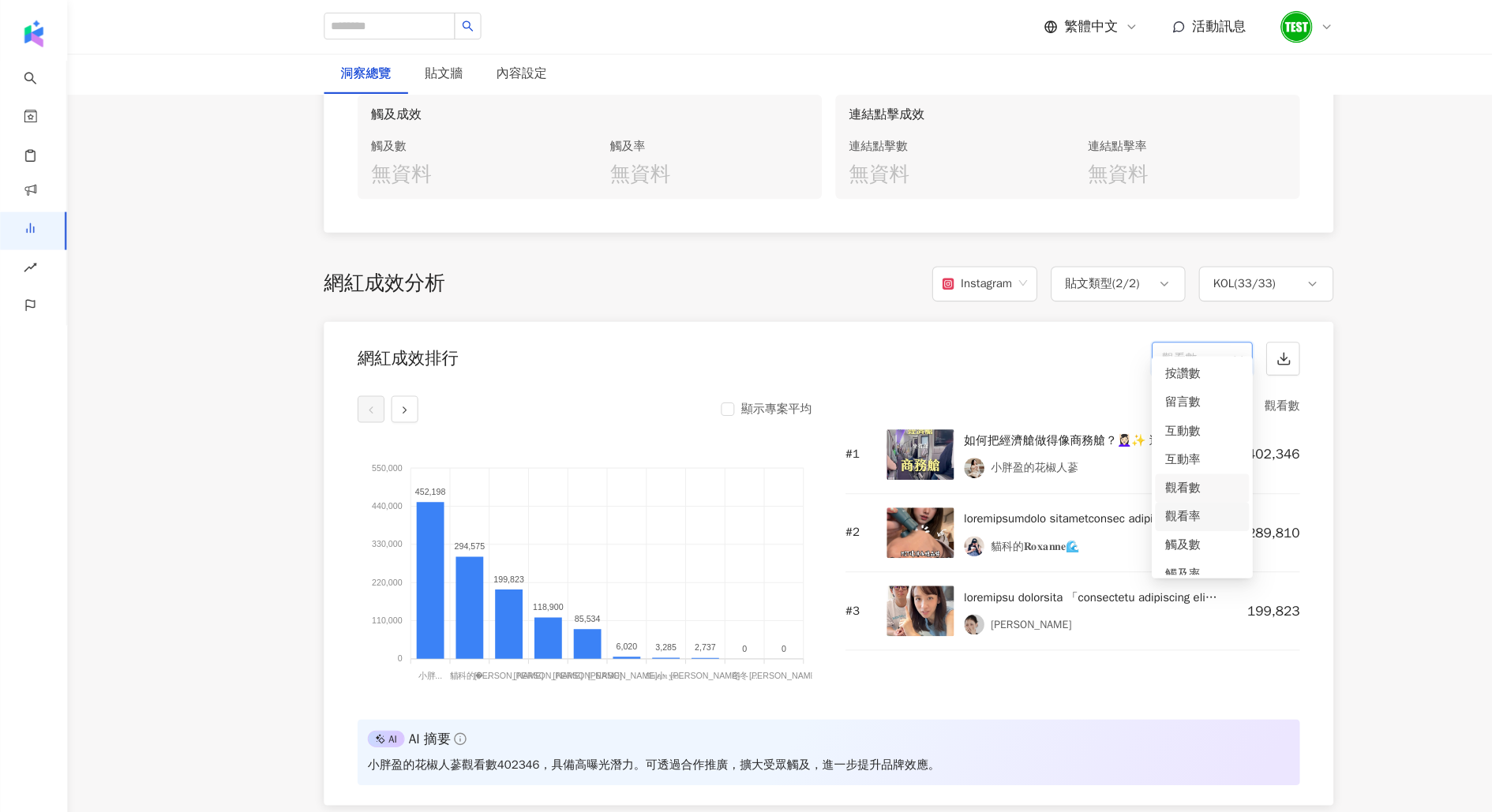 click on "觀看率" at bounding box center (1128, 485) 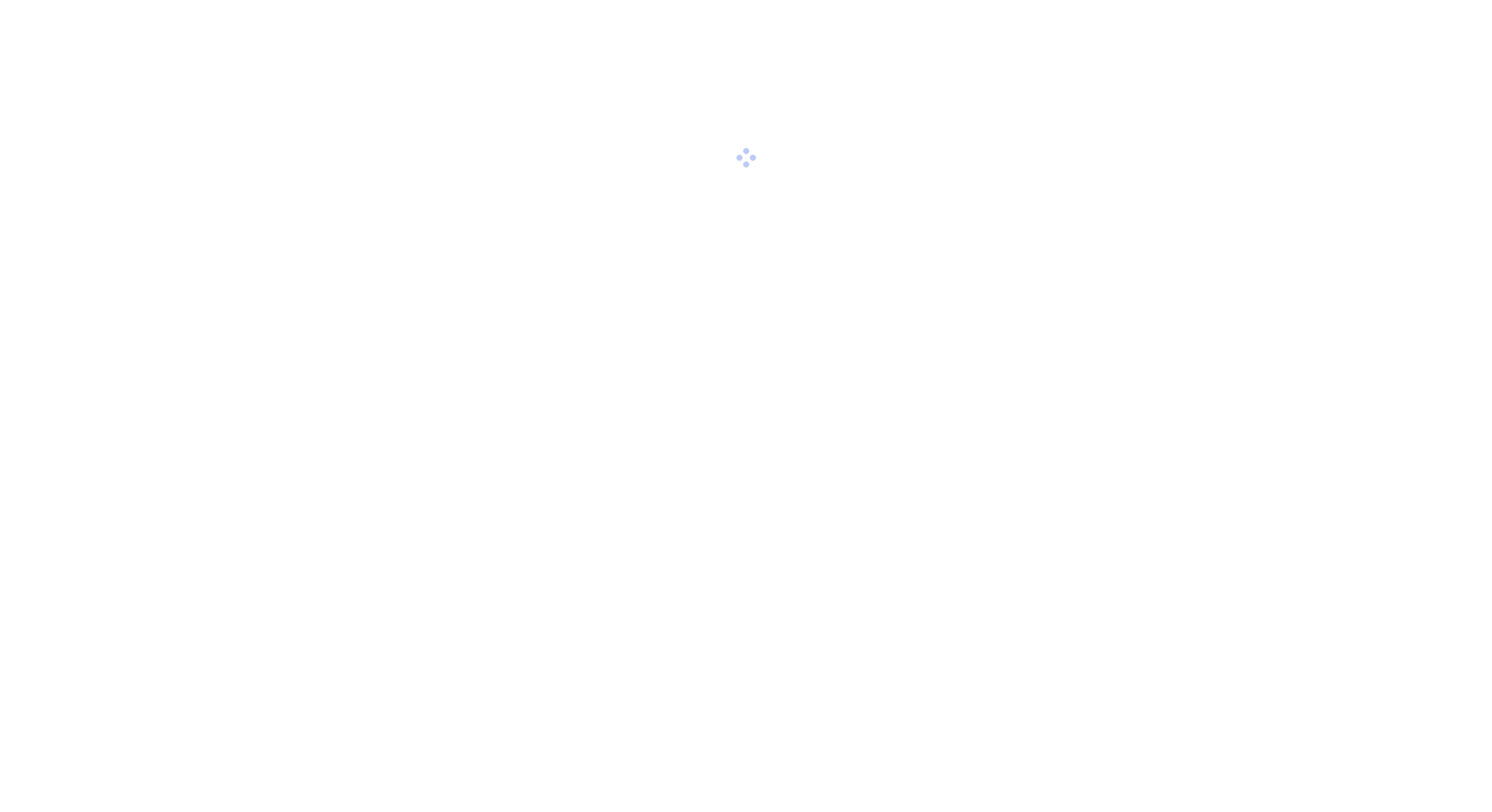 scroll, scrollTop: 0, scrollLeft: 0, axis: both 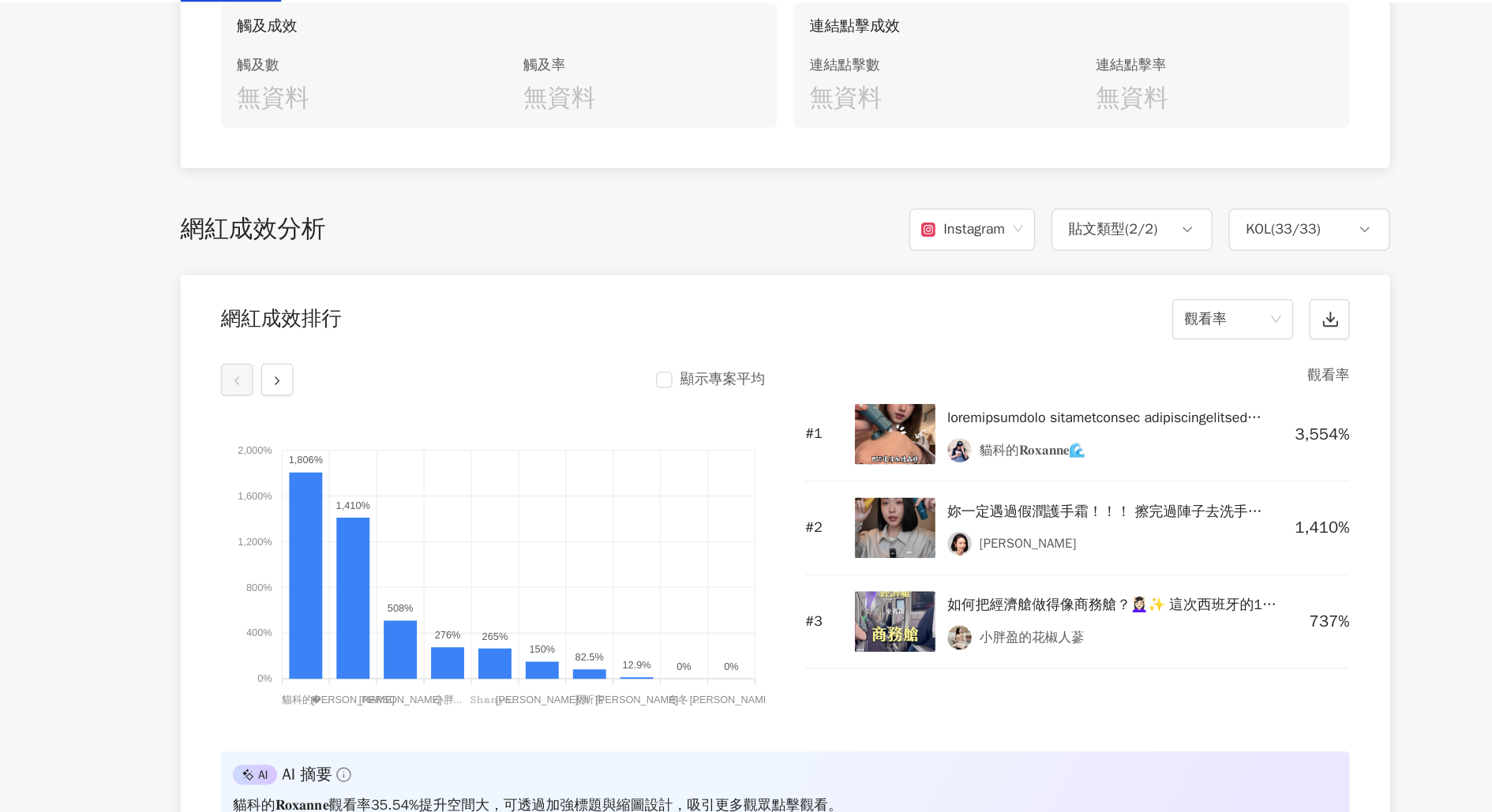 click at bounding box center (864, 427) 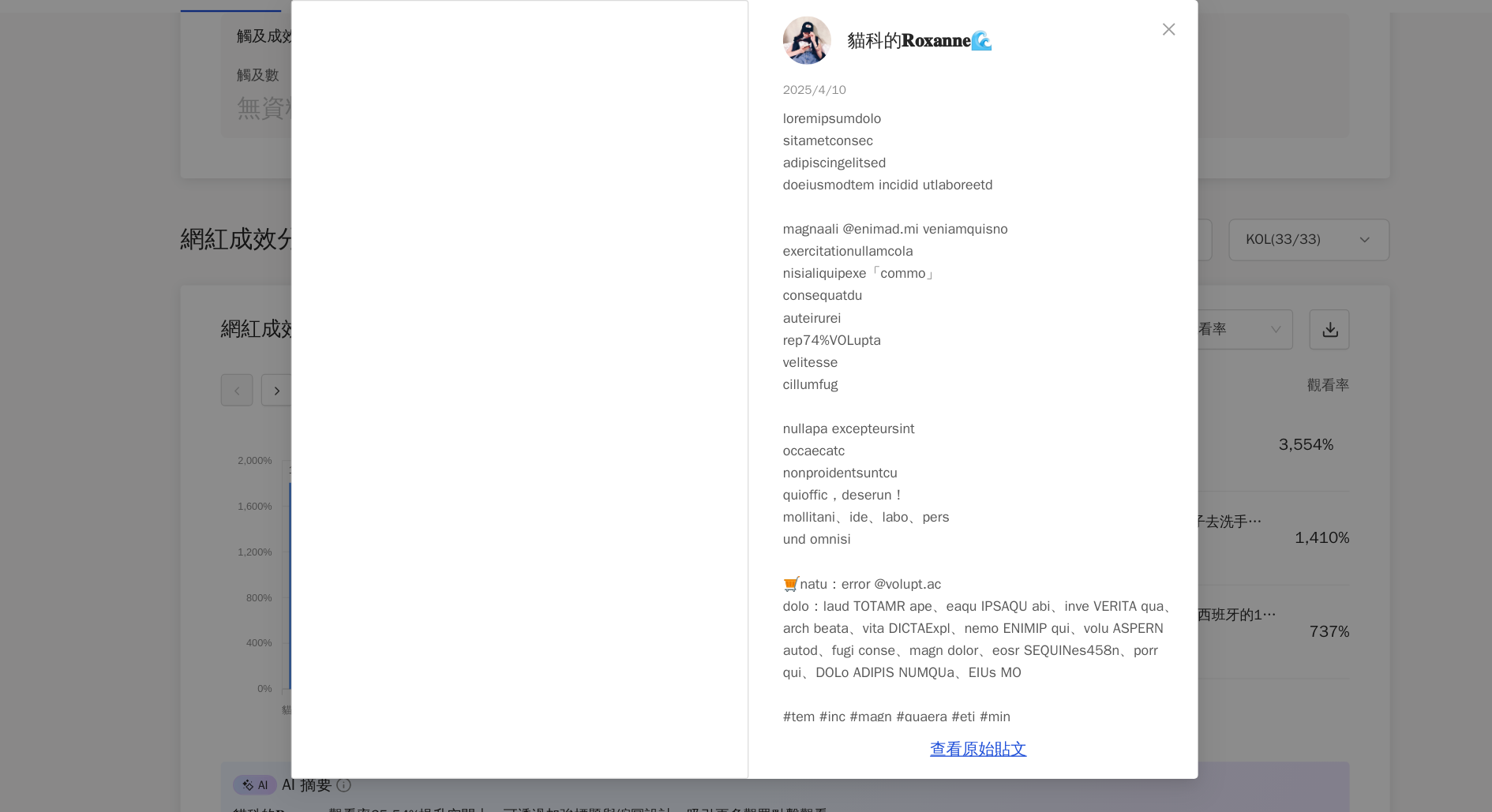 click at bounding box center [795, 110] 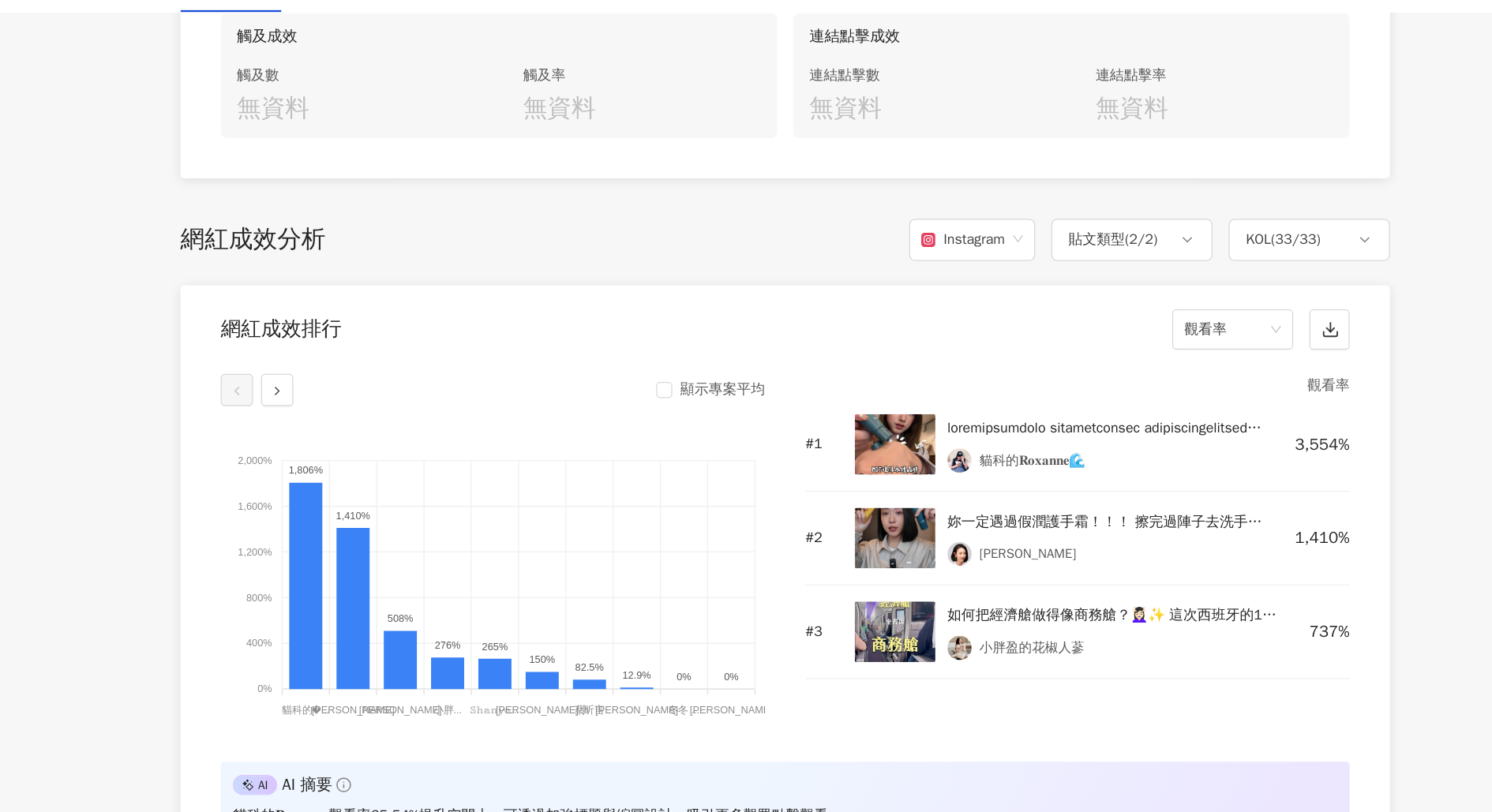 click at bounding box center (864, 500) 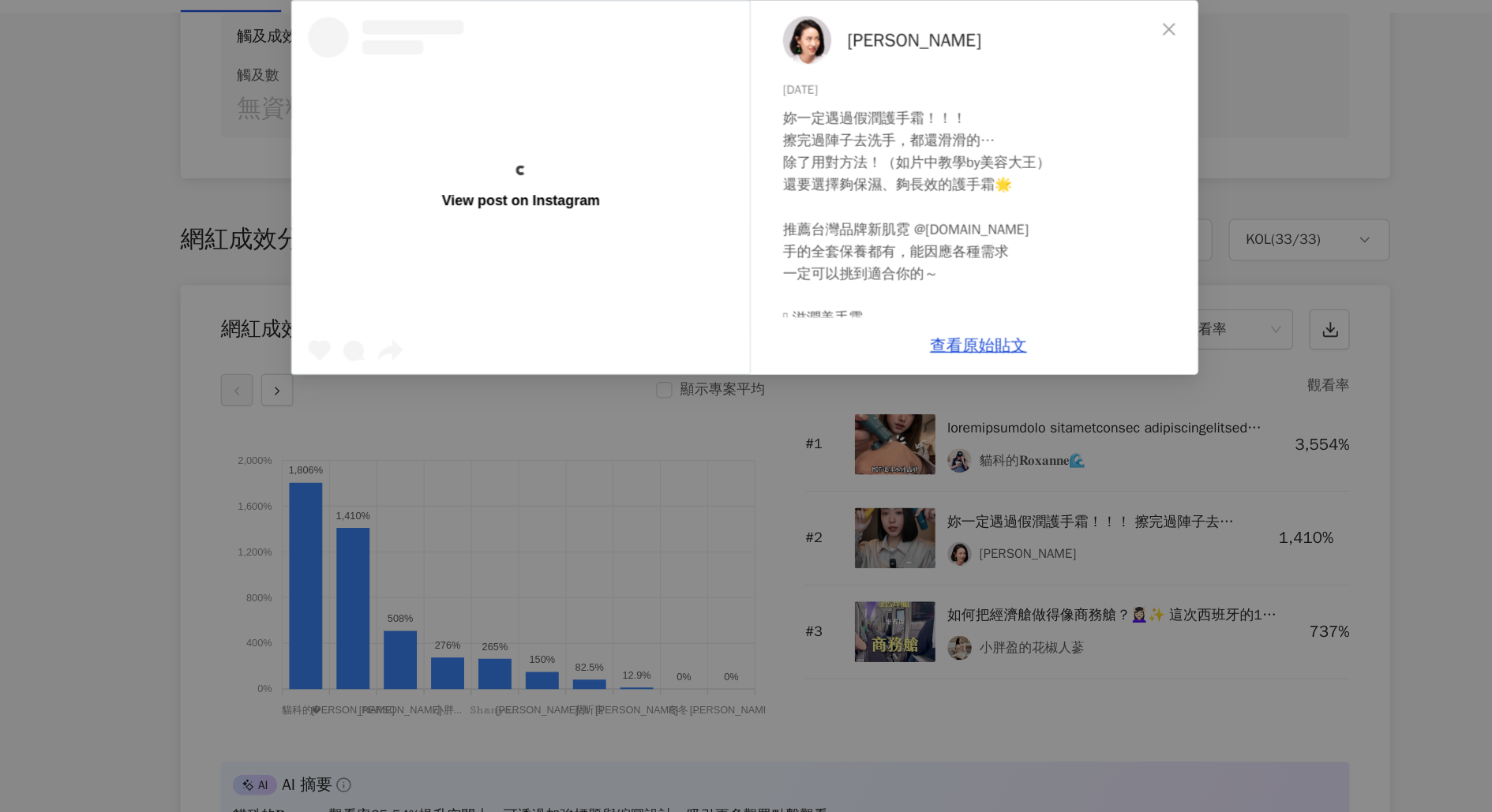 click on "View post on Instagram   智媛 2025/1/9 妳一定遇過假潤護手霜！！！
擦完過陣子去洗手，都還滑滑的⋯
除了用對方法！（如片中教學by美容大王）
還要選擇夠保濕、夠長效的護手霜🌟
推薦台灣品牌新肌霓 @ingeni.tw
手的全套保養都有，能因應各種需求
一定可以挑到適合你的～
🫧 滋潤美手霜
我最常擦這條！！白天至少擦一次
不用頻繁補擦也能維持Q嫩手
🫧 修復美手霜
睡前會擦它～舒服滋潤
明顯改善了我的指緣乾裂跟小肉刺🥹
🫧 防禦美手霜
隔離霜的概念！增強保濕力
洗手前擦能形成保護膜，減少皮脂流失
適合常要碰水、酒精的媛寶
如果一定要我選一條入門的～～～推薦黃色
此生第一次快把護手霜用完🤣（已用到凹）
日常使用超足夠了！一起把手養美美💖
https://ingeni.cc/6ZfmB
#新肌霓 #御手計畫美手霜 #呵護手的最小細節 #美得自信有感 #護手霜 326 34 11.9萬" at bounding box center (746, 406) 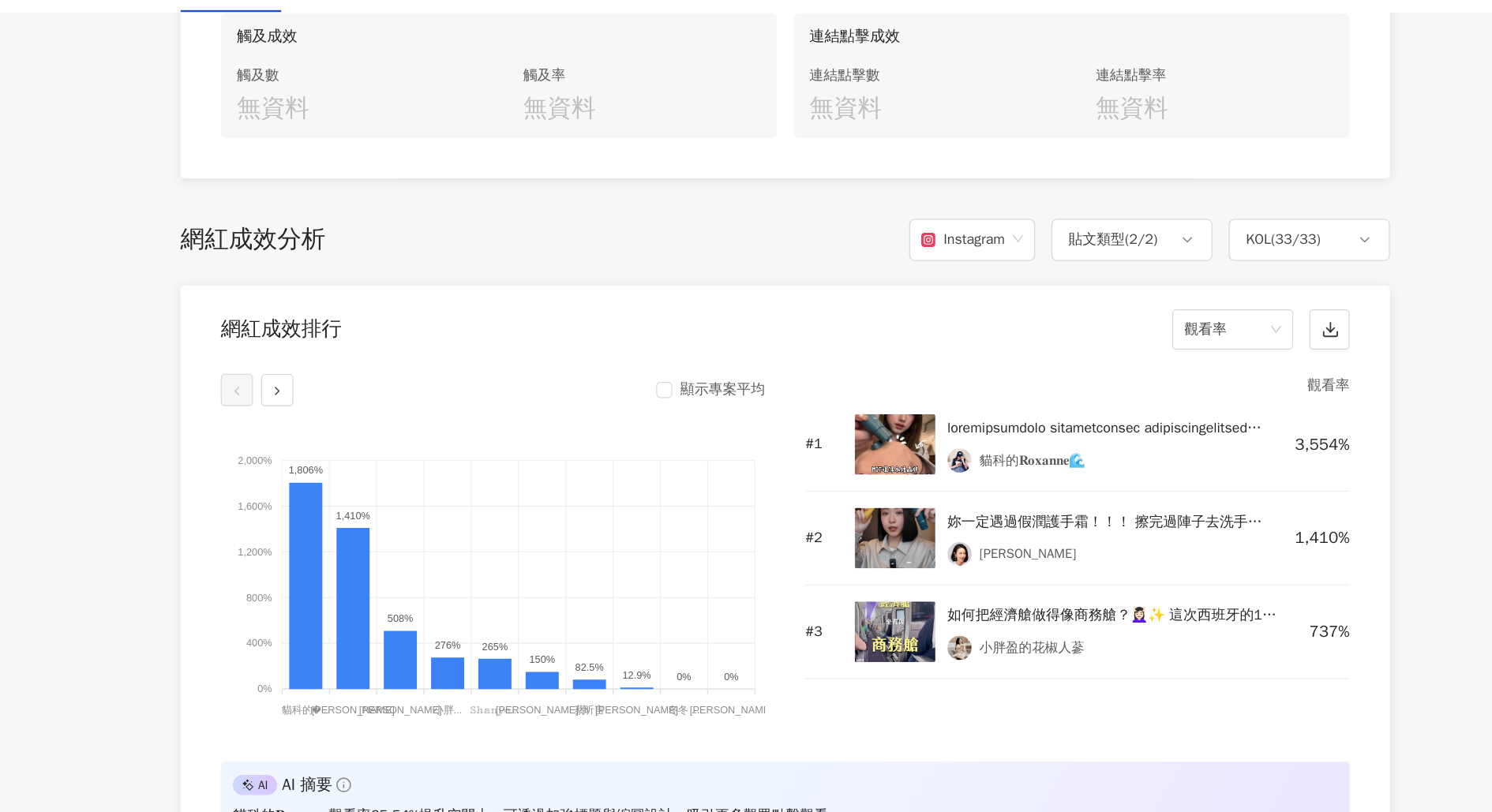 click at bounding box center [864, 500] 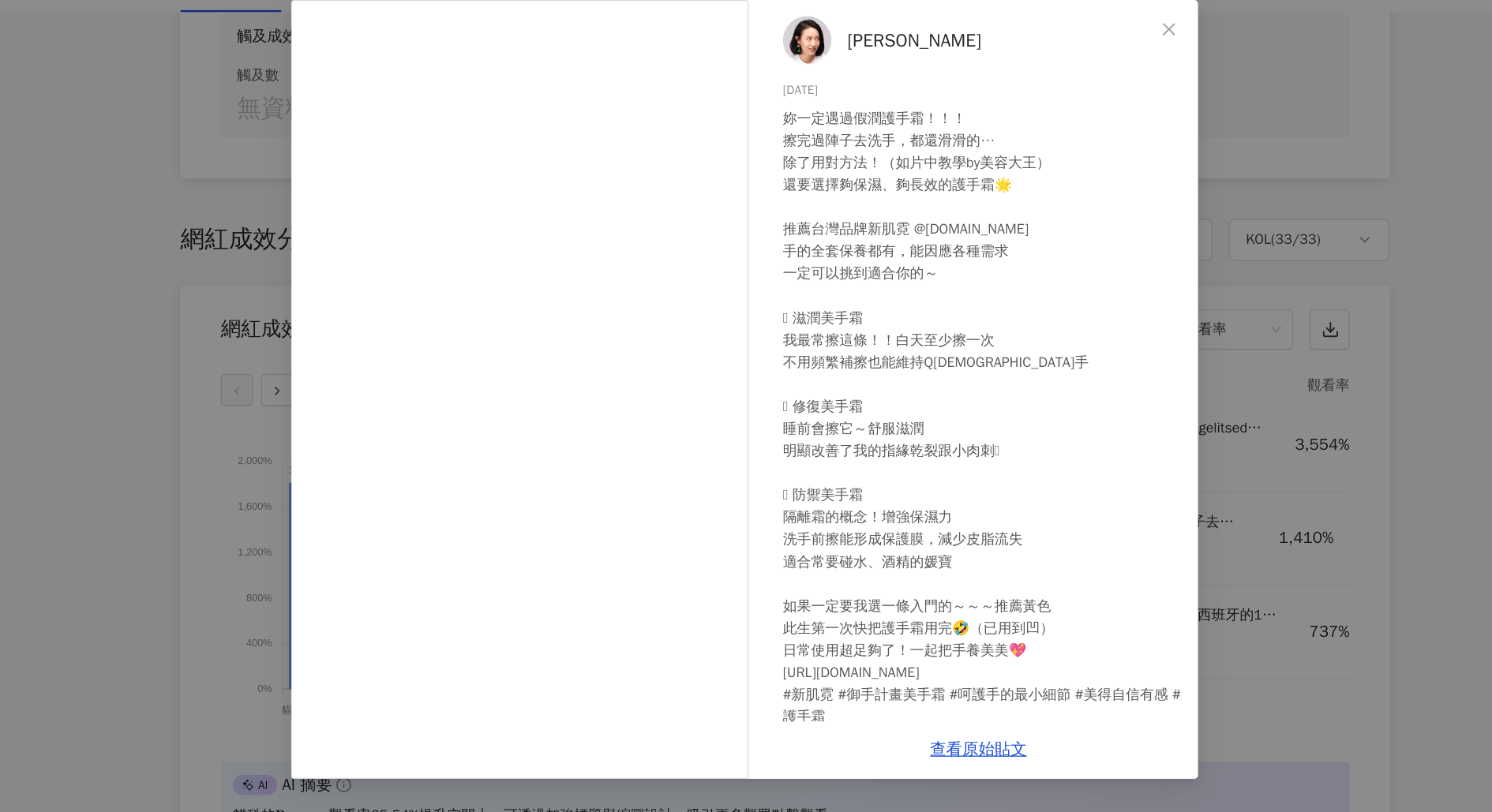click on "智媛" at bounding box center (879, 110) 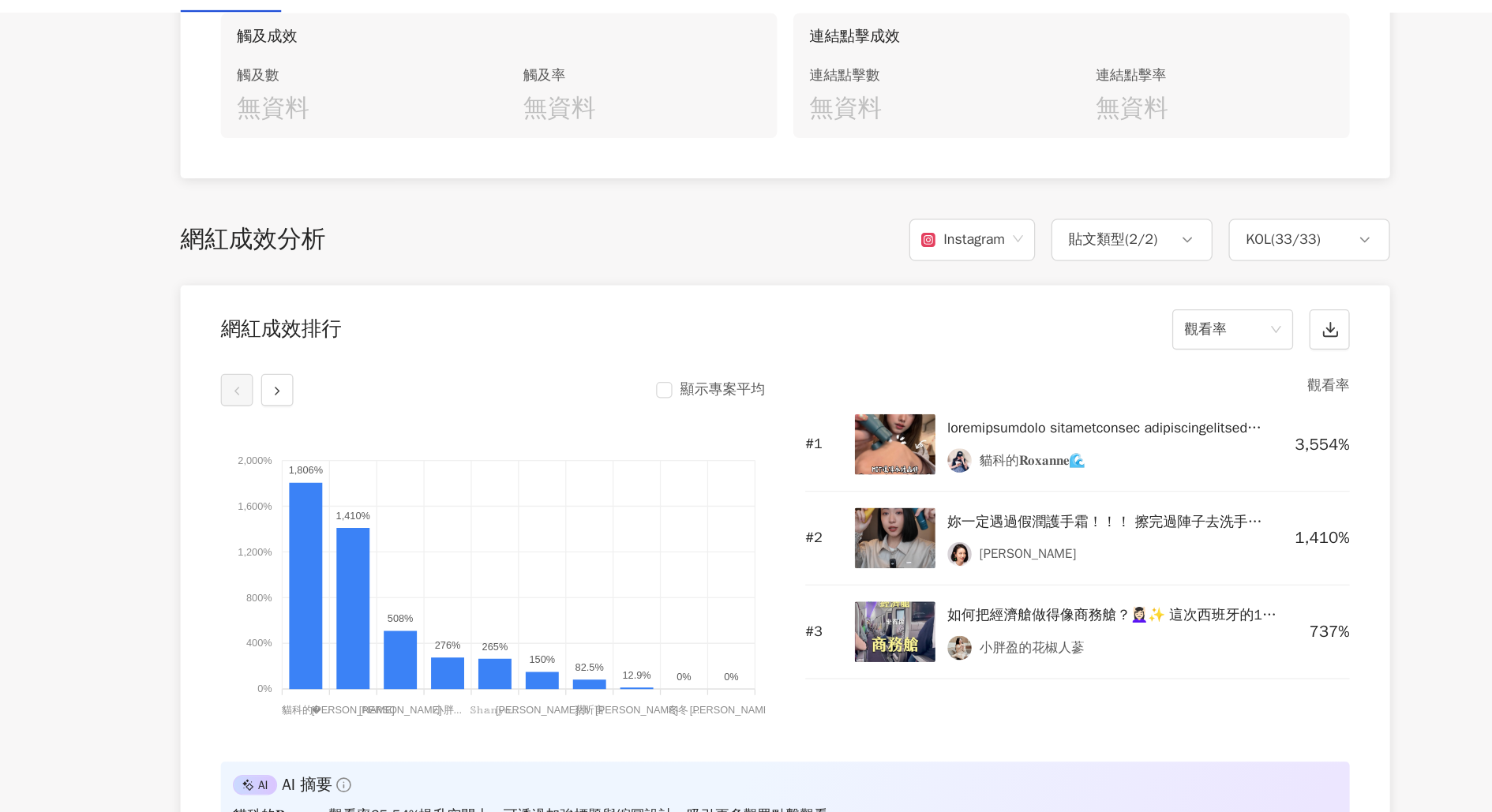 click at bounding box center [864, 574] 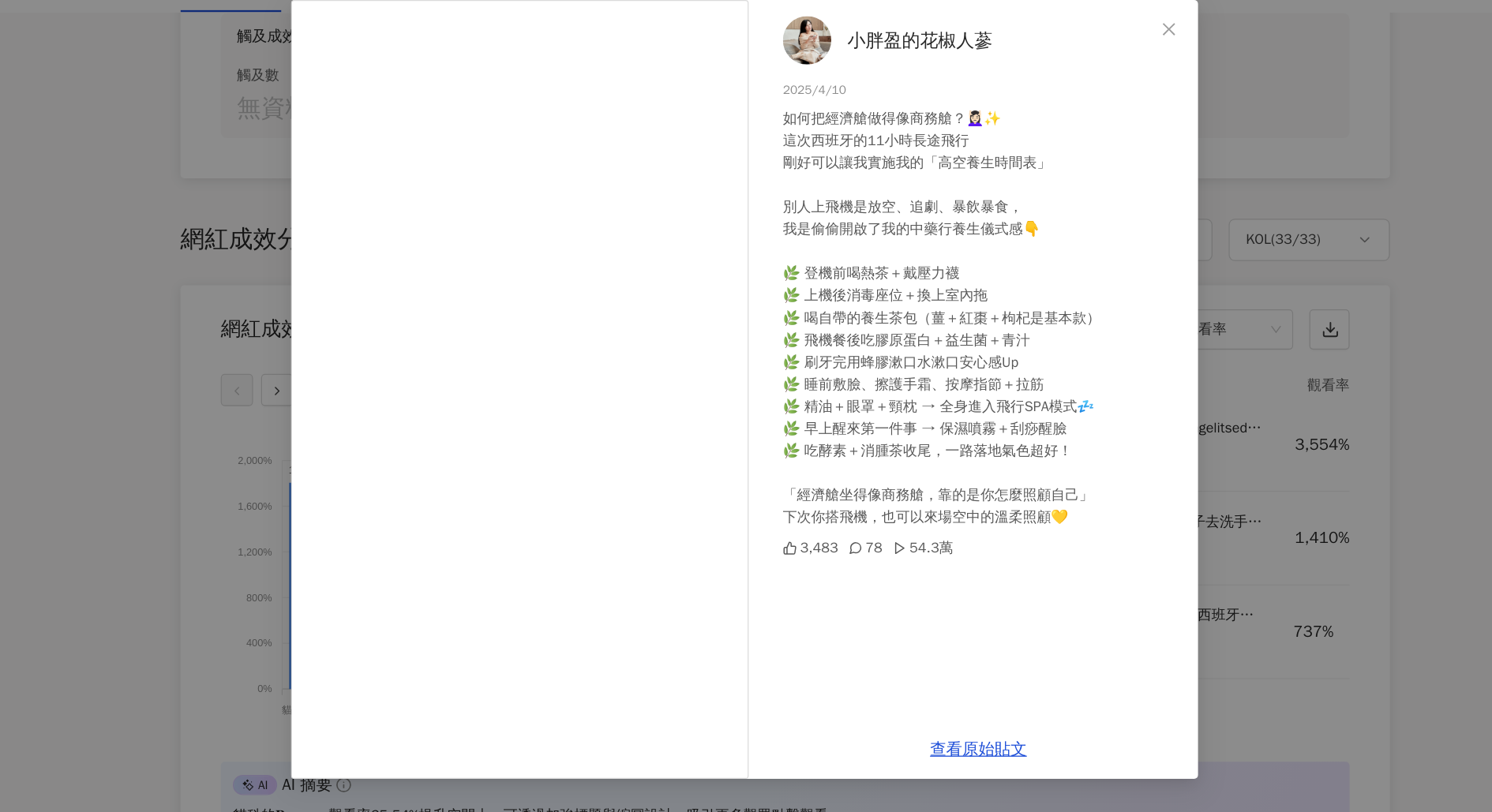 click on "小胖盈的花椒人蔘" at bounding box center (883, 110) 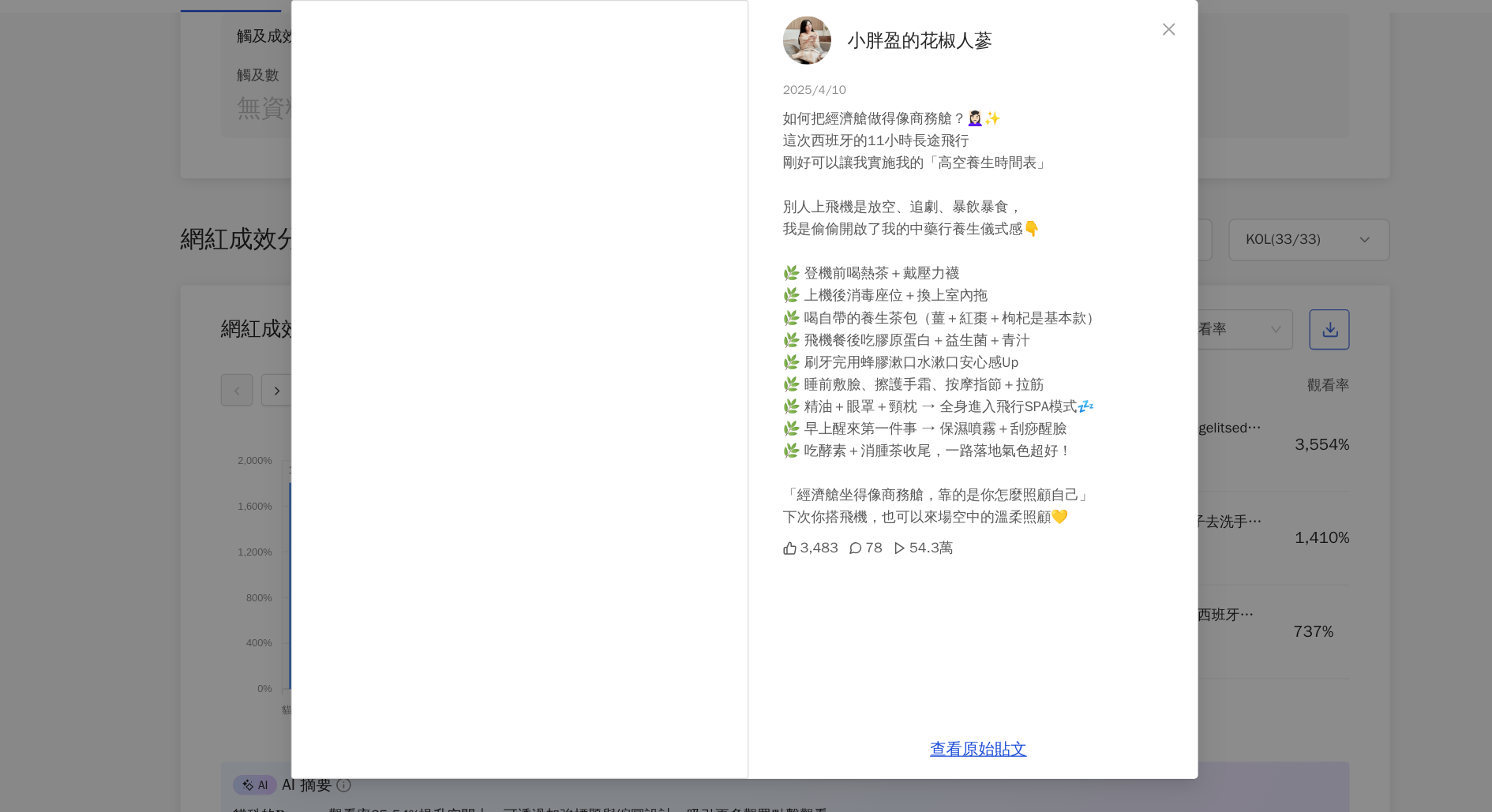 click on "小胖盈的花椒人蔘 2025/4/10 如何把經濟艙做得像商務艙？💆🏻‍♀️✨
這次西班牙的11小時長途飛行
剛好可以讓我實施我的「高空養生時間表」
別人上飛機是放空、追劇、暴飲暴食，
我是偷偷開啟了我的中藥行養生儀式感👇
🌿 登機前喝熱茶＋戴壓力襪
🌿 上機後消毒座位＋換上室內拖
🌿 喝自帶的養生茶包（薑＋紅棗＋枸杞是基本款）
🌿 飛機餐後吃膠原蛋白＋益生菌＋青汁
🌿 刷牙完用蜂膠漱口水漱口安心感Up
🌿 睡前敷臉、擦護手霜、按摩指節＋拉筋
🌿 精油＋眼罩＋頸枕 → 全身進入飛行SPA模式💤
🌿 早上醒來第一件事 → 保濕噴霧＋刮痧醒臉
🌿 吃酵素＋消腫茶收尾，一路落地氣色超好！
「經濟艙坐得像商務艙，靠的是你怎麼照顧自己」
下次你搭飛機，也可以來場空中的溫柔照顧💛 3,483 78 54.3萬 查看原始貼文" at bounding box center [746, 406] 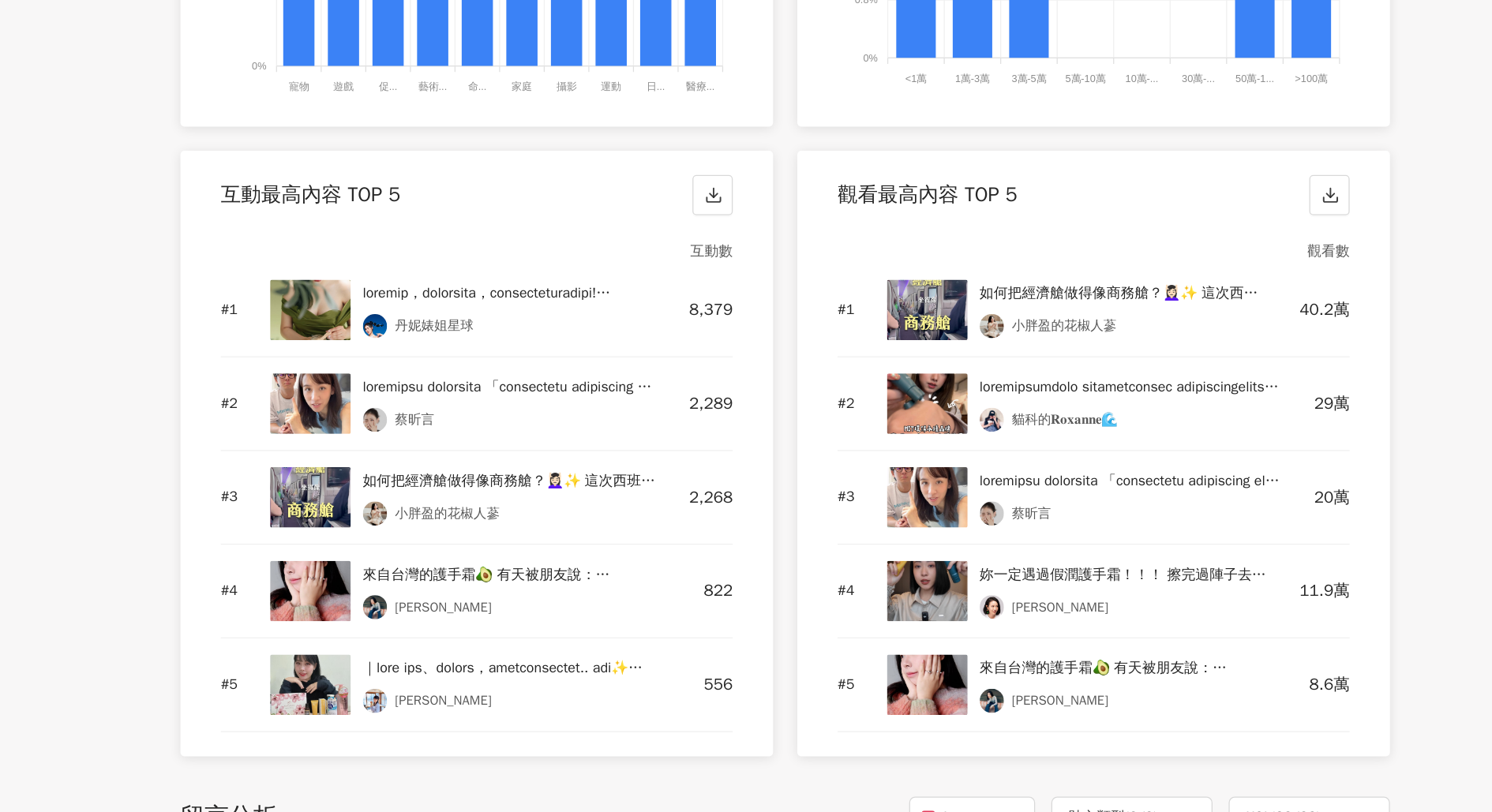 scroll, scrollTop: 2063, scrollLeft: 0, axis: vertical 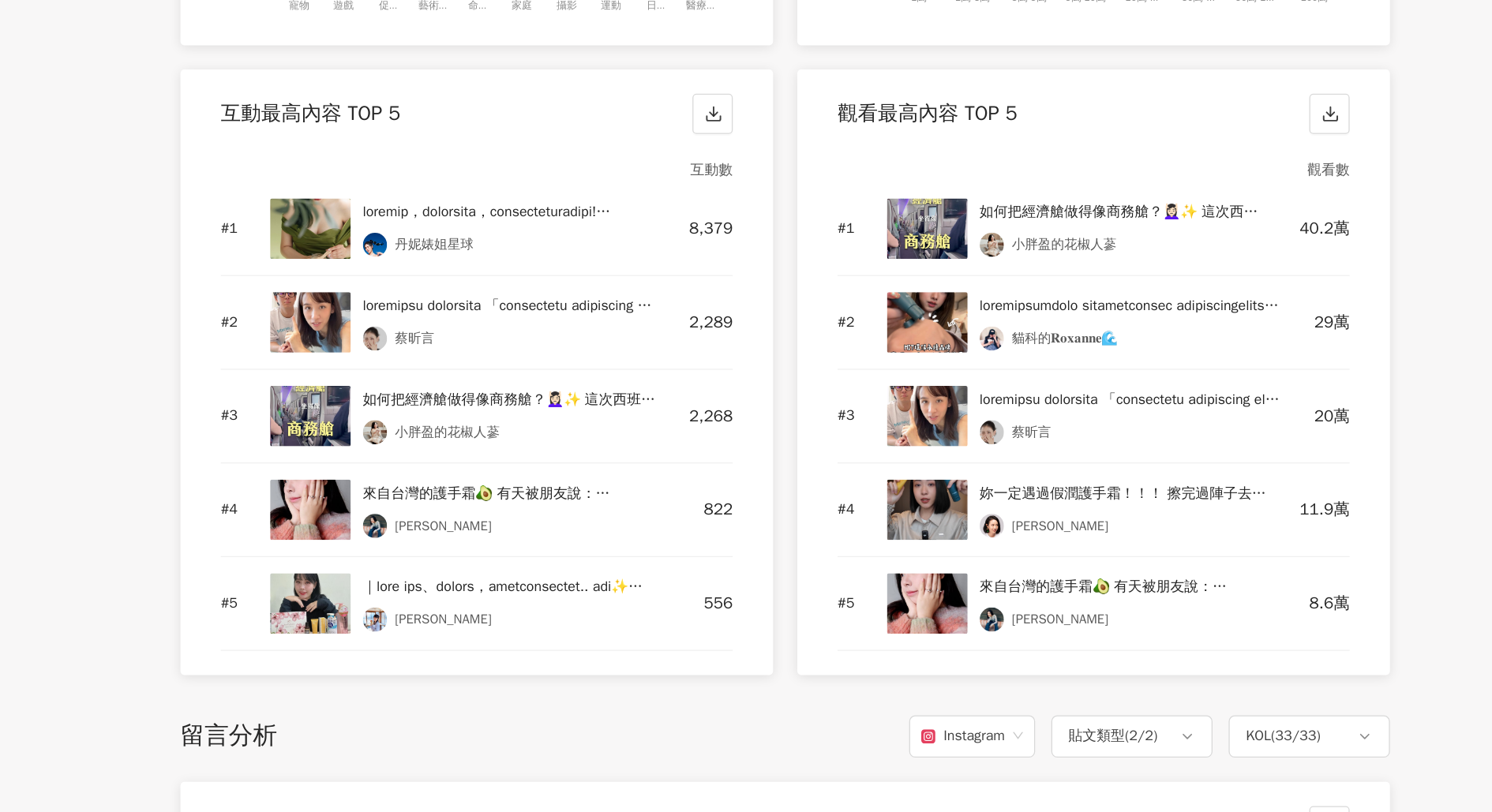 click at bounding box center [889, 501] 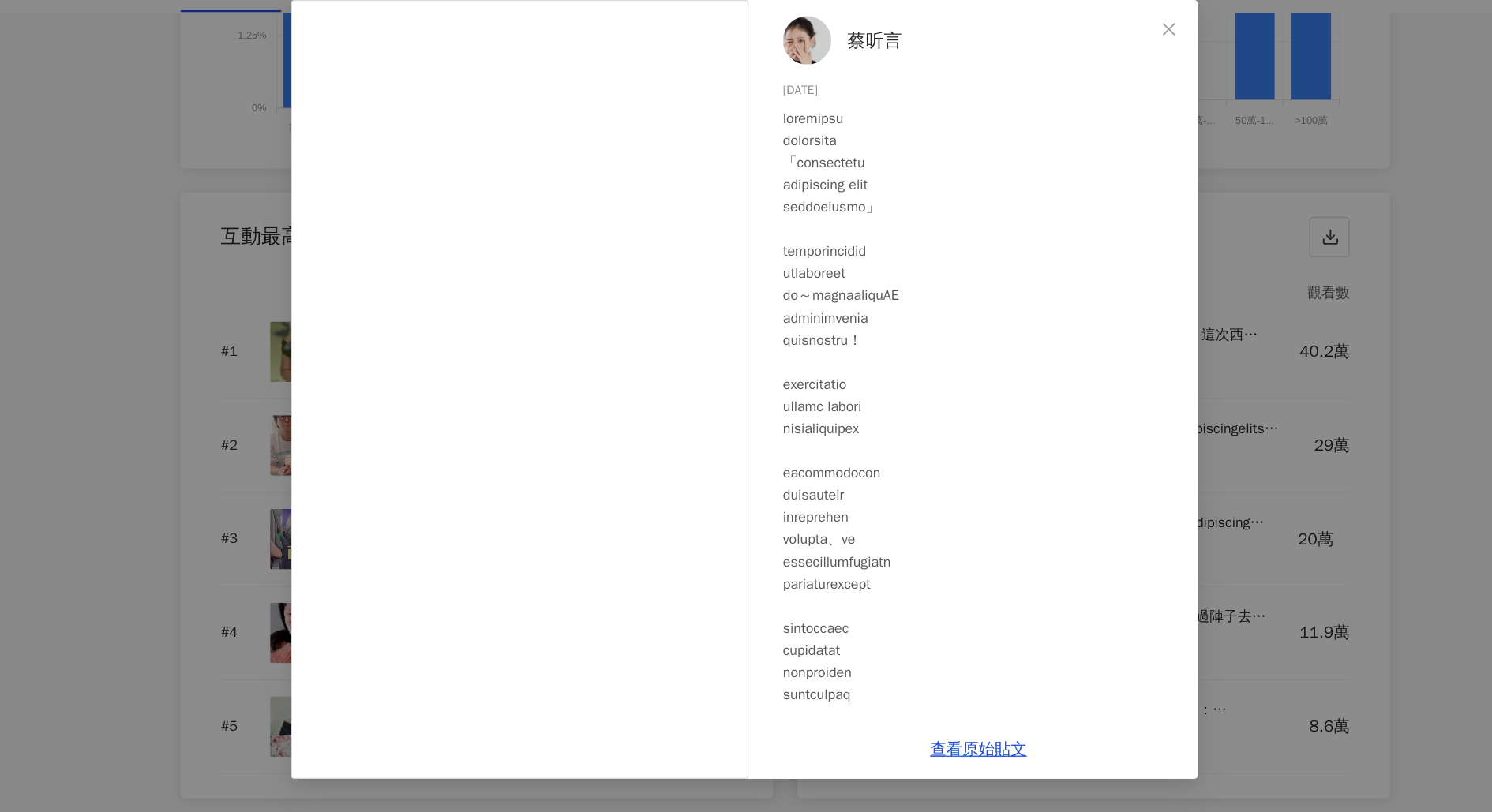 click on "蔡昕言" at bounding box center (848, 110) 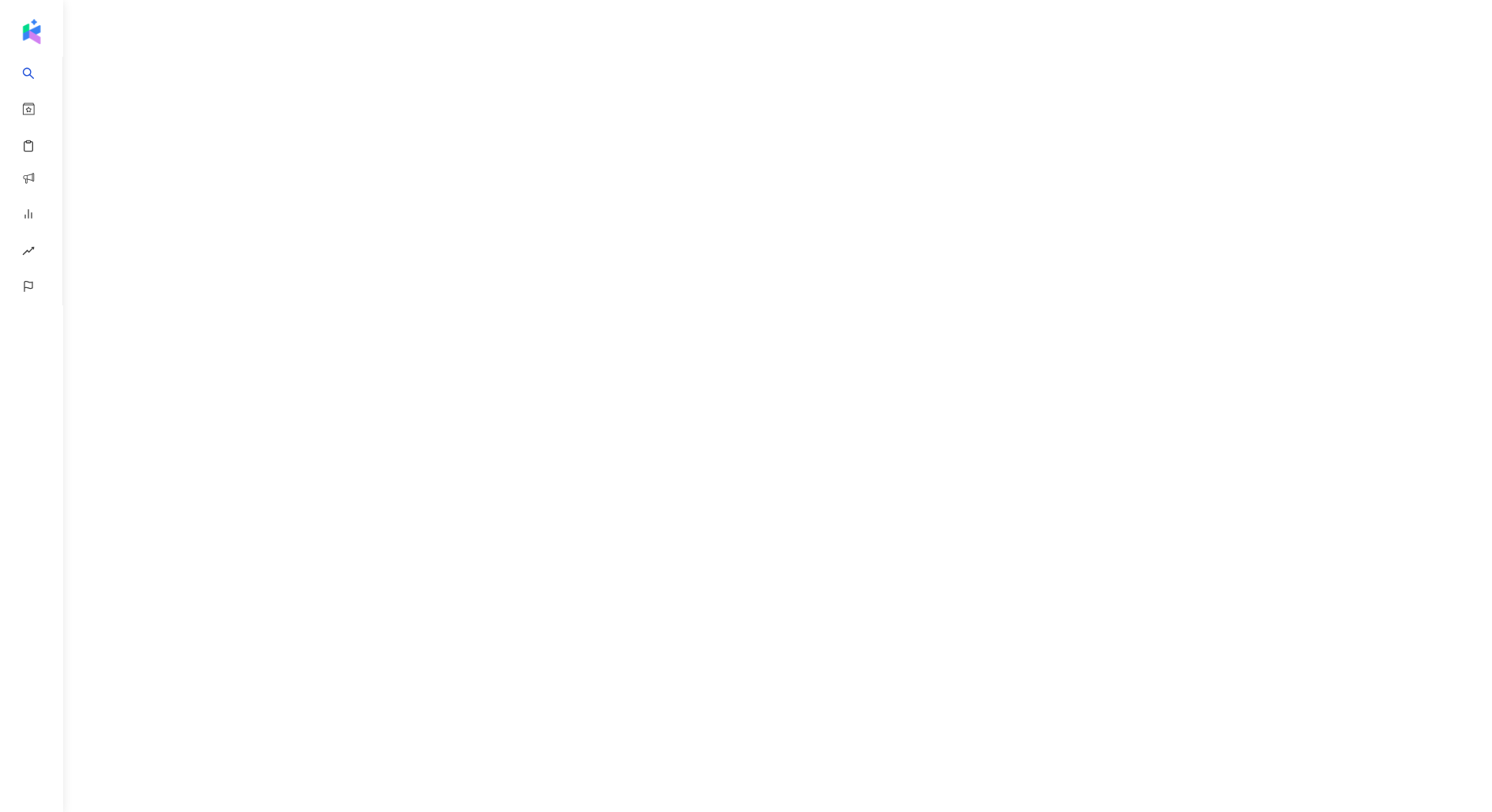 scroll, scrollTop: 0, scrollLeft: 0, axis: both 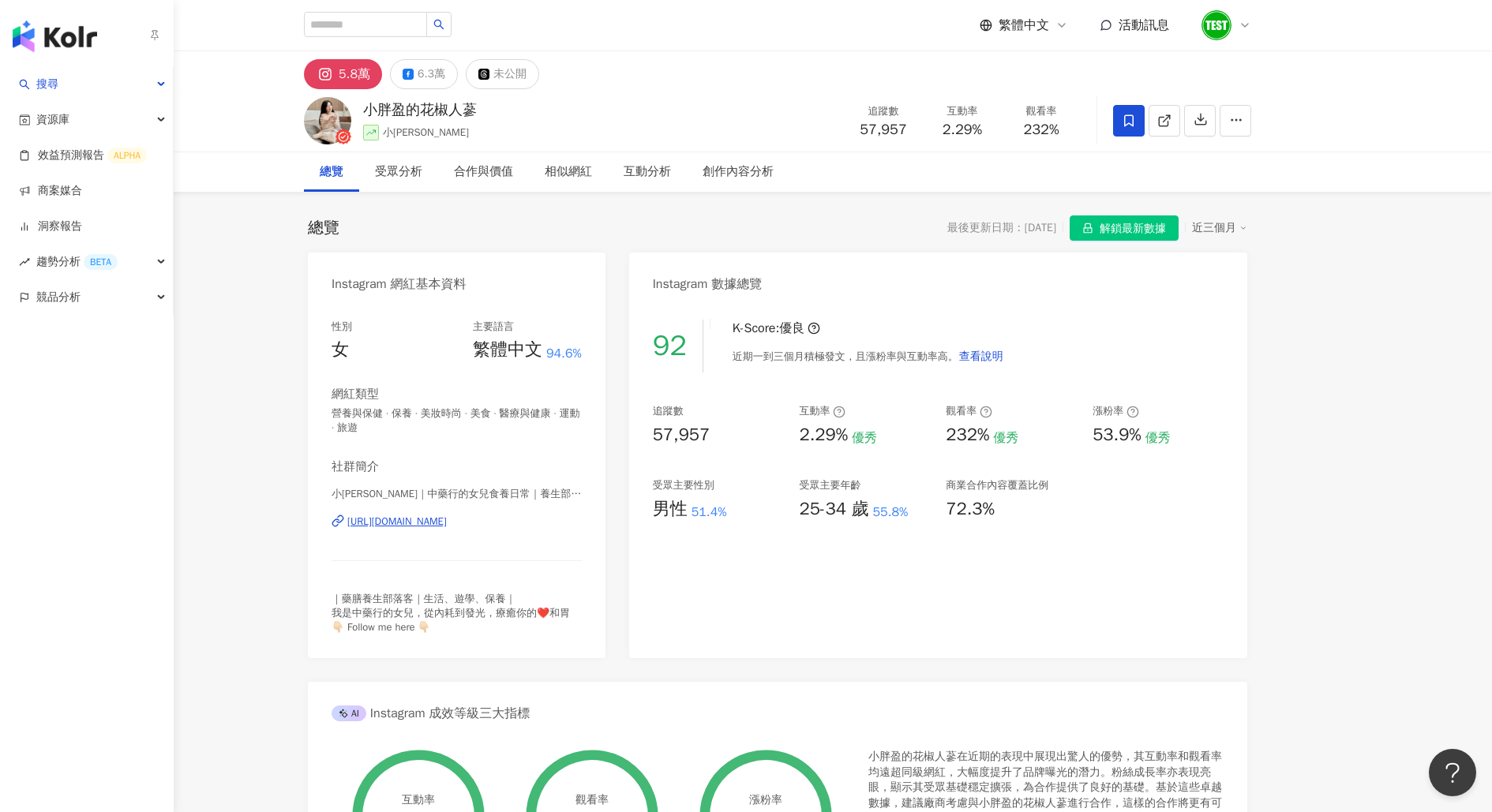 click at bounding box center [54, 36] 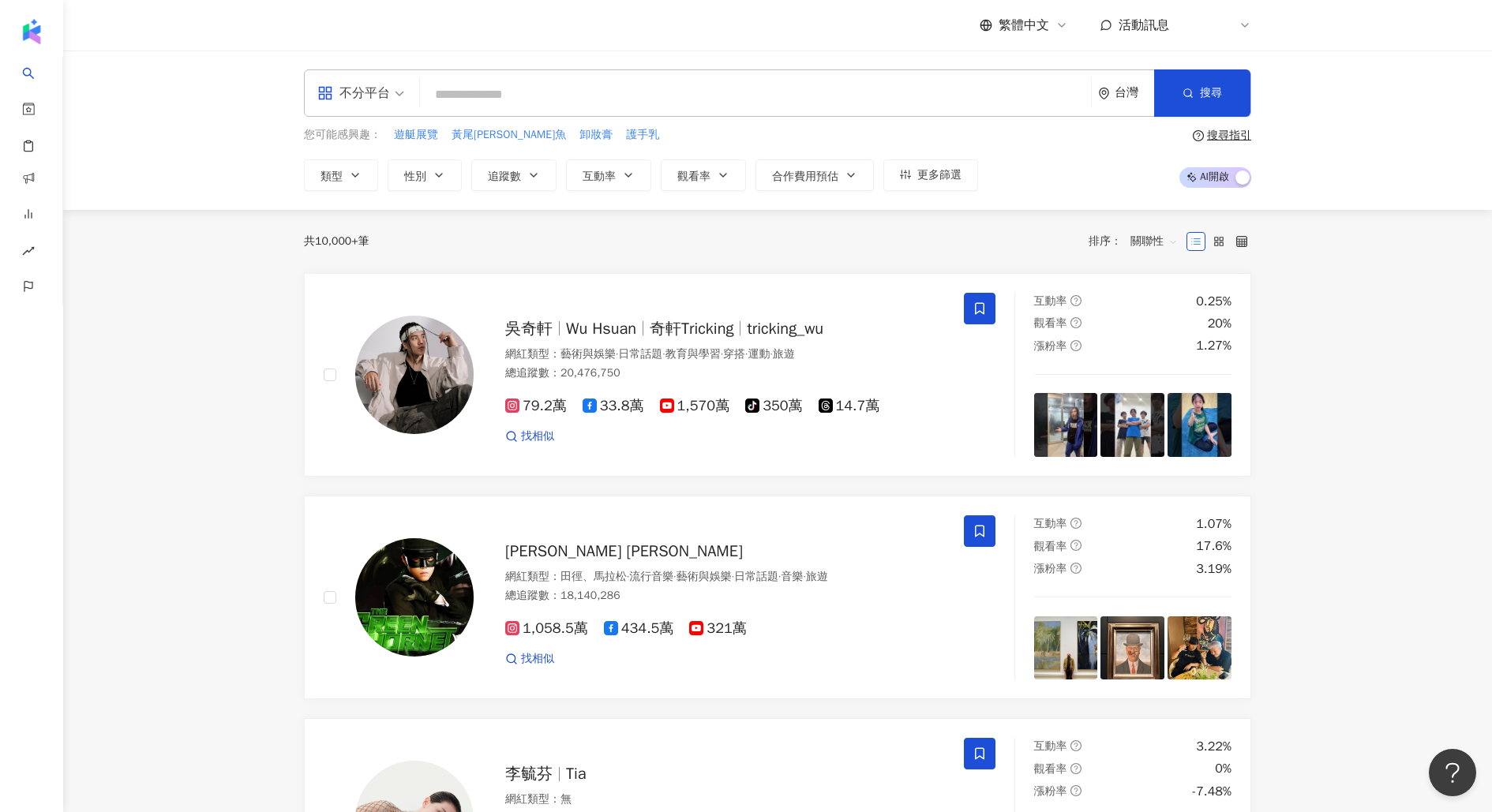 click at bounding box center [755, 95] 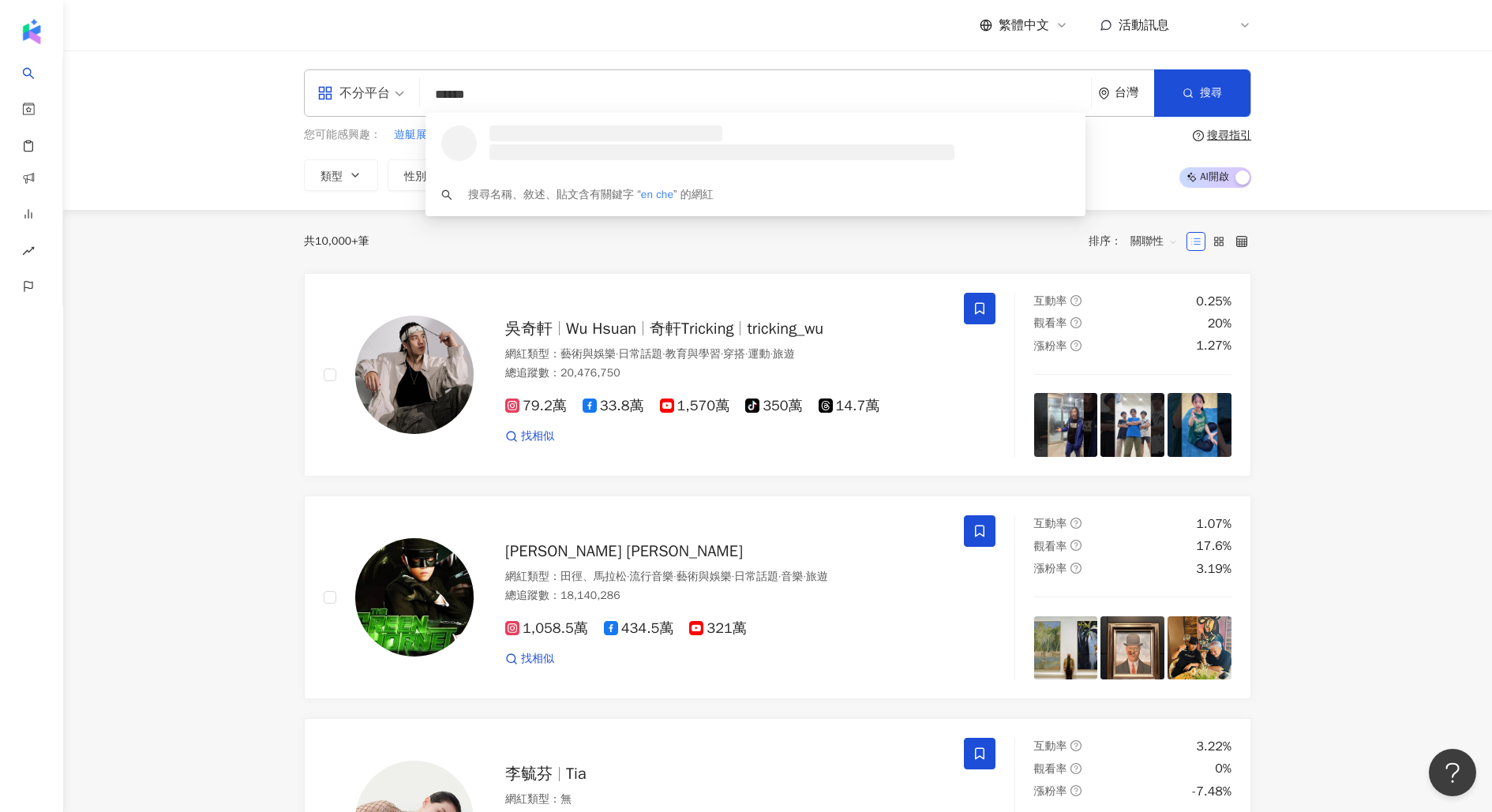 type on "*******" 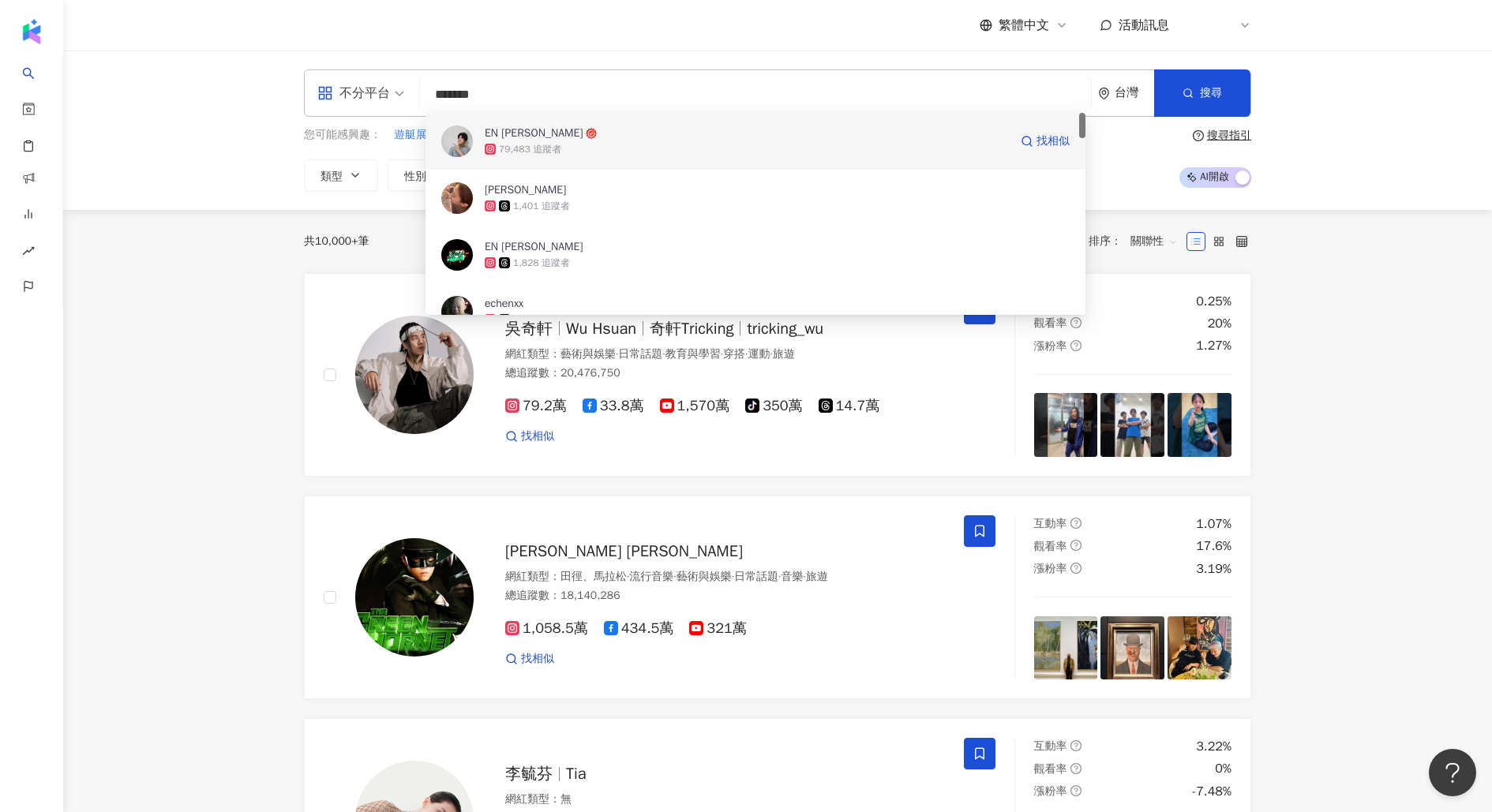 click on "79,483   追蹤者" at bounding box center [747, 149] 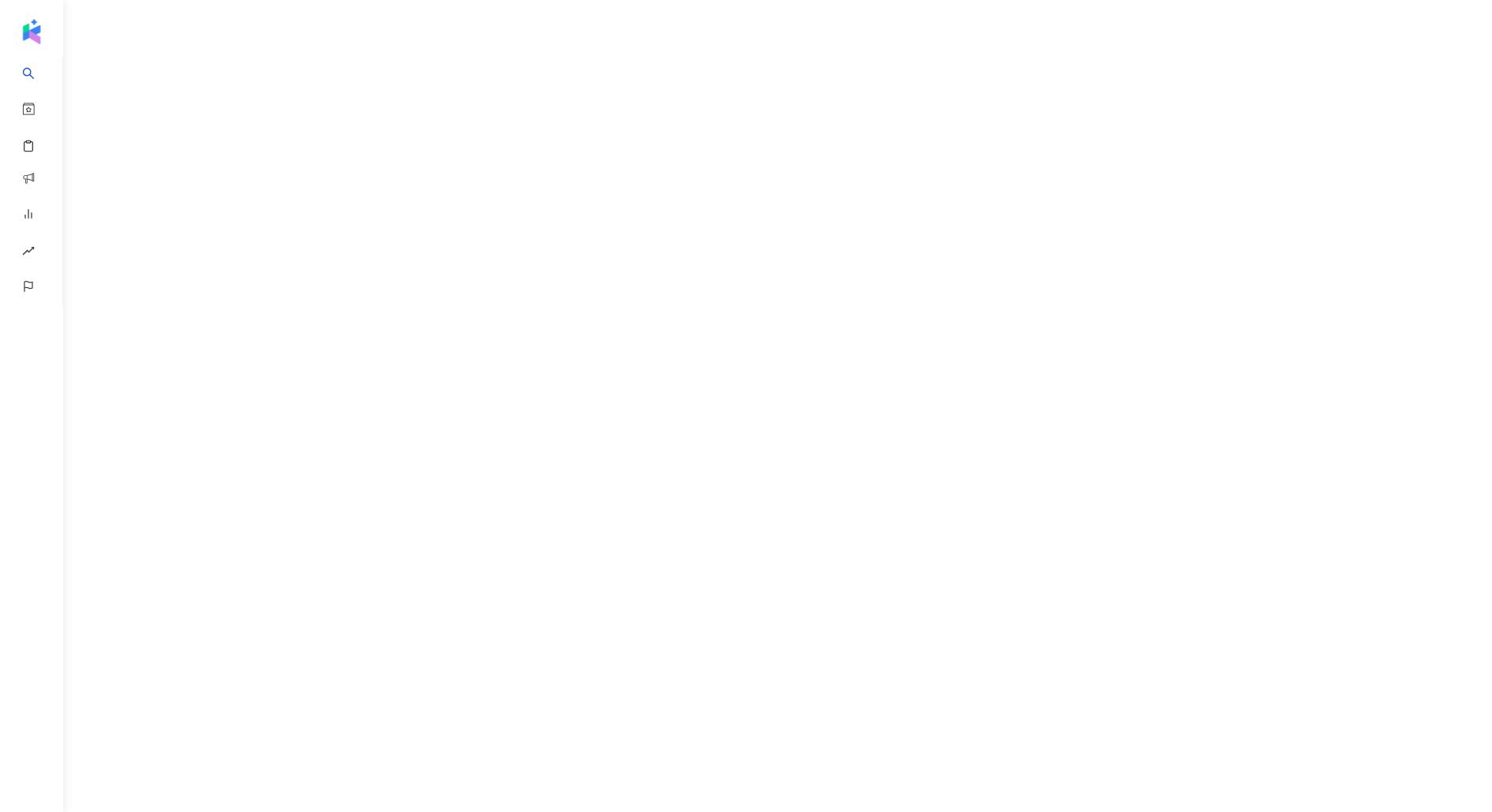 scroll, scrollTop: 0, scrollLeft: 0, axis: both 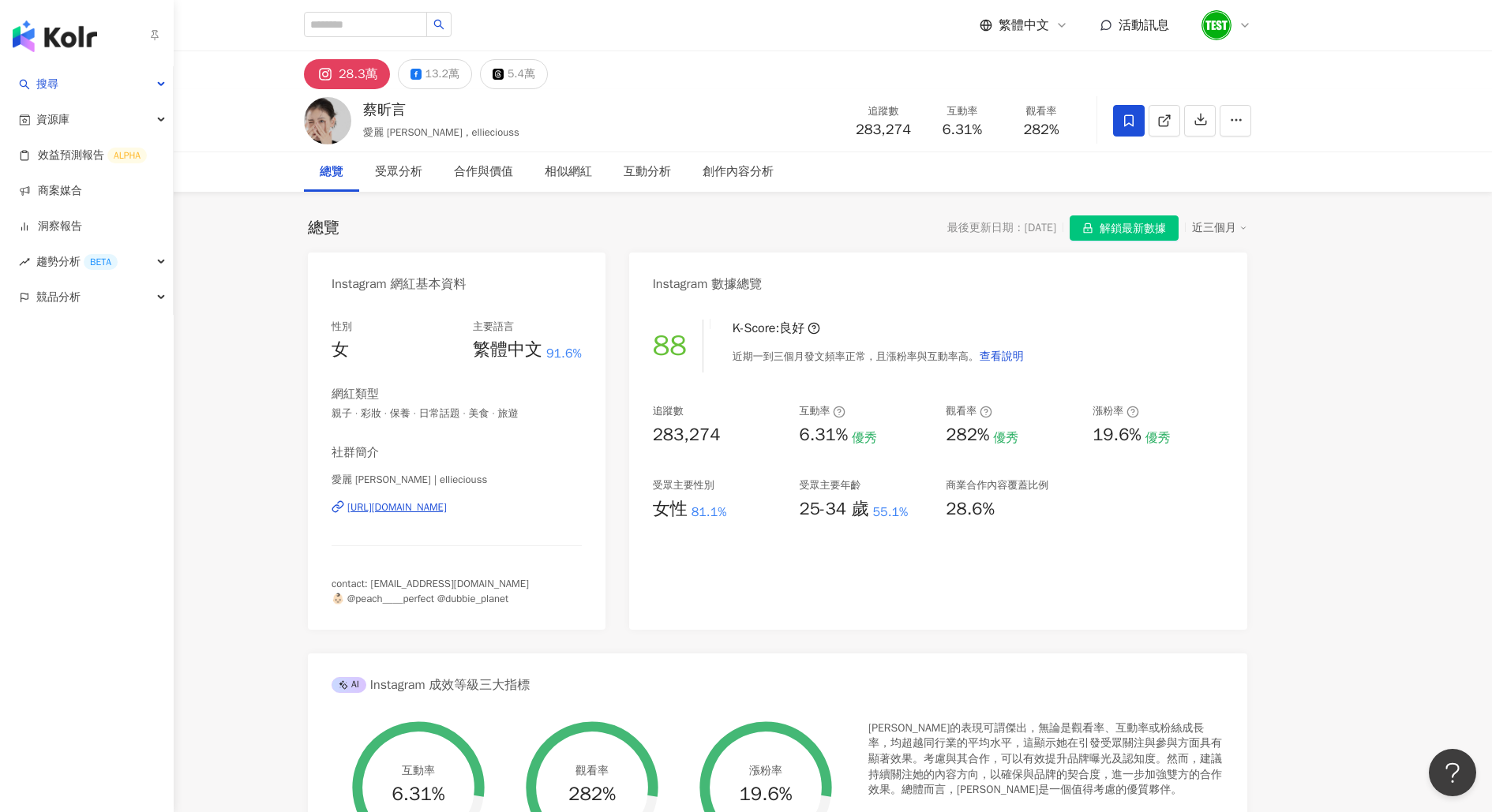 click at bounding box center [54, 36] 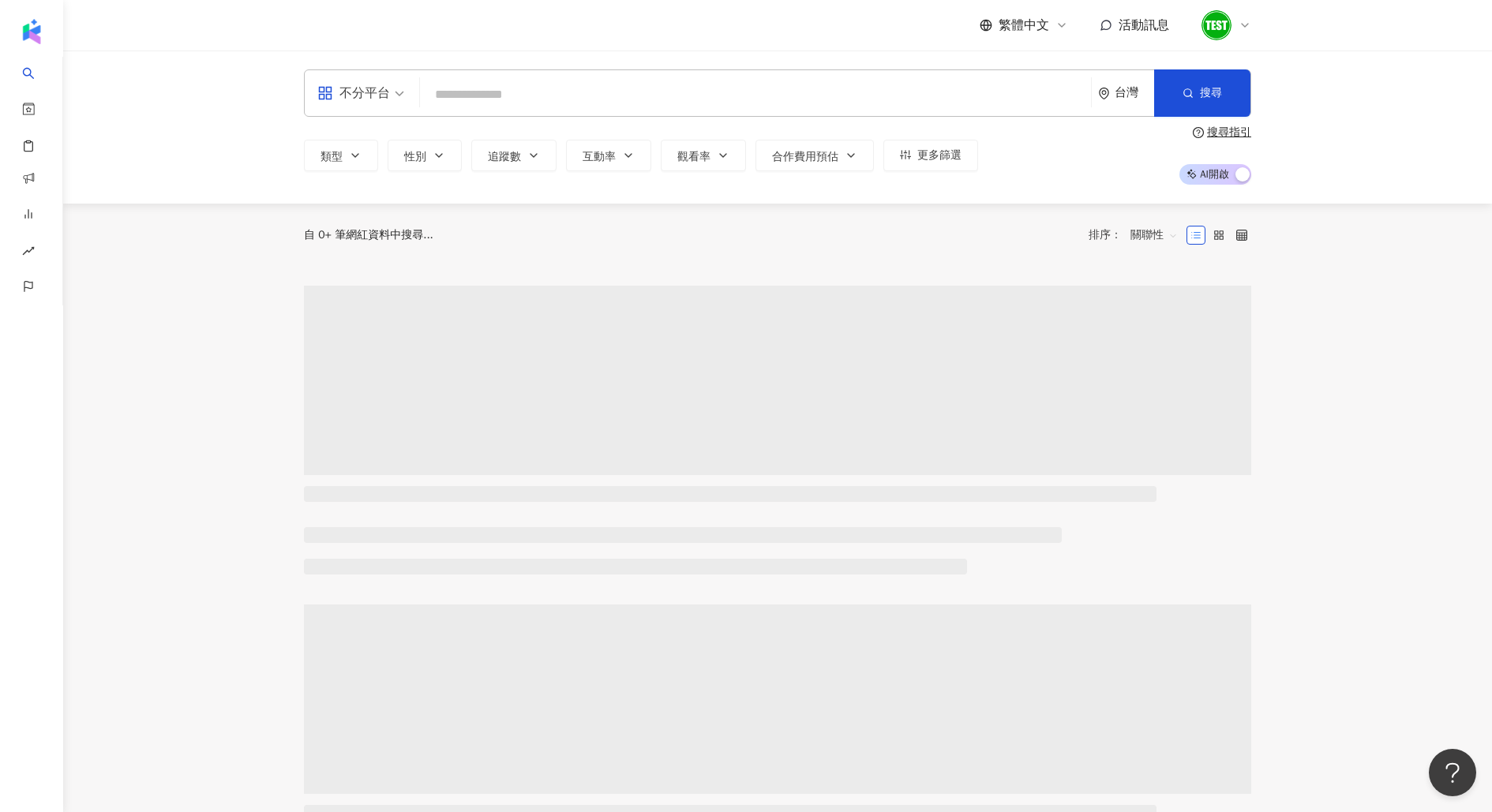 click at bounding box center [755, 95] 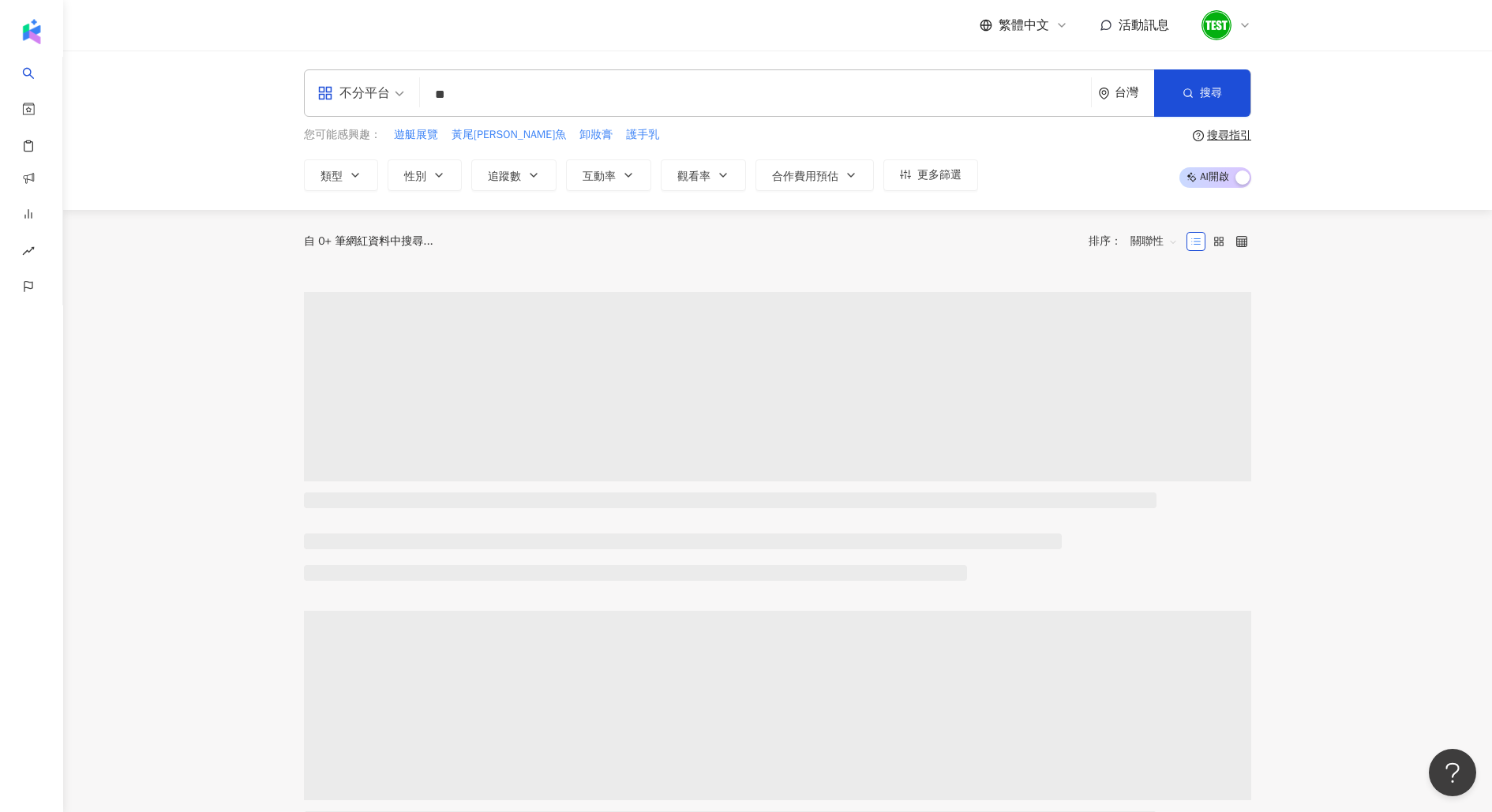 type on "*" 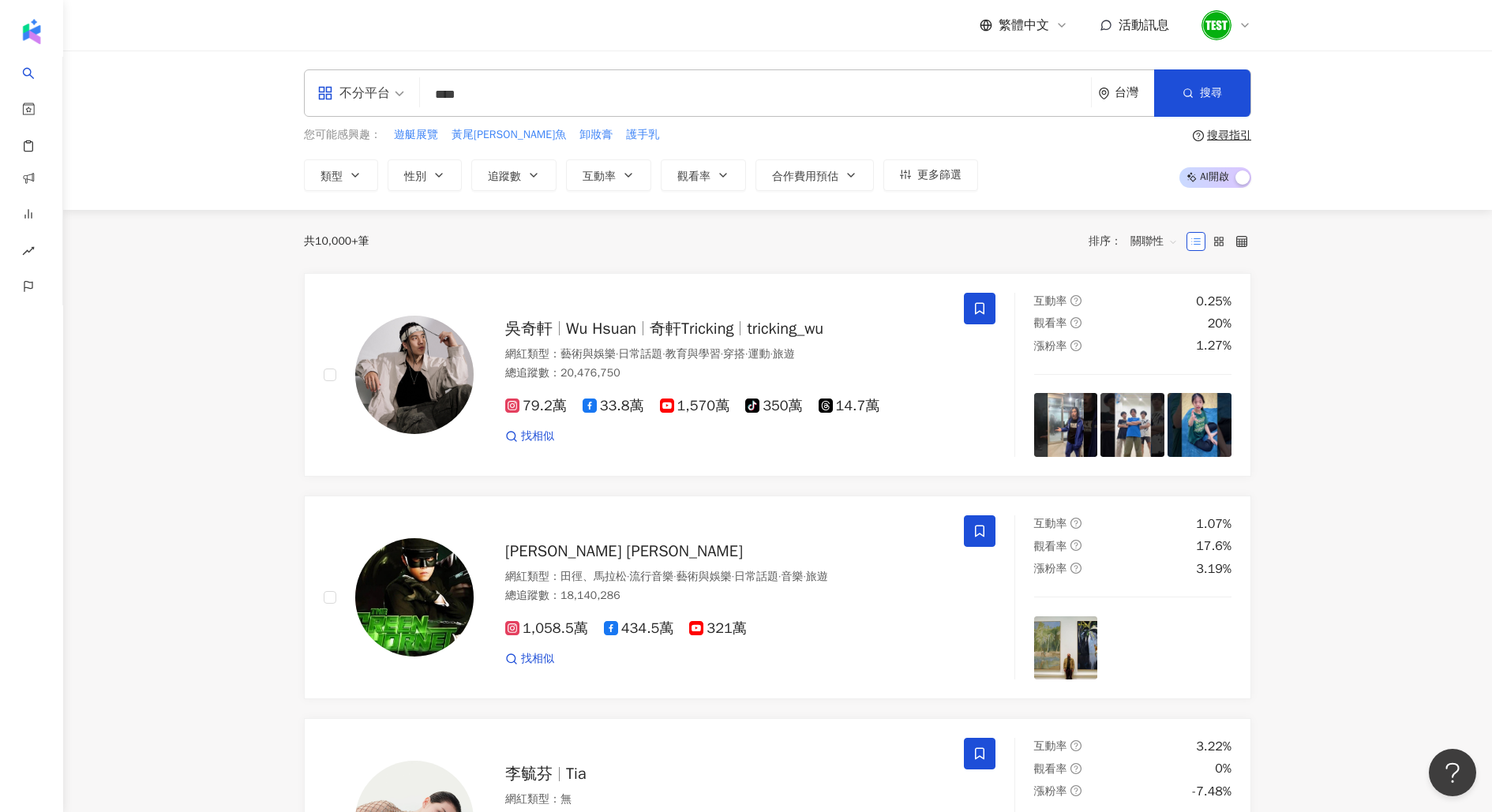 type on "****" 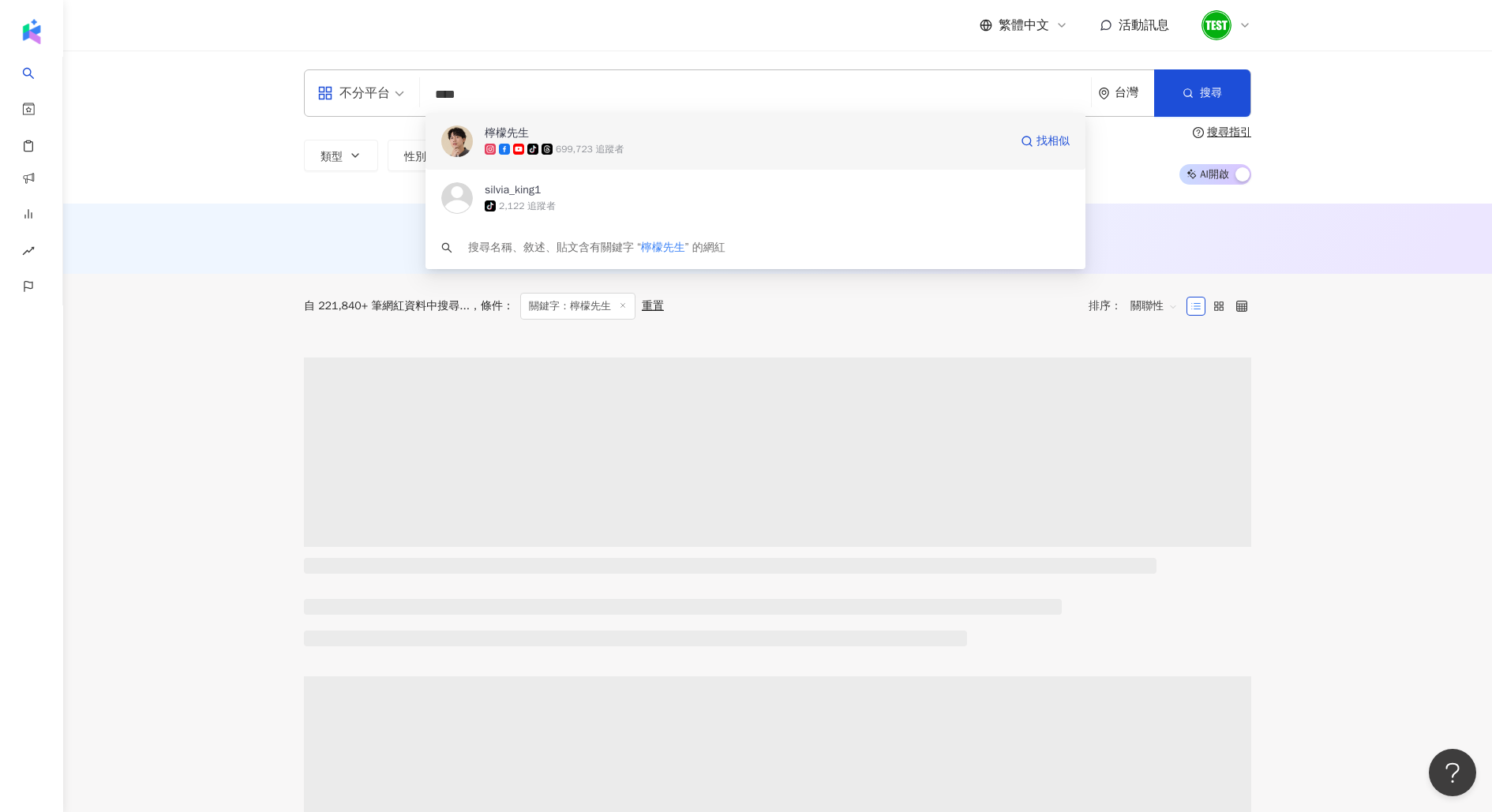click on "699,723   追蹤者" at bounding box center (590, 149) 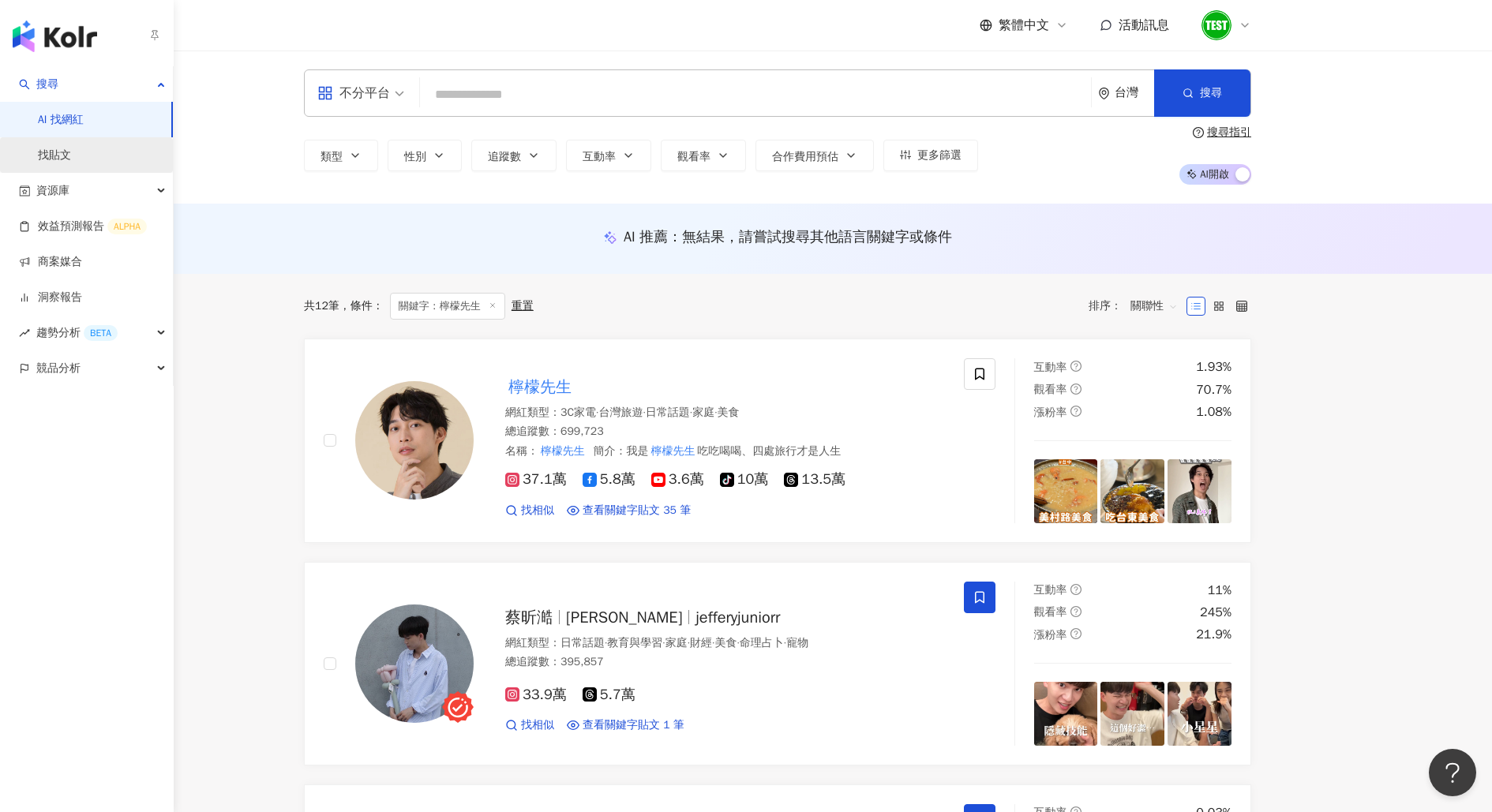 click on "找貼文" at bounding box center [54, 155] 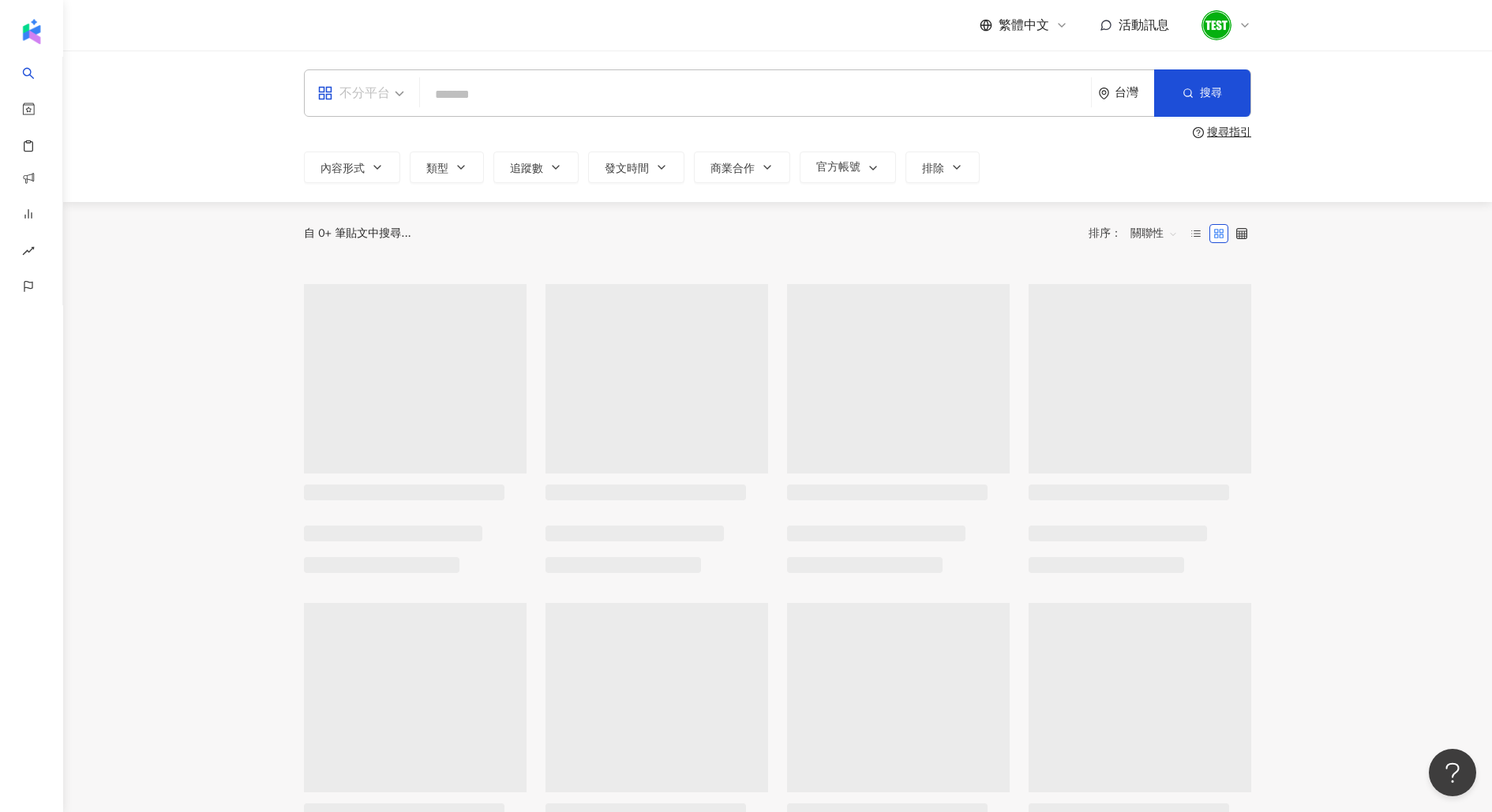 click on "不分平台" at bounding box center (354, 93) 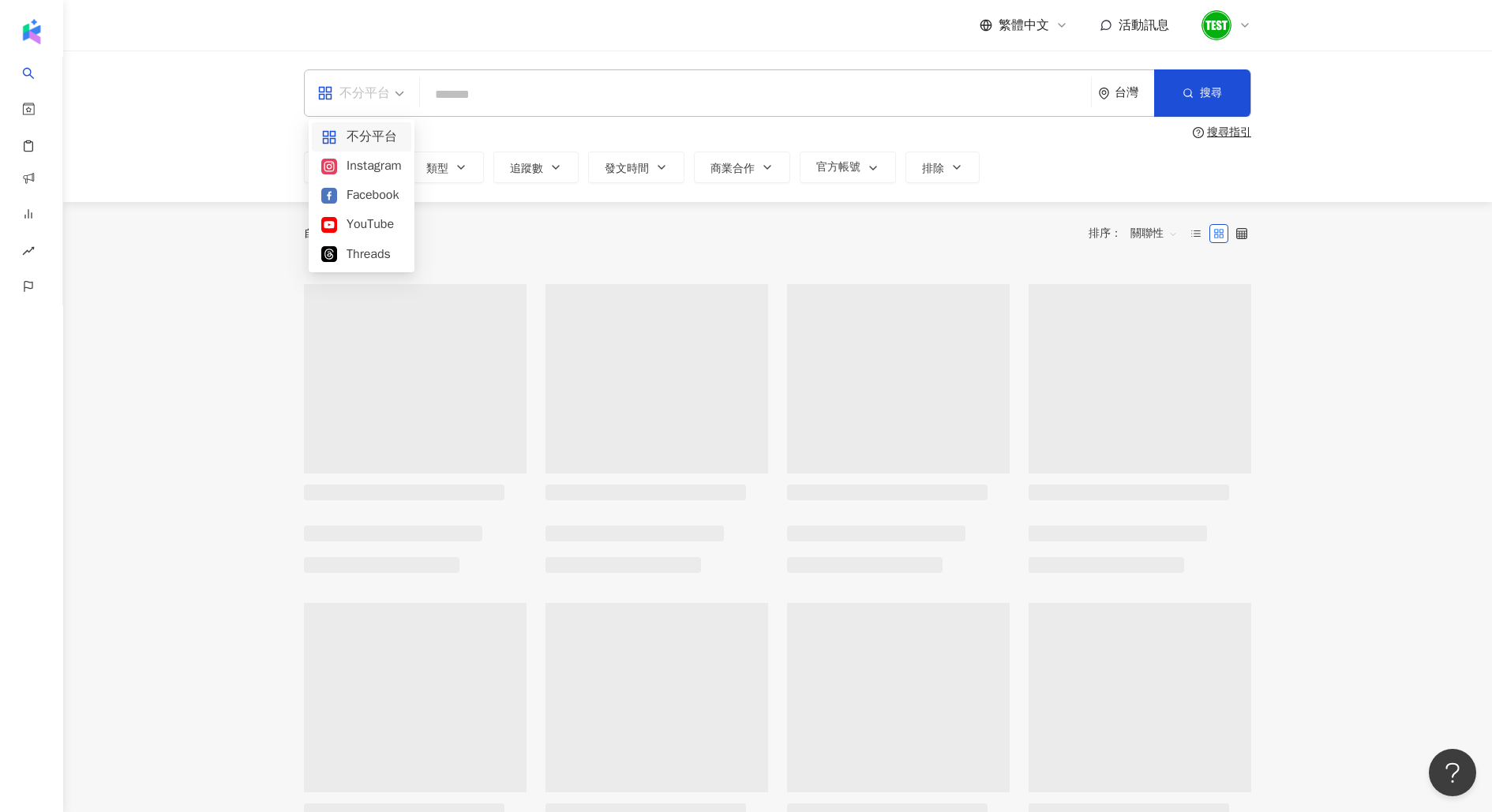 click on "不分平台 台灣 搜尋 搜尋指引 內容形式 類型 追蹤數 發文時間 商業合作 官方帳號  排除" at bounding box center (778, 126) 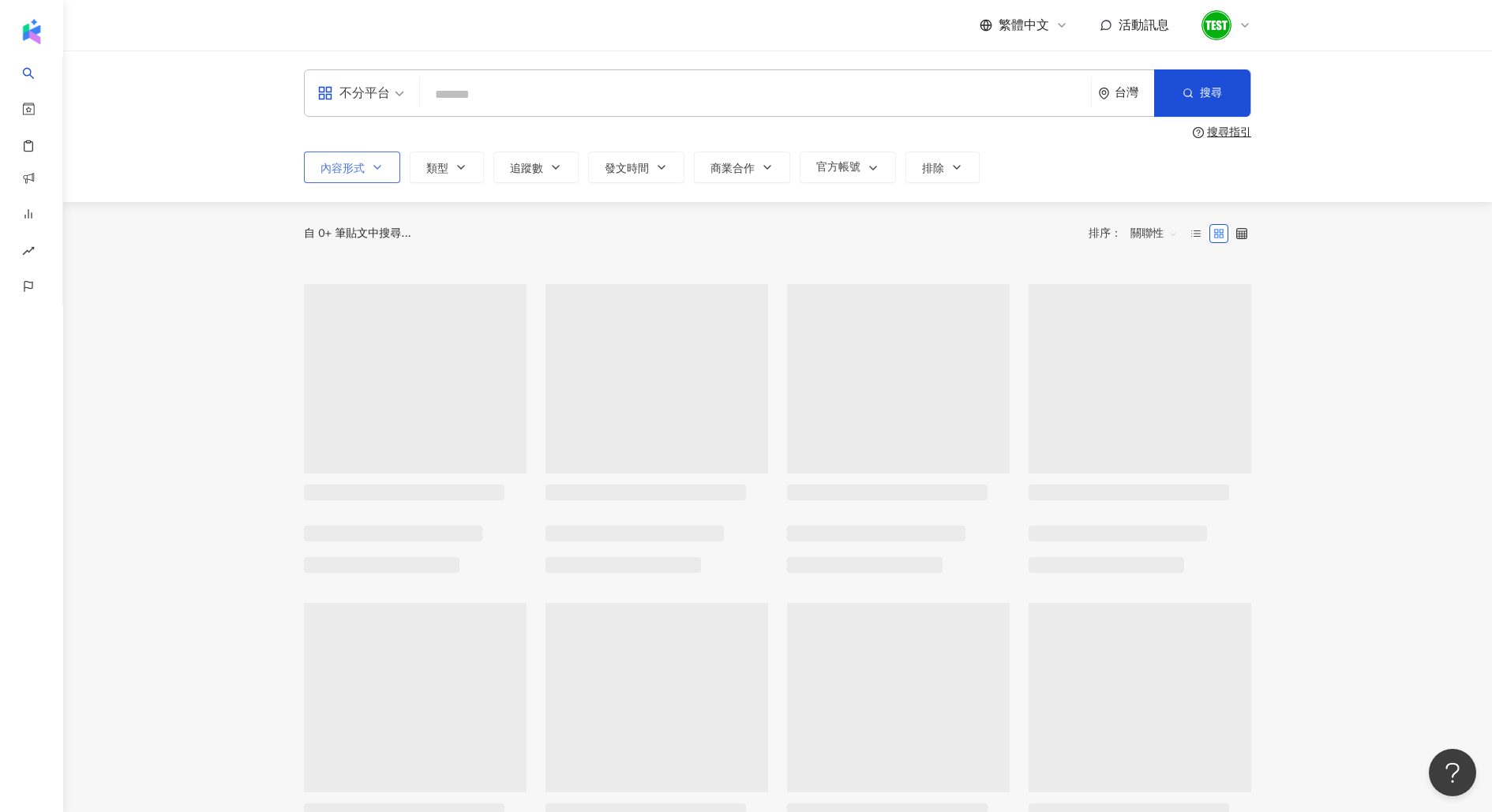 click on "內容形式" at bounding box center (343, 169) 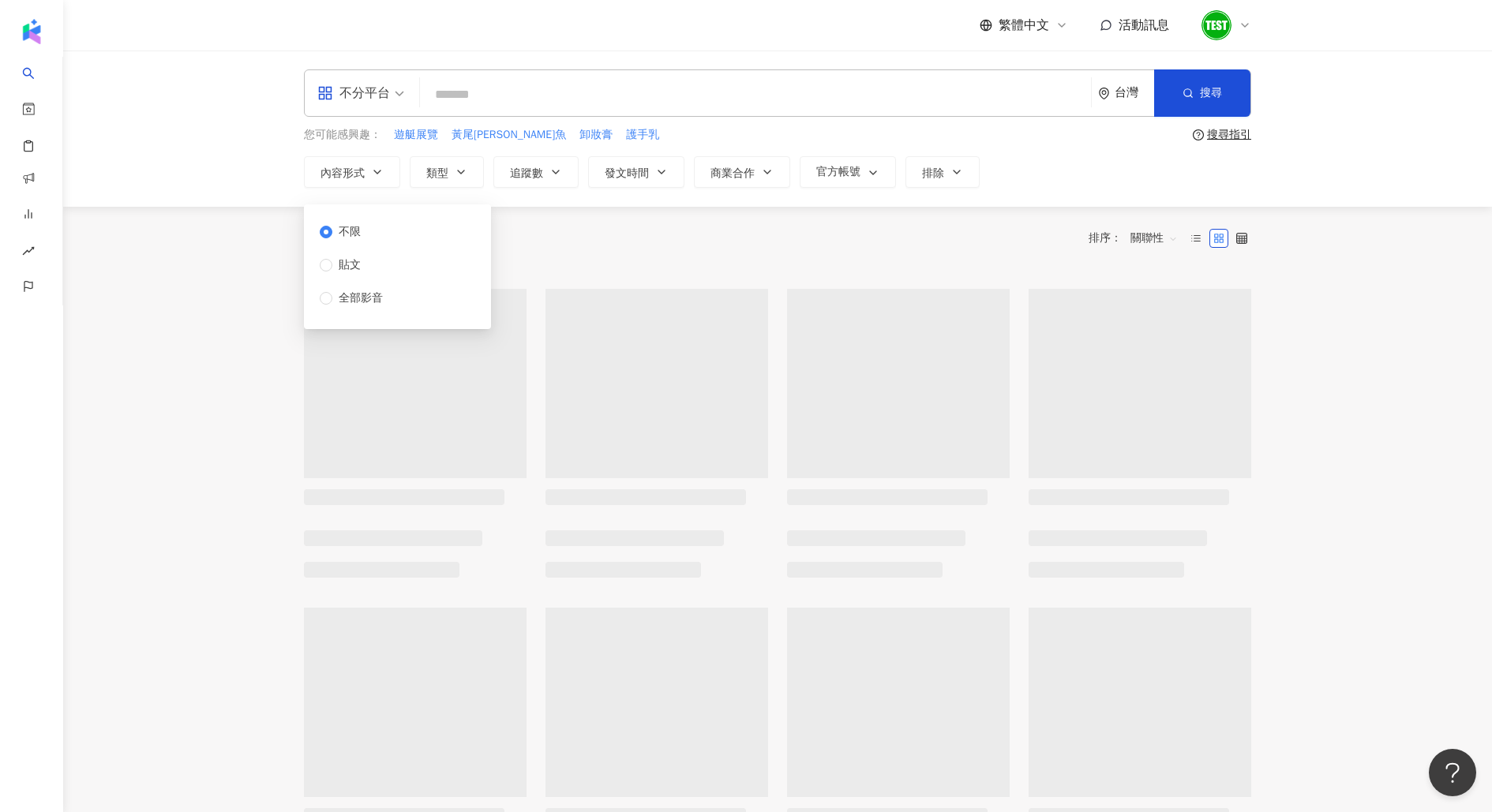click on "繁體中文 活動訊息" at bounding box center (778, 25) 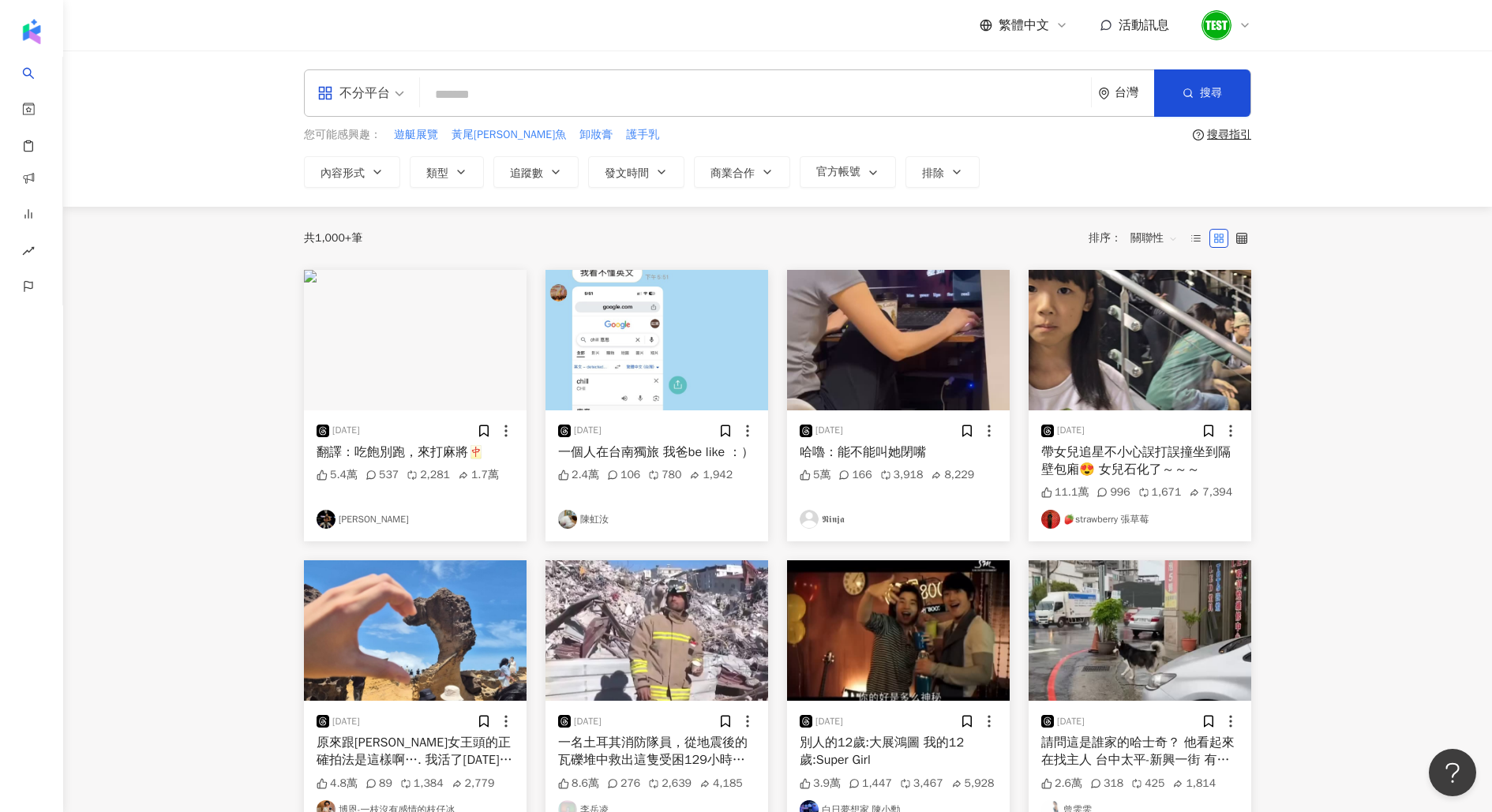 click at bounding box center [755, 94] 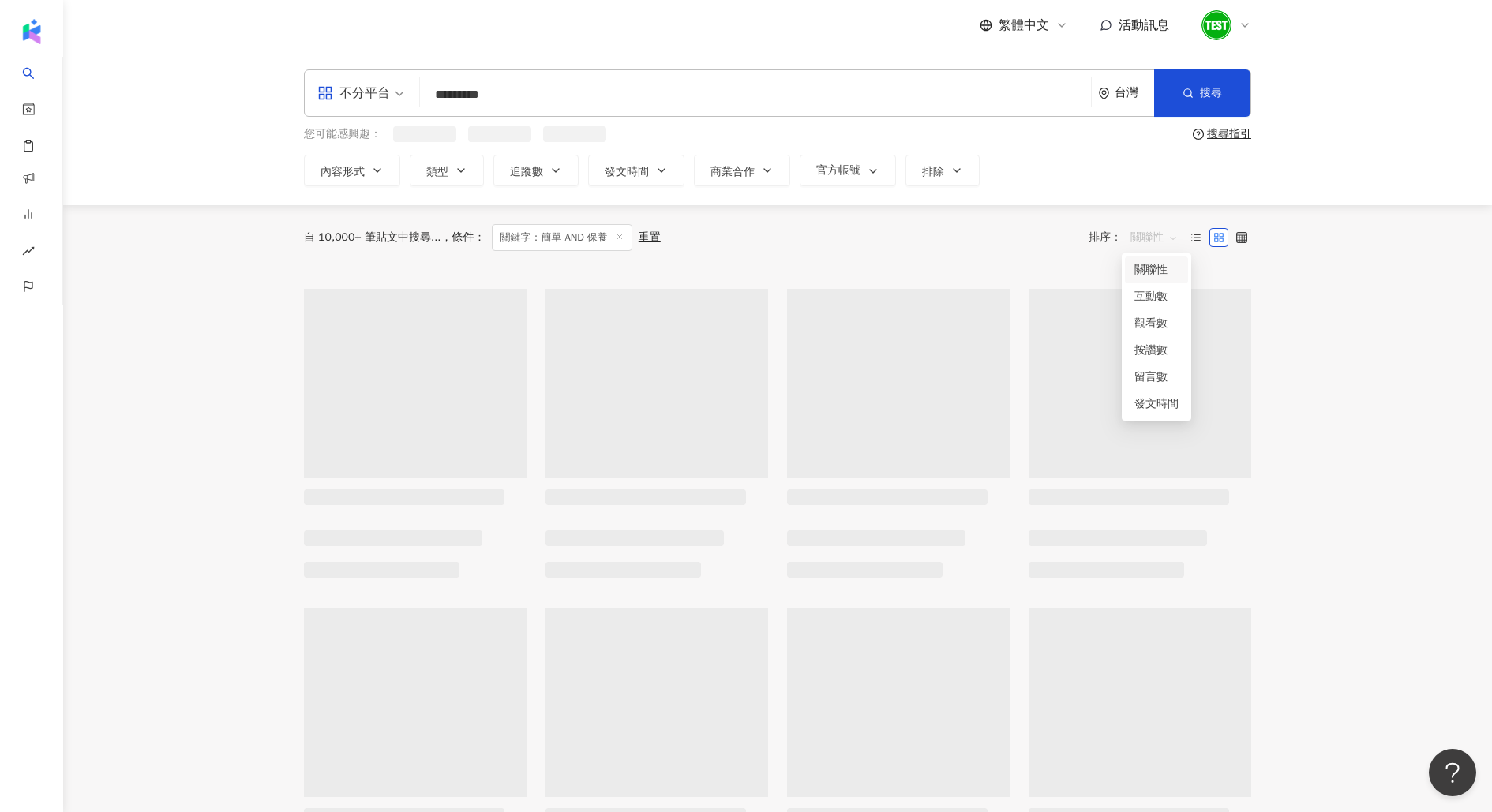 click on "關聯性" at bounding box center [1154, 238] 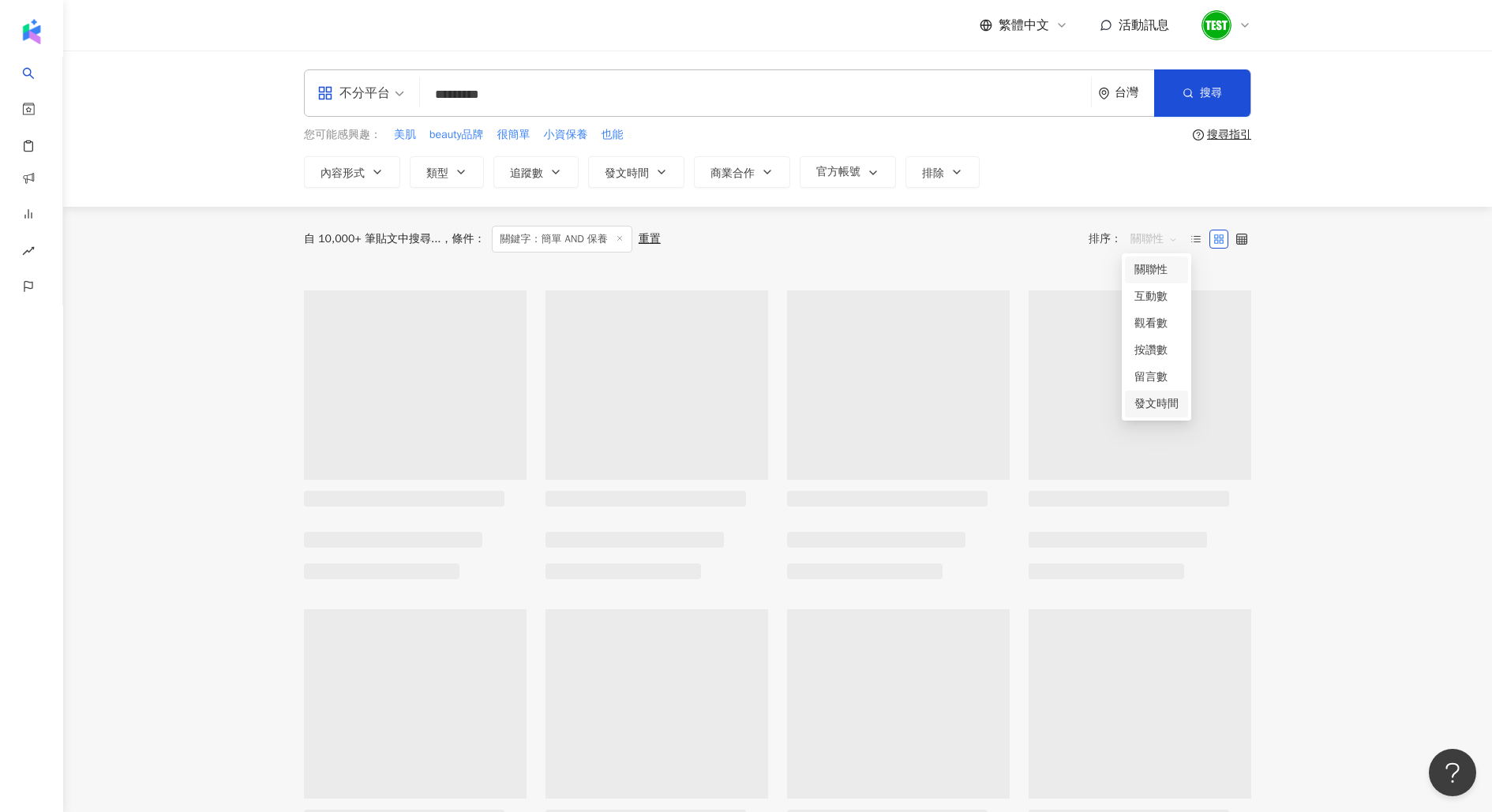 click on "發文時間" at bounding box center (1156, 404) 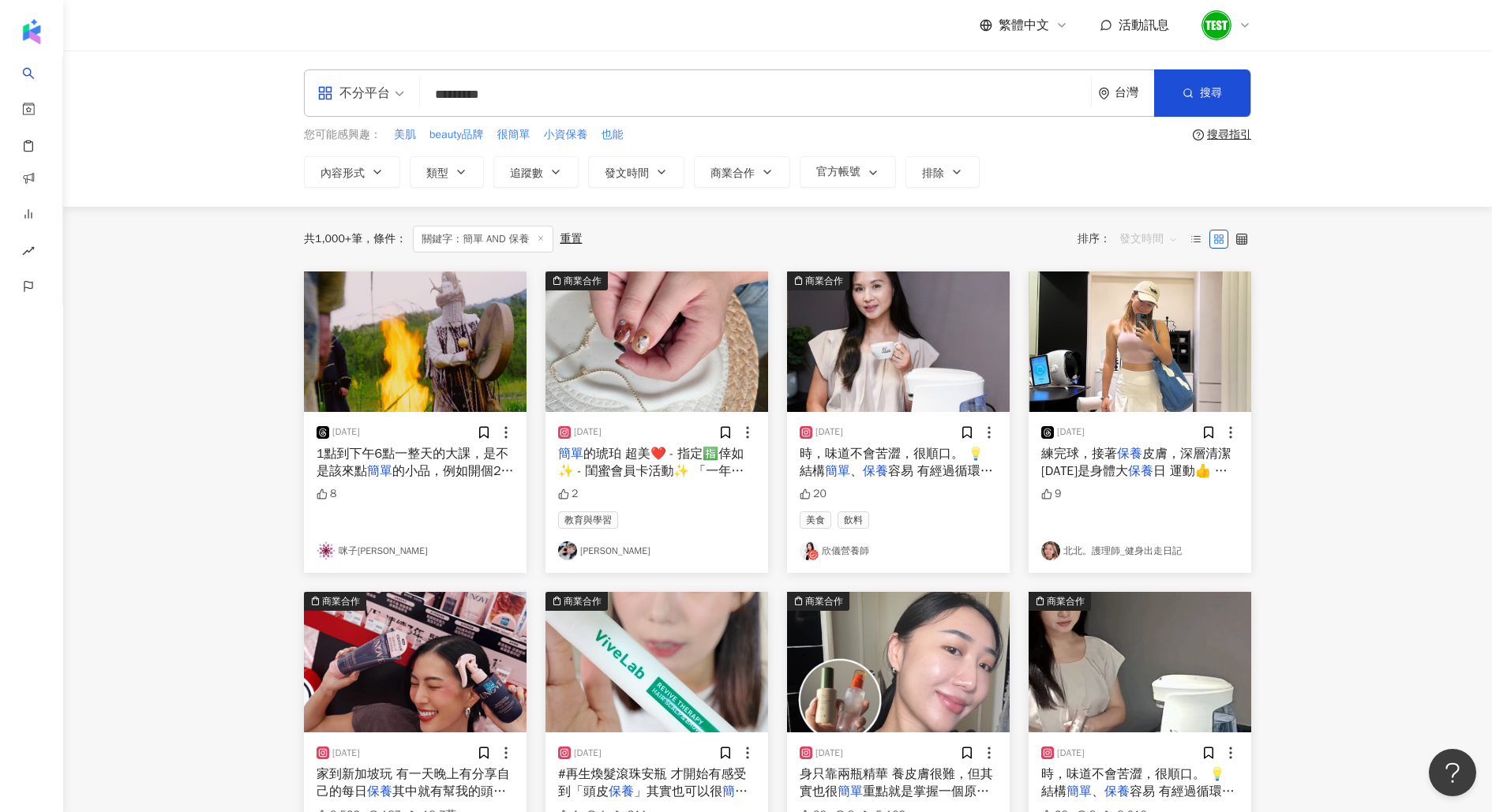 click on "發文時間" at bounding box center (1149, 239) 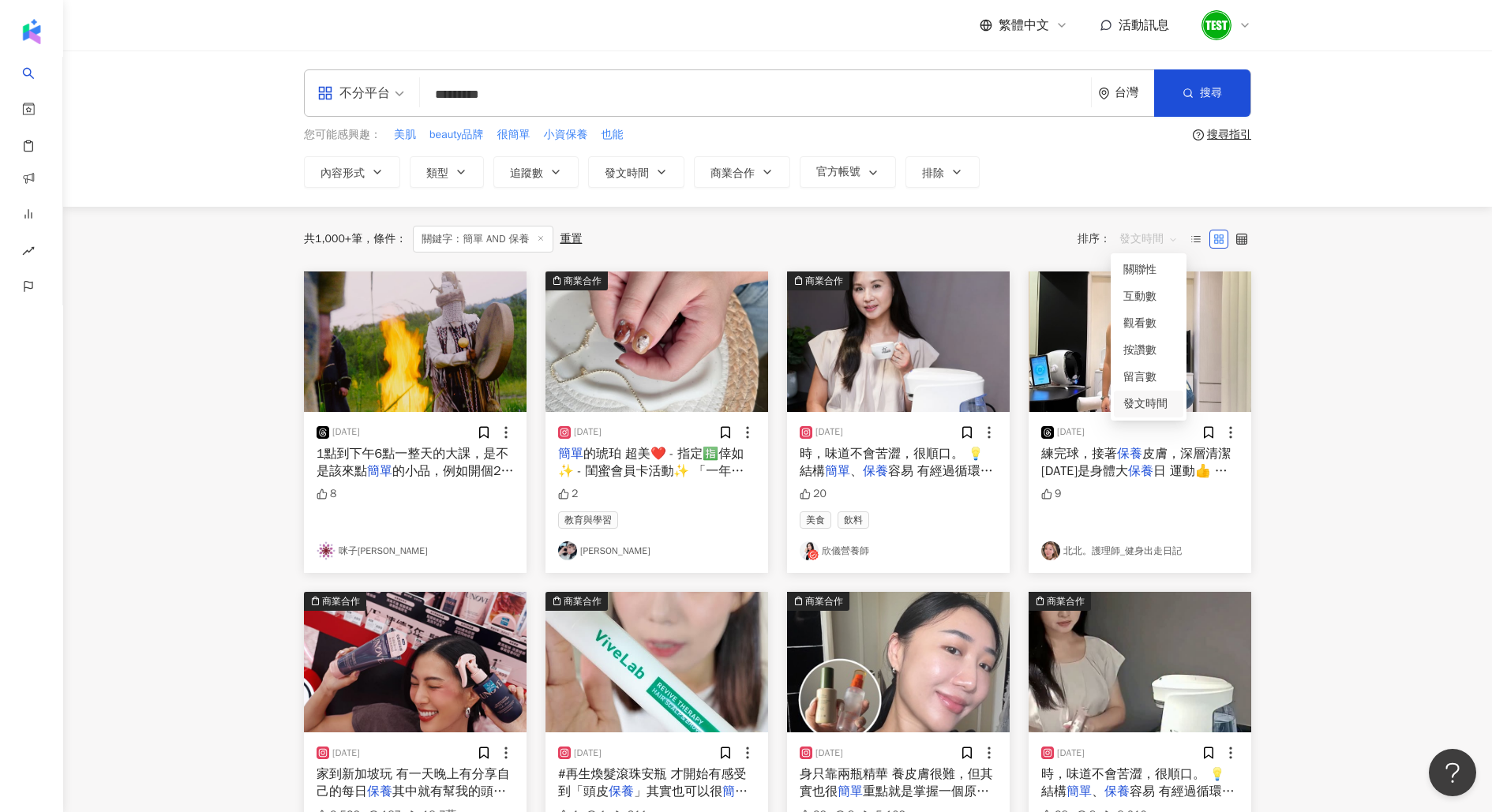 click on "發文時間" at bounding box center (1149, 404) 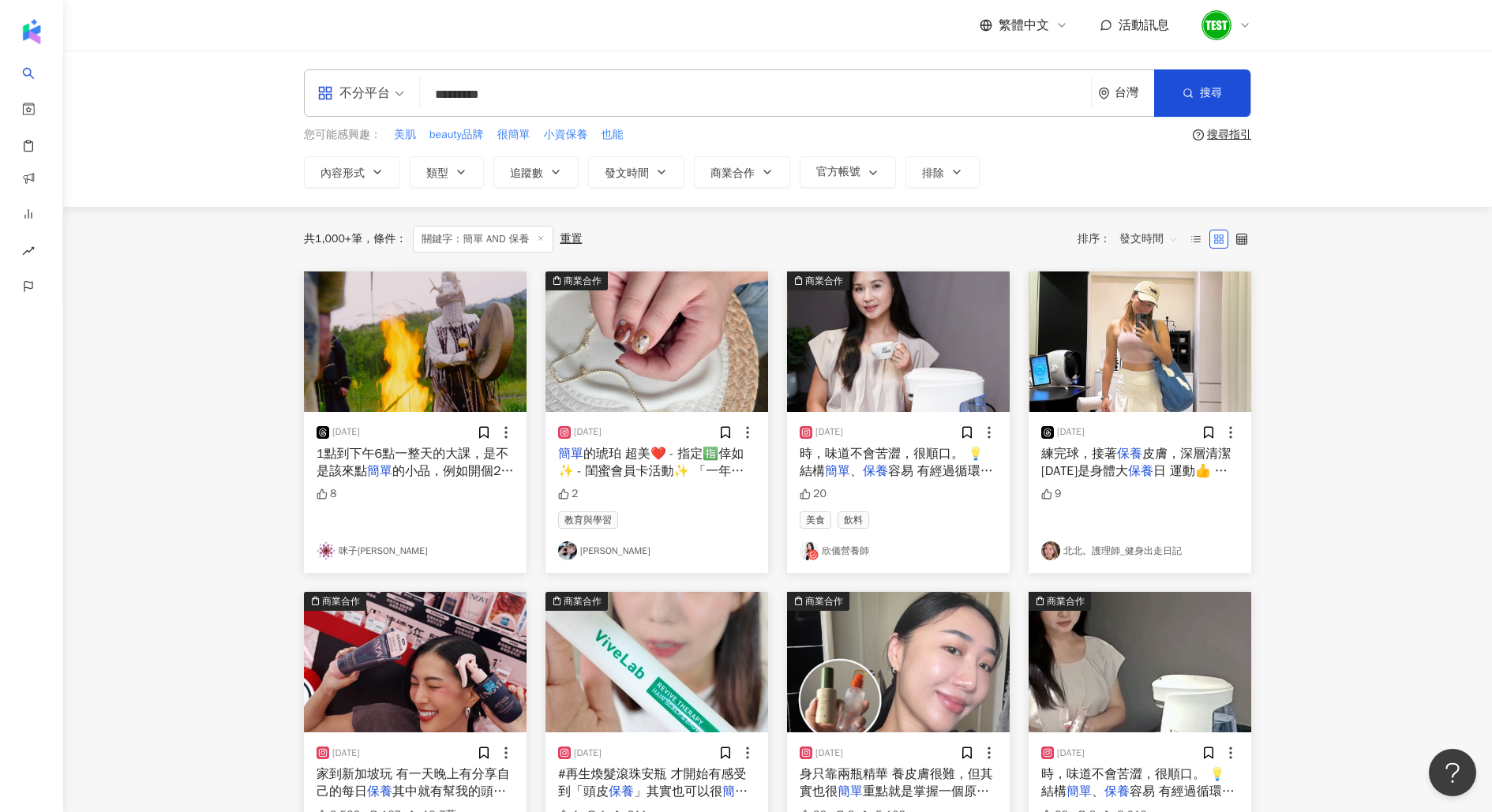 click on "*********" at bounding box center [755, 94] 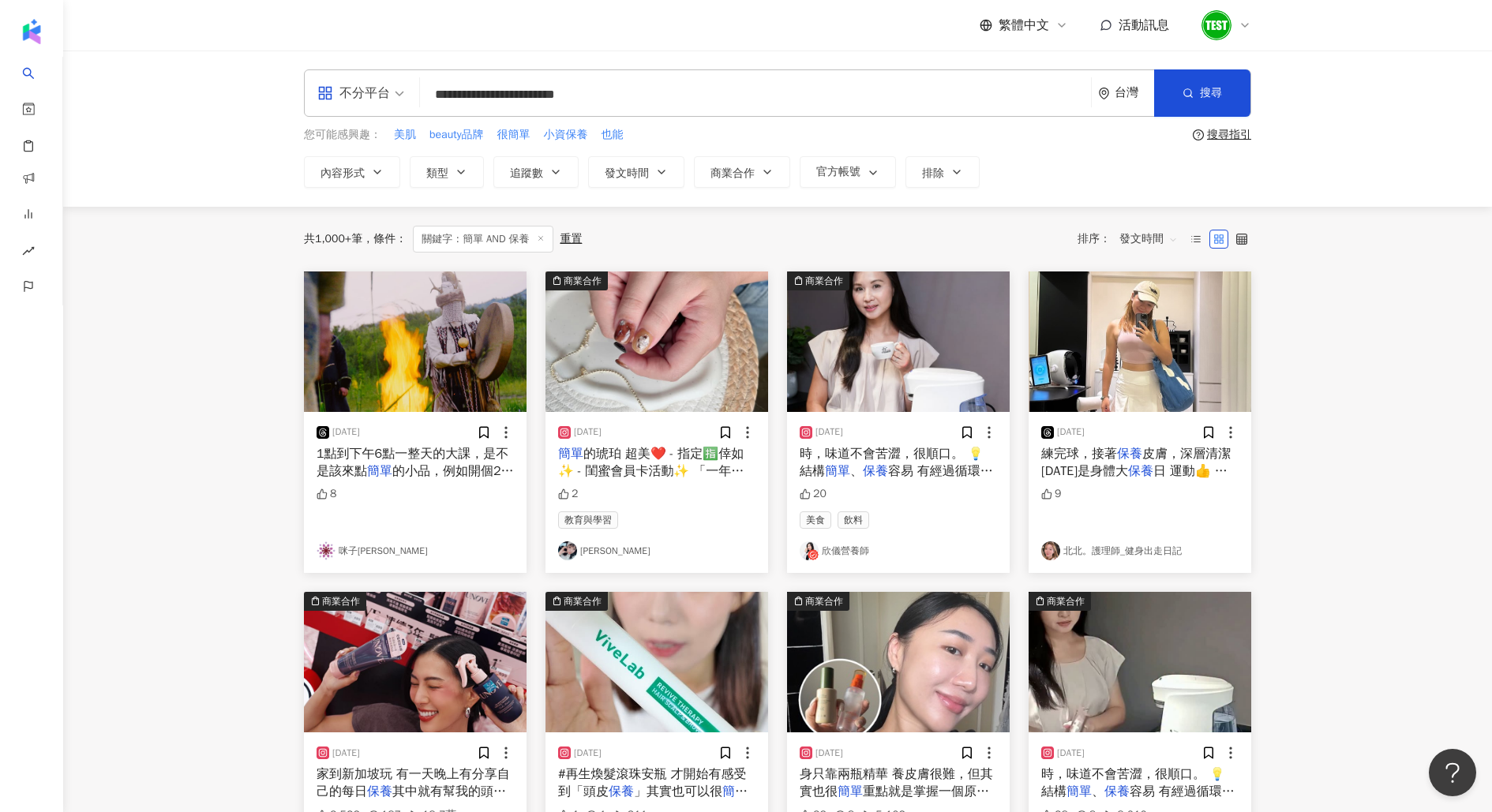 type on "**********" 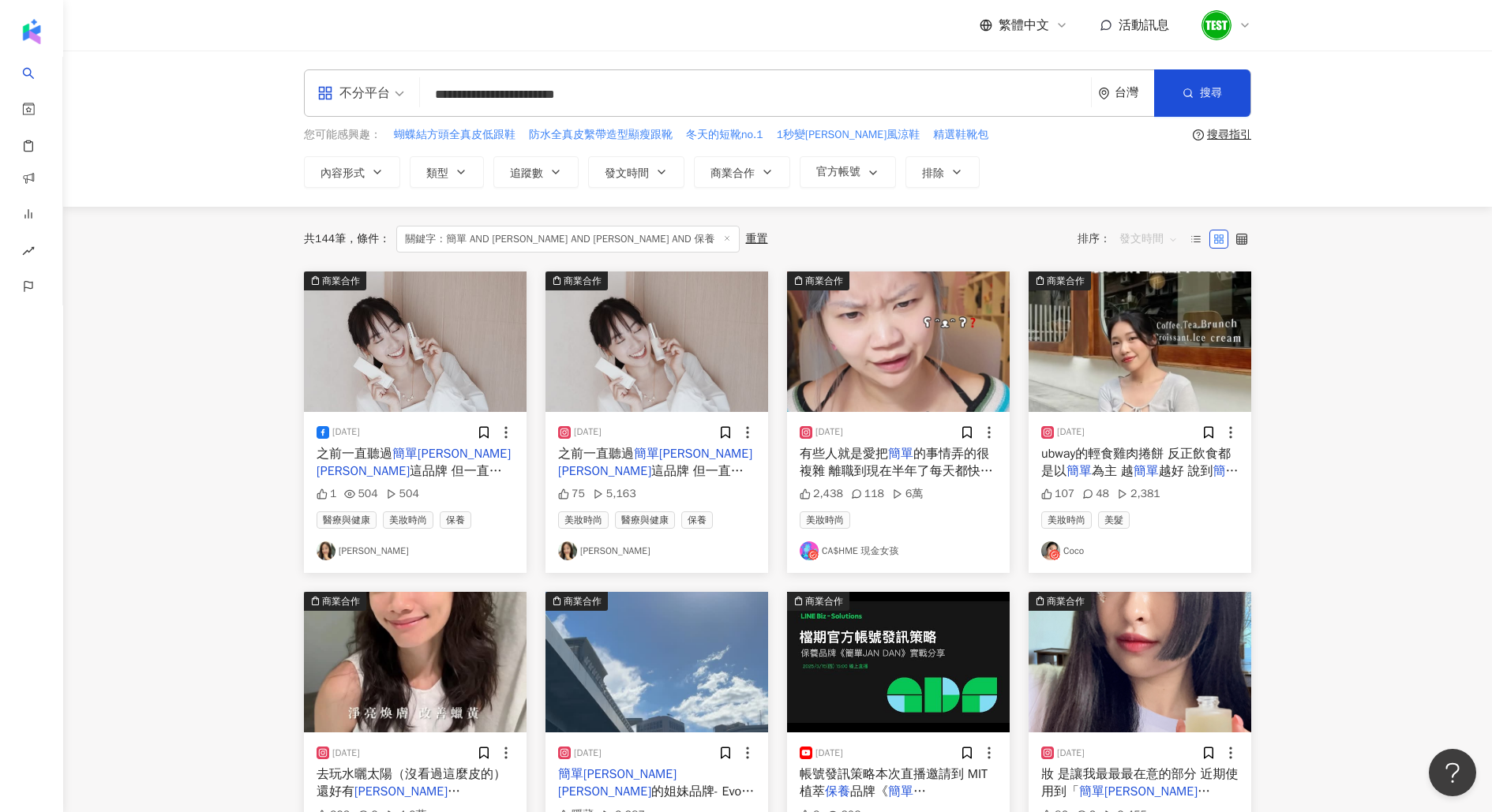 click on "發文時間" at bounding box center (1149, 239) 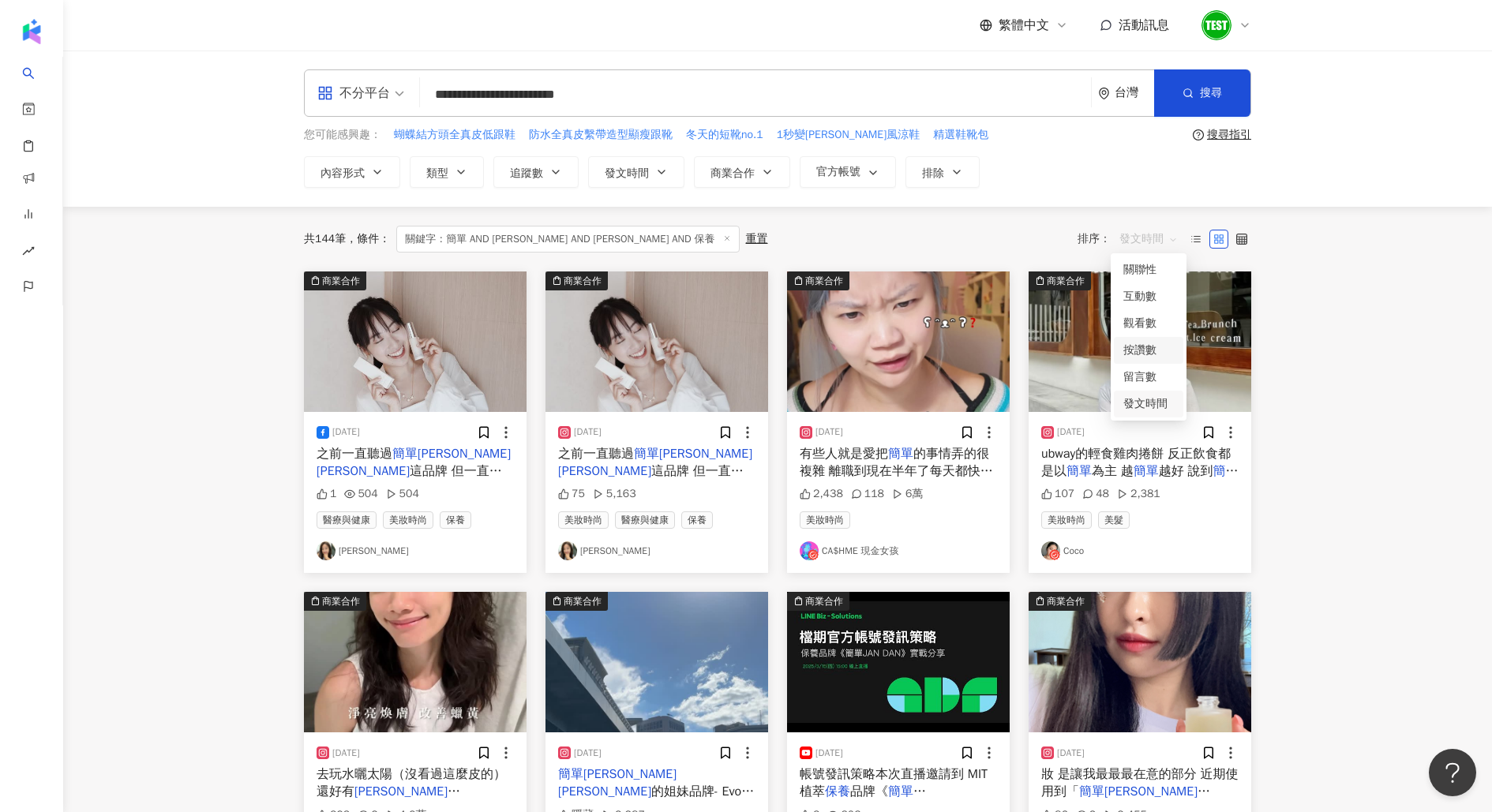 click on "共  144  筆 條件 ： 關鍵字：簡單 AND [PERSON_NAME] AND [PERSON_NAME] AND 保養 重置 排序： 發文時間" at bounding box center (778, 239) 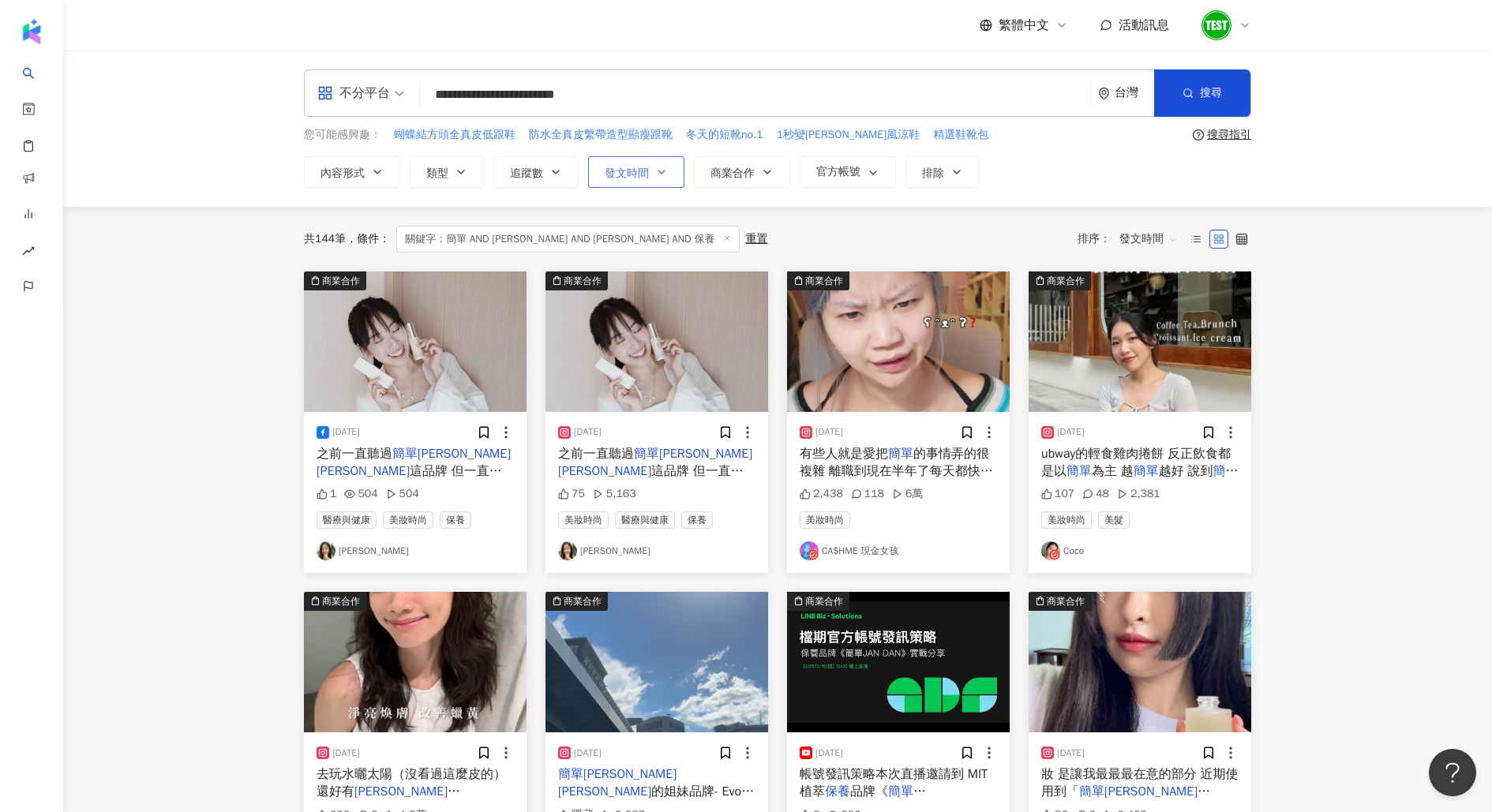 click on "發文時間" at bounding box center (636, 172) 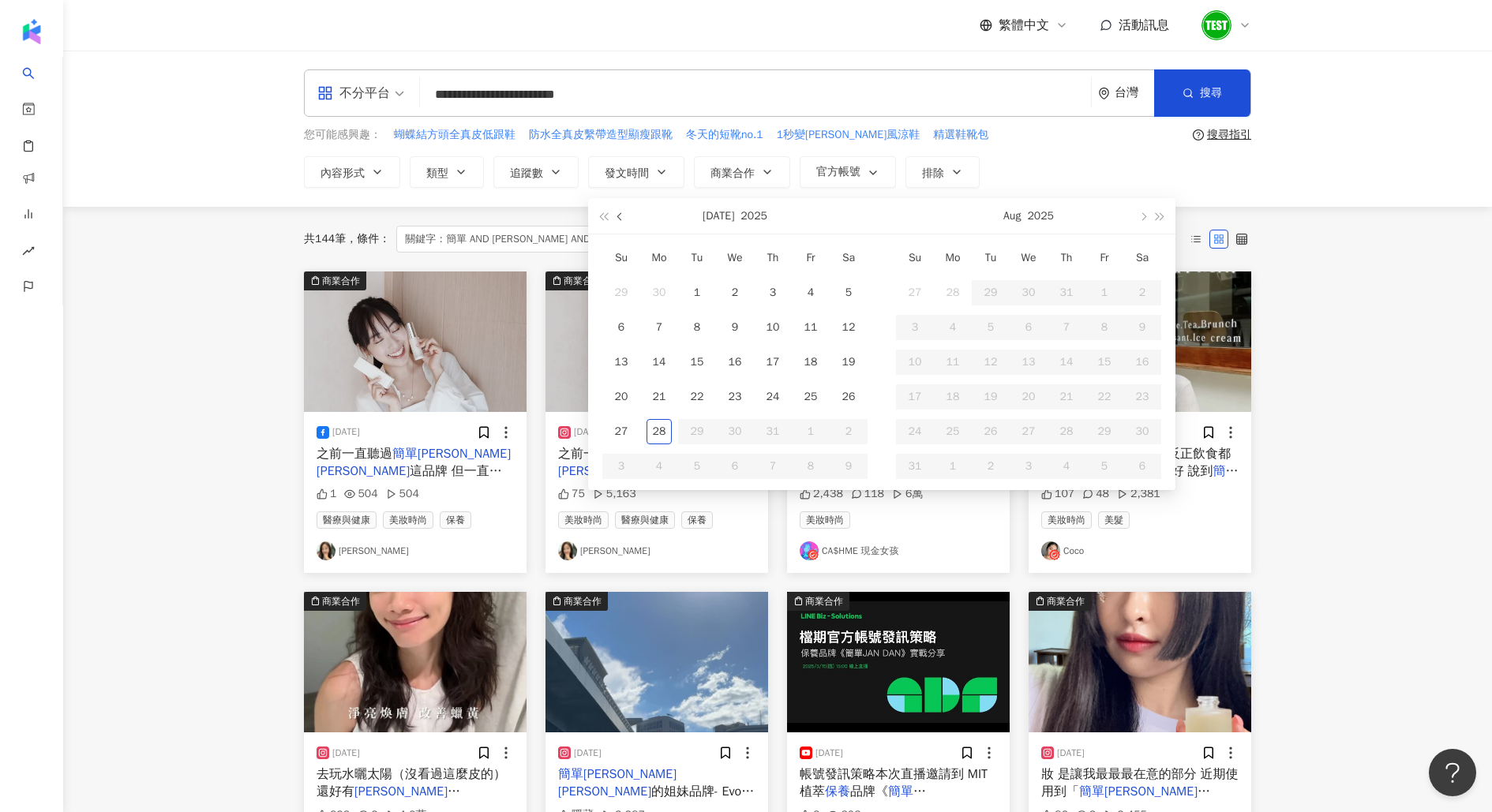 click at bounding box center (620, 215) 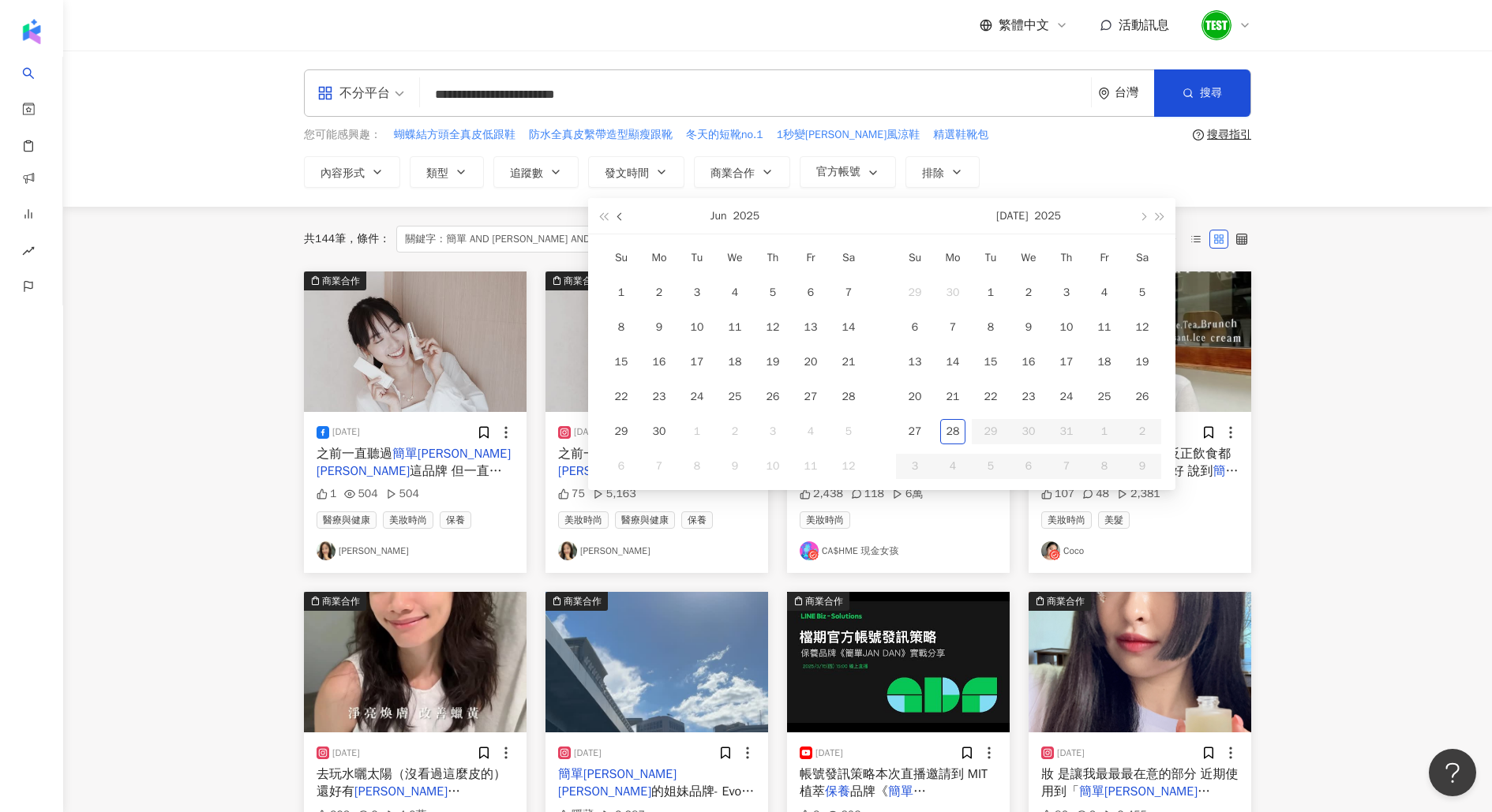click at bounding box center (620, 215) 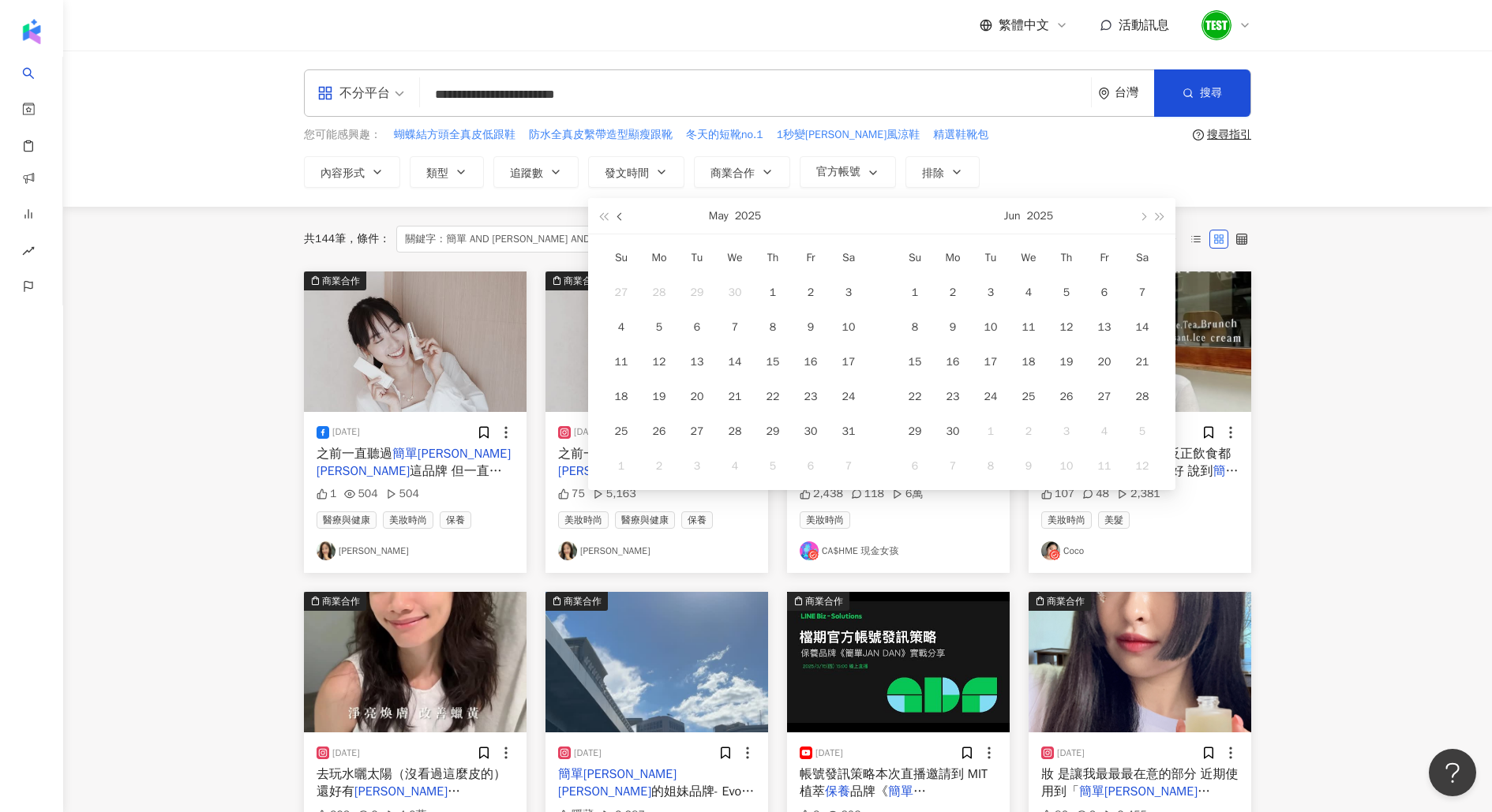 click at bounding box center [620, 215] 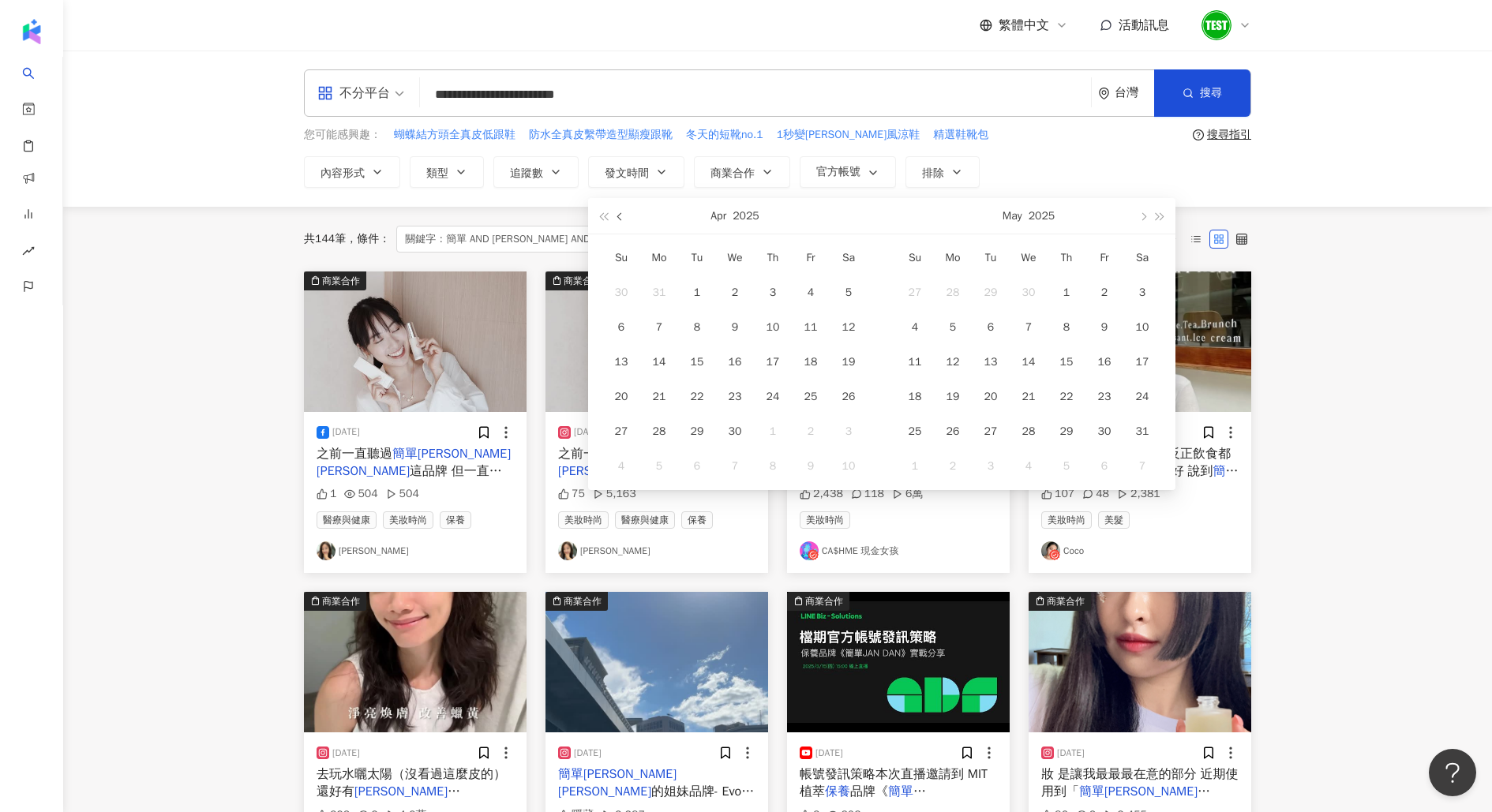 click at bounding box center (620, 215) 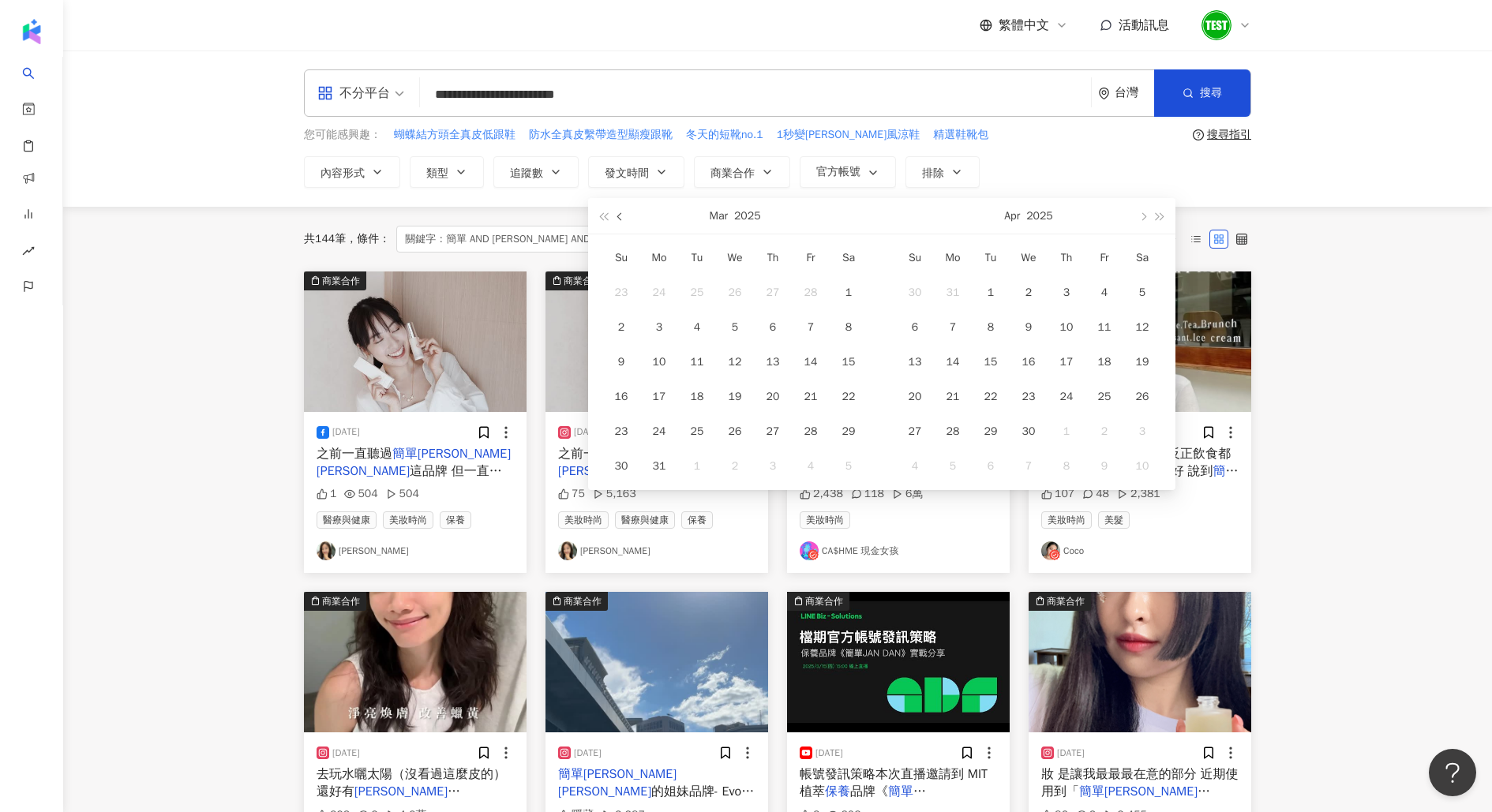click at bounding box center (620, 215) 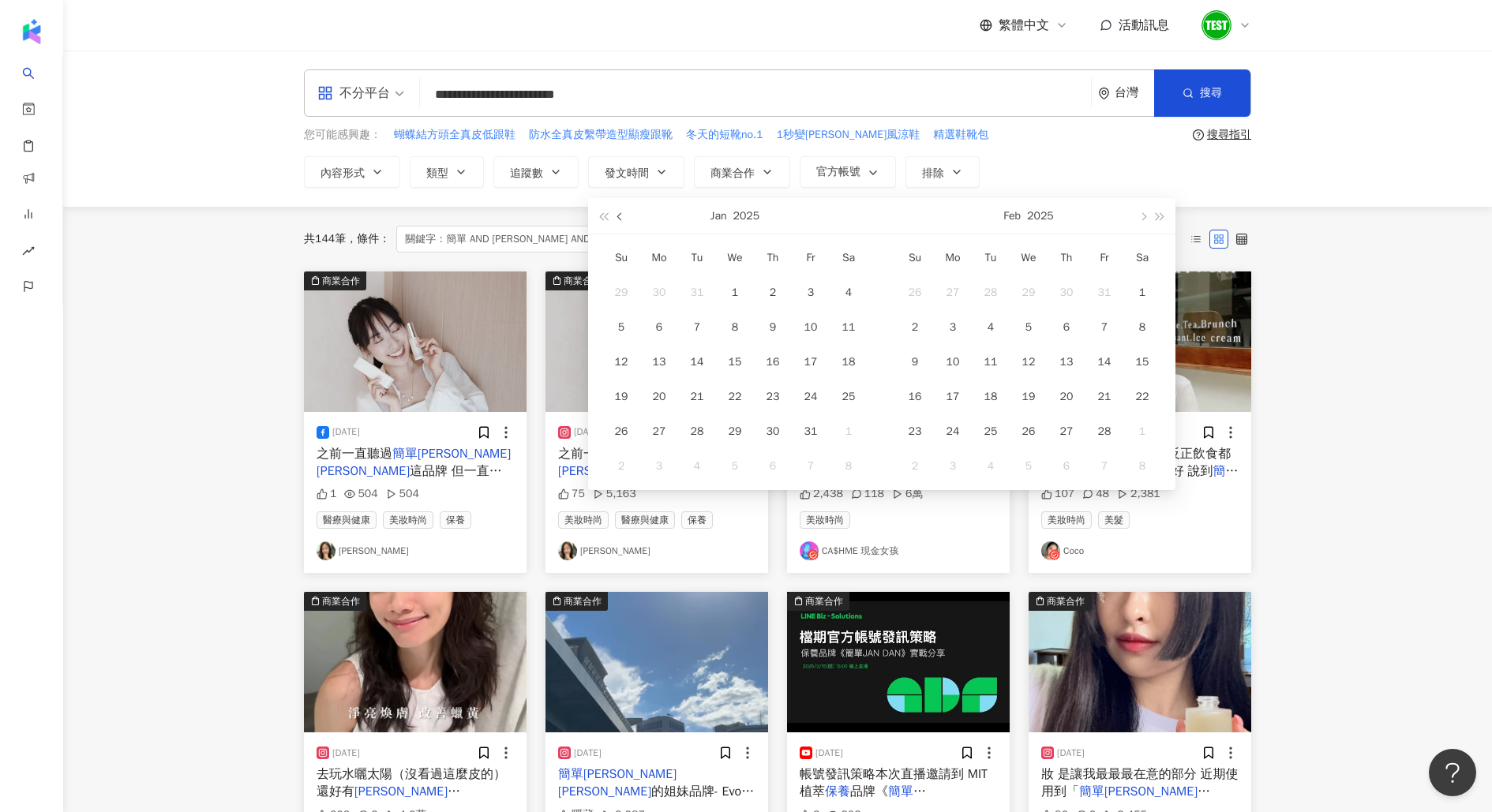 click at bounding box center (620, 215) 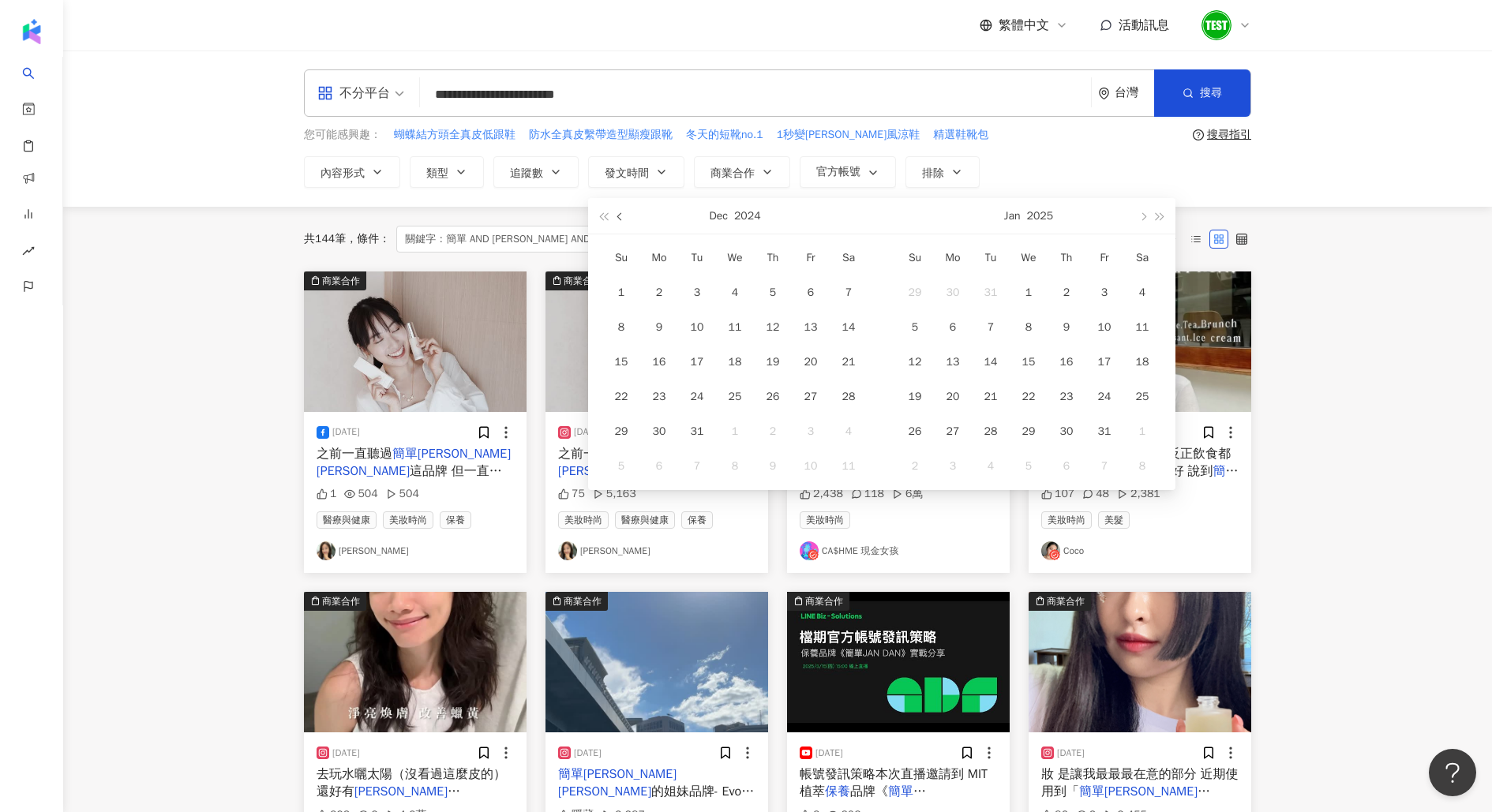 click at bounding box center (620, 215) 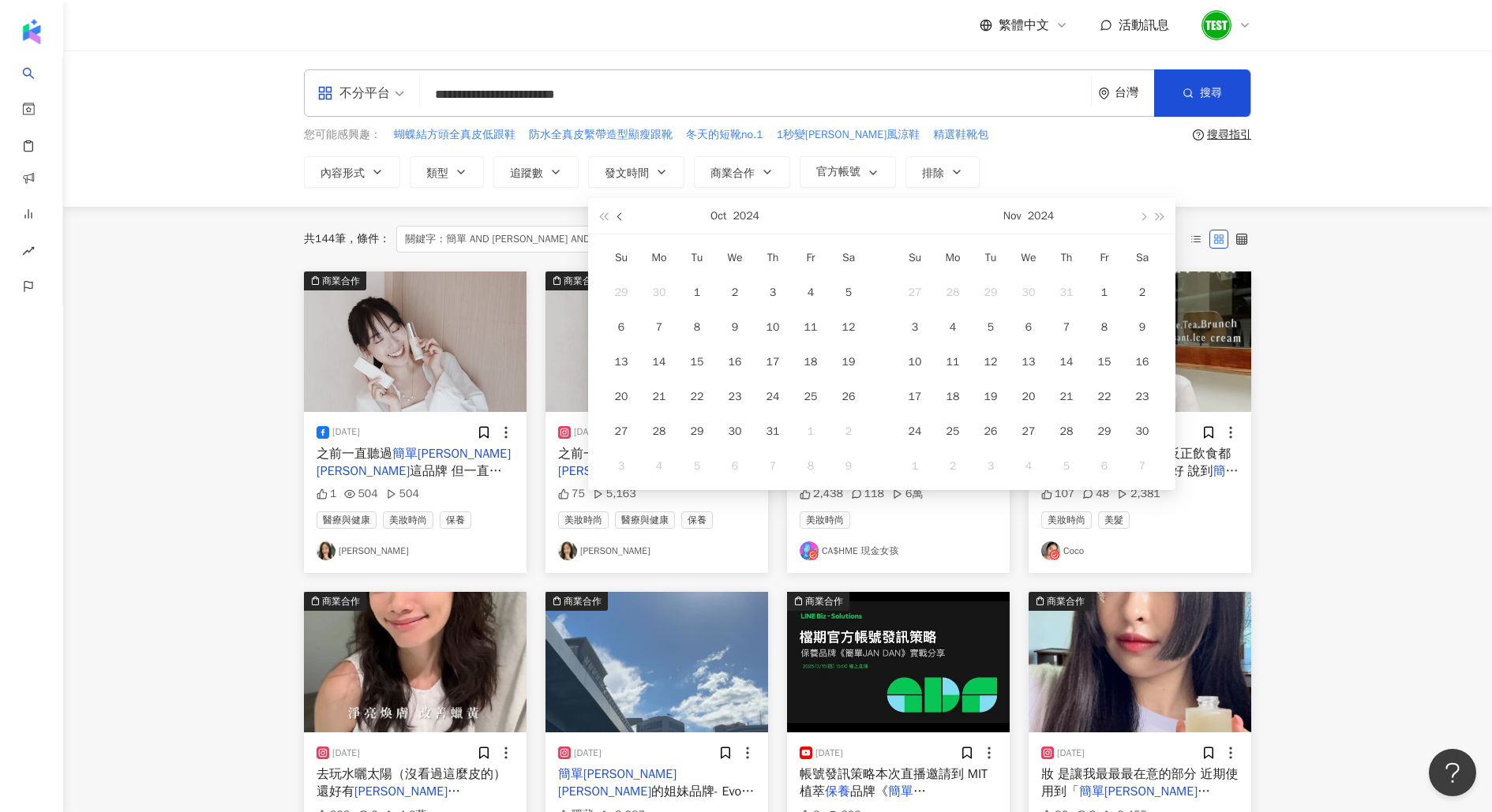 click at bounding box center (620, 215) 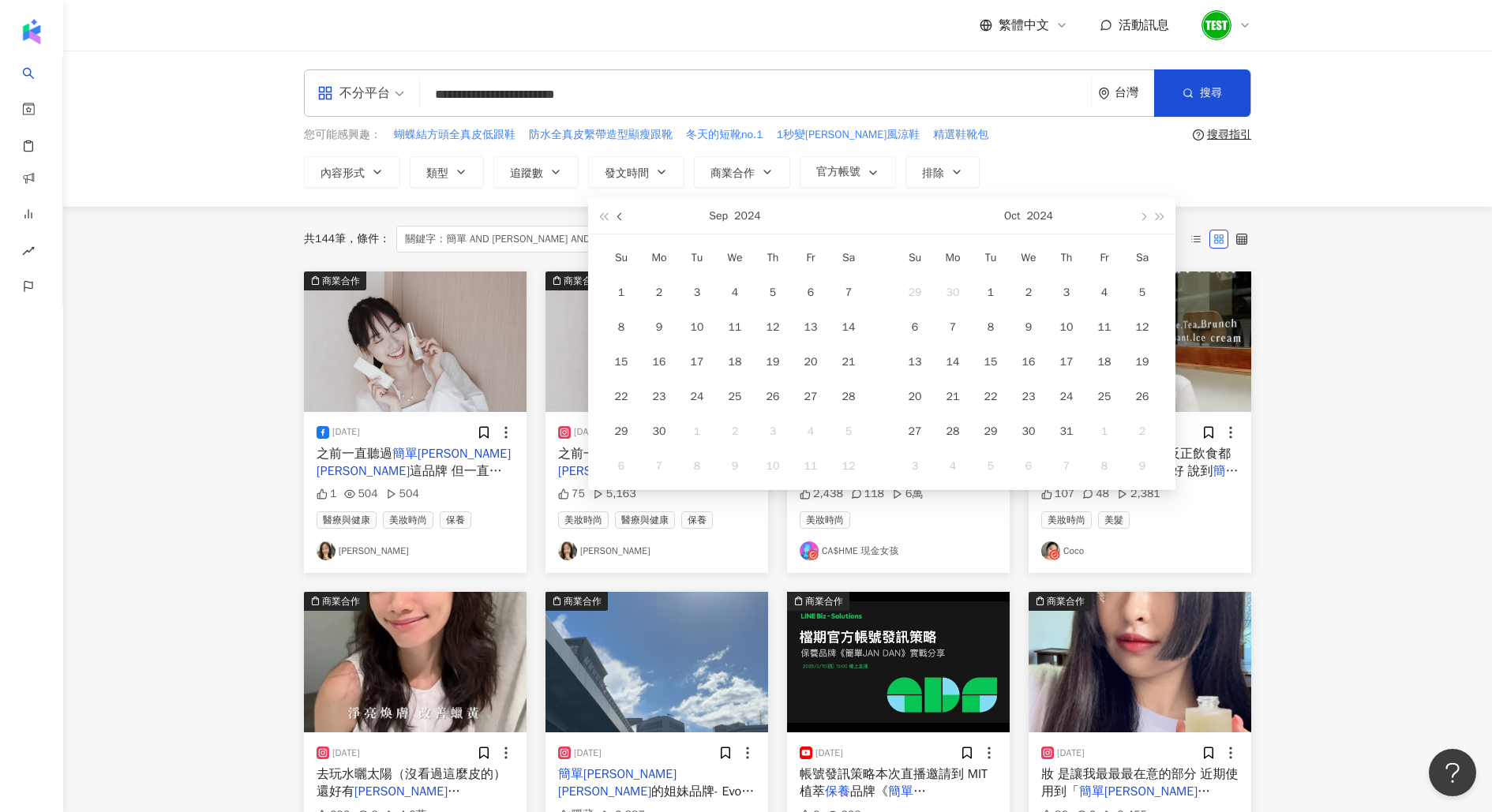 click at bounding box center [620, 215] 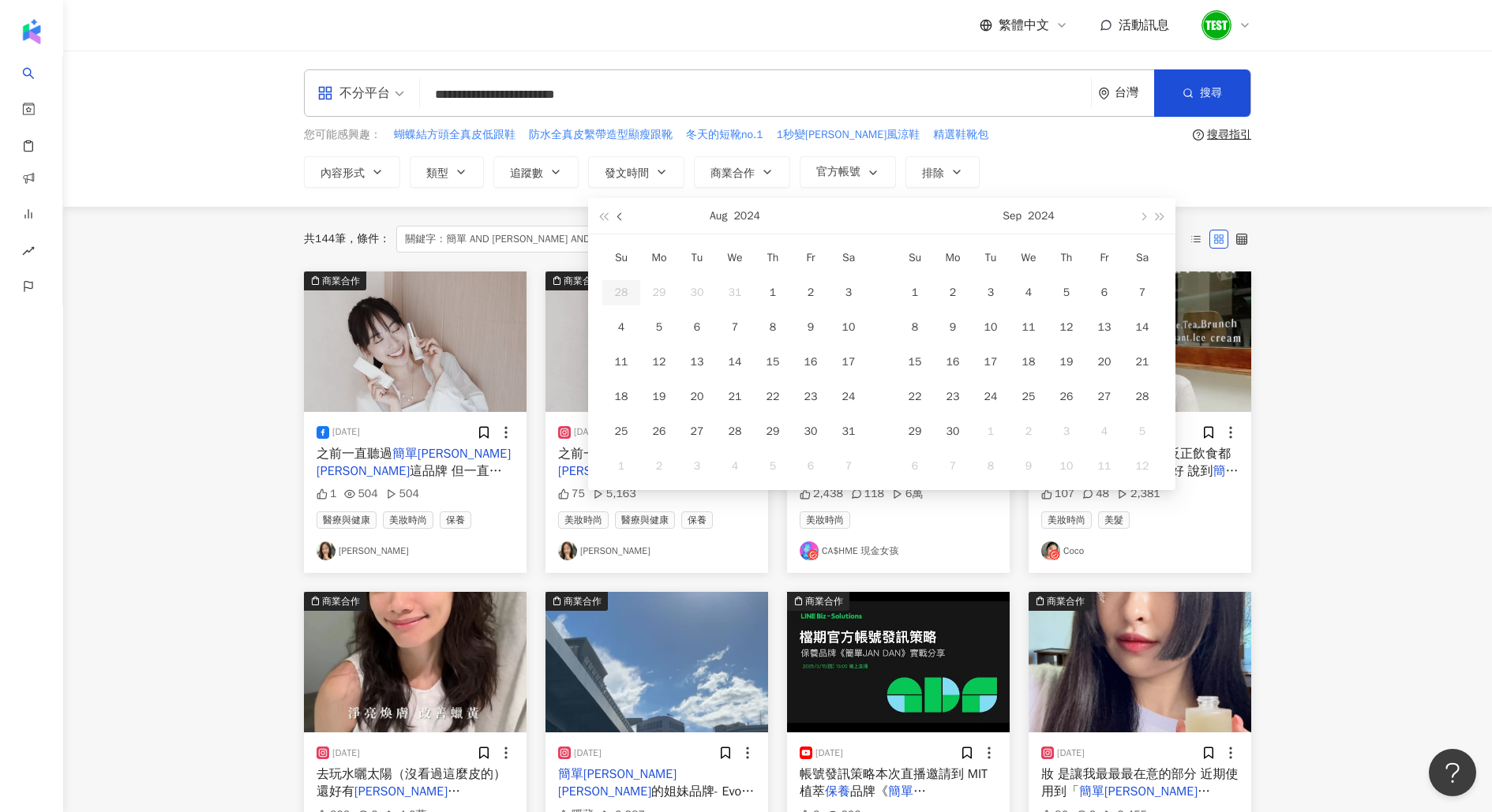 click at bounding box center (620, 215) 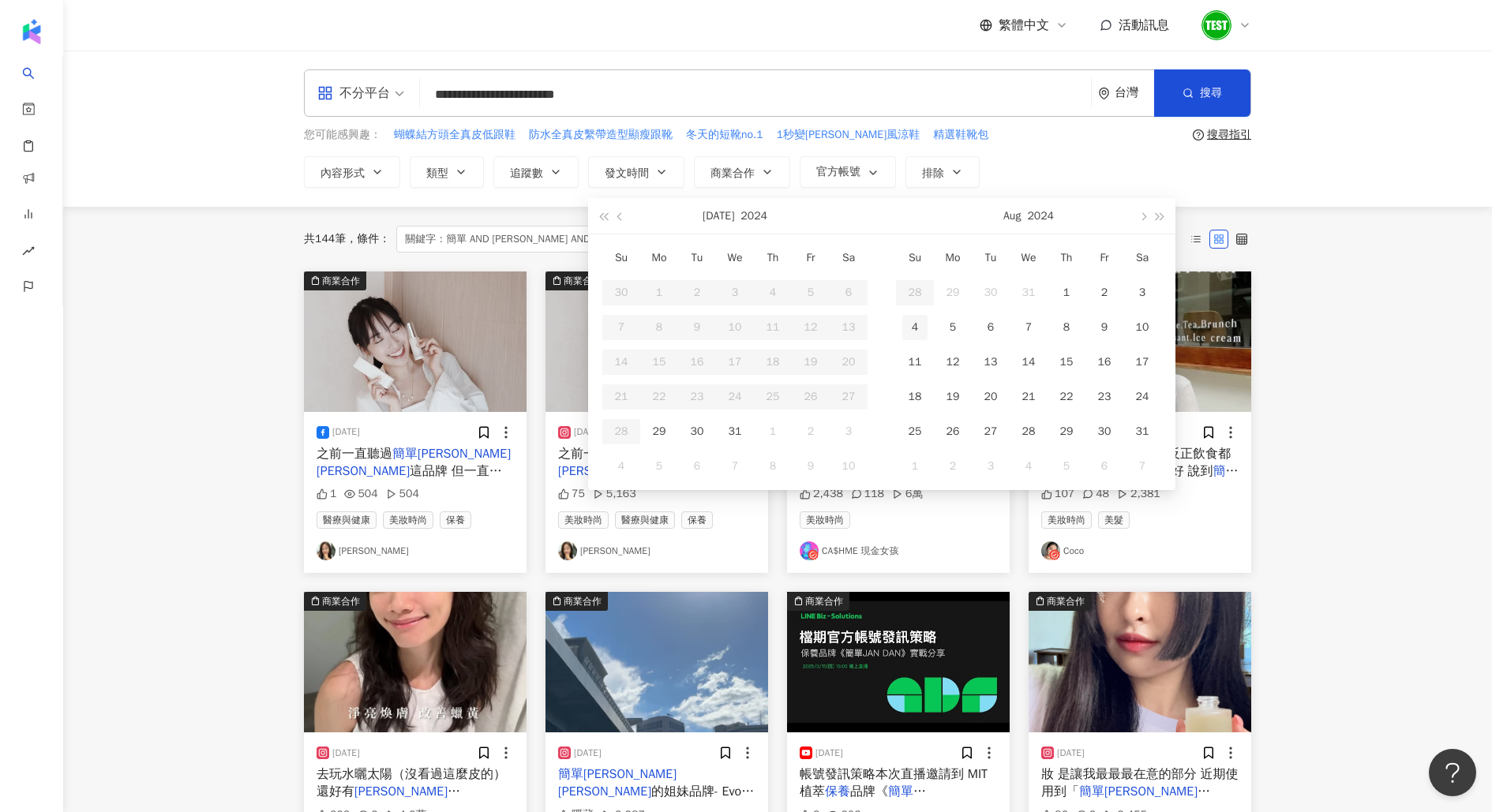 type on "**********" 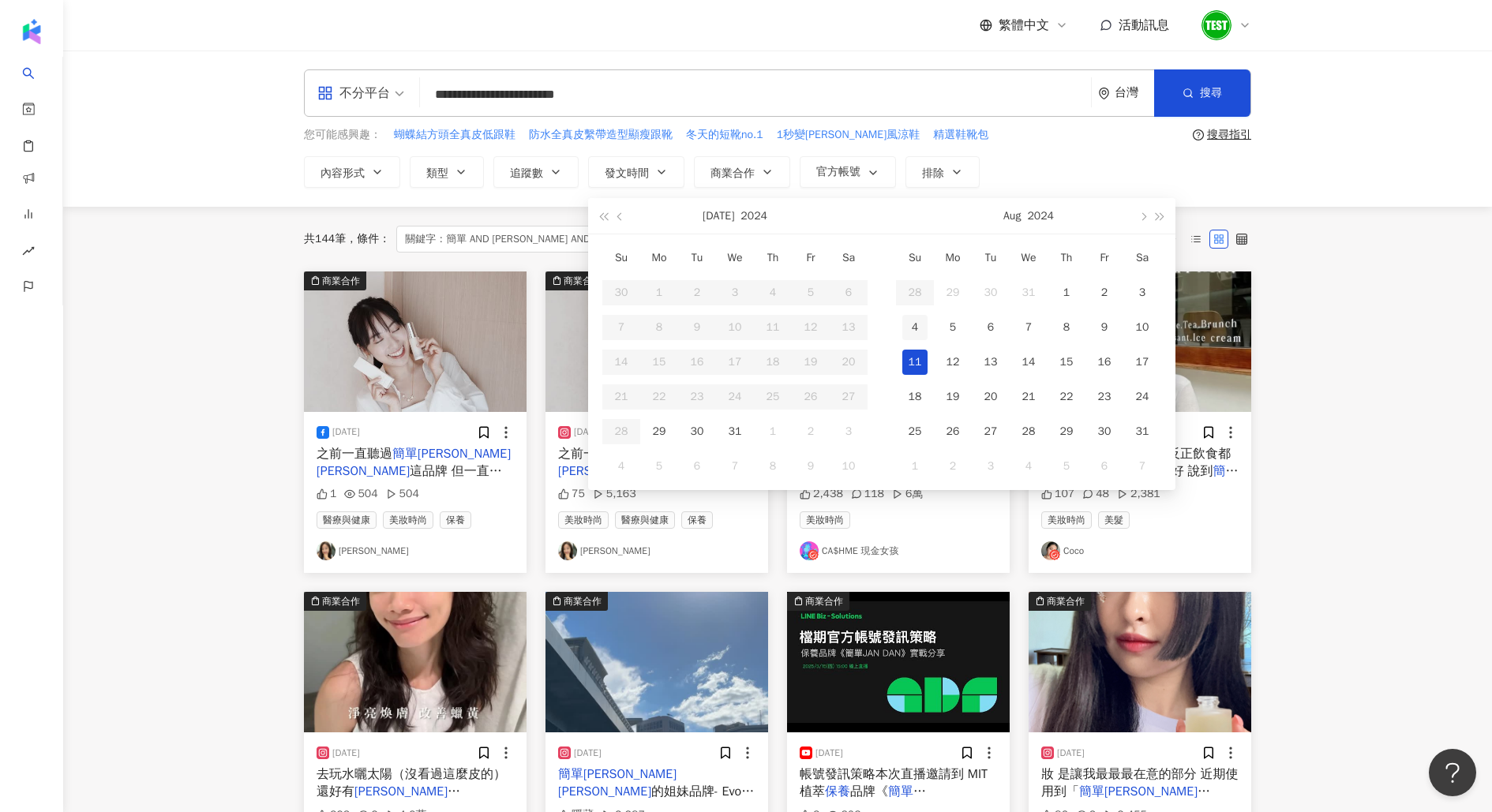 type on "**********" 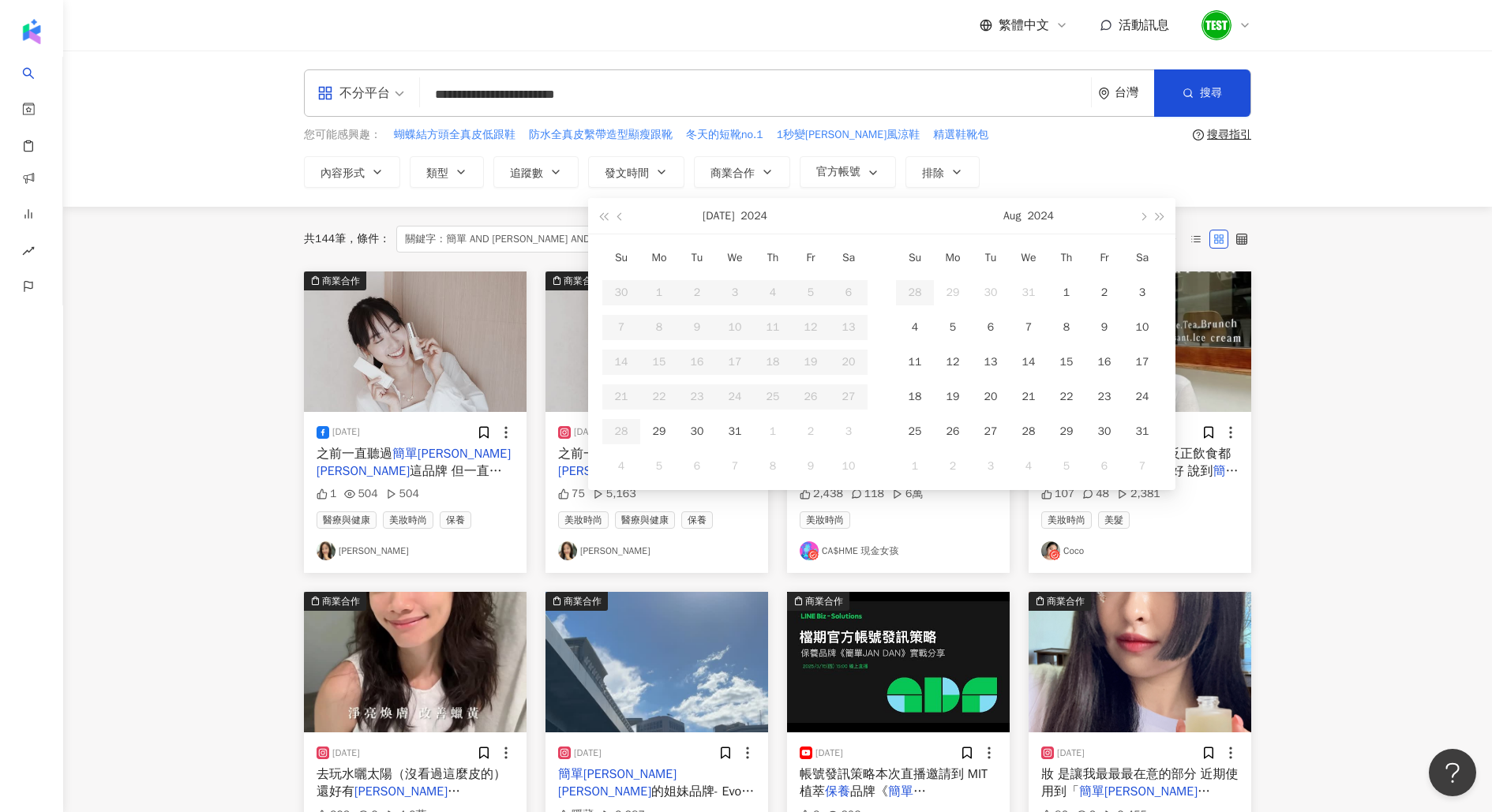 type on "**********" 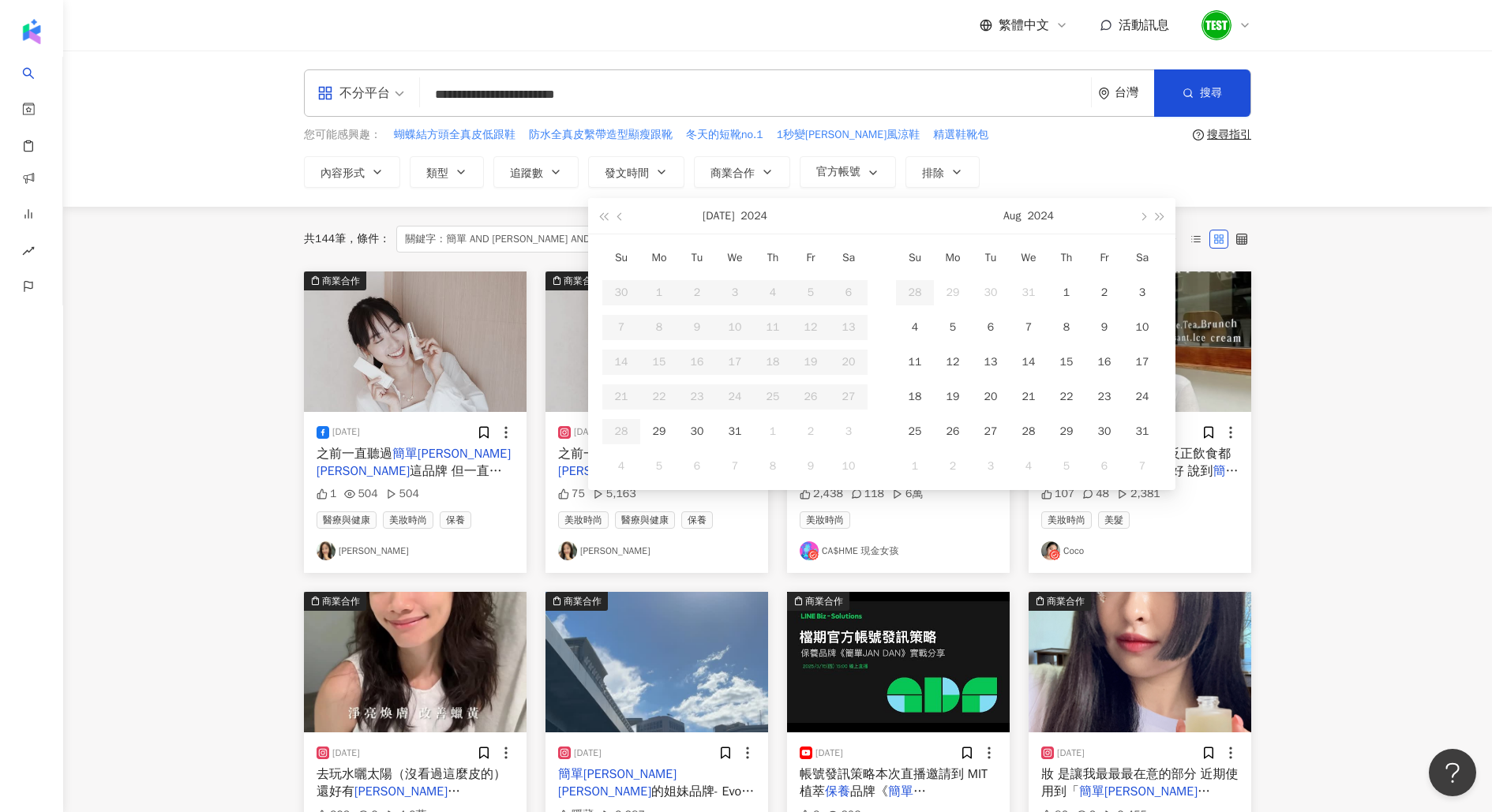 type on "**********" 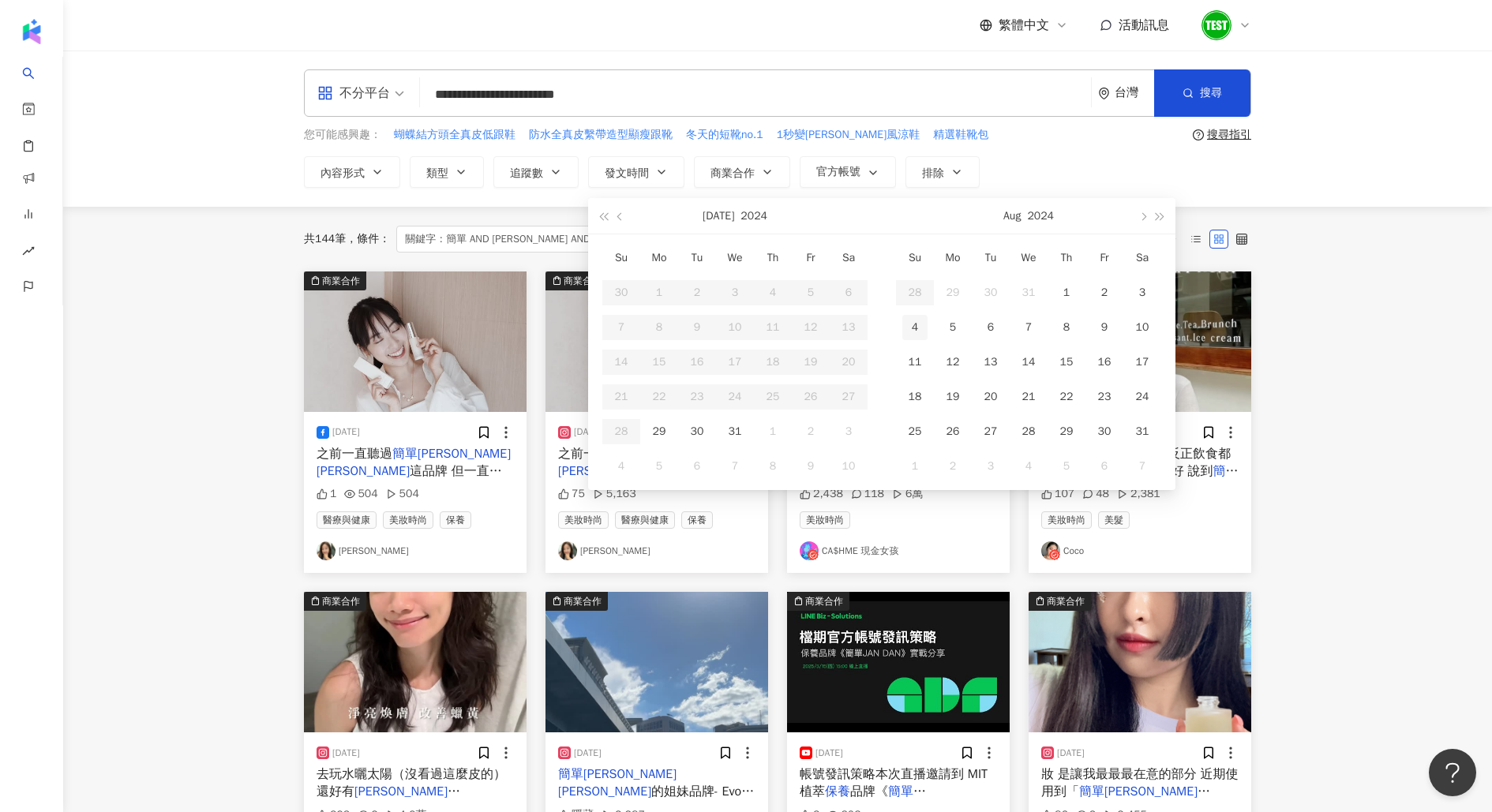 type on "**********" 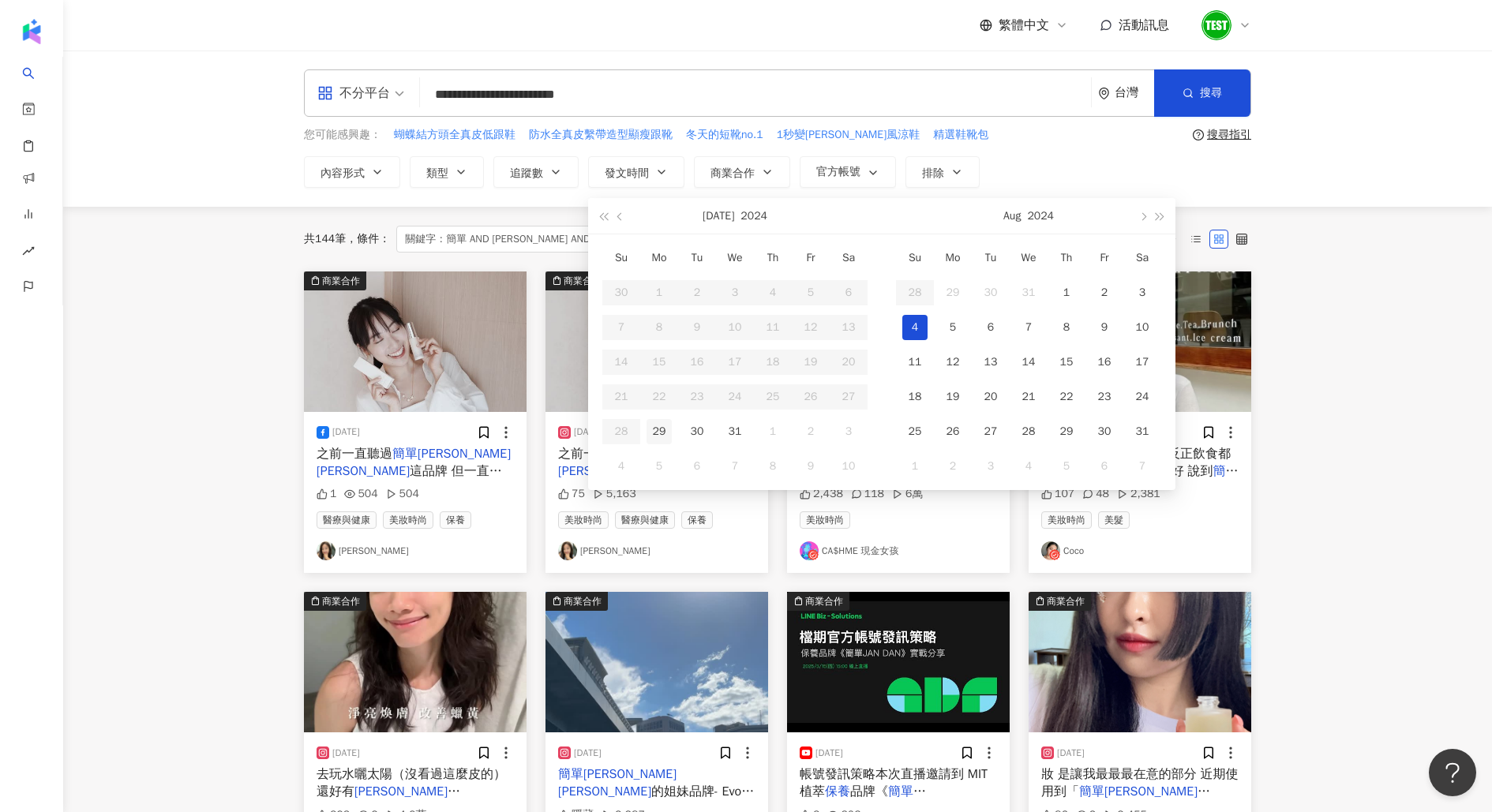 type on "**********" 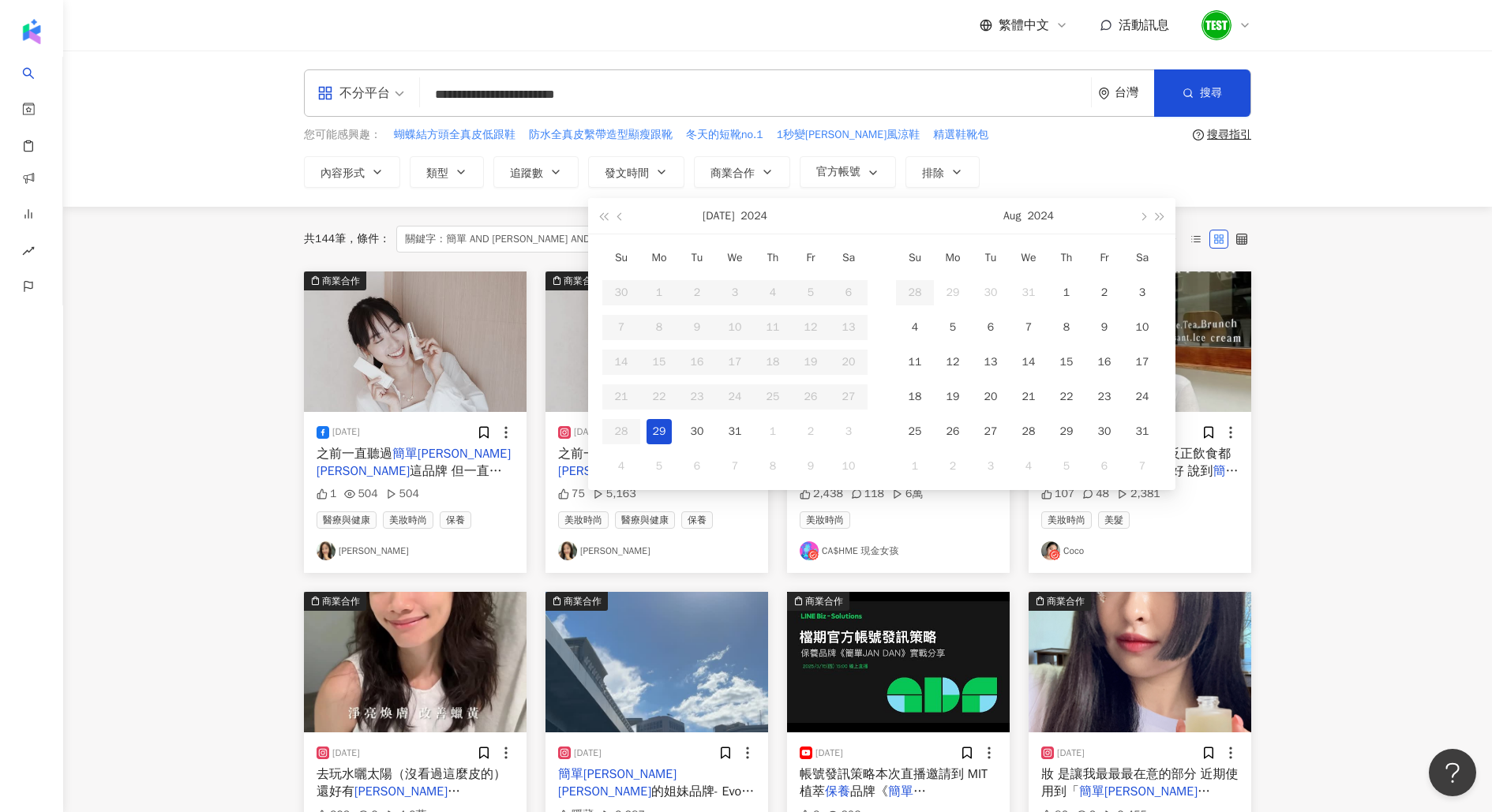 click on "29" at bounding box center (659, 432) 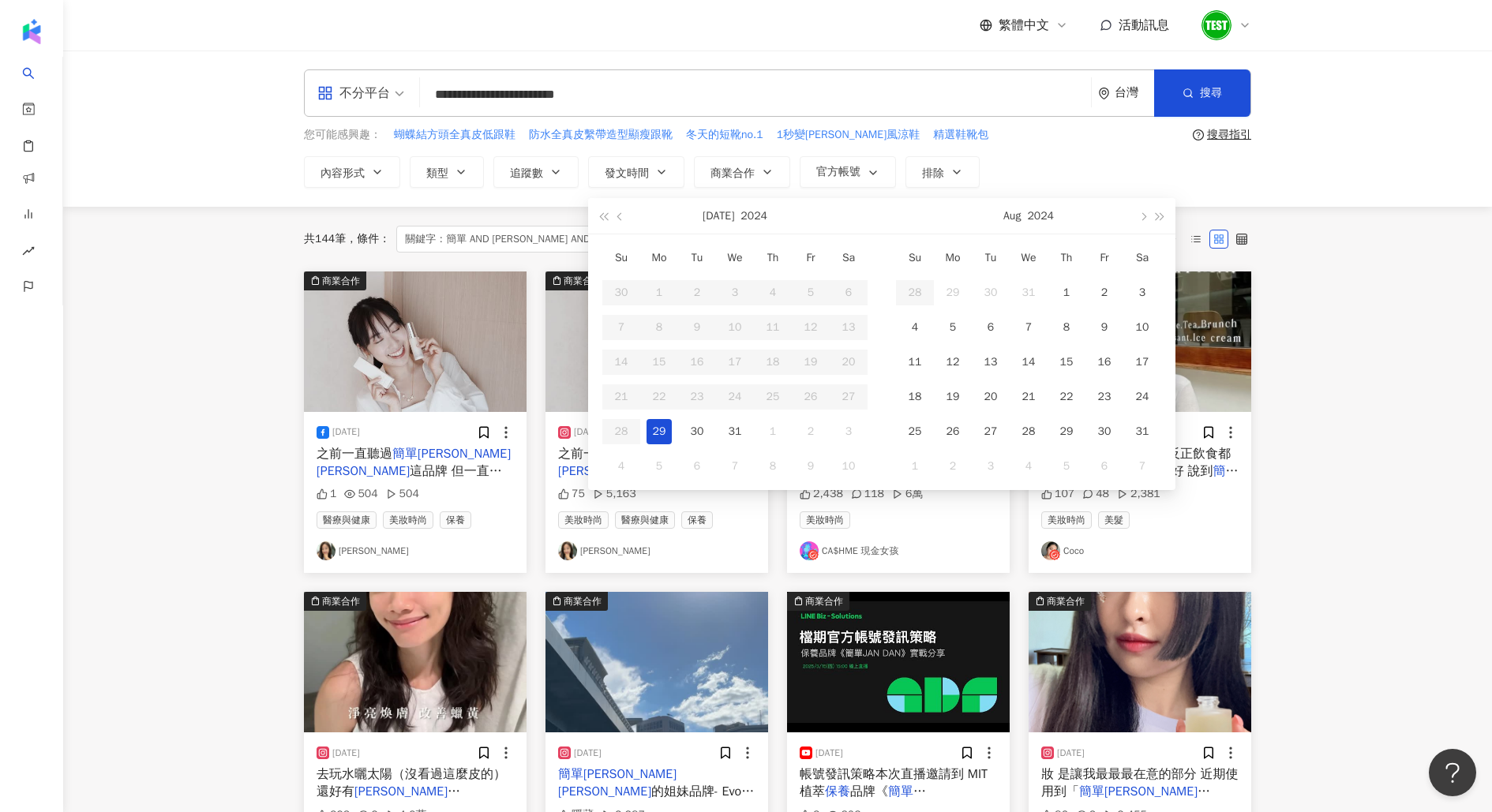 type on "**********" 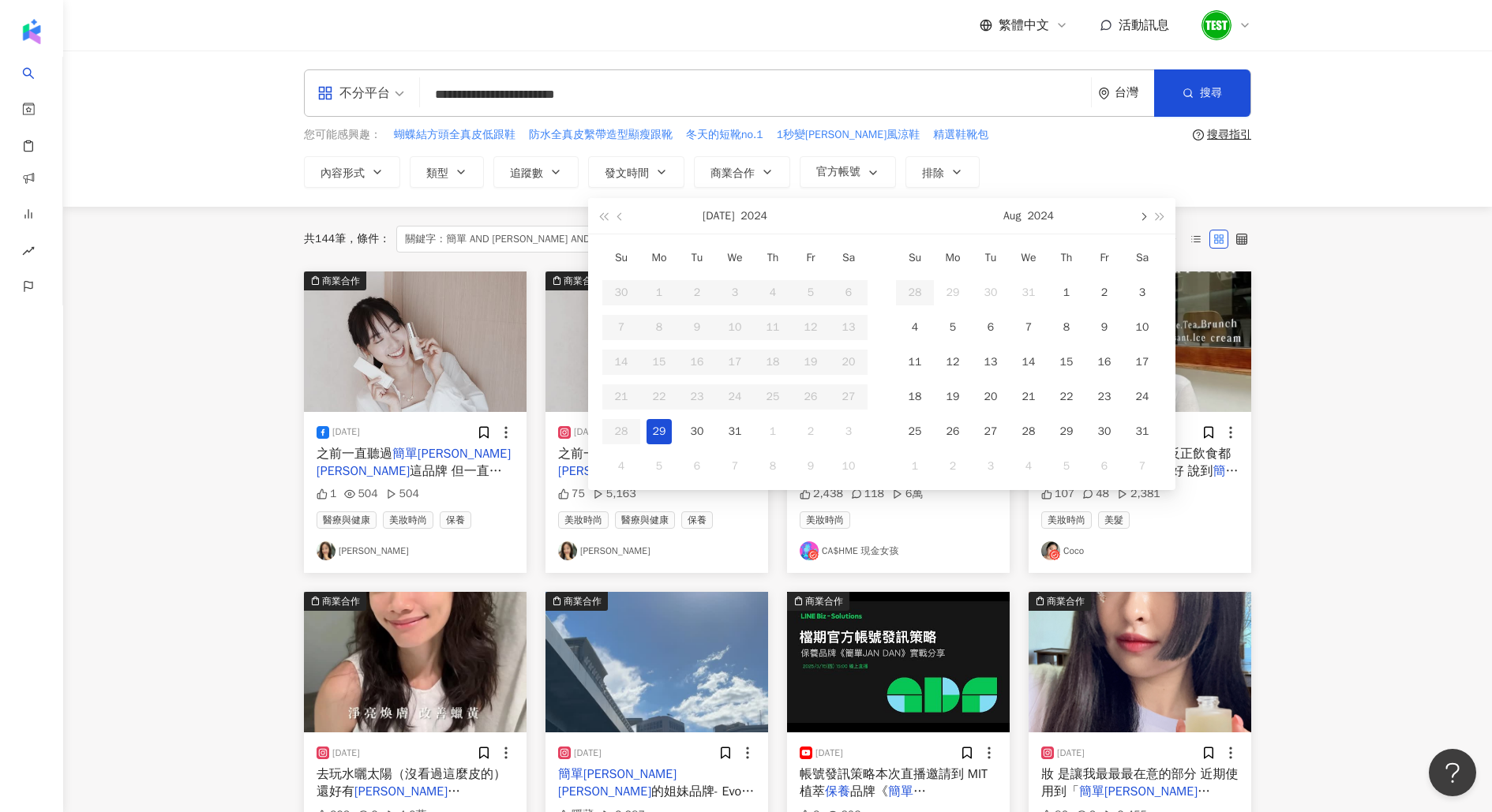 click at bounding box center (1142, 217) 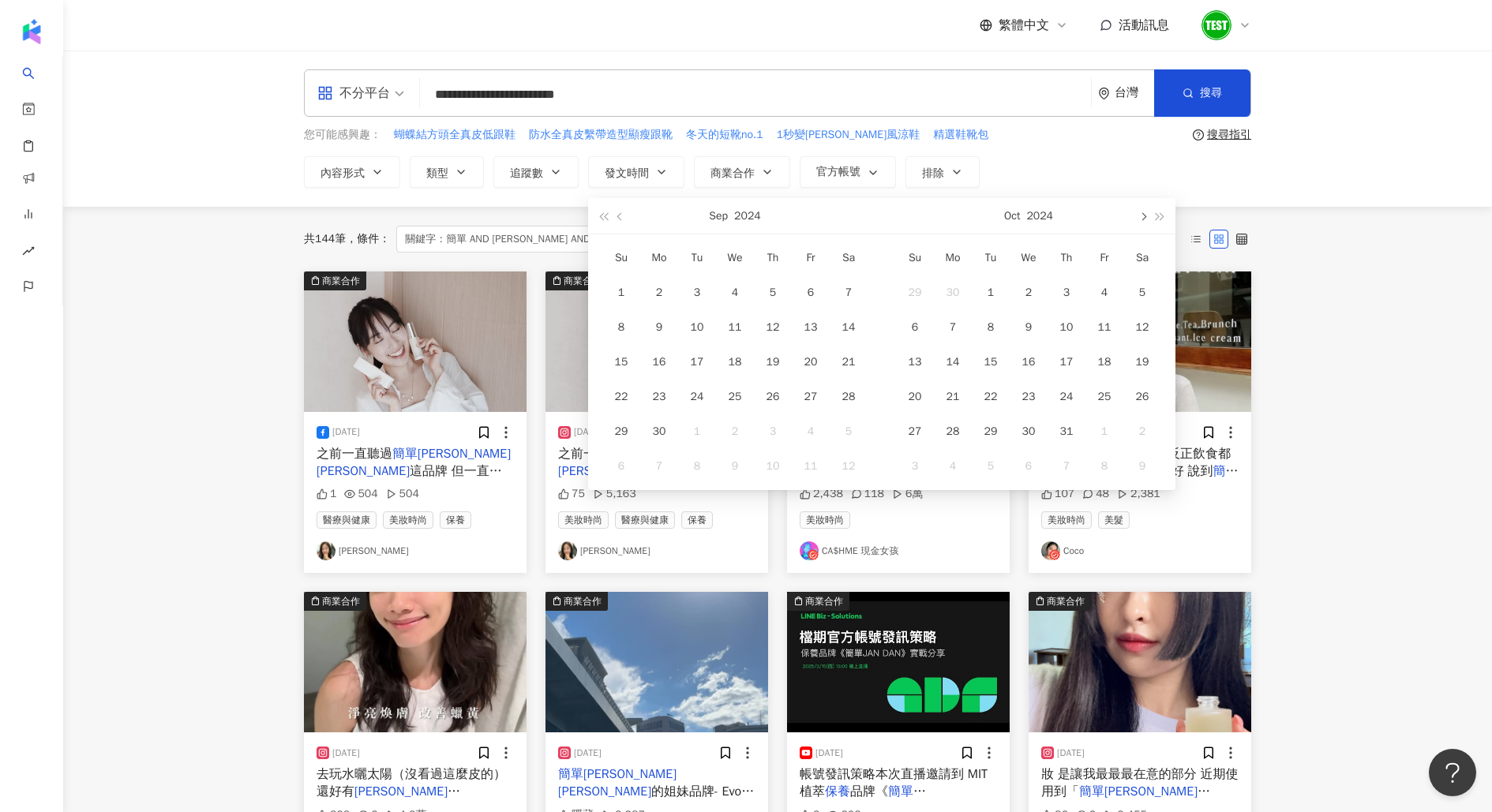 click at bounding box center [1142, 217] 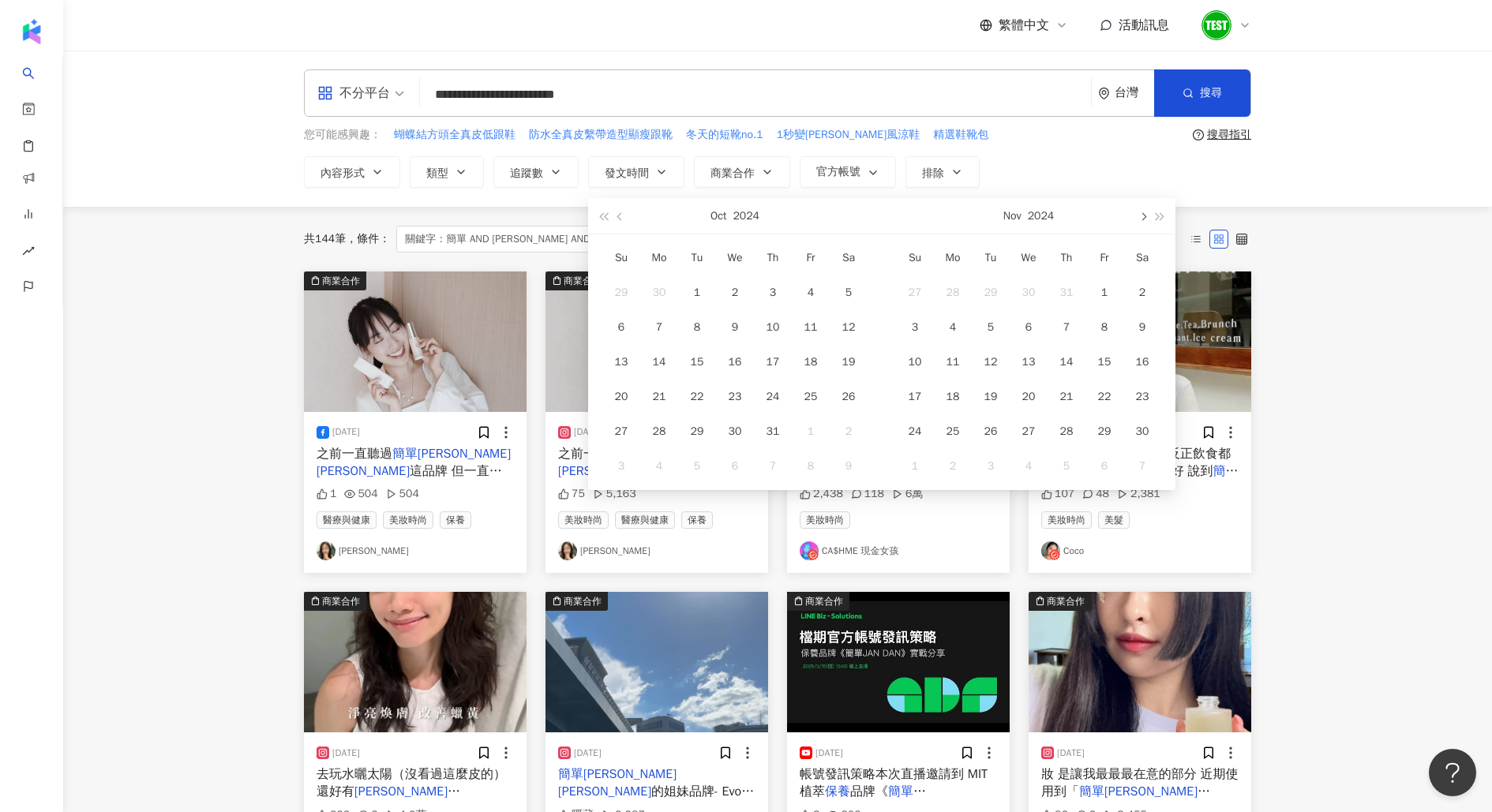 click at bounding box center [1142, 217] 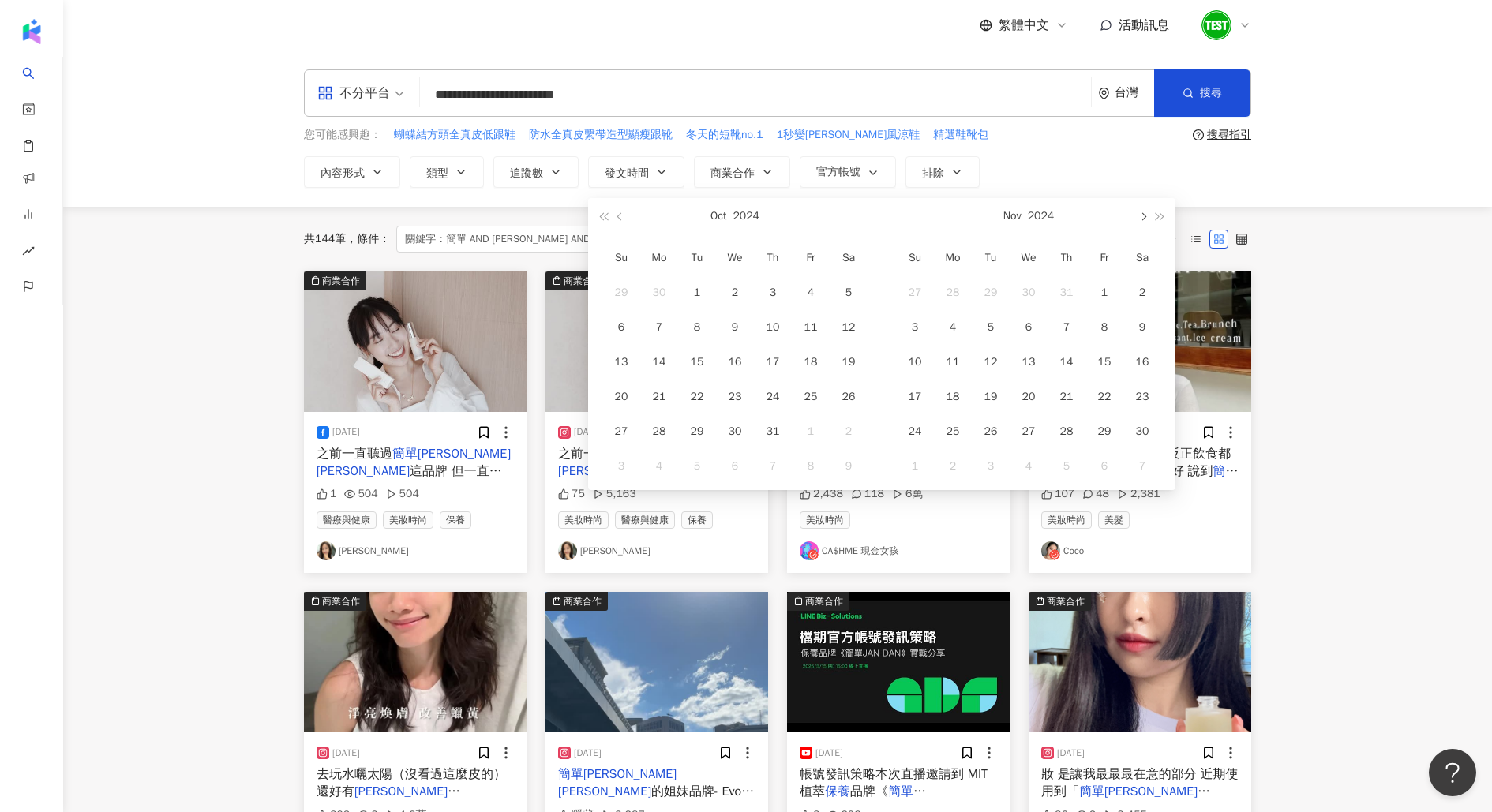 click at bounding box center [1142, 217] 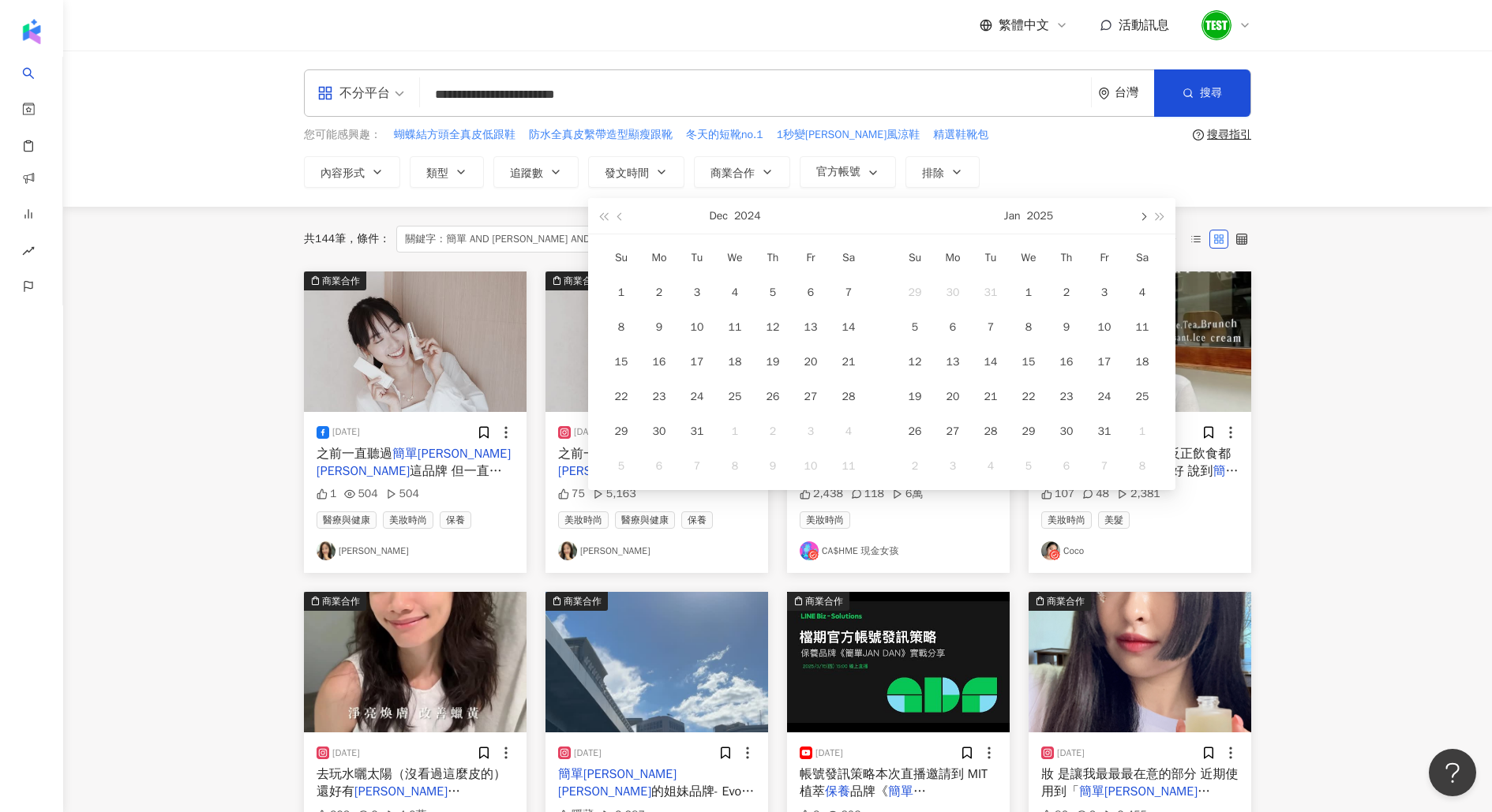 click at bounding box center [1142, 217] 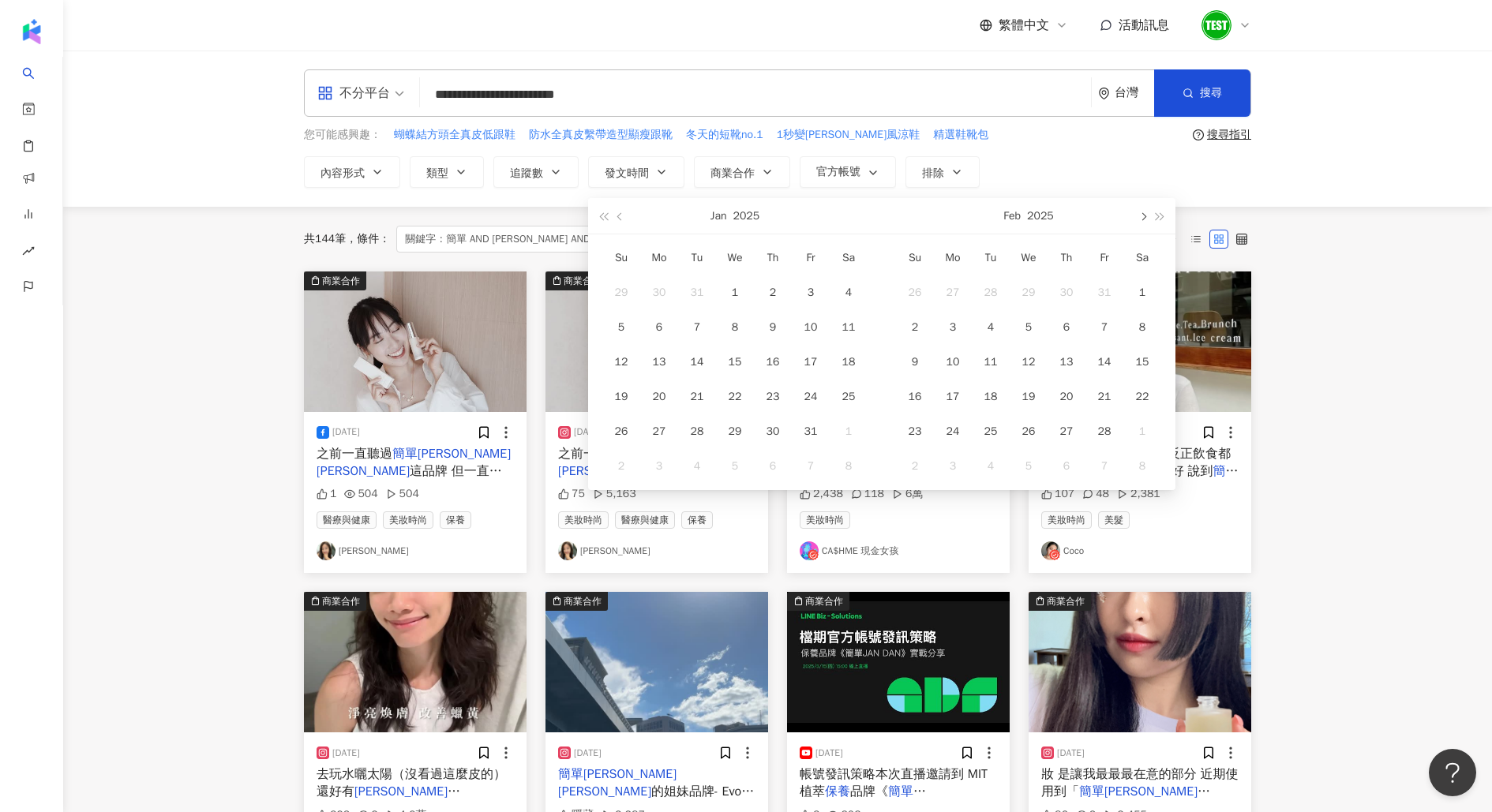 click at bounding box center (1142, 217) 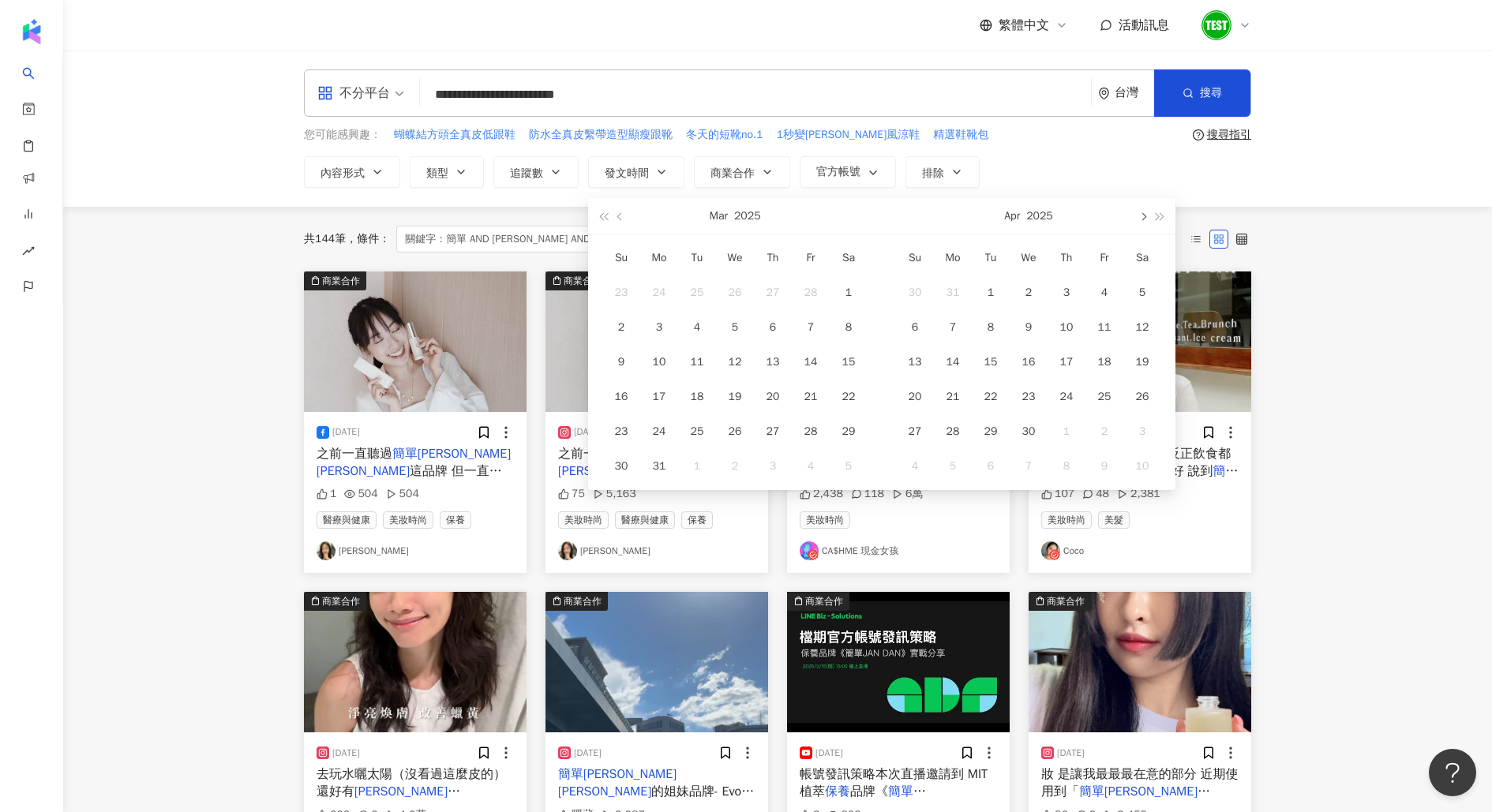 click at bounding box center (1142, 217) 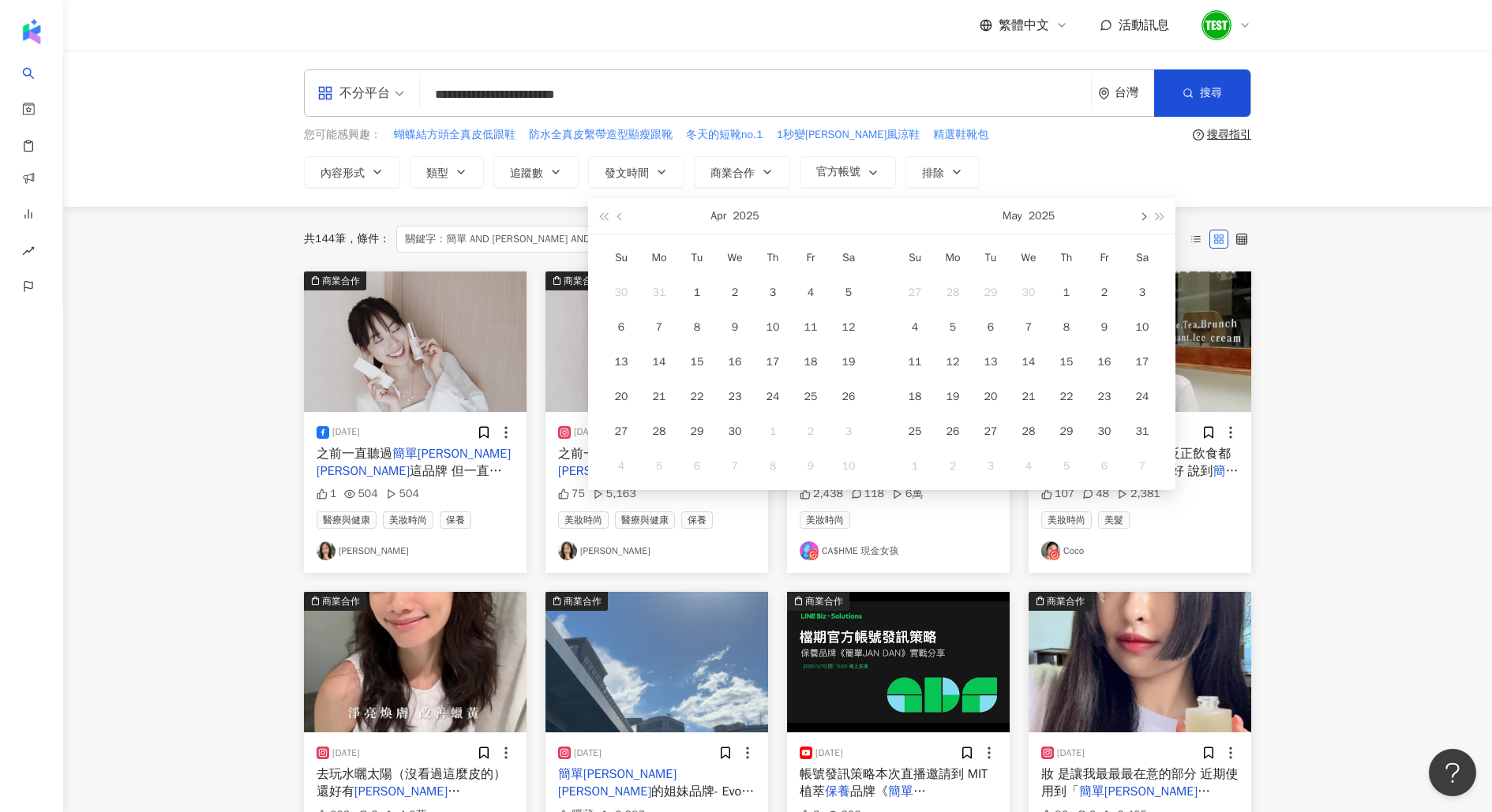 click at bounding box center (1142, 217) 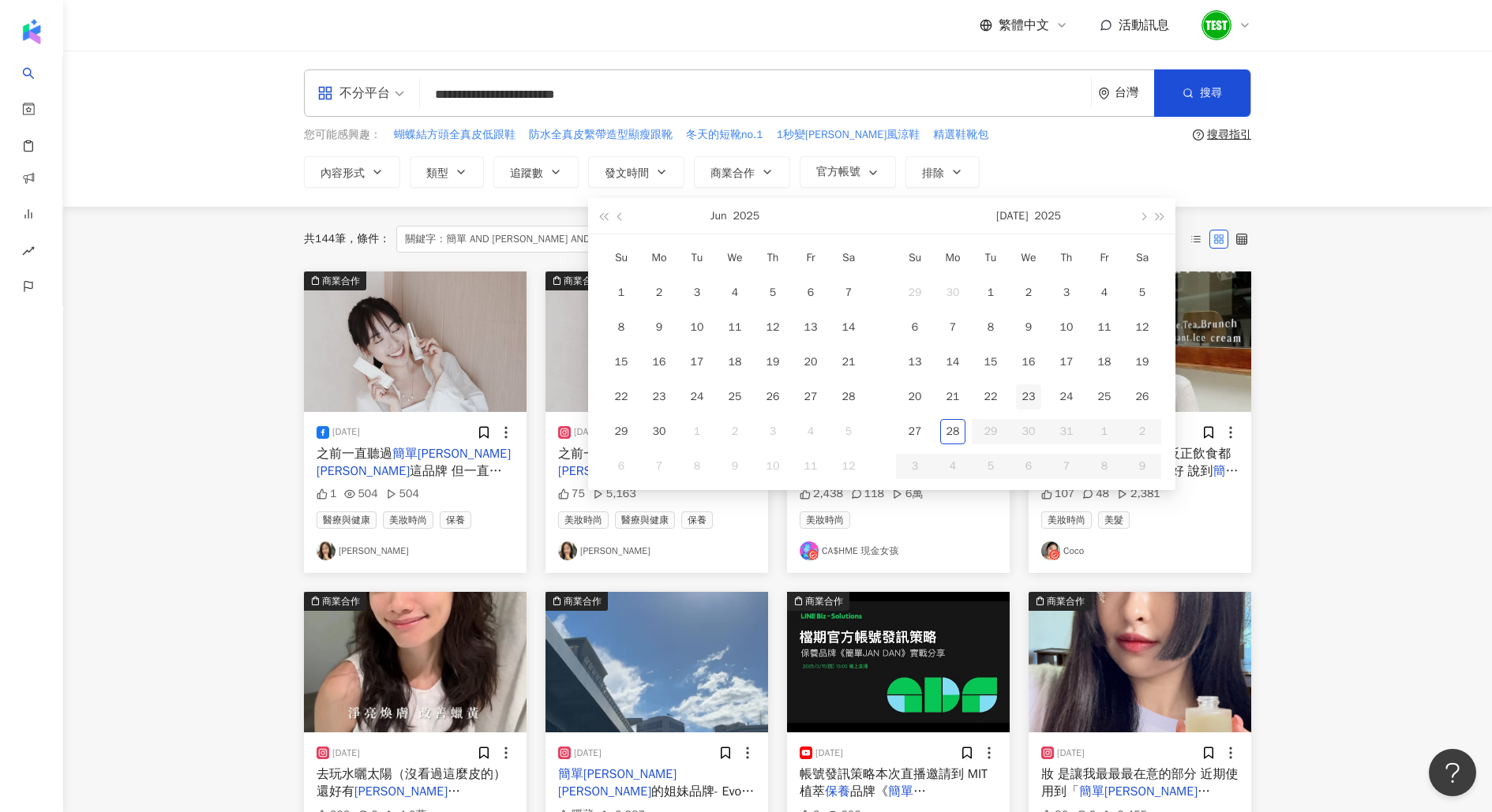 type on "**********" 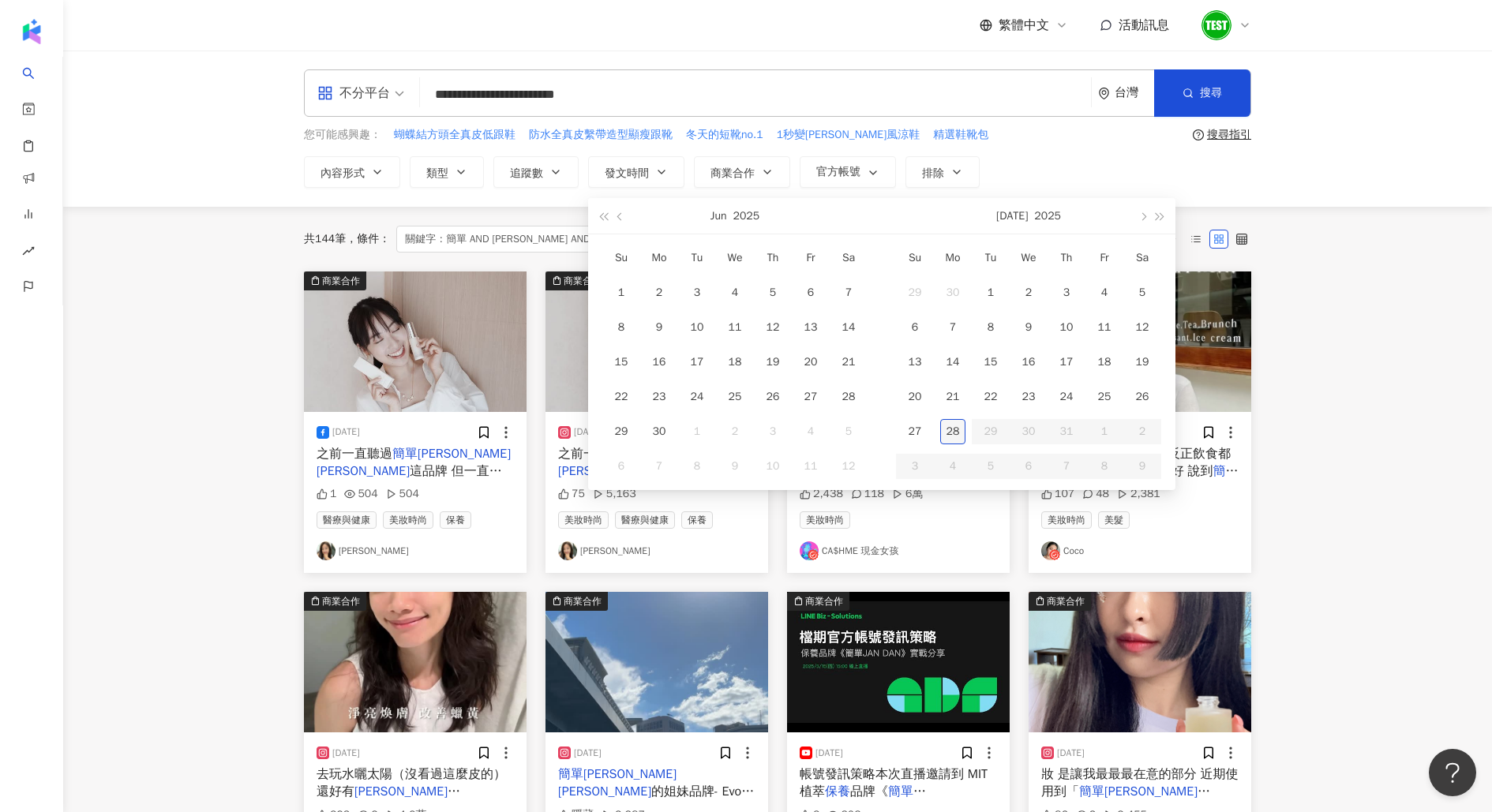 type on "**********" 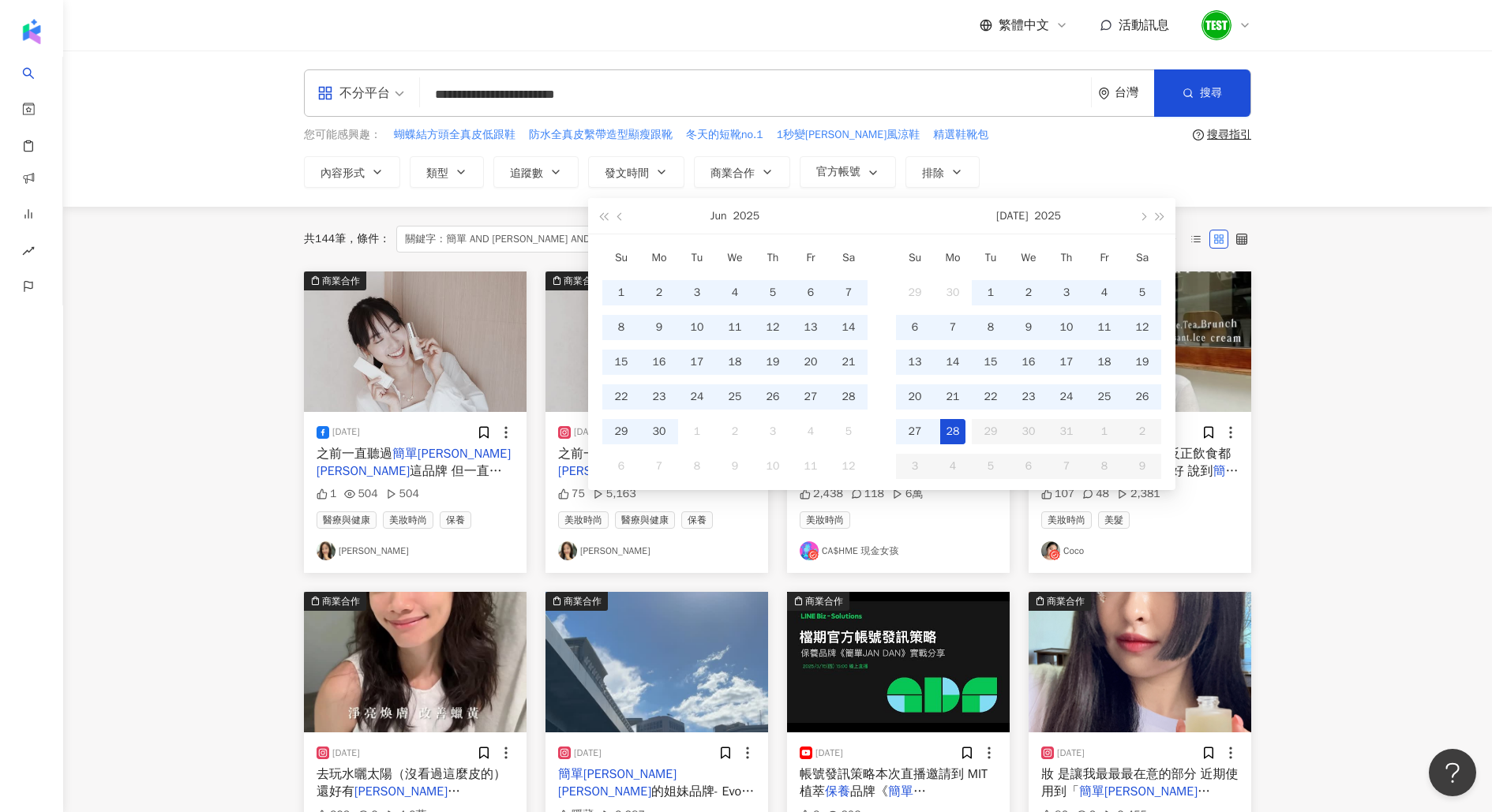 click on "28" at bounding box center [953, 432] 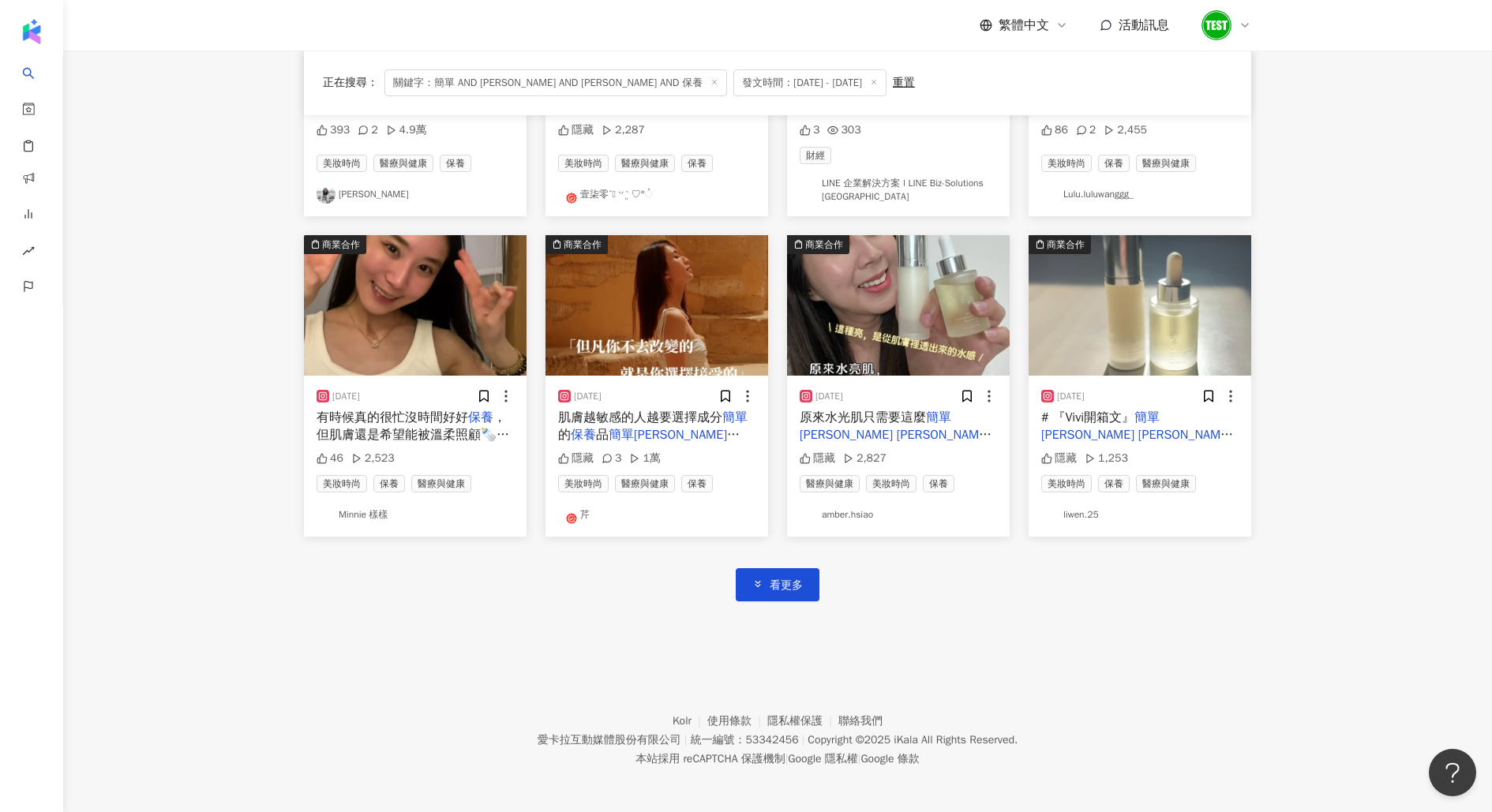 scroll, scrollTop: 0, scrollLeft: 0, axis: both 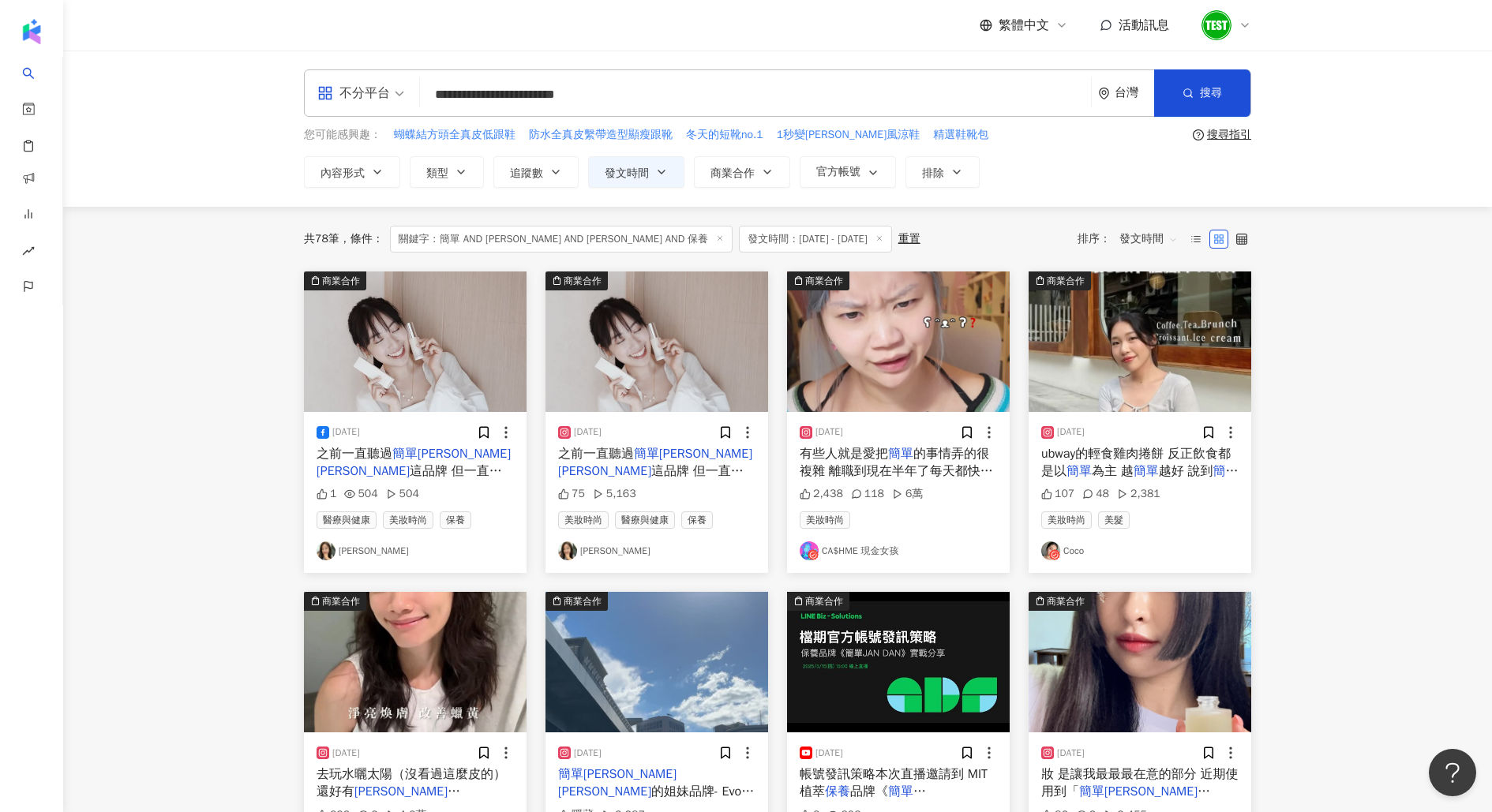 drag, startPoint x: 665, startPoint y: 95, endPoint x: 246, endPoint y: 88, distance: 419.0585 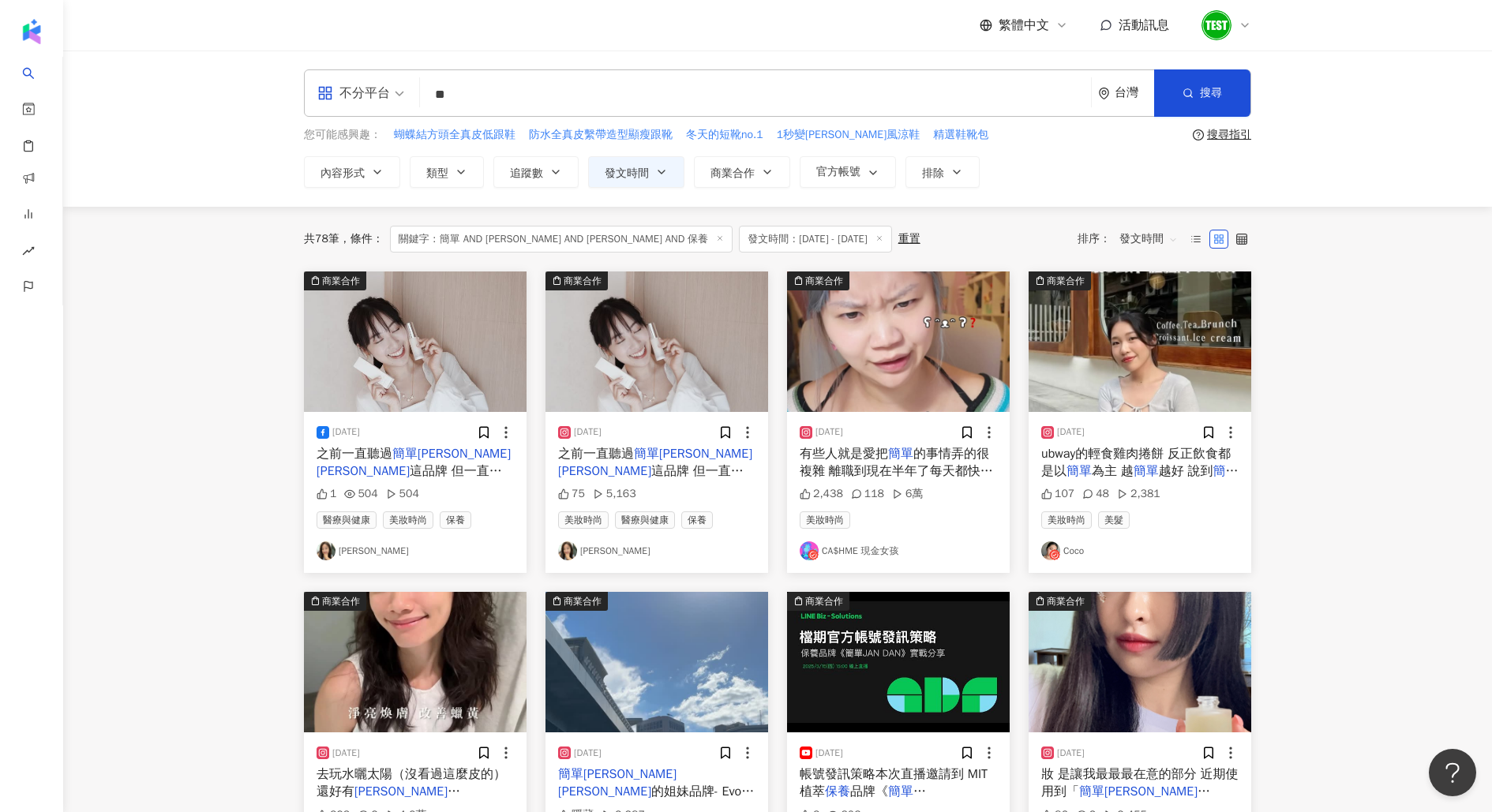 type on "*" 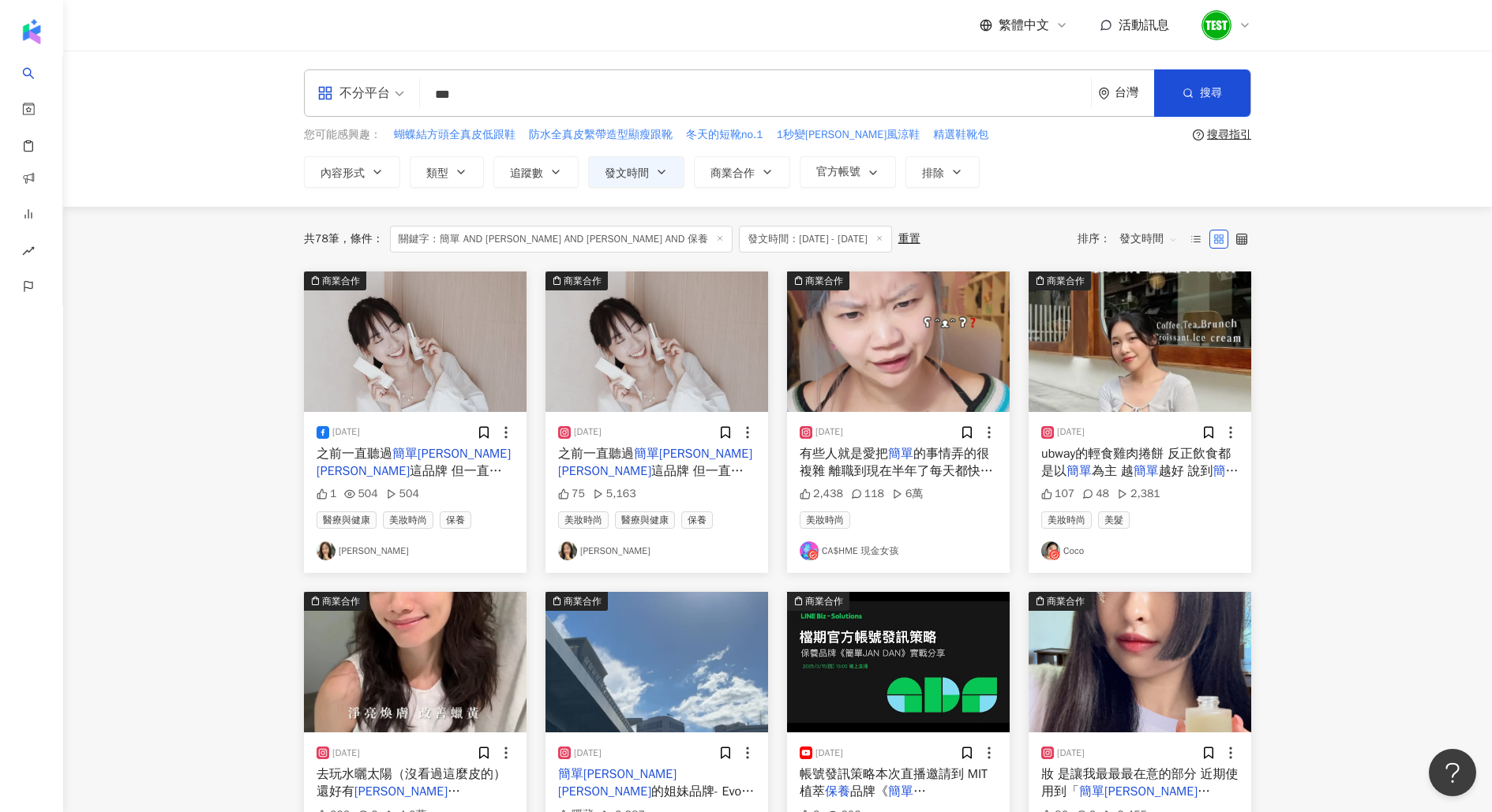 type on "***" 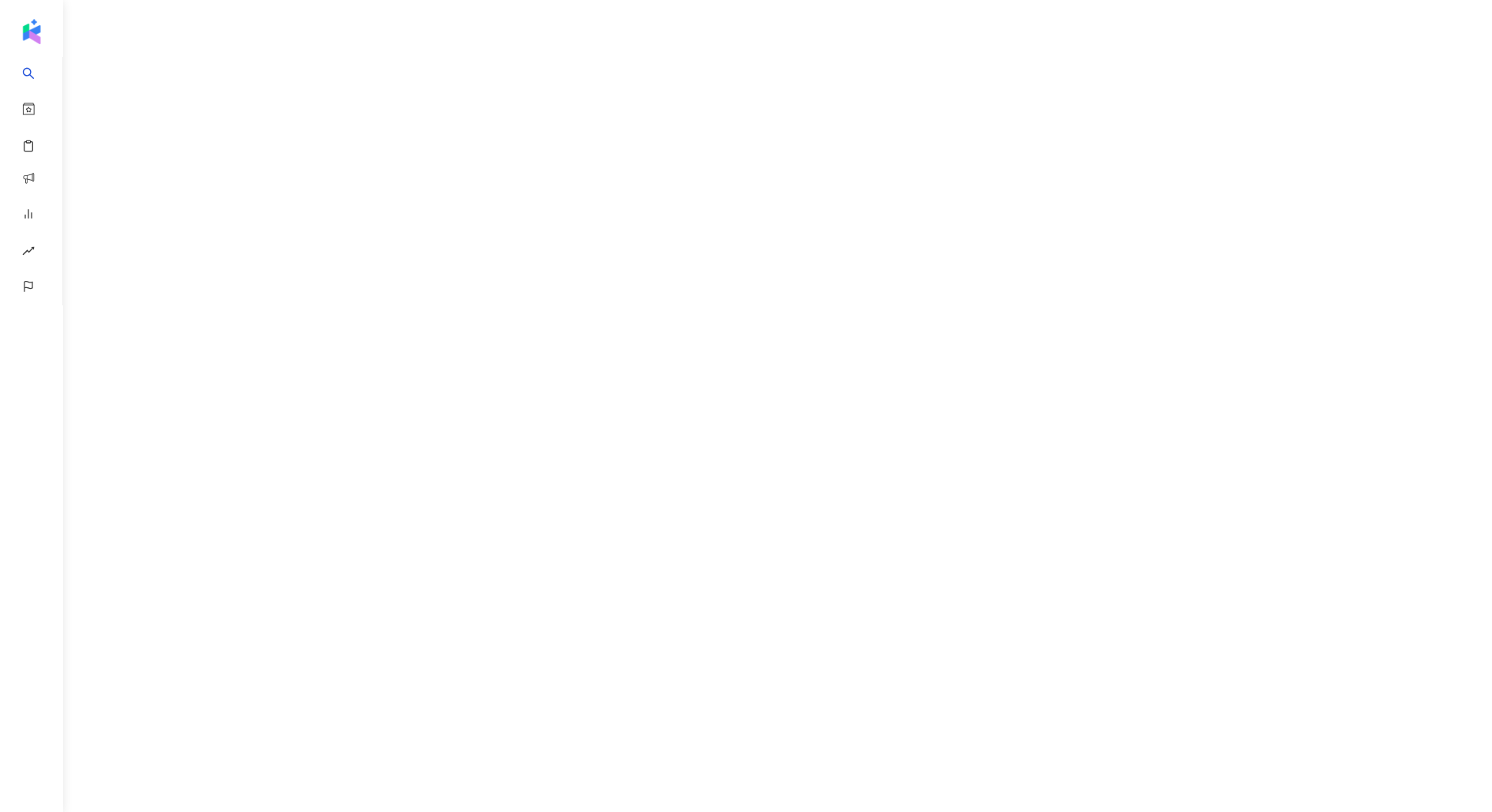 scroll, scrollTop: 0, scrollLeft: 0, axis: both 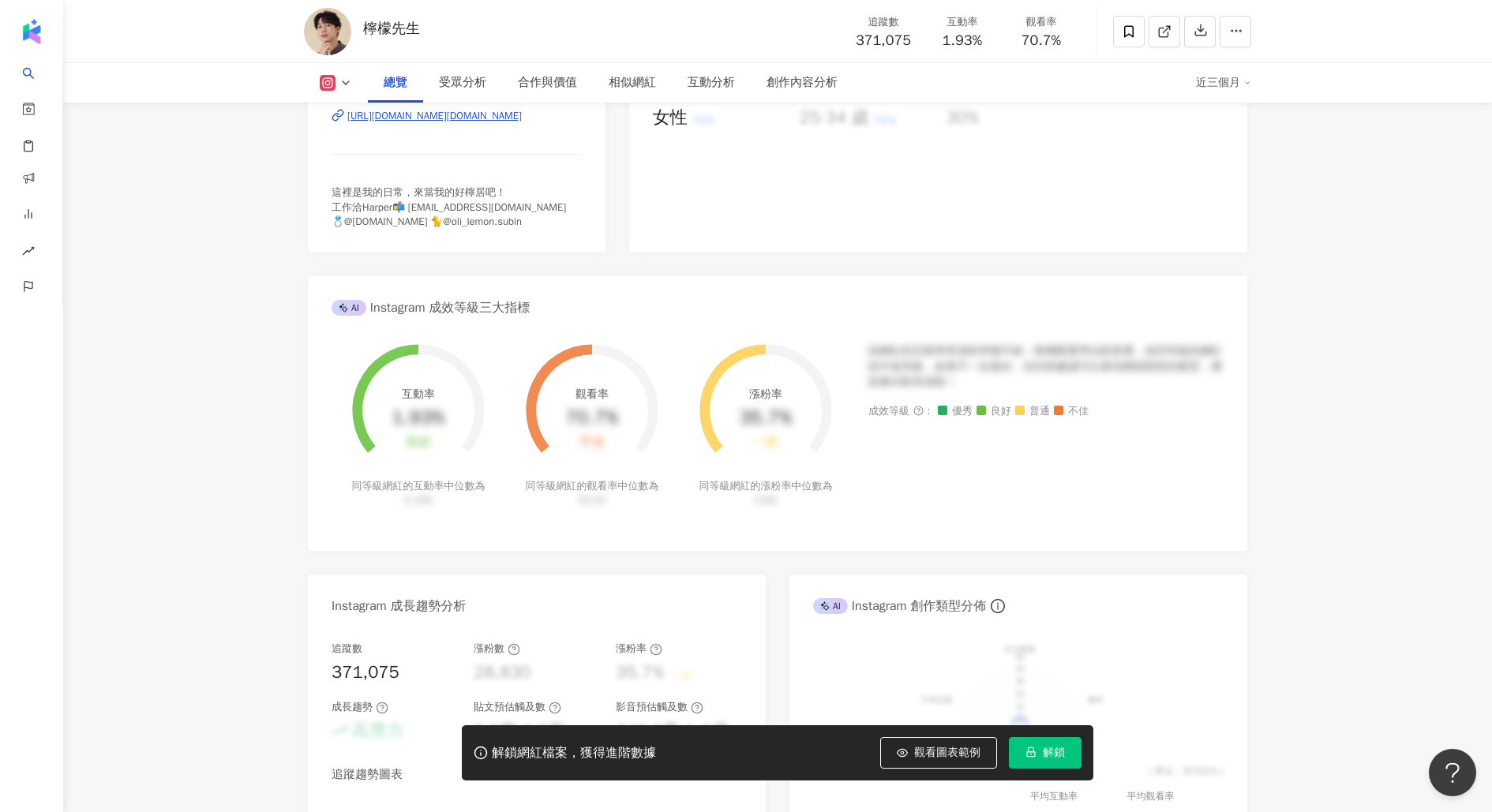 click on "解鎖" at bounding box center (1045, 753) 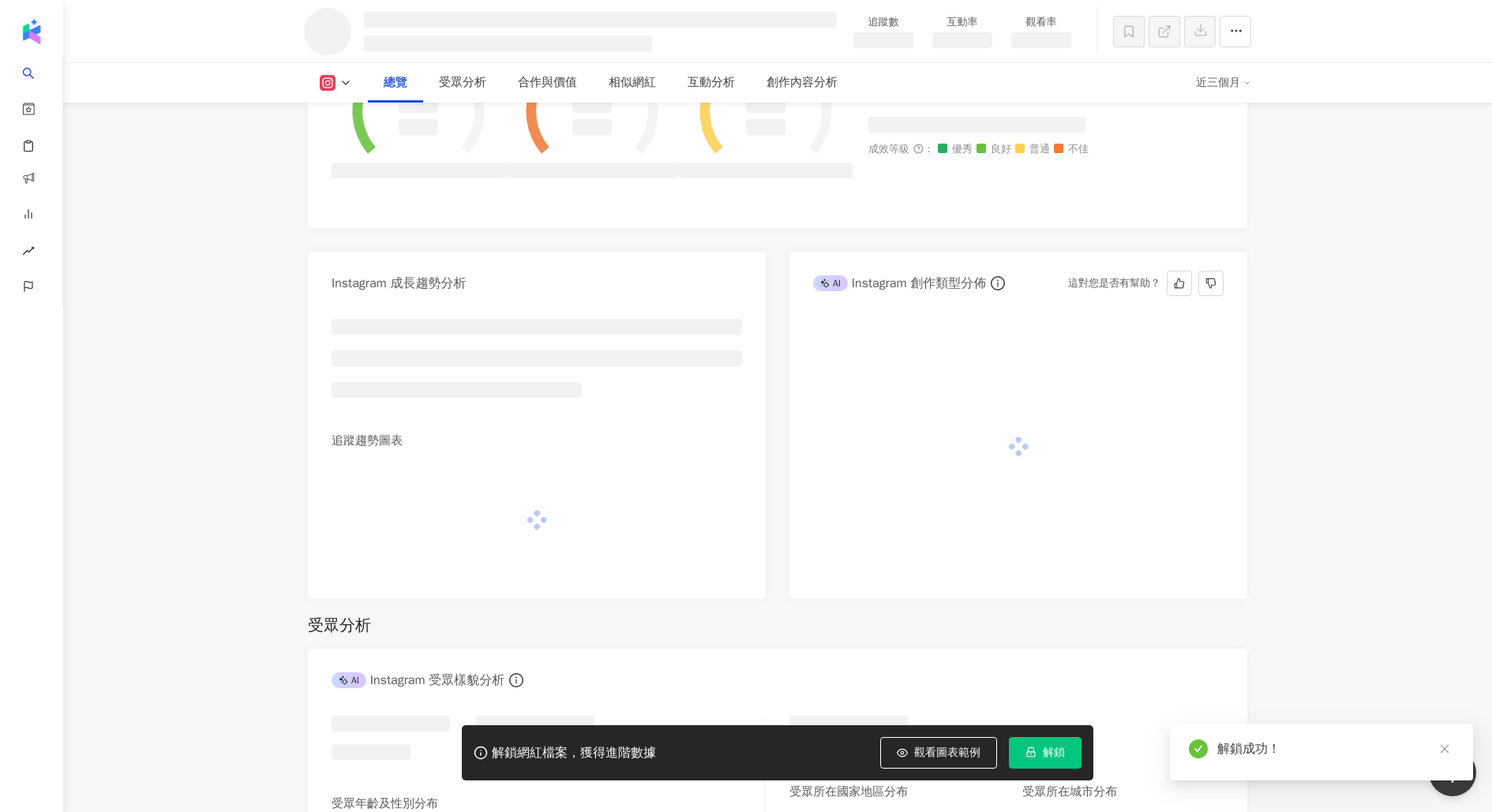 scroll, scrollTop: 690, scrollLeft: 0, axis: vertical 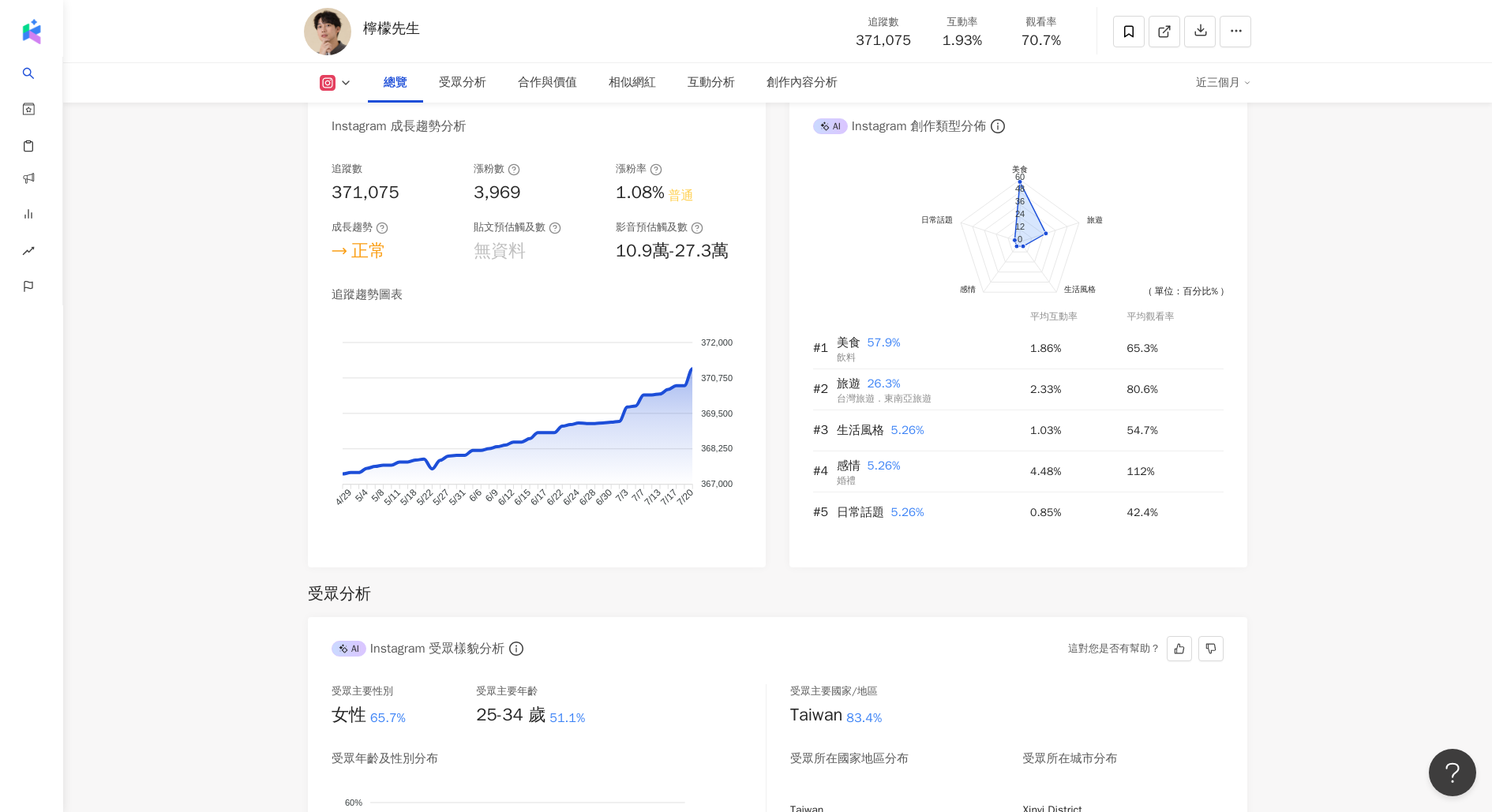 click on "受眾主要性別   女性 65.7% 受眾主要年齡   25-34 歲 51.1% 受眾年齡及性別分布 男性 女性 60% 60% 50% 50% 40% 40% 30% 30% 20% 20% 10% 10% 0% 0% 0% 4% 33% 51% 10% 2% 0% 0-12 0-12 13-17 [PHONE_NUMBER] [PHONE_NUMBER] [PHONE_NUMBER] [PHONE_NUMBER] 45-64 65- 65- 受眾主要國家/地區   [GEOGRAPHIC_DATA] 83.4% 受眾所在國家地區分布 受眾所在城市分布 [GEOGRAPHIC_DATA] 83.4% [GEOGRAPHIC_DATA] 3.49% [GEOGRAPHIC_DATA] 2.79% [GEOGRAPHIC_DATA] 2.66% [GEOGRAPHIC_DATA] 1.72% [GEOGRAPHIC_DATA] 25.1% [GEOGRAPHIC_DATA] 8.99% [GEOGRAPHIC_DATA] 8.54% [GEOGRAPHIC_DATA] 5.53% [GEOGRAPHIC_DATA] 4.56%" at bounding box center (778, 876) 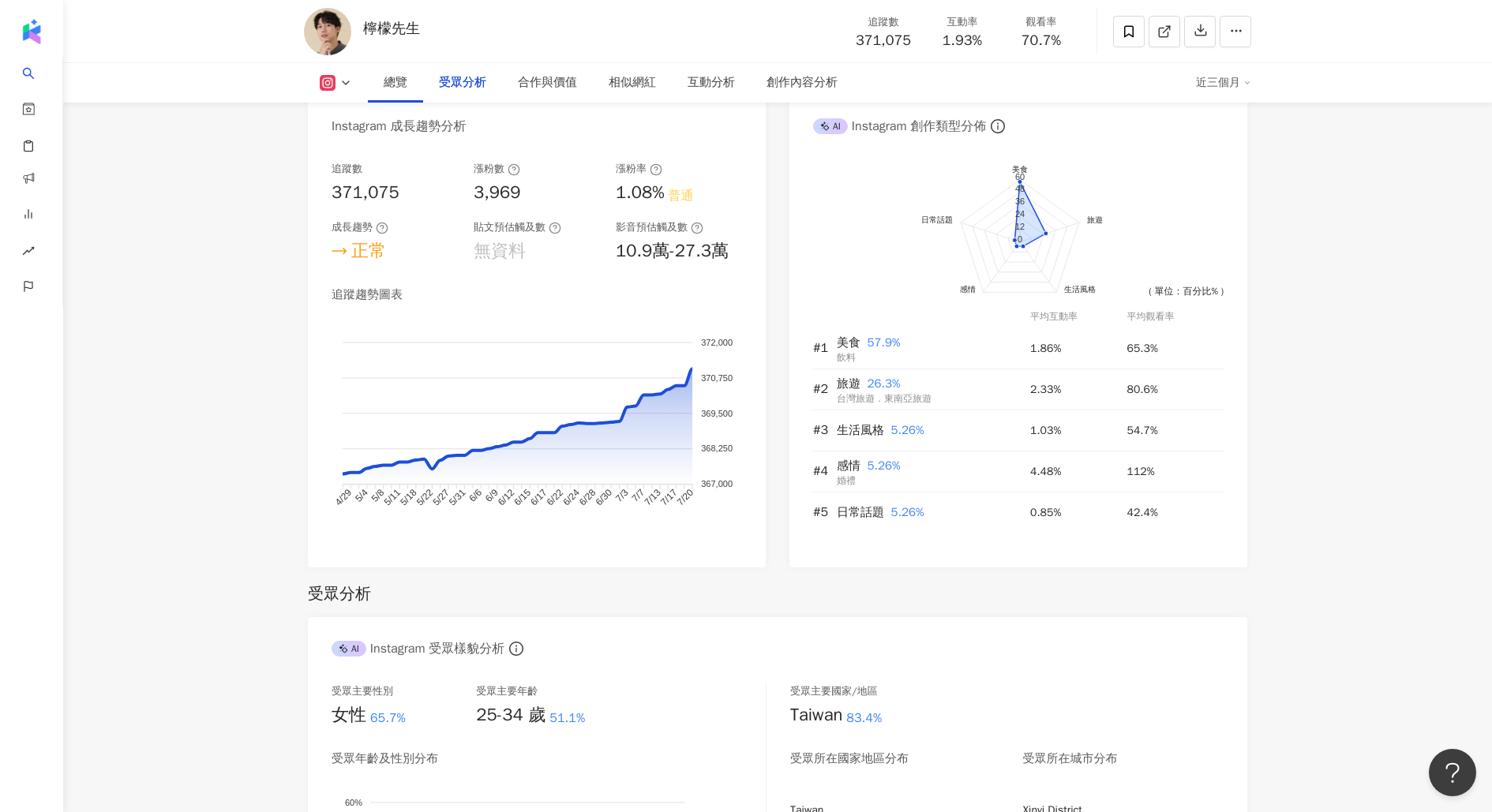 scroll, scrollTop: 2977, scrollLeft: 0, axis: vertical 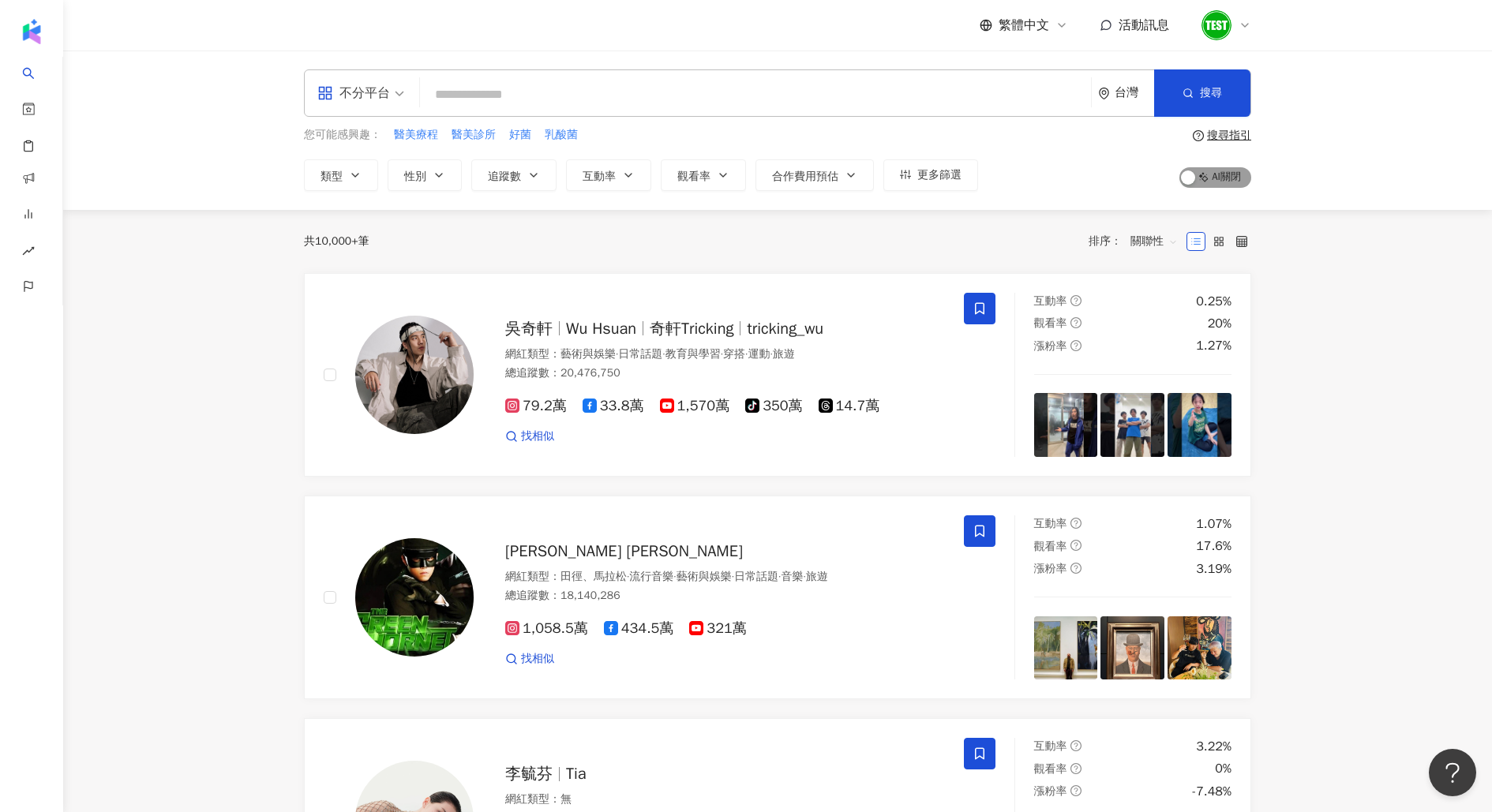 click on "AI  開啟 AI  關閉" at bounding box center [1215, 178] 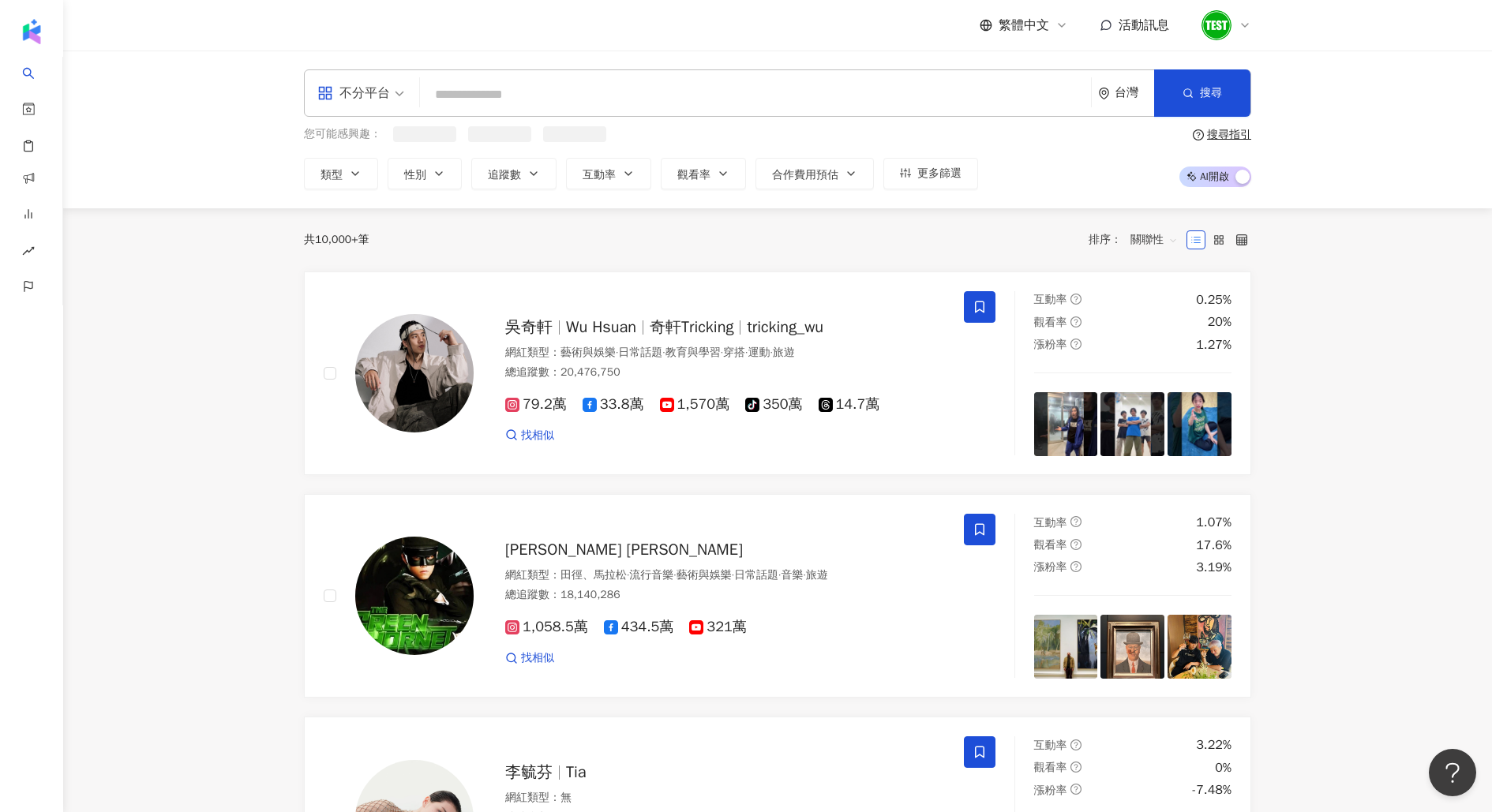 click at bounding box center [755, 95] 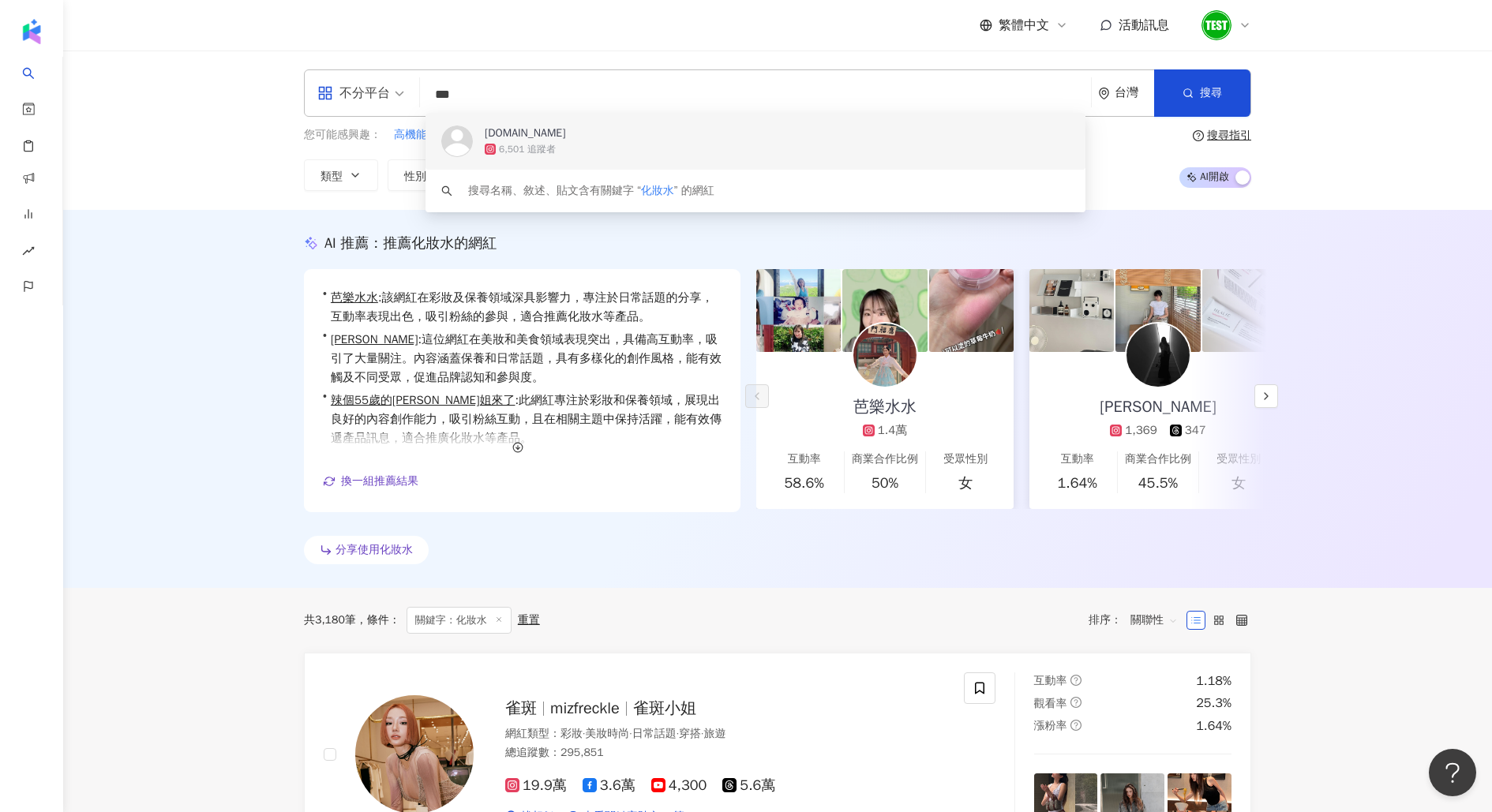 click on "***" at bounding box center (755, 95) 